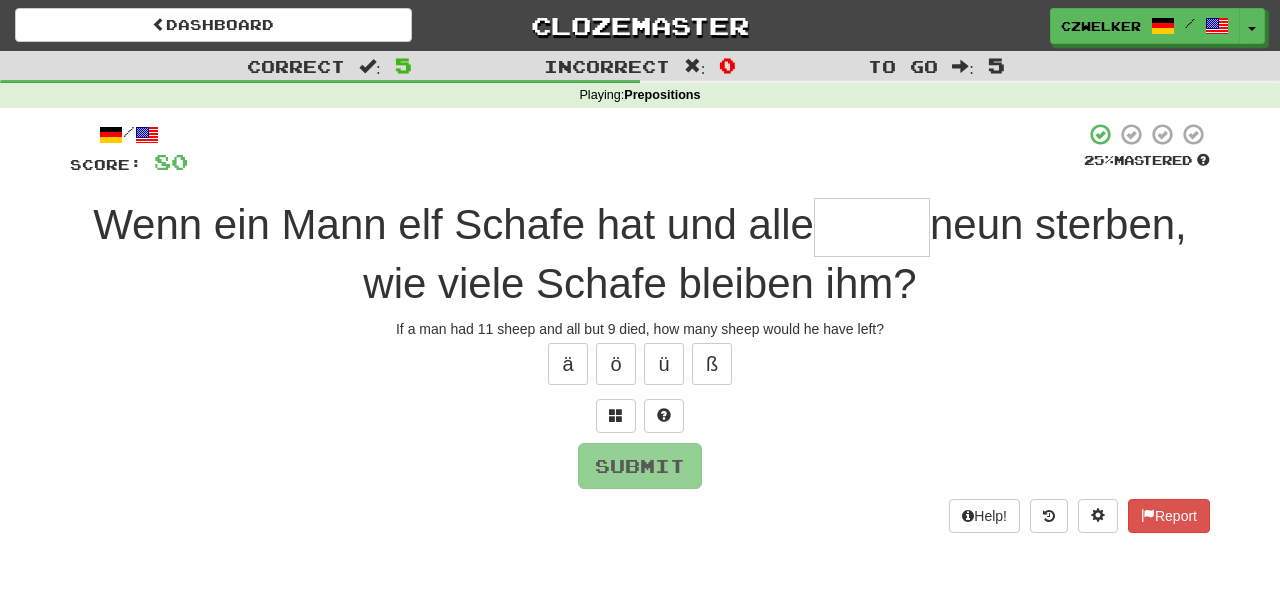 scroll, scrollTop: 0, scrollLeft: 0, axis: both 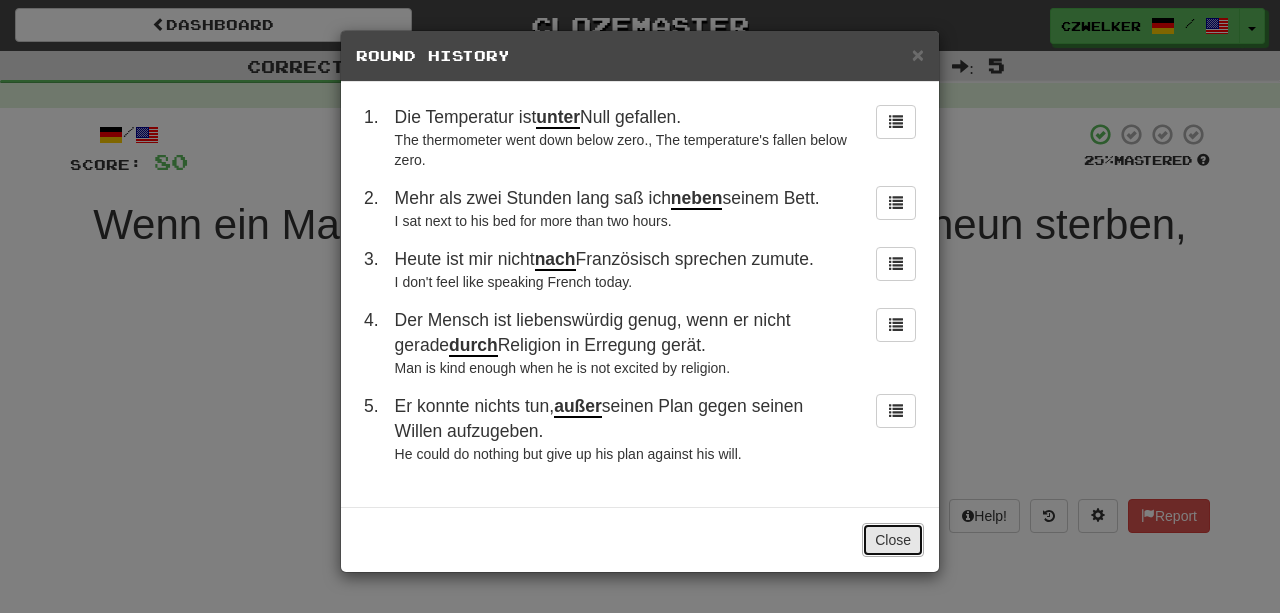 click on "Close" at bounding box center (893, 540) 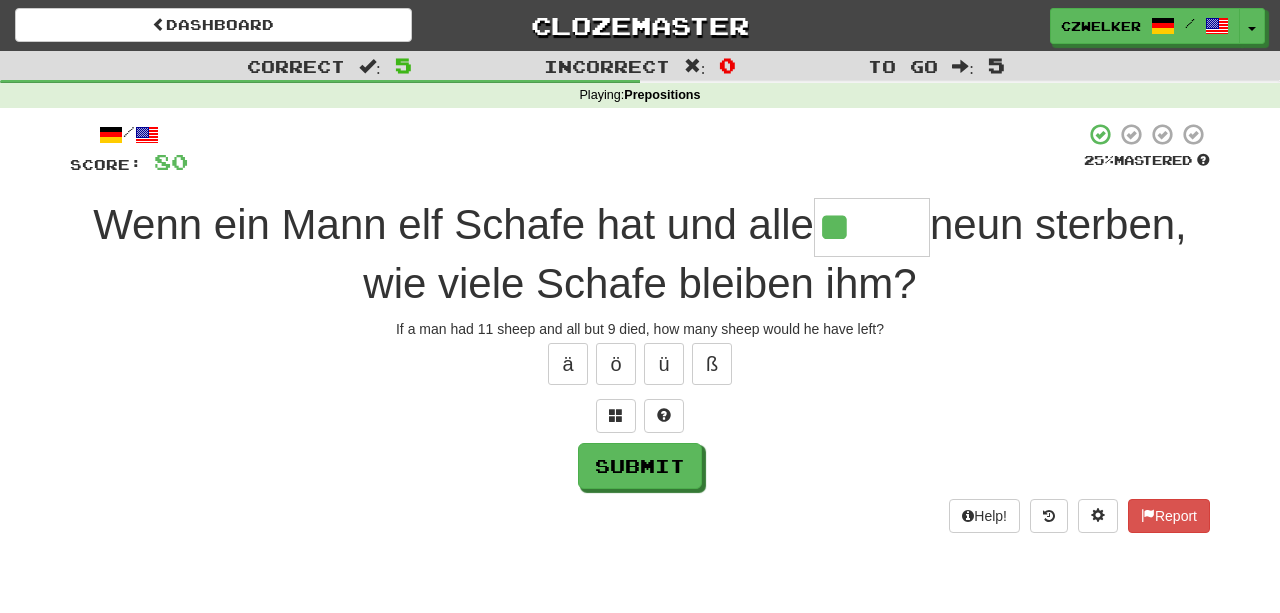 click on "**" at bounding box center (872, 227) 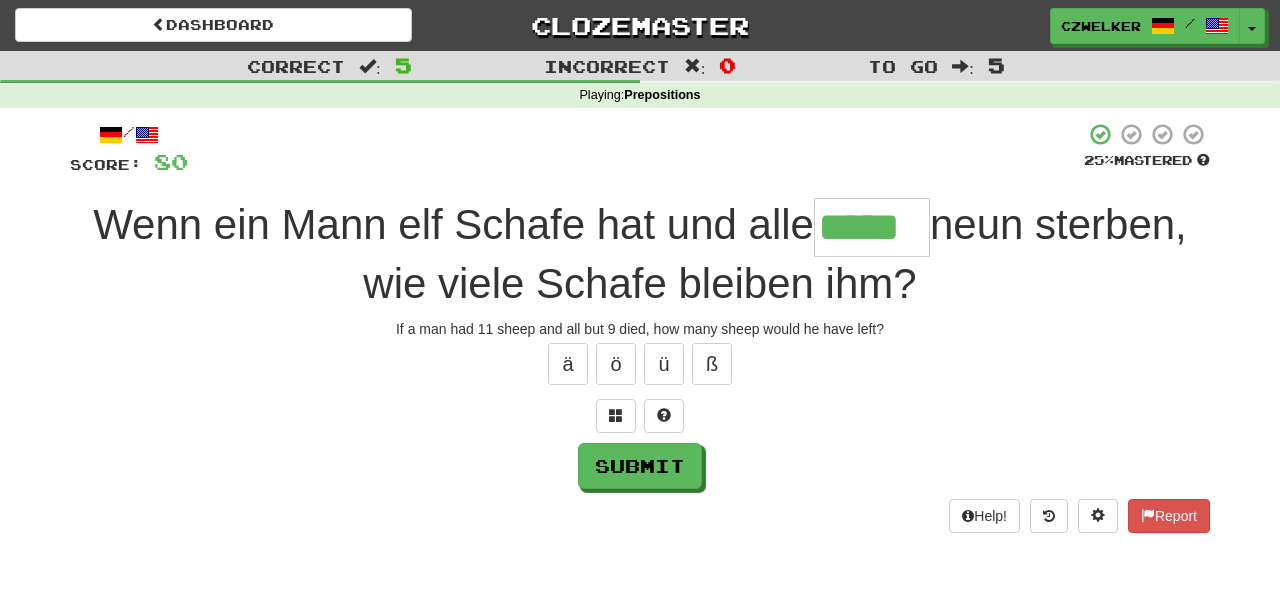 type on "*****" 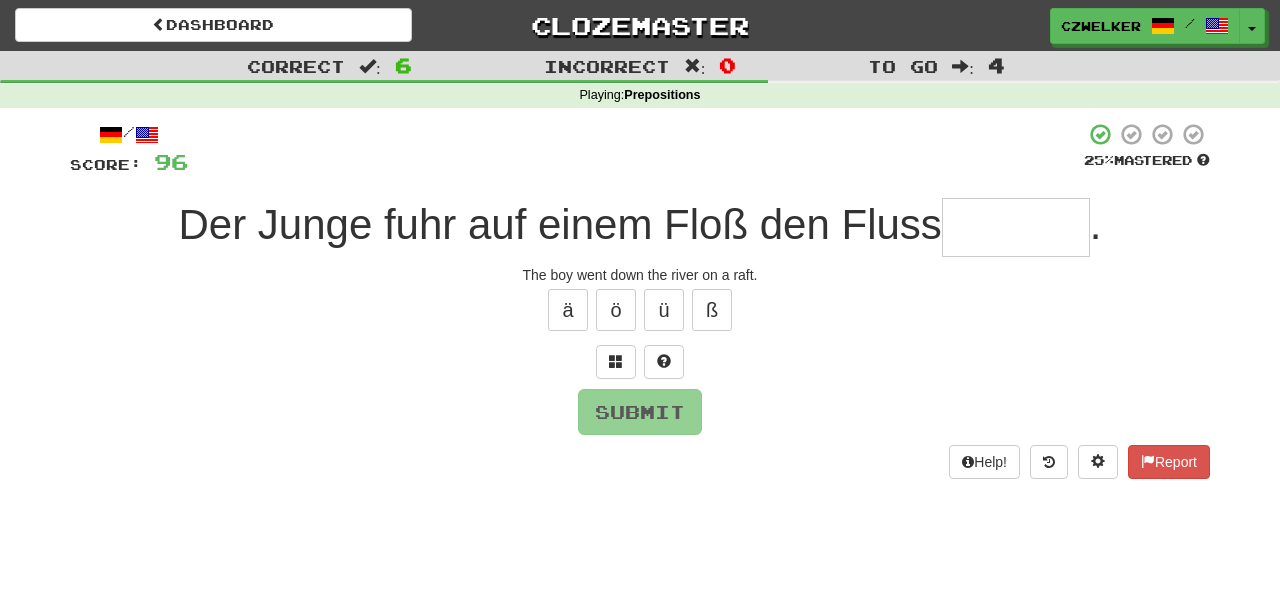 click at bounding box center [1016, 227] 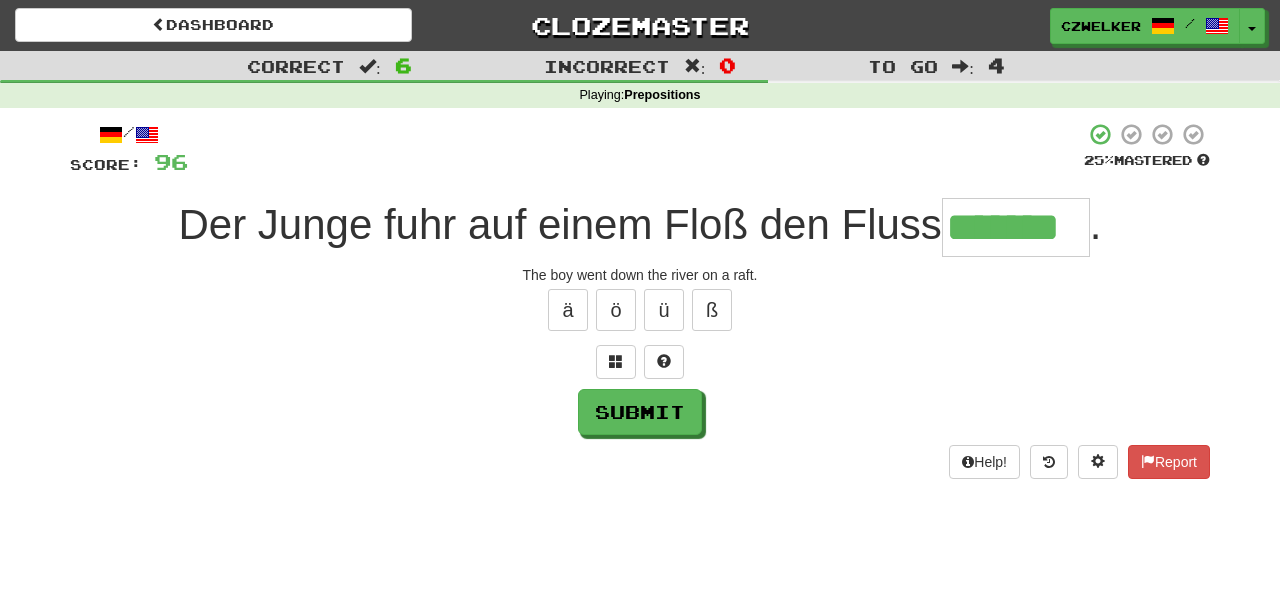 type on "*******" 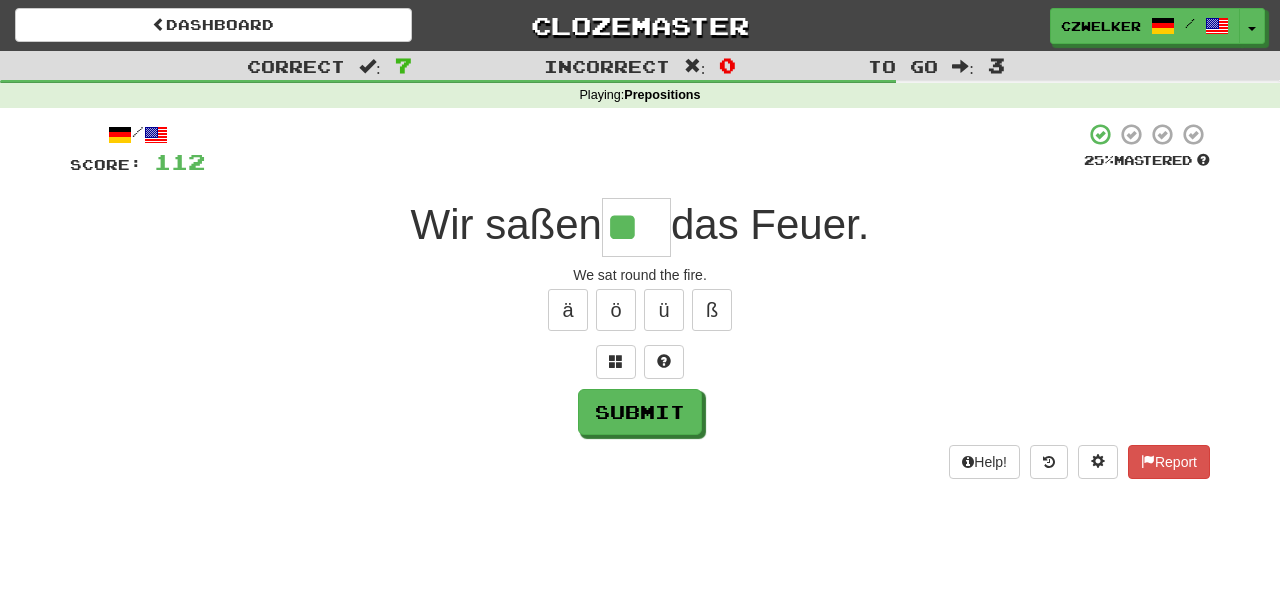 type on "**" 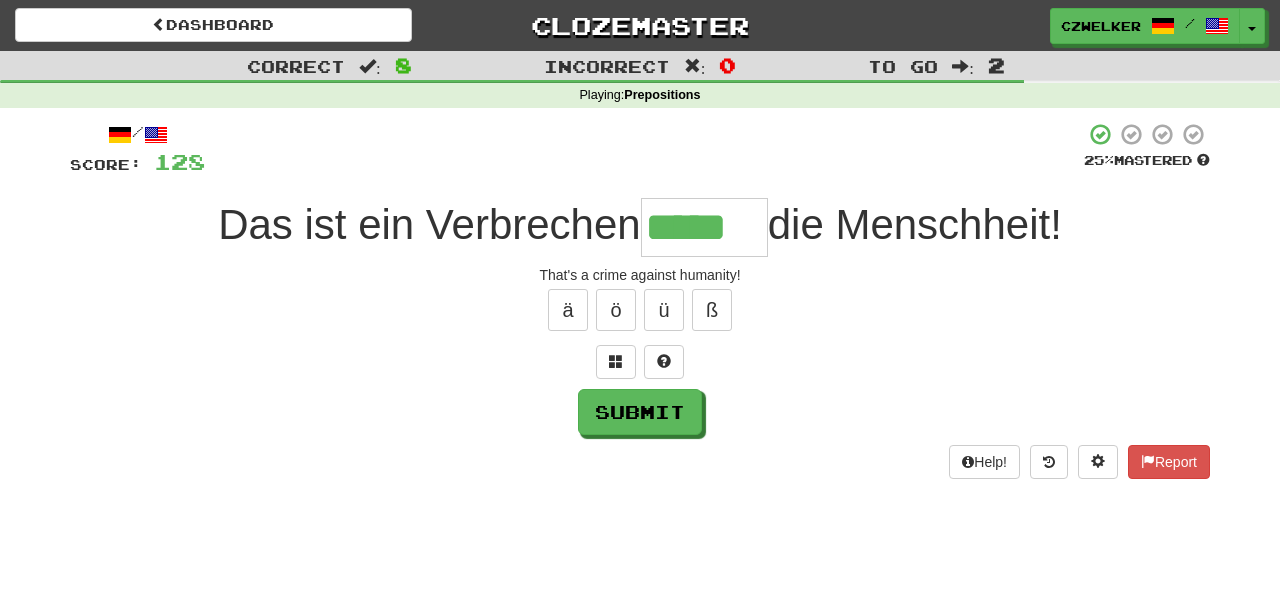 type on "*****" 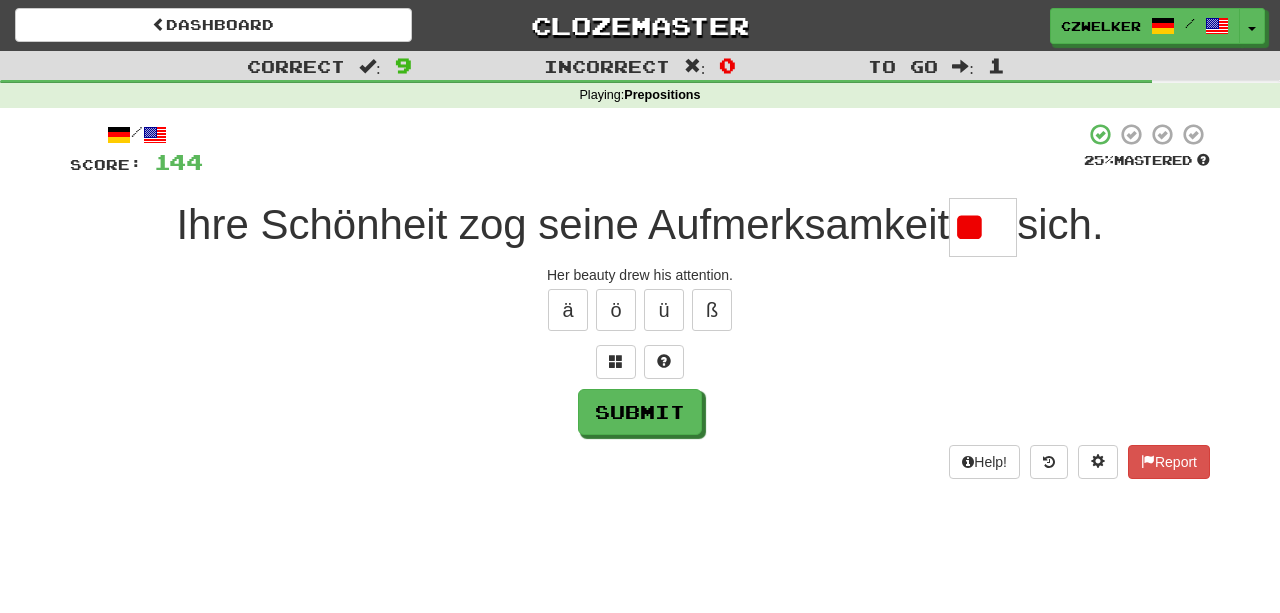 type on "*" 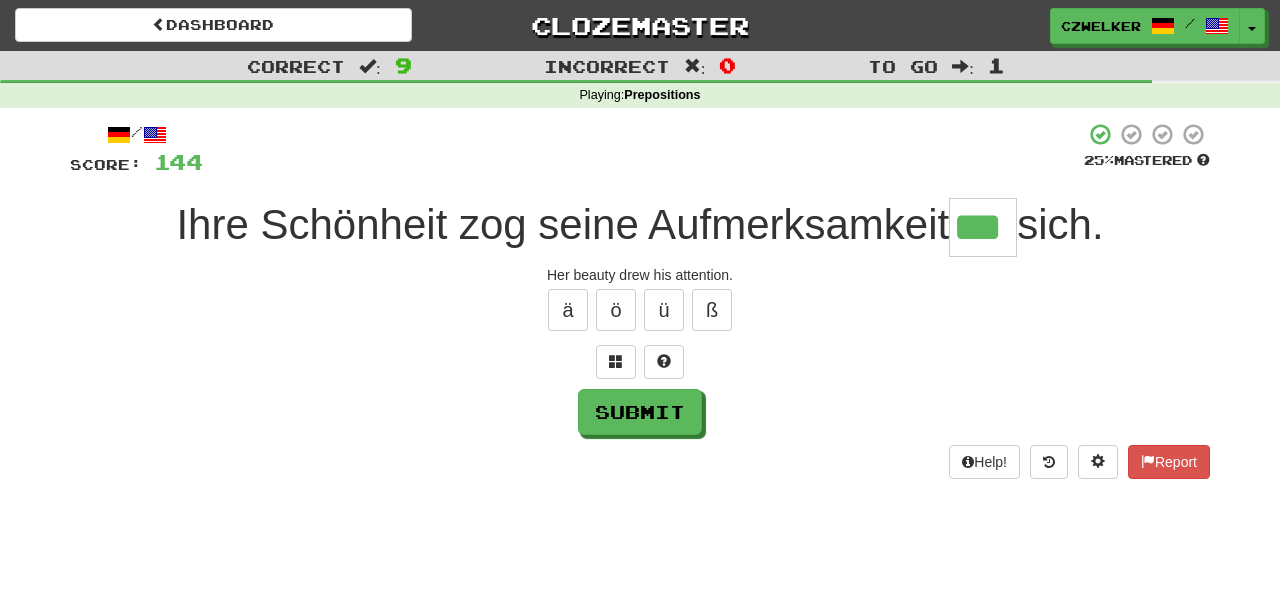 type on "***" 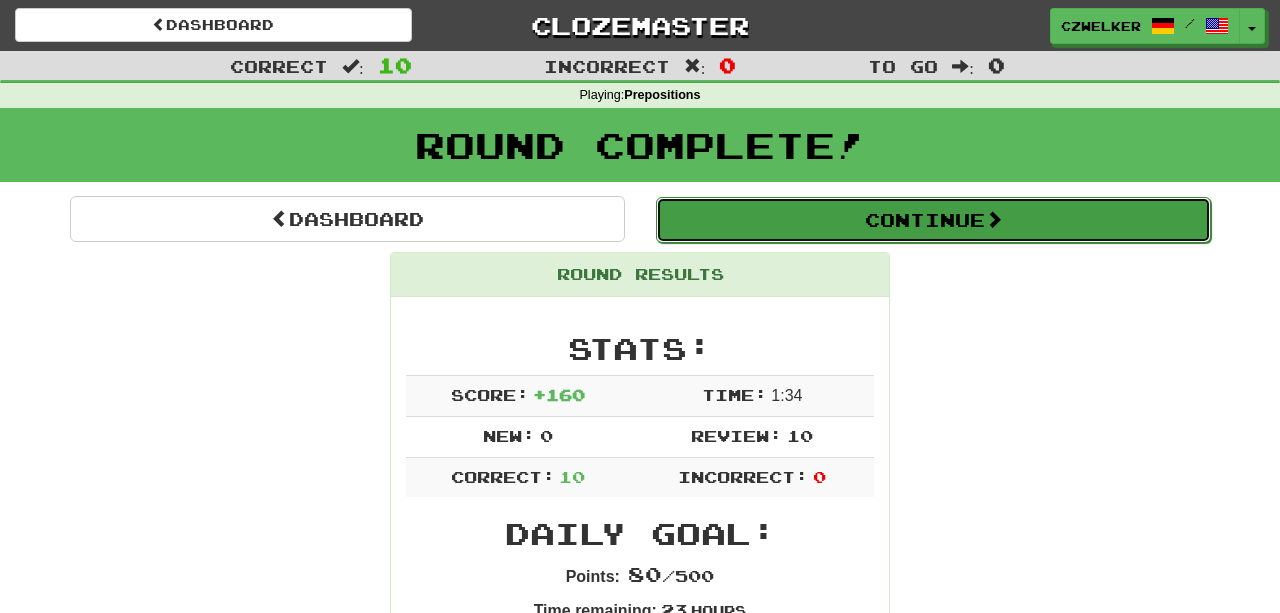 click on "Continue" at bounding box center [933, 220] 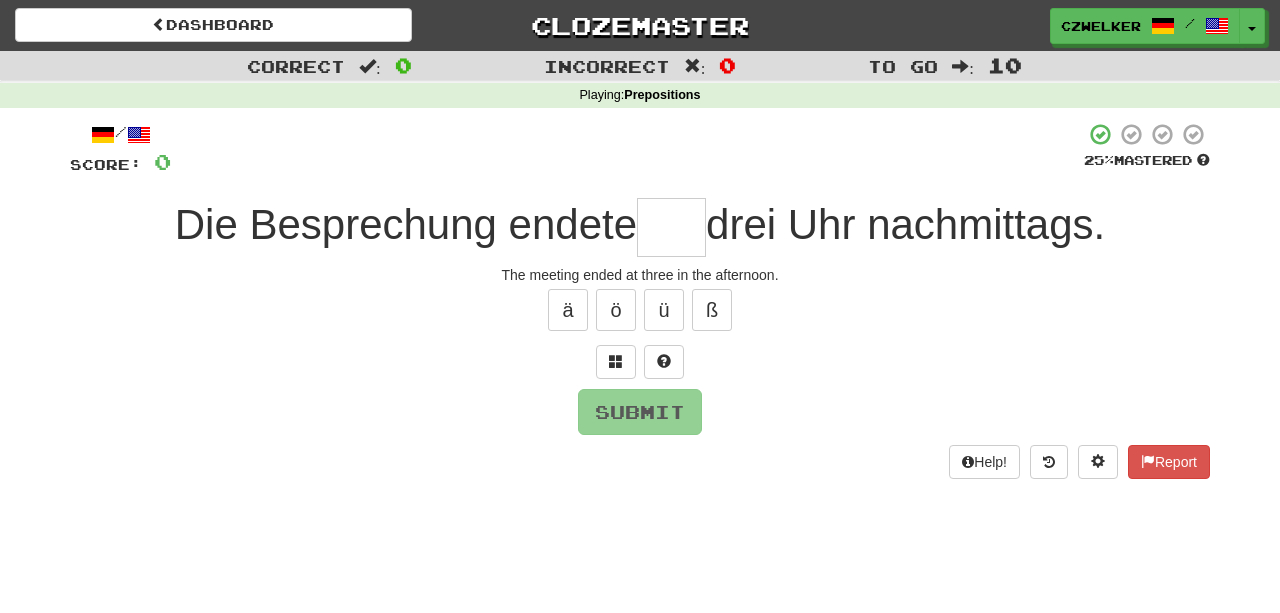 click at bounding box center (671, 227) 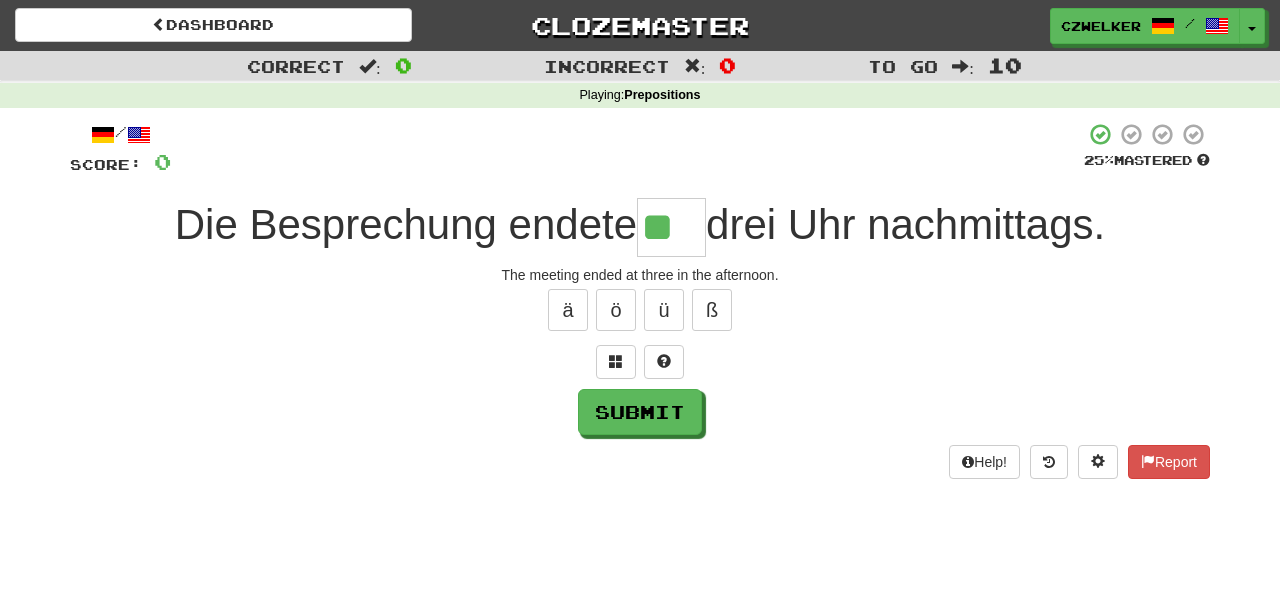 type on "**" 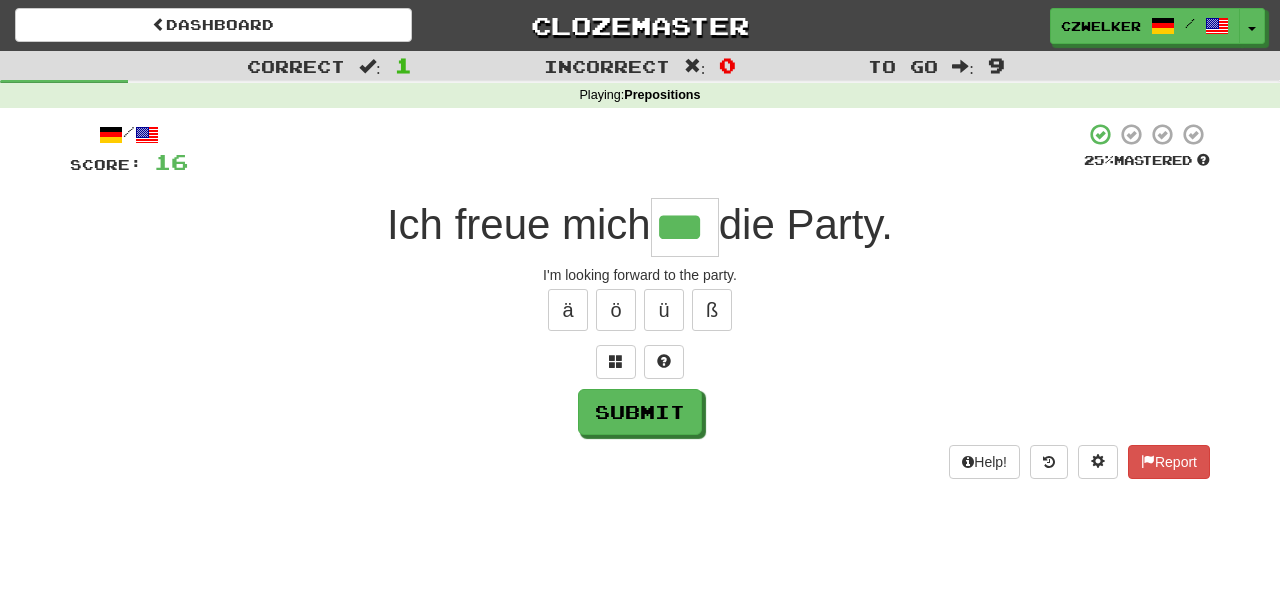 type on "***" 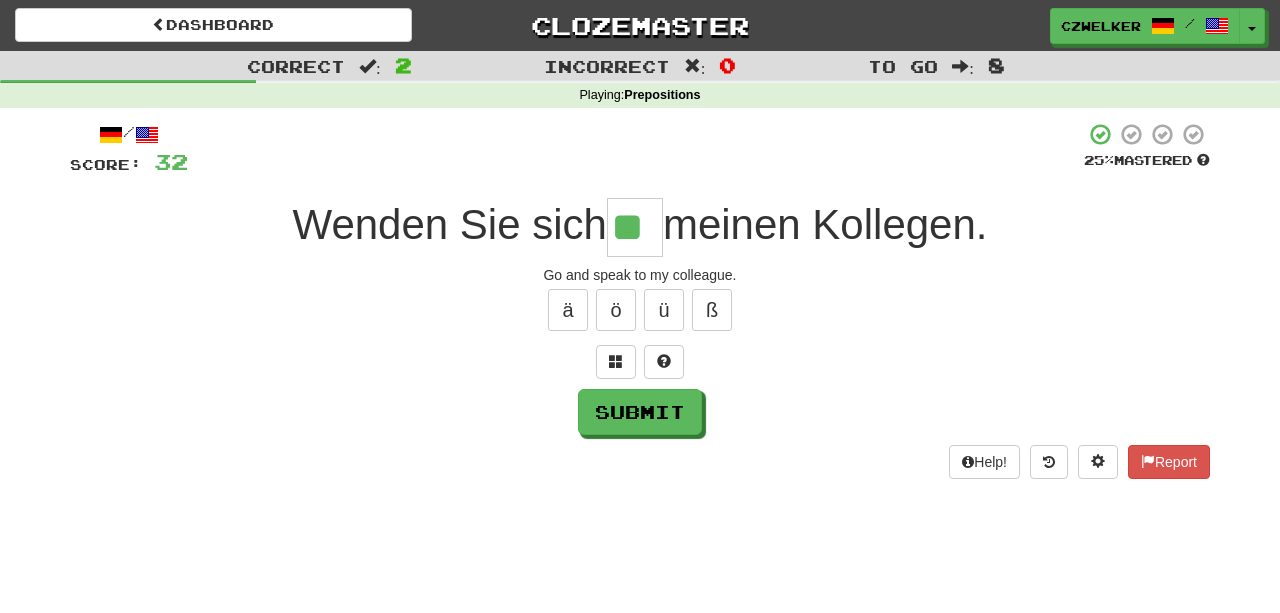 type on "**" 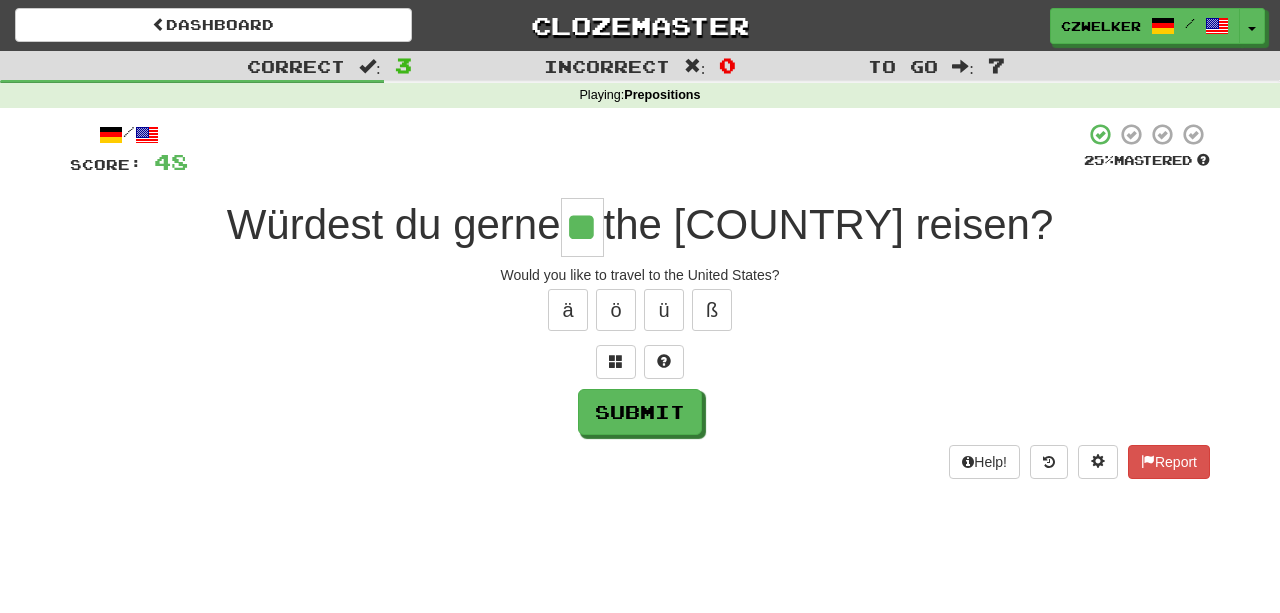 type on "**" 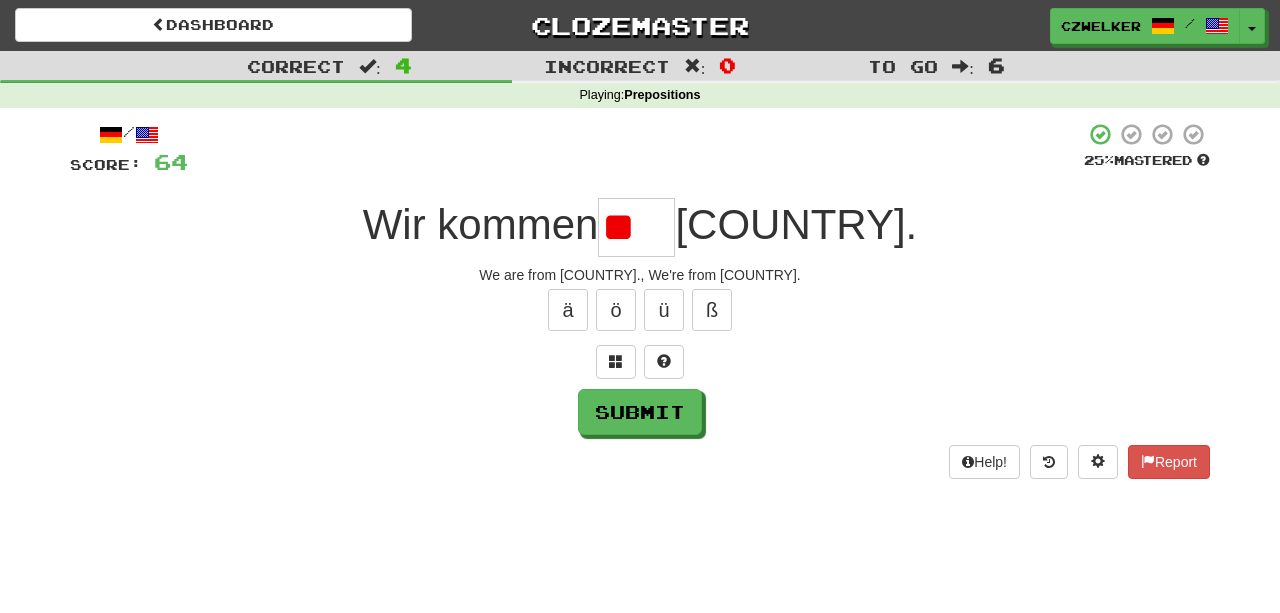 type on "*" 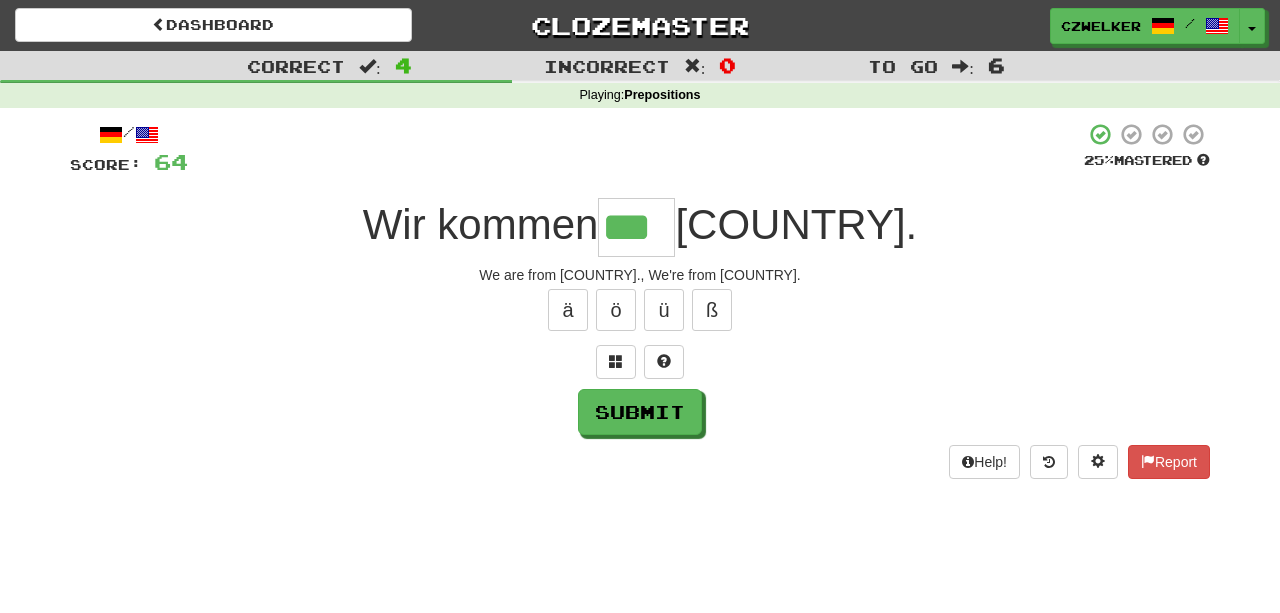 type on "***" 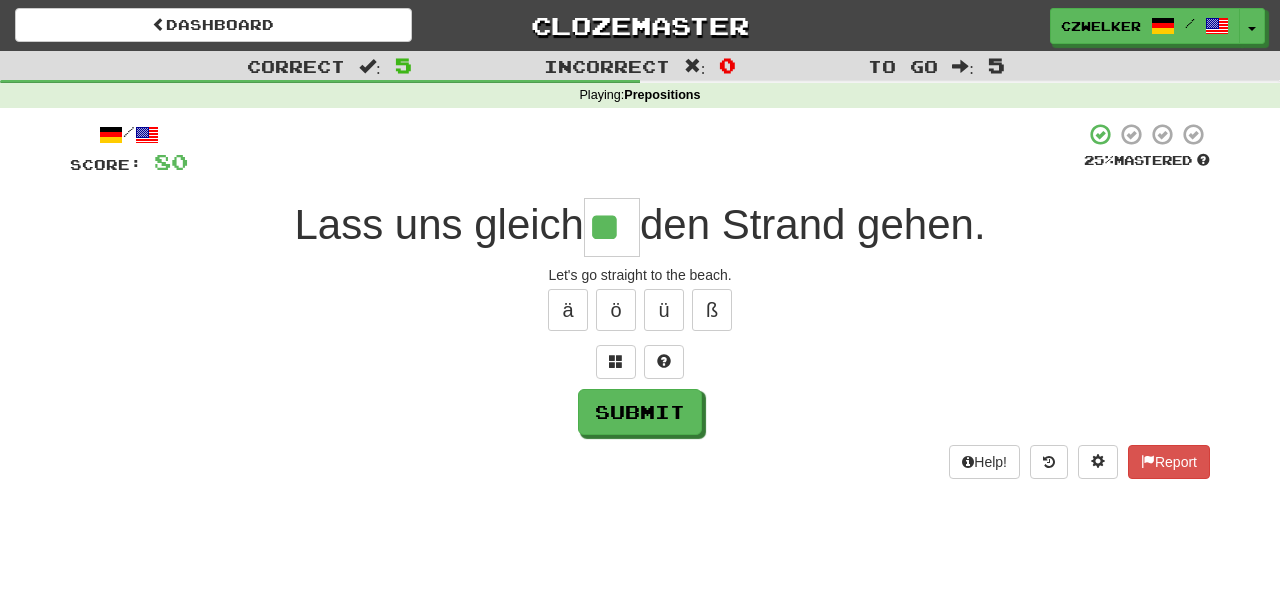 type on "**" 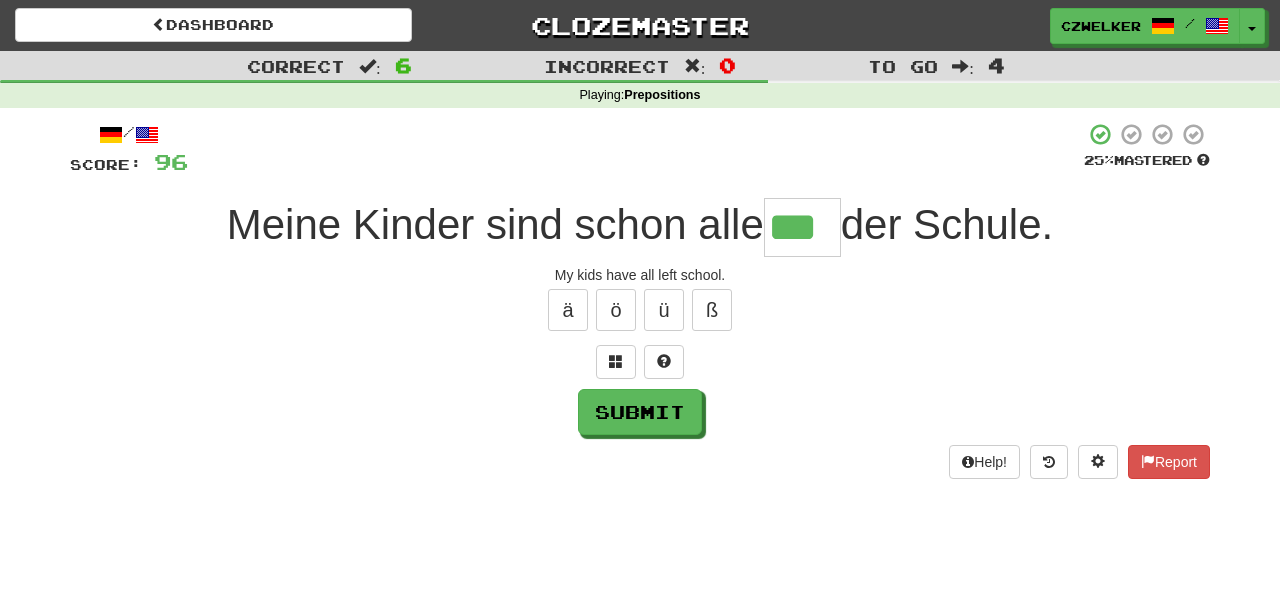 type on "***" 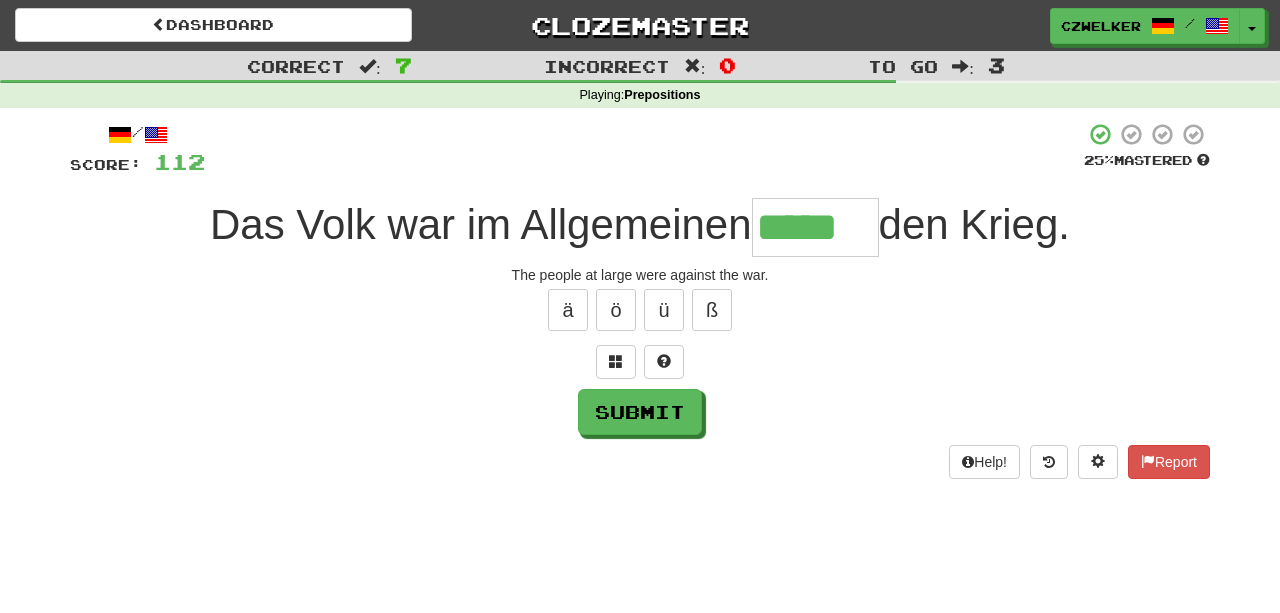 type on "*****" 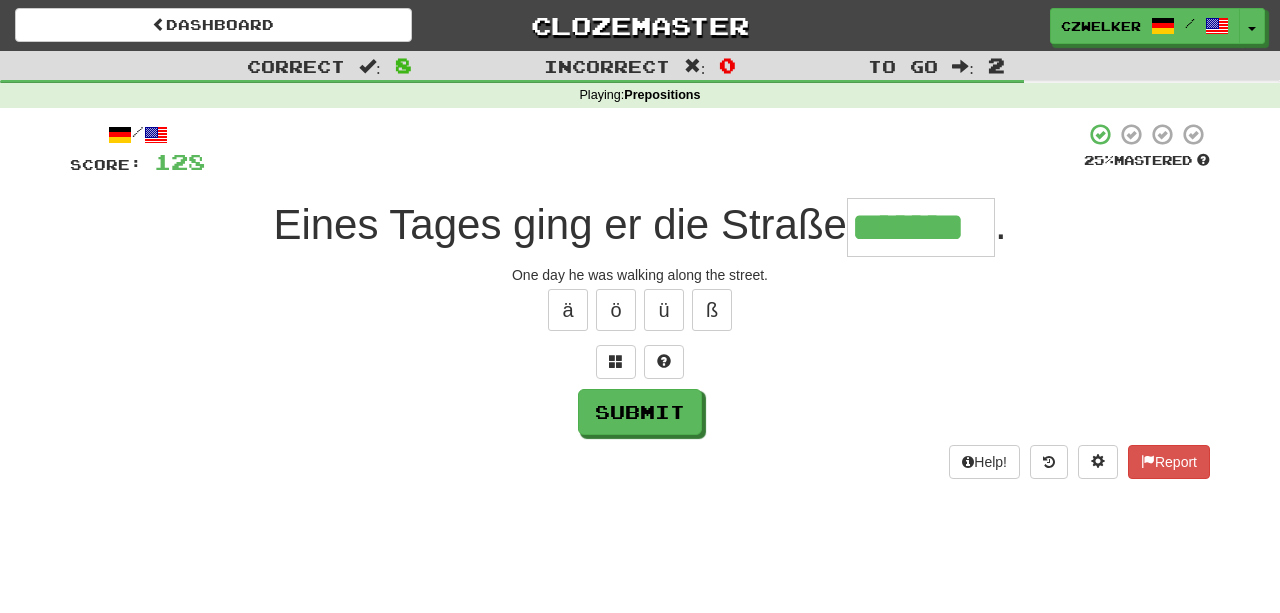 type on "*******" 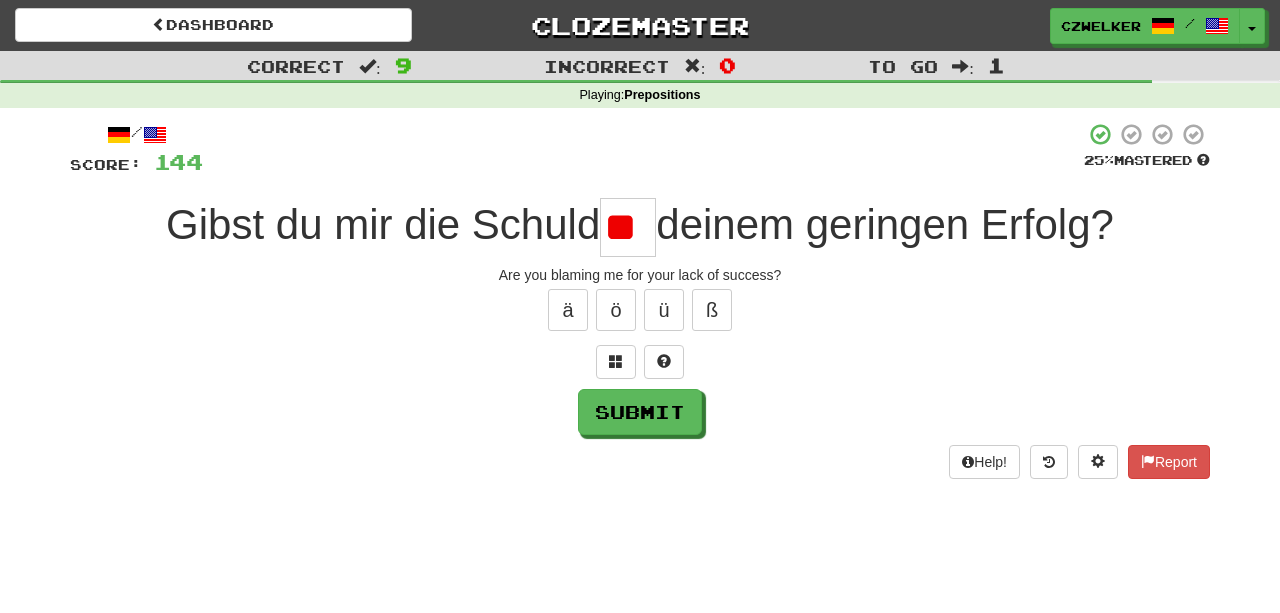 type on "*" 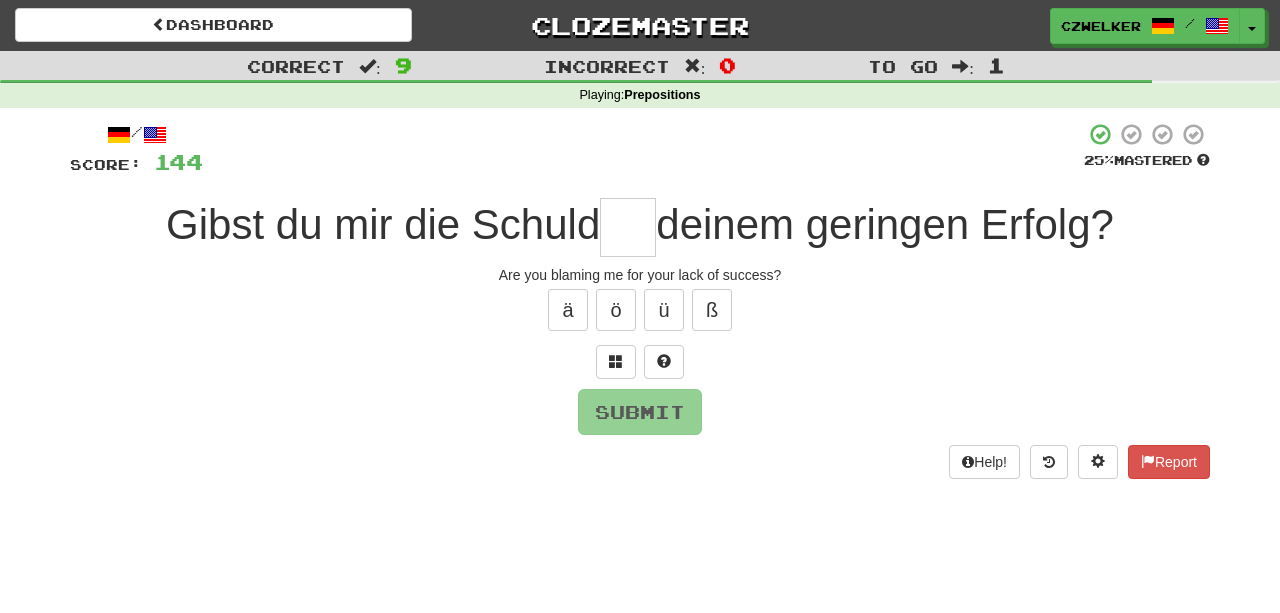 type on "*" 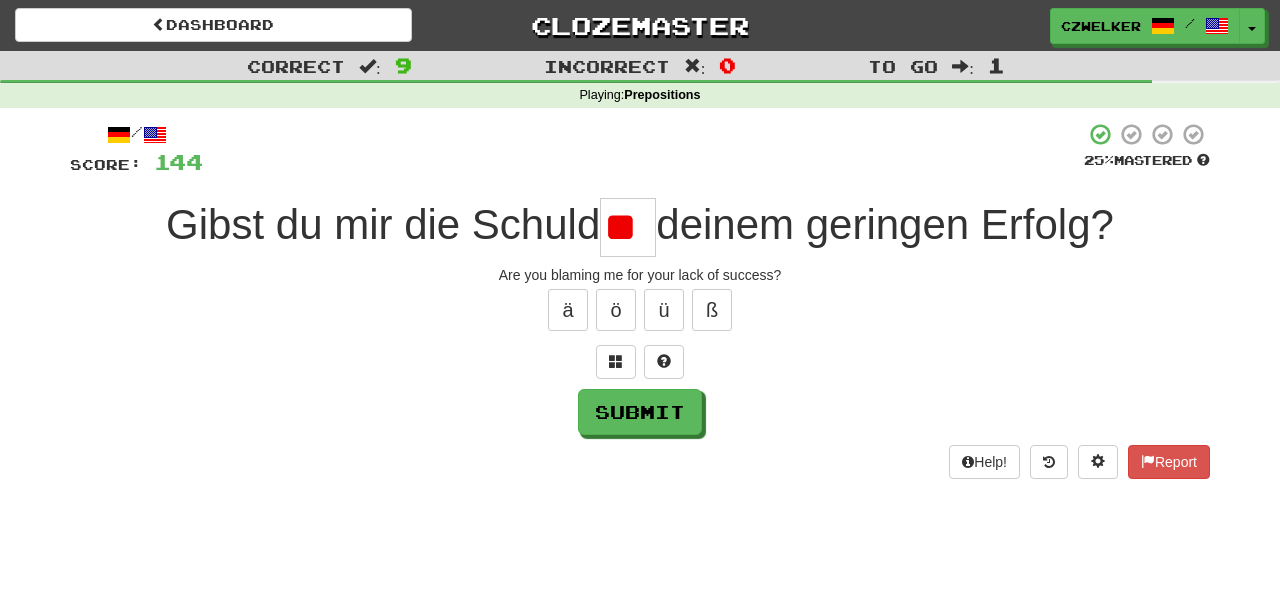 type on "*" 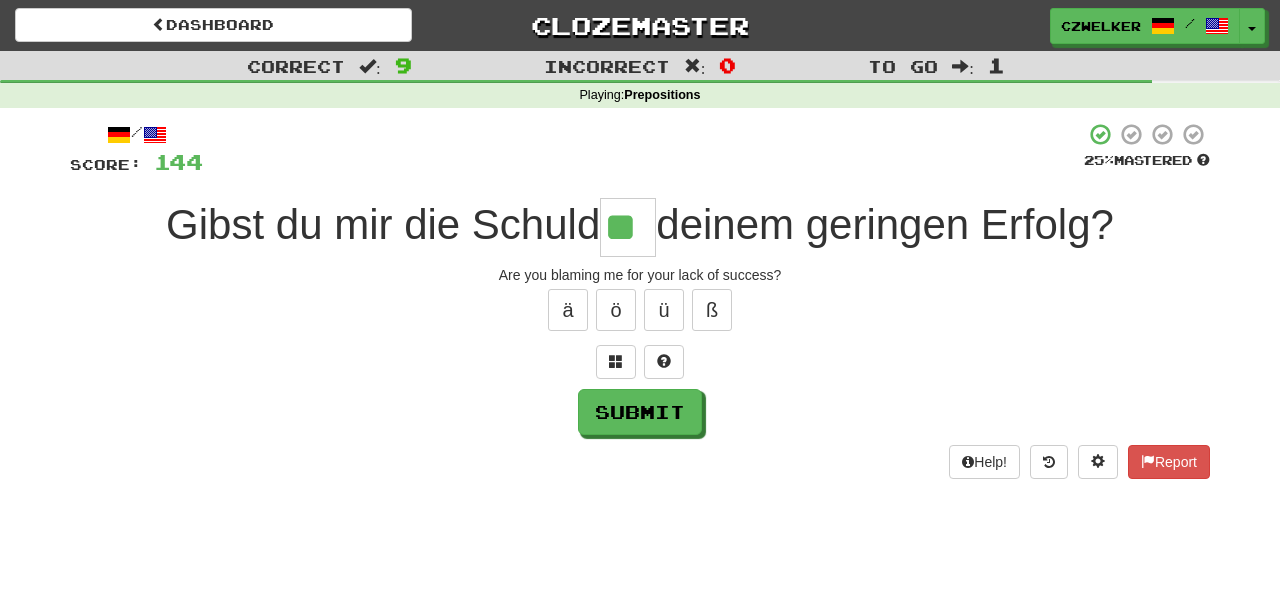 type on "**" 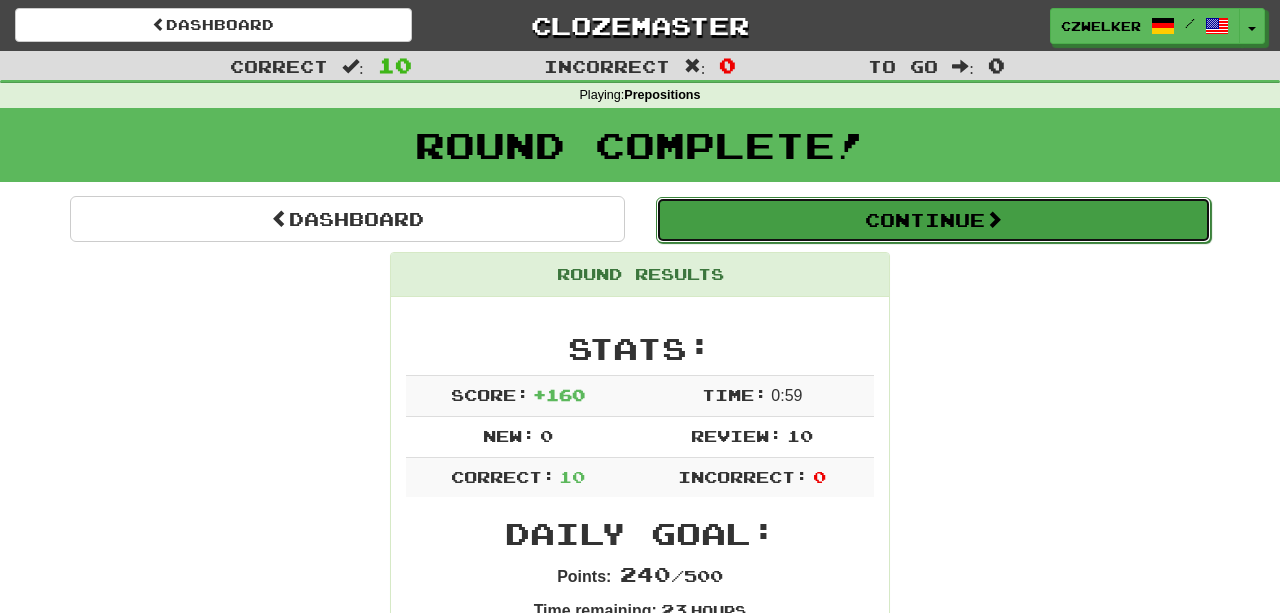 click on "Continue" at bounding box center [933, 220] 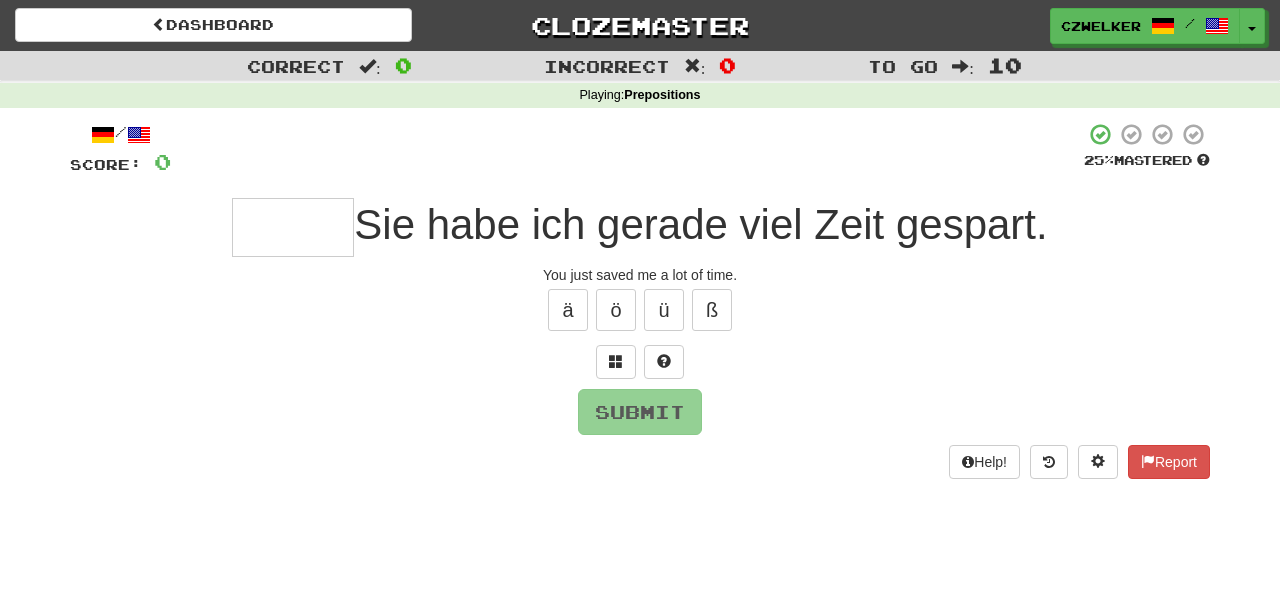 type on "*" 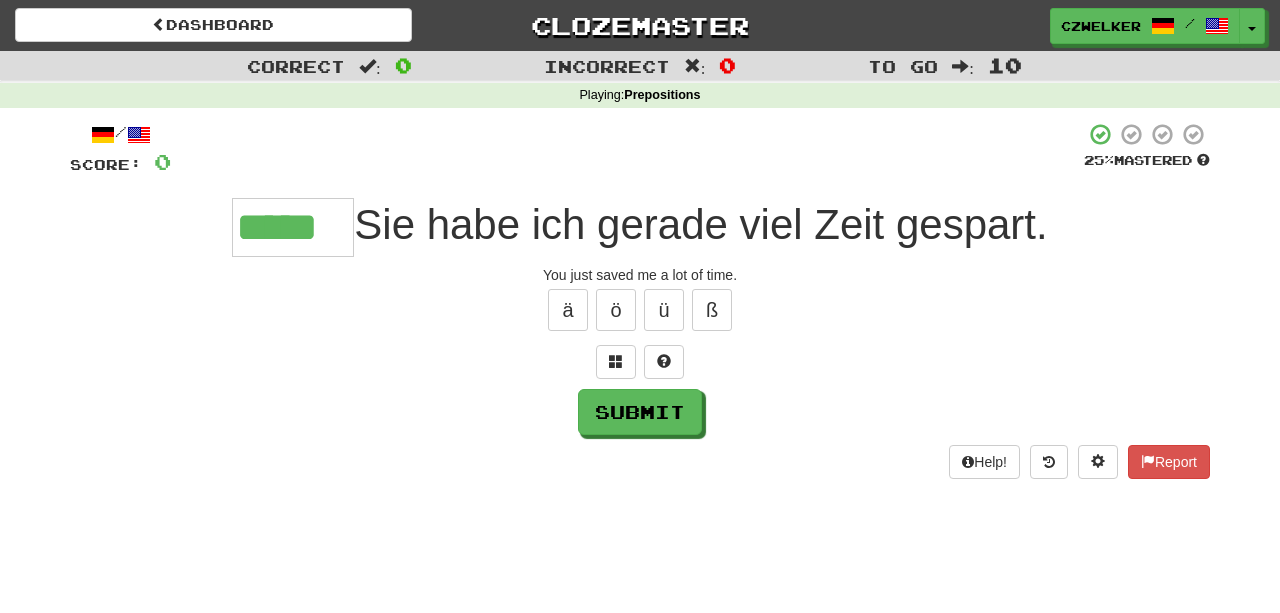 type on "*****" 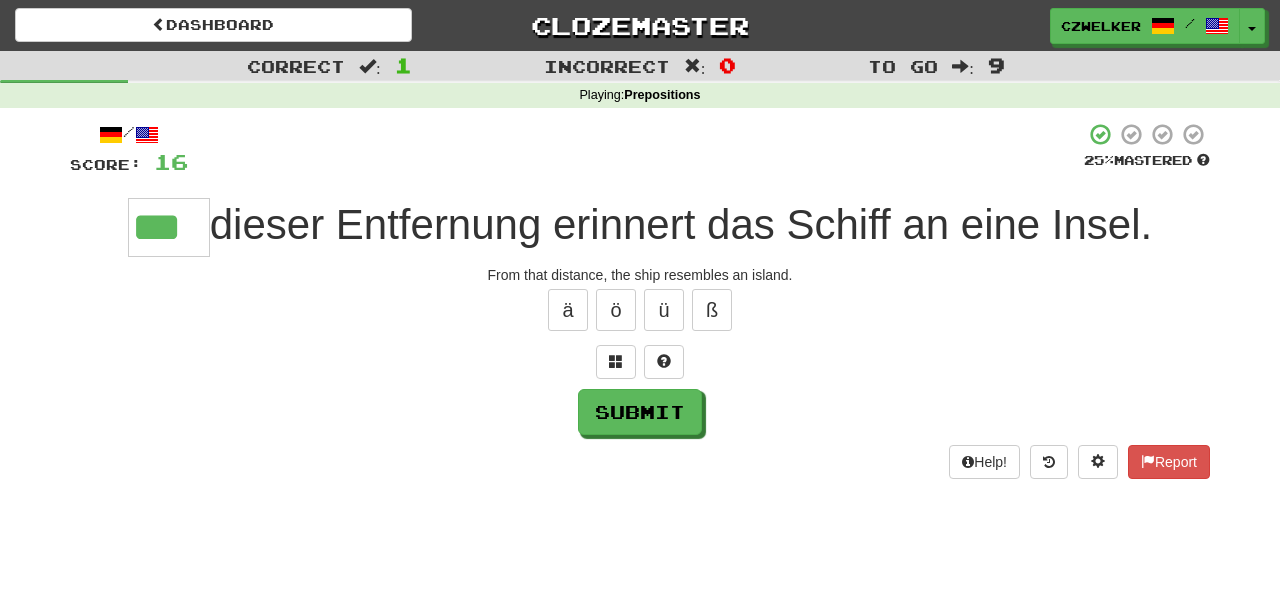 type on "***" 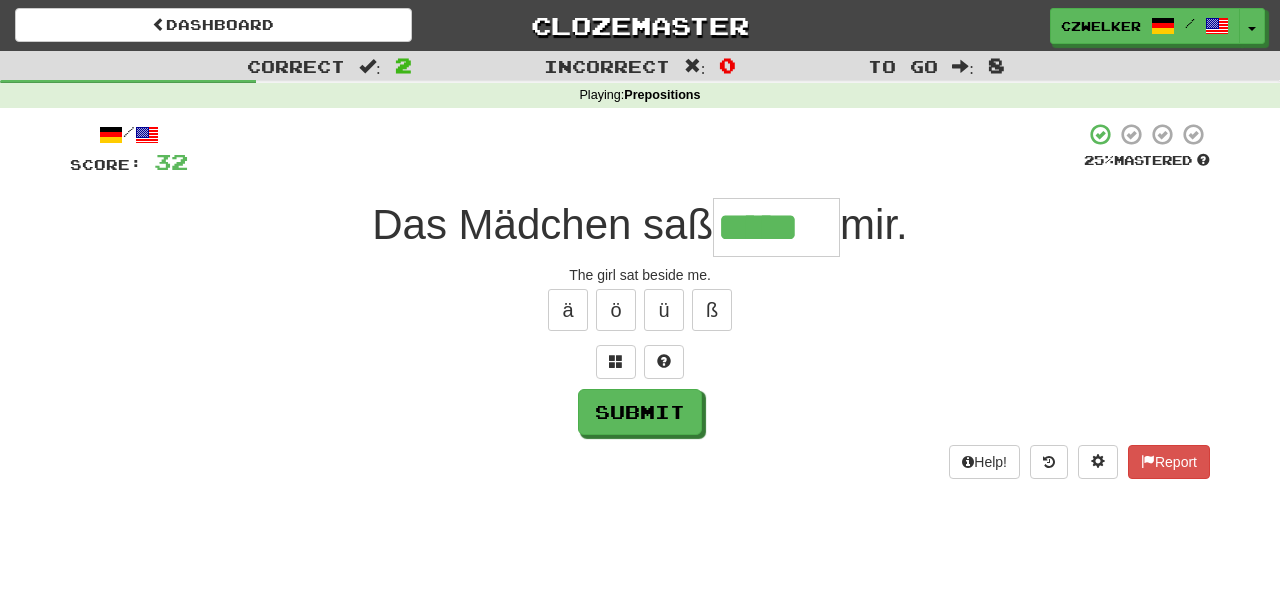 type on "*****" 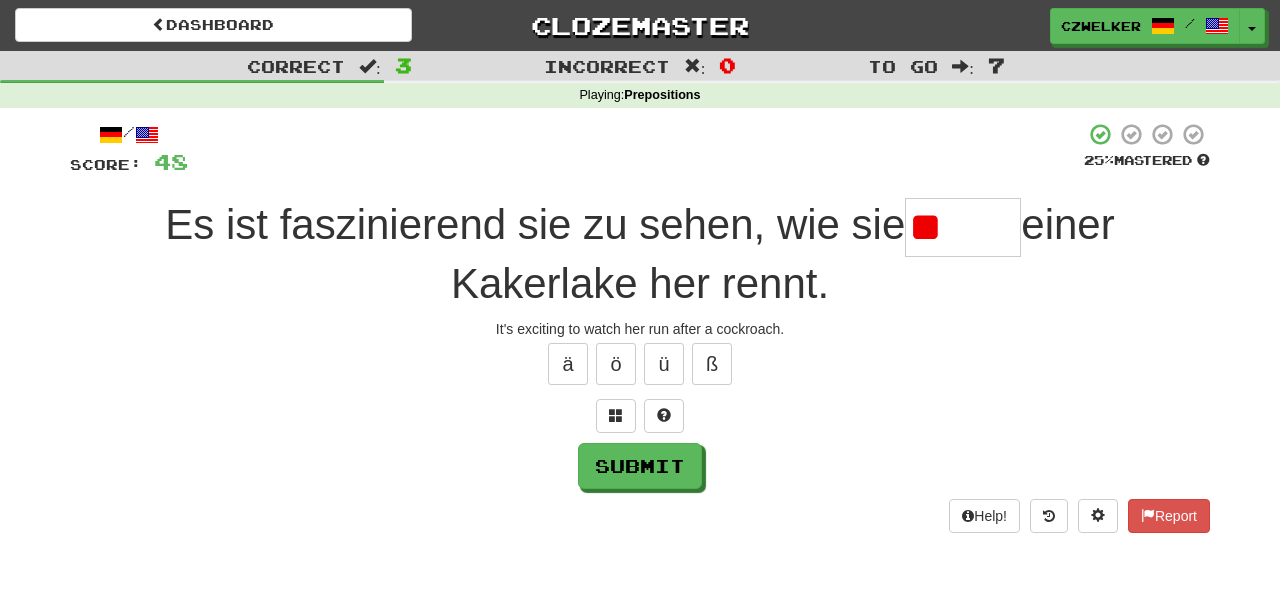 type on "*" 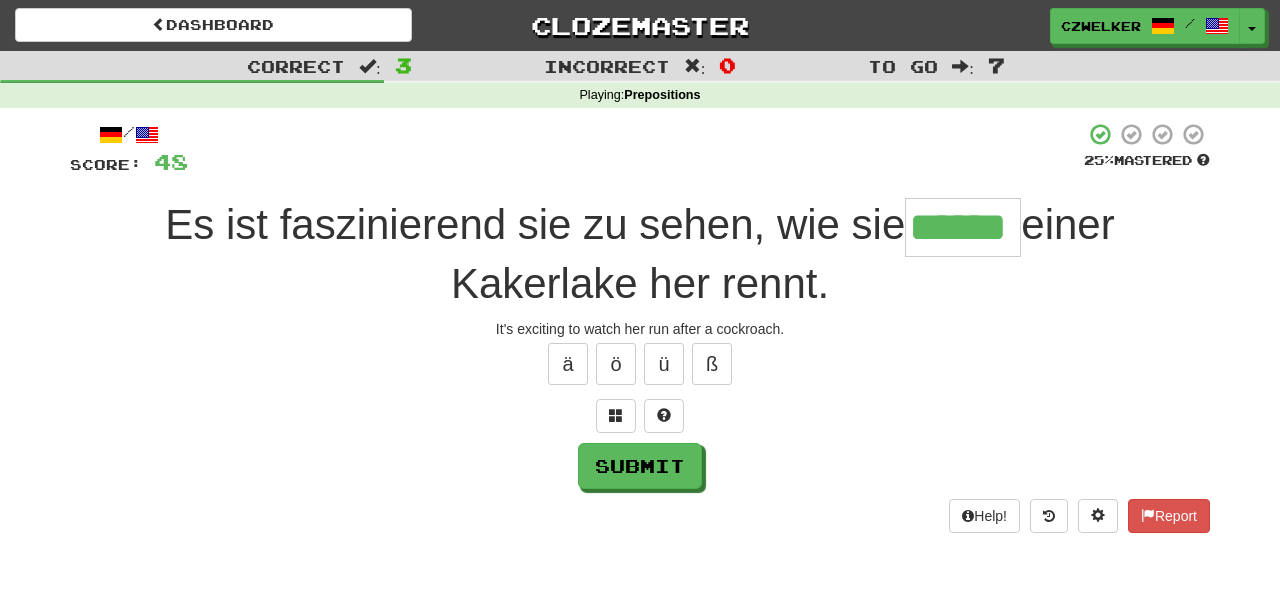 type on "******" 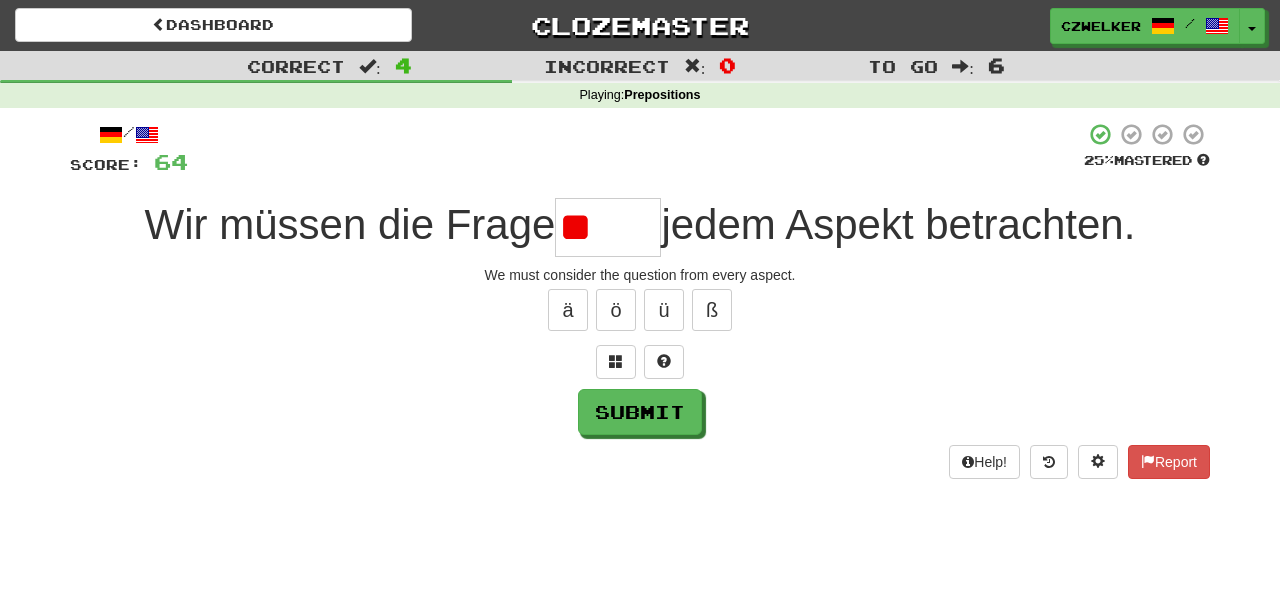 type on "*" 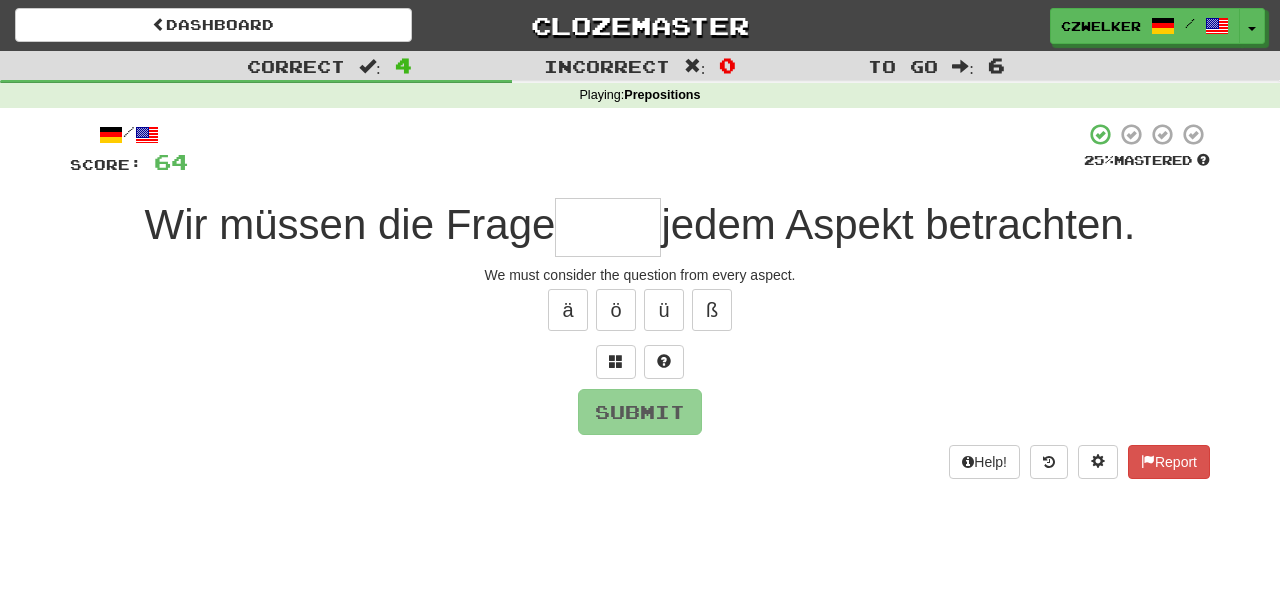 type on "*" 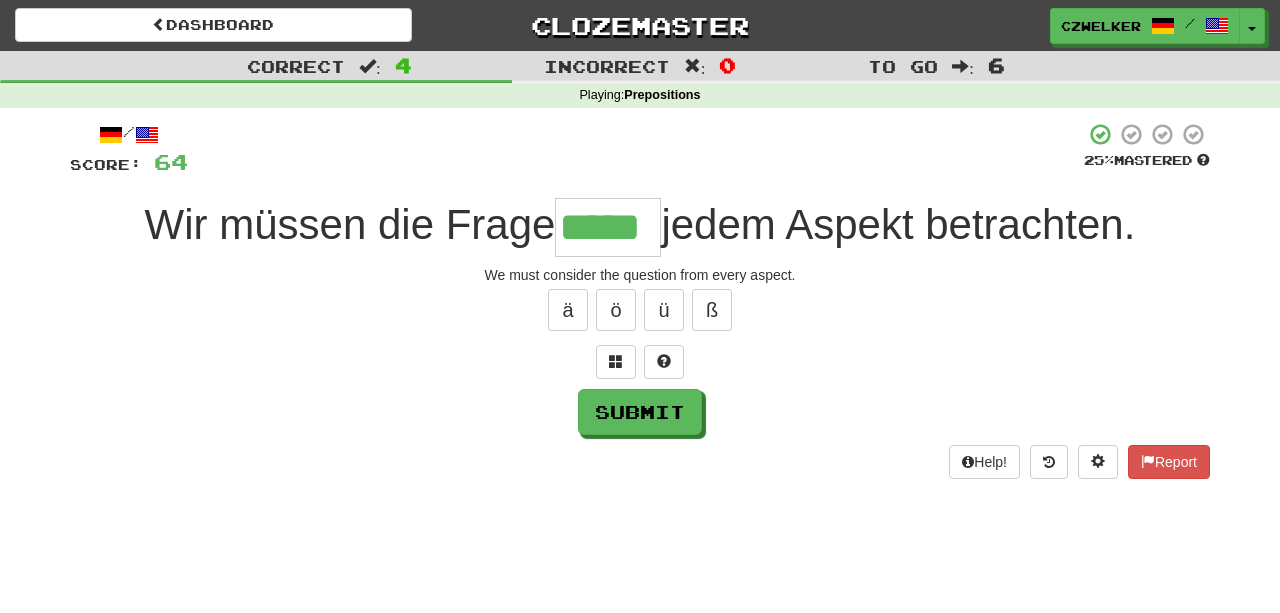 type on "*****" 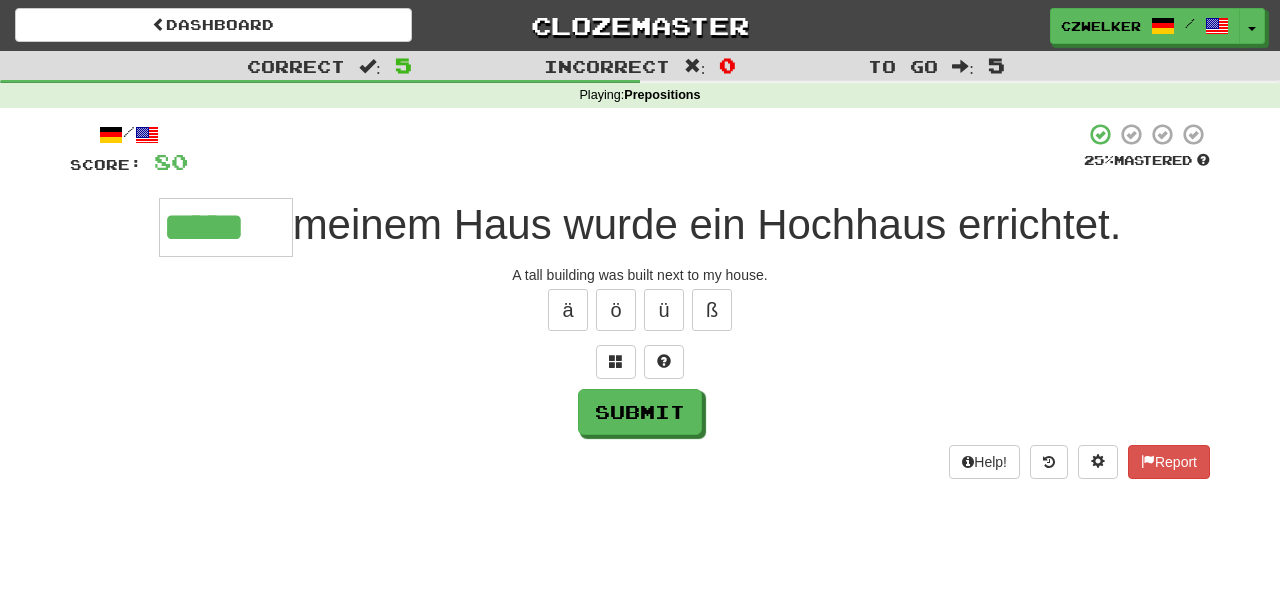 type on "*****" 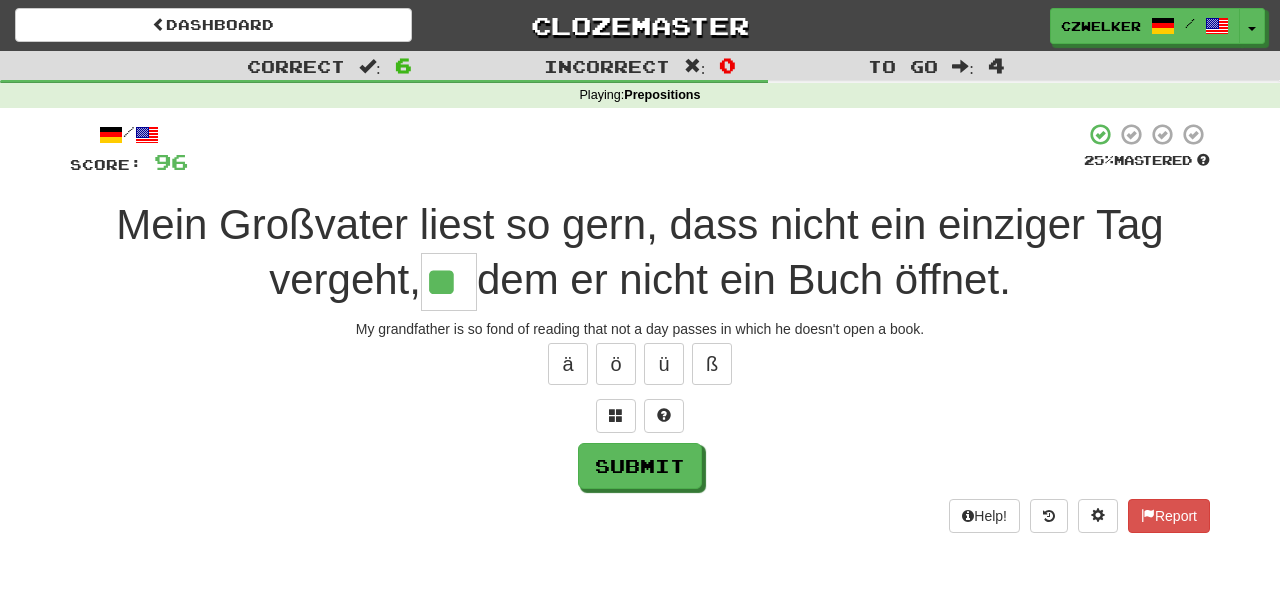 type on "**" 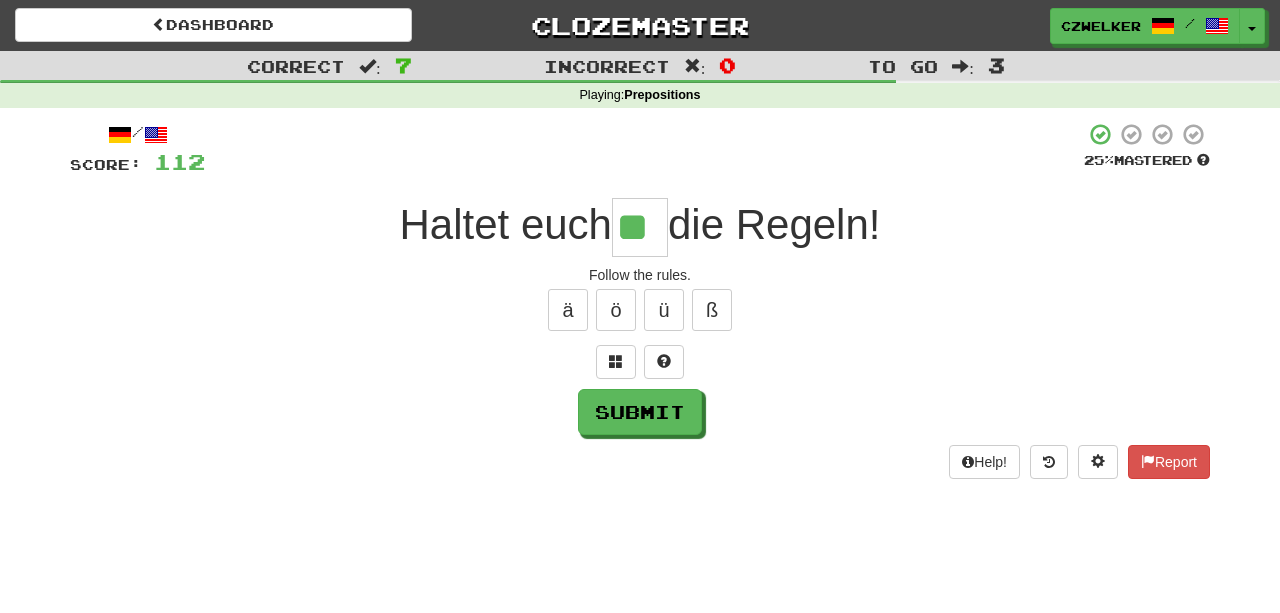 type on "**" 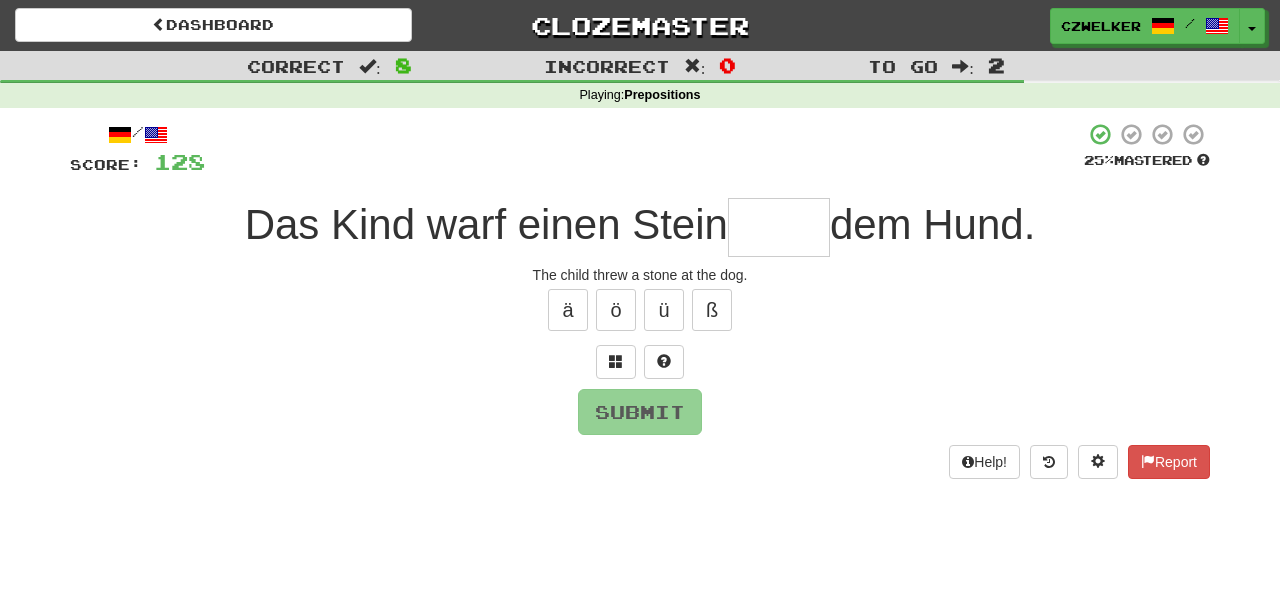 type on "*" 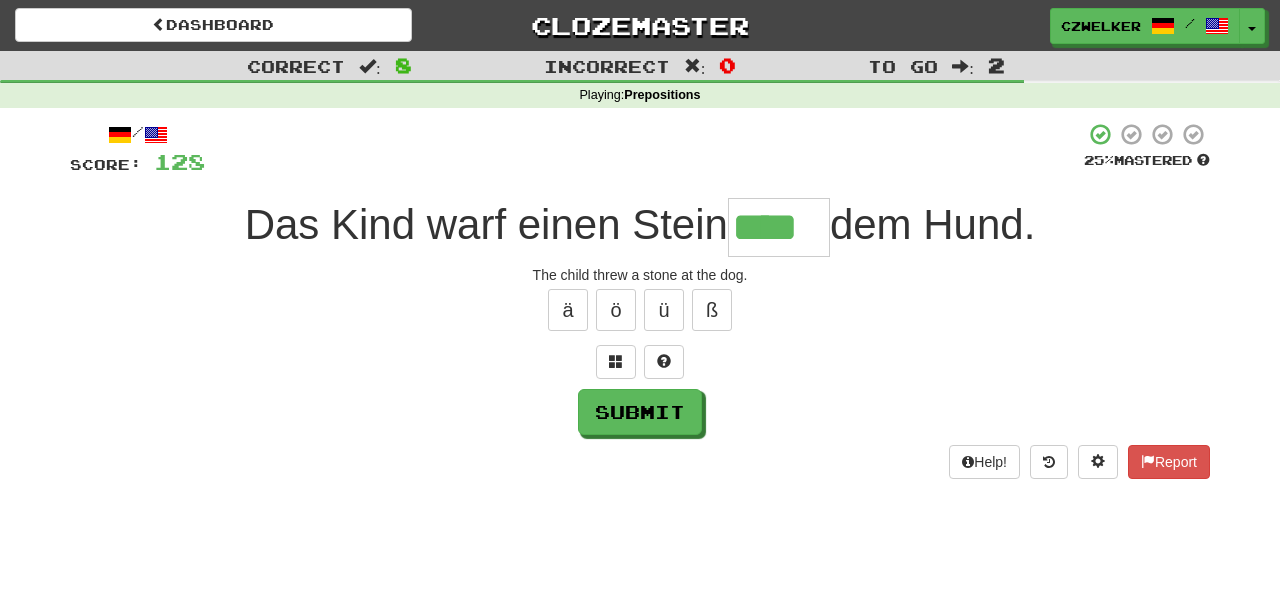 type on "****" 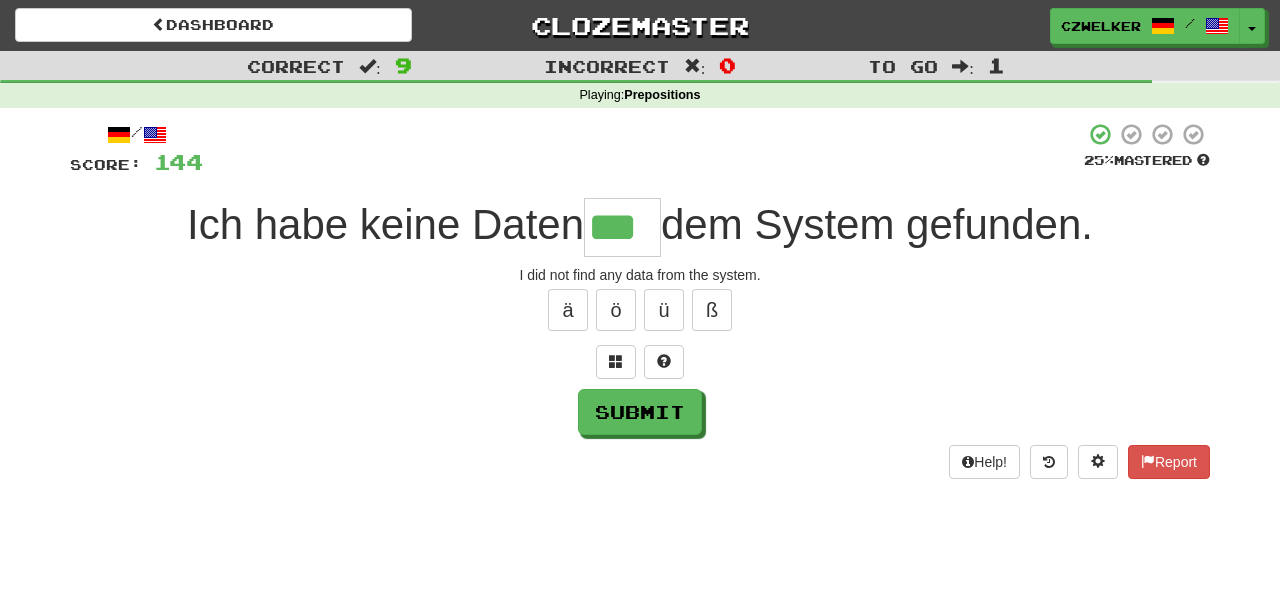 type on "***" 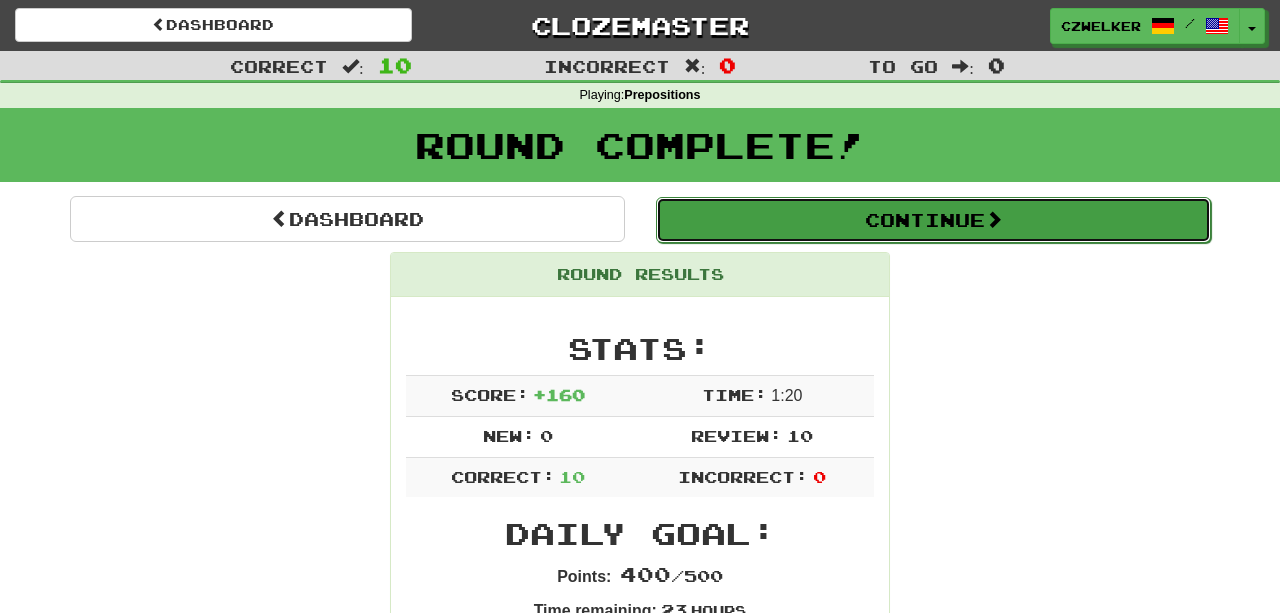 click on "Continue" at bounding box center (933, 220) 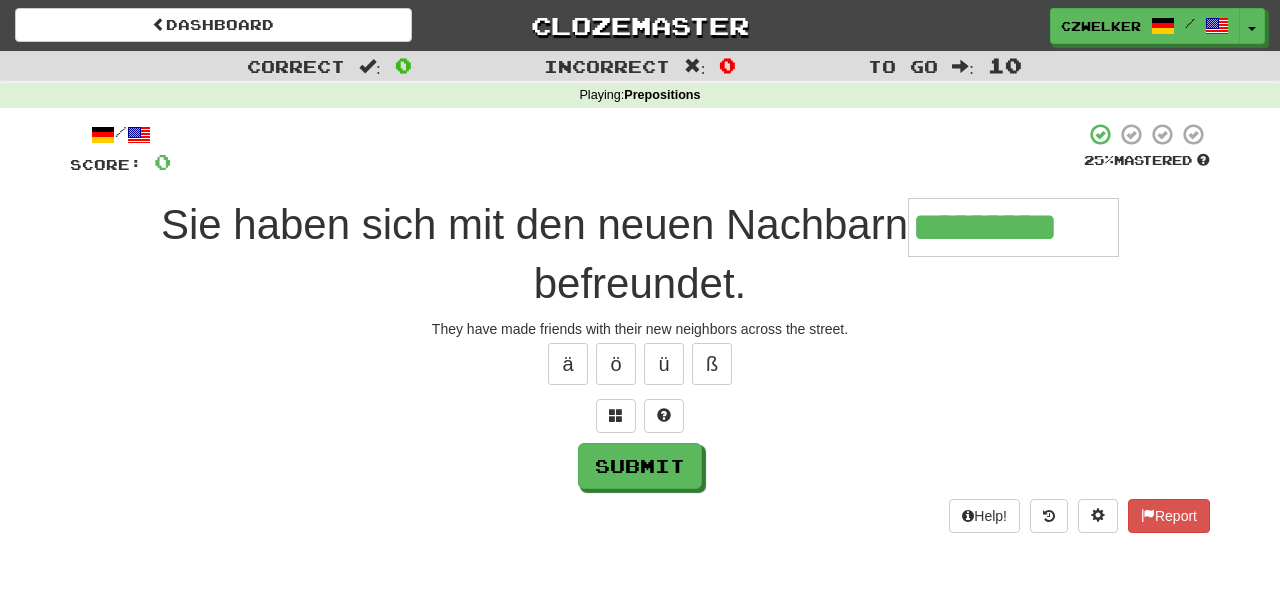 type on "*********" 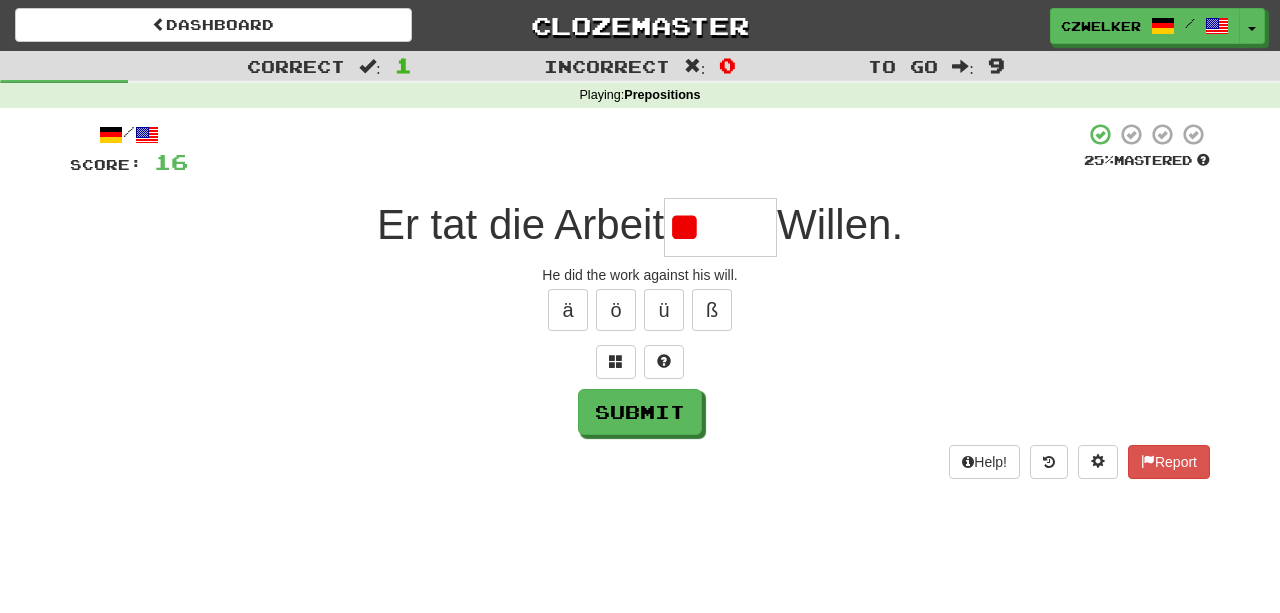 type on "*" 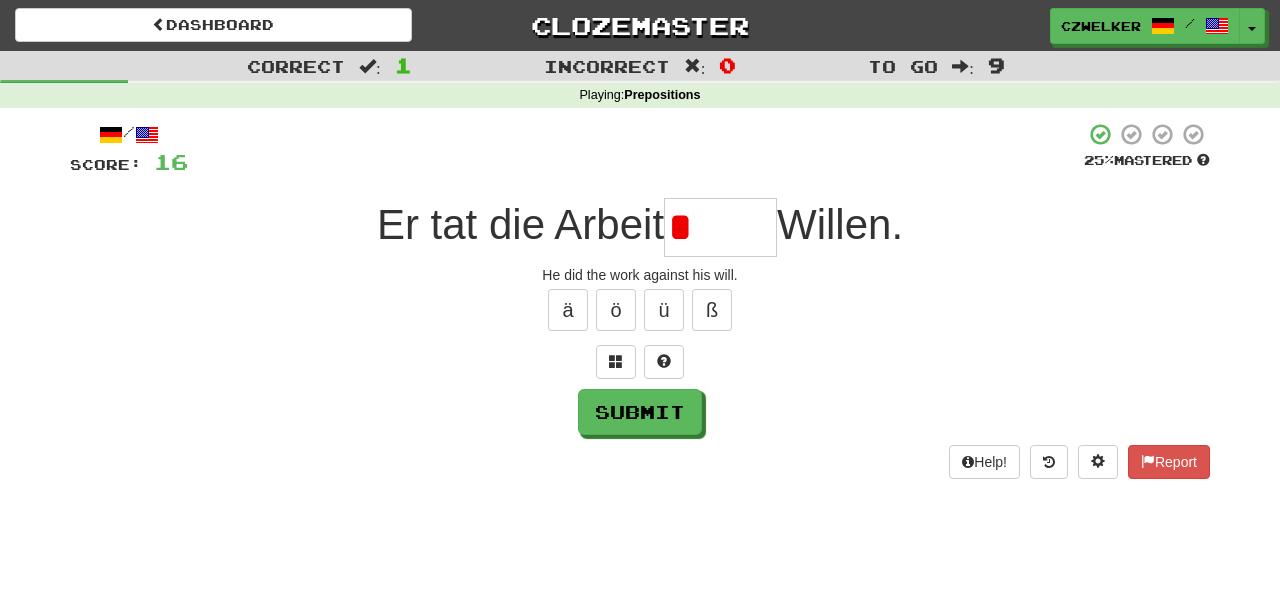 type 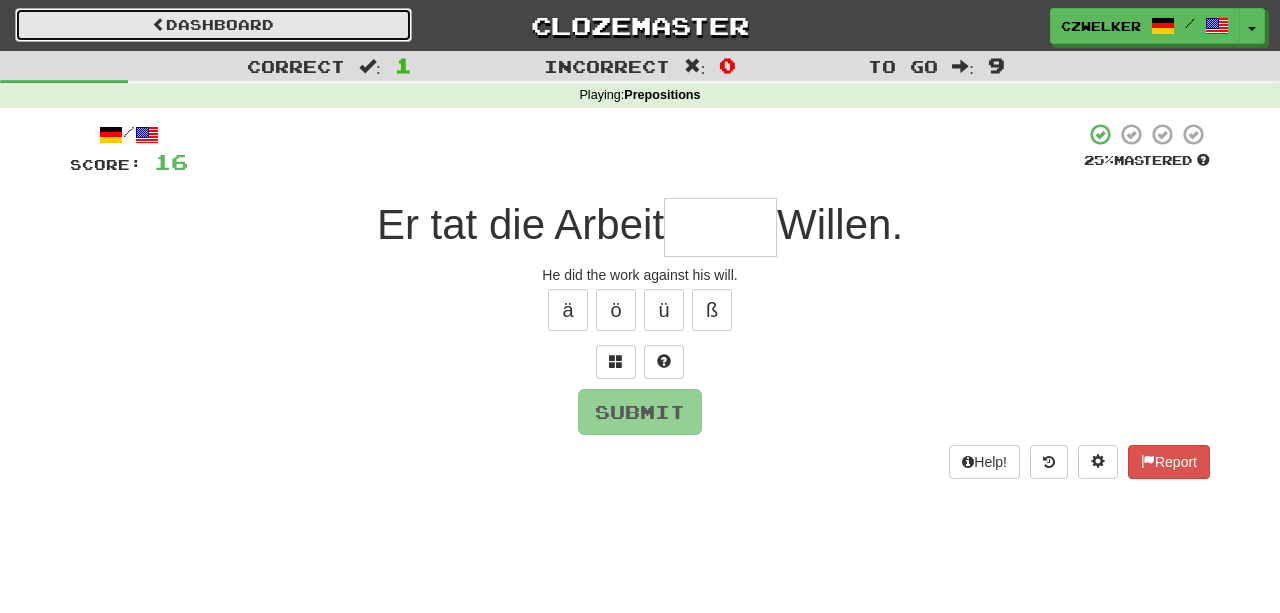 click on "Dashboard" at bounding box center [213, 25] 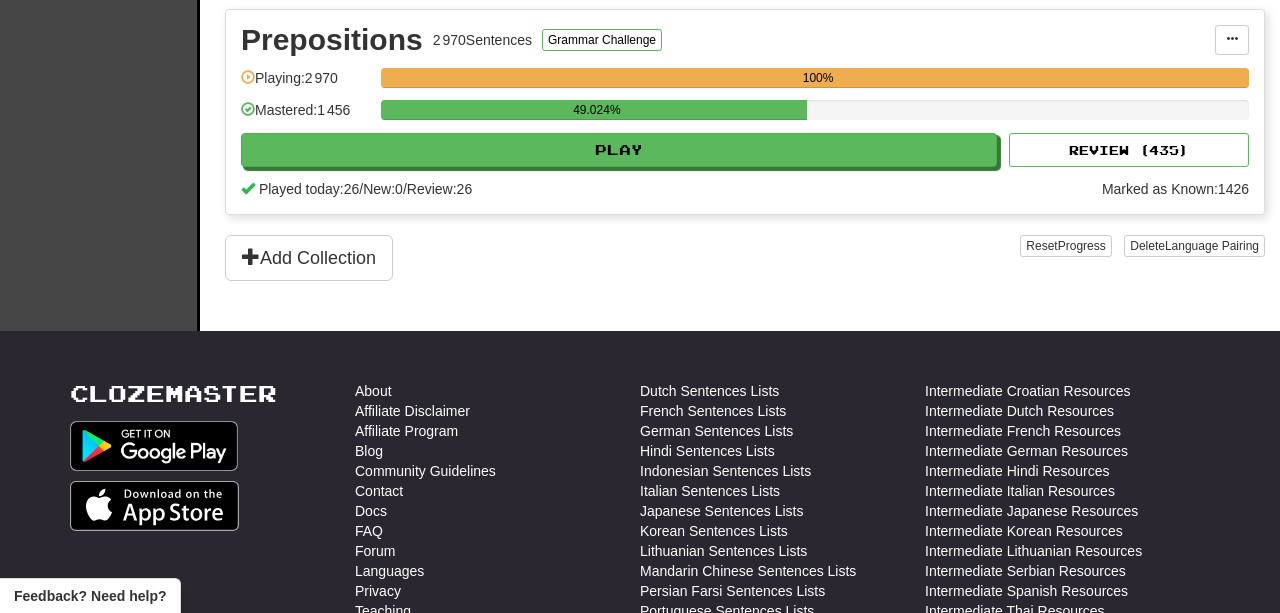 scroll, scrollTop: 1124, scrollLeft: 0, axis: vertical 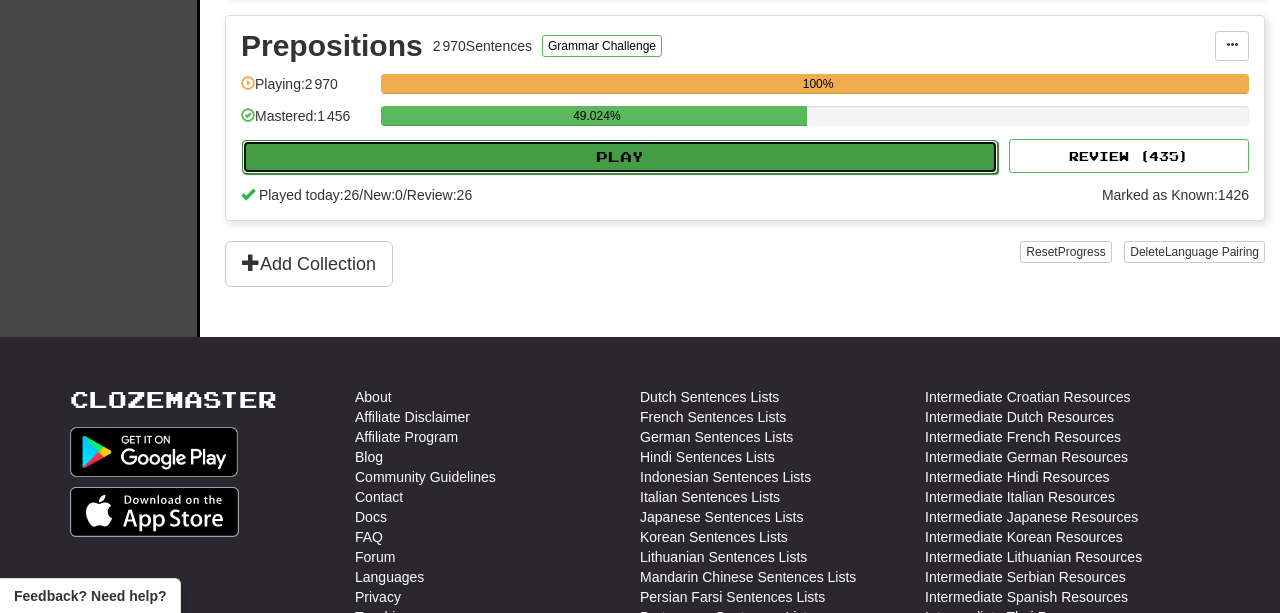 click on "Play" at bounding box center (620, 157) 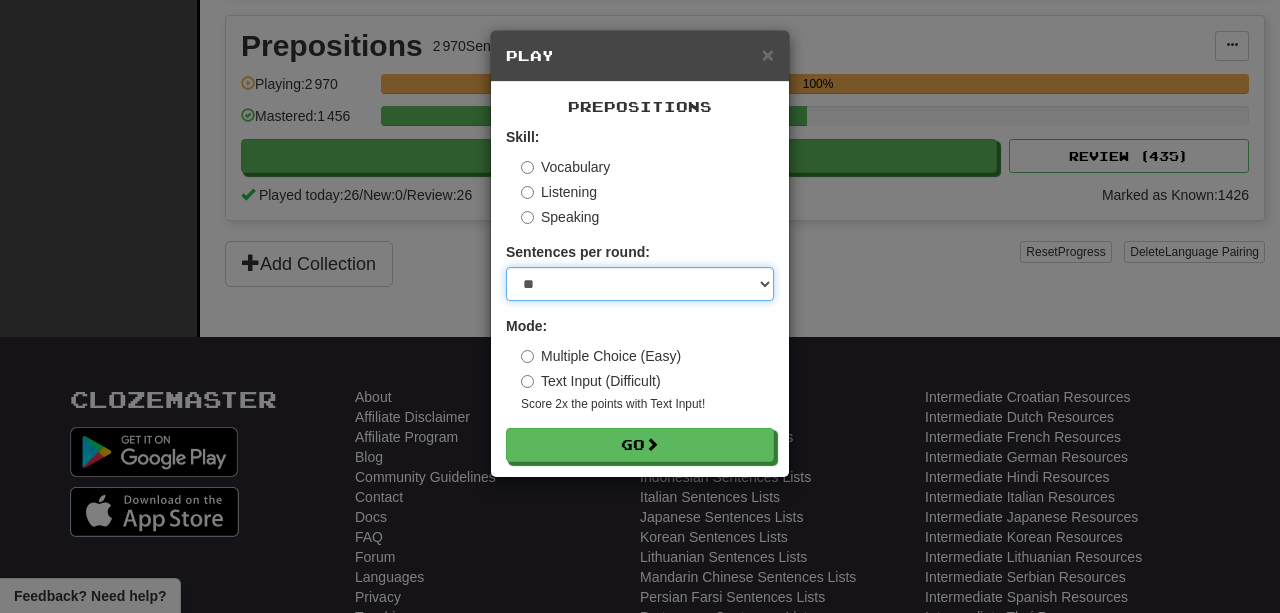 click on "* ** ** ** ** ** *** ********" at bounding box center [640, 284] 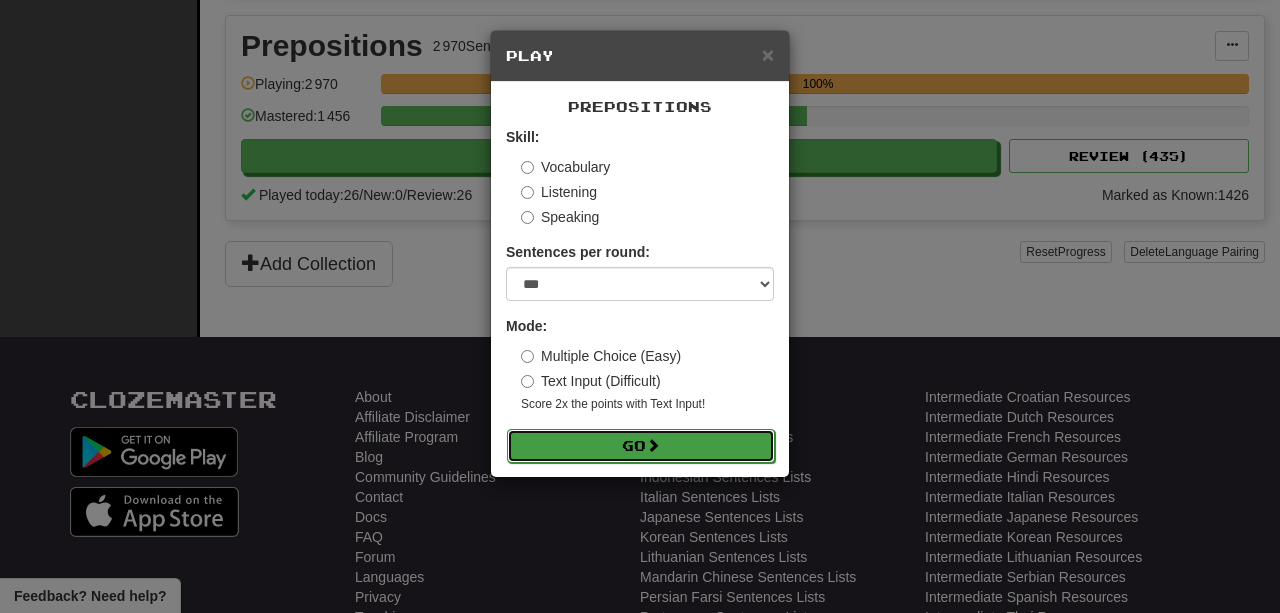 click on "Go" at bounding box center [641, 446] 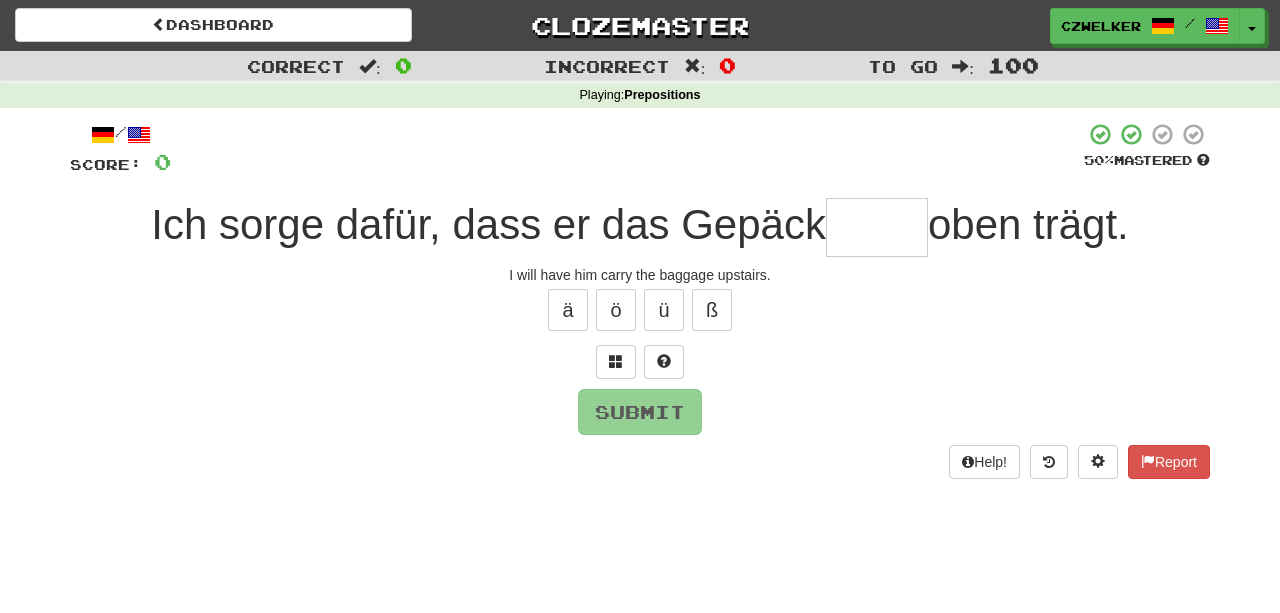 scroll, scrollTop: 0, scrollLeft: 0, axis: both 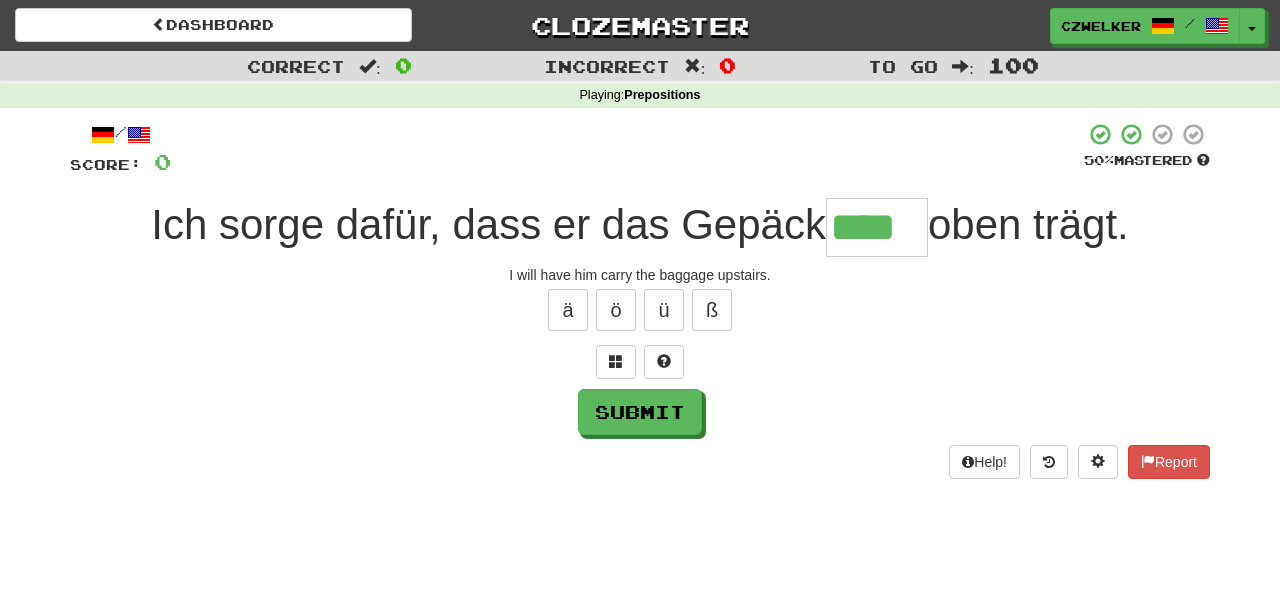 type on "****" 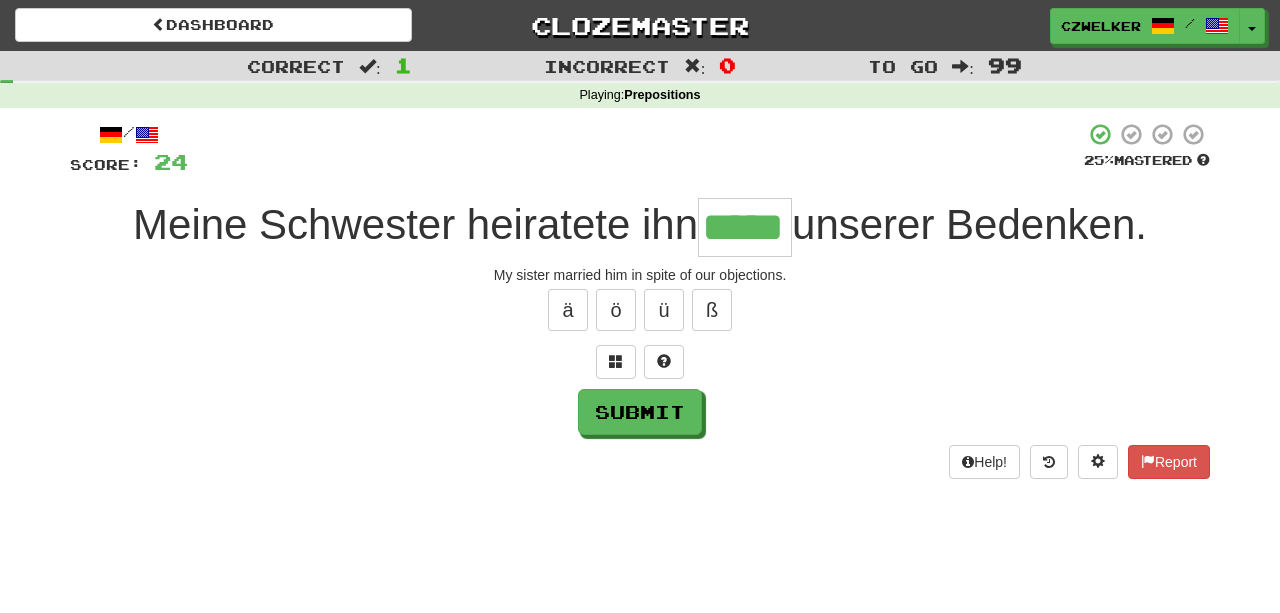 type on "*****" 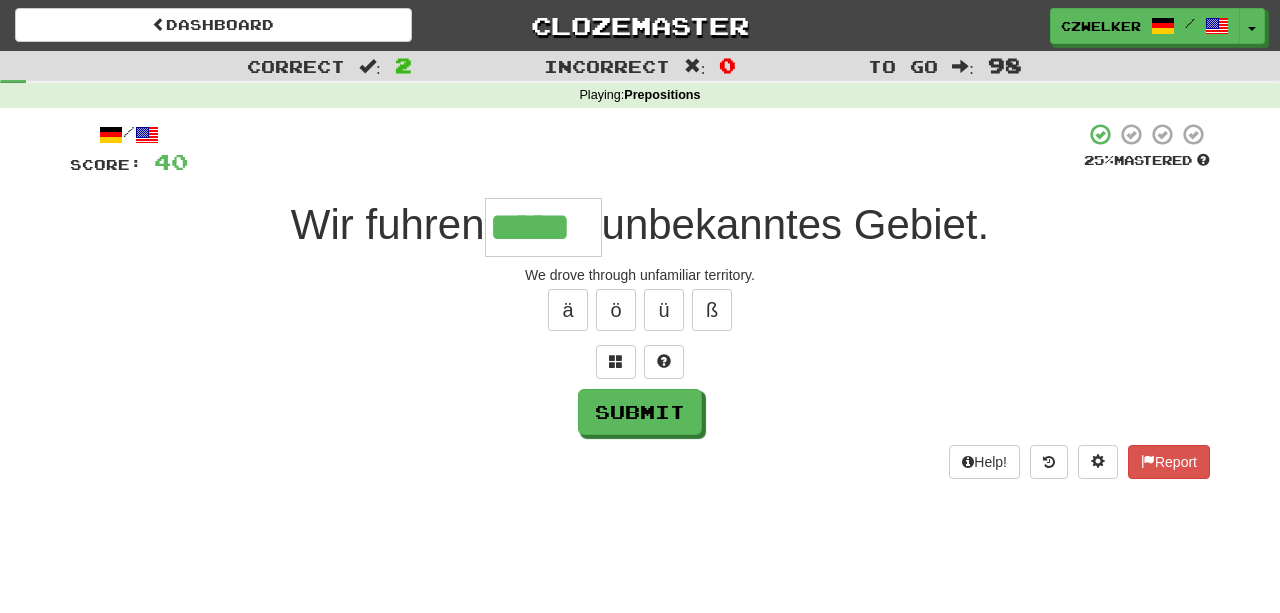 type on "*****" 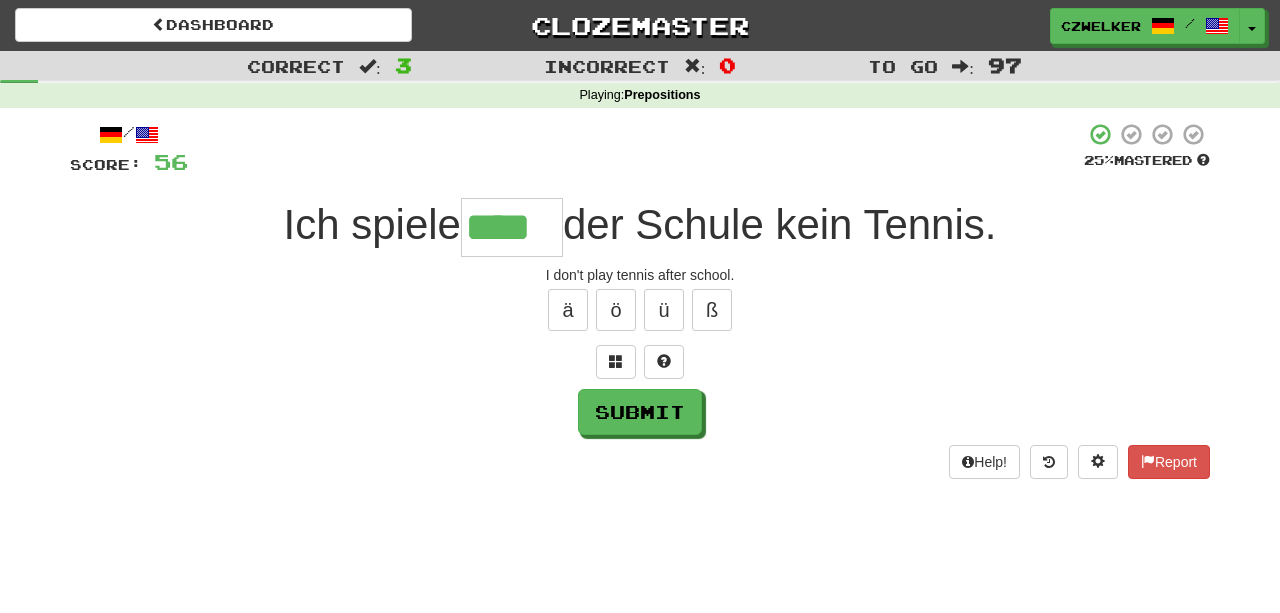 type on "****" 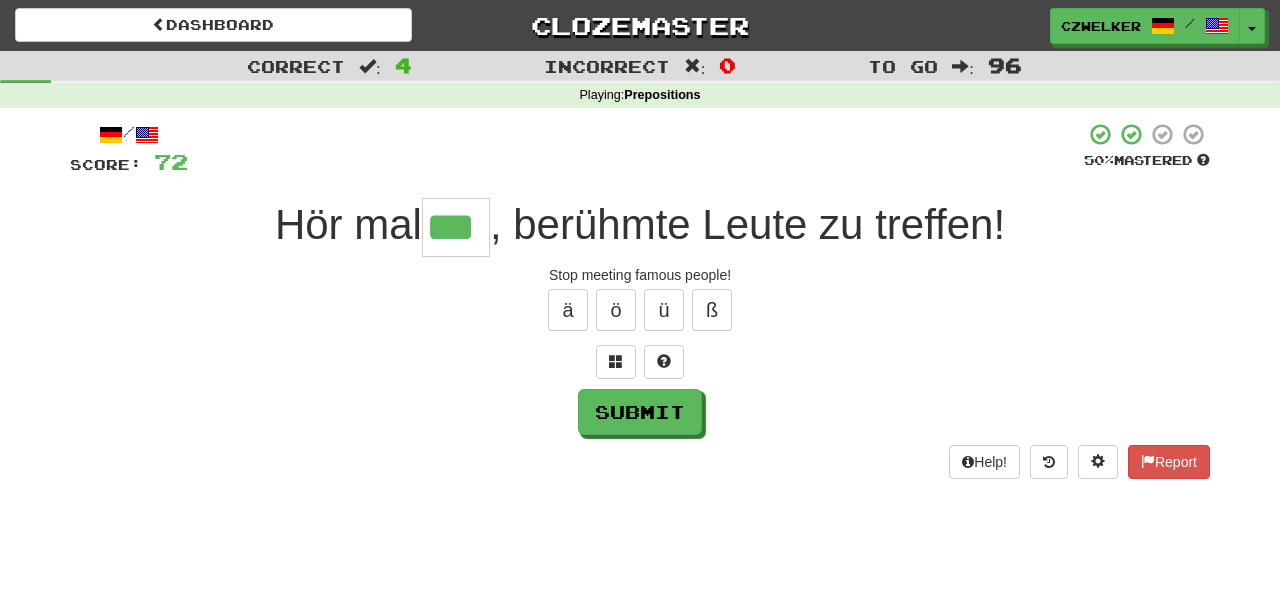 type on "***" 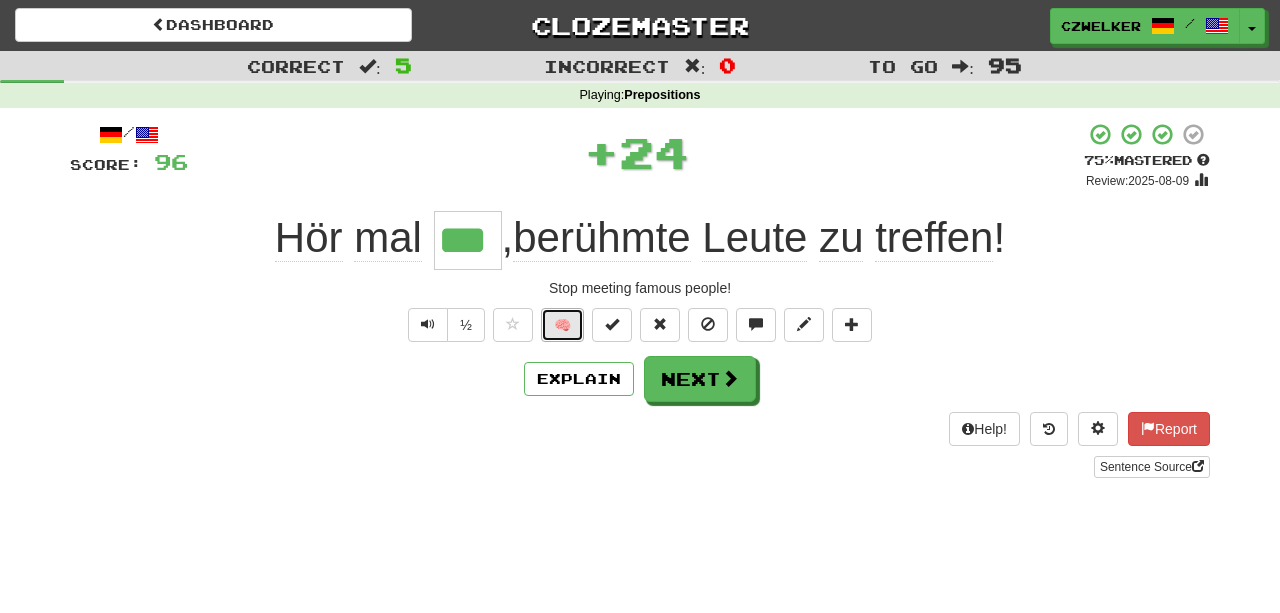 click on "🧠" at bounding box center (562, 325) 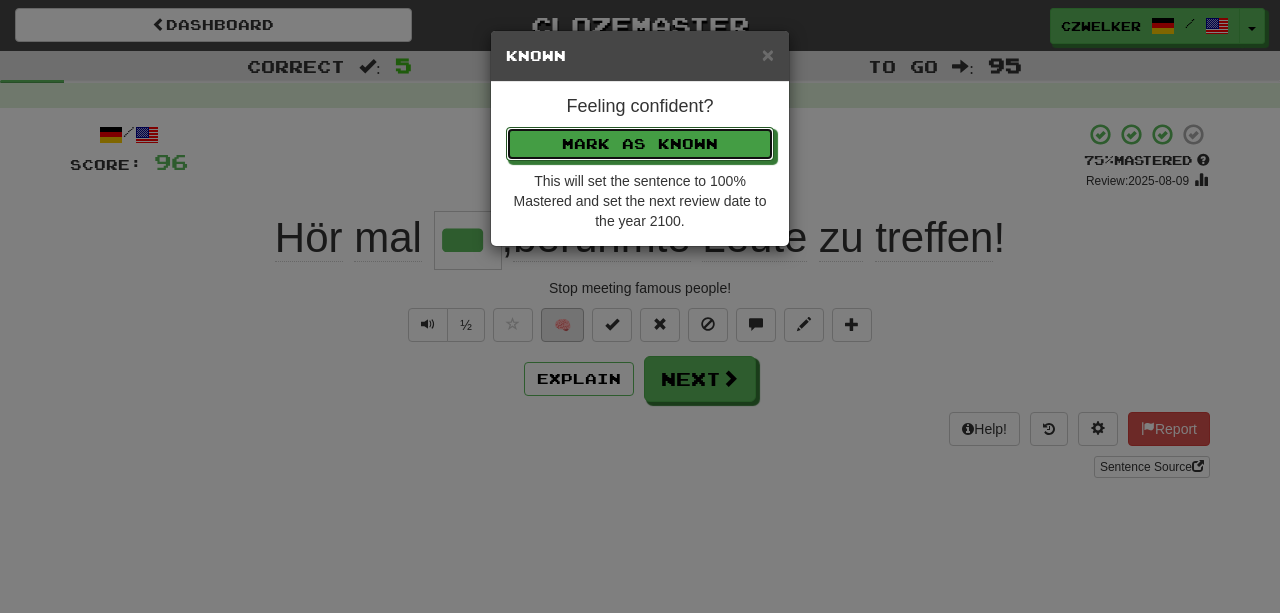 type 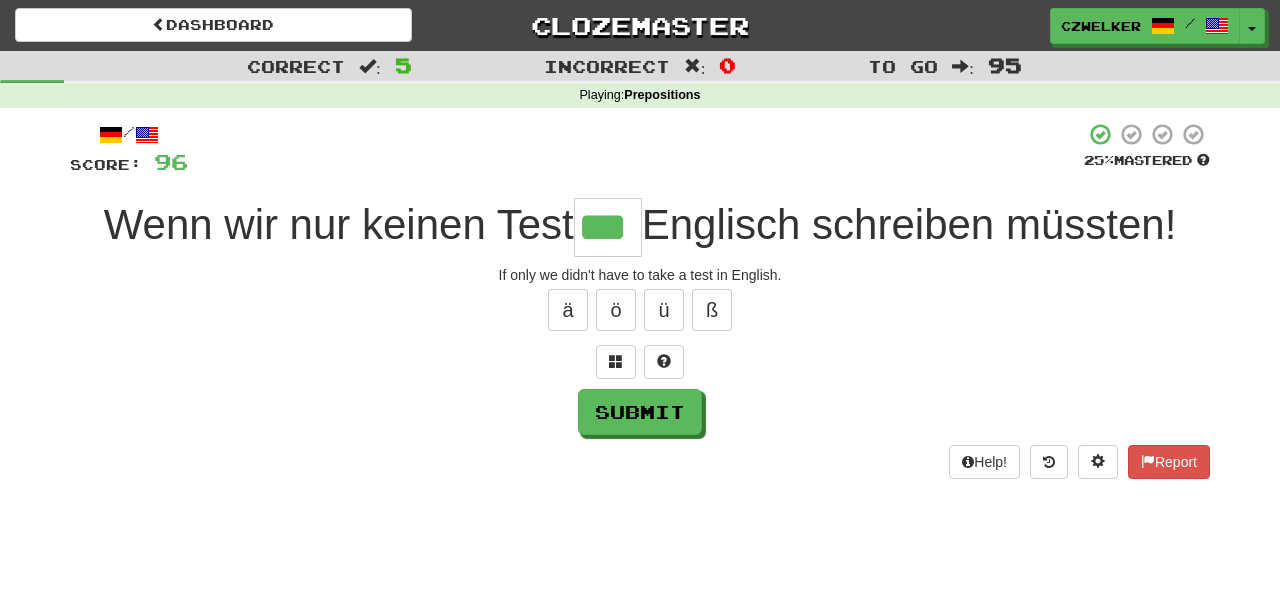 type on "***" 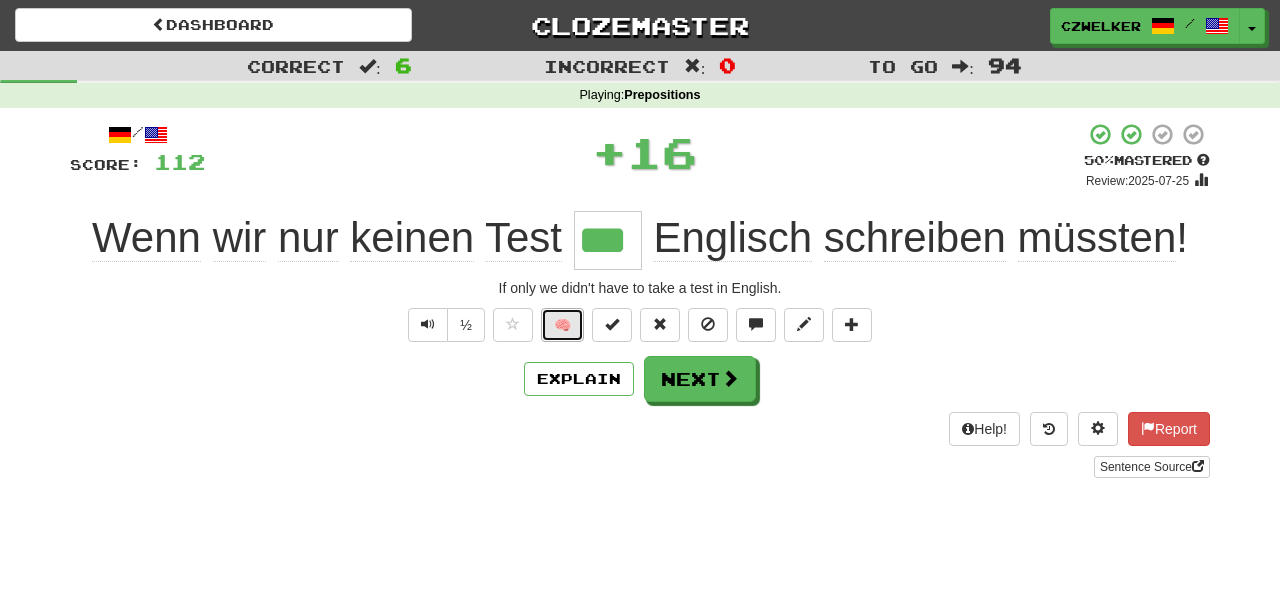 click on "🧠" at bounding box center (562, 325) 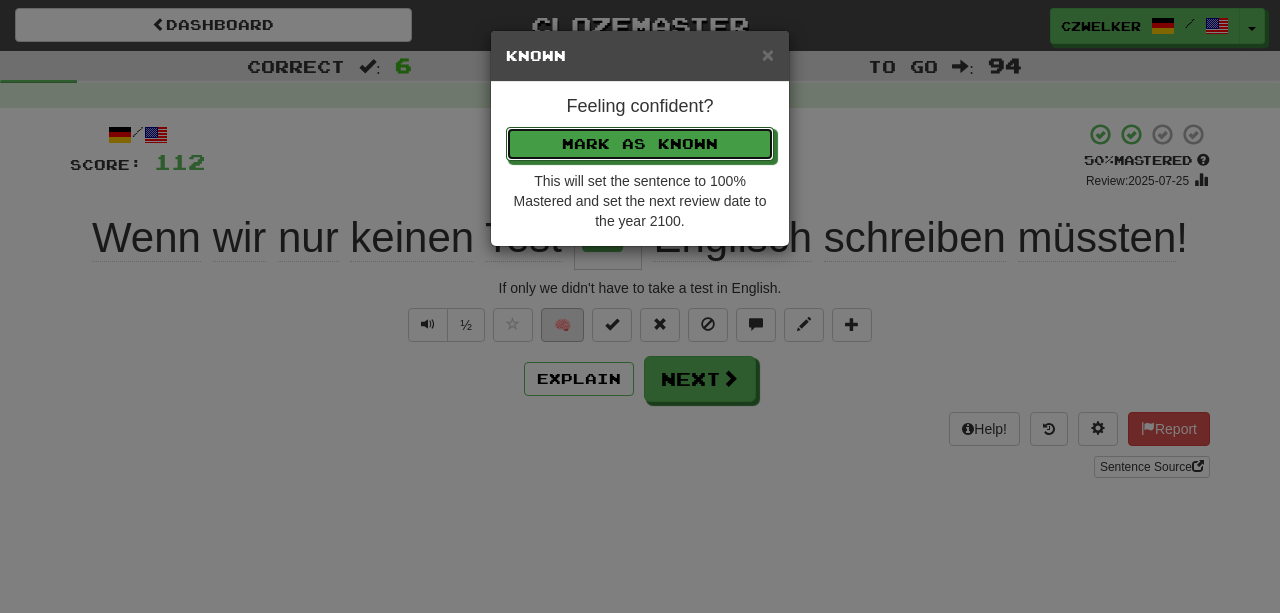 click on "Mark as Known" at bounding box center (640, 144) 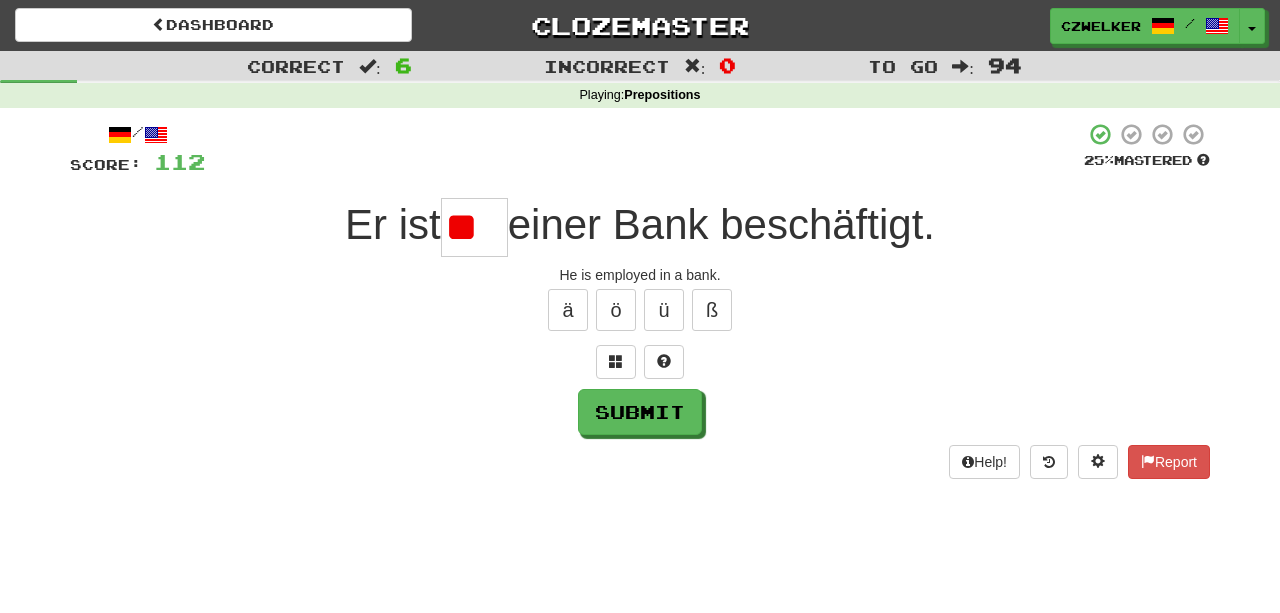 type on "*" 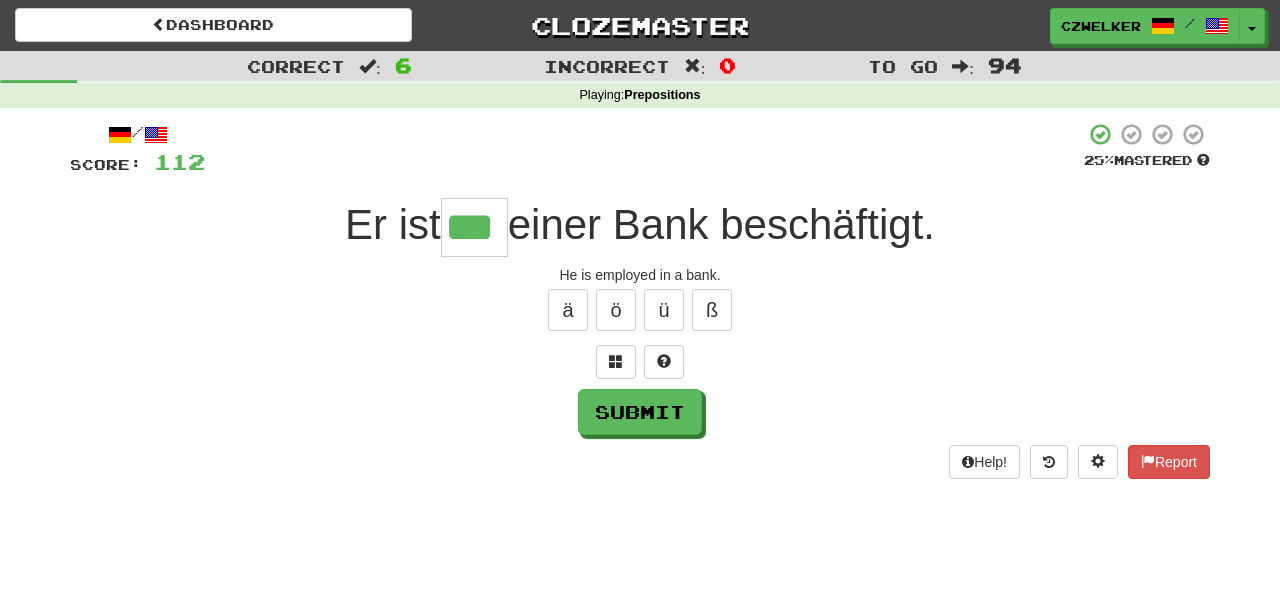 type on "***" 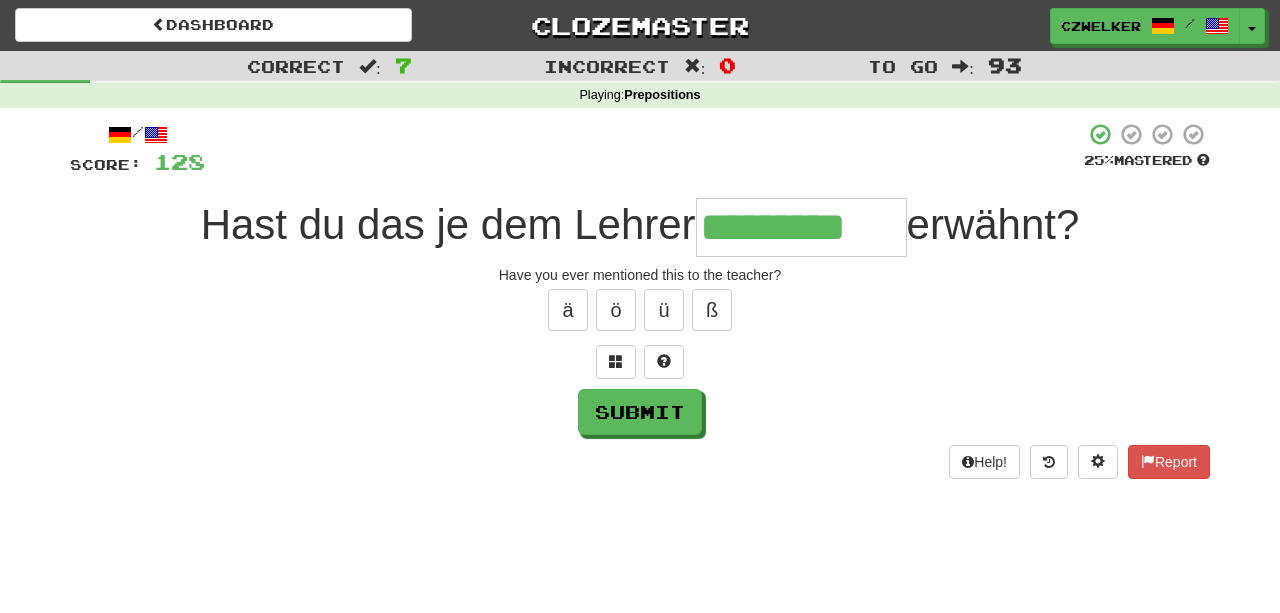 type on "*********" 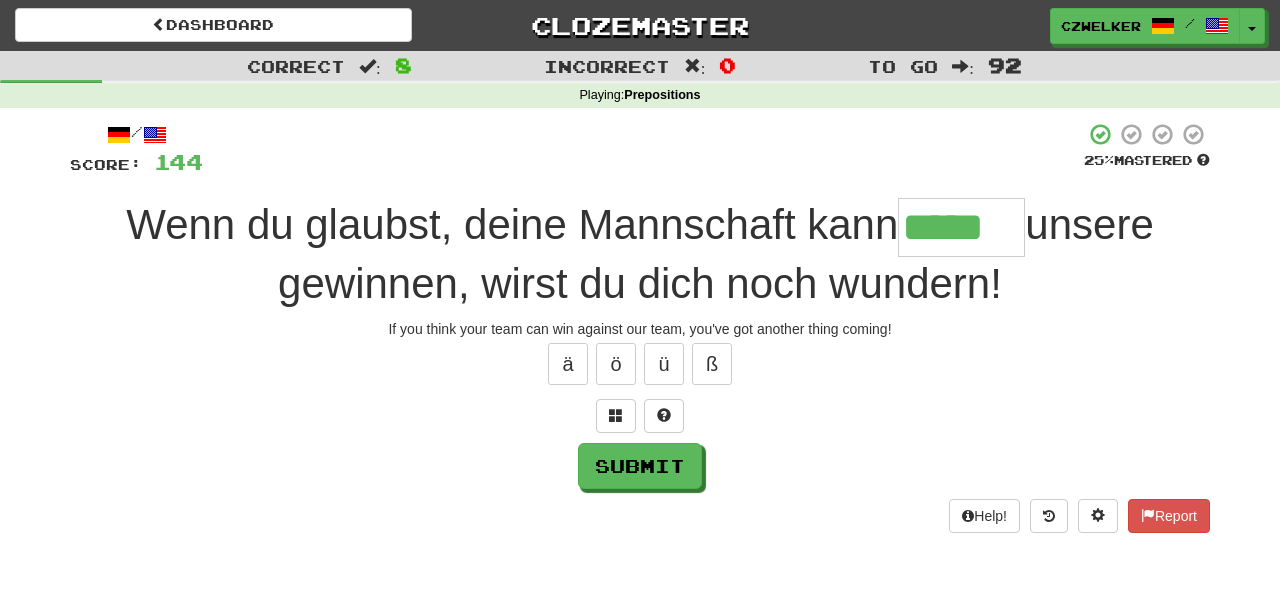 type on "*****" 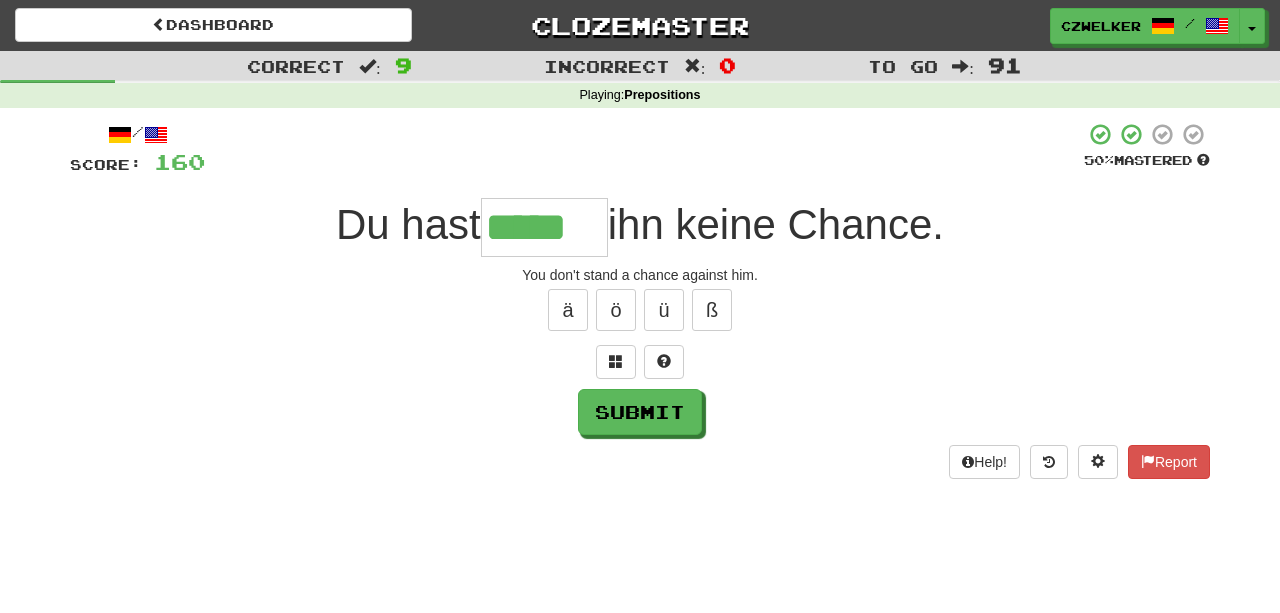 type on "*****" 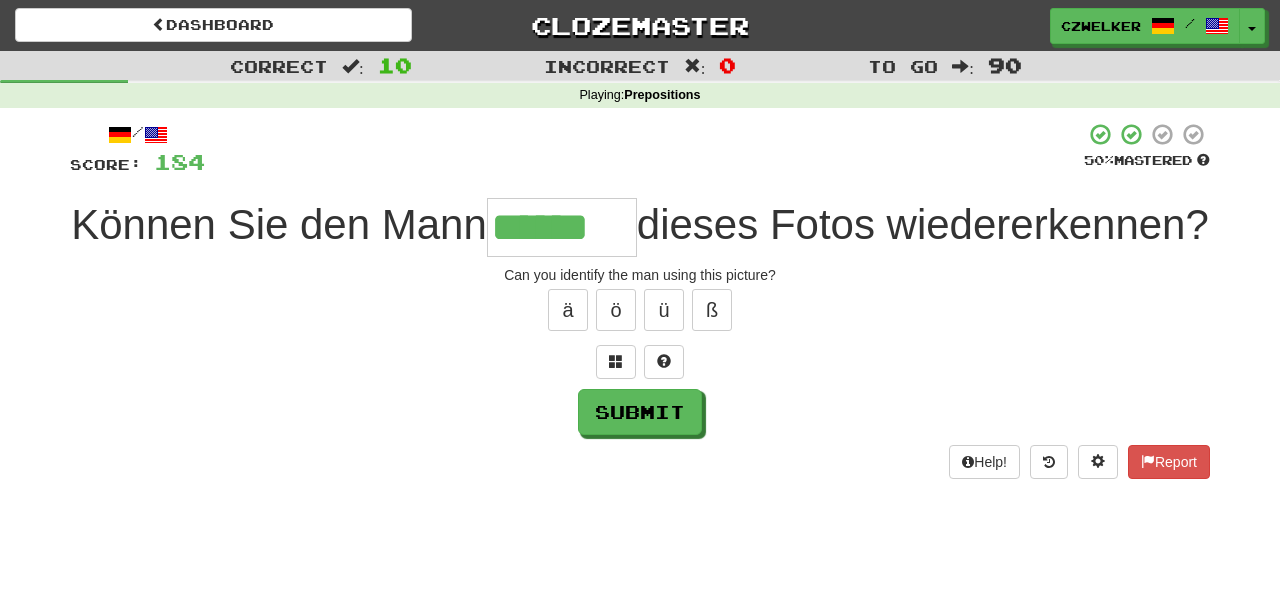type on "******" 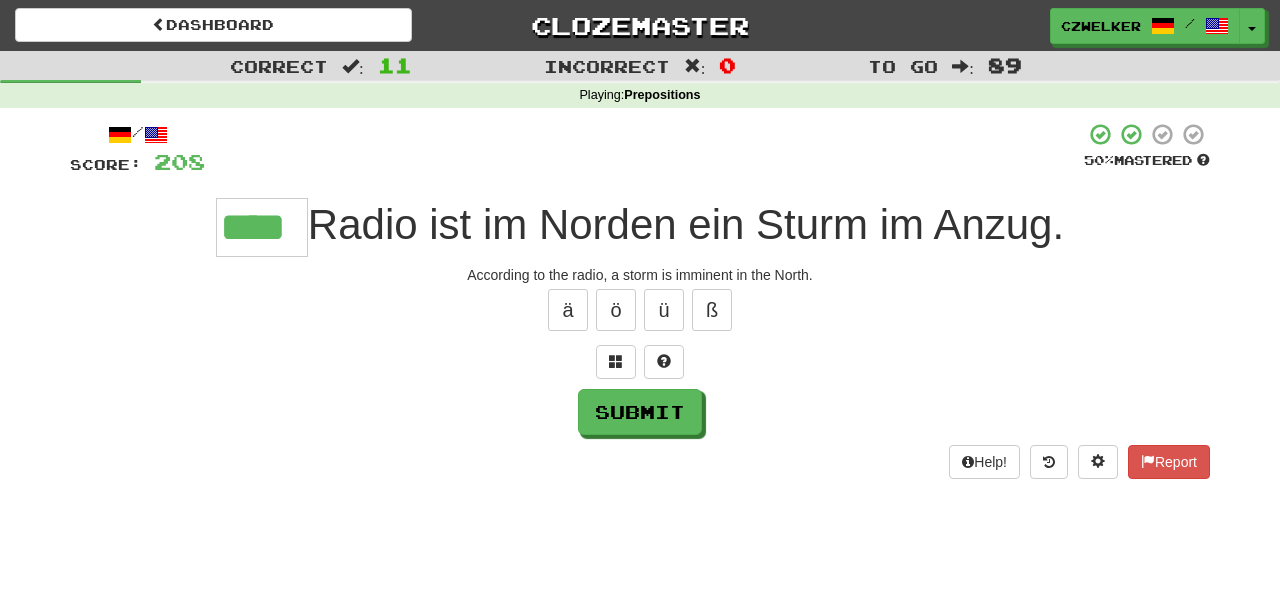 type on "****" 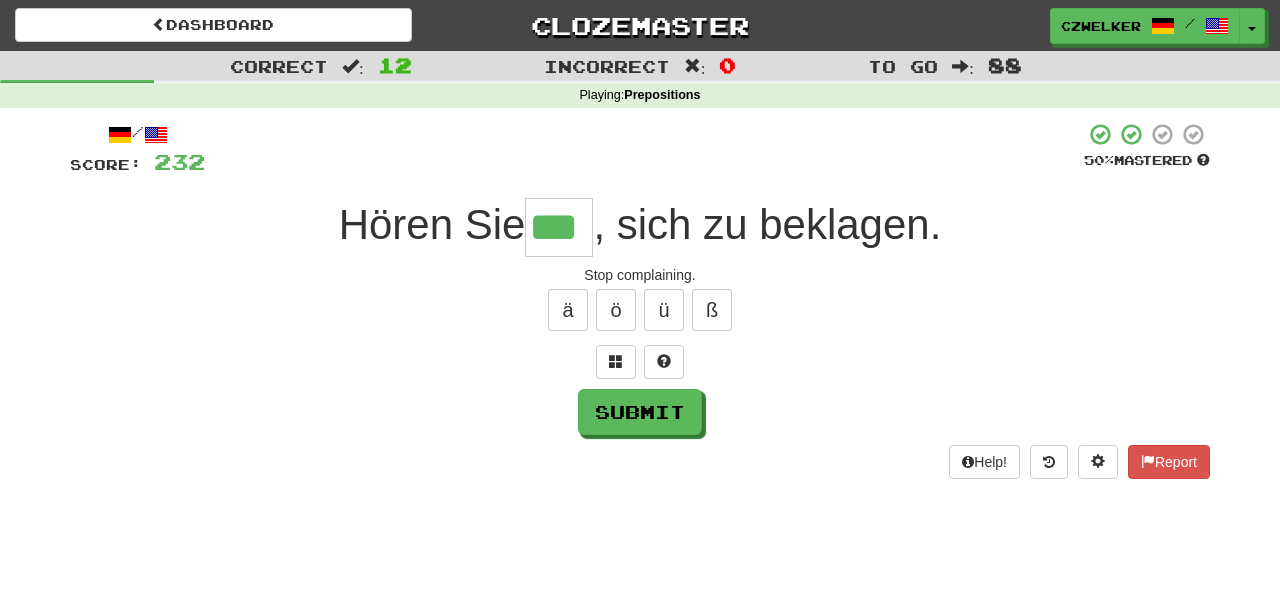 type on "***" 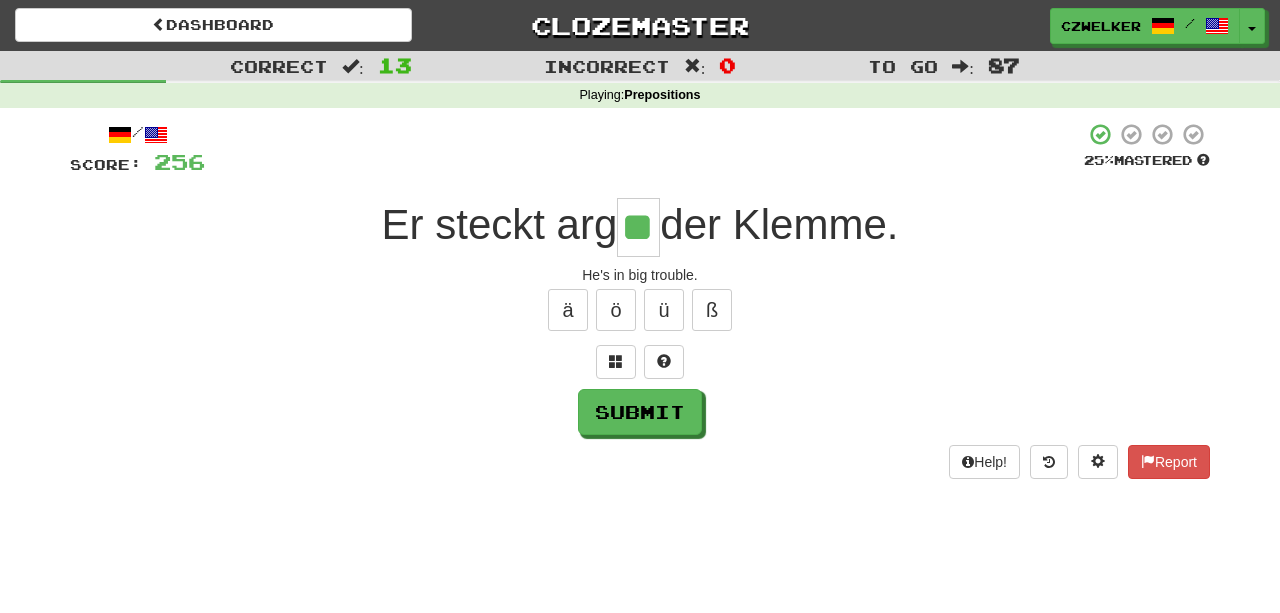 type on "**" 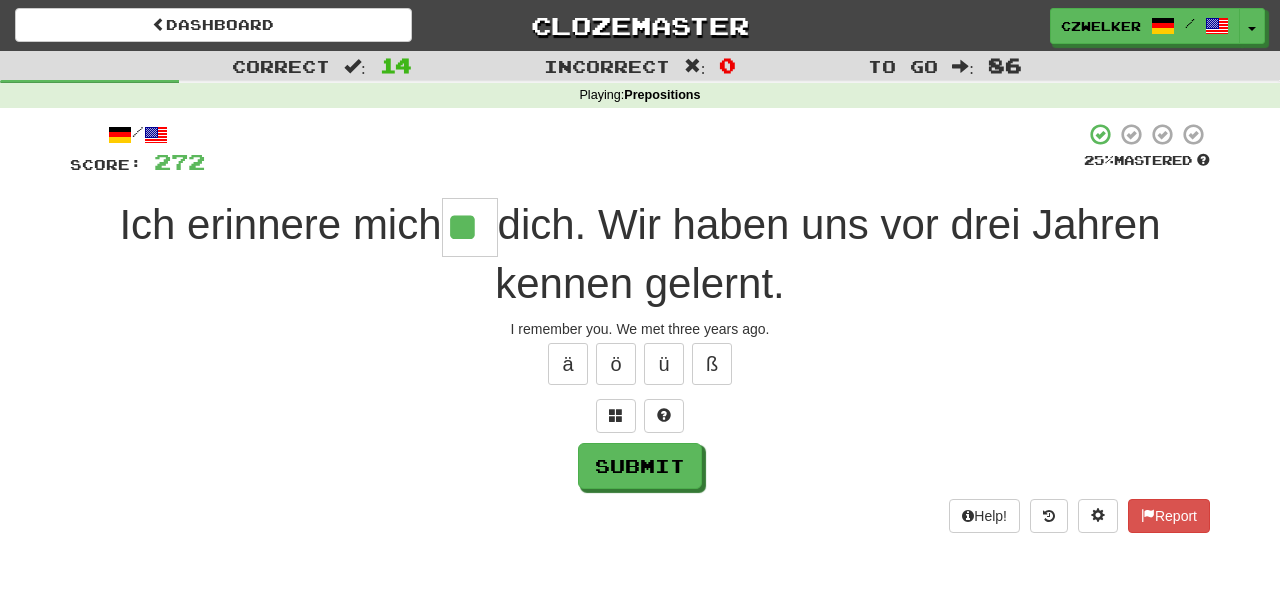 type on "**" 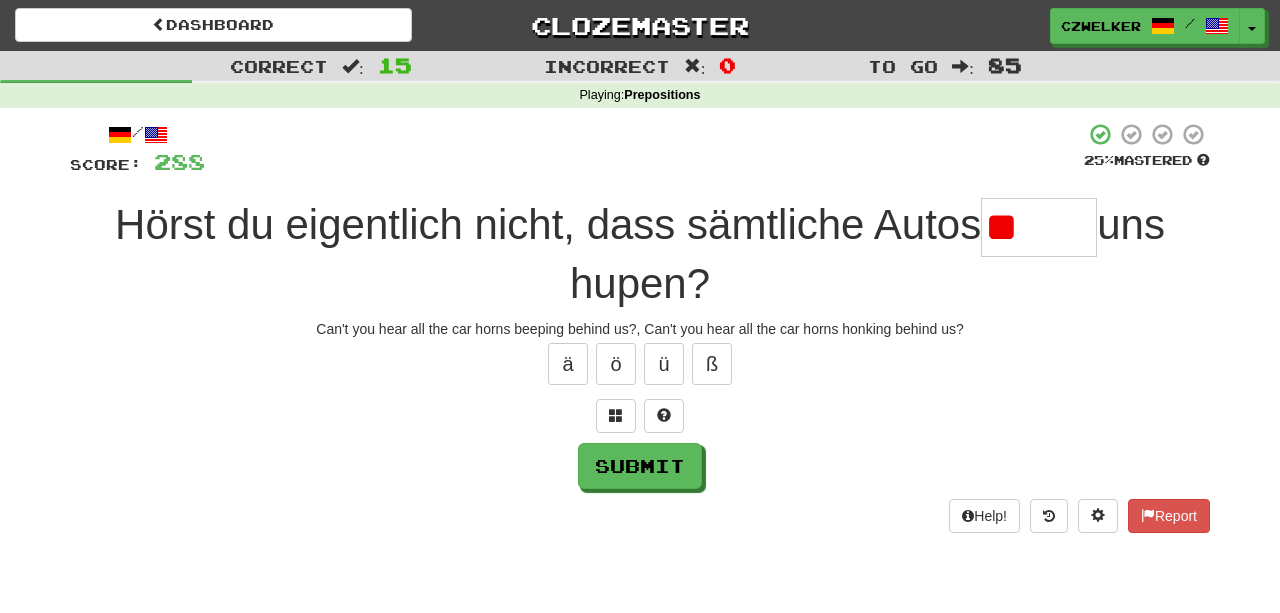 type on "*" 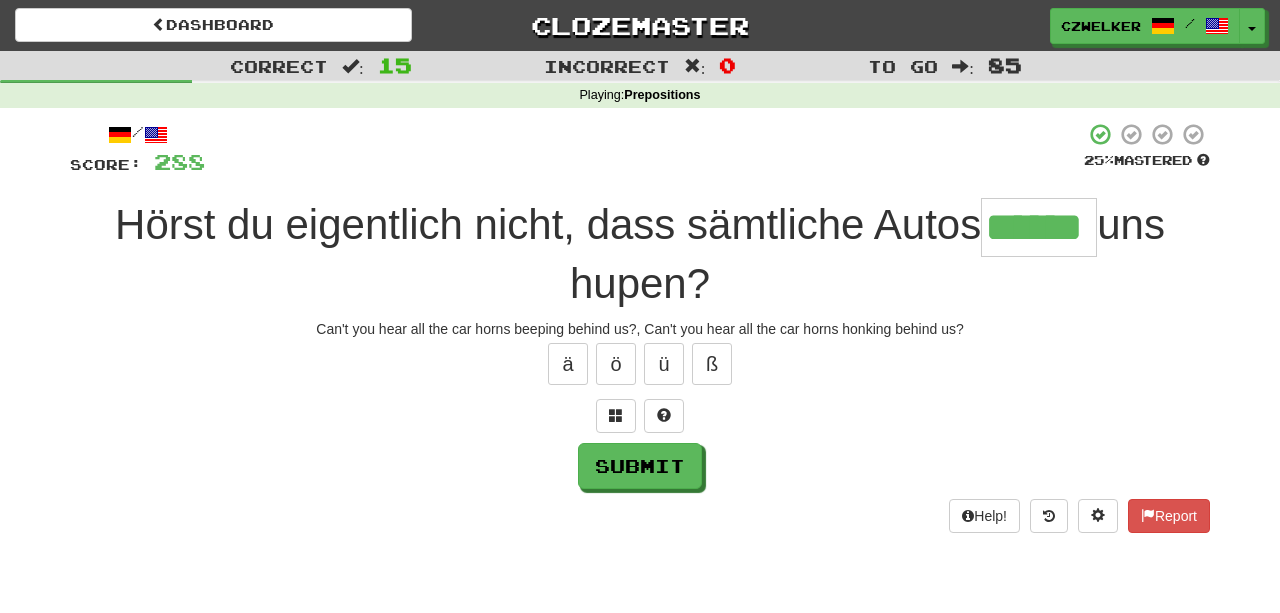 type on "******" 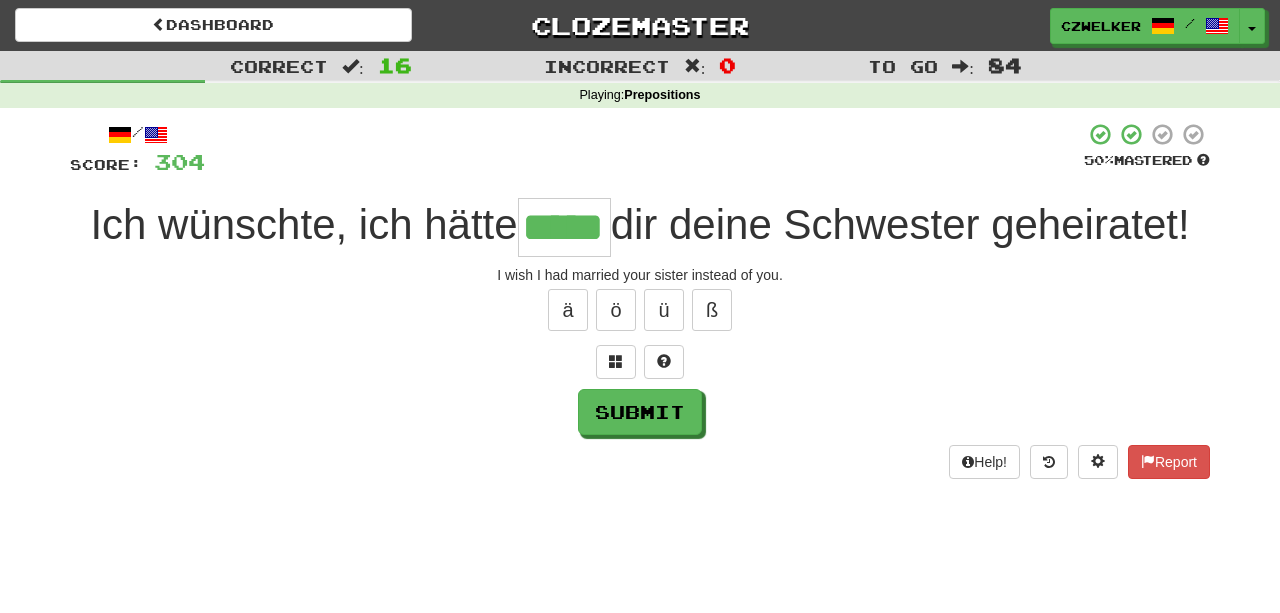type on "*****" 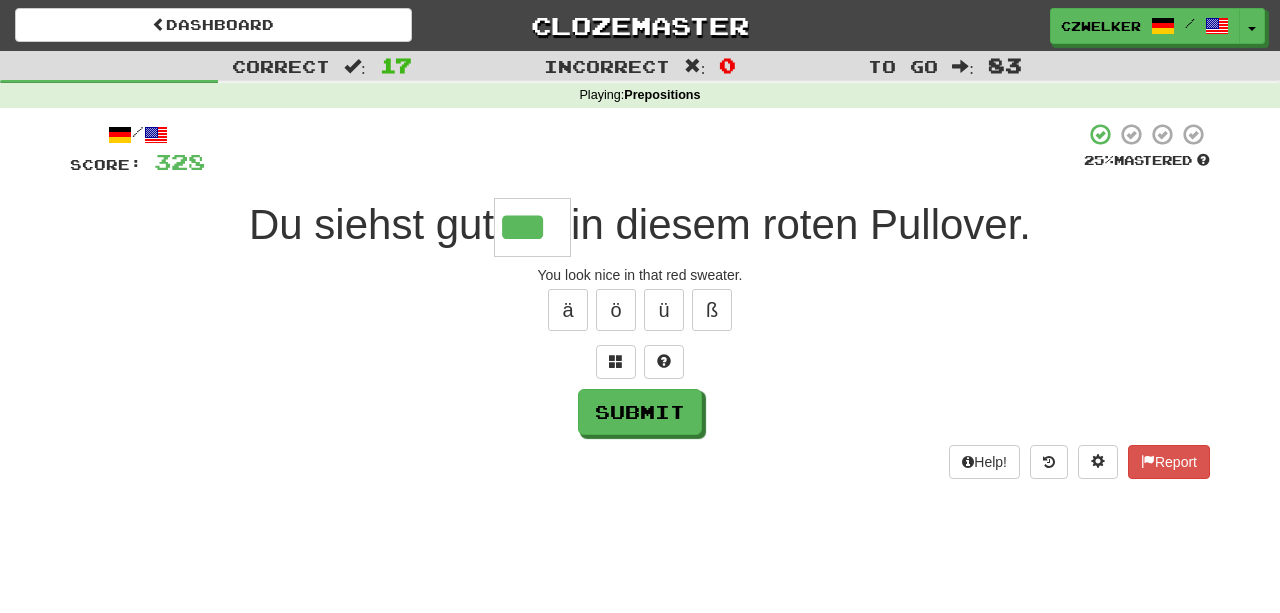 type on "***" 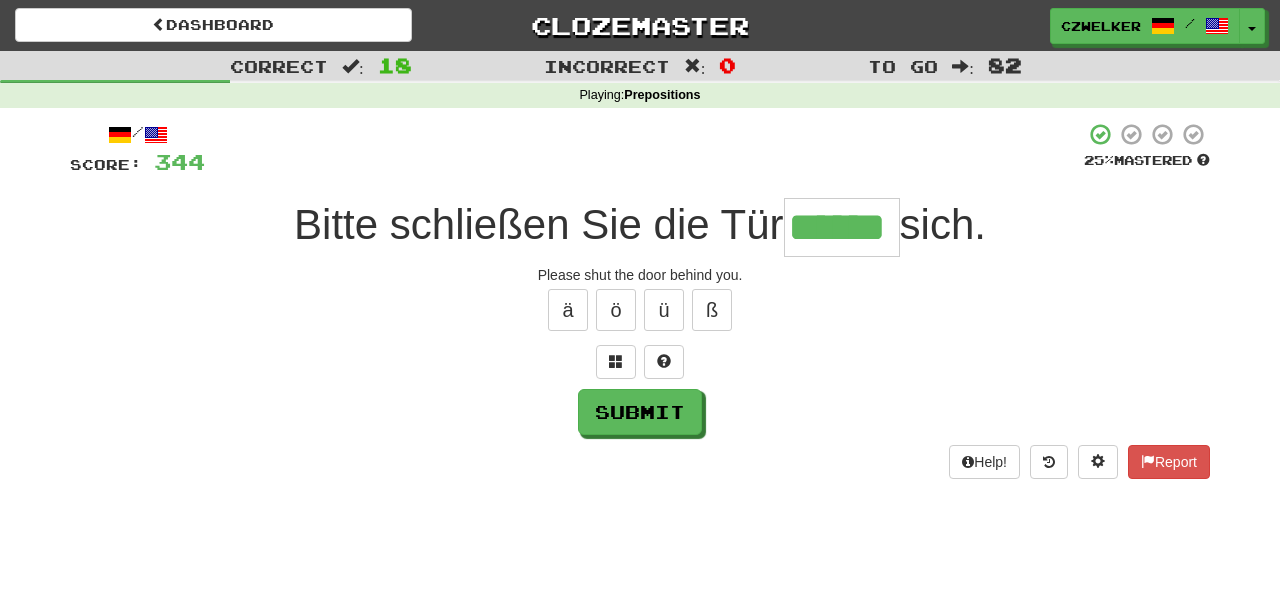 type on "******" 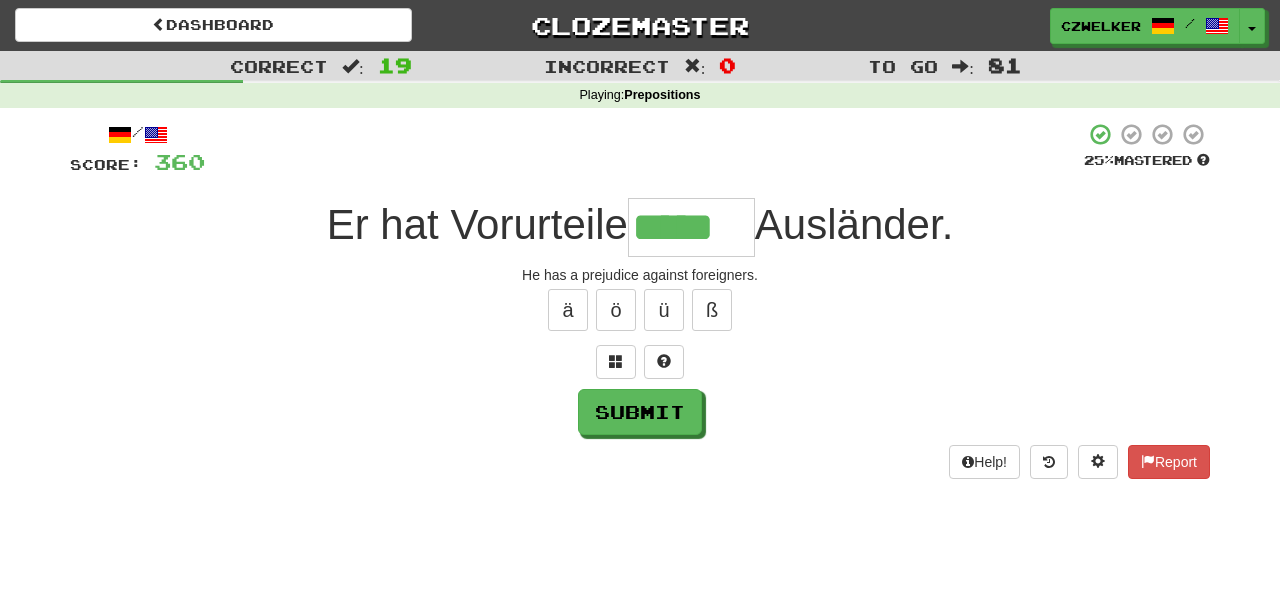 type on "*****" 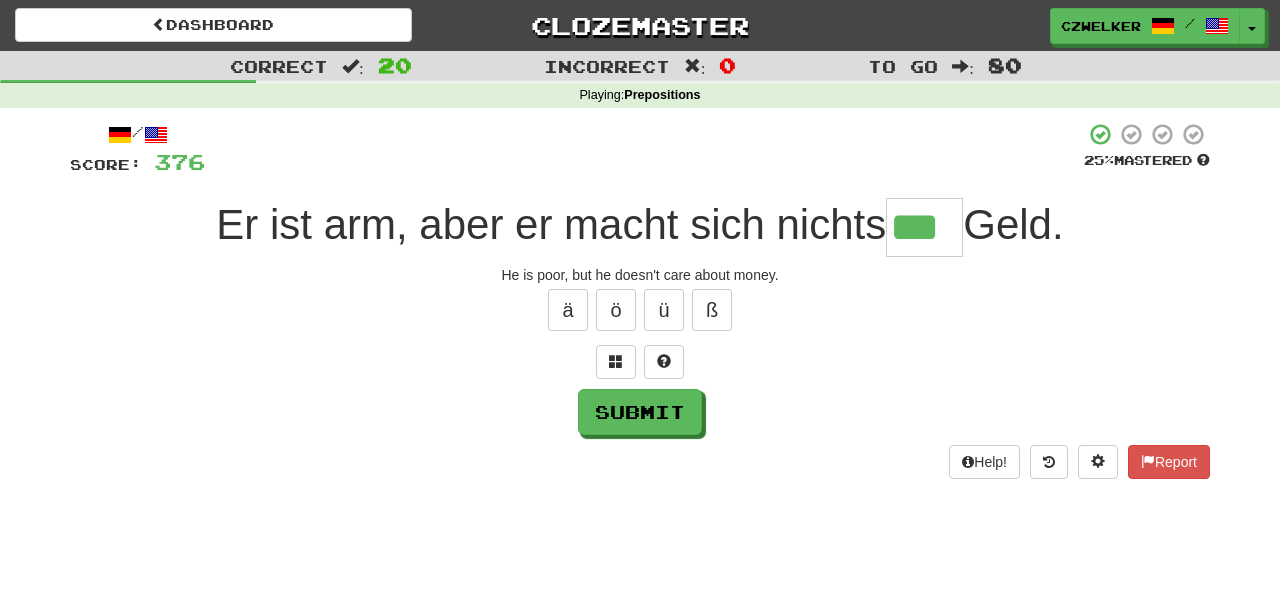 type on "***" 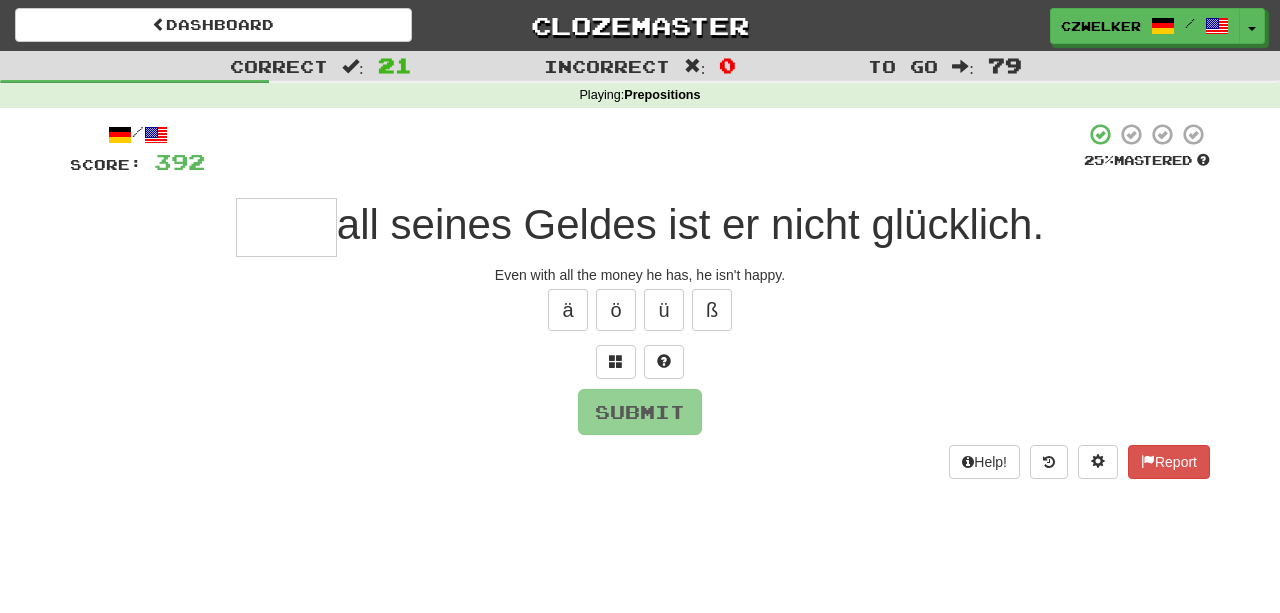 type on "*" 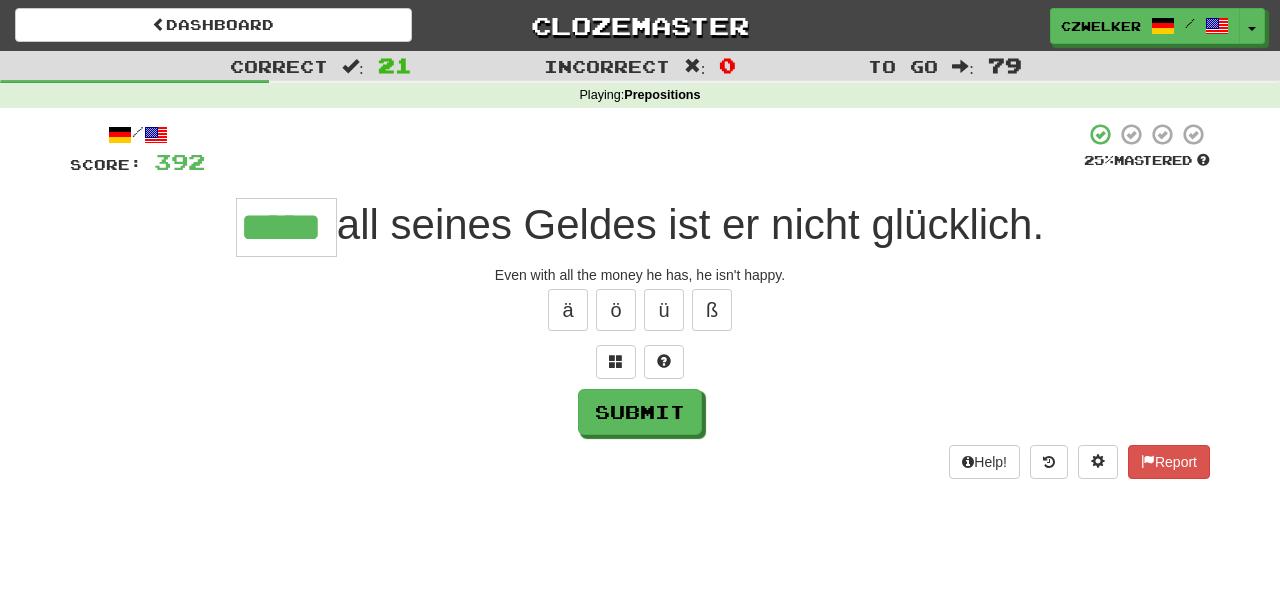 type on "*****" 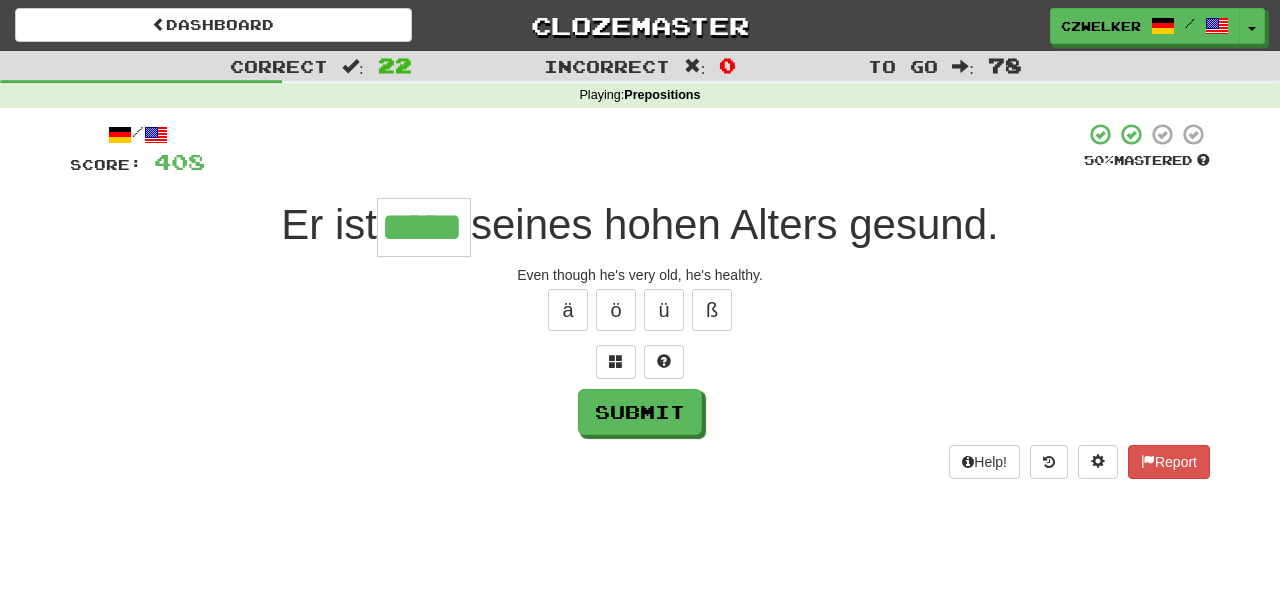 type on "*****" 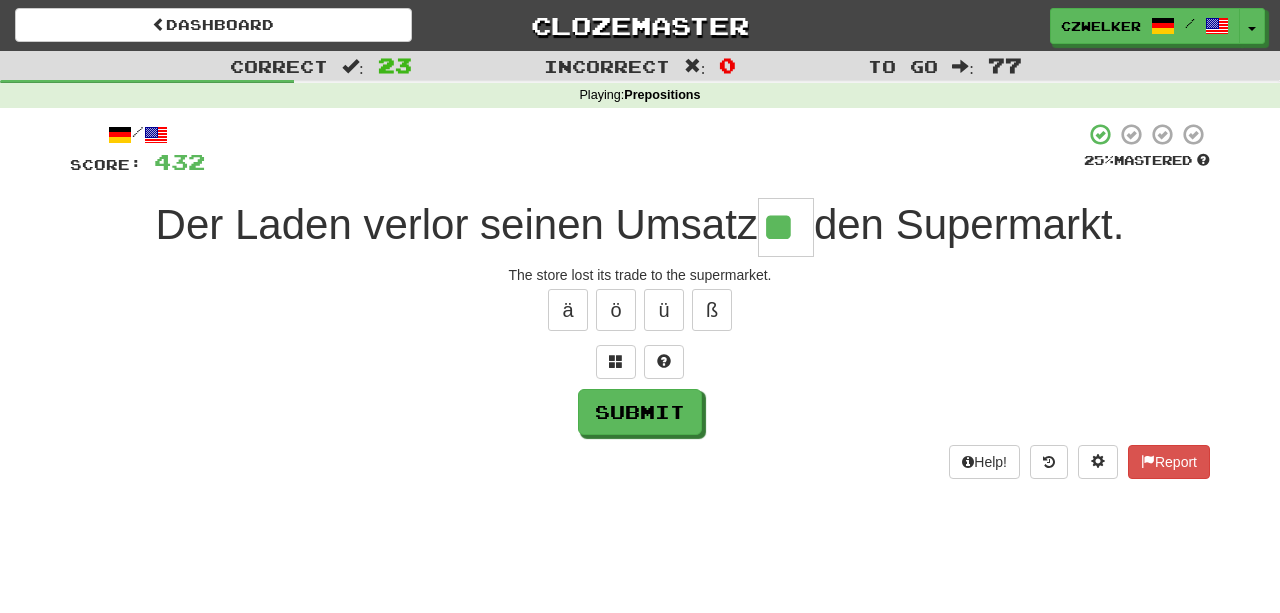 type on "**" 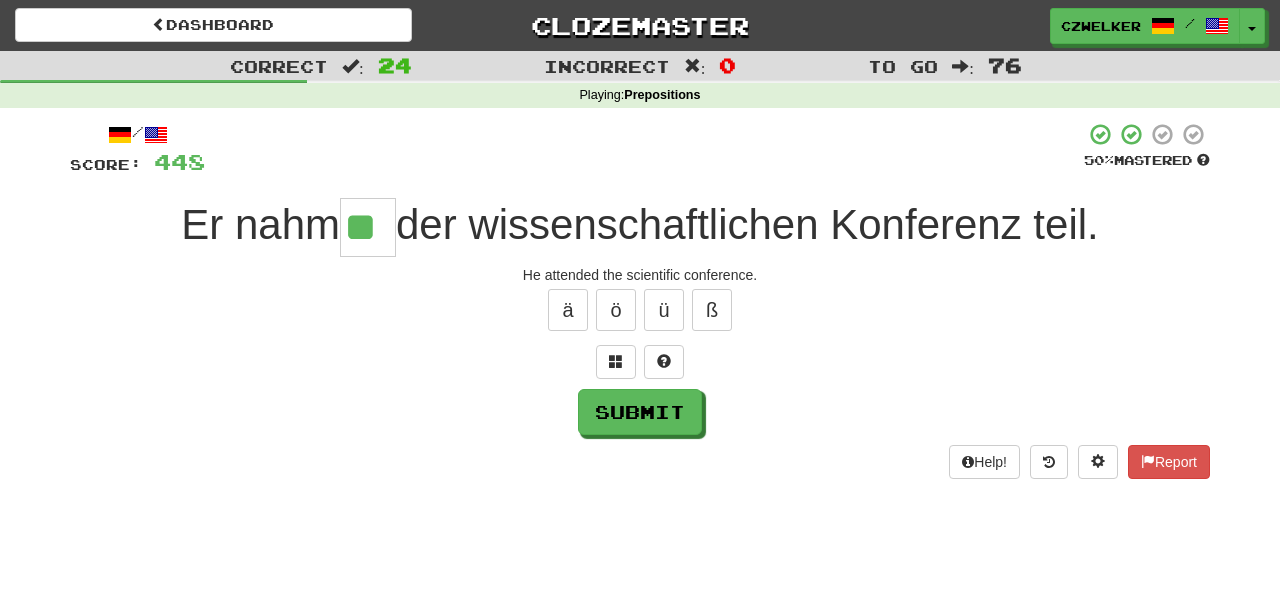 type on "**" 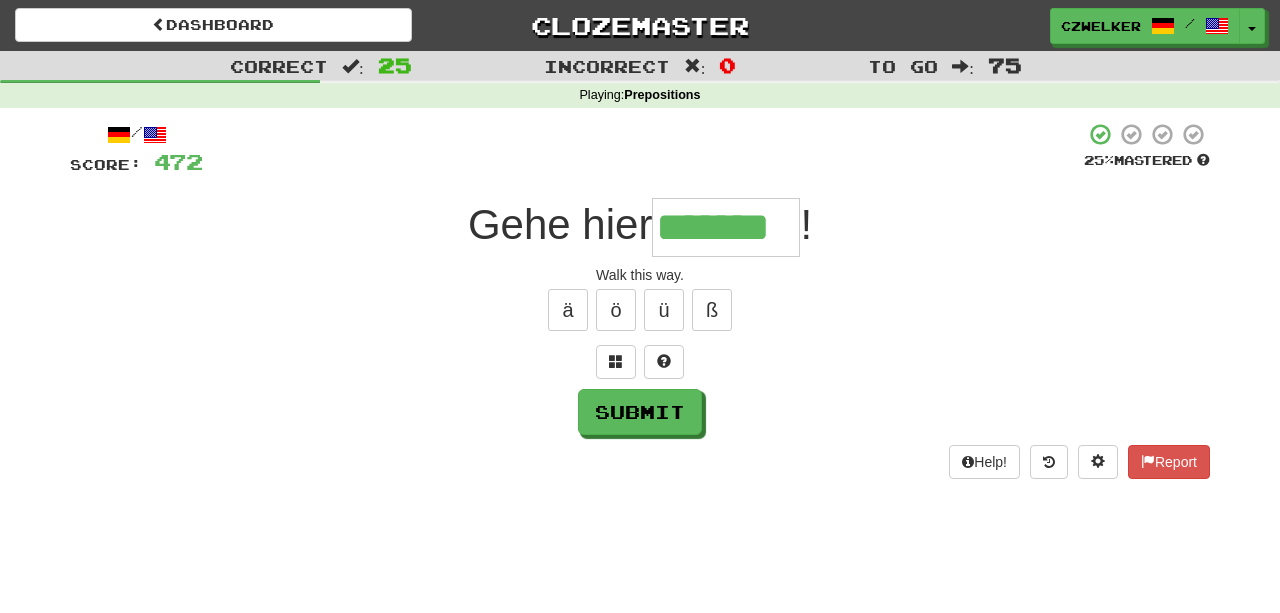 type on "*******" 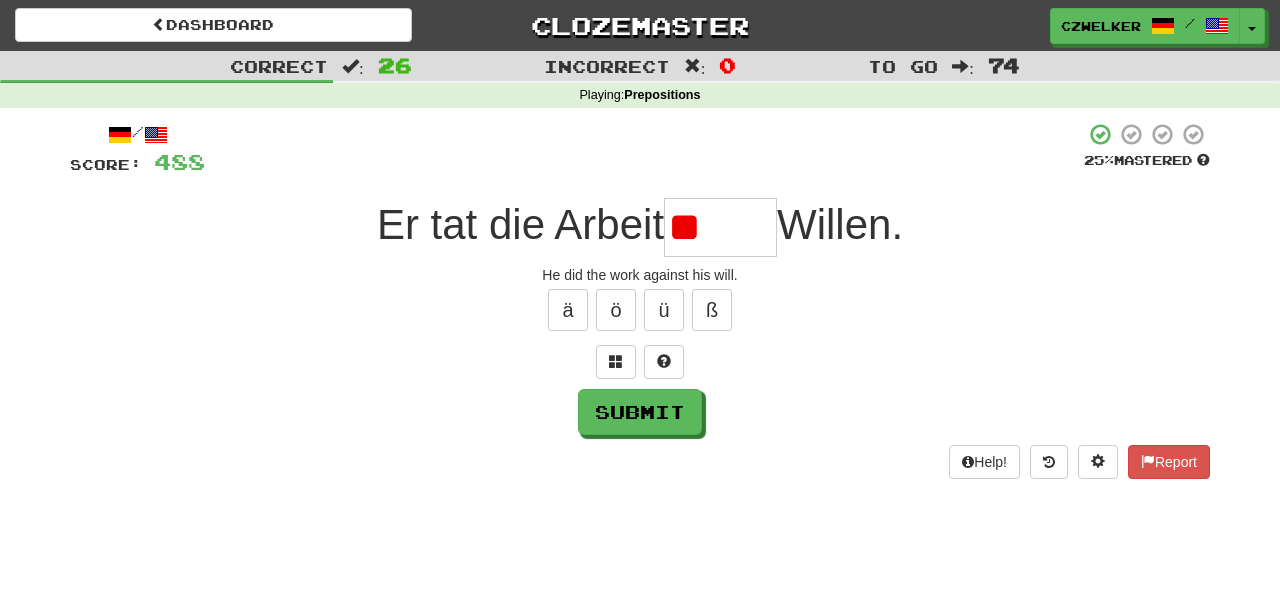 type on "*" 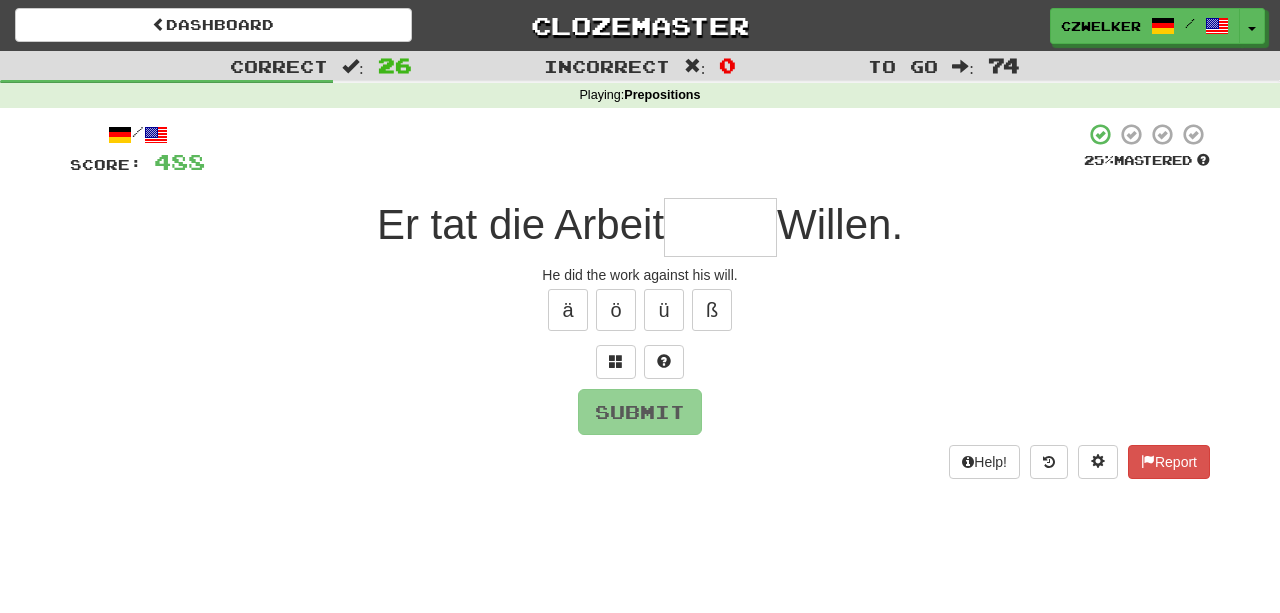 type on "*" 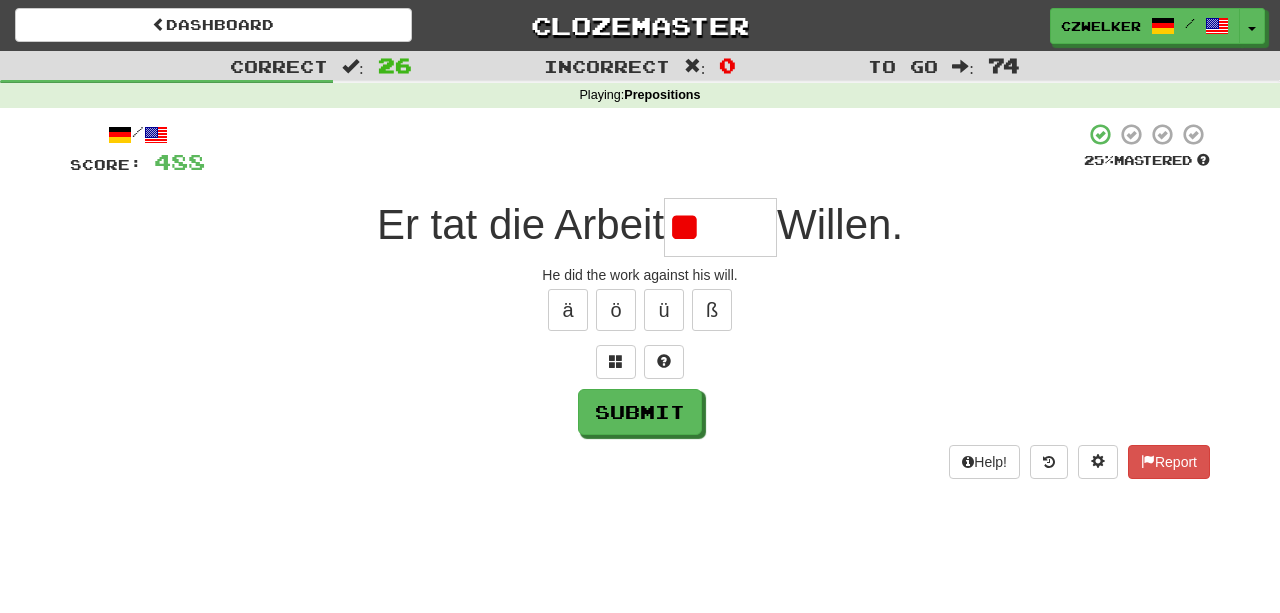 type on "*" 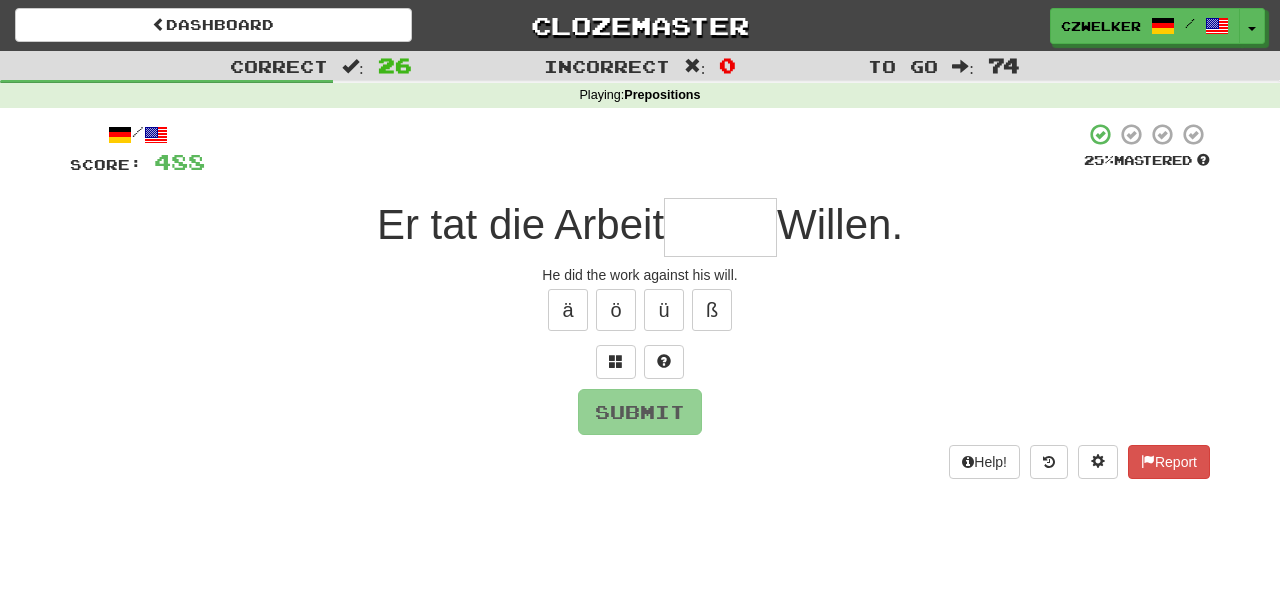 type on "*" 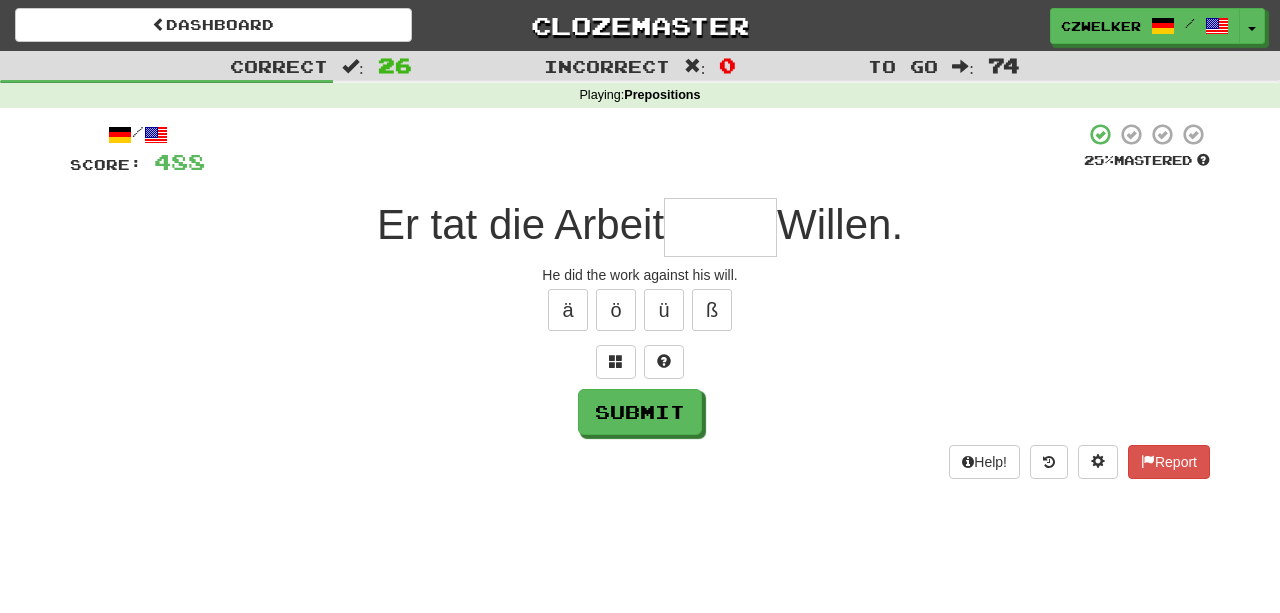 type on "*" 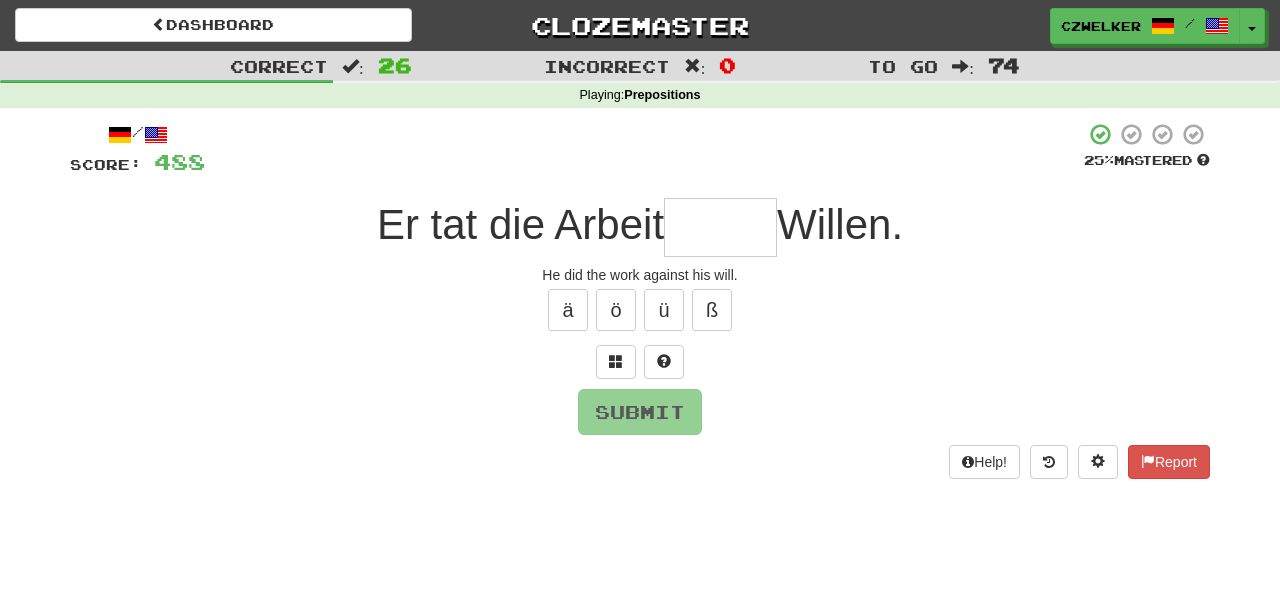 type on "*" 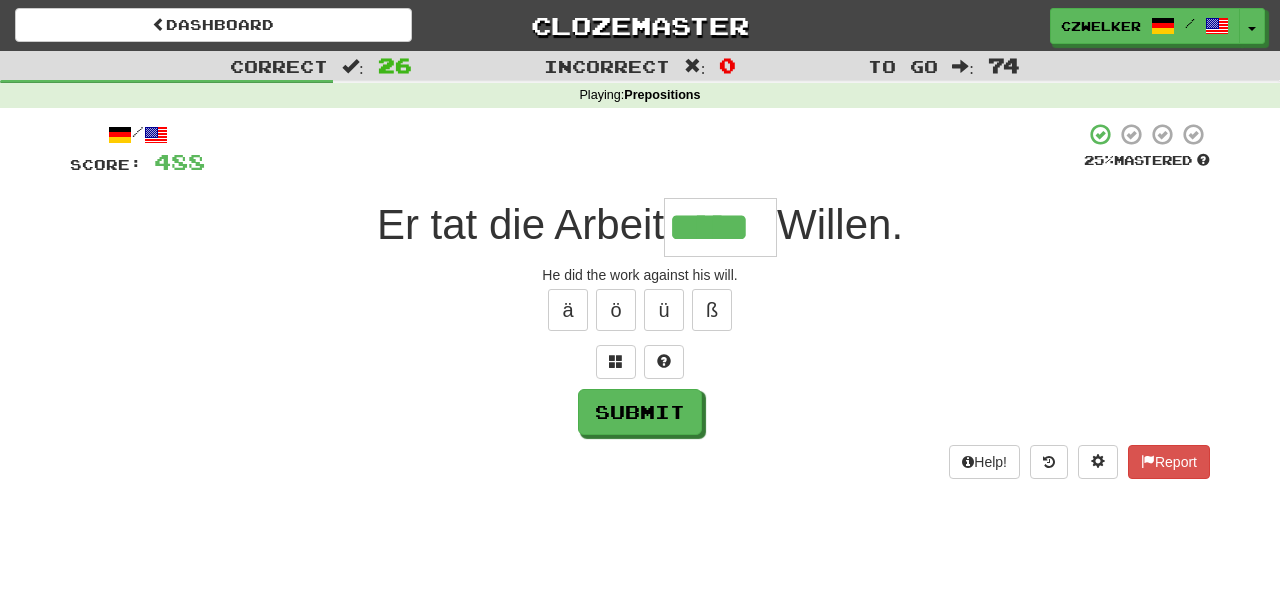 type on "*****" 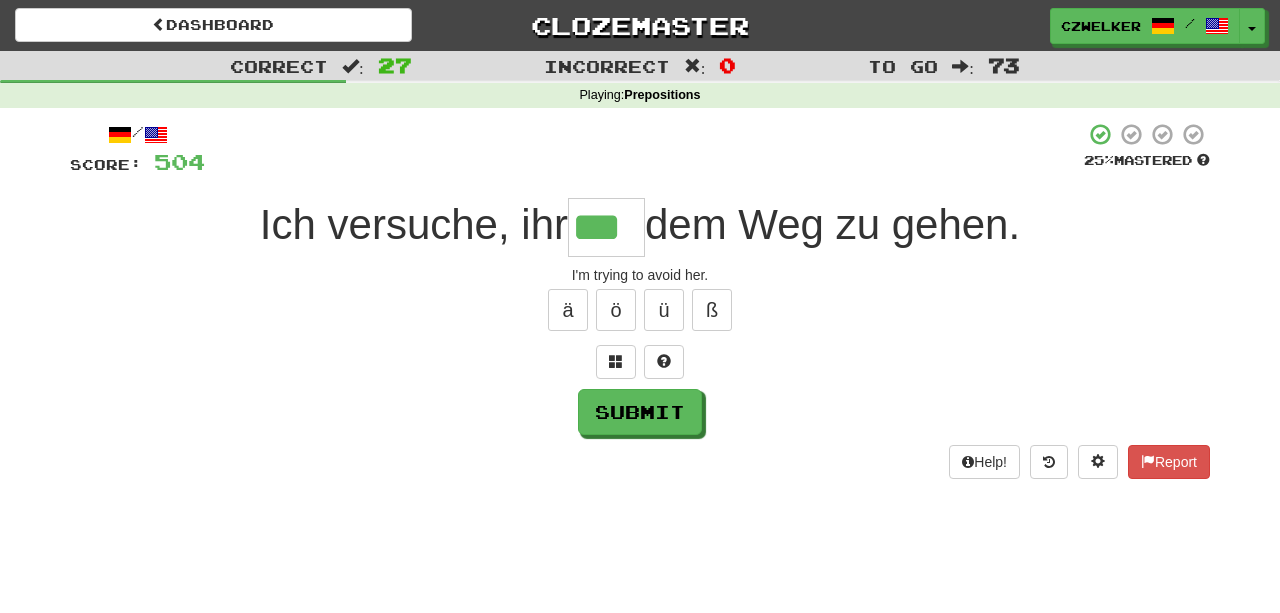 type on "***" 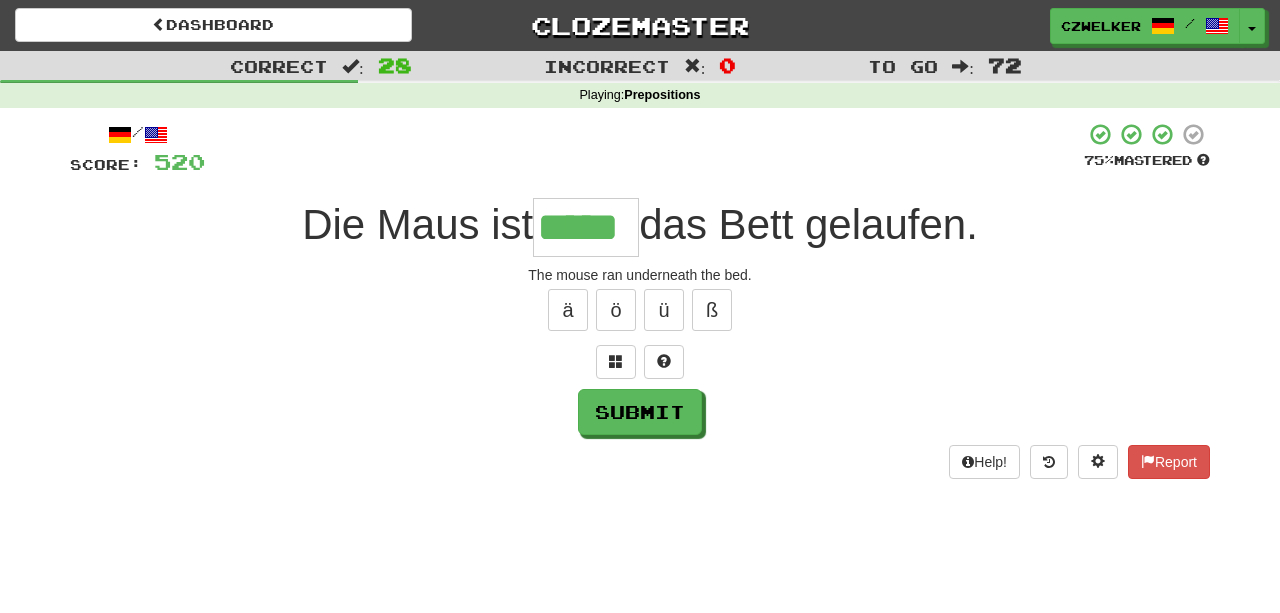 type on "*****" 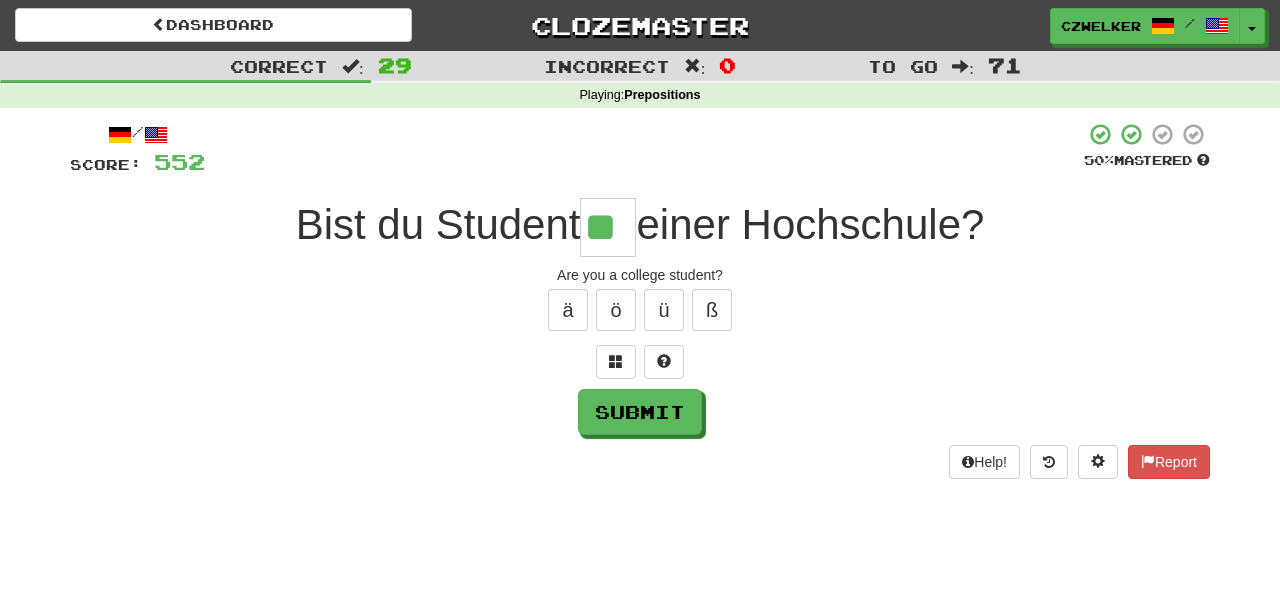 type on "**" 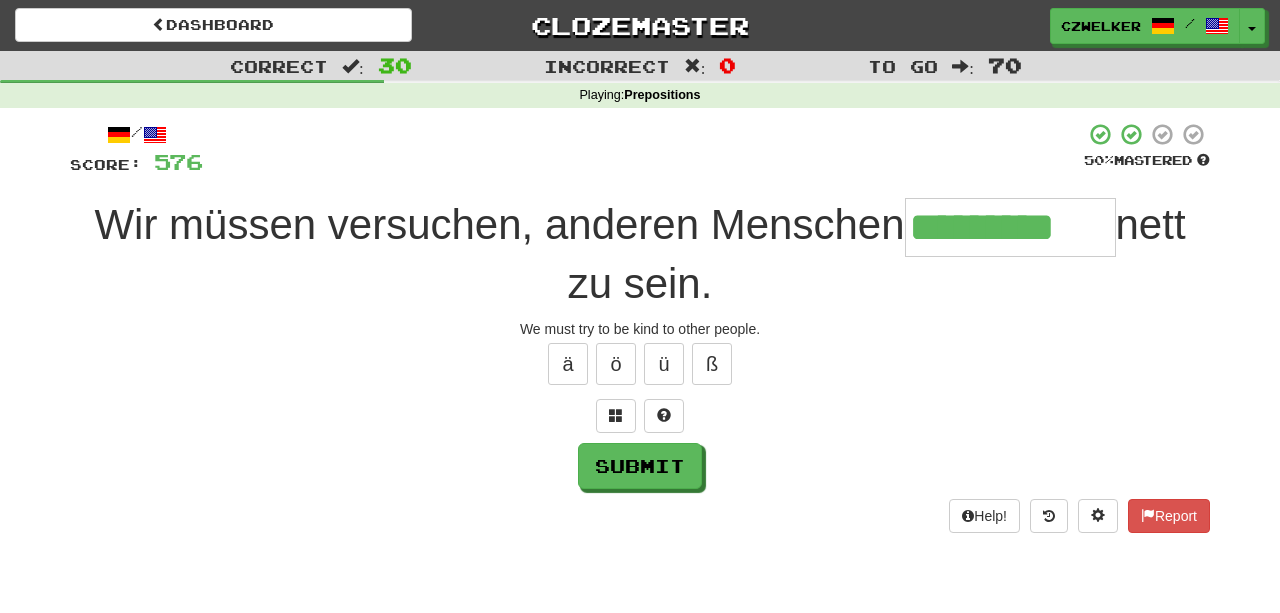 type on "*********" 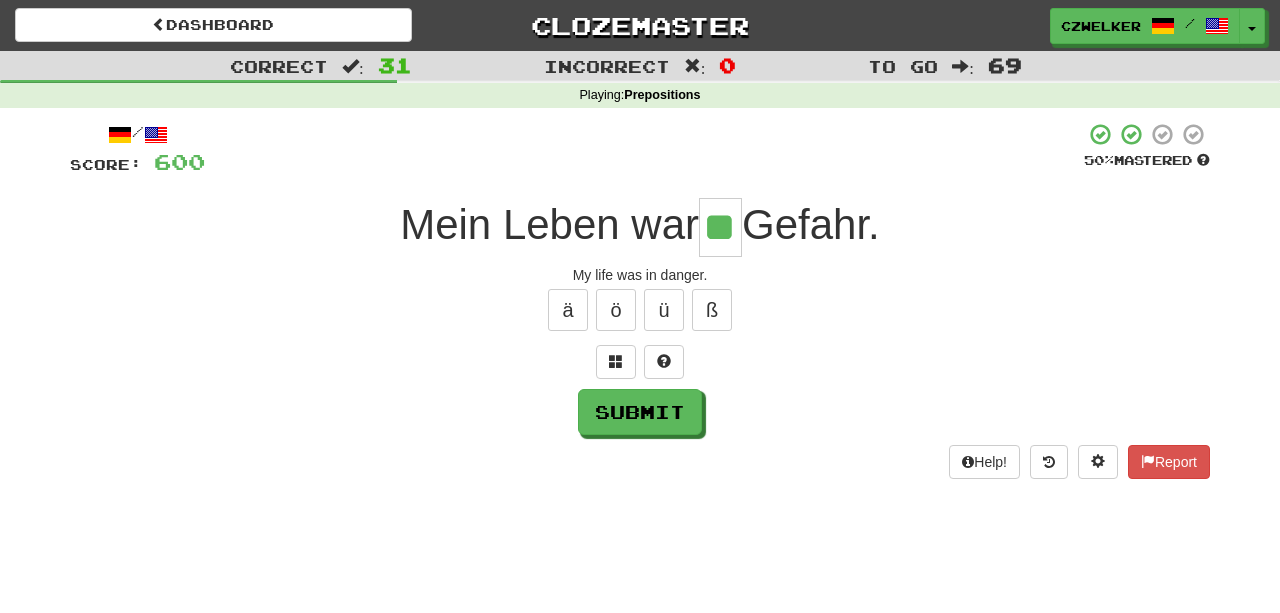 type on "**" 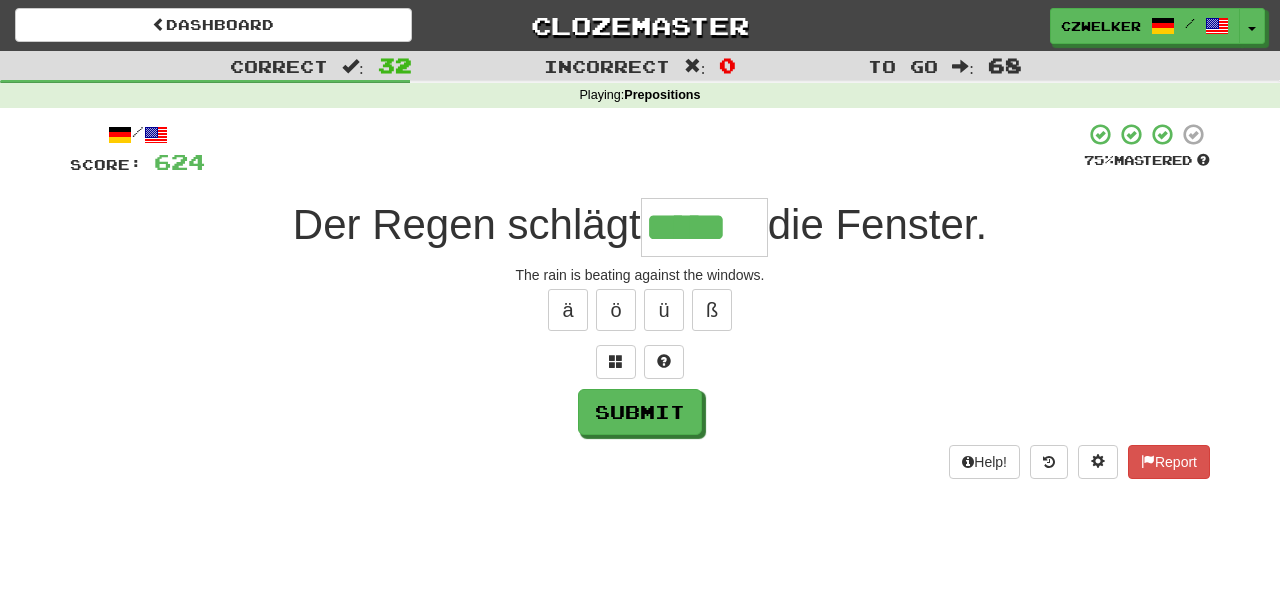 type on "*****" 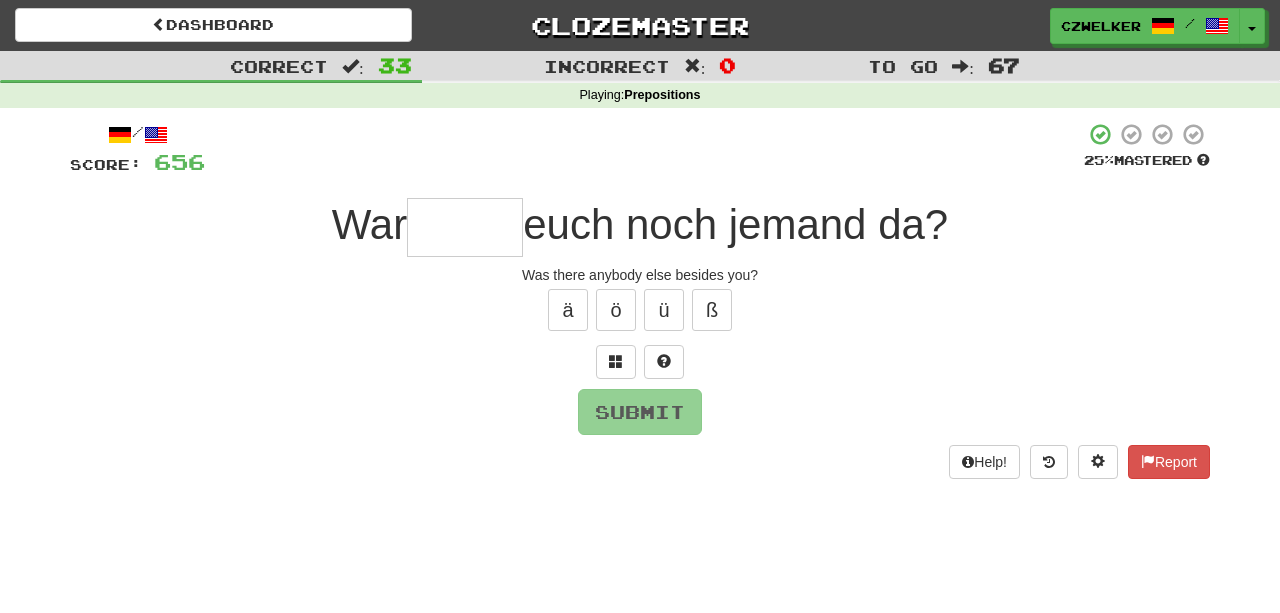 type on "*" 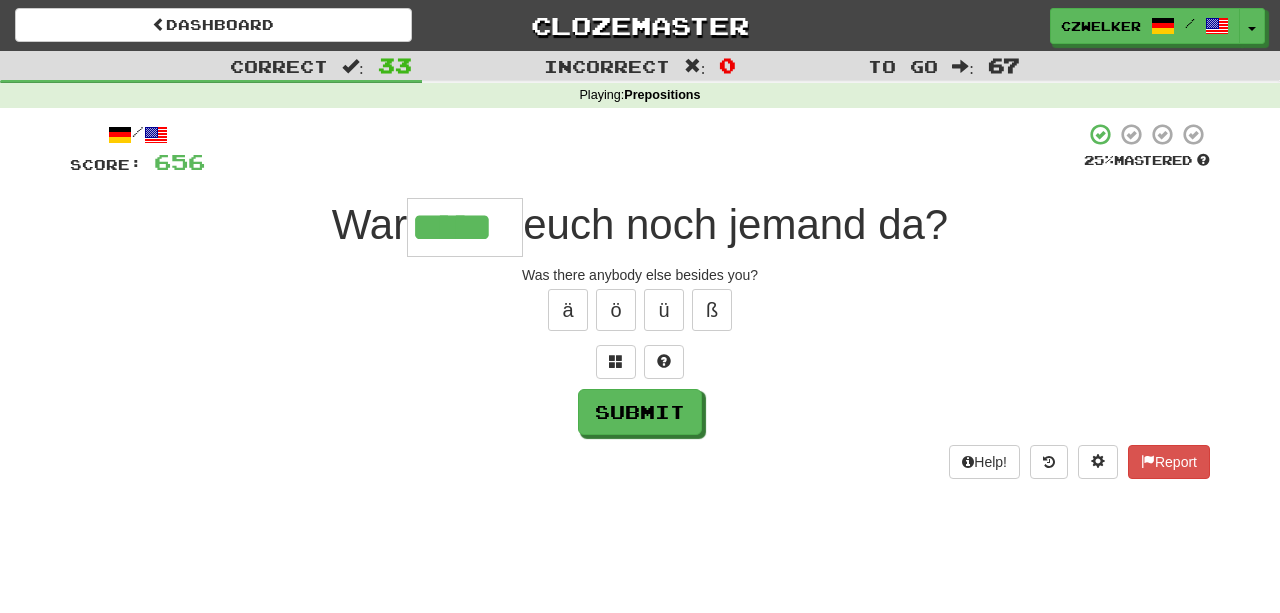 type on "*****" 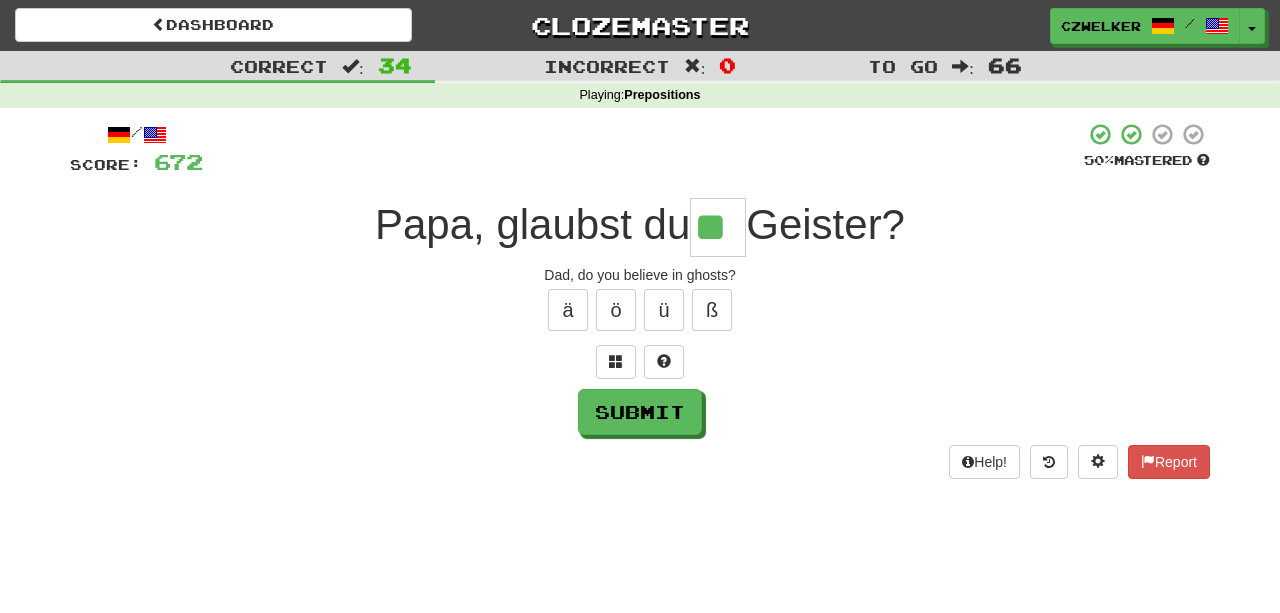 type on "**" 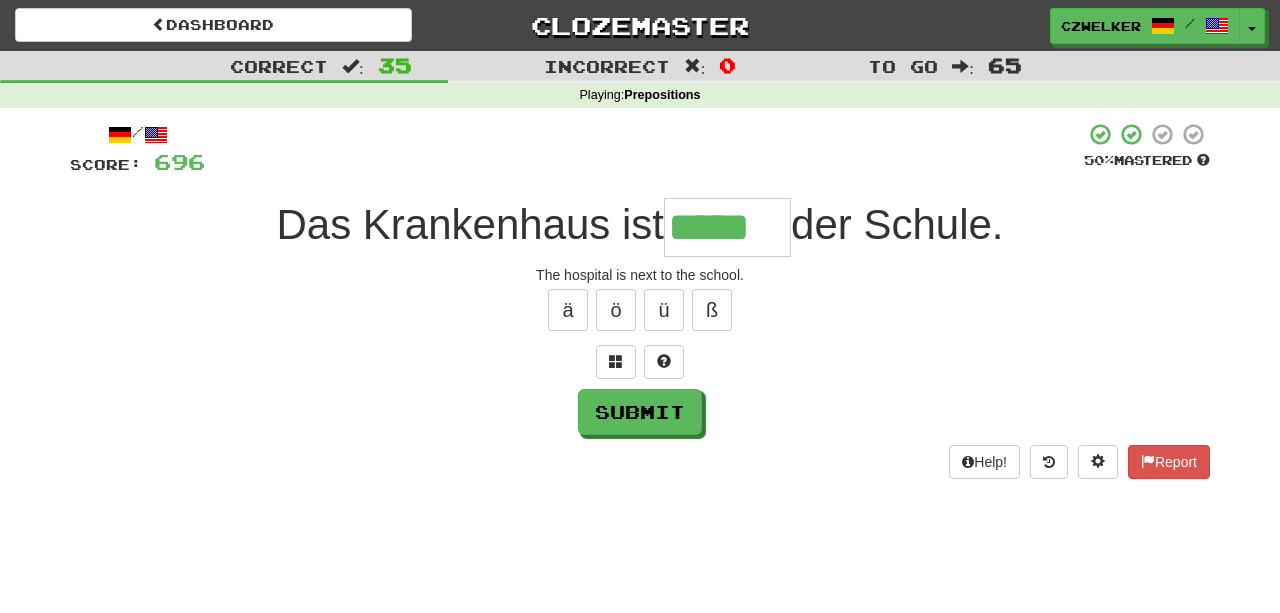 type on "*****" 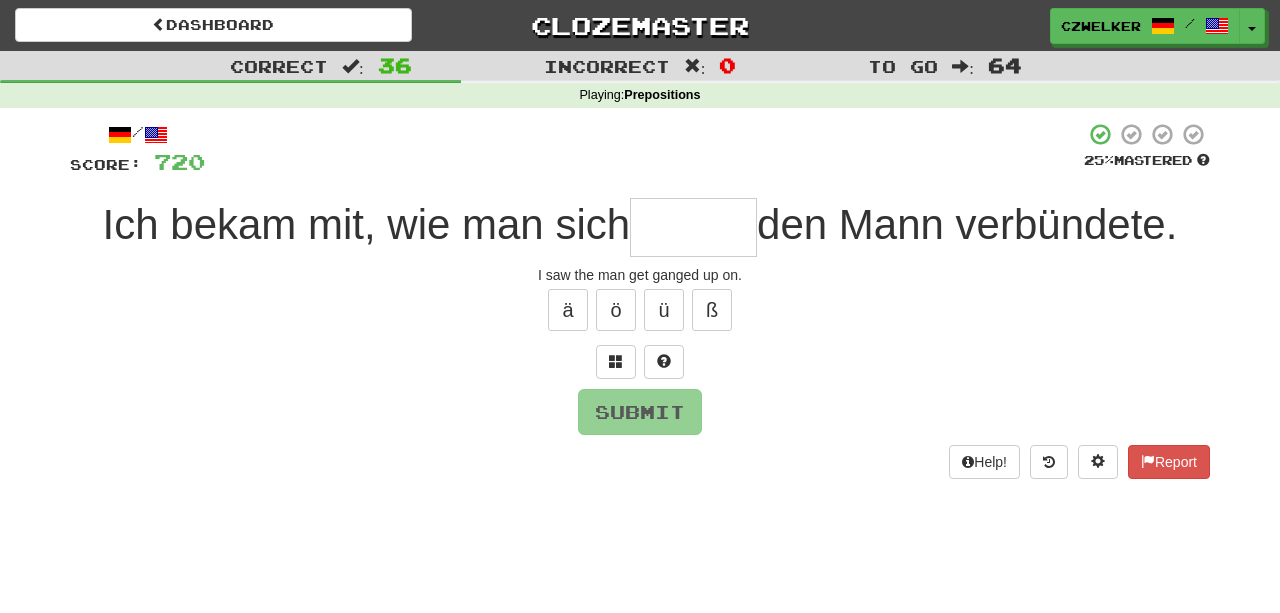 type on "*" 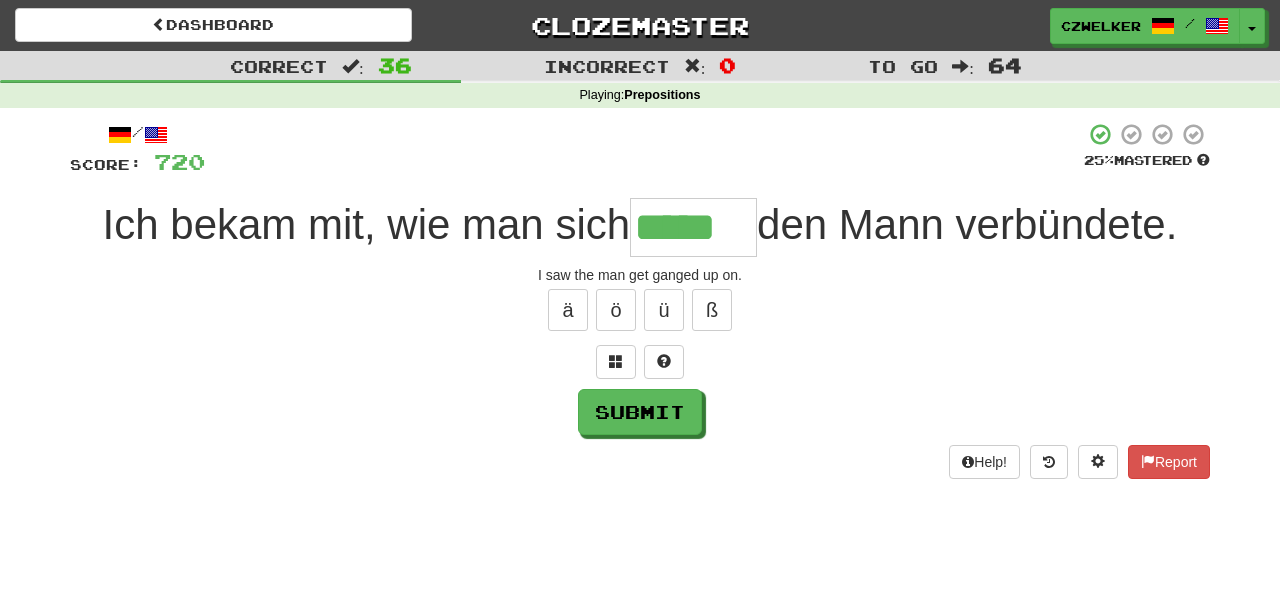 type on "*****" 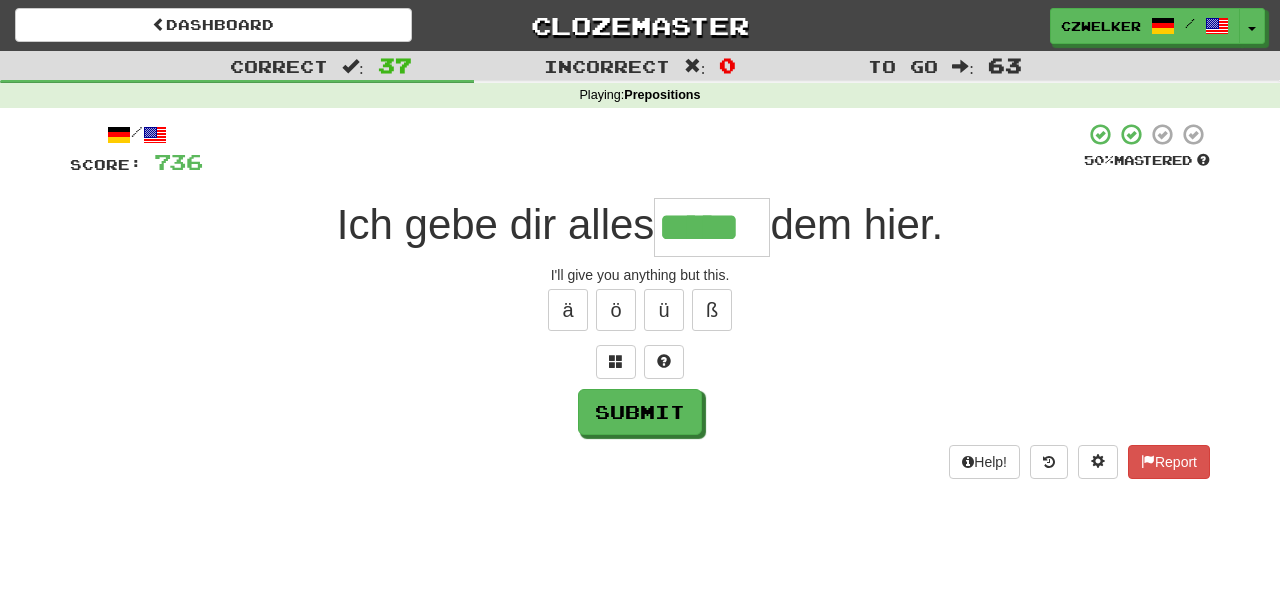 type on "*****" 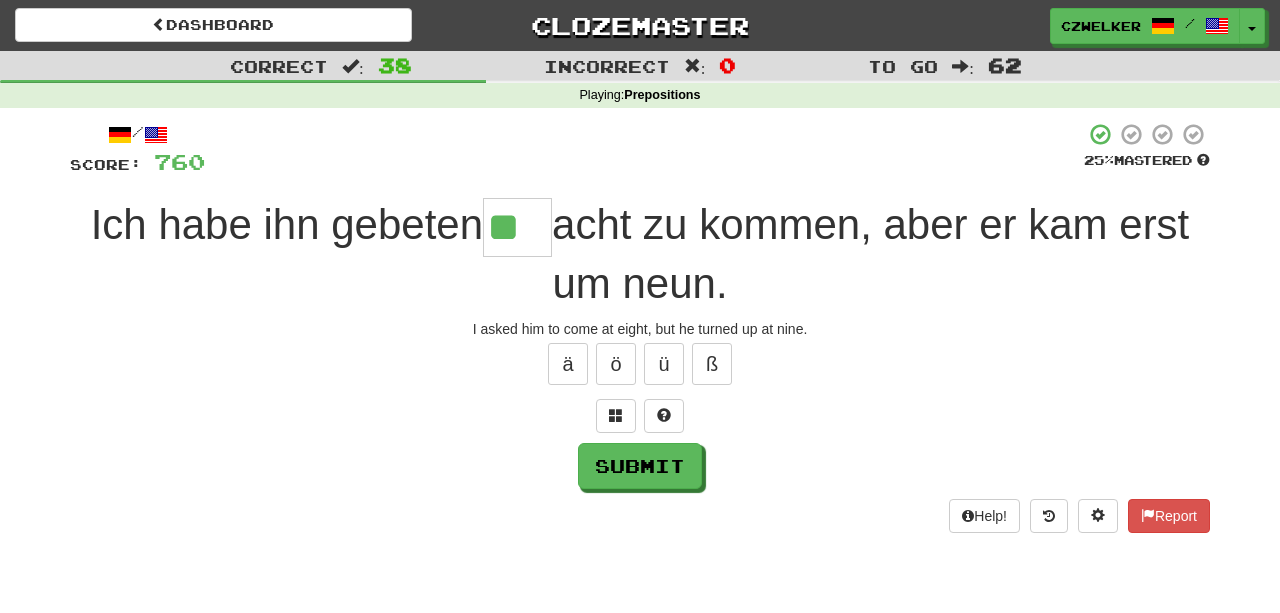 type on "**" 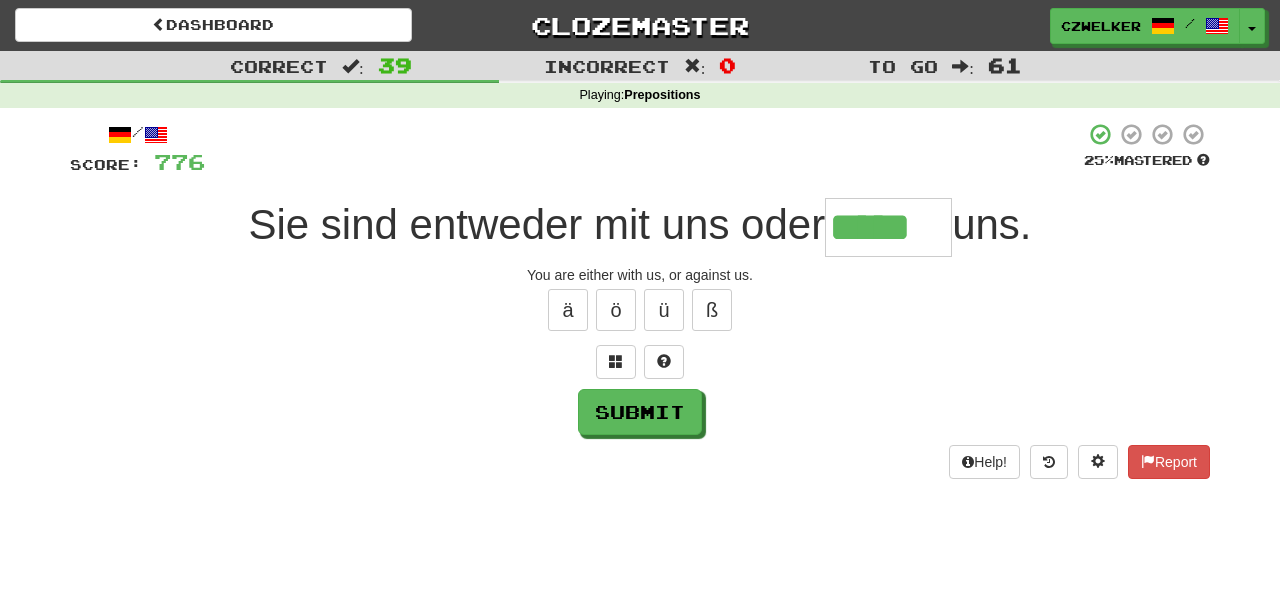 type on "*****" 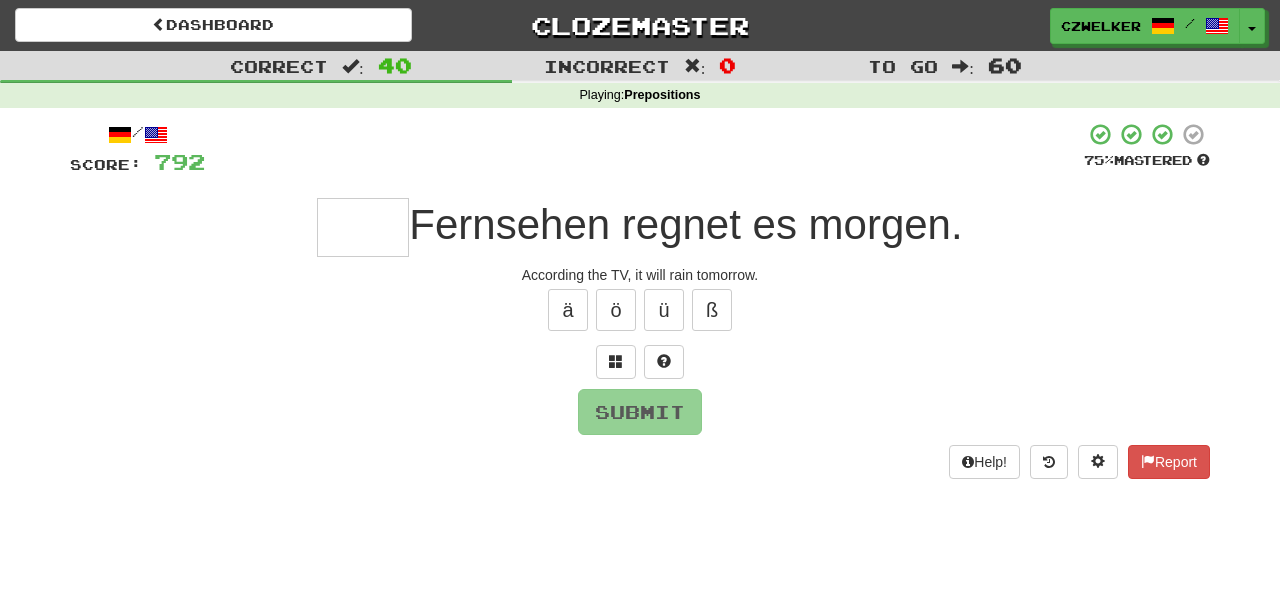 type on "*" 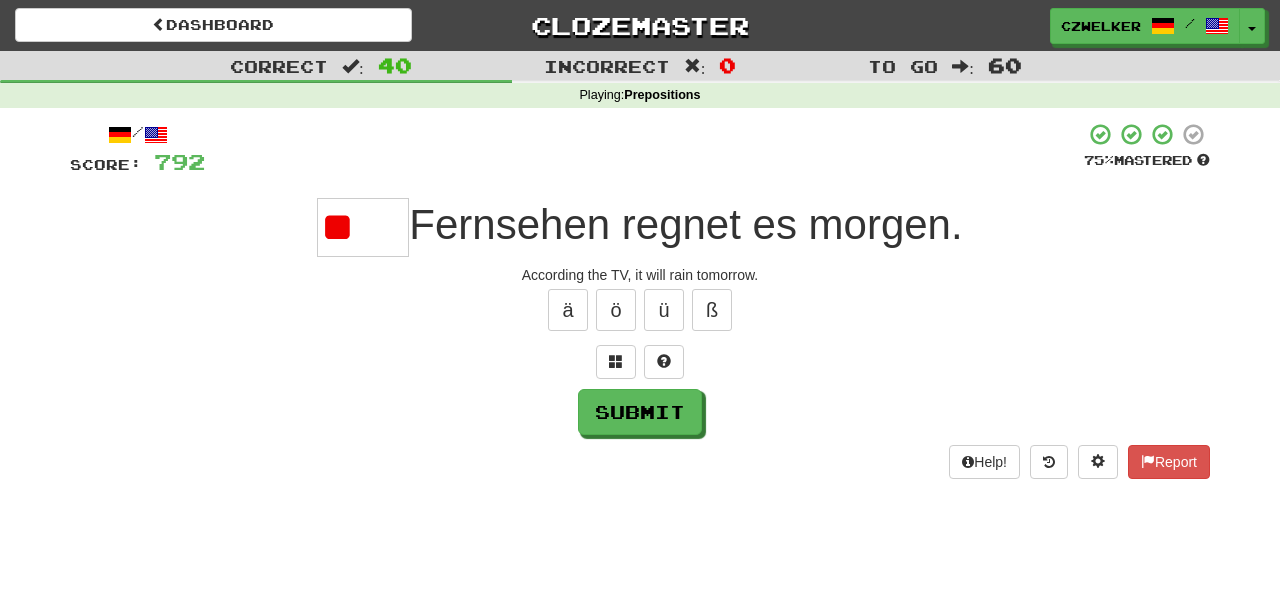 type on "*" 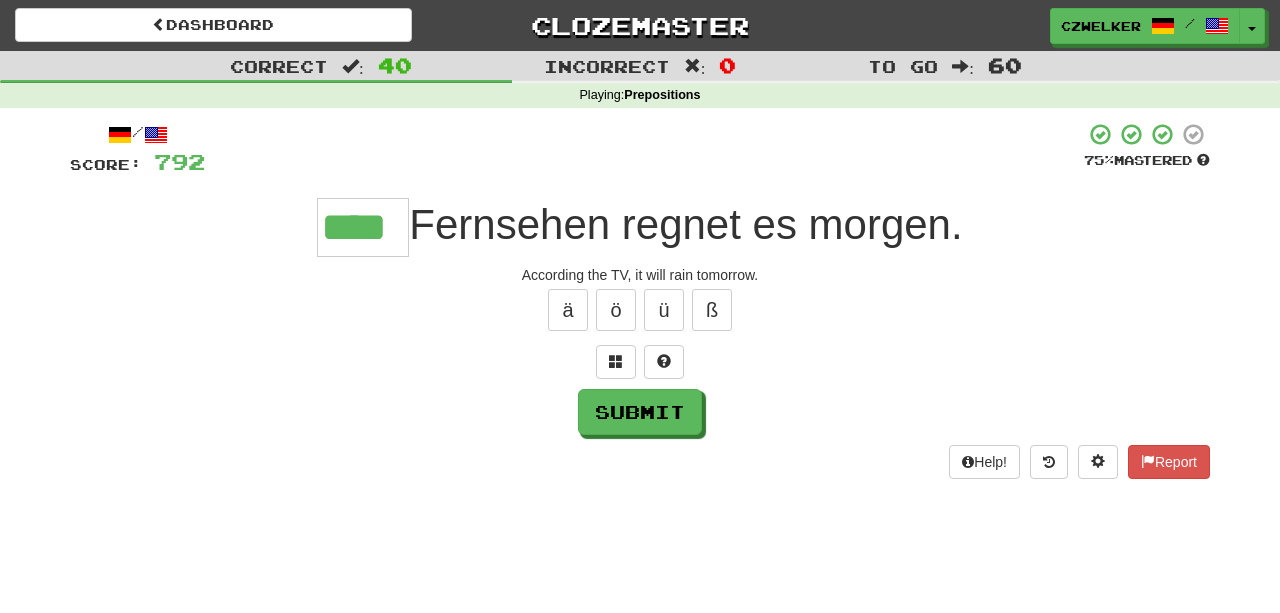 type on "****" 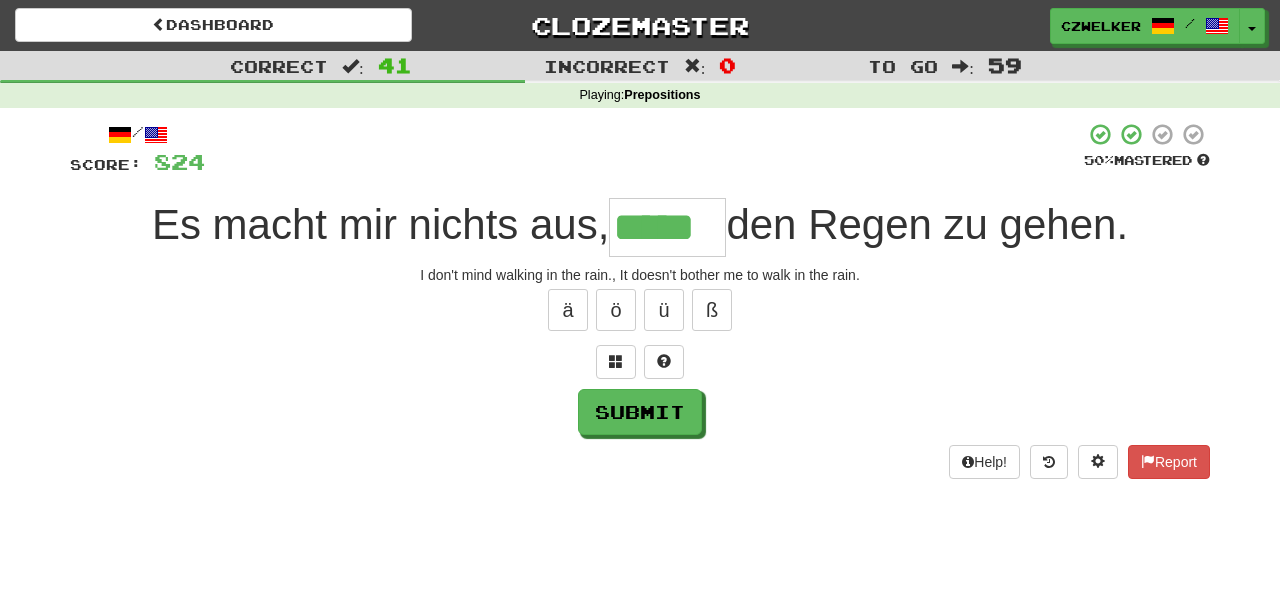 type on "*****" 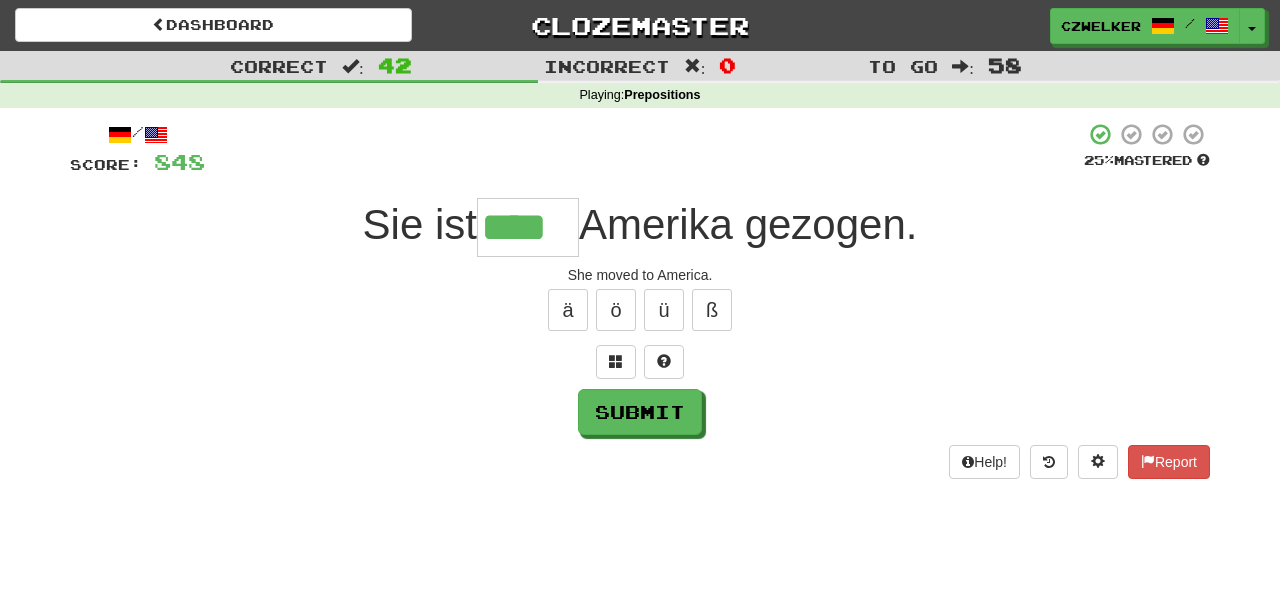 type on "****" 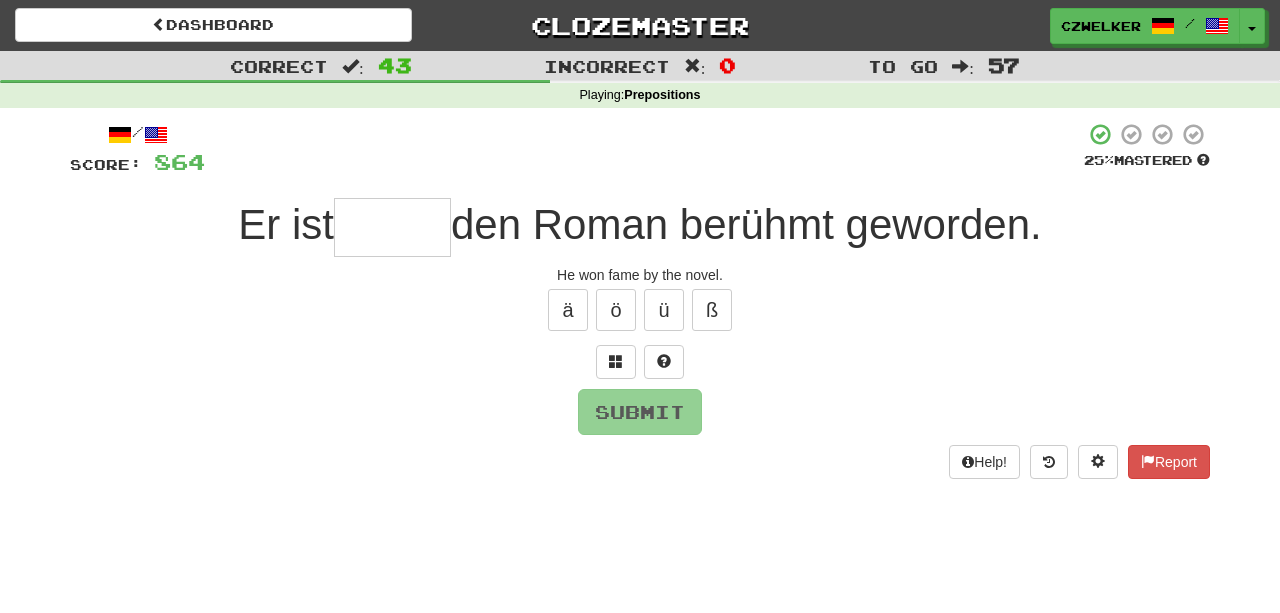 type on "*" 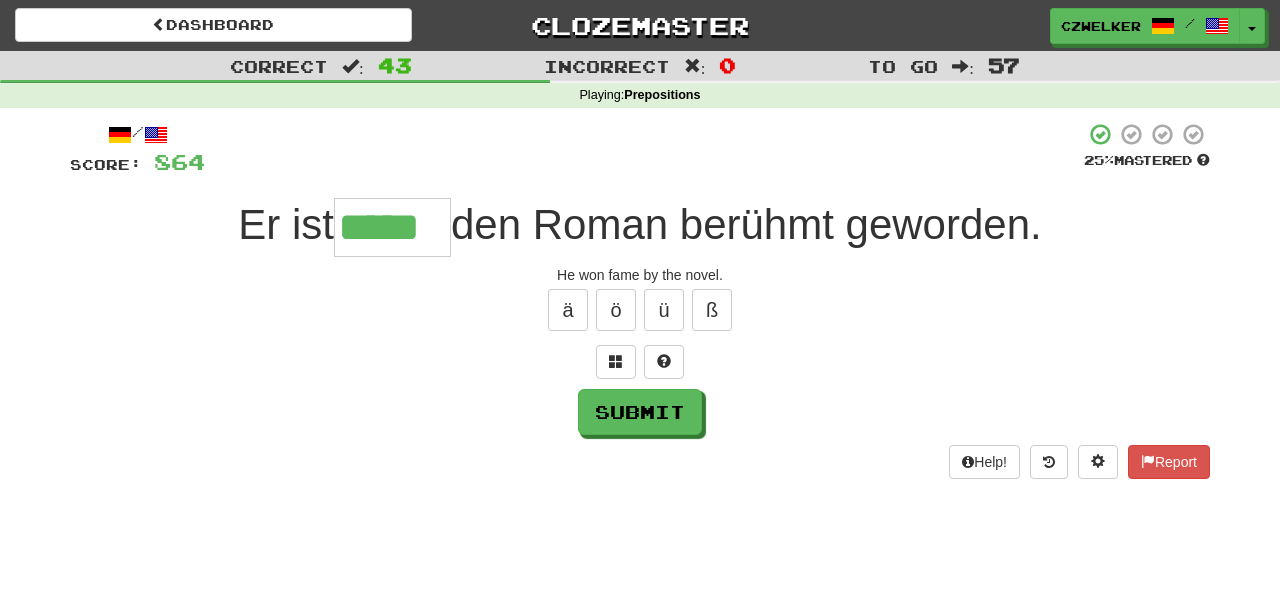 type on "*****" 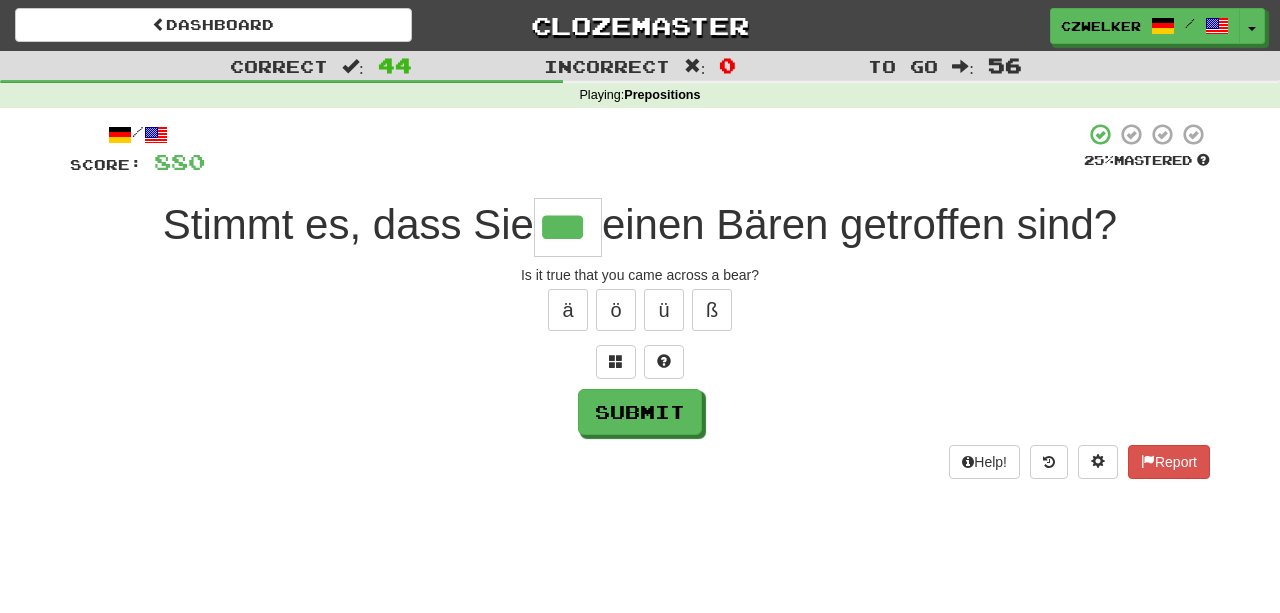 type on "***" 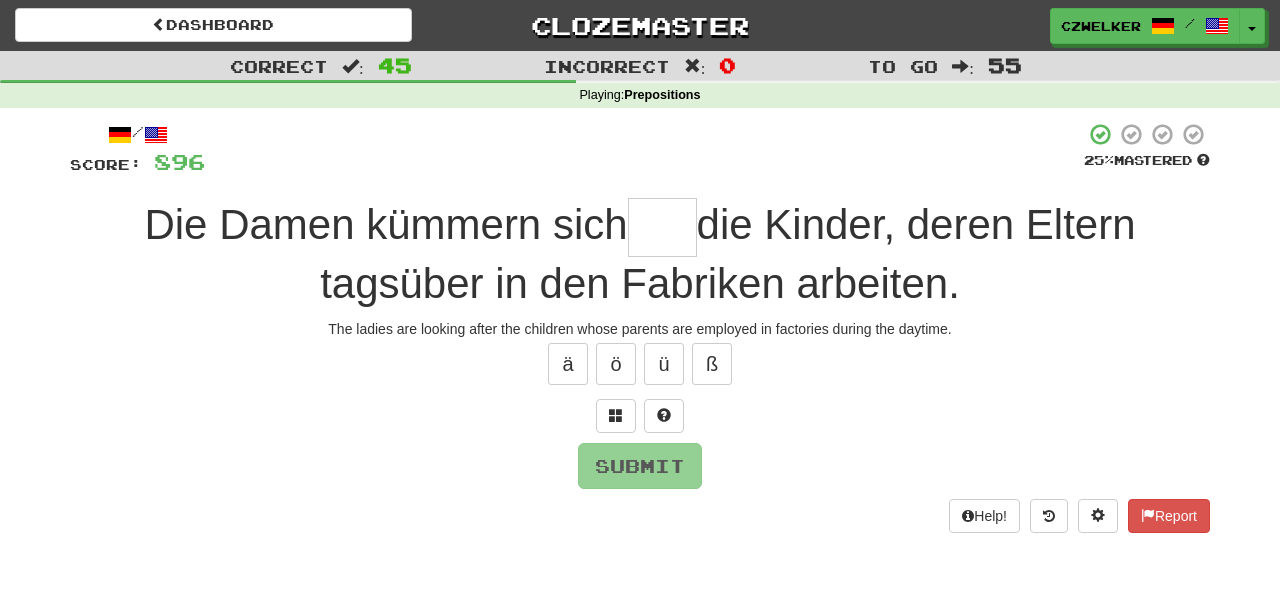type on "*" 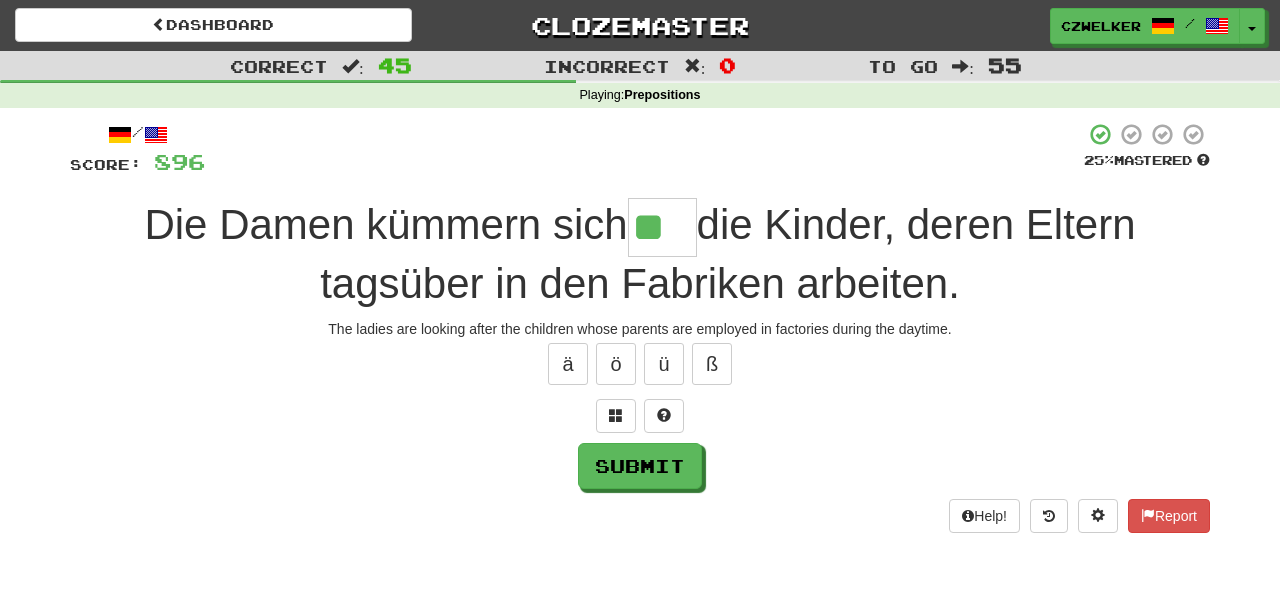type on "**" 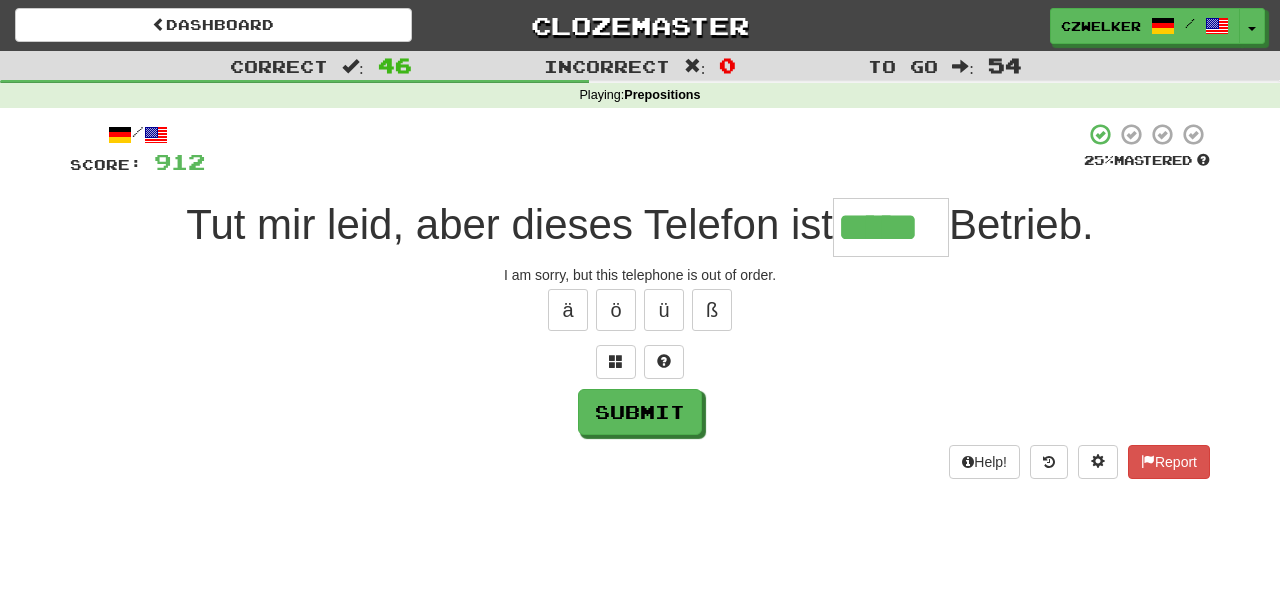 type on "*****" 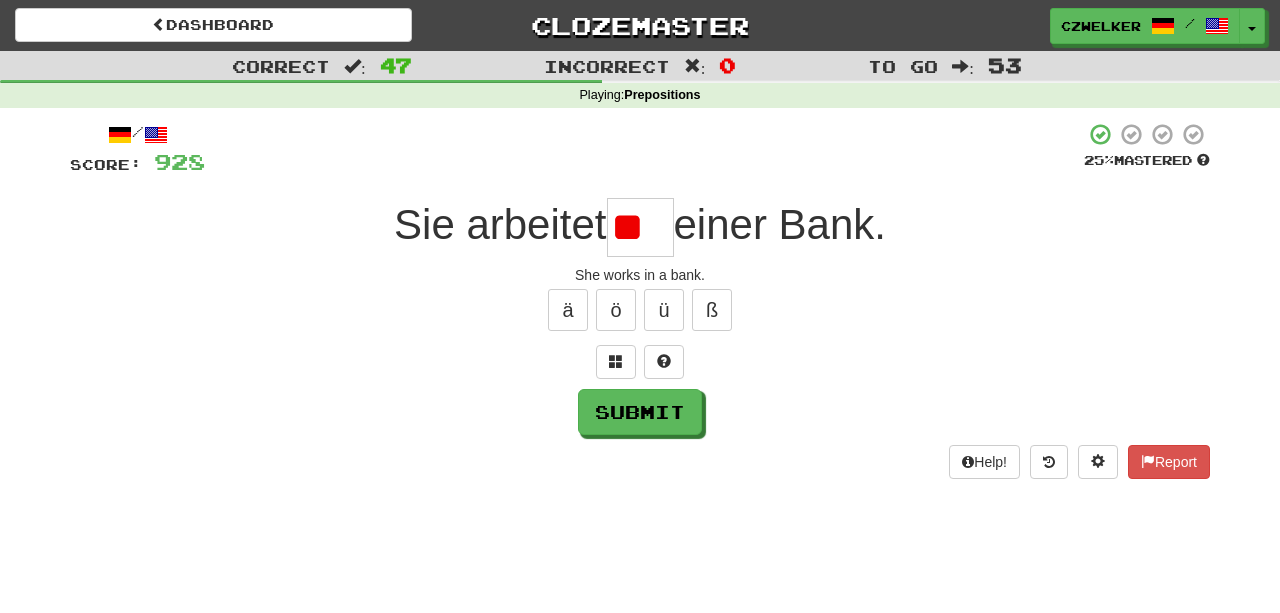 type on "***" 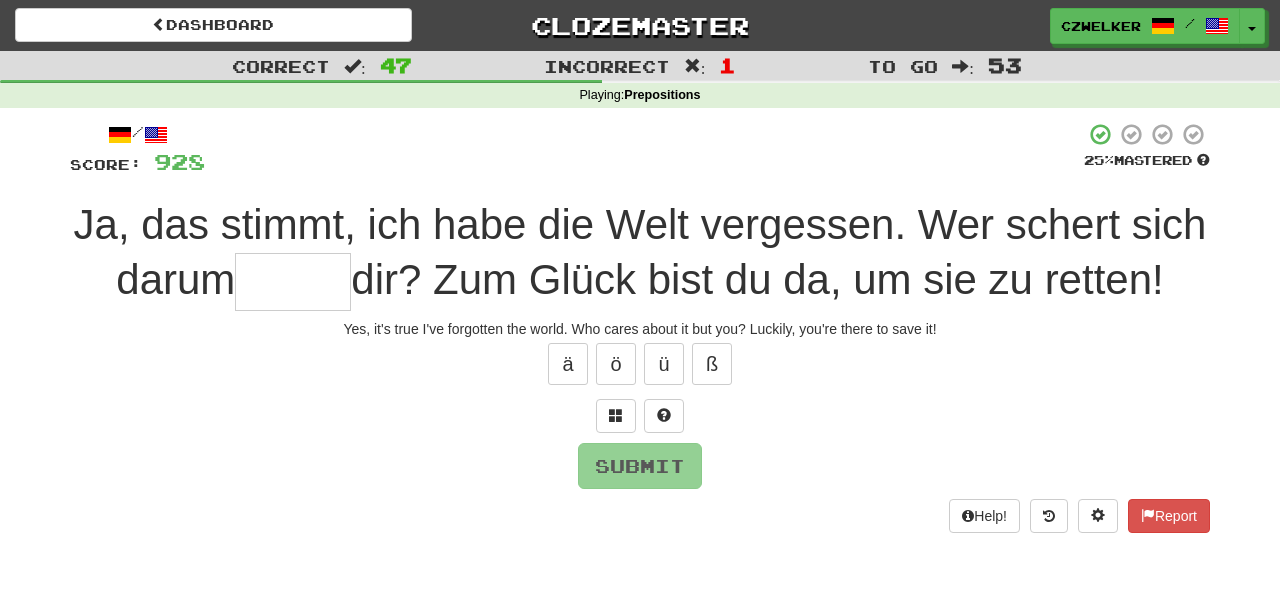 type on "*" 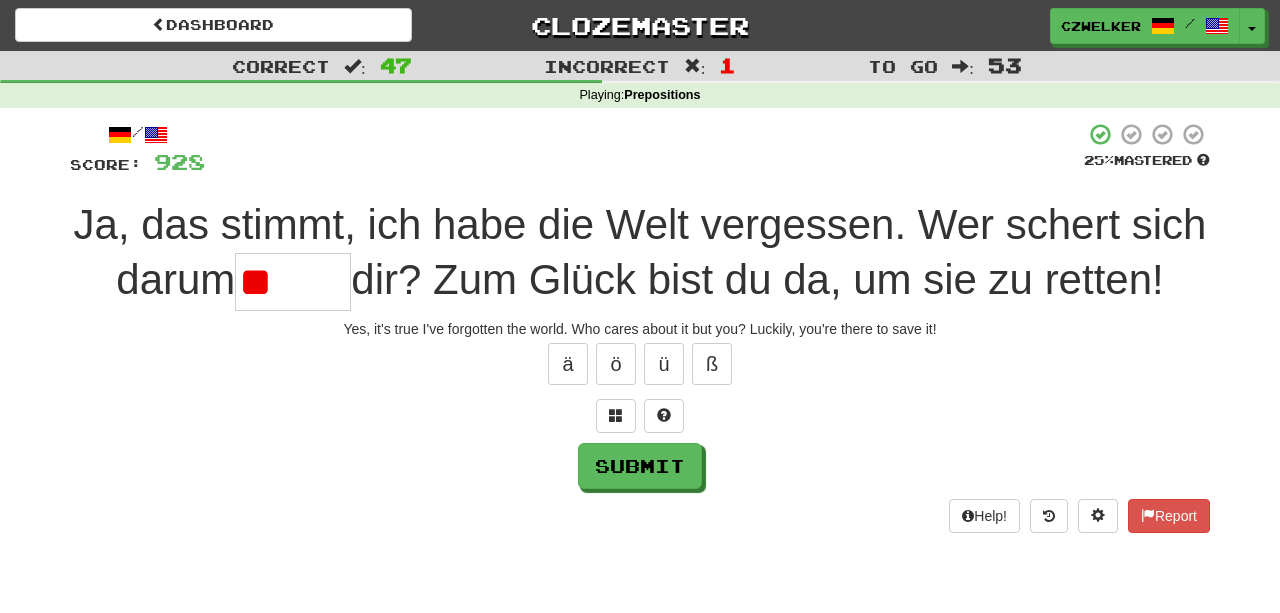type on "*" 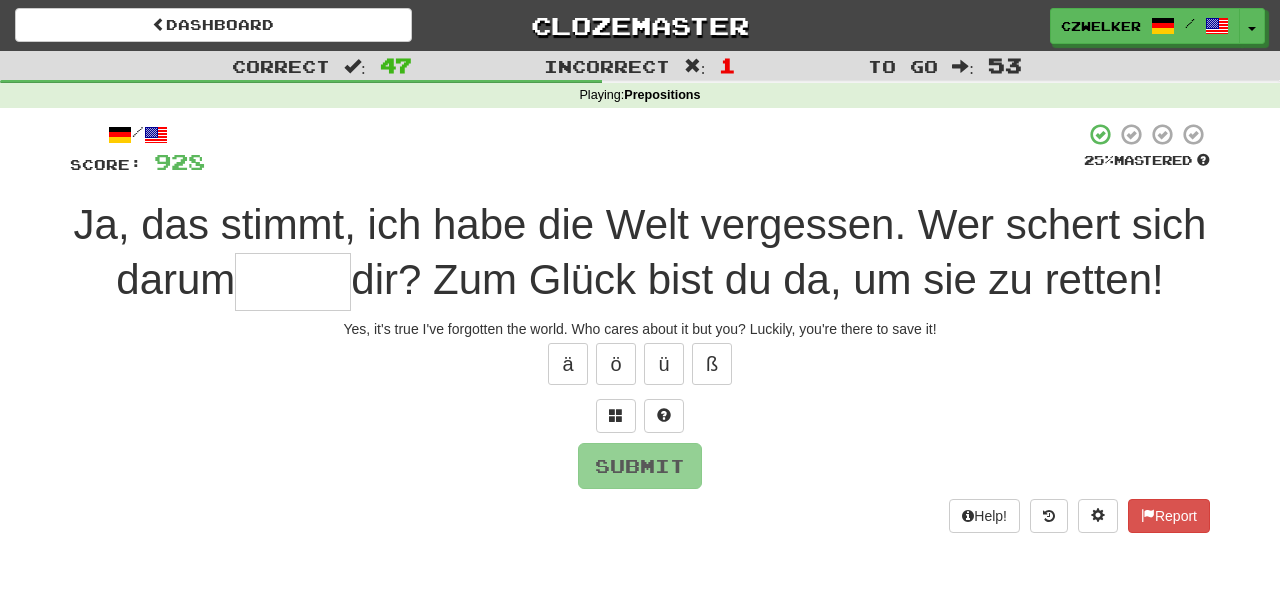 type on "*" 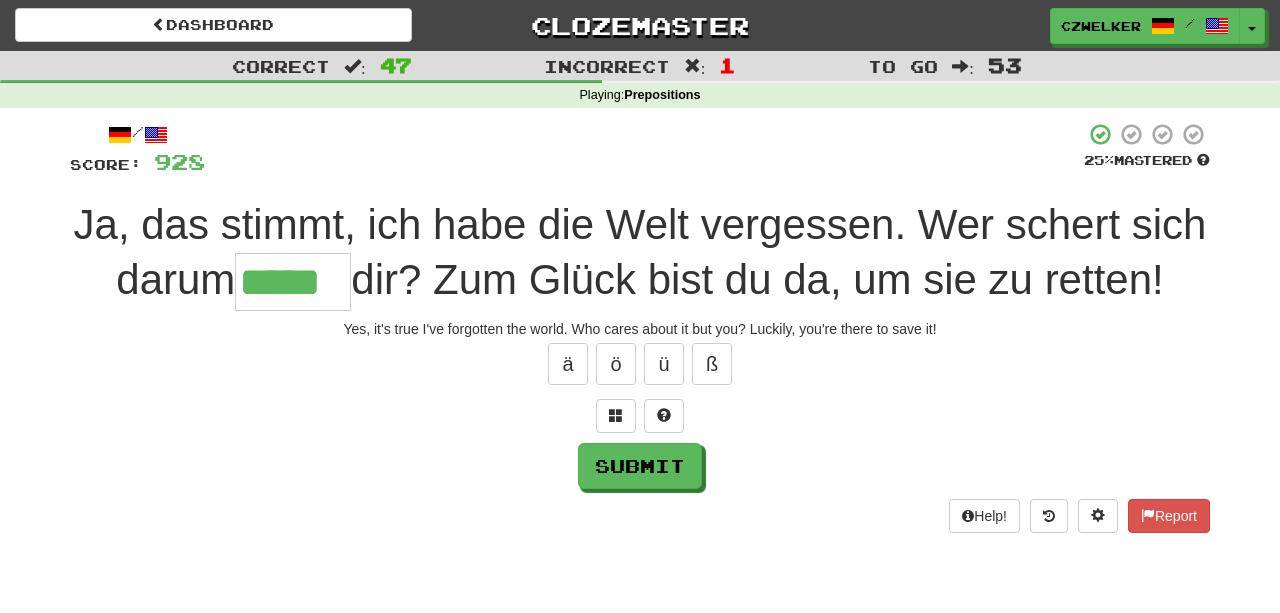 type on "*****" 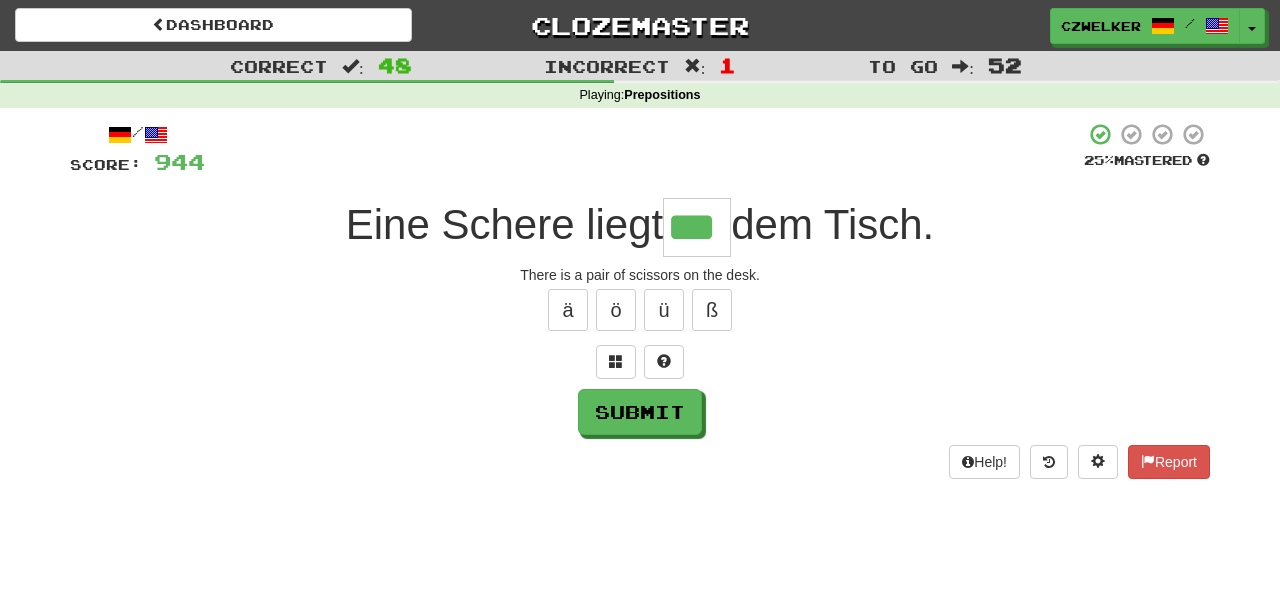 type on "***" 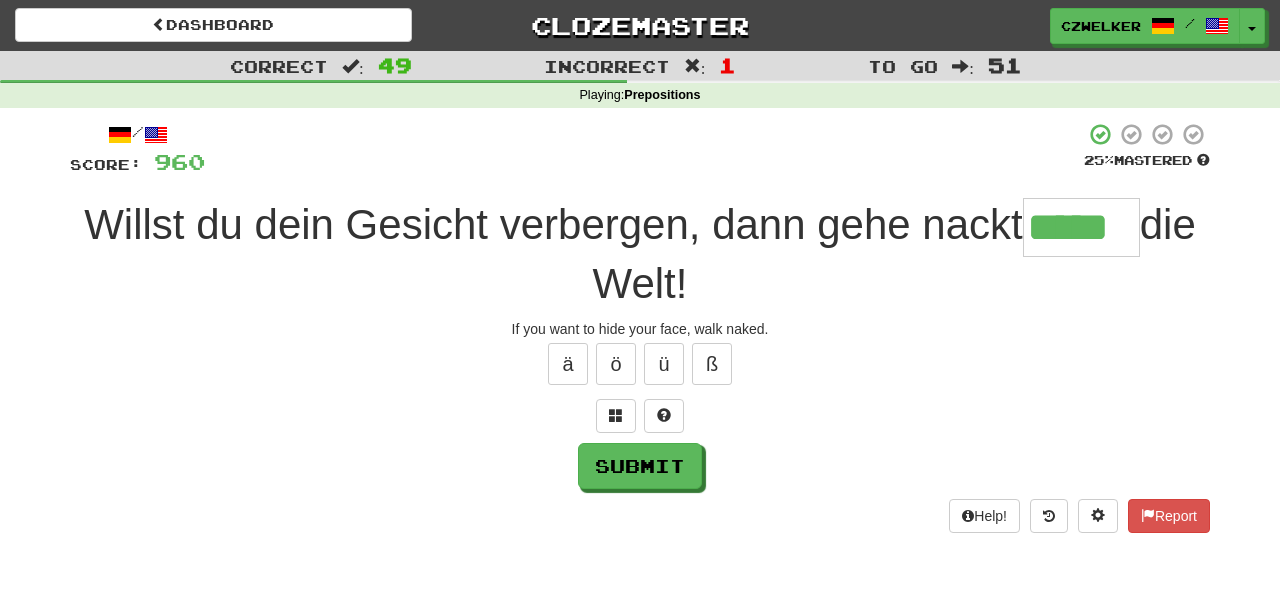 type on "*****" 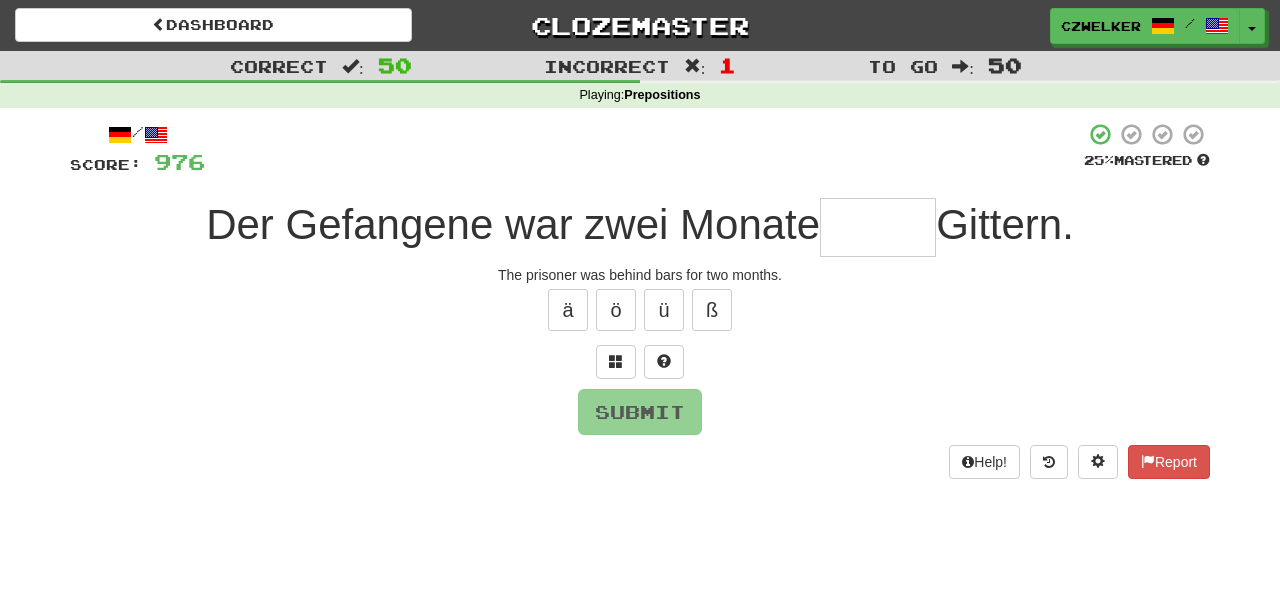 type on "*" 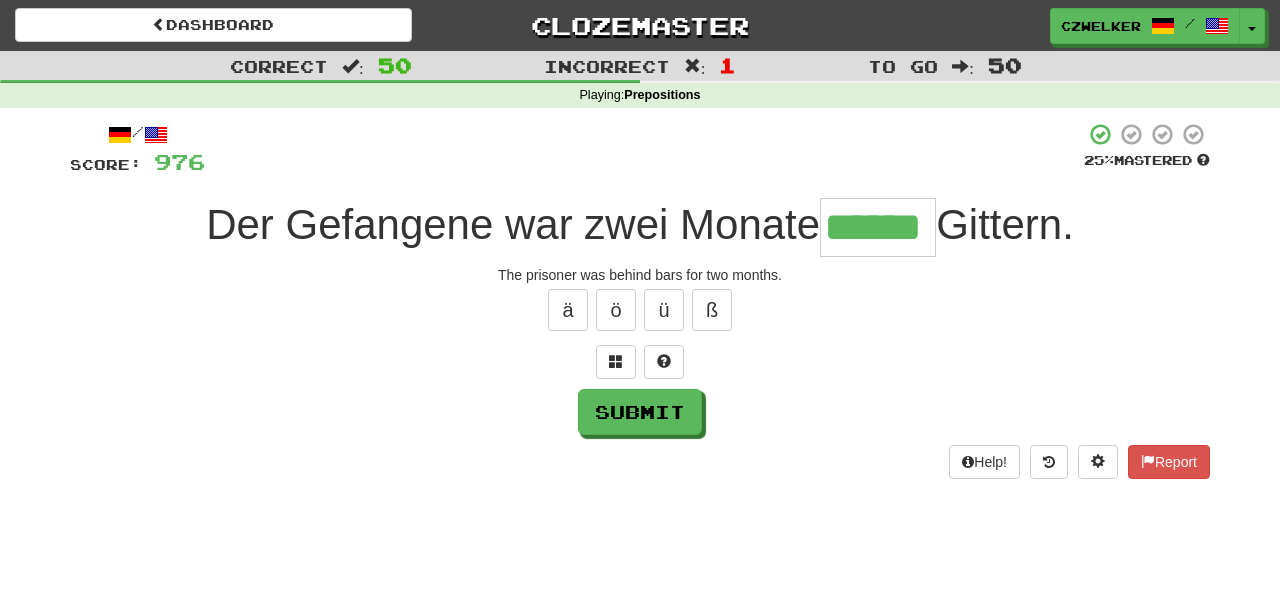 type on "******" 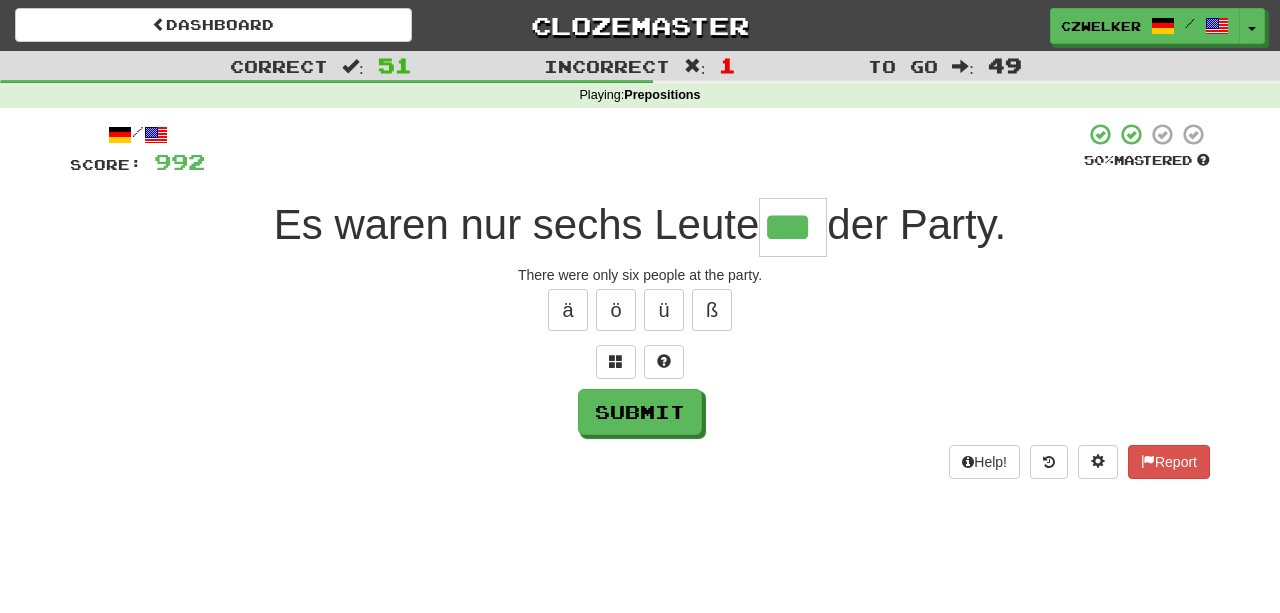 type on "***" 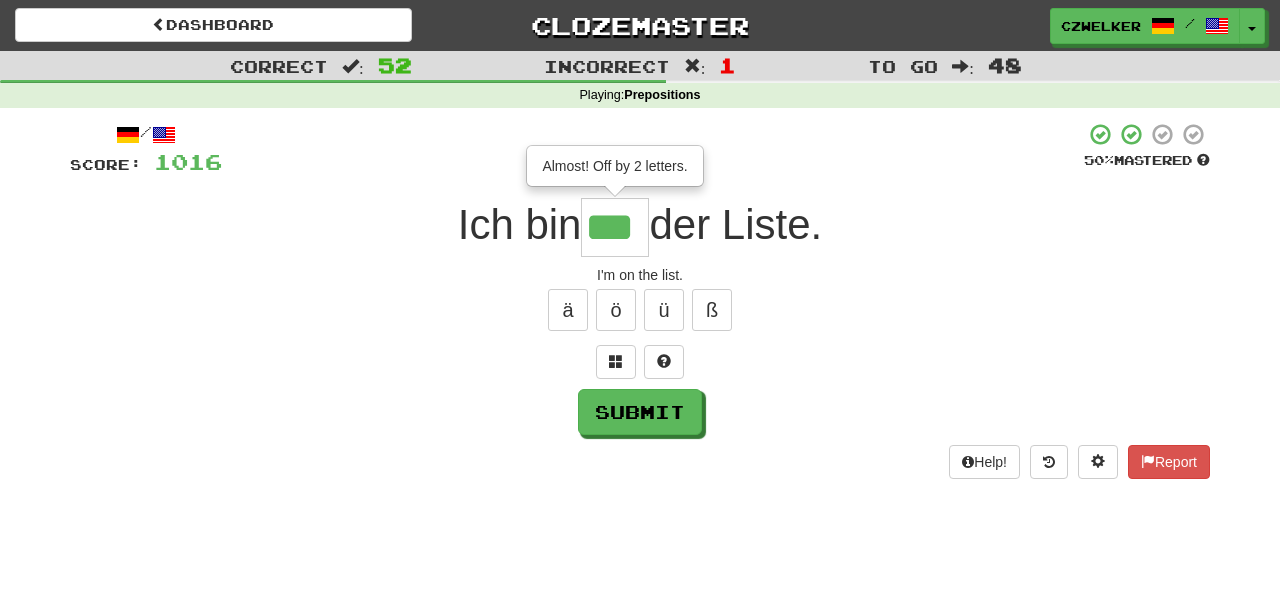 type on "***" 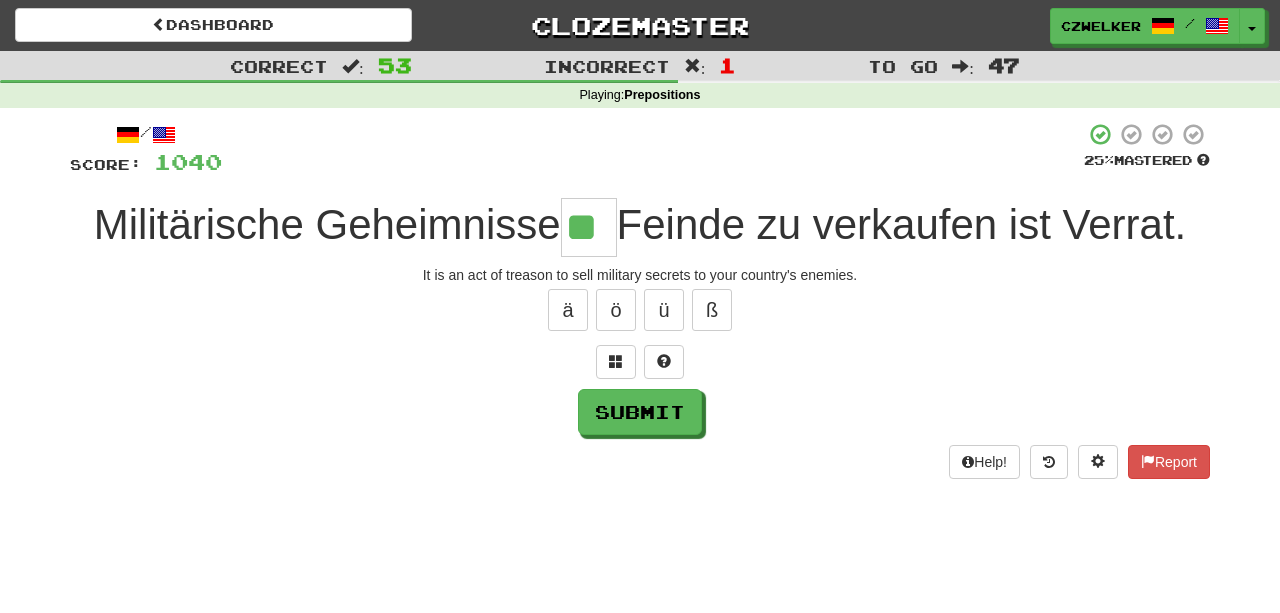 type on "**" 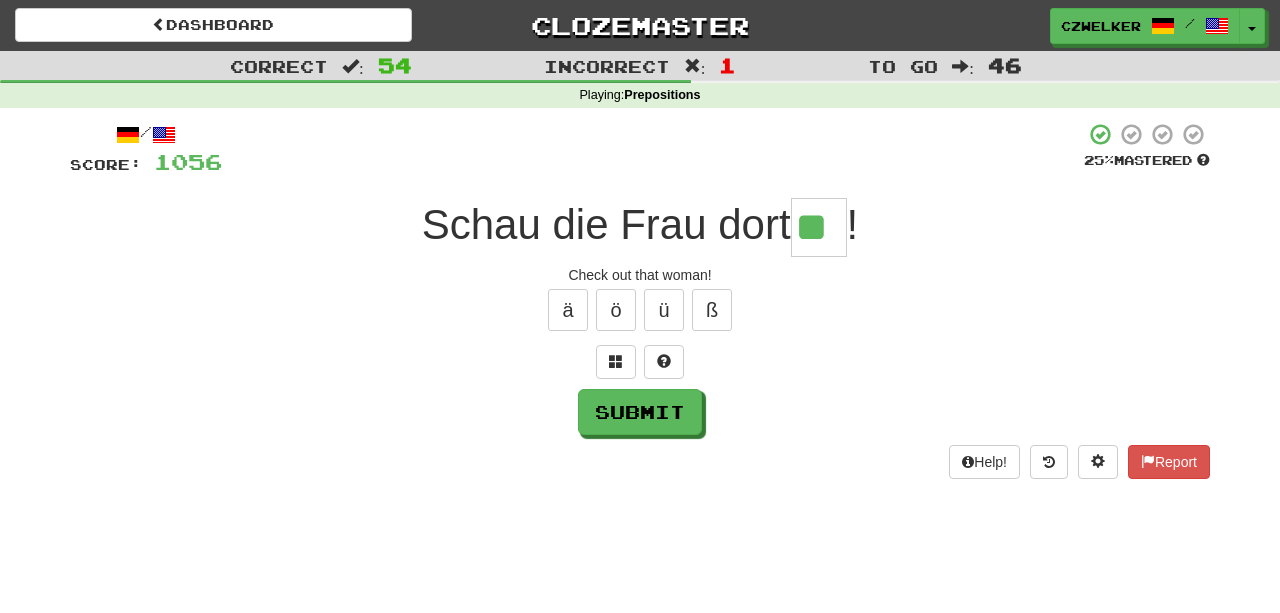 type on "**" 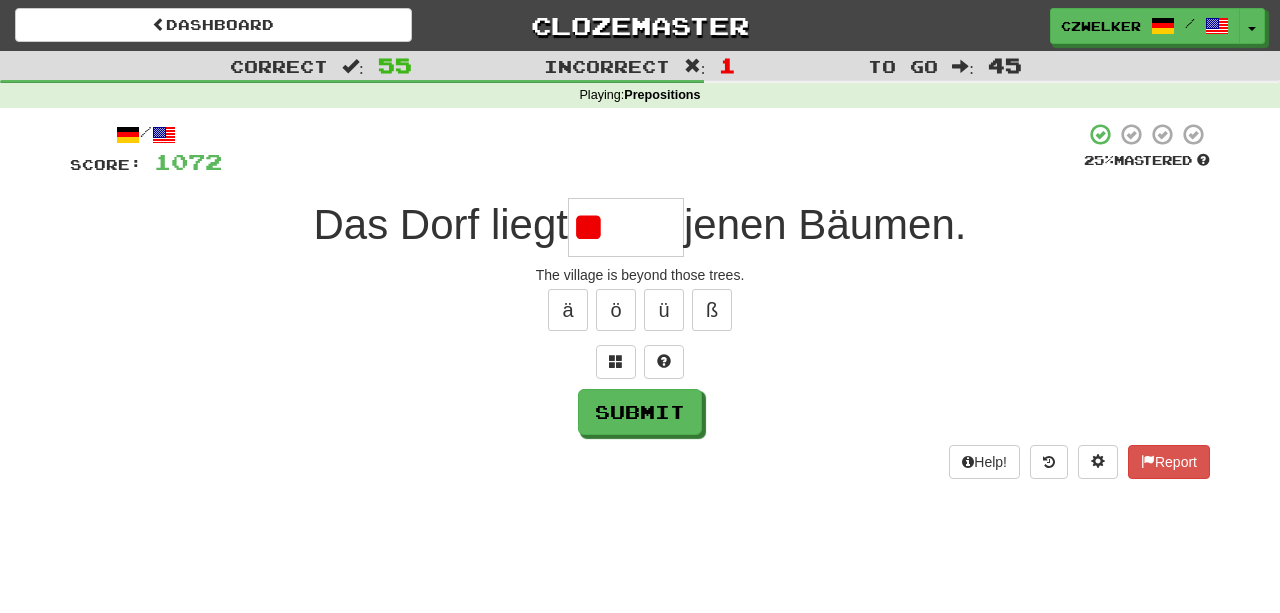type on "*" 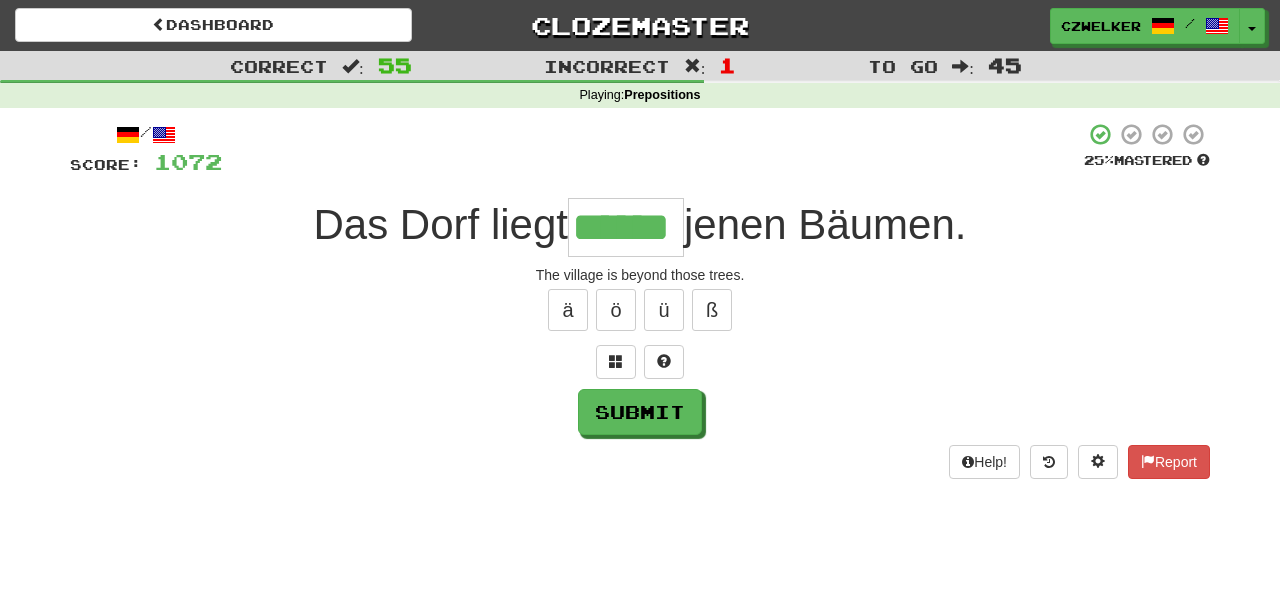 type on "******" 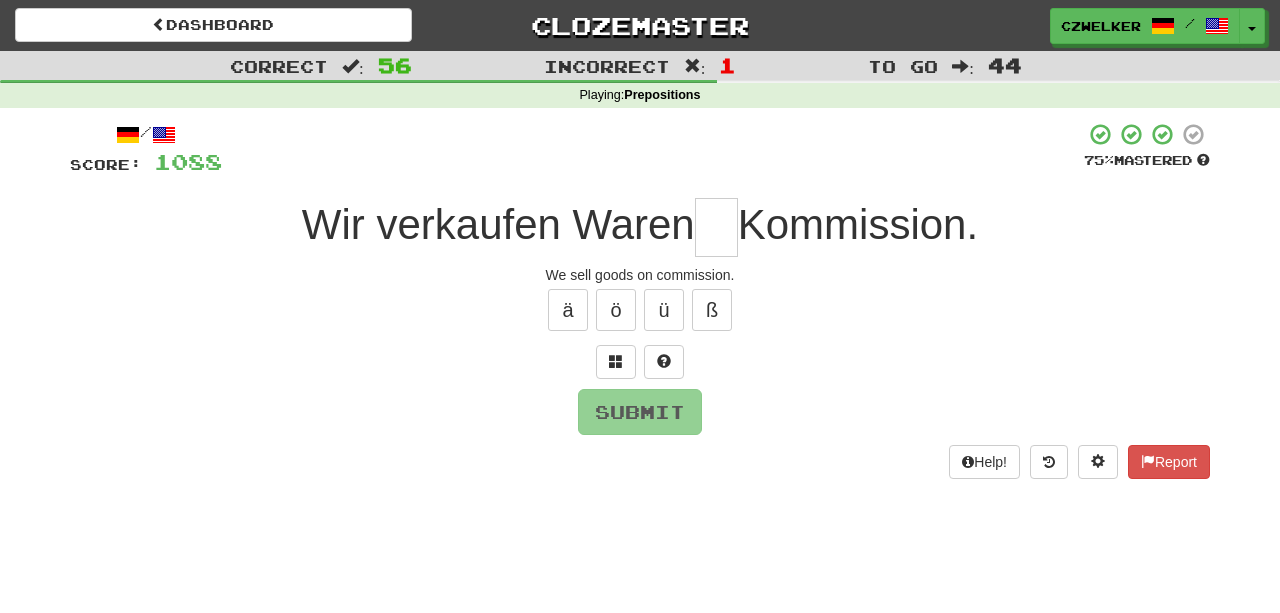 type on "*" 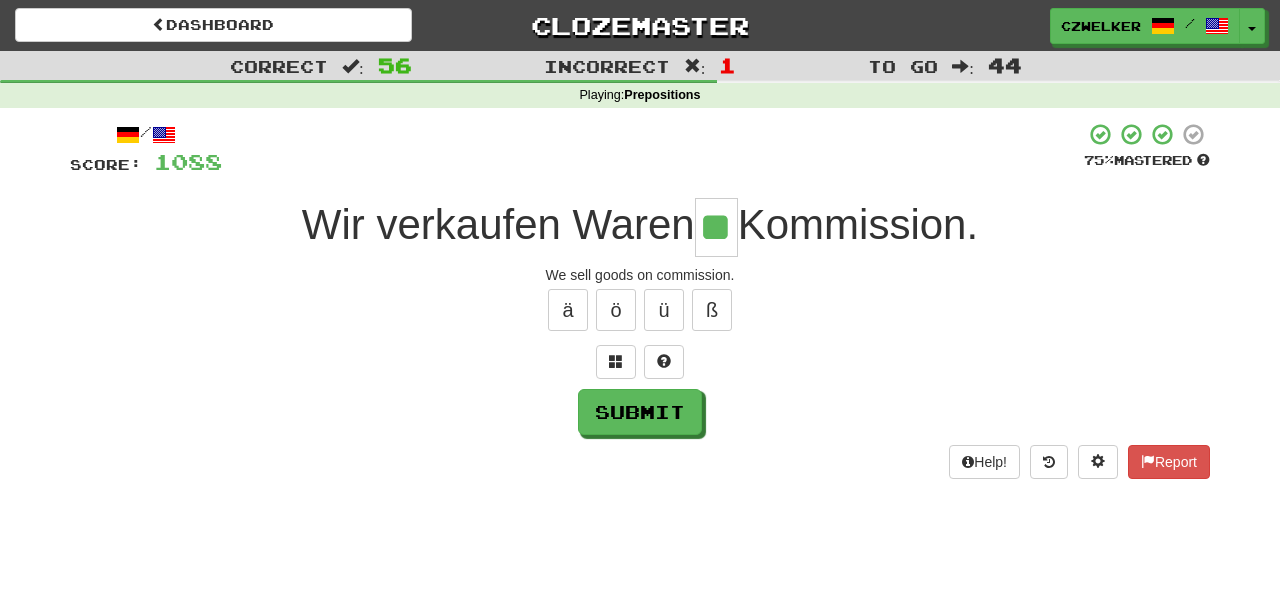 type on "**" 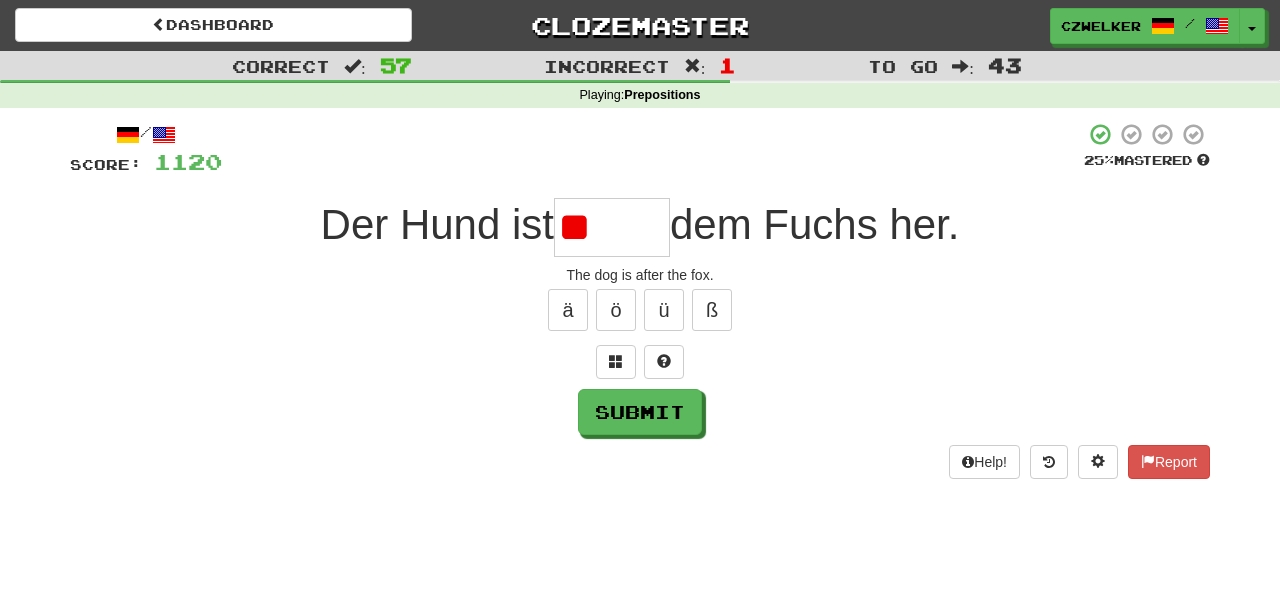 type on "*" 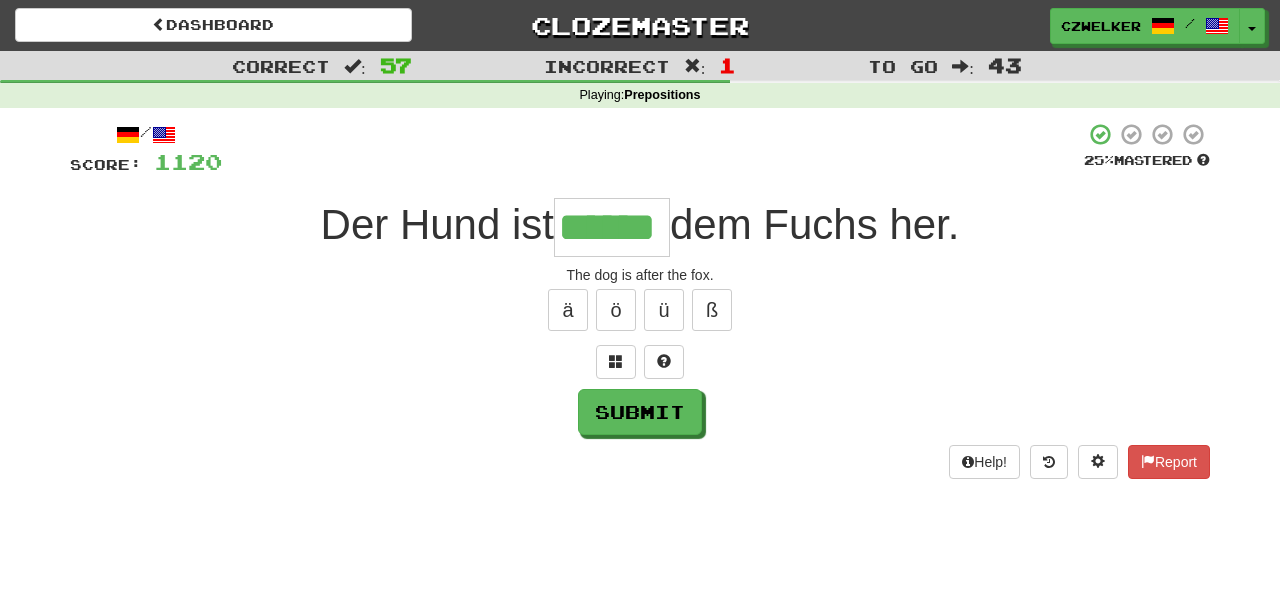 type on "******" 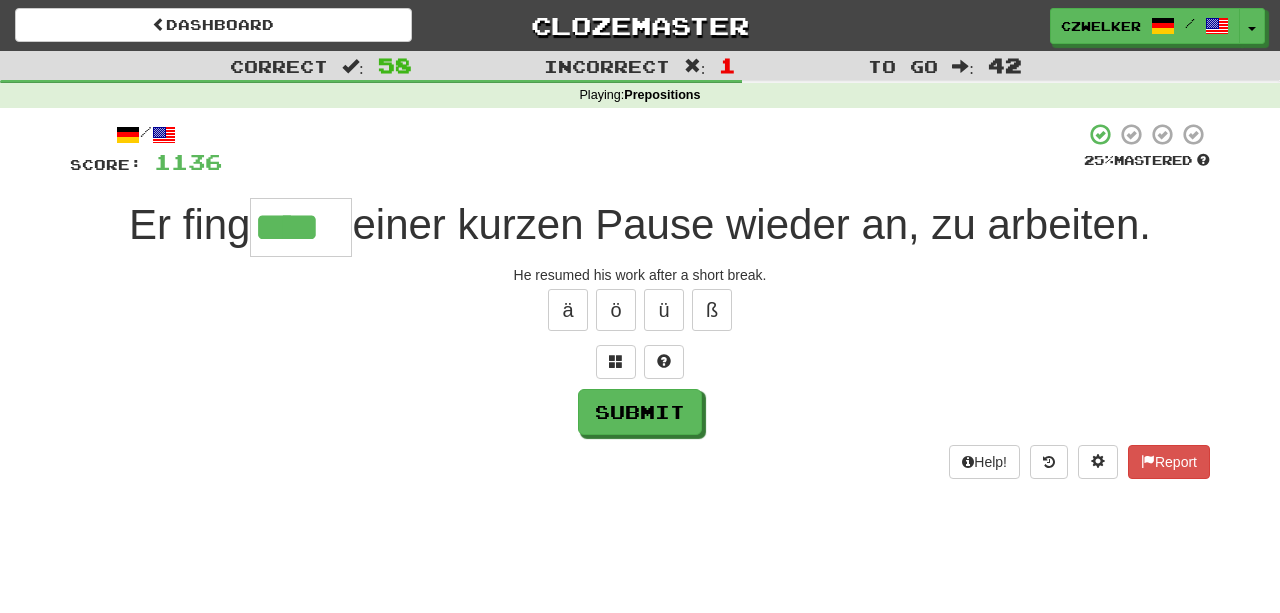 type on "****" 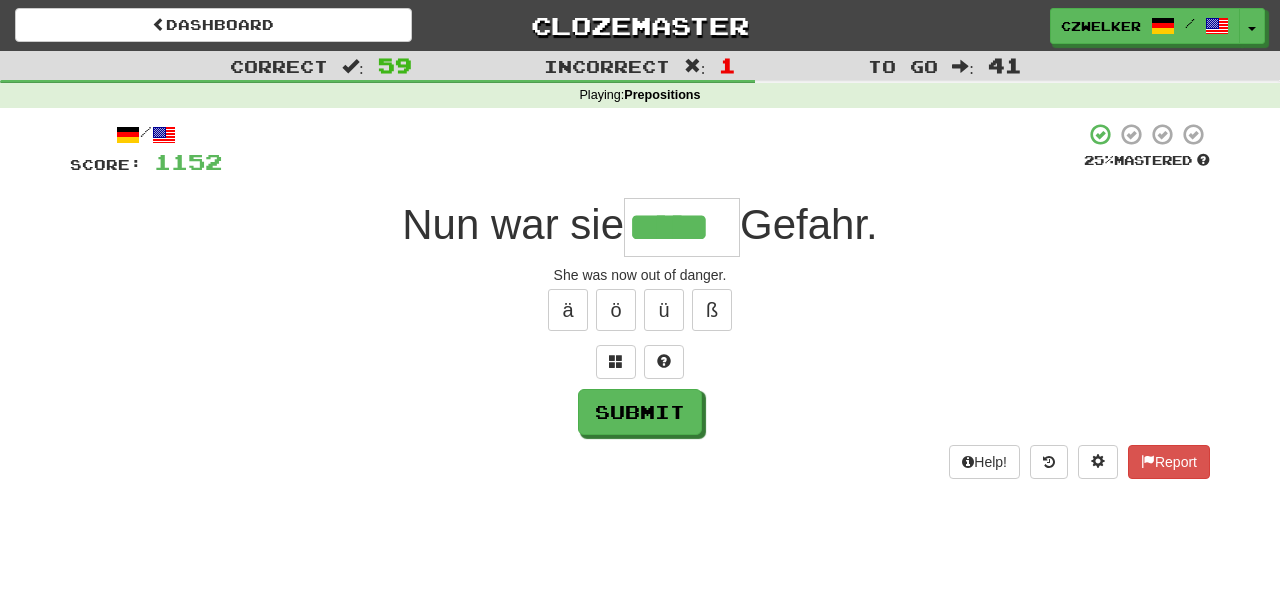 type on "*****" 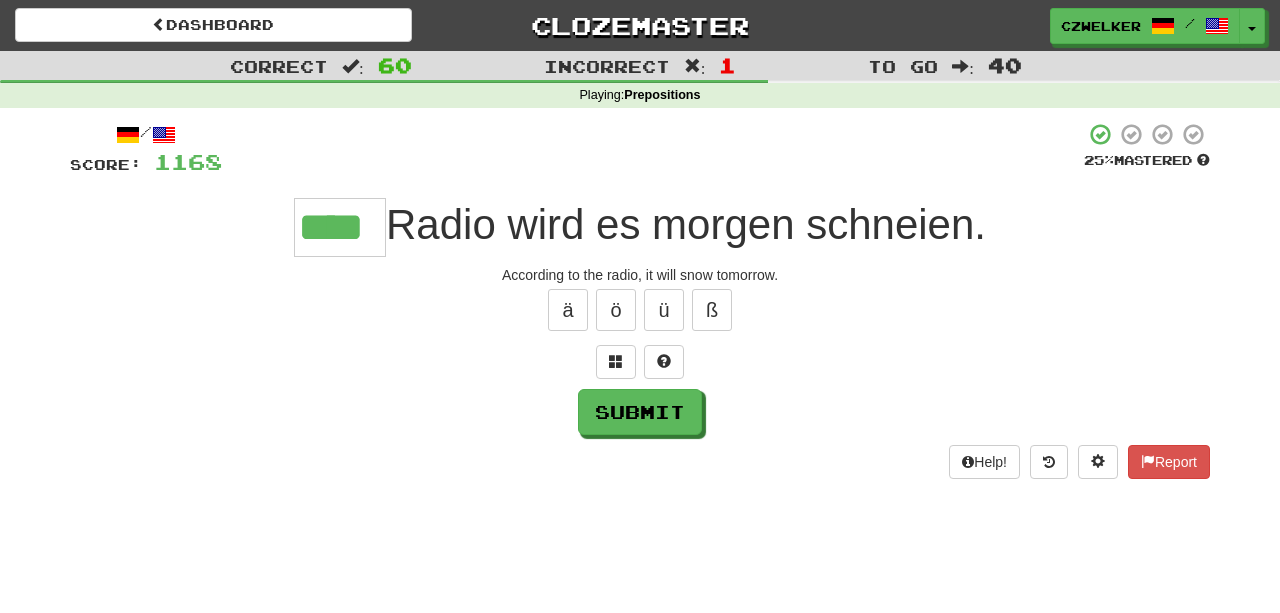 type on "****" 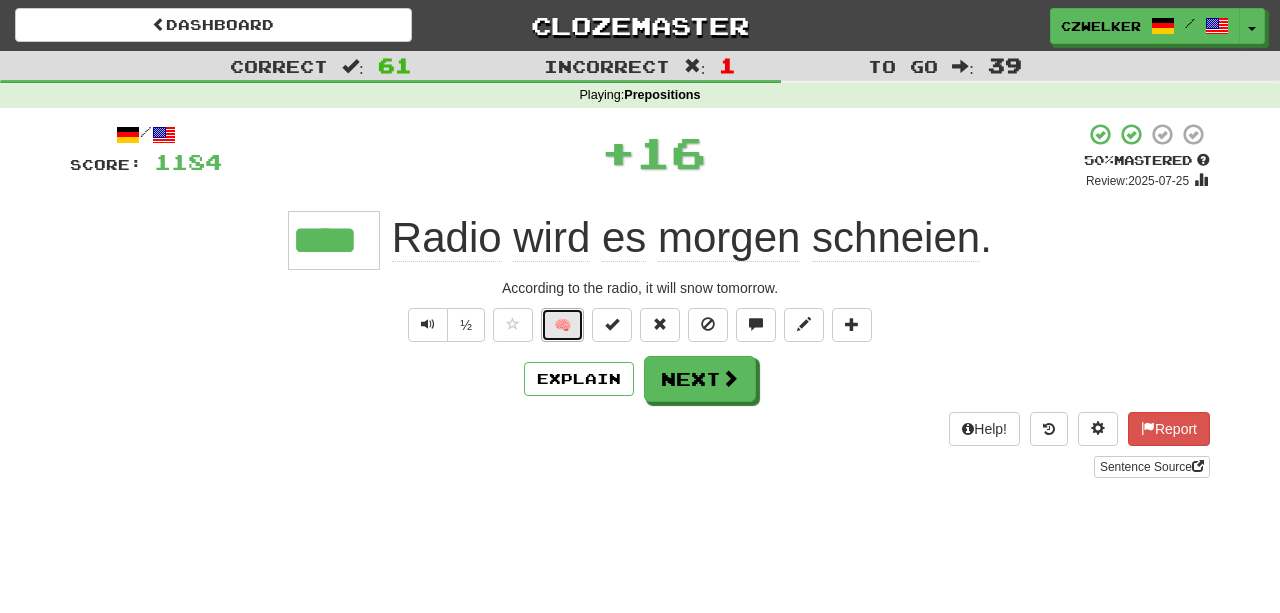 click on "🧠" at bounding box center [562, 325] 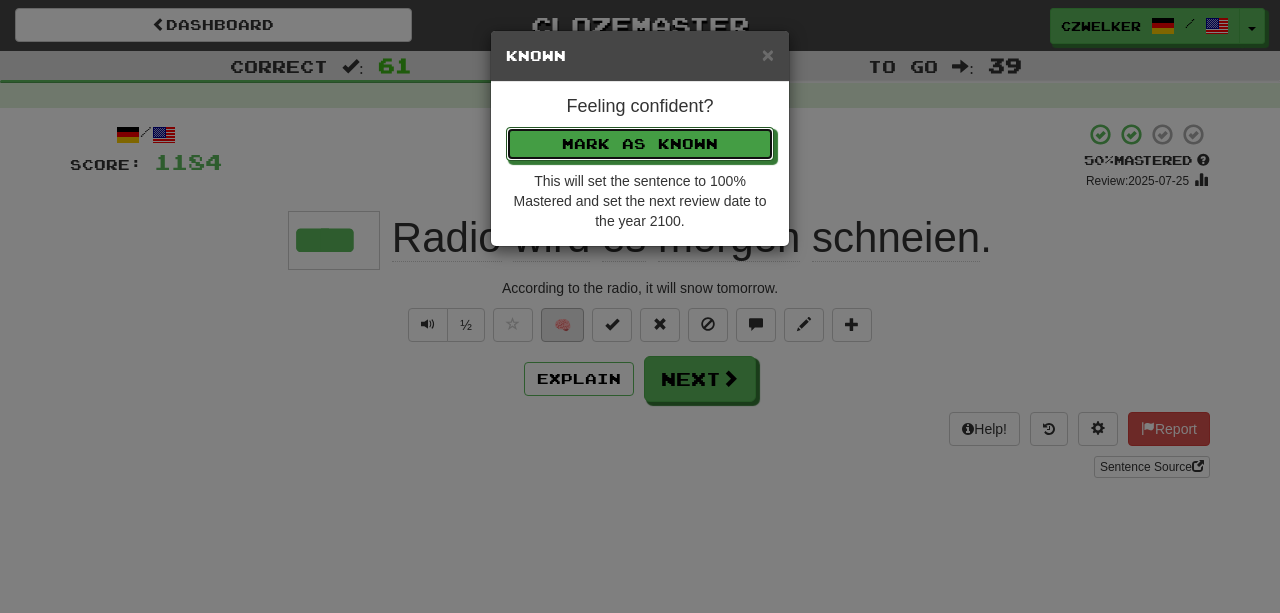 click on "Mark as Known" at bounding box center (640, 144) 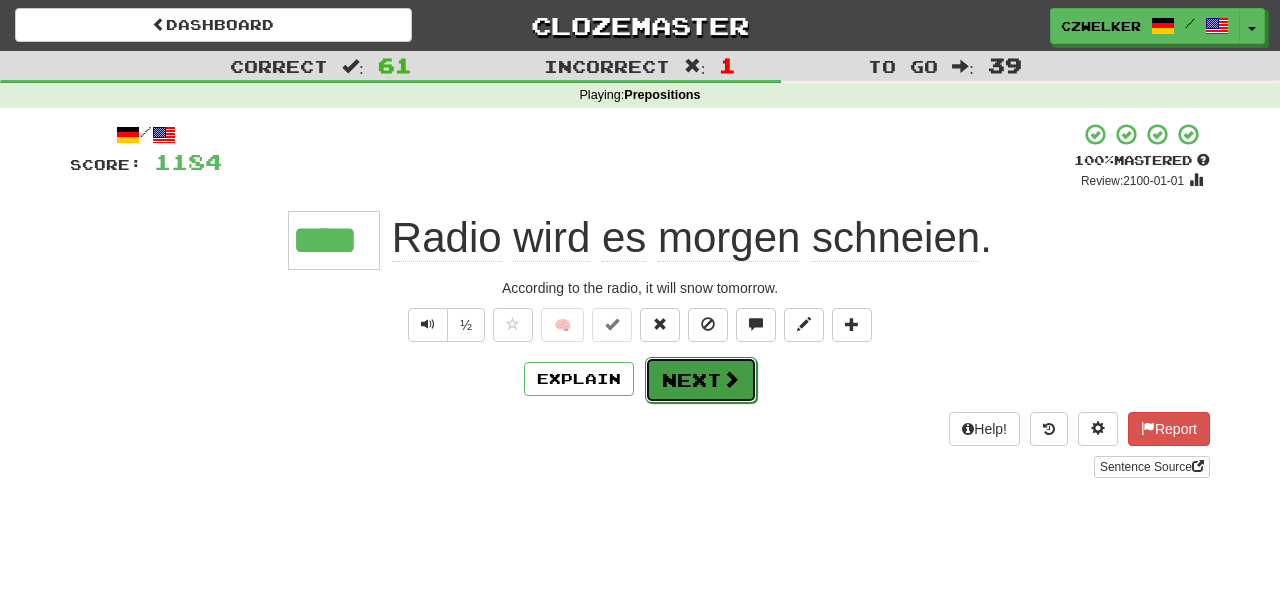 click on "Next" at bounding box center [701, 380] 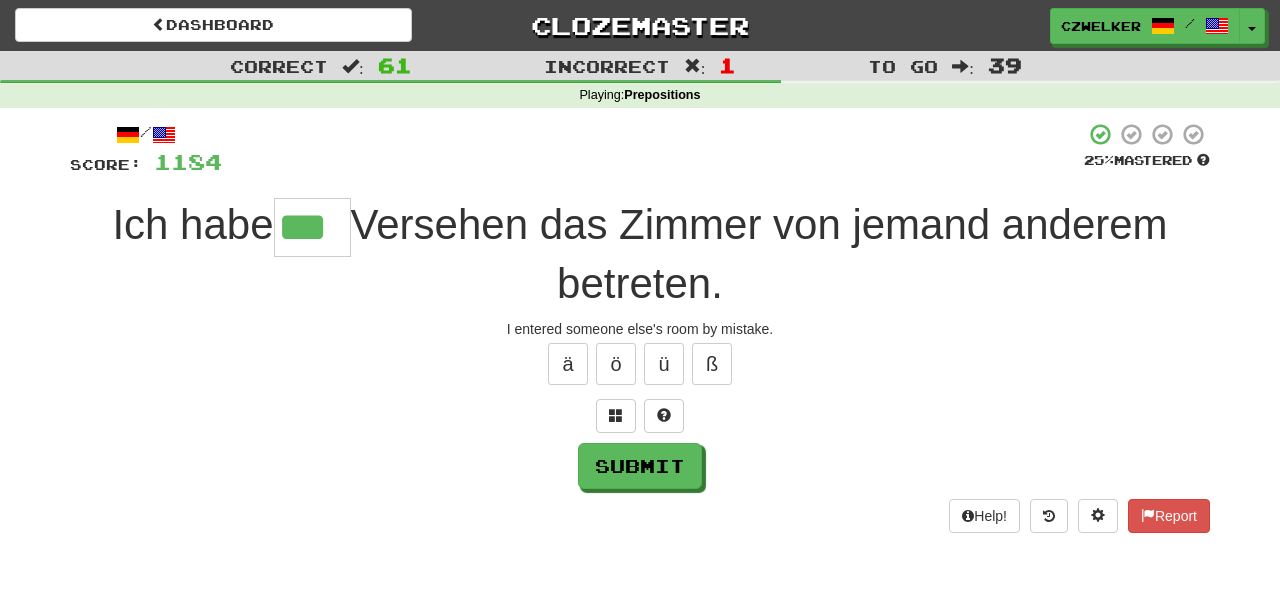 type on "***" 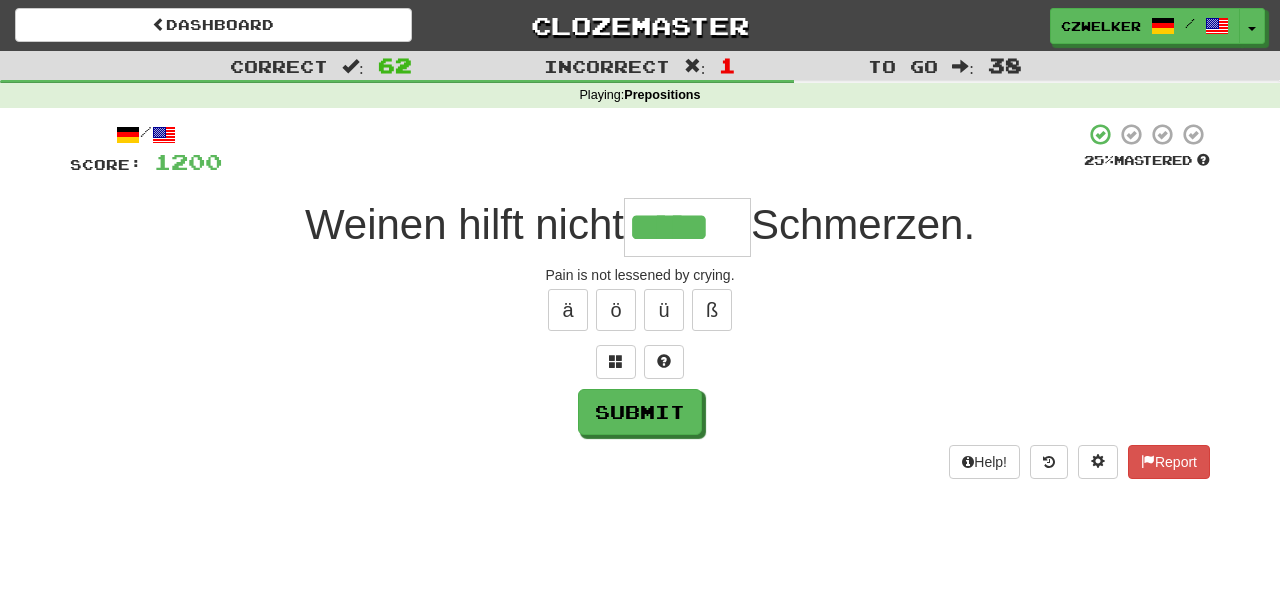 type on "*****" 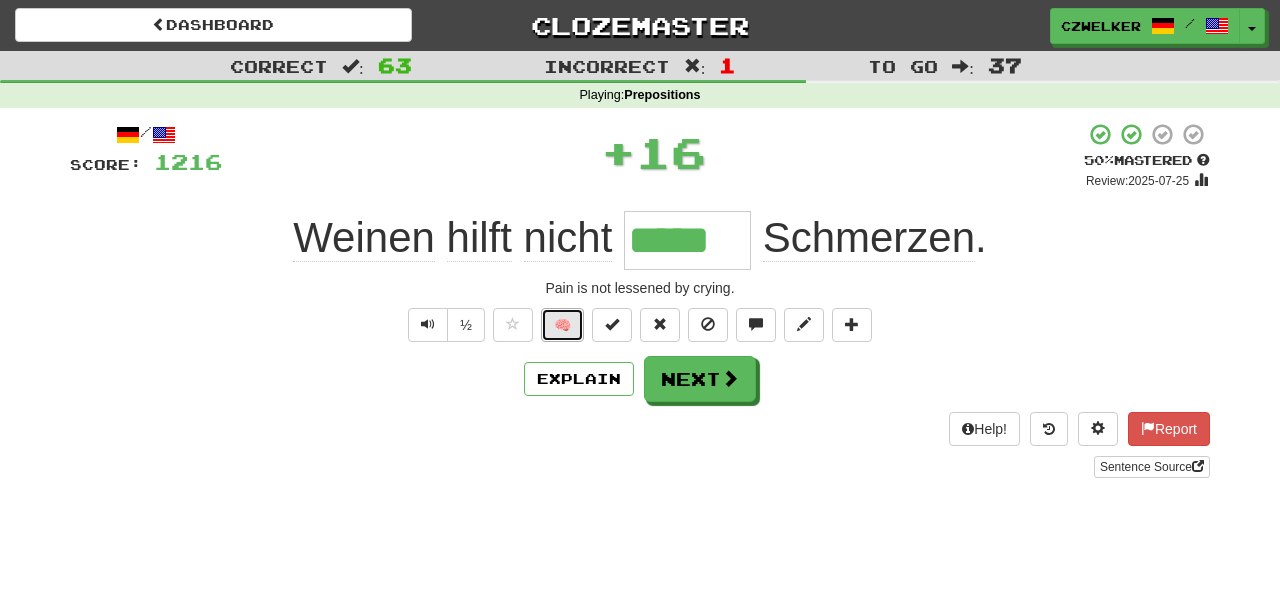 click on "🧠" at bounding box center (562, 325) 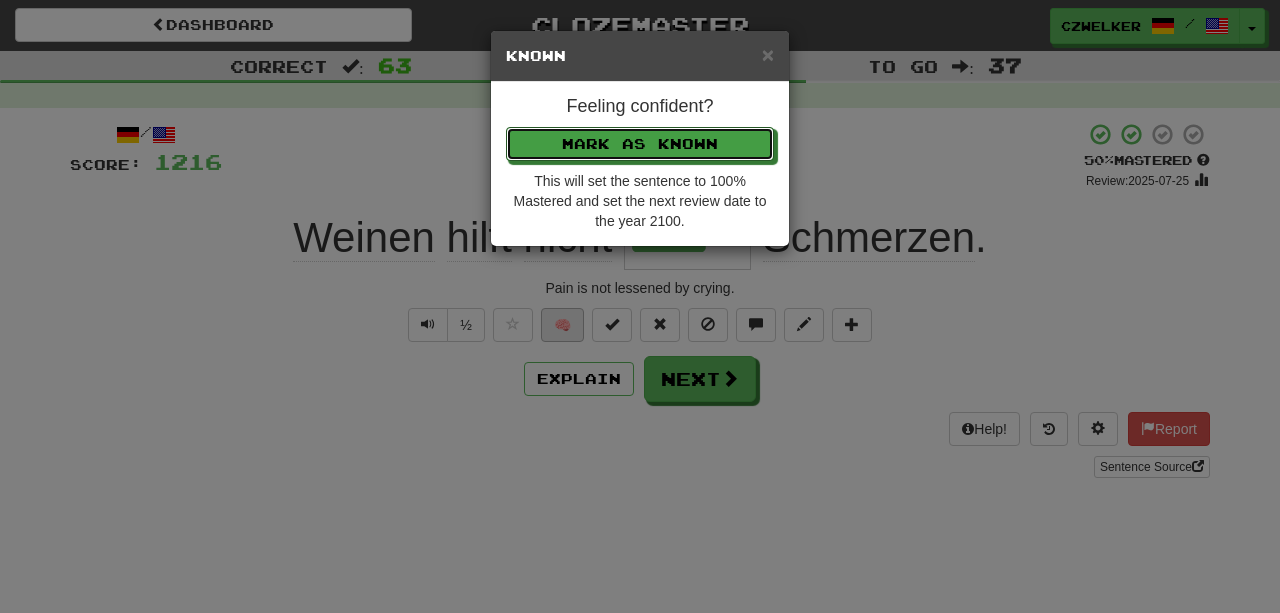 click on "Mark as Known" at bounding box center [640, 144] 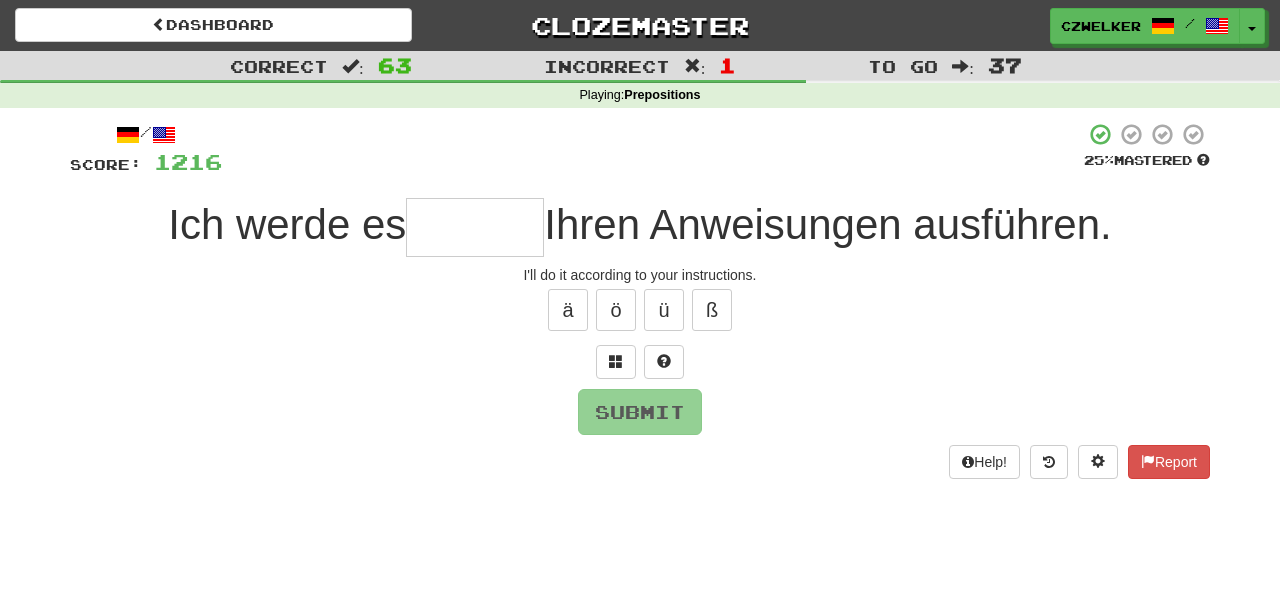 type on "*" 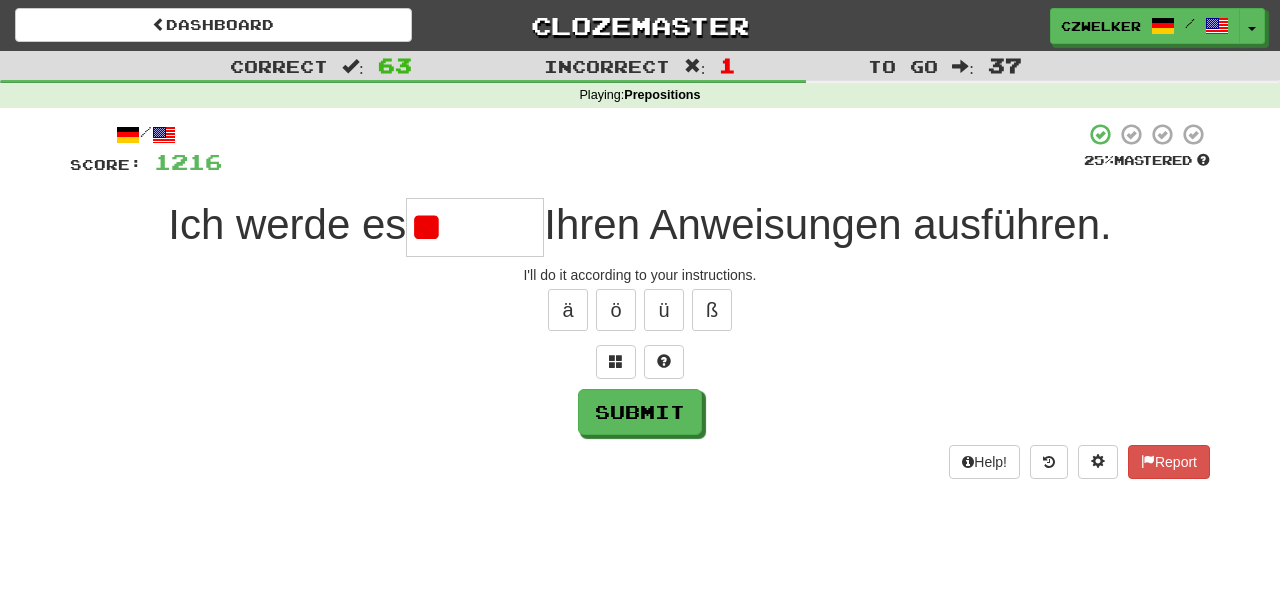 type on "*" 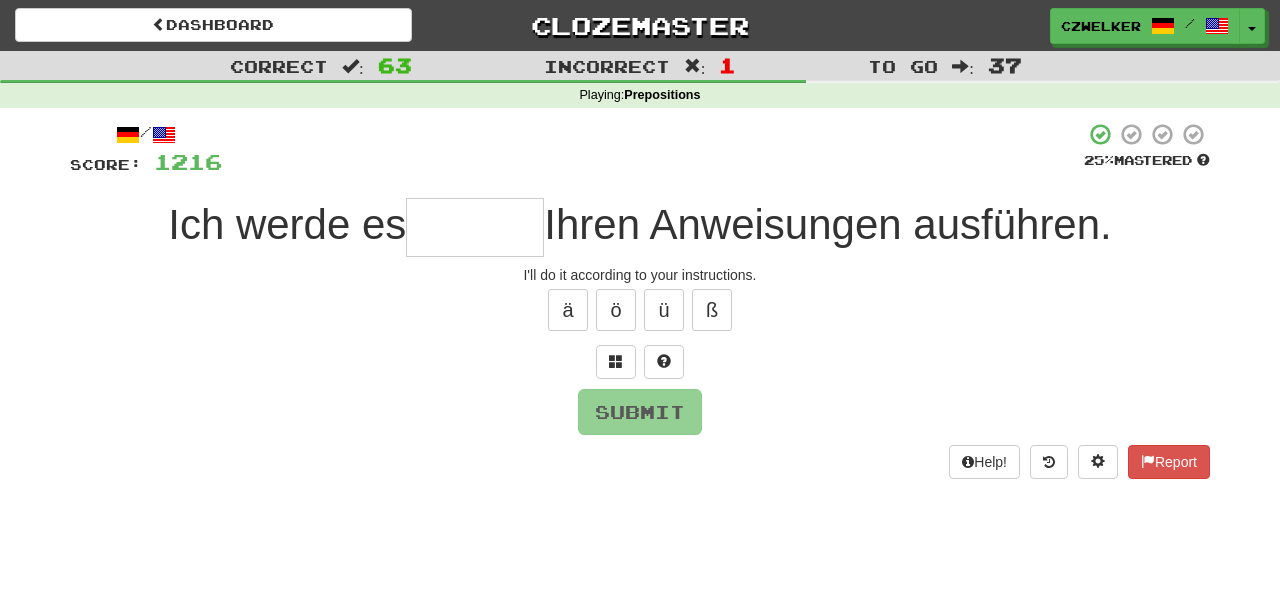 type on "*" 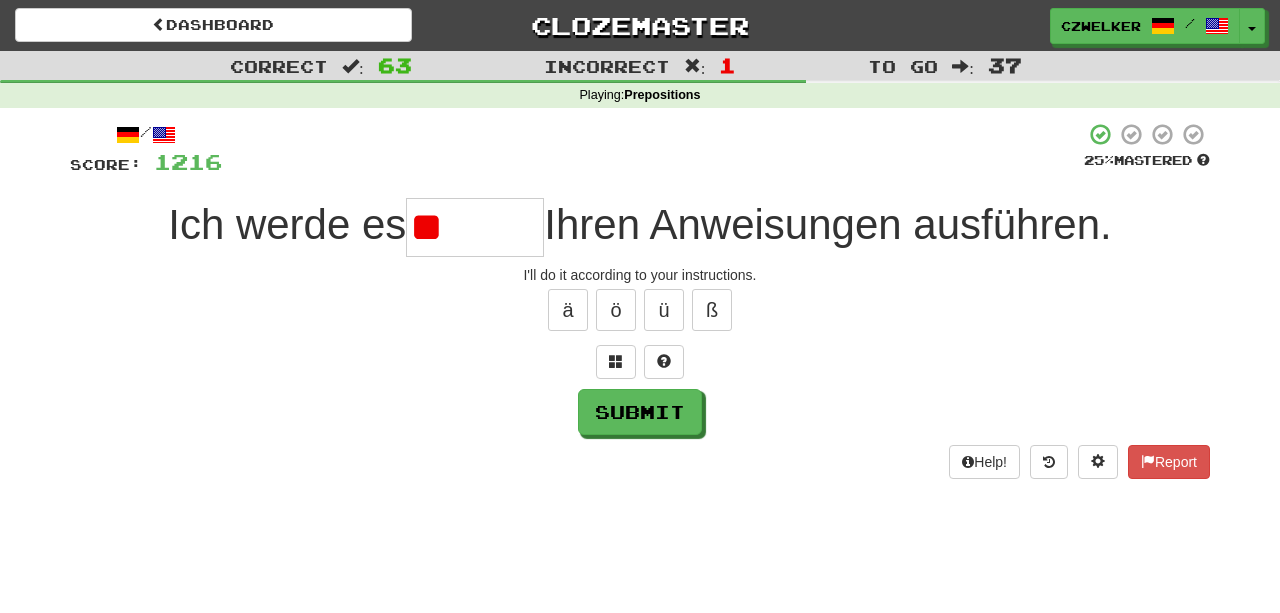 type on "*" 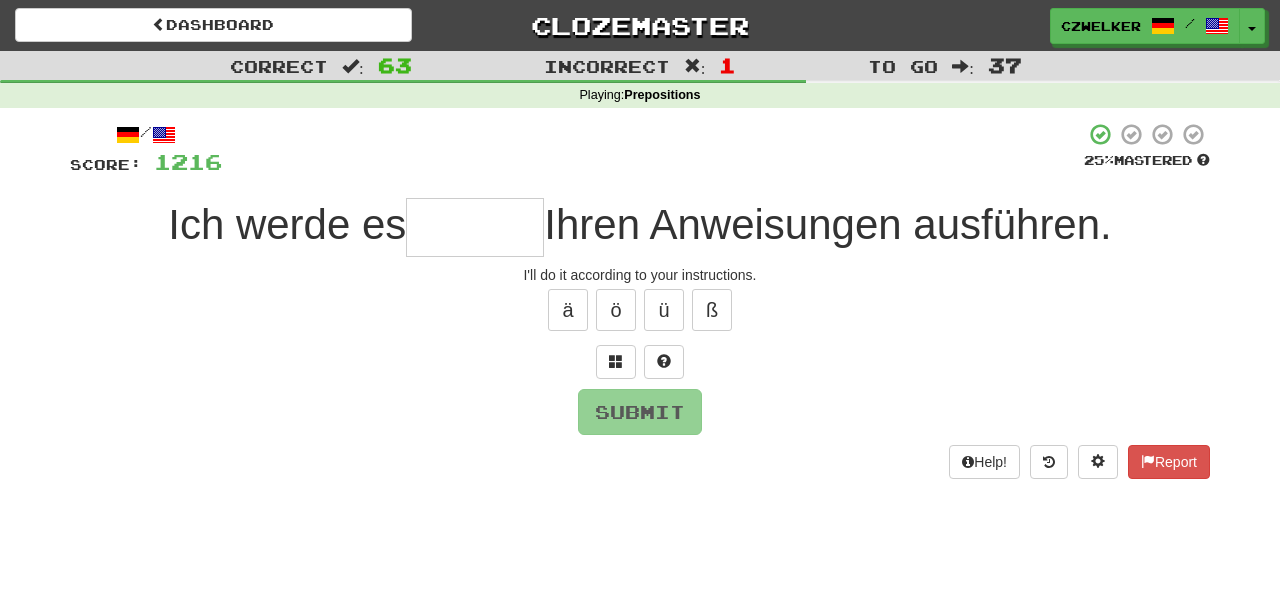 type on "*" 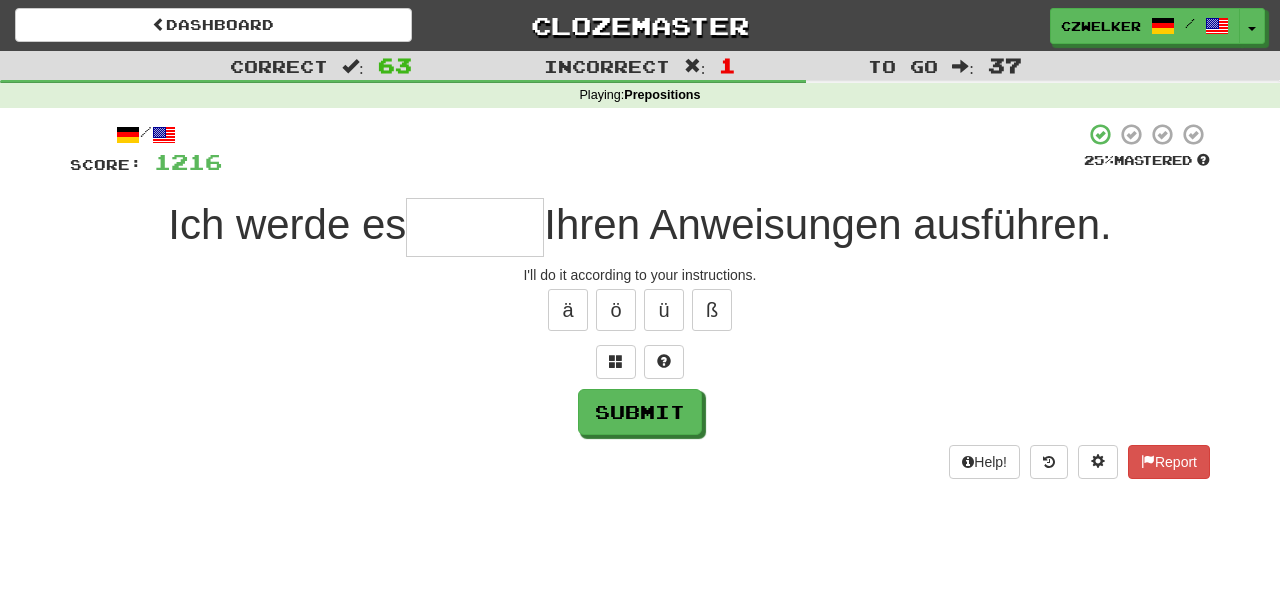 type on "*" 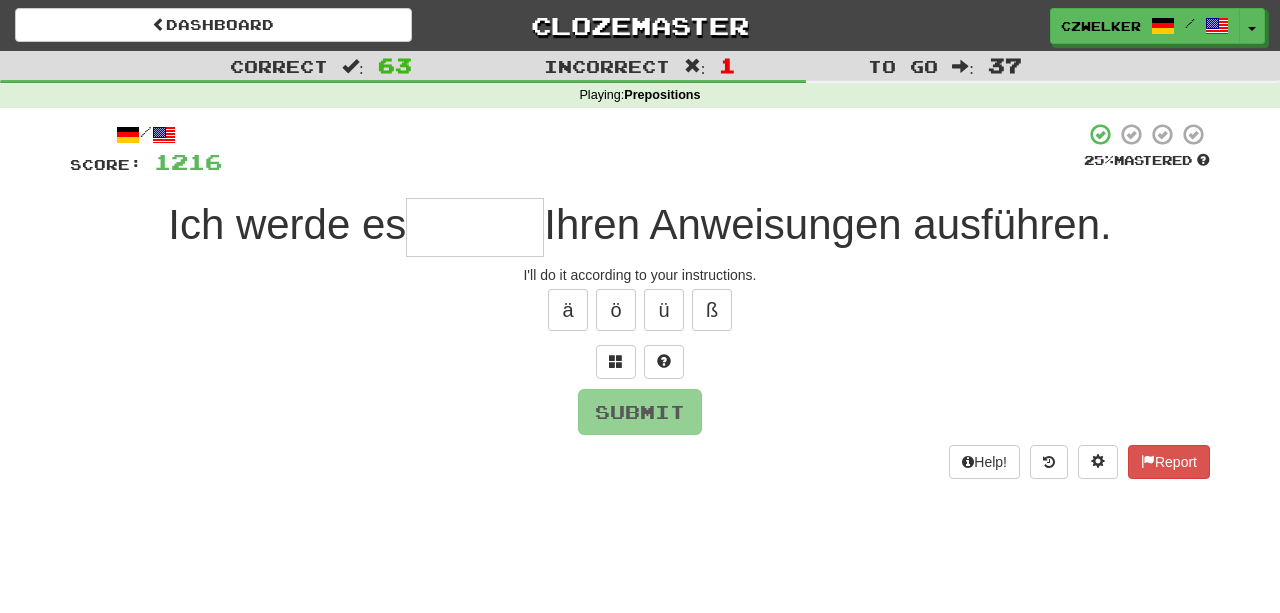 type on "*" 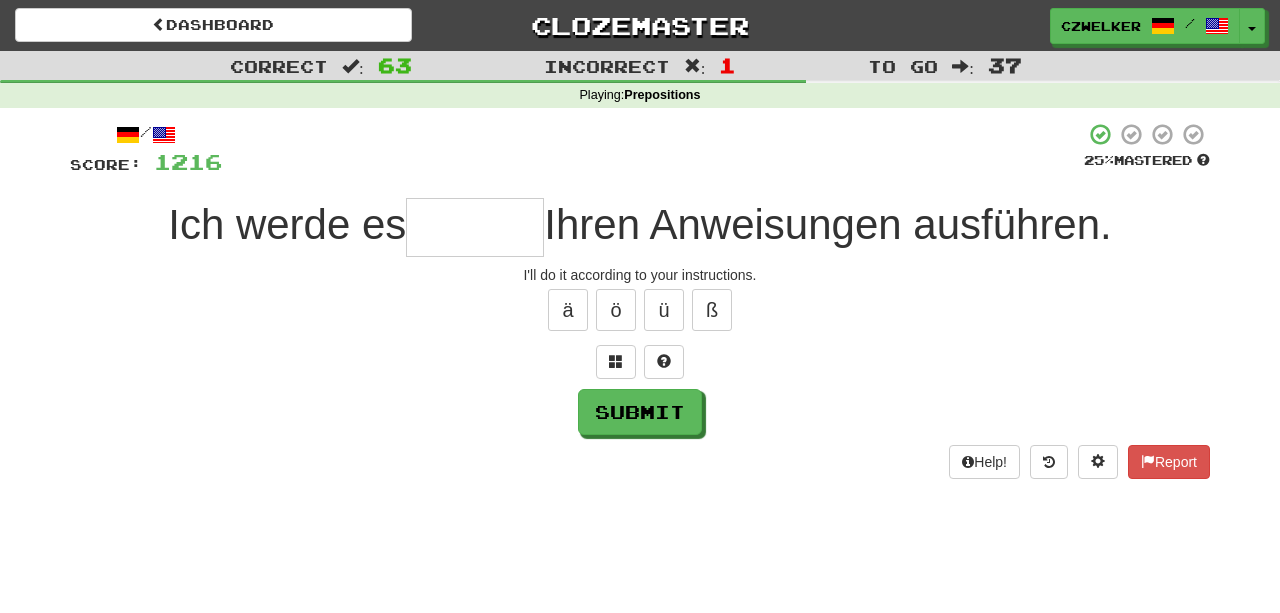 type on "*" 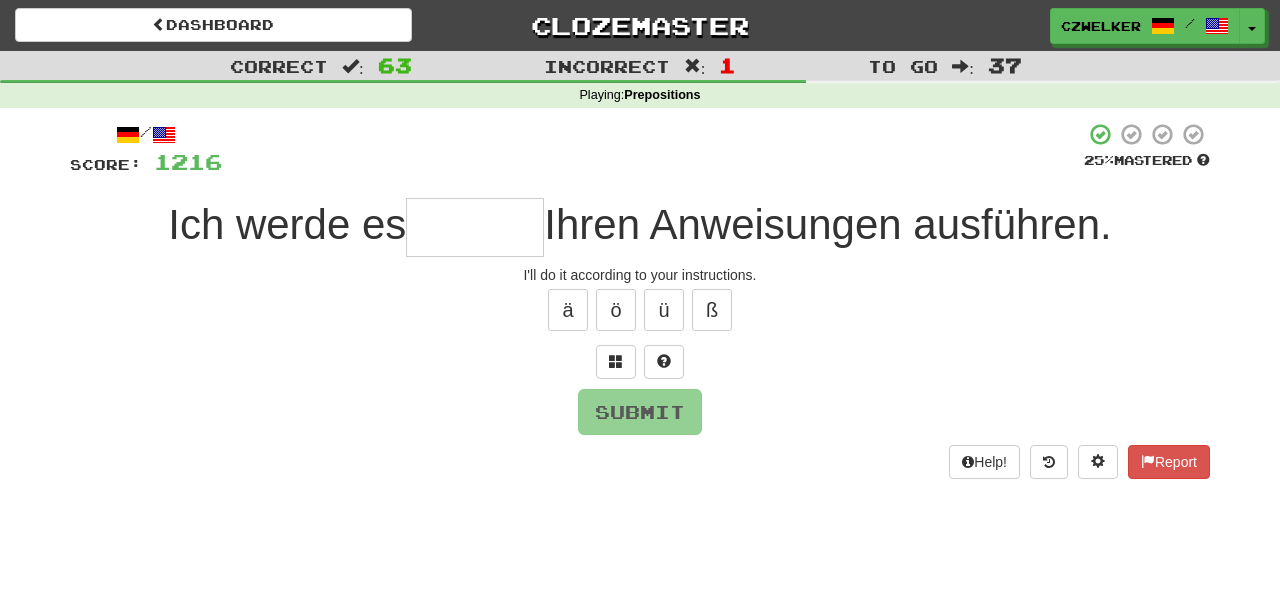 type on "*" 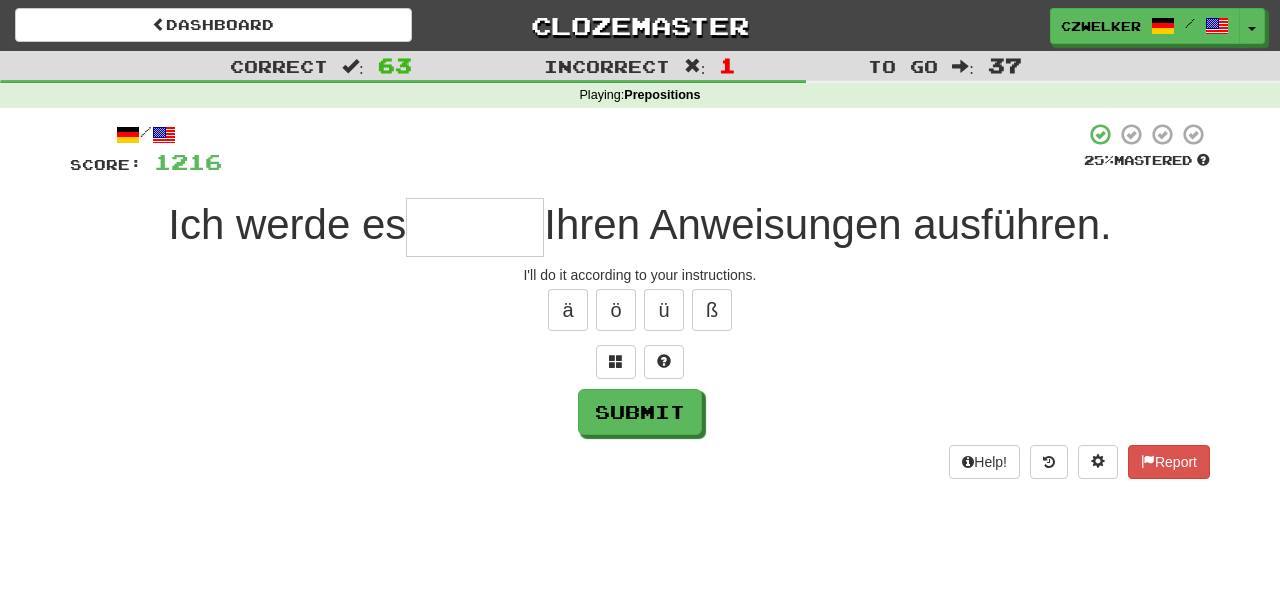 type on "*" 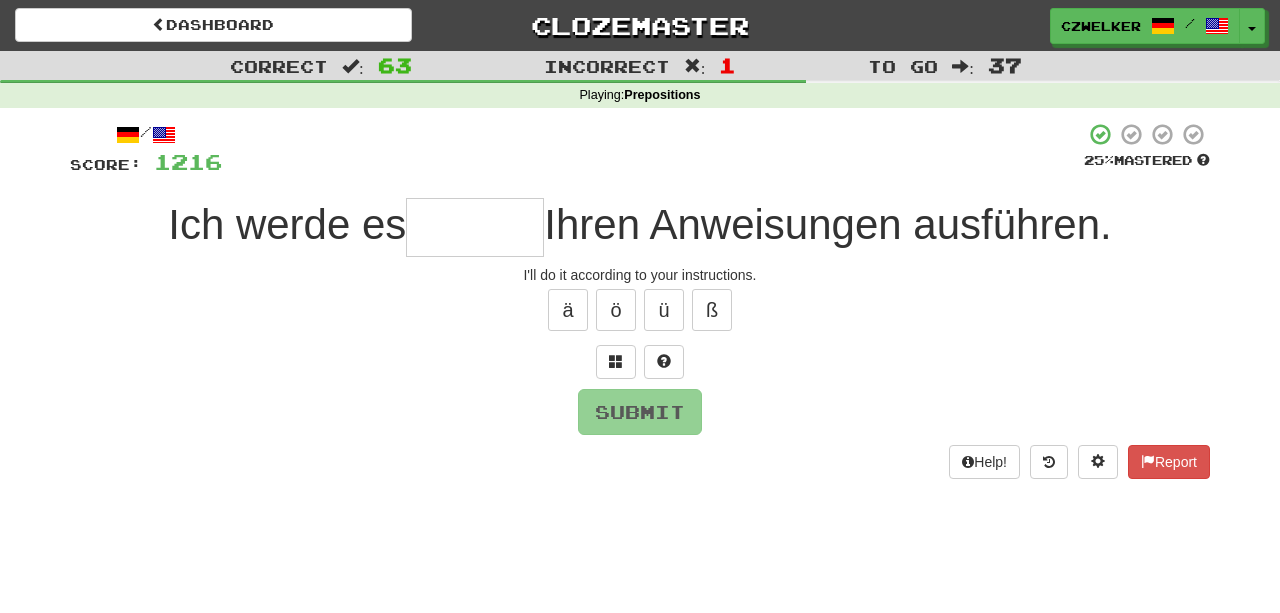 type on "*" 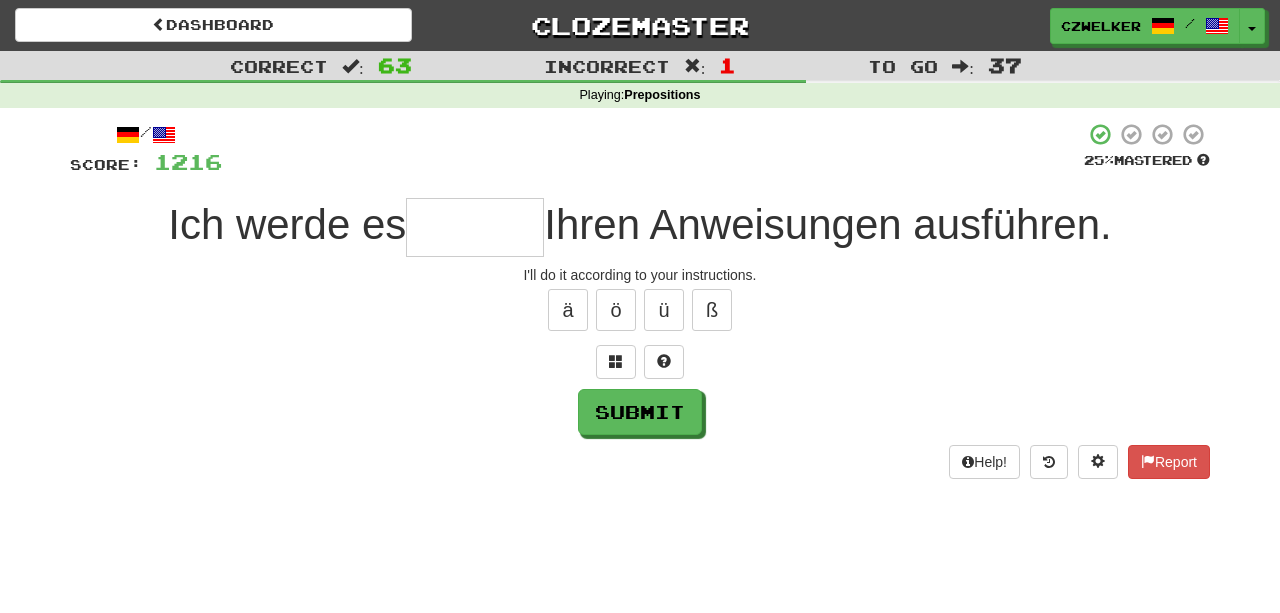 type on "*" 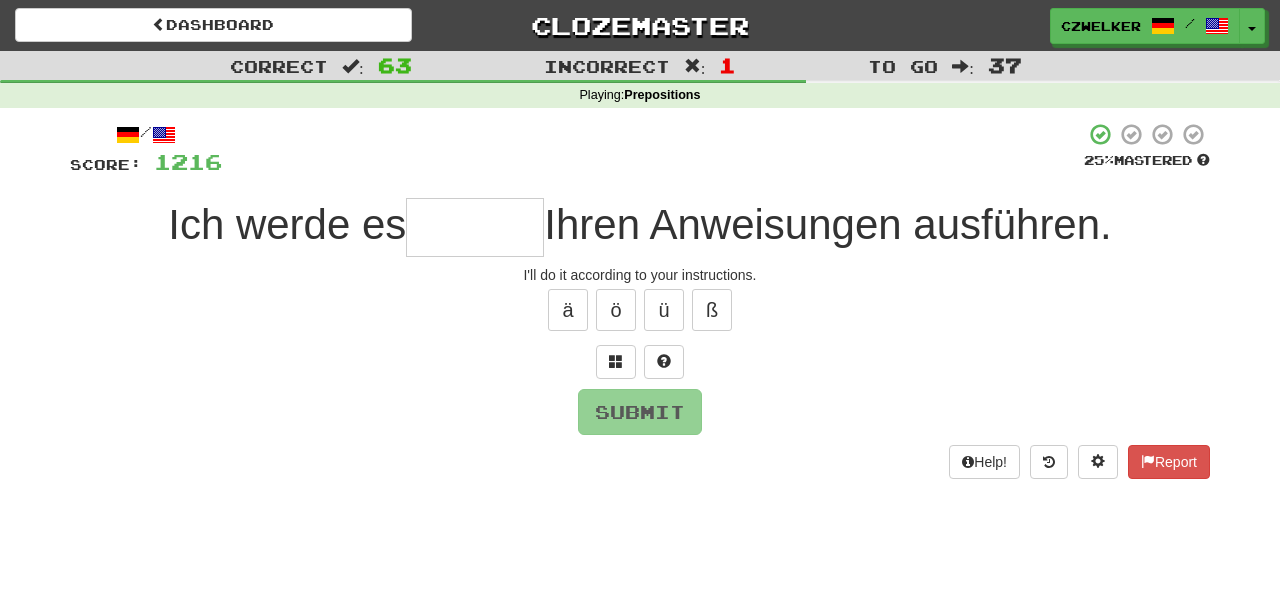 type on "*" 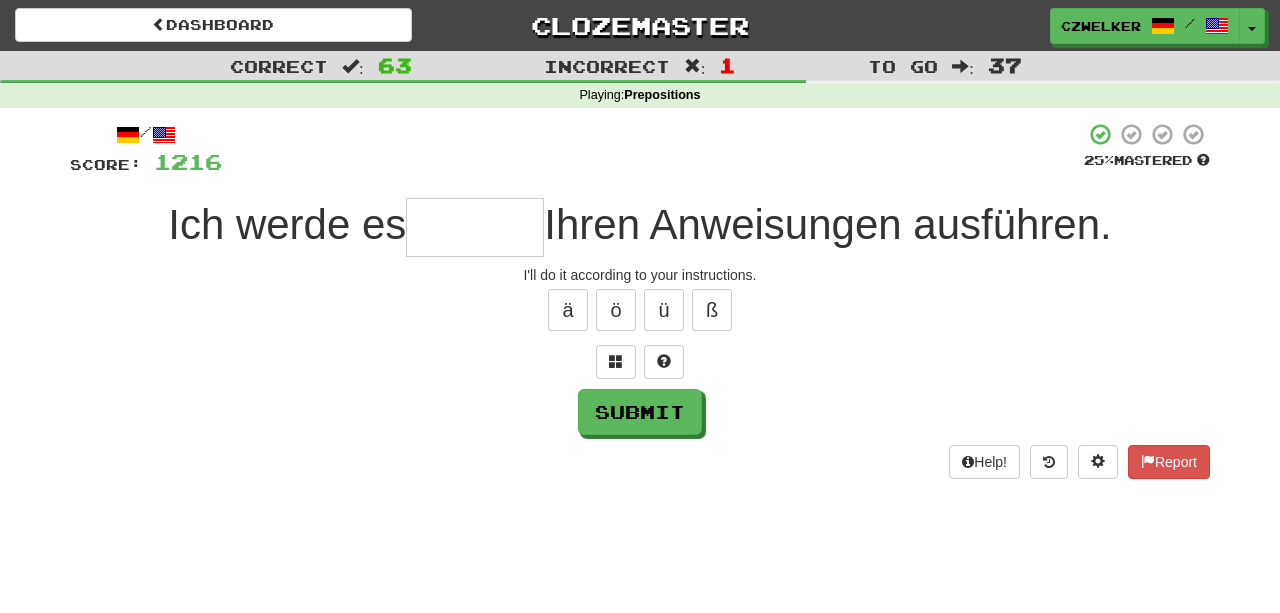 type on "*" 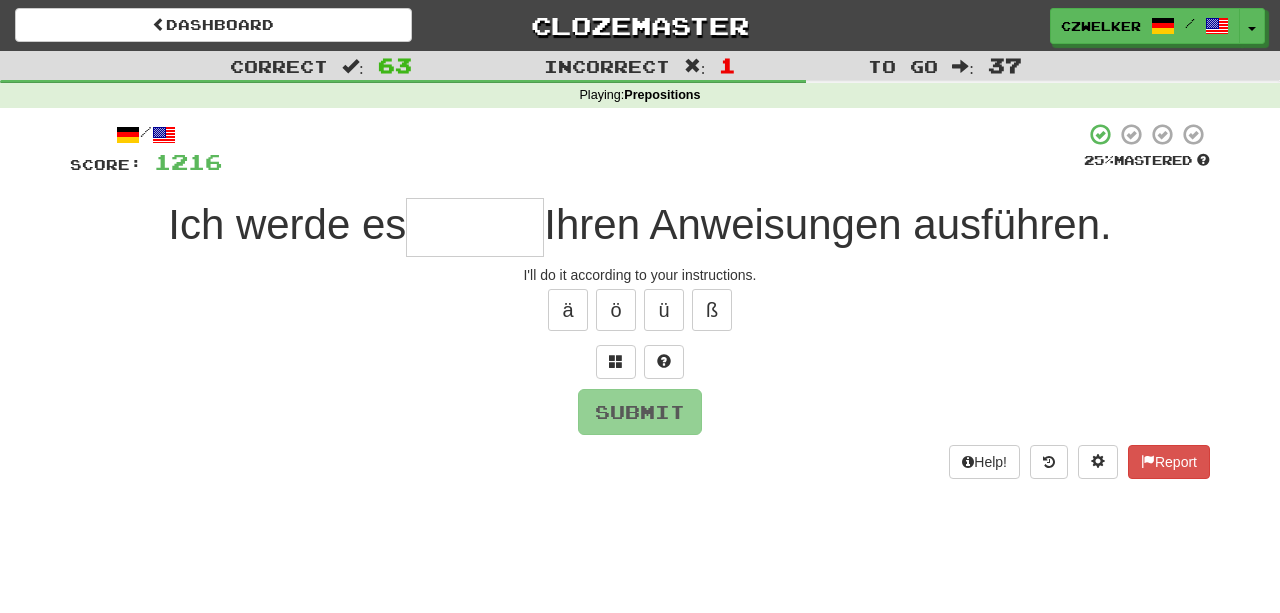 type on "*" 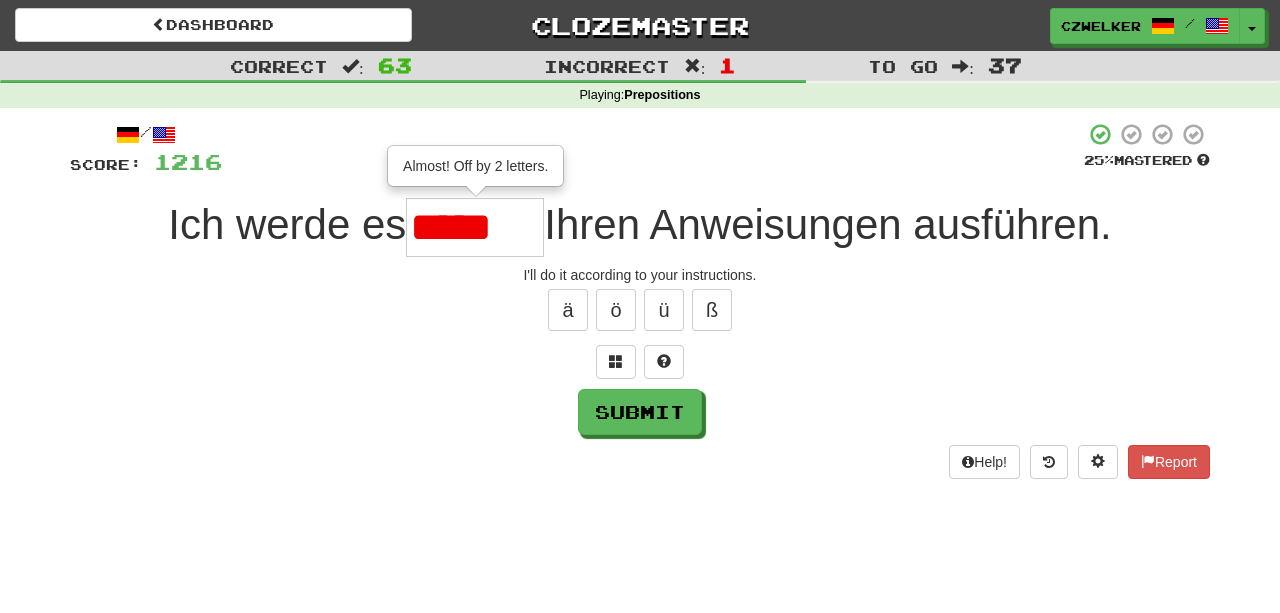 scroll, scrollTop: 0, scrollLeft: 0, axis: both 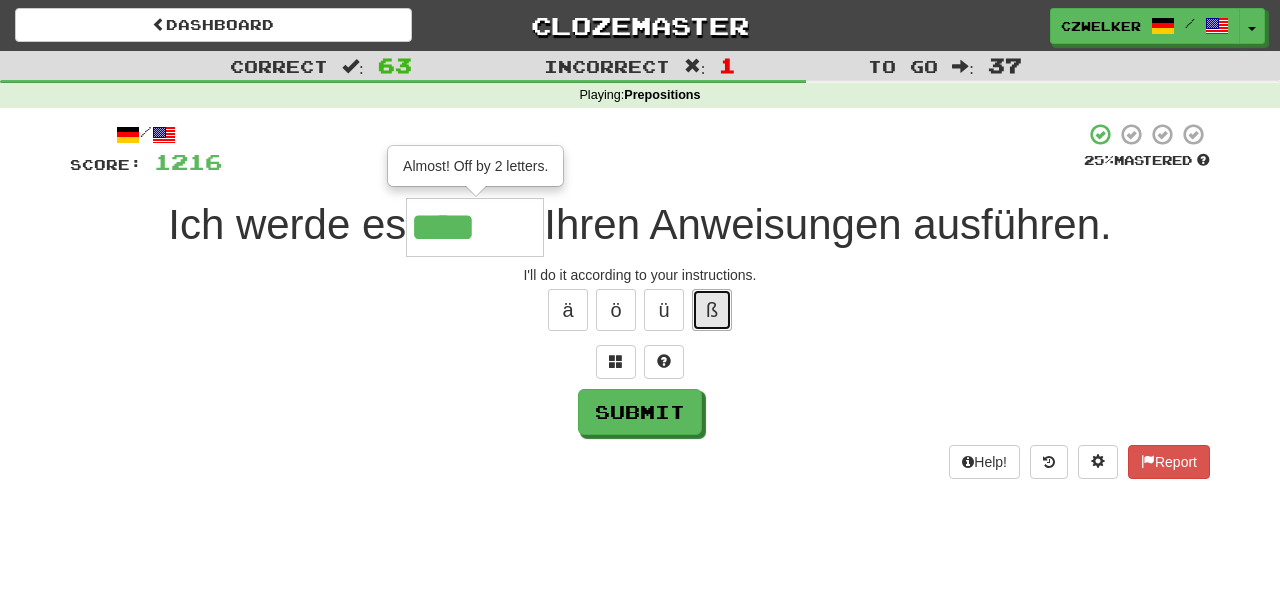 click on "ß" at bounding box center [712, 310] 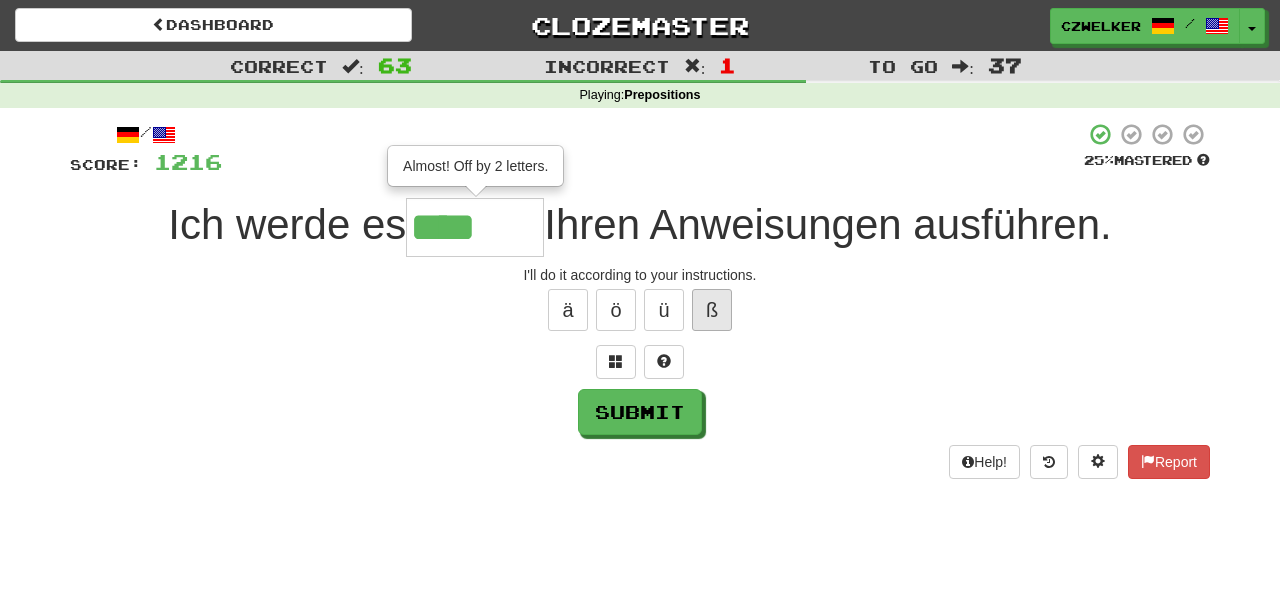 type on "*****" 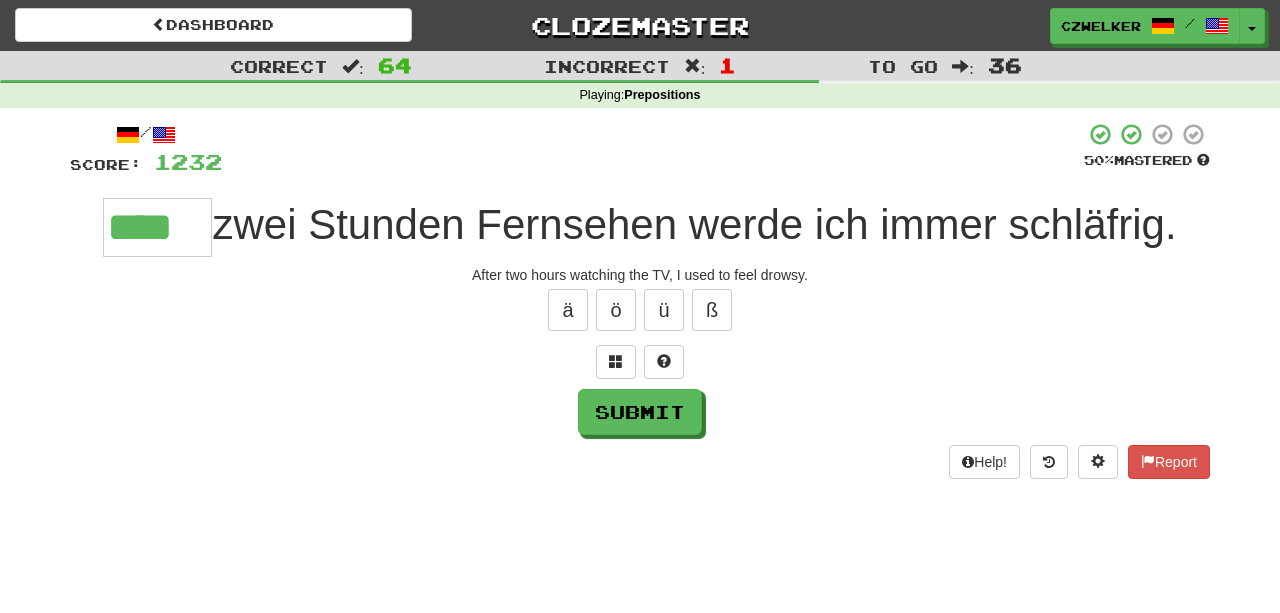 type on "****" 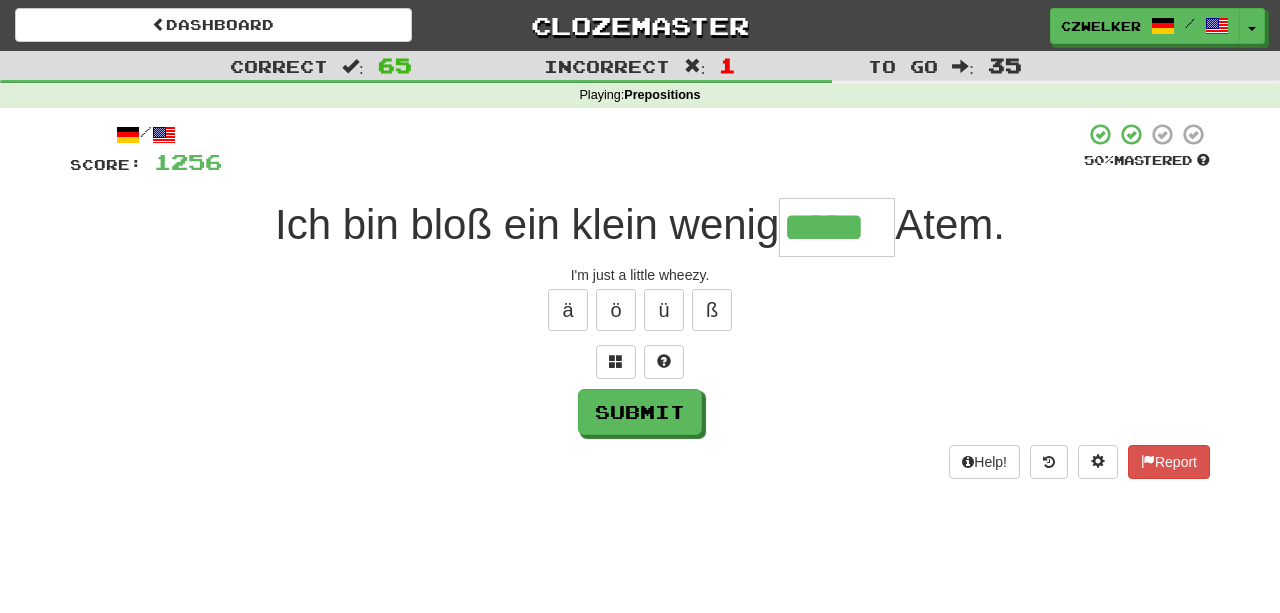 type on "*****" 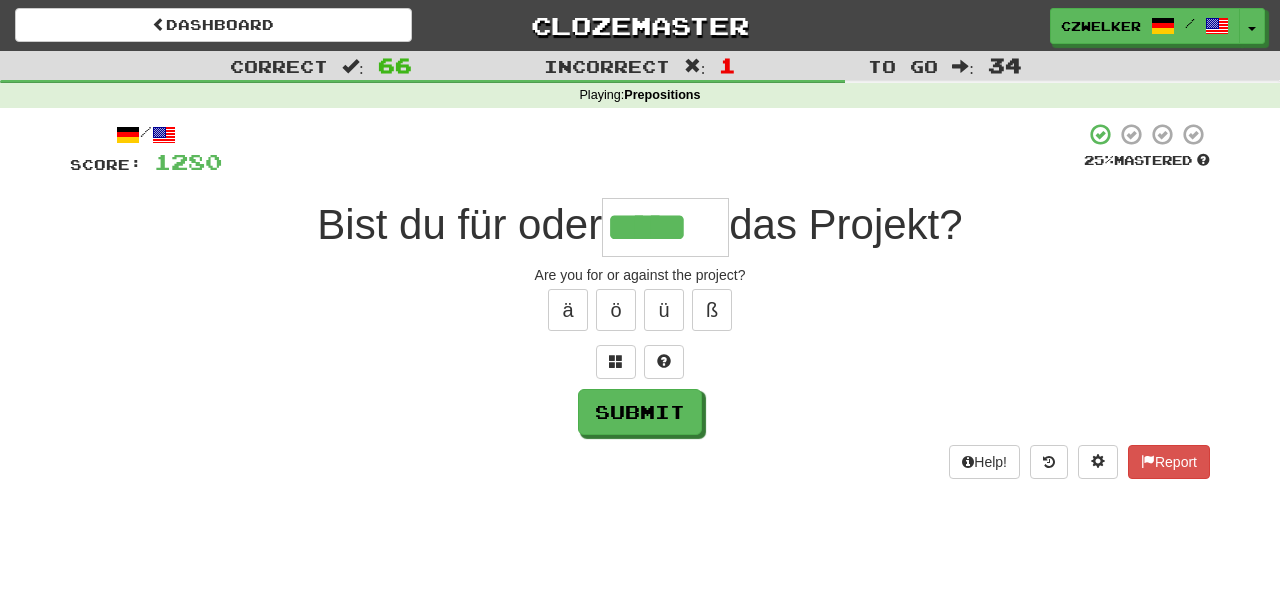 type on "*****" 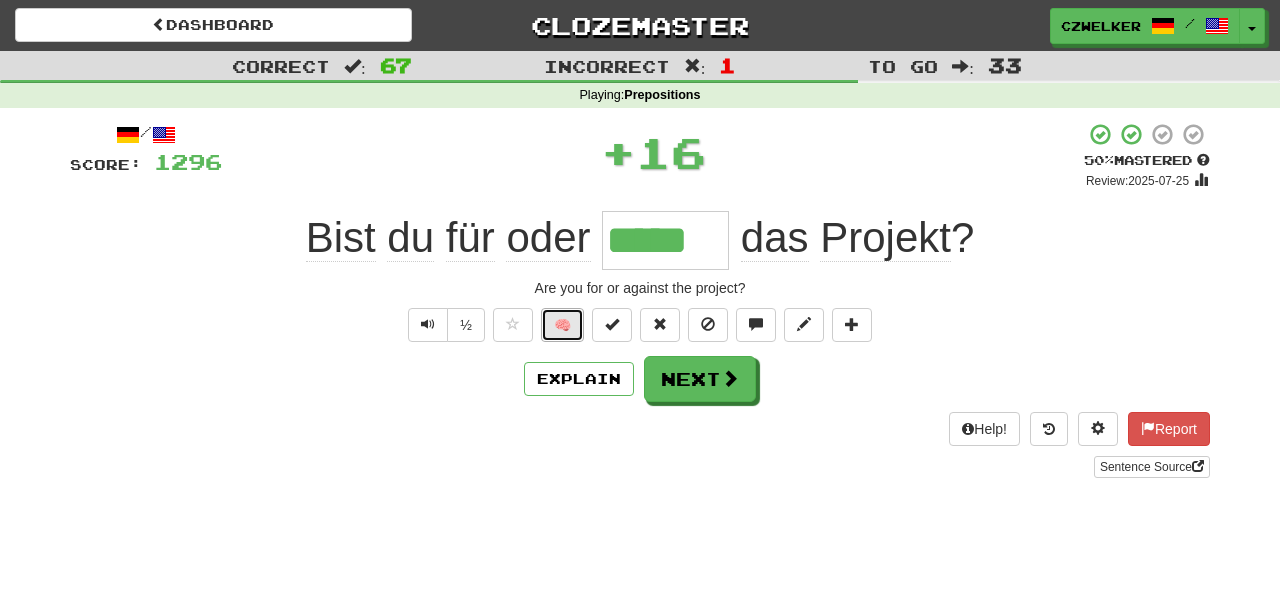 click on "🧠" at bounding box center [562, 325] 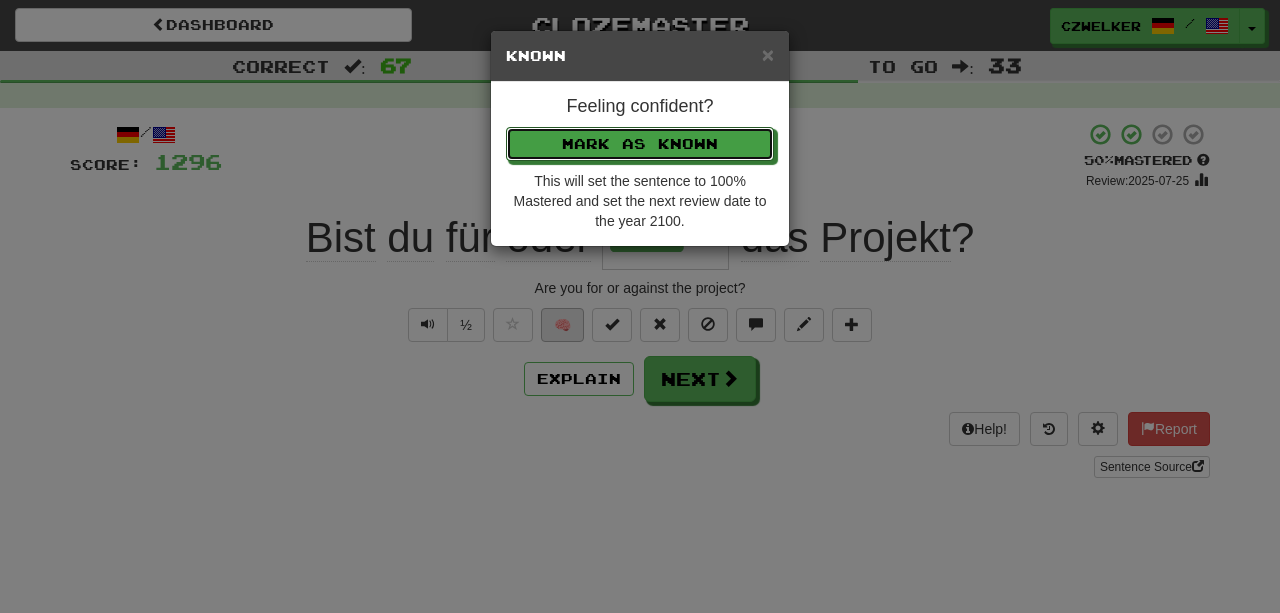 click on "Mark as Known" at bounding box center [640, 144] 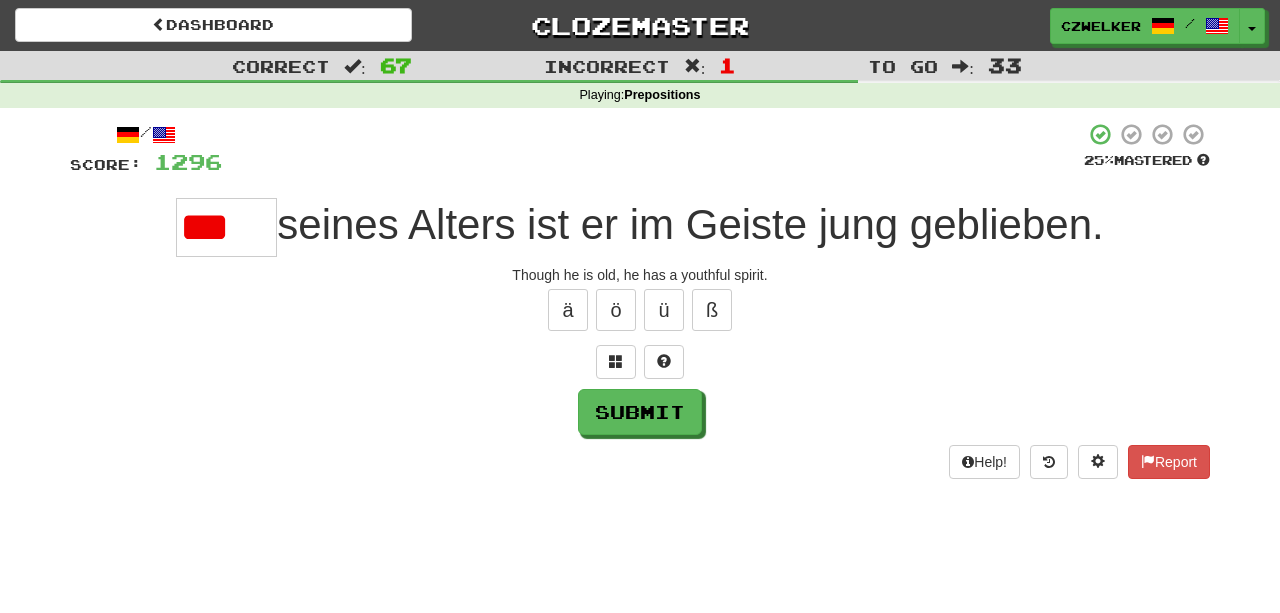 scroll, scrollTop: 0, scrollLeft: 0, axis: both 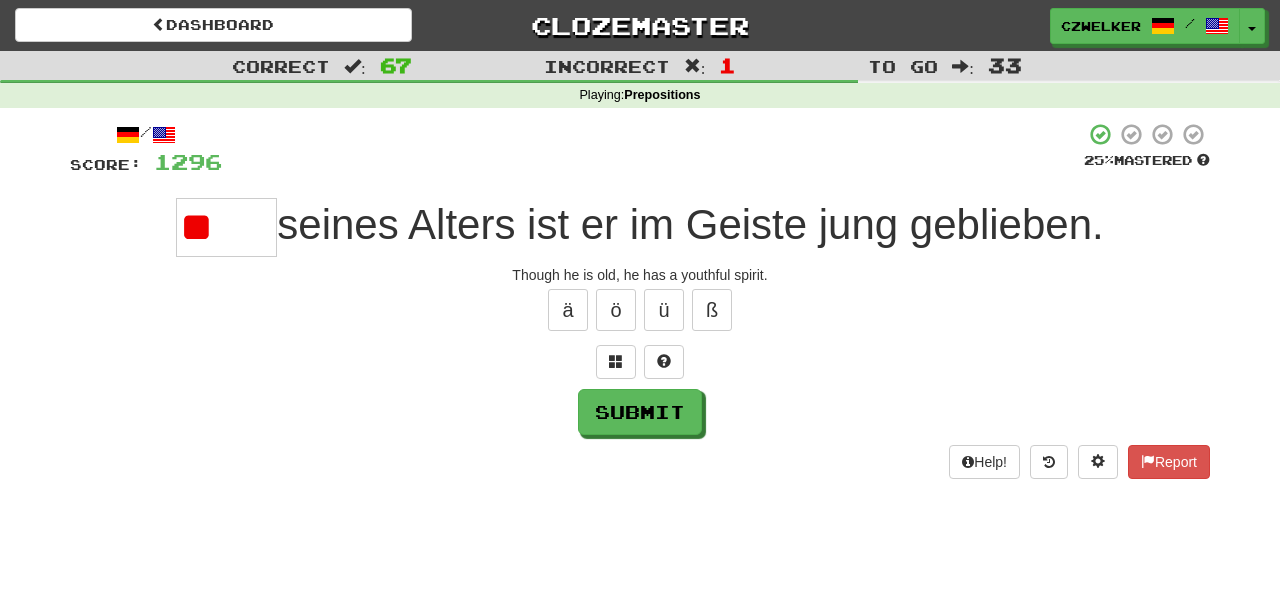 type on "*" 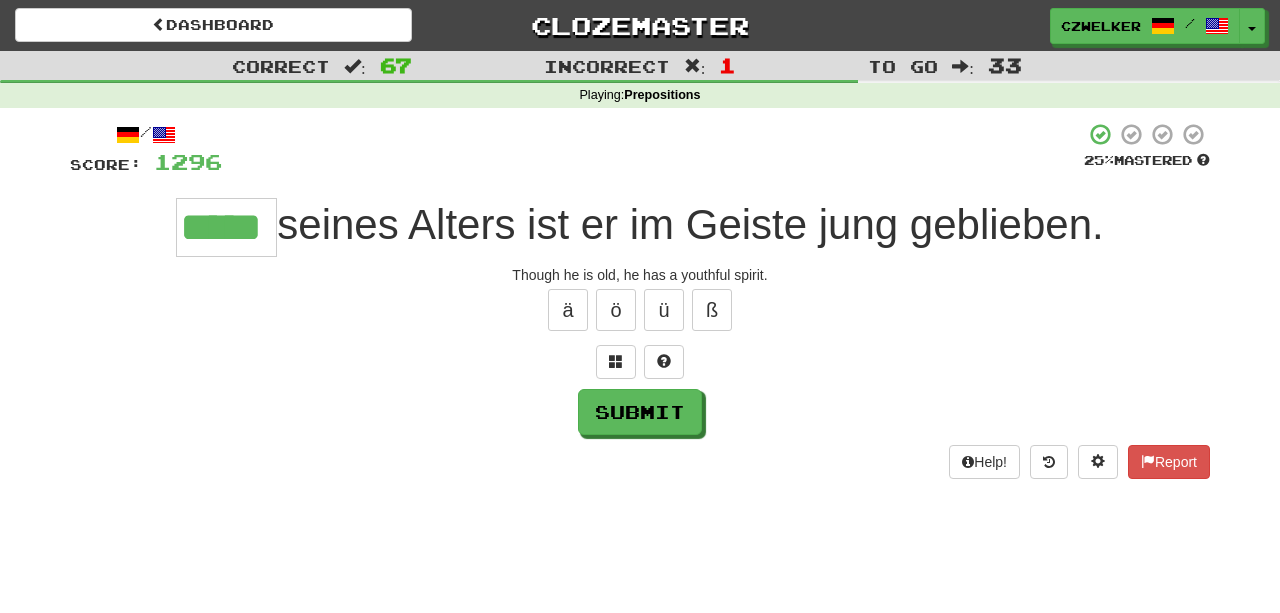 type on "*****" 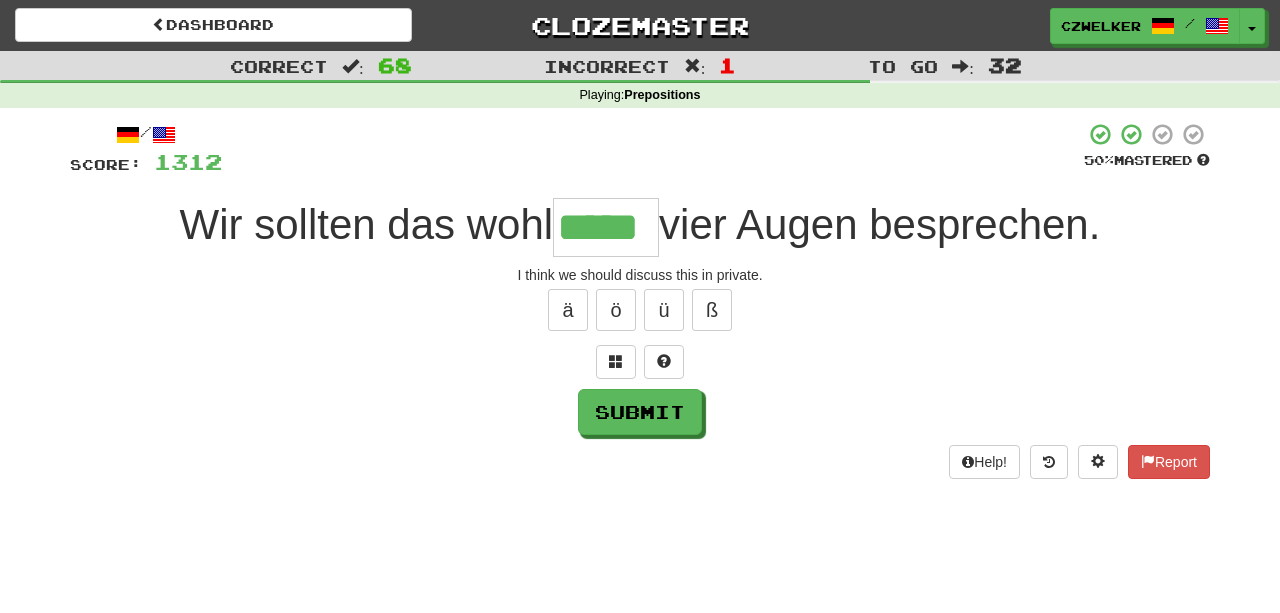 type on "*****" 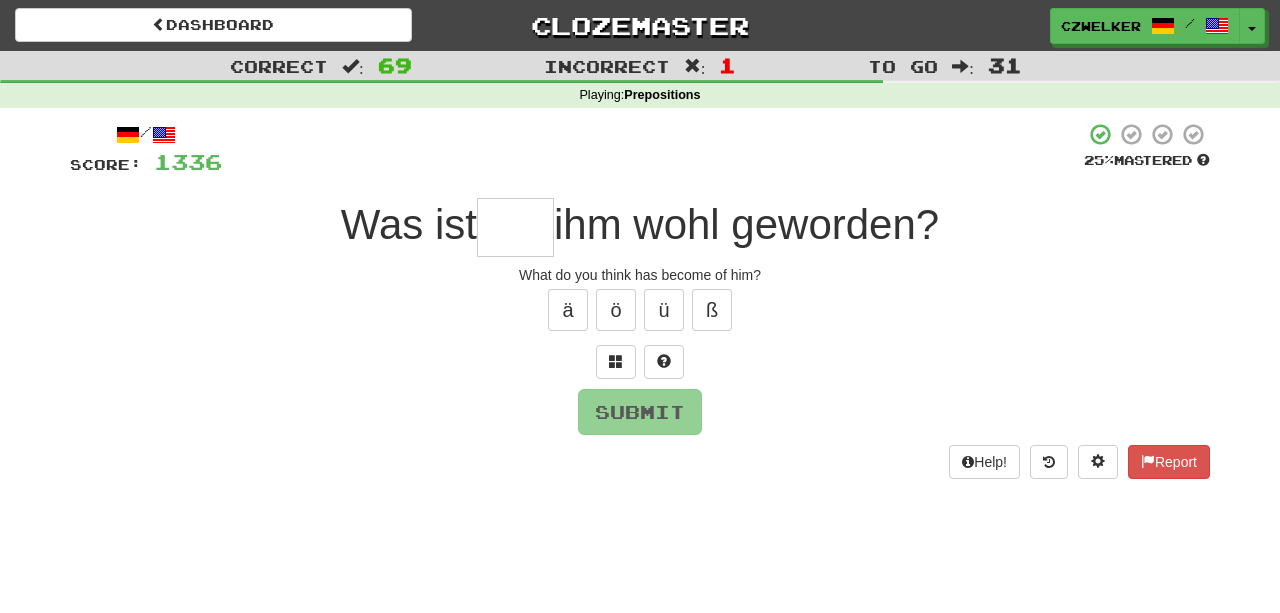 type on "*" 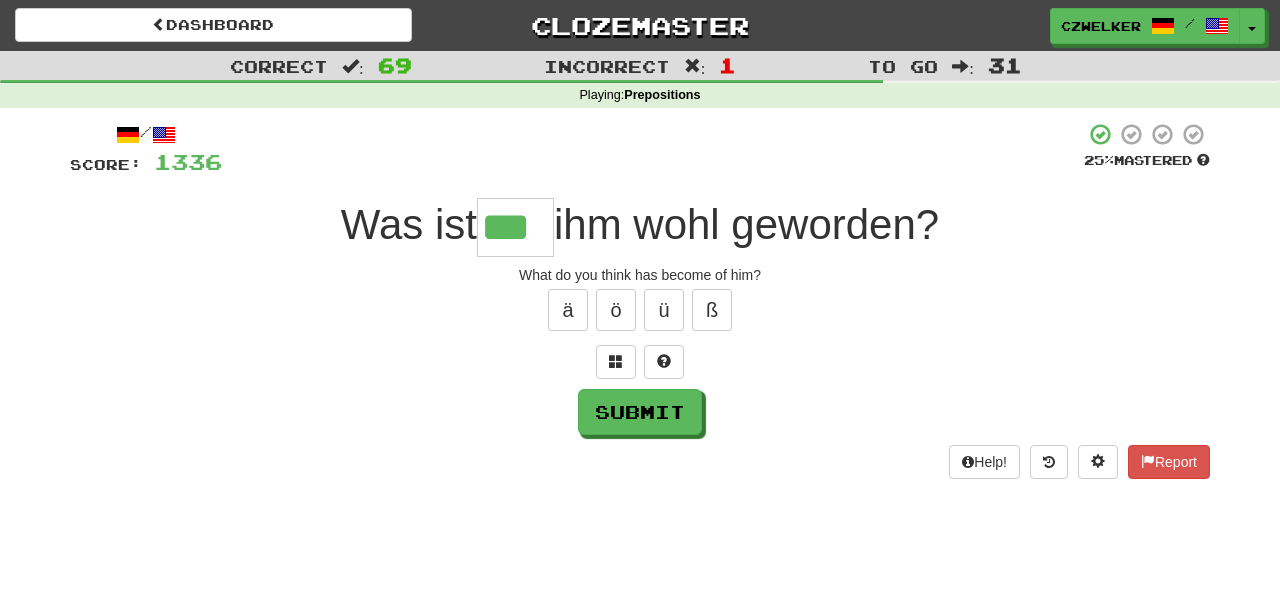 type on "***" 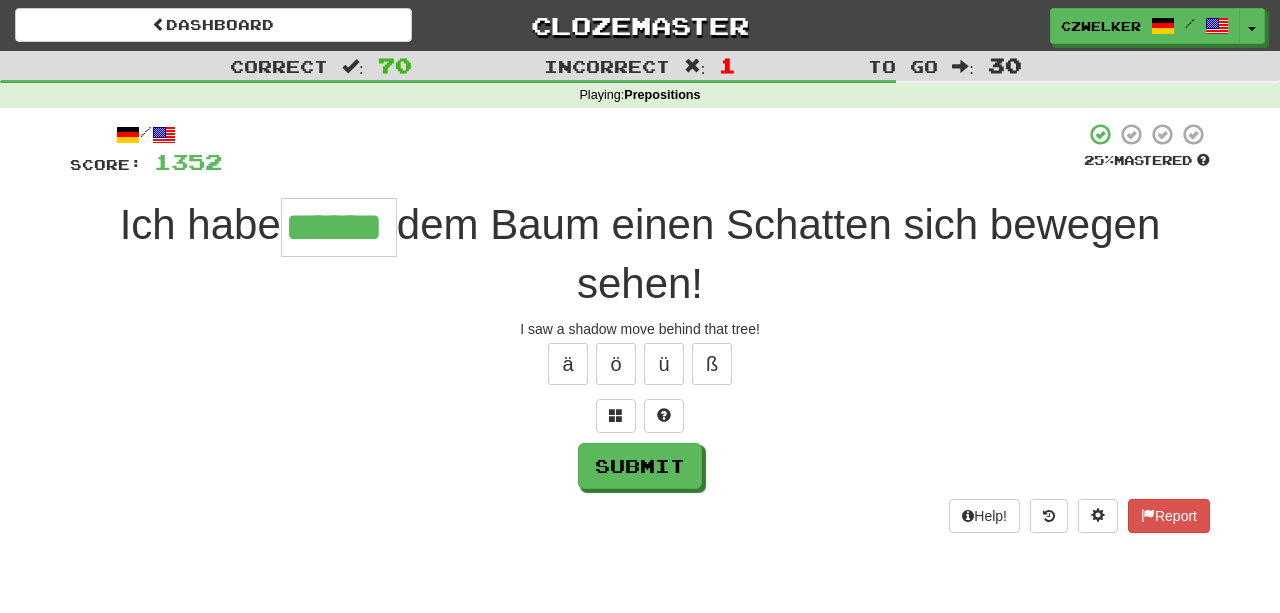 type on "******" 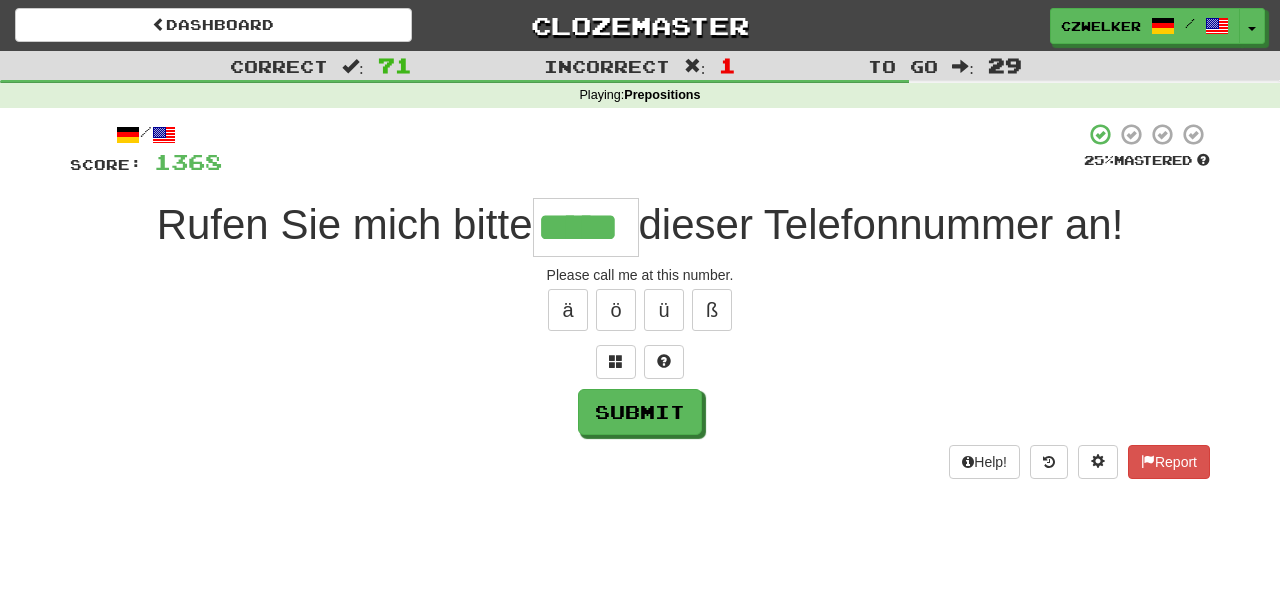 type on "*****" 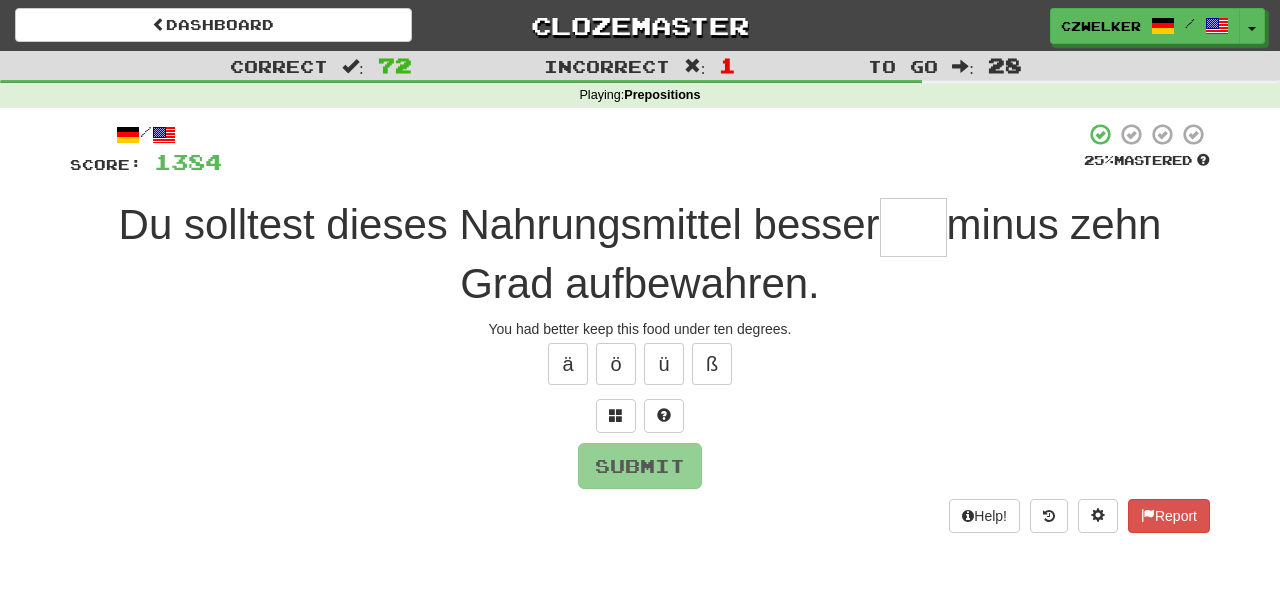 type on "*" 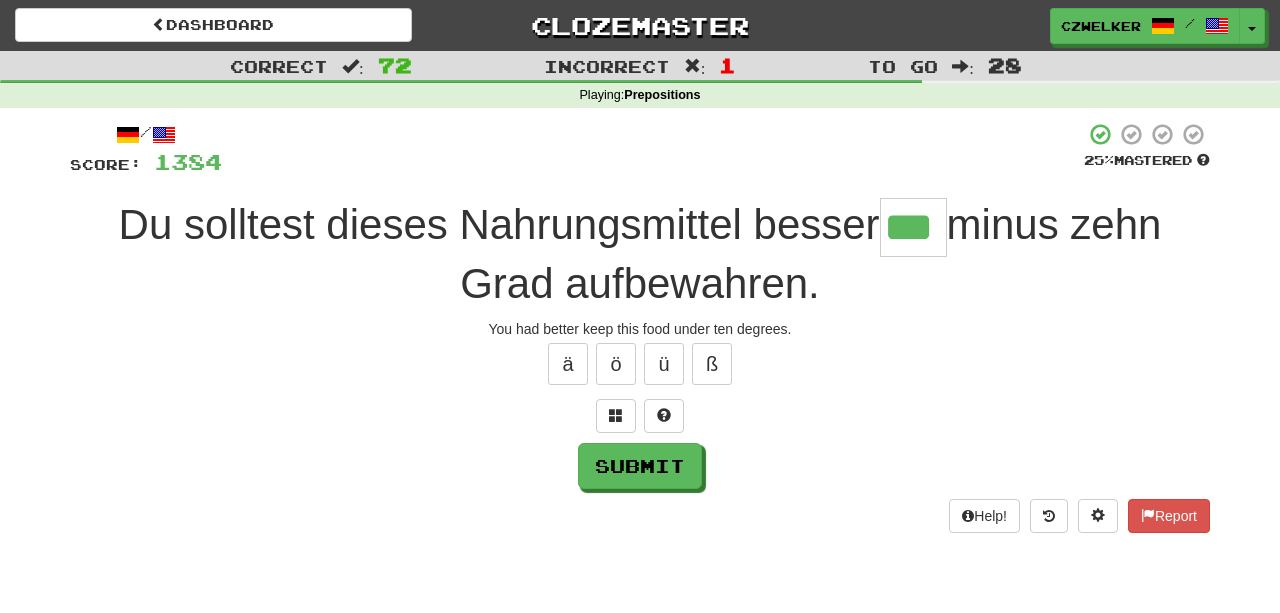 type on "***" 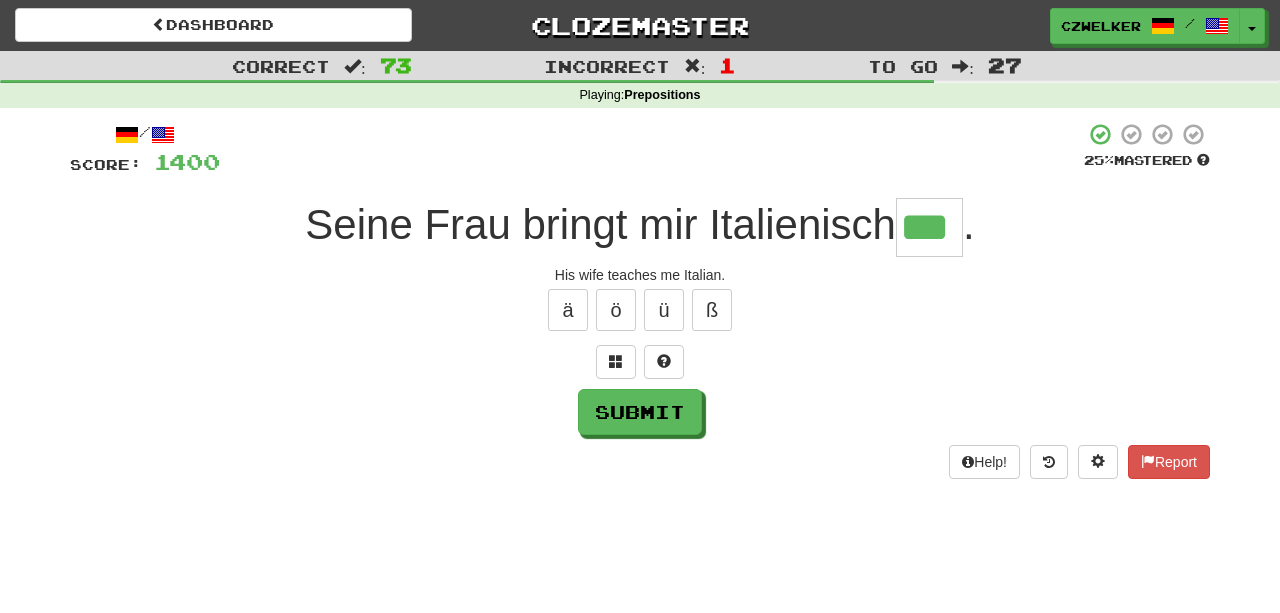 type on "***" 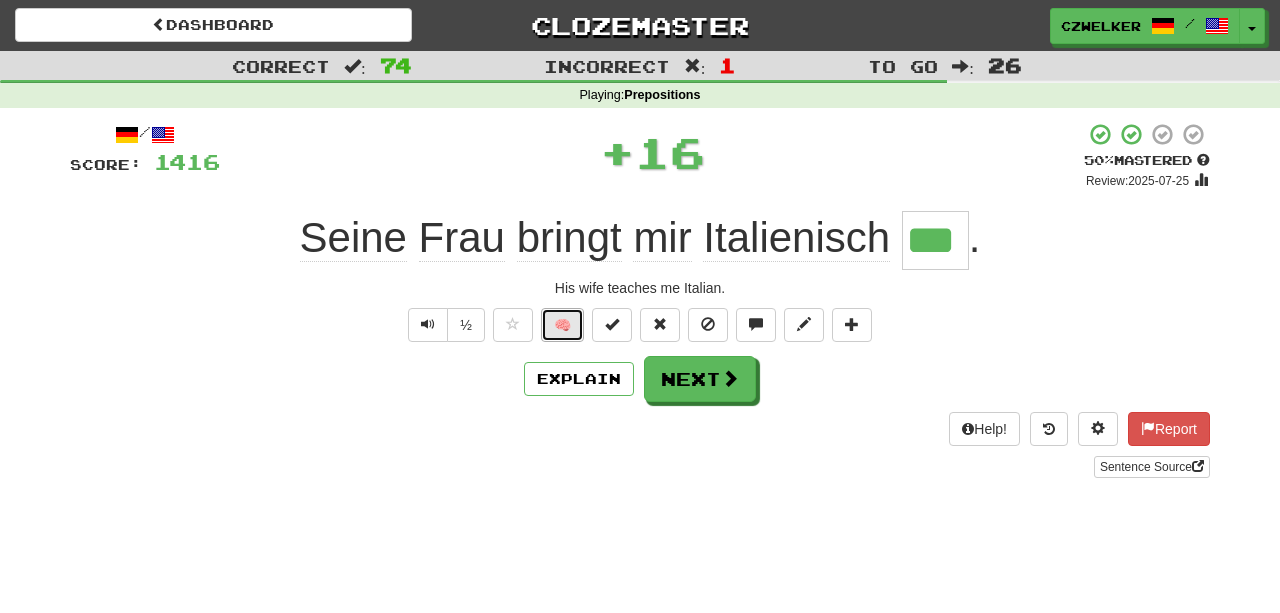 click on "🧠" at bounding box center (562, 325) 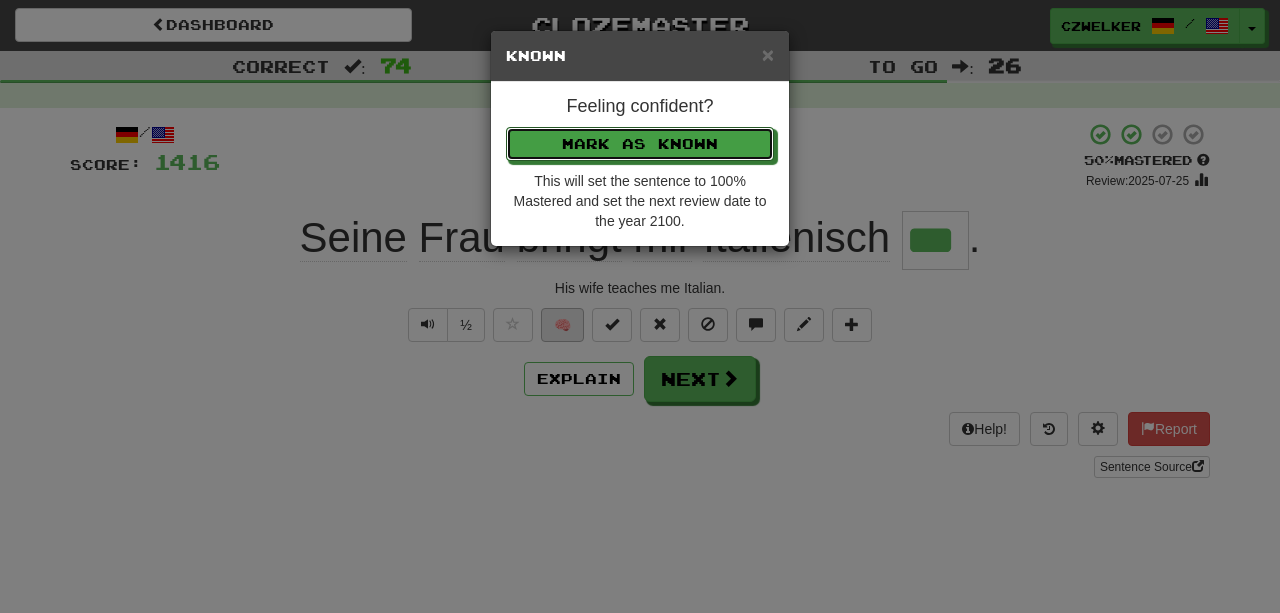 click on "Mark as Known" at bounding box center [640, 144] 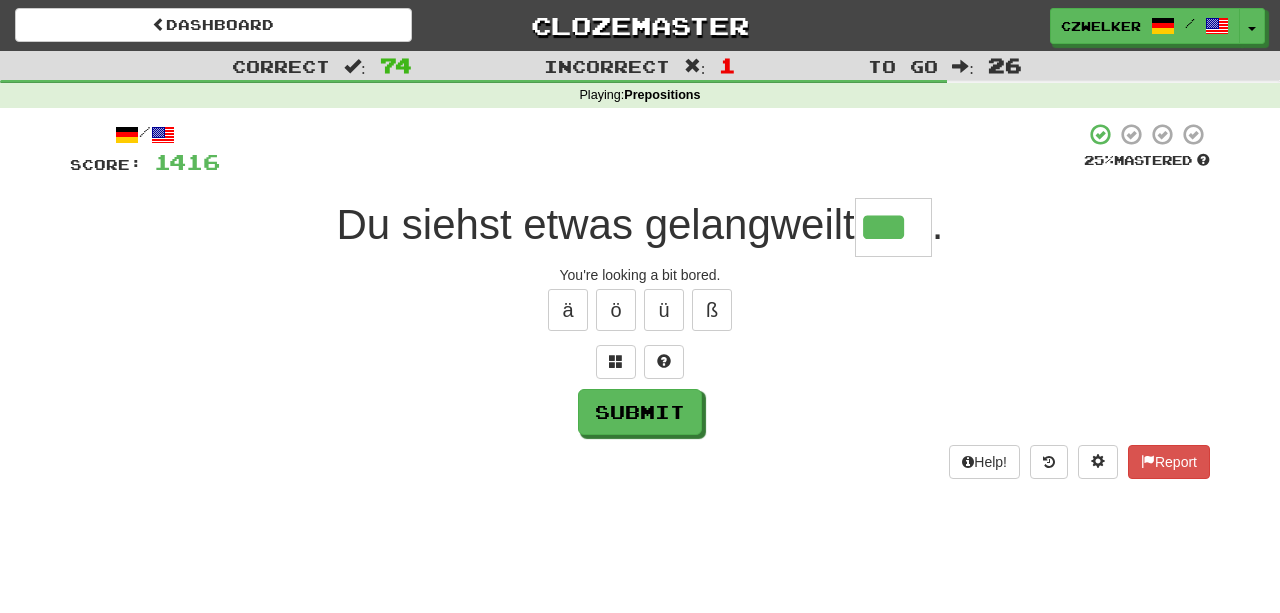 type on "***" 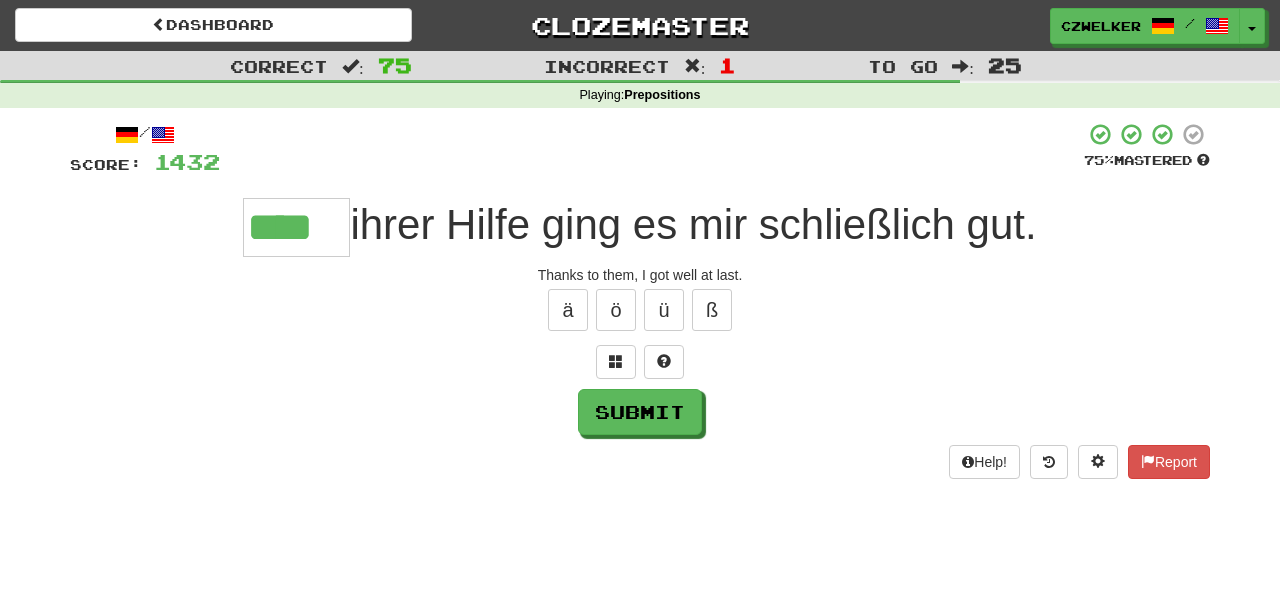 type on "****" 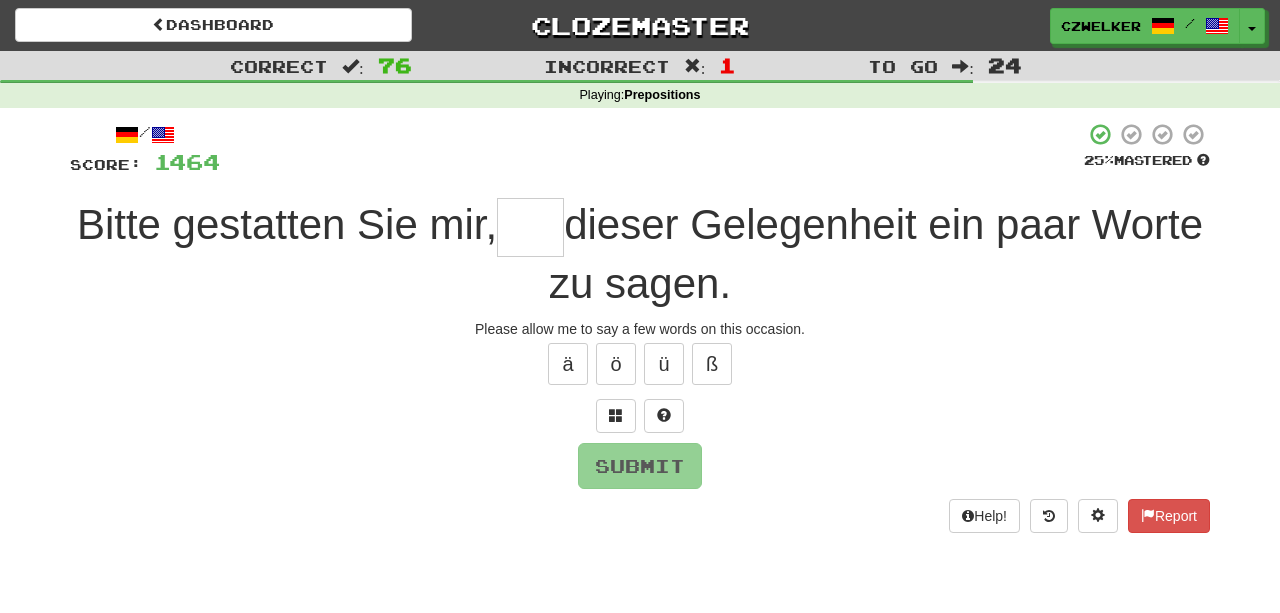 type on "*" 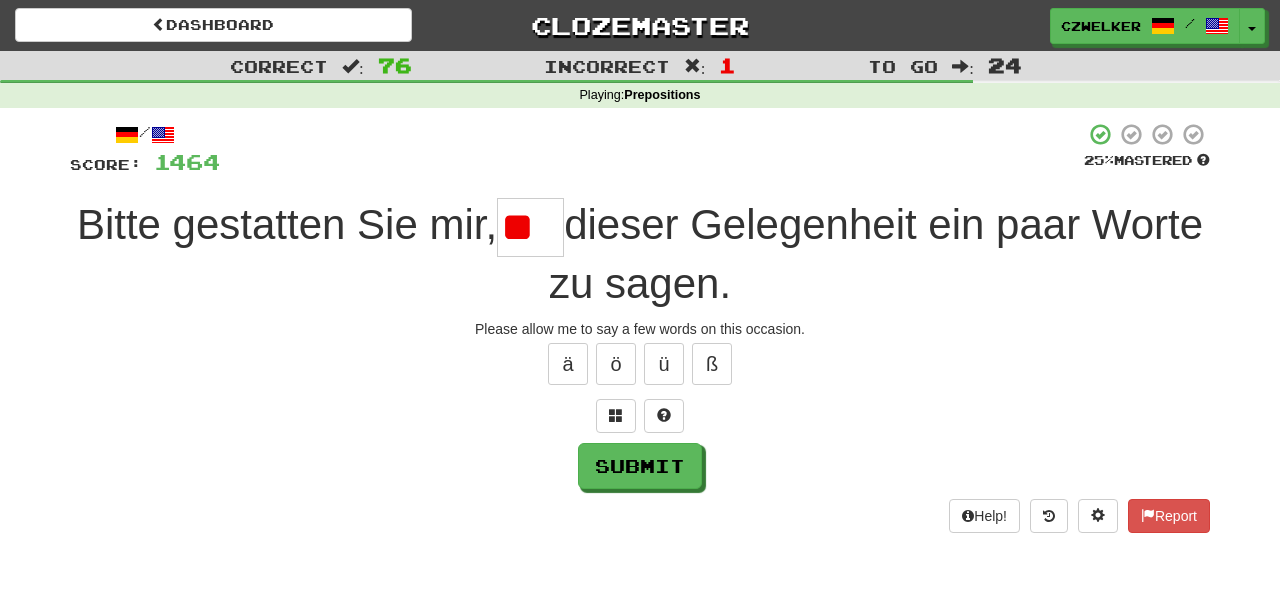 type on "*" 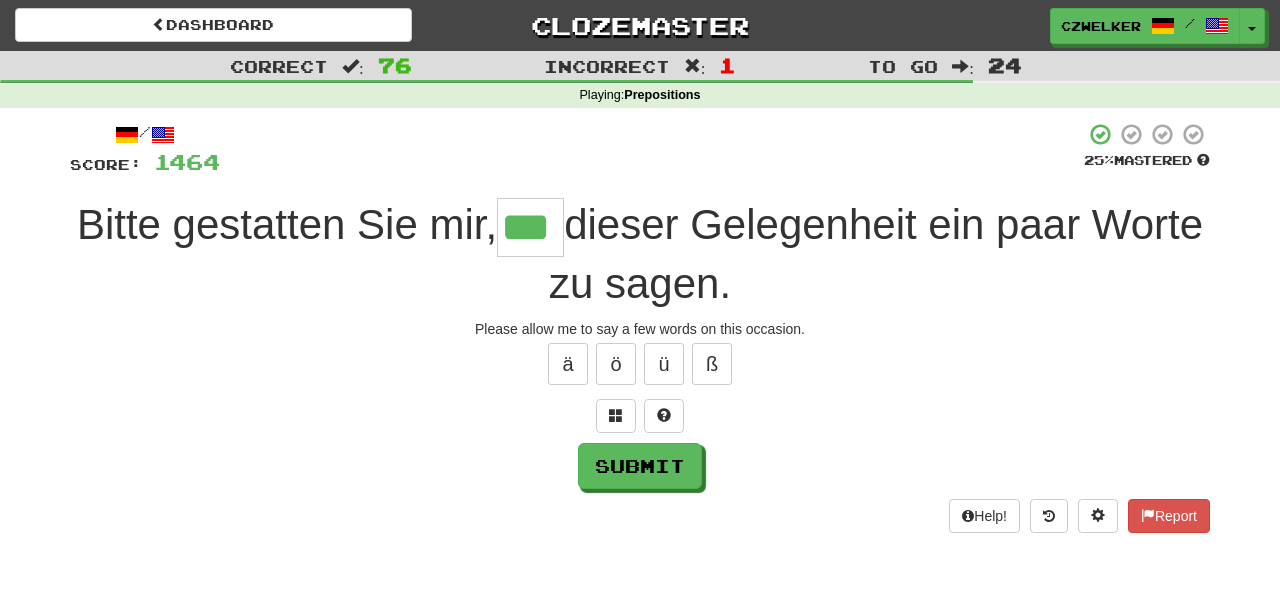 type on "***" 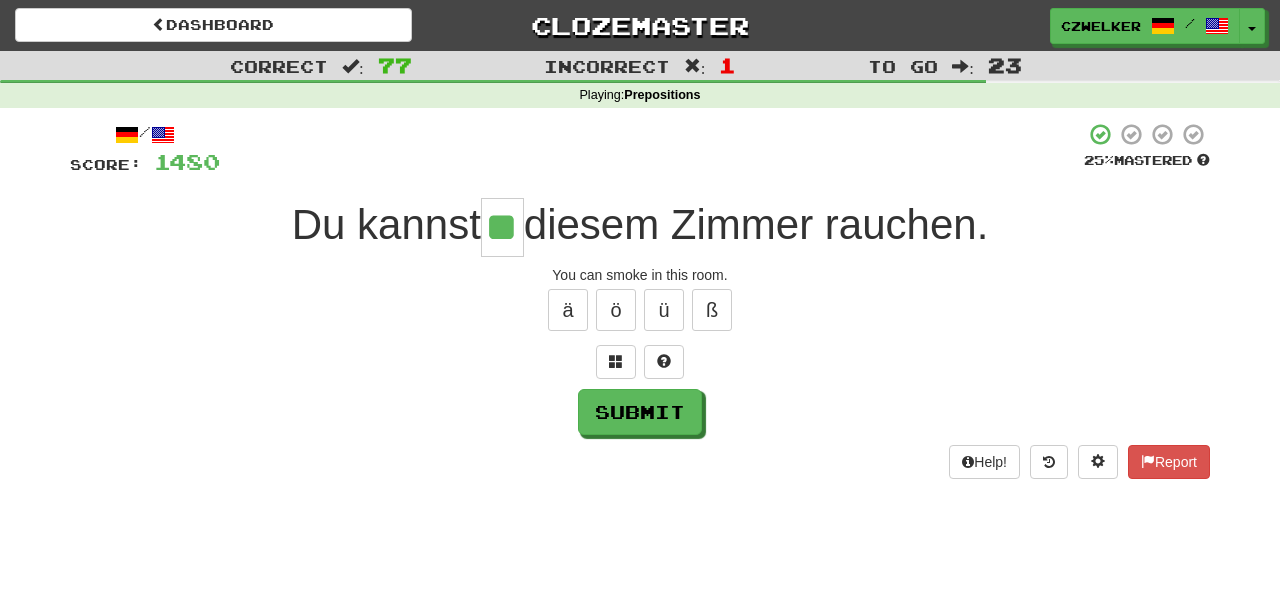 type on "**" 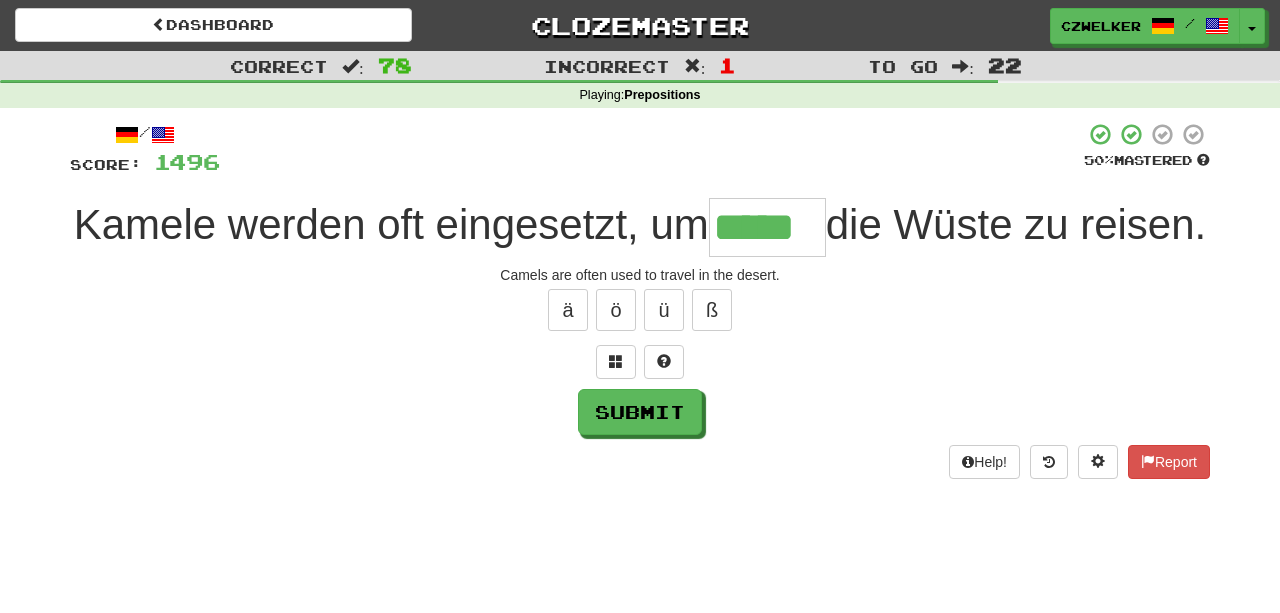 type on "*****" 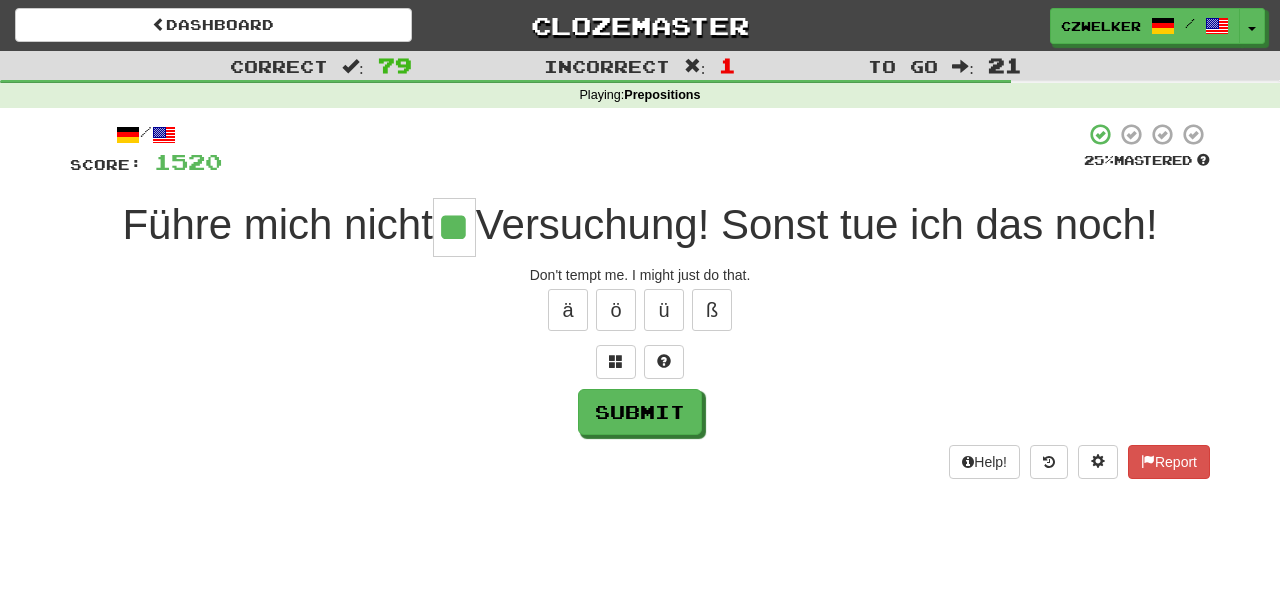 type on "**" 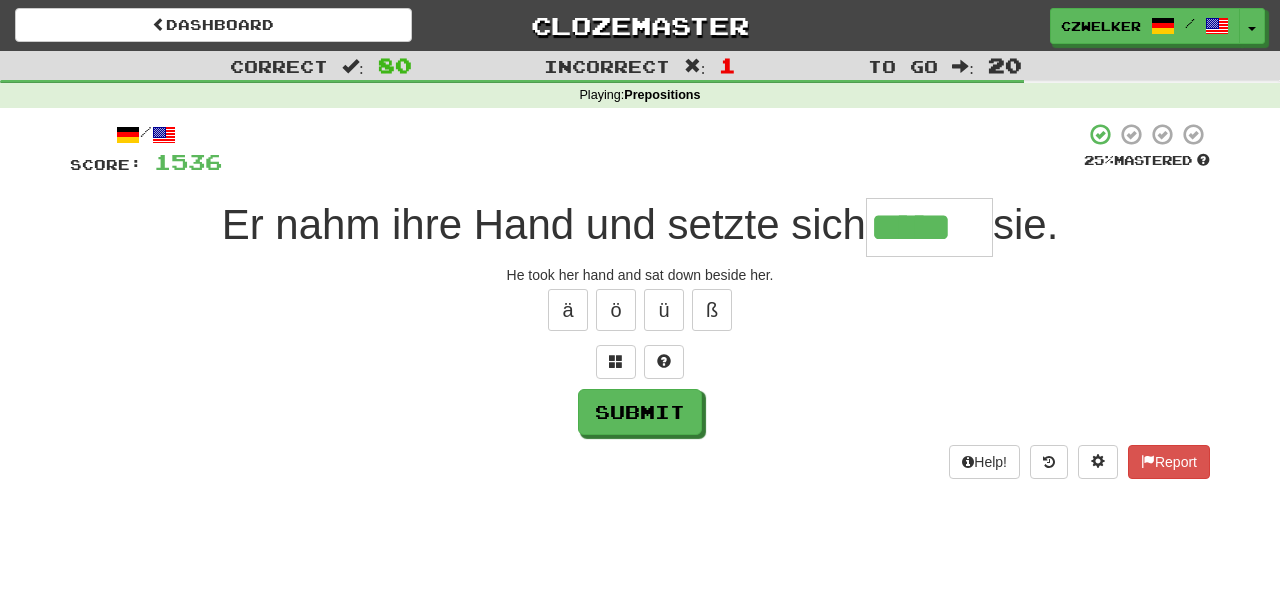 type on "*****" 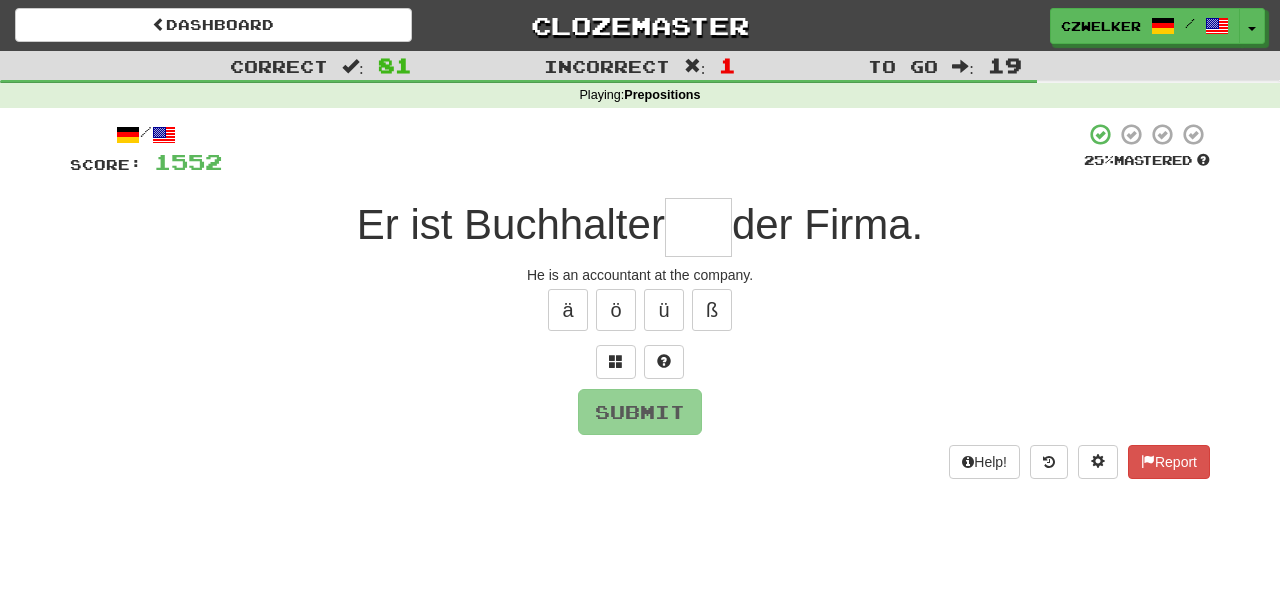 type on "*" 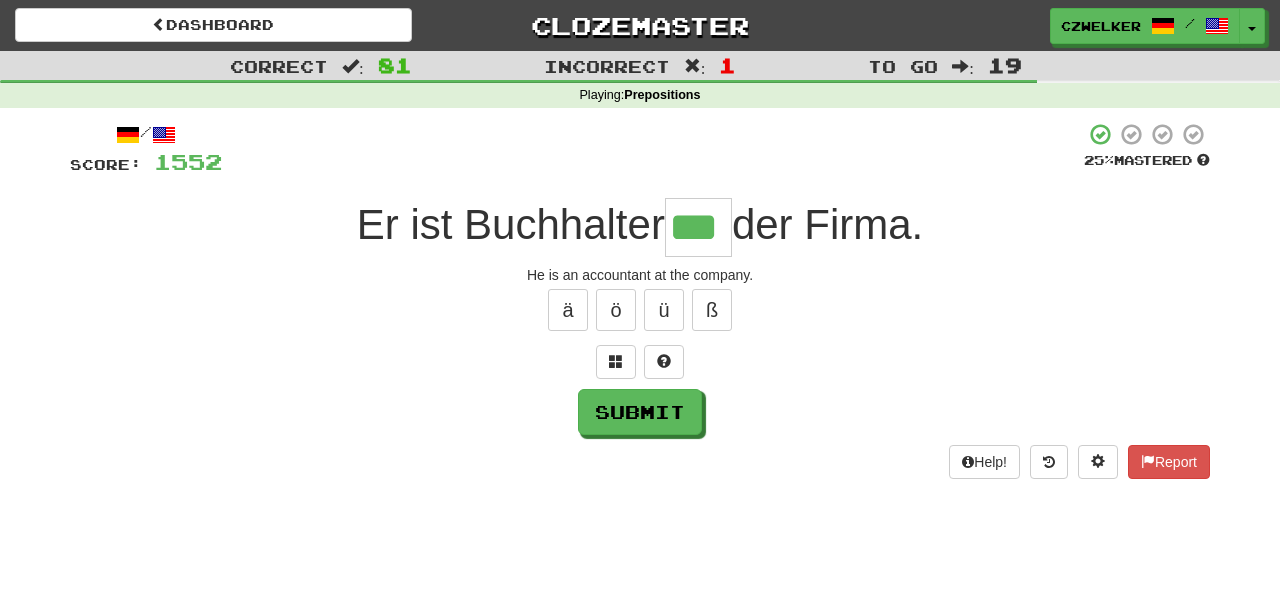 type on "***" 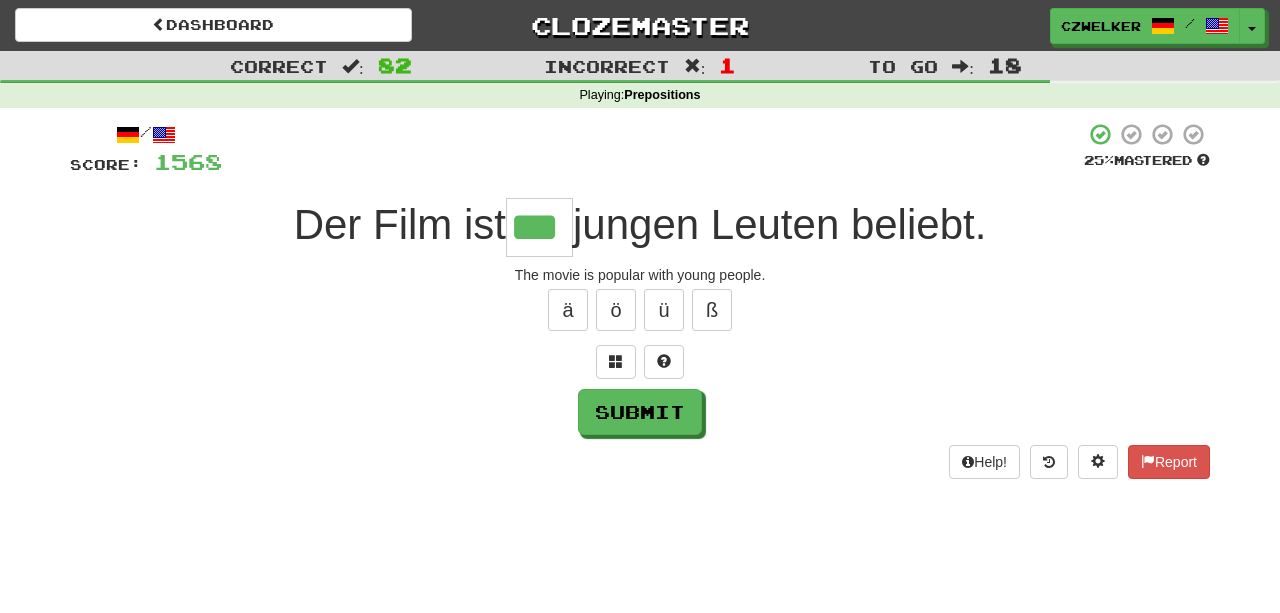type on "***" 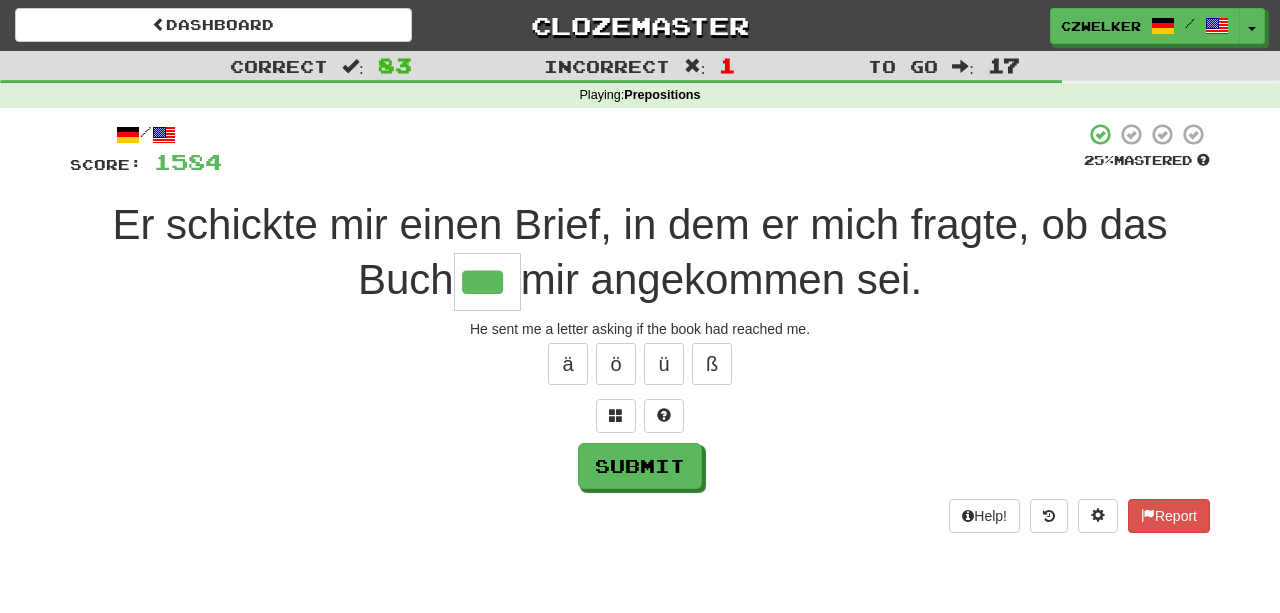 type on "***" 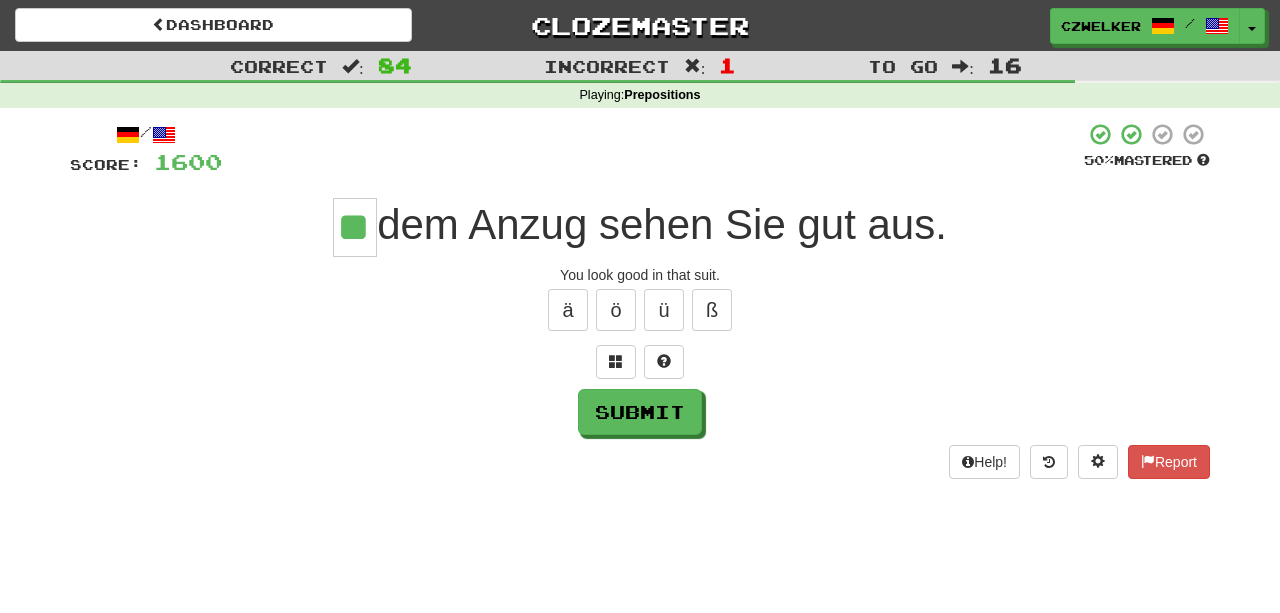type on "**" 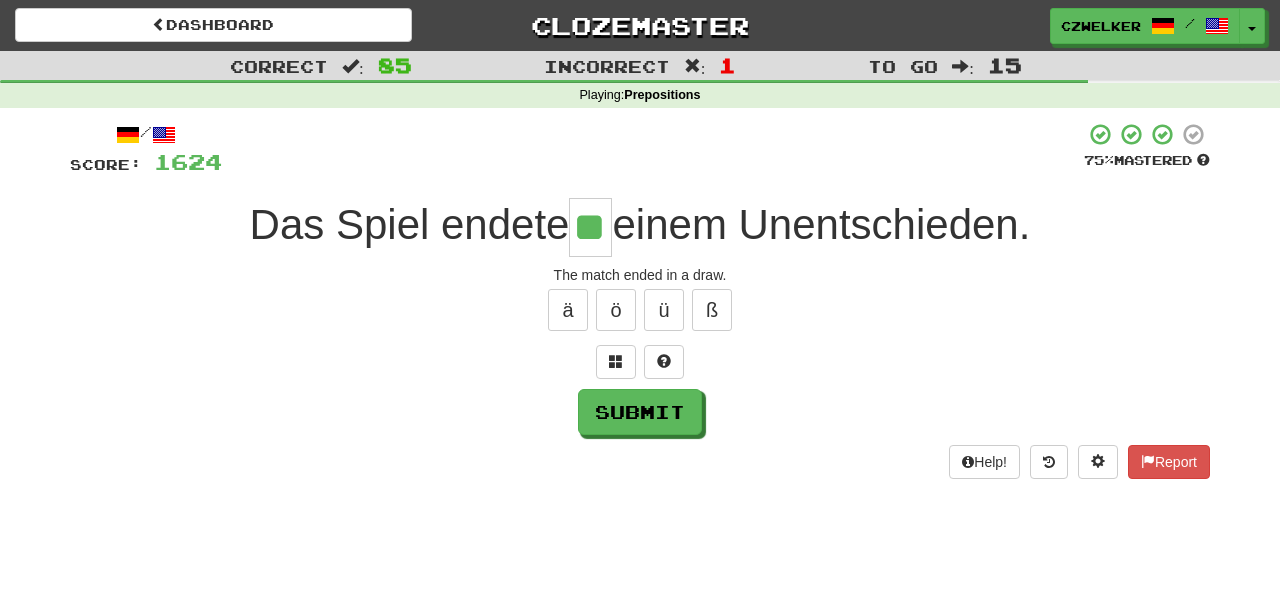 type on "**" 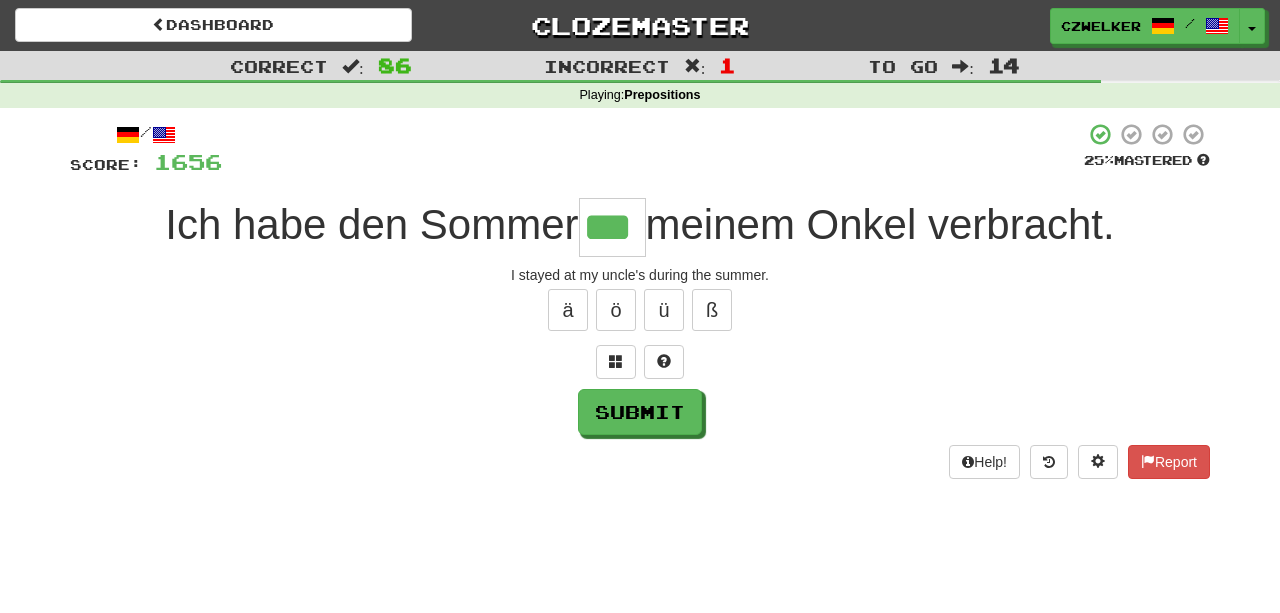 type on "***" 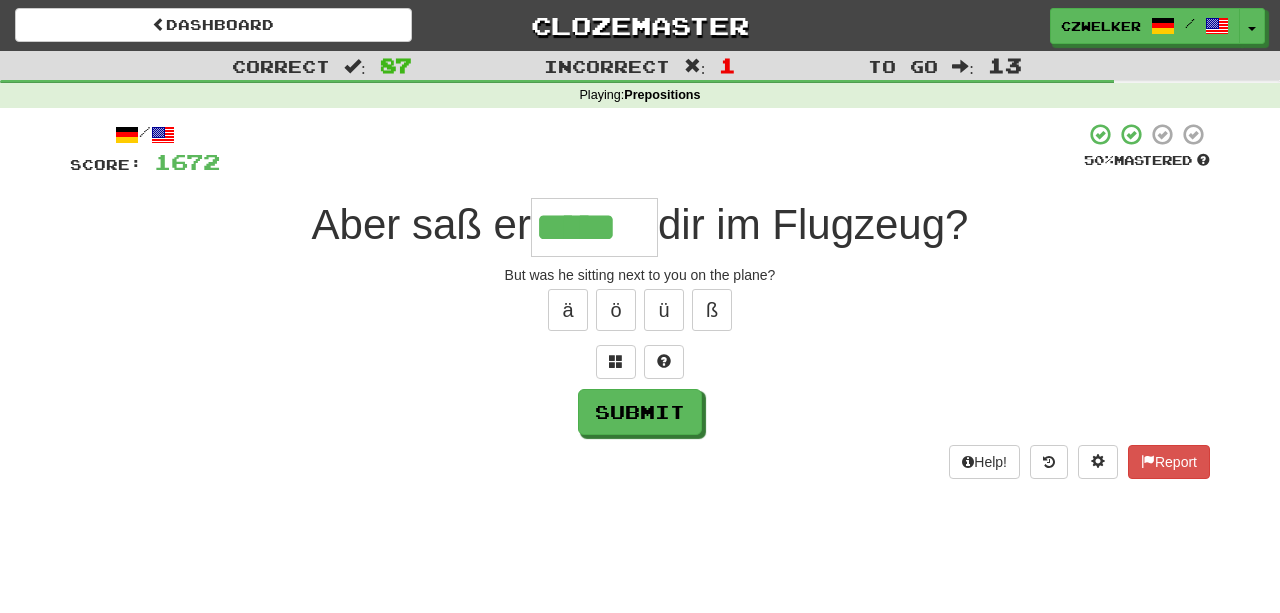 type on "*****" 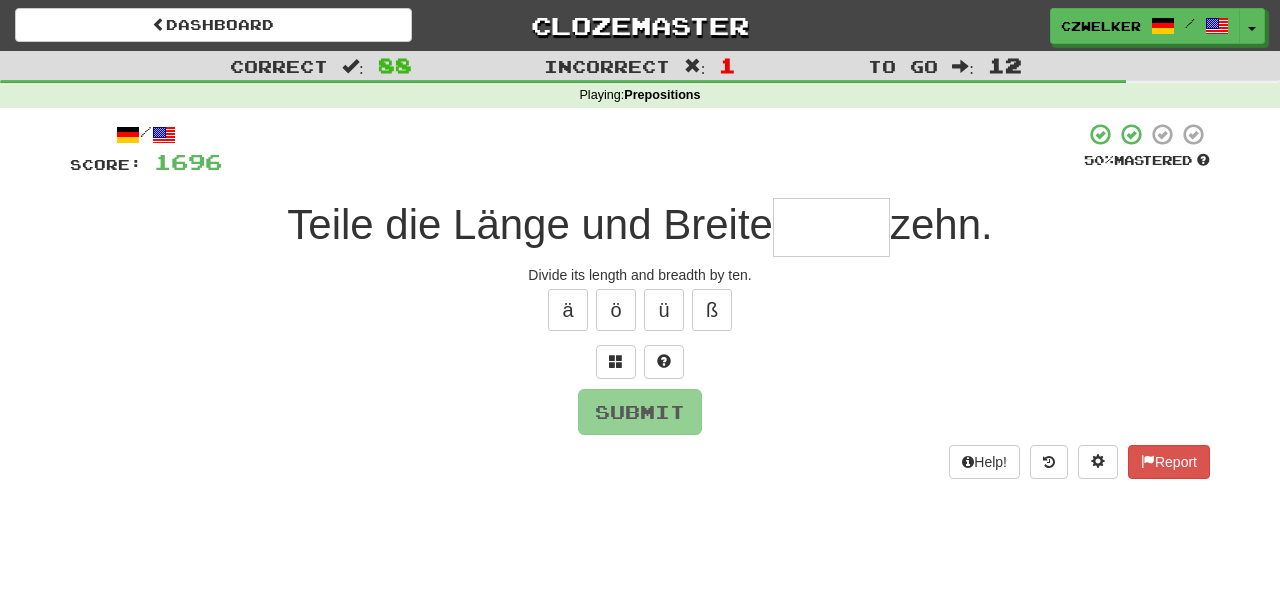 type on "*" 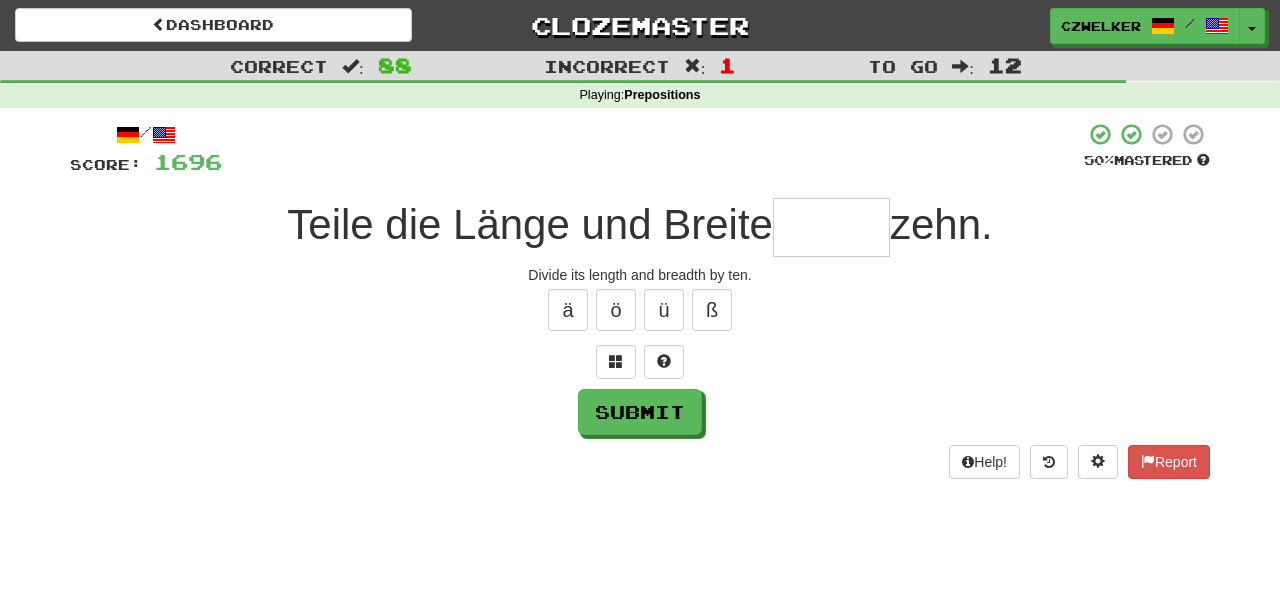 type on "*" 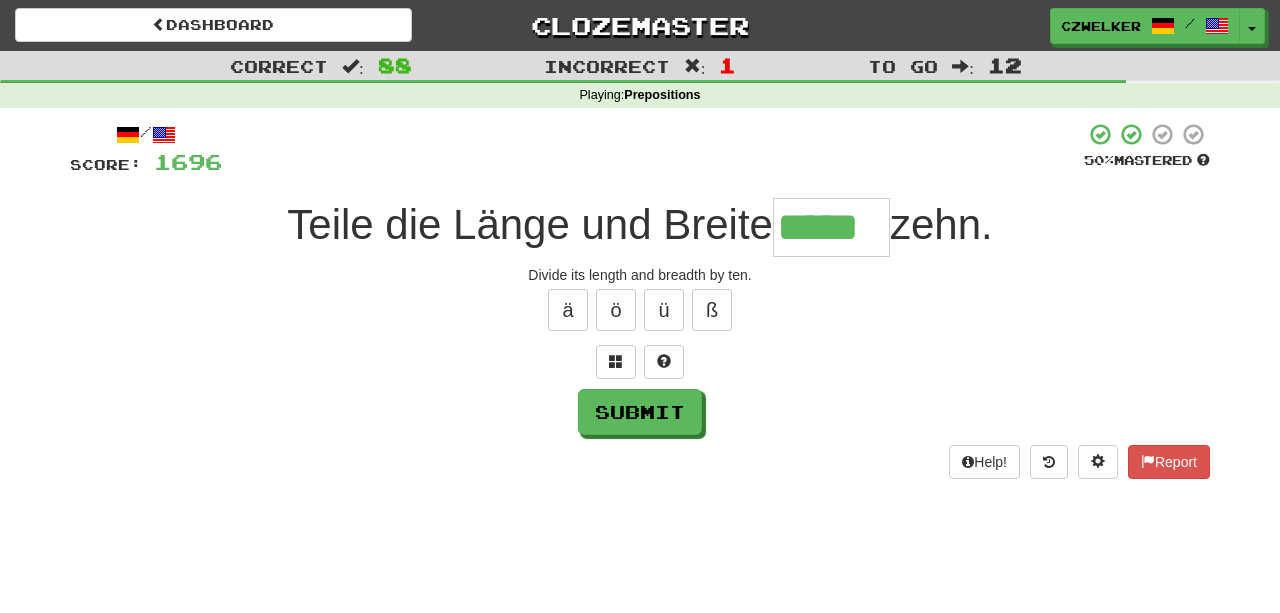 type on "*****" 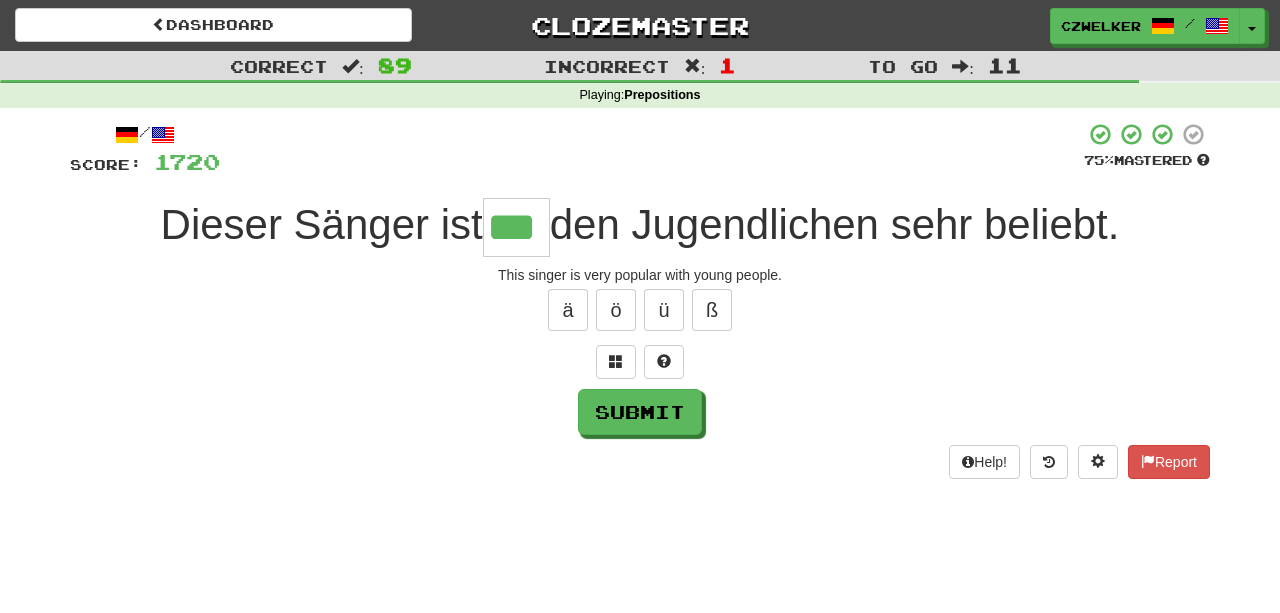 type on "***" 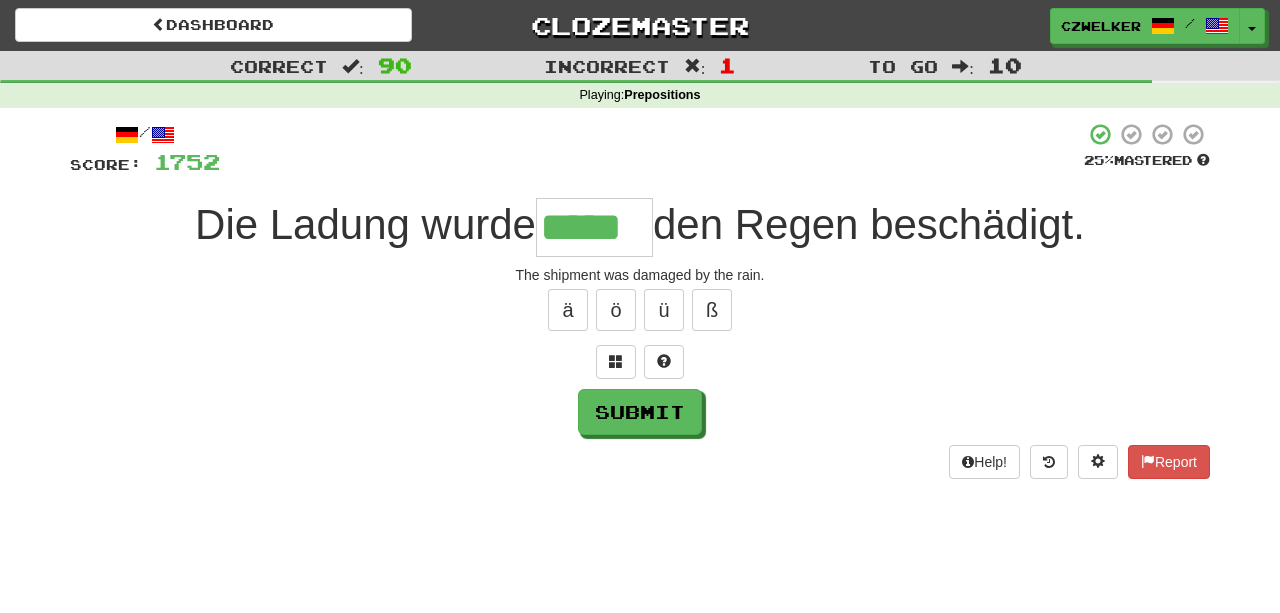 type on "*****" 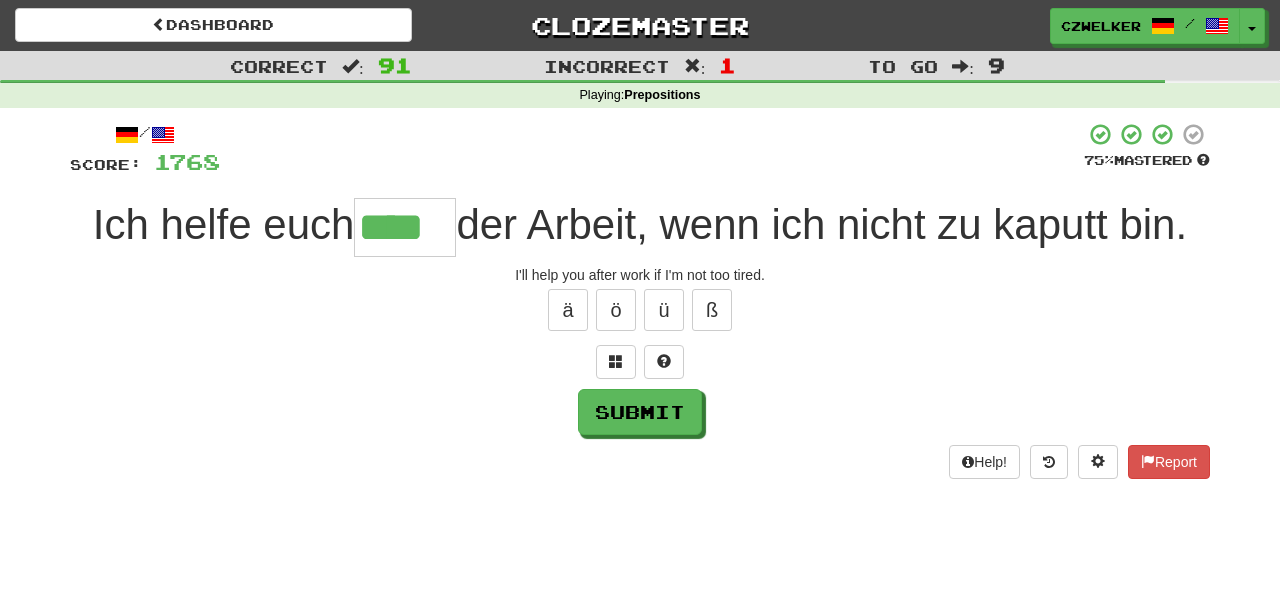 type on "****" 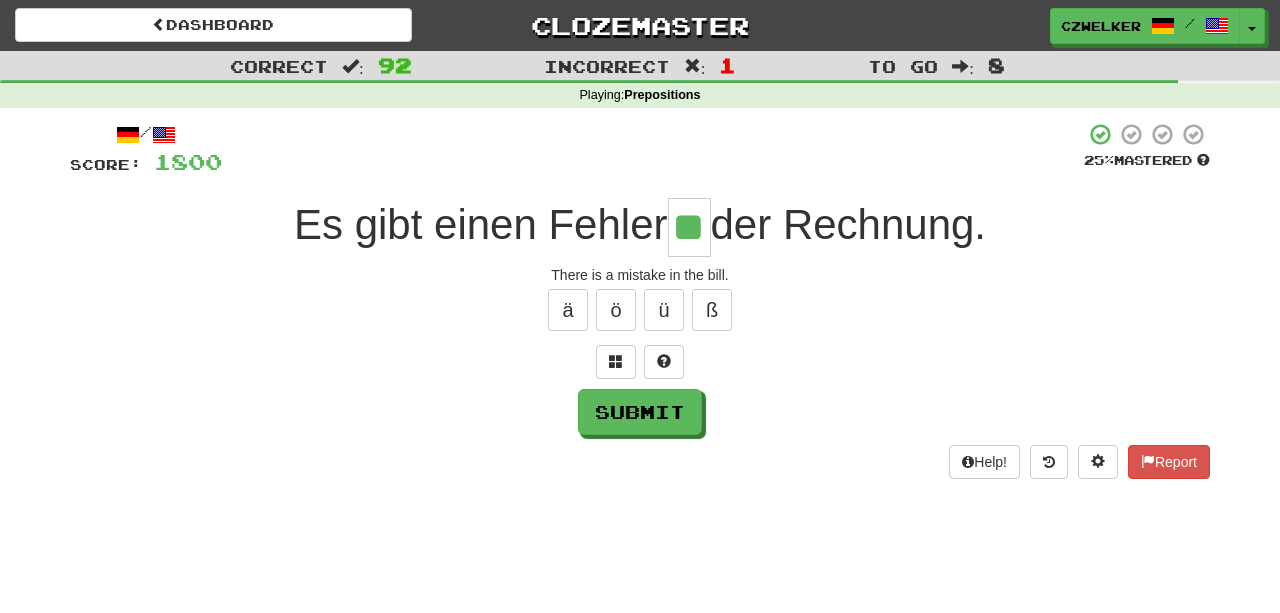 type on "**" 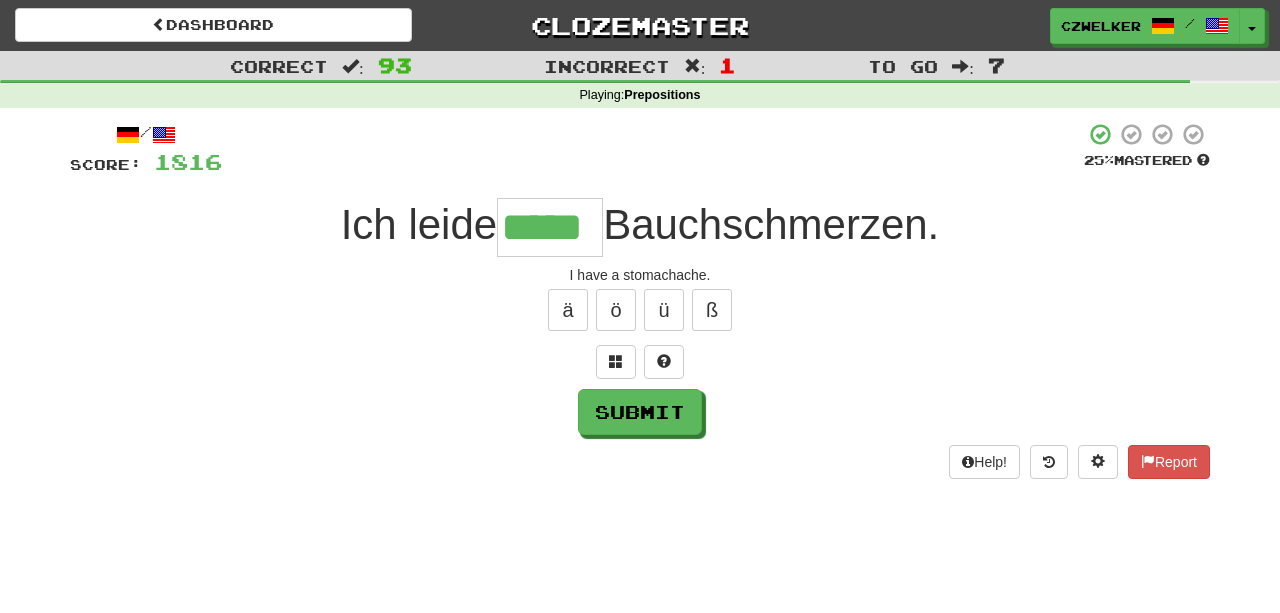 type on "*****" 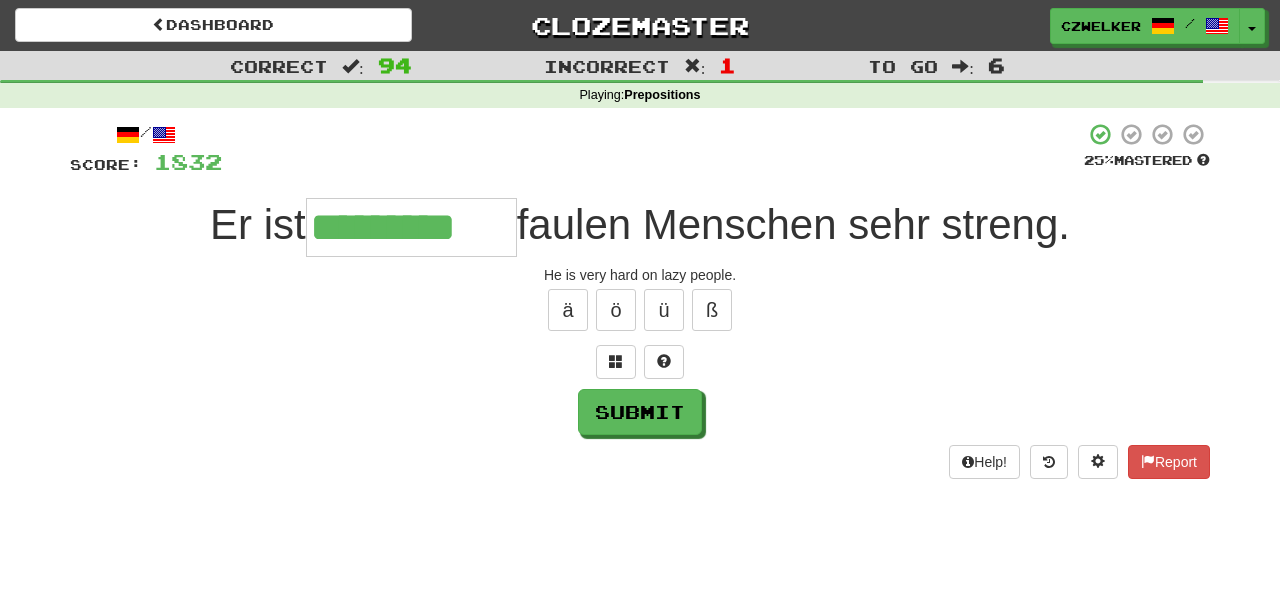 type on "*********" 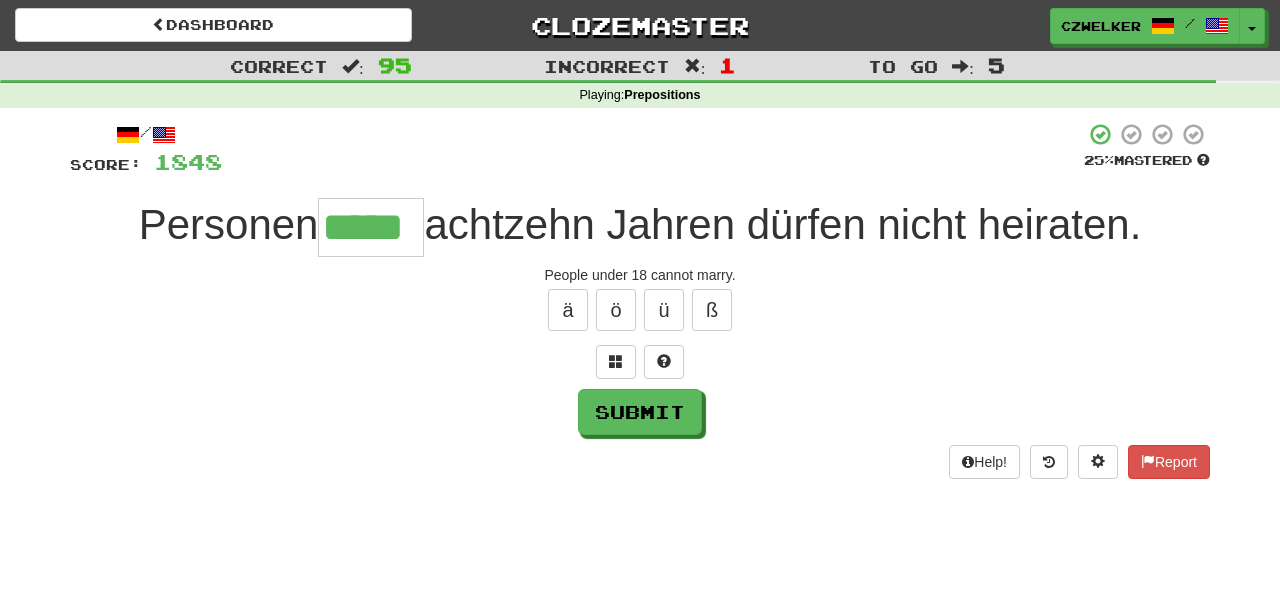 type on "*****" 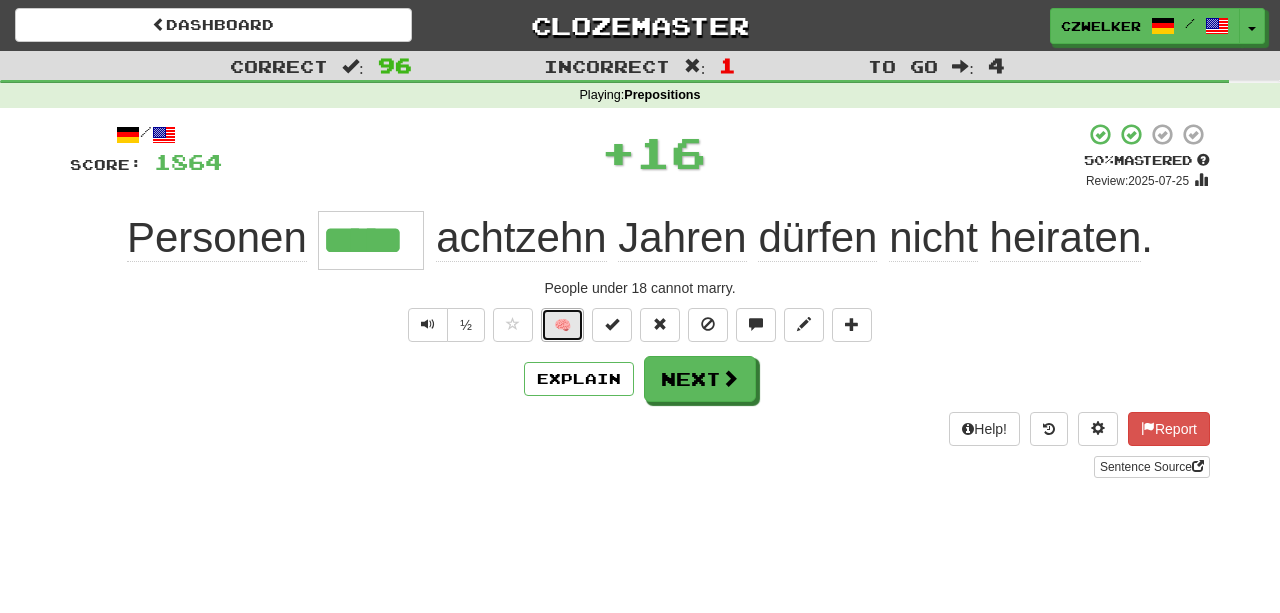 click on "🧠" at bounding box center [562, 325] 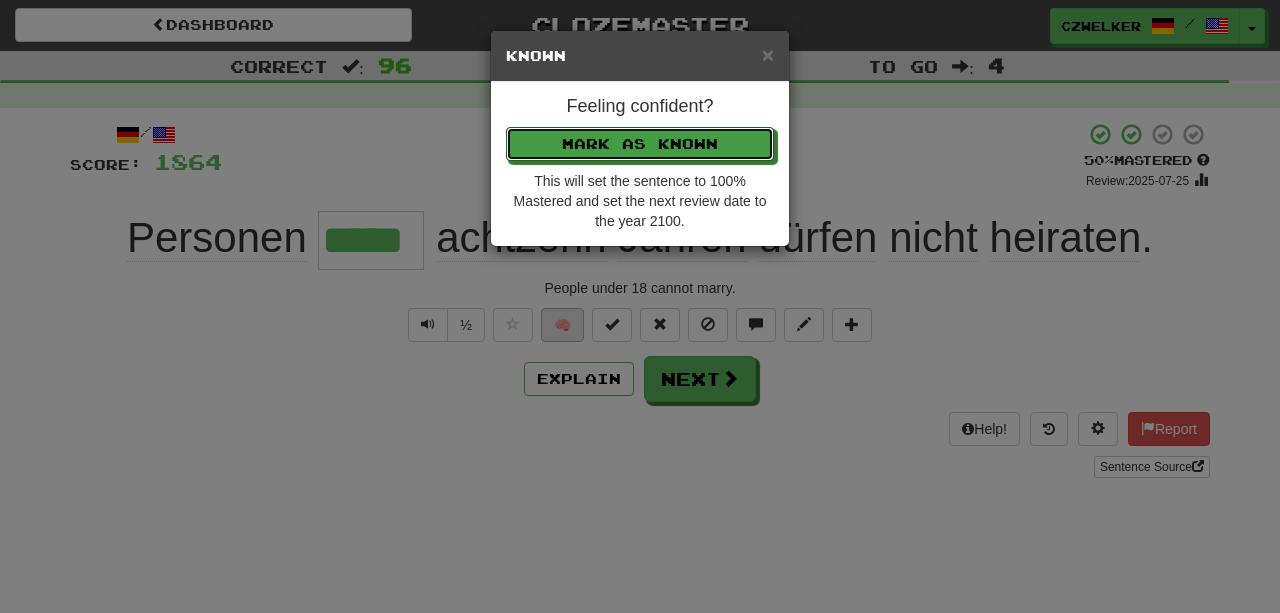 click on "Mark as Known" at bounding box center (640, 144) 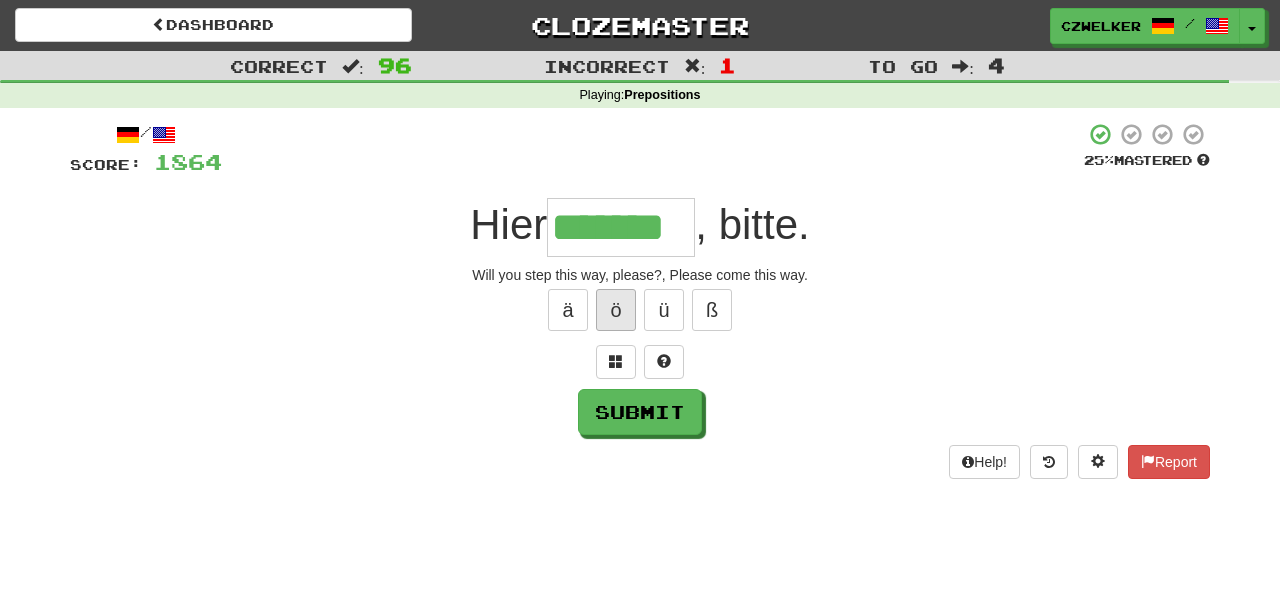 type on "*******" 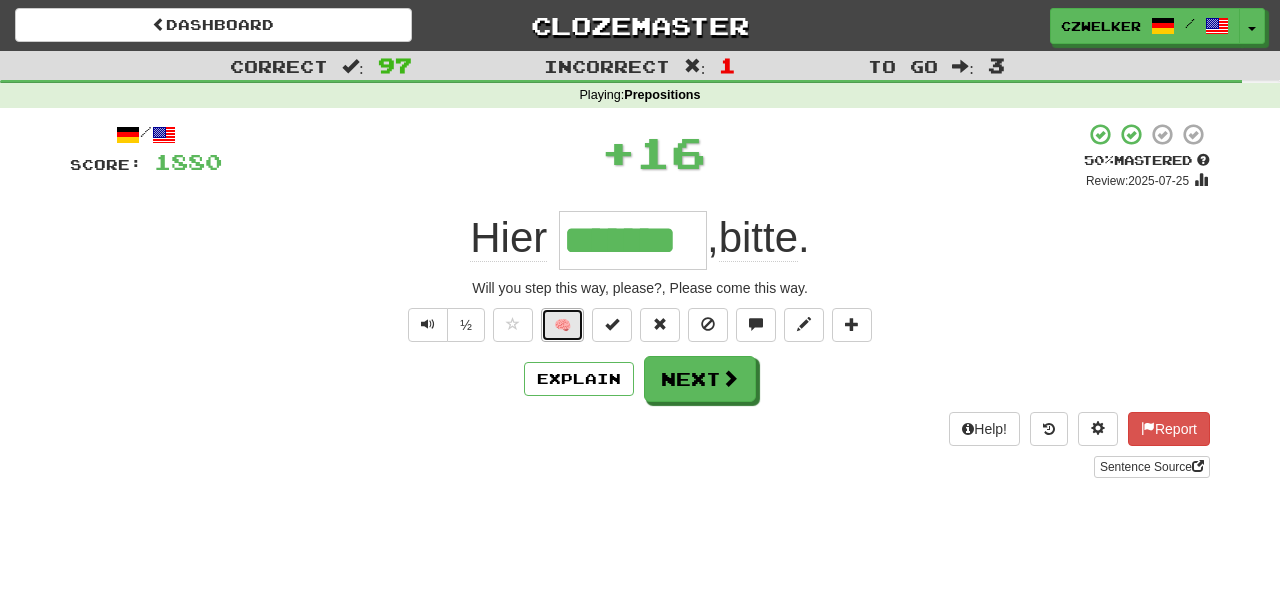 click on "🧠" at bounding box center (562, 325) 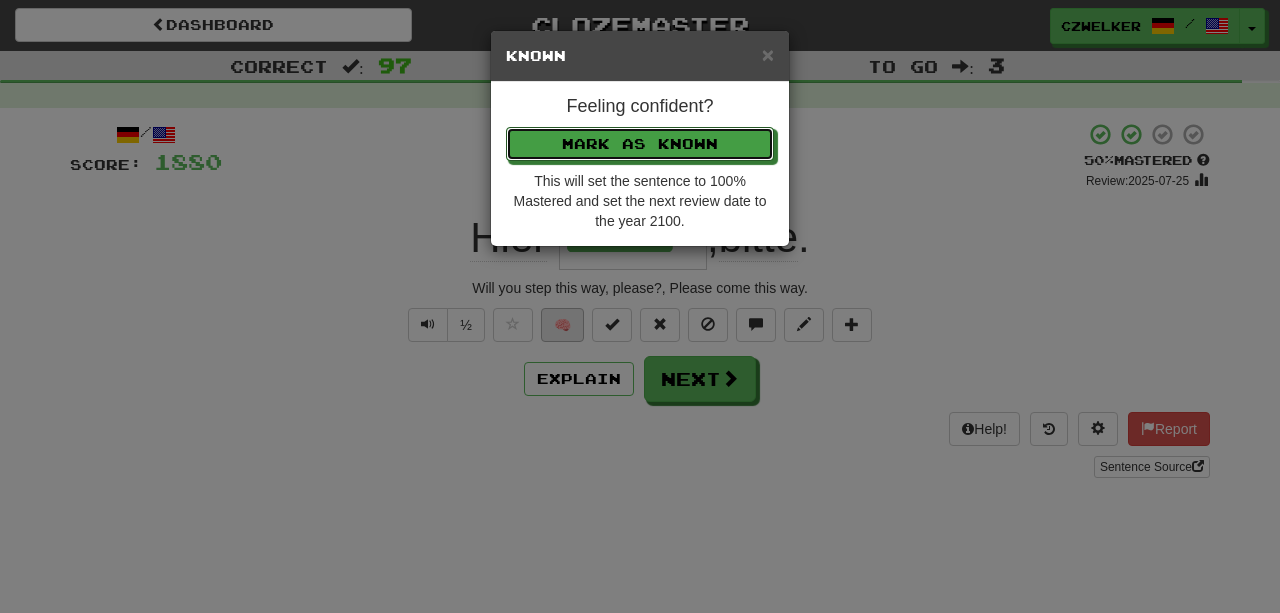 click on "Mark as Known" at bounding box center (640, 144) 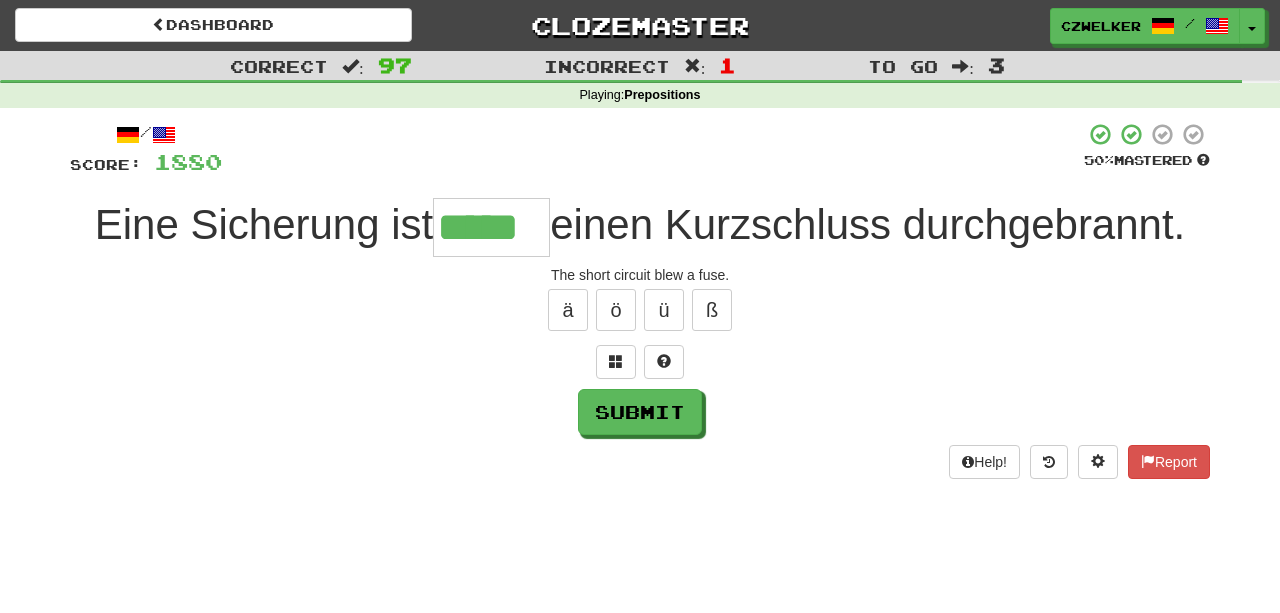 type on "*****" 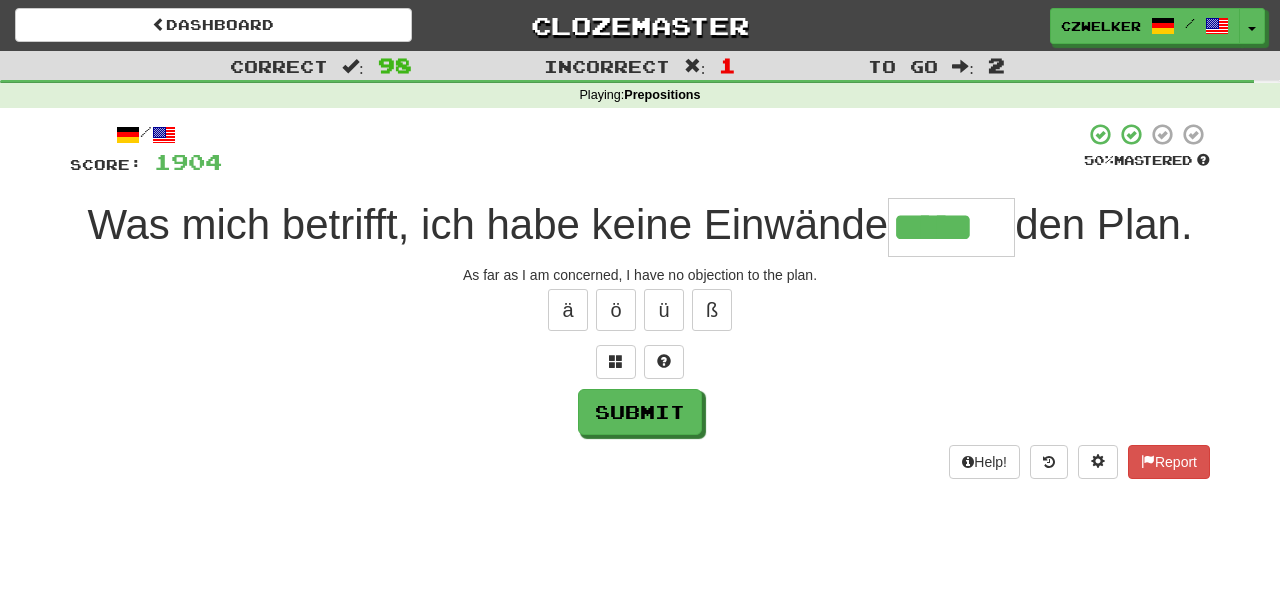 type on "*****" 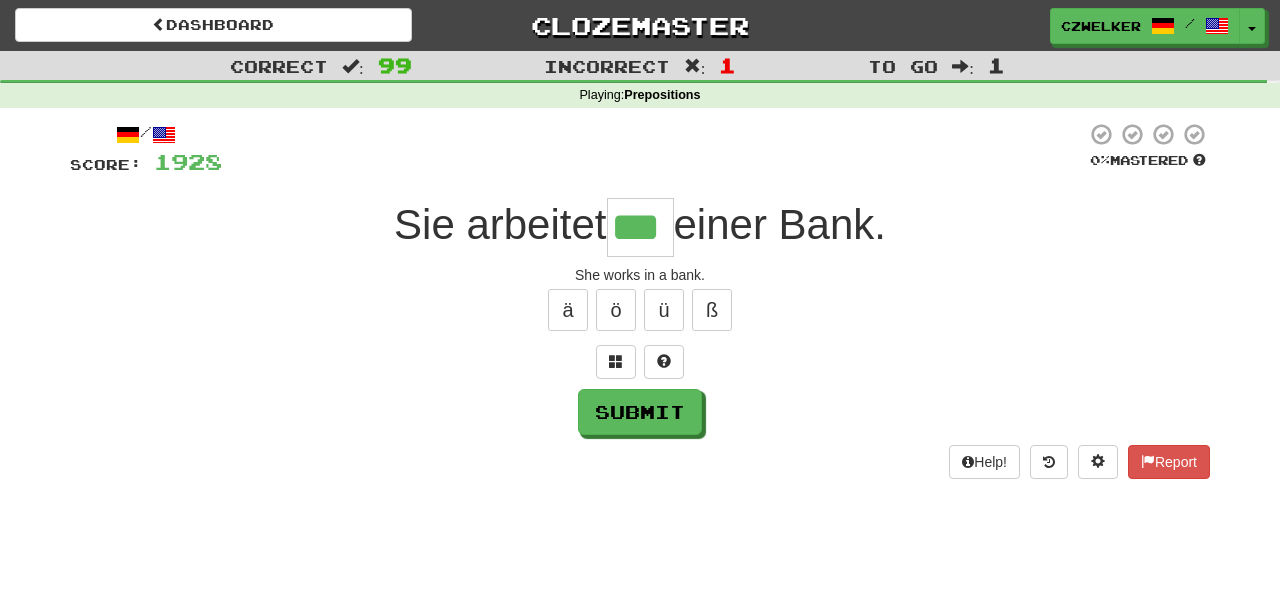 type on "***" 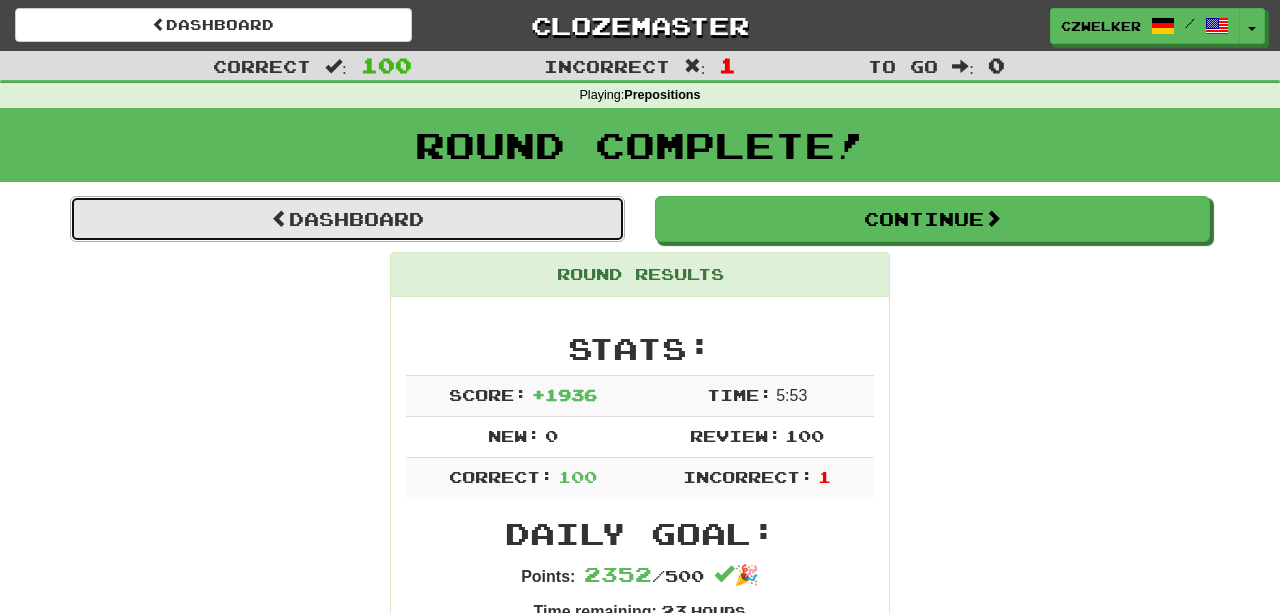 click on "Dashboard" at bounding box center [347, 219] 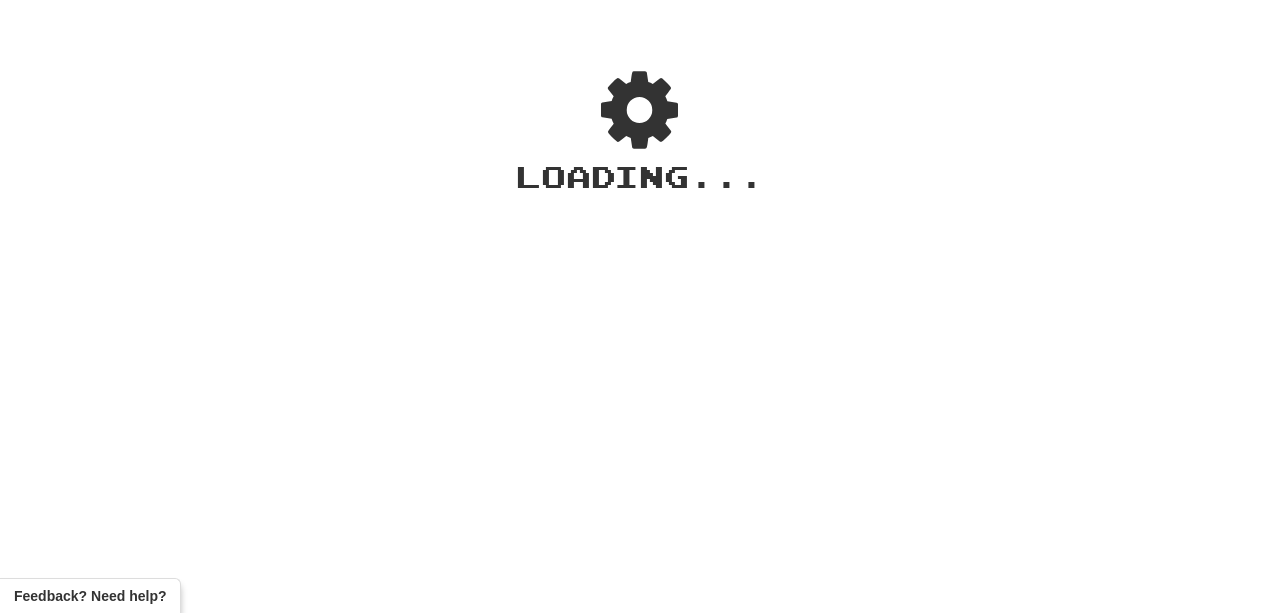 click at bounding box center (640, 1323) 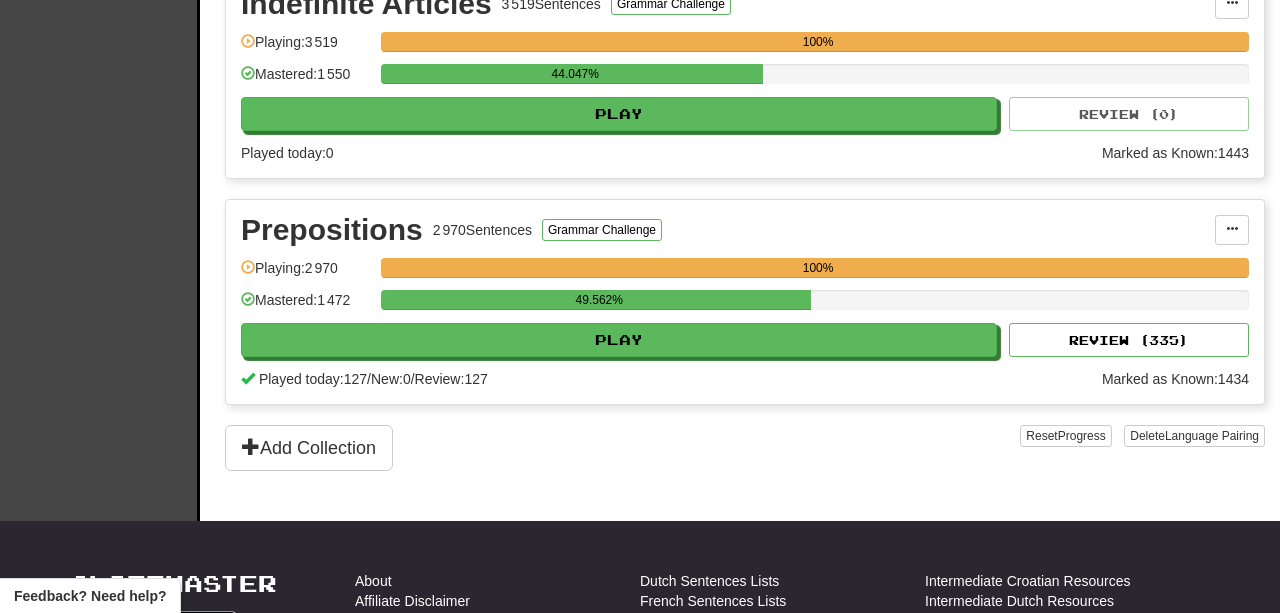 scroll, scrollTop: 927, scrollLeft: 0, axis: vertical 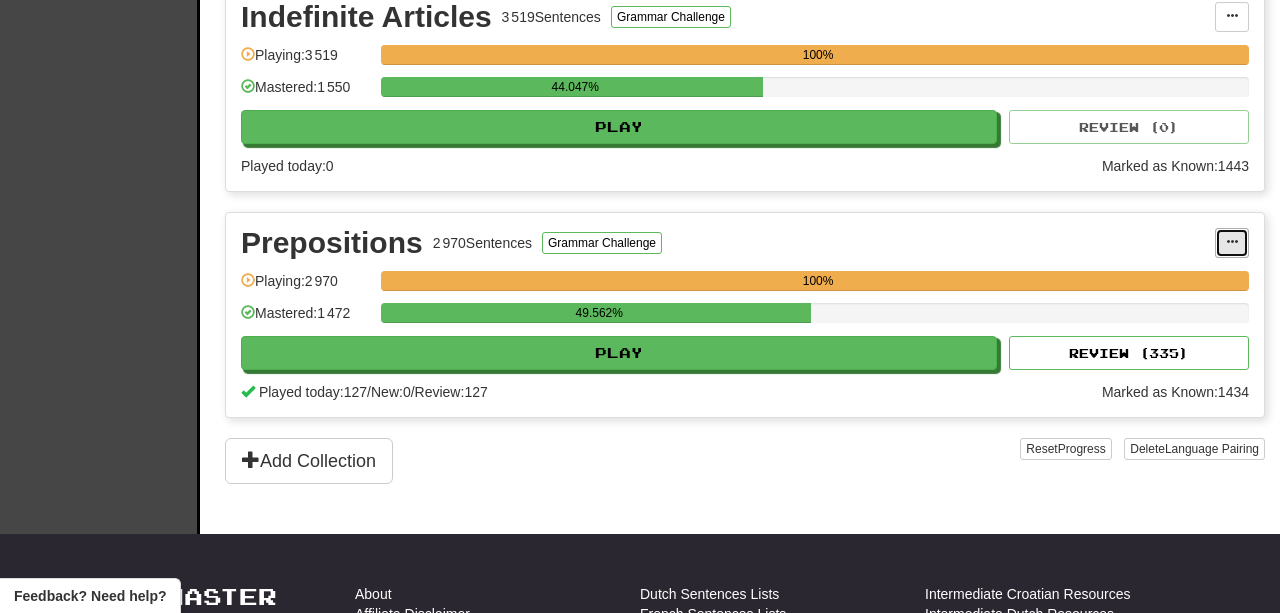 click at bounding box center (1232, 243) 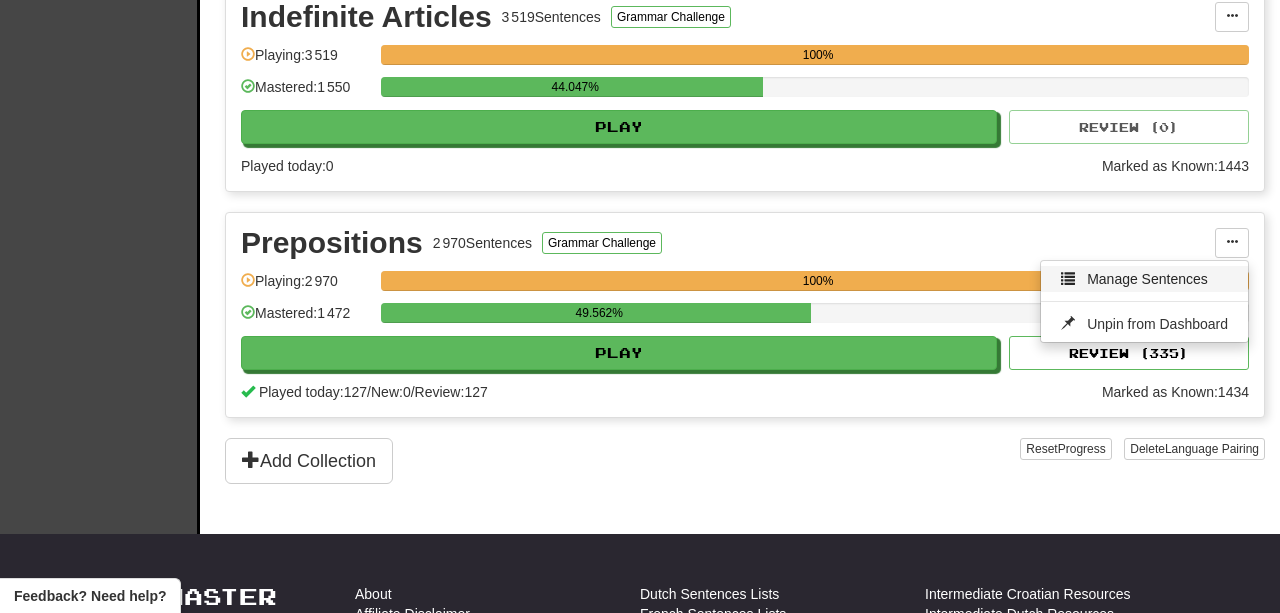 click on "Manage Sentences" at bounding box center (1147, 279) 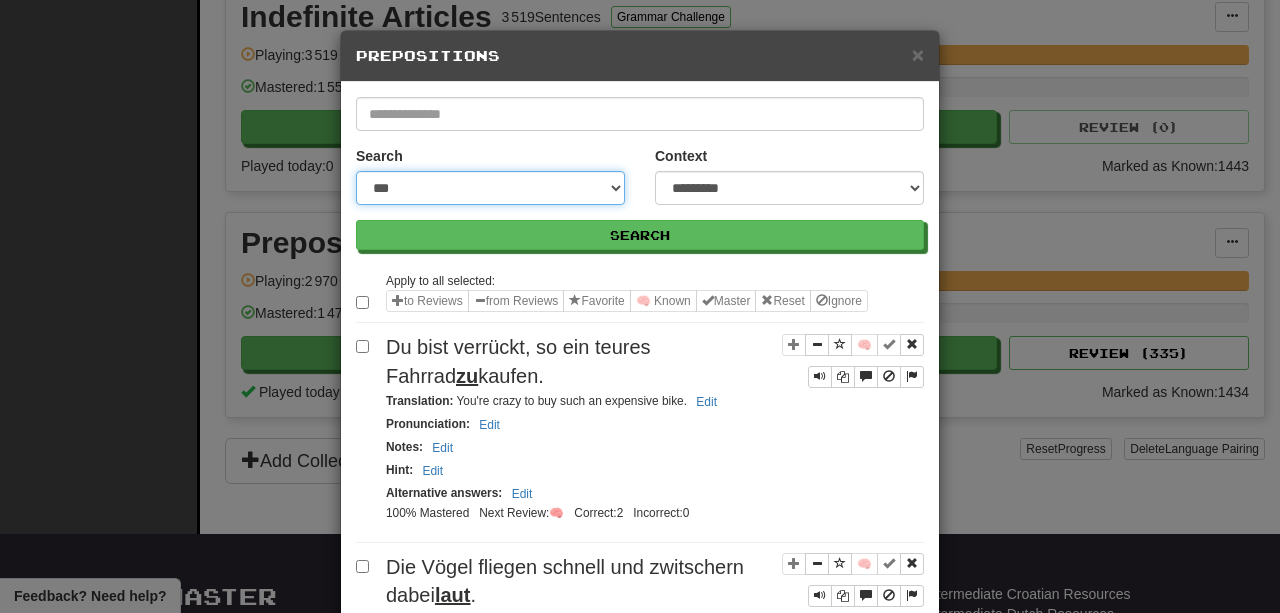click on "**********" at bounding box center [490, 188] 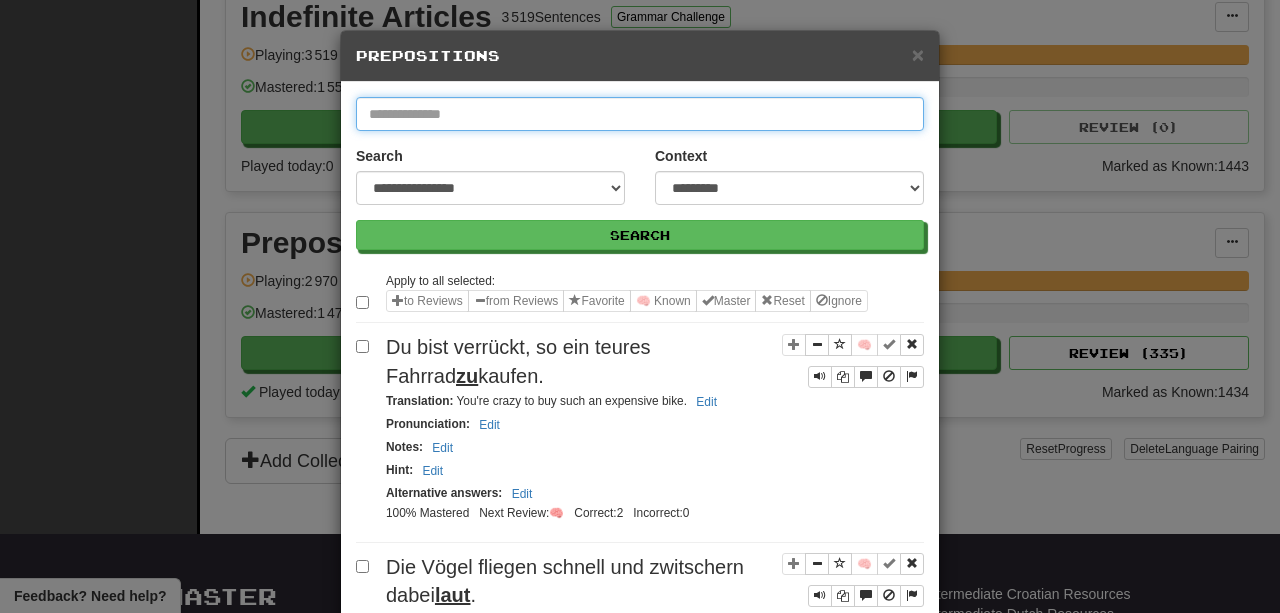 click at bounding box center [640, 114] 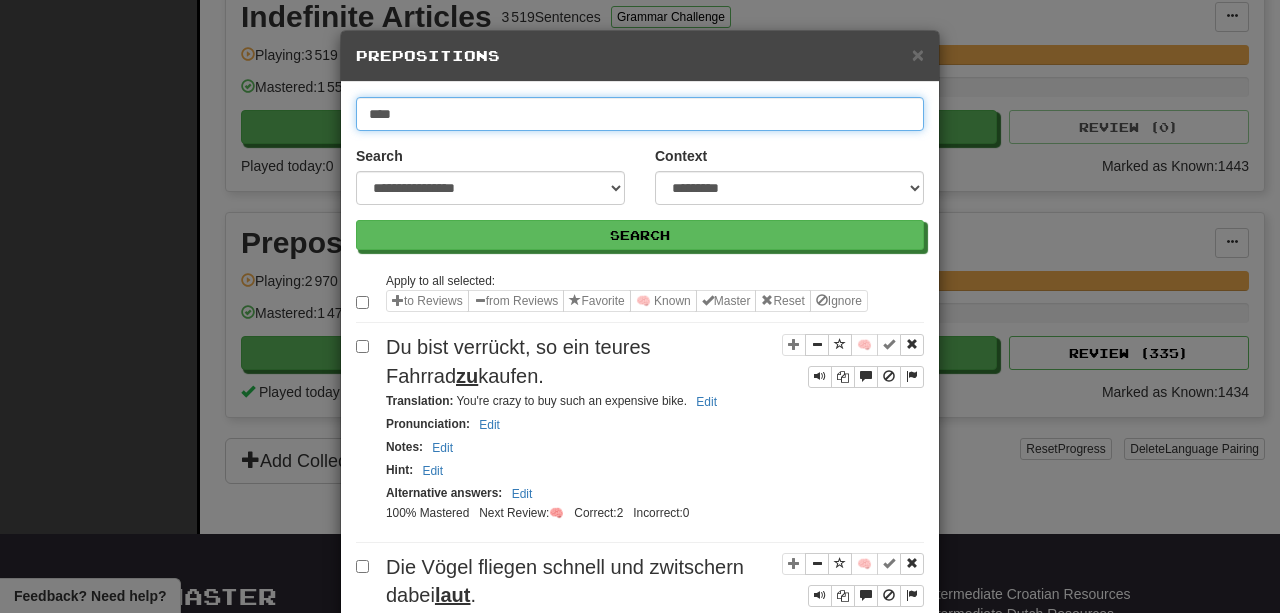 click on "Search" at bounding box center [640, 235] 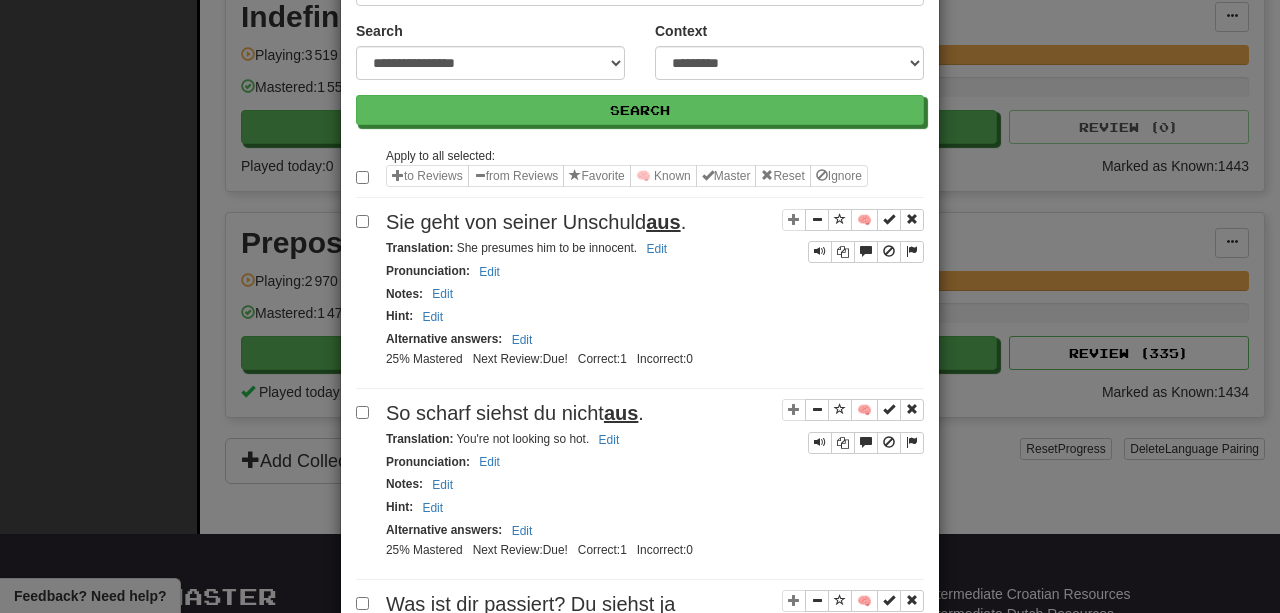 scroll, scrollTop: 0, scrollLeft: 0, axis: both 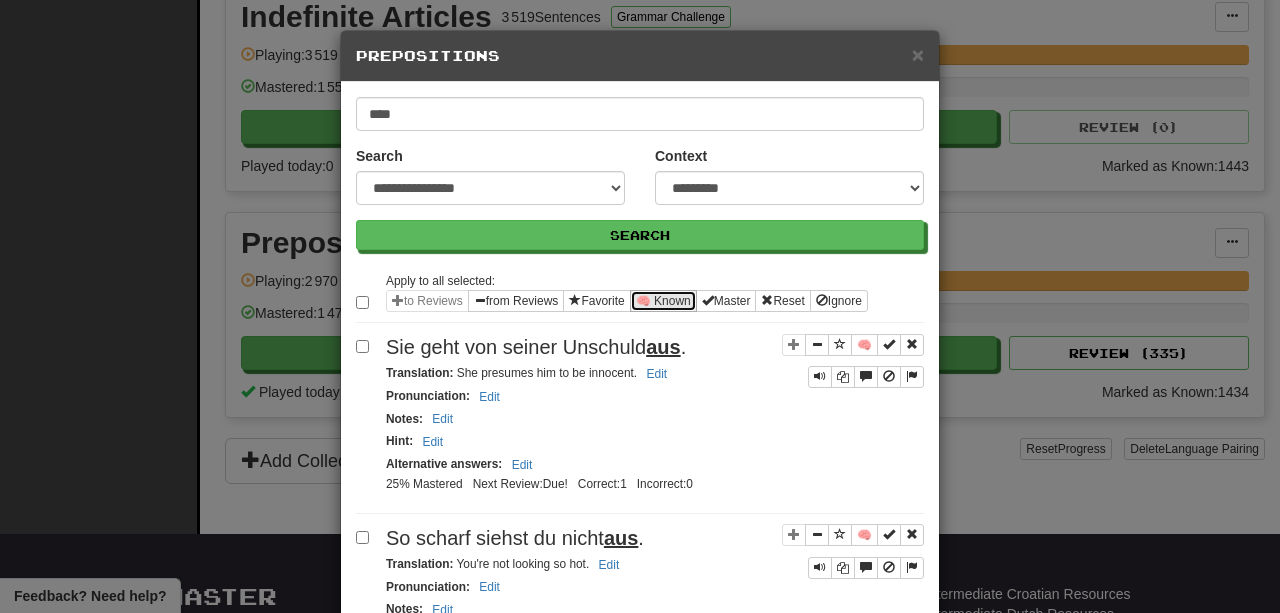 click on "🧠 Known" at bounding box center [663, 301] 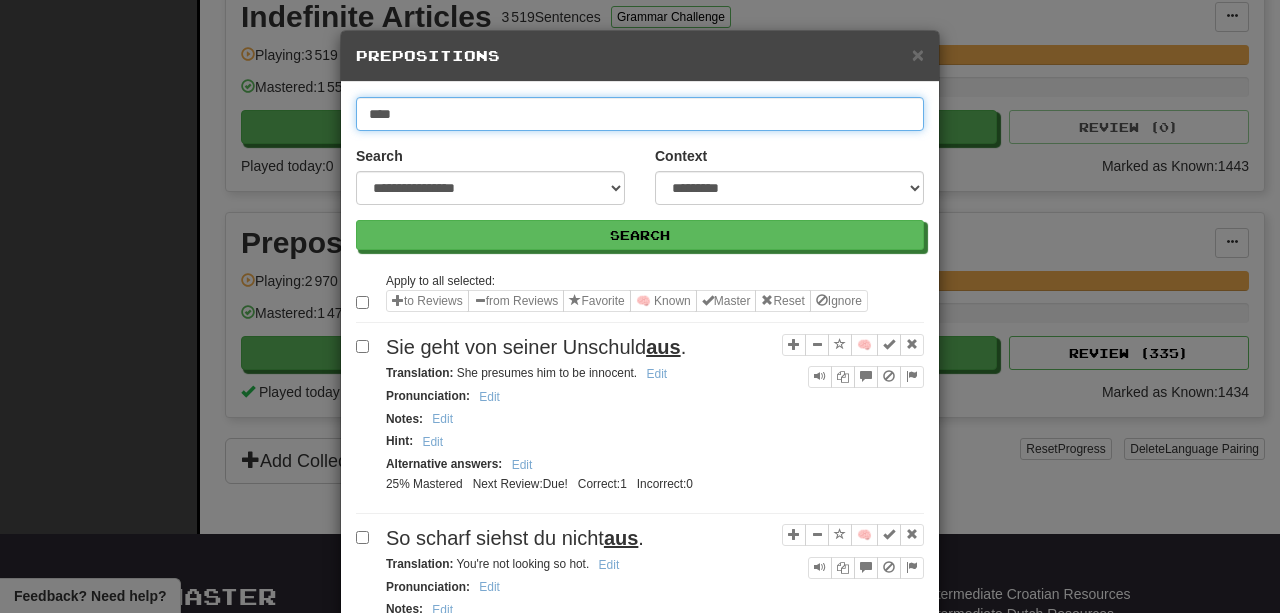 click on "****" at bounding box center (640, 114) 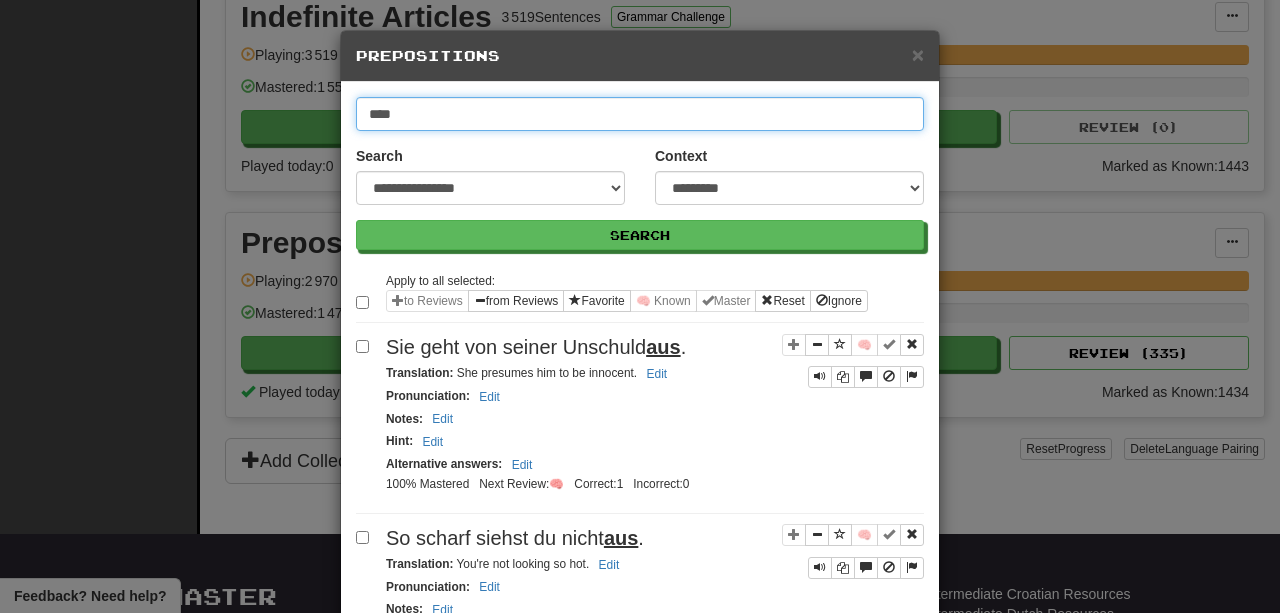 click on "Search" at bounding box center (640, 235) 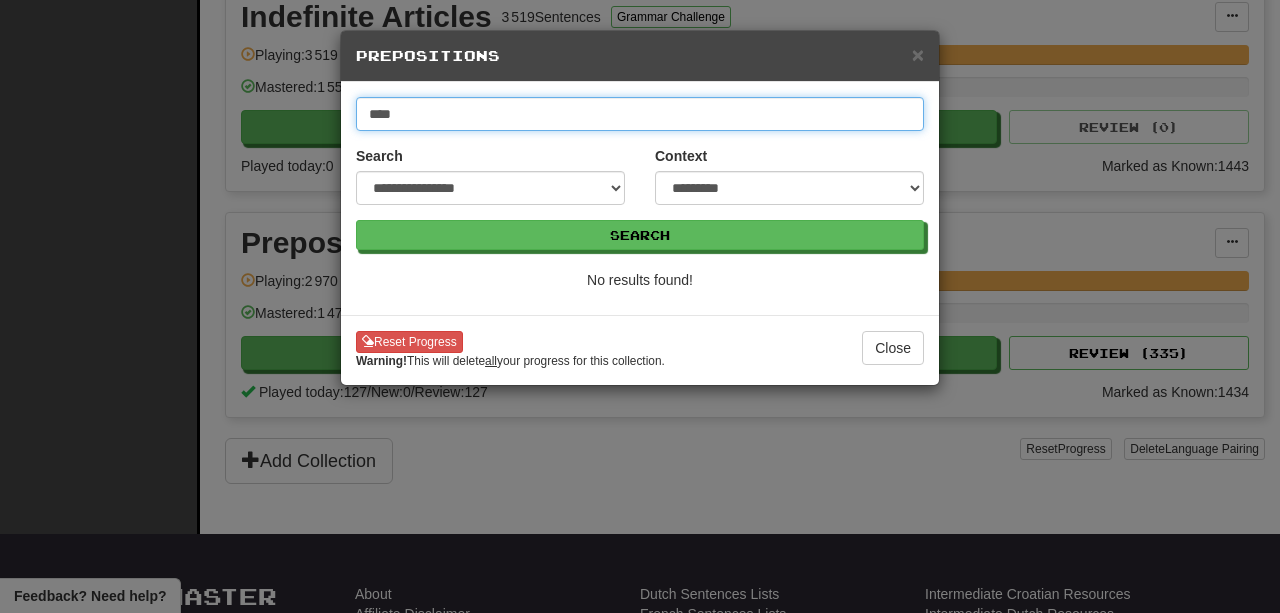 click on "****" at bounding box center (640, 114) 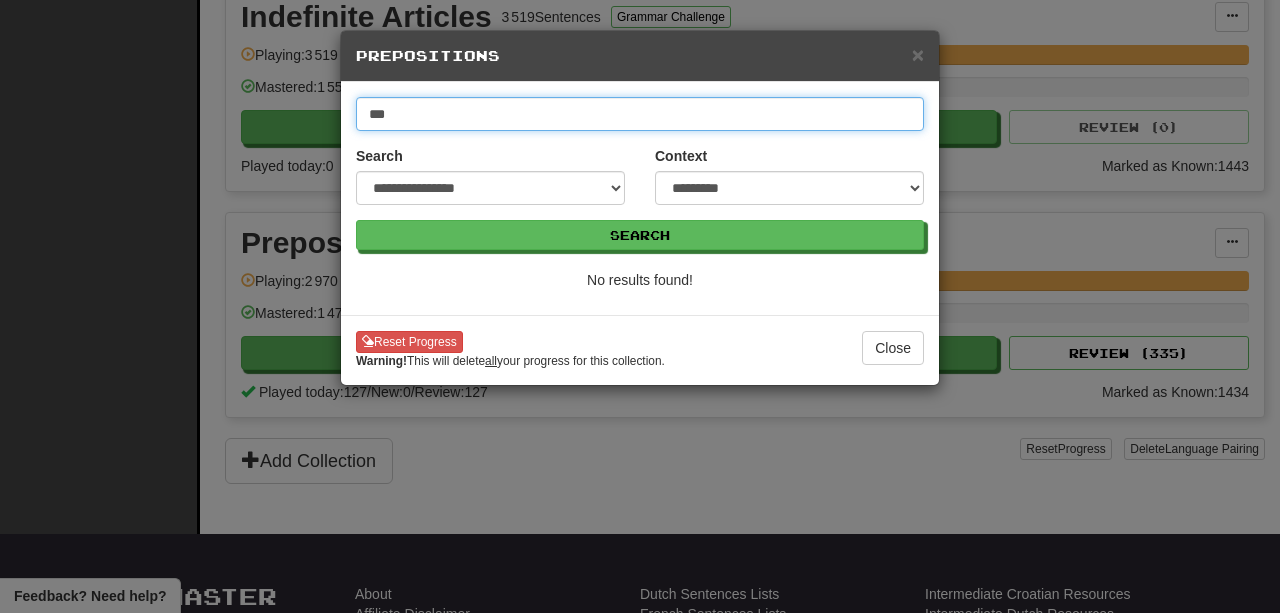 click on "Search" at bounding box center [640, 235] 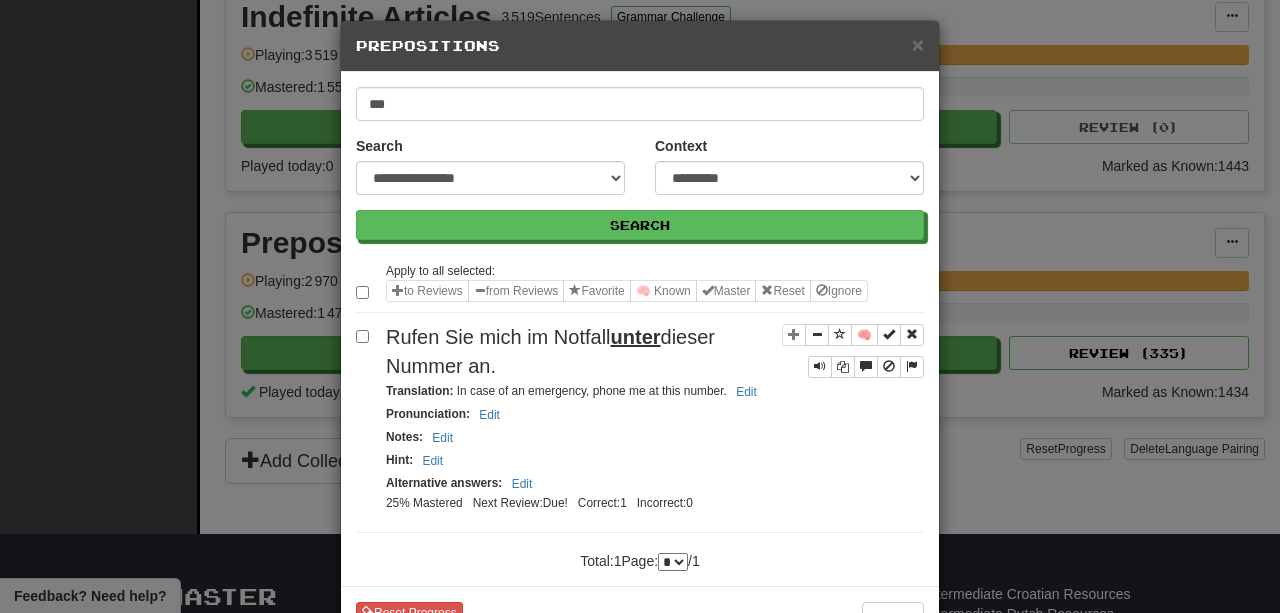 scroll, scrollTop: 0, scrollLeft: 0, axis: both 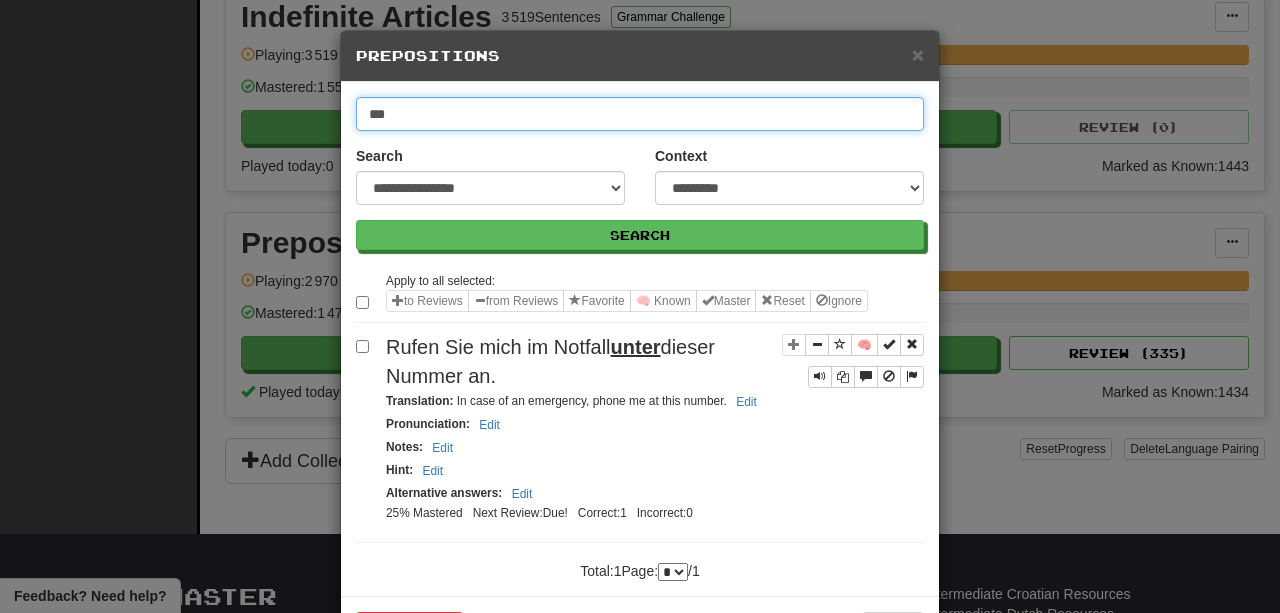 drag, startPoint x: 428, startPoint y: 124, endPoint x: 306, endPoint y: 106, distance: 123.32072 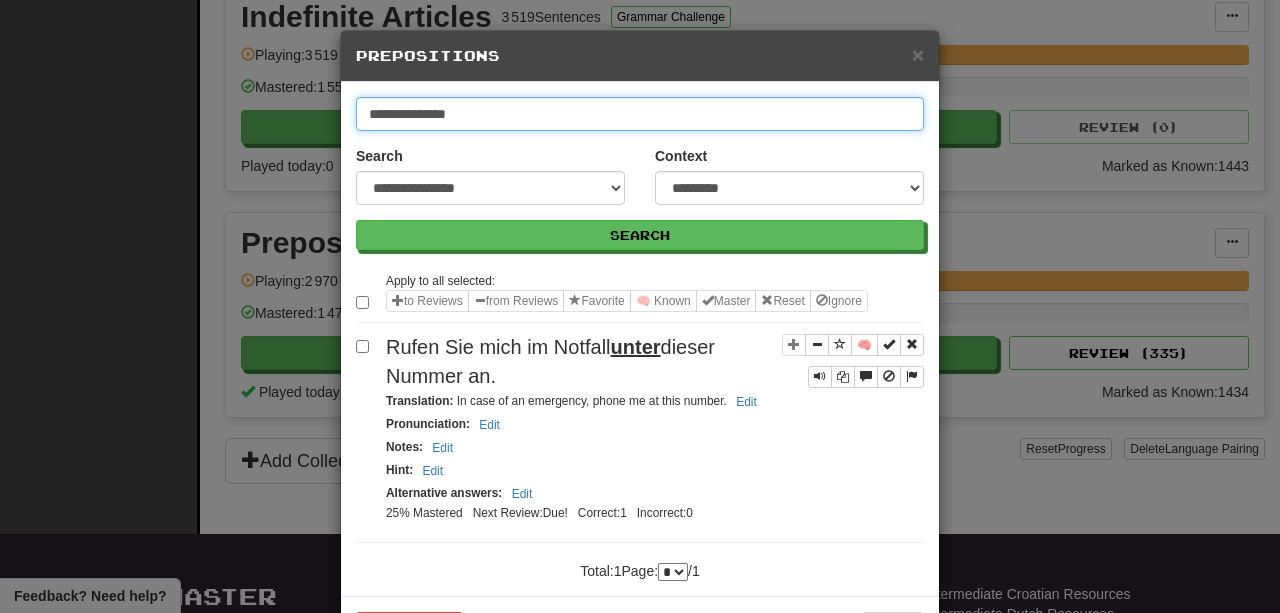 click on "Search" at bounding box center [640, 235] 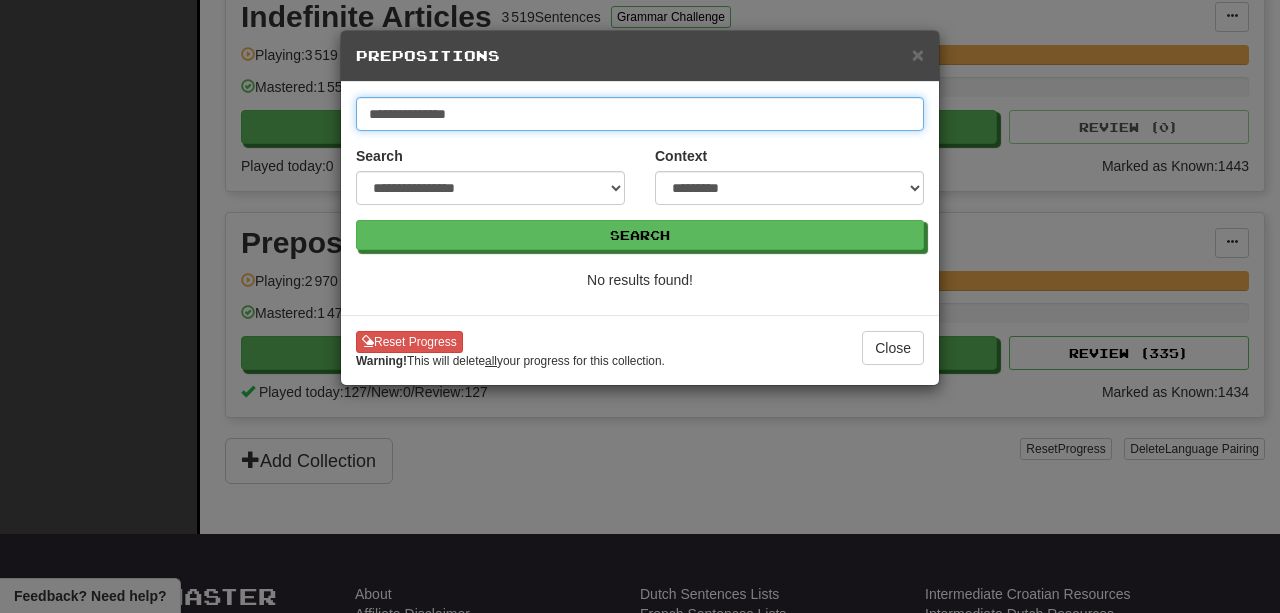 drag, startPoint x: 487, startPoint y: 111, endPoint x: 391, endPoint y: 106, distance: 96.13012 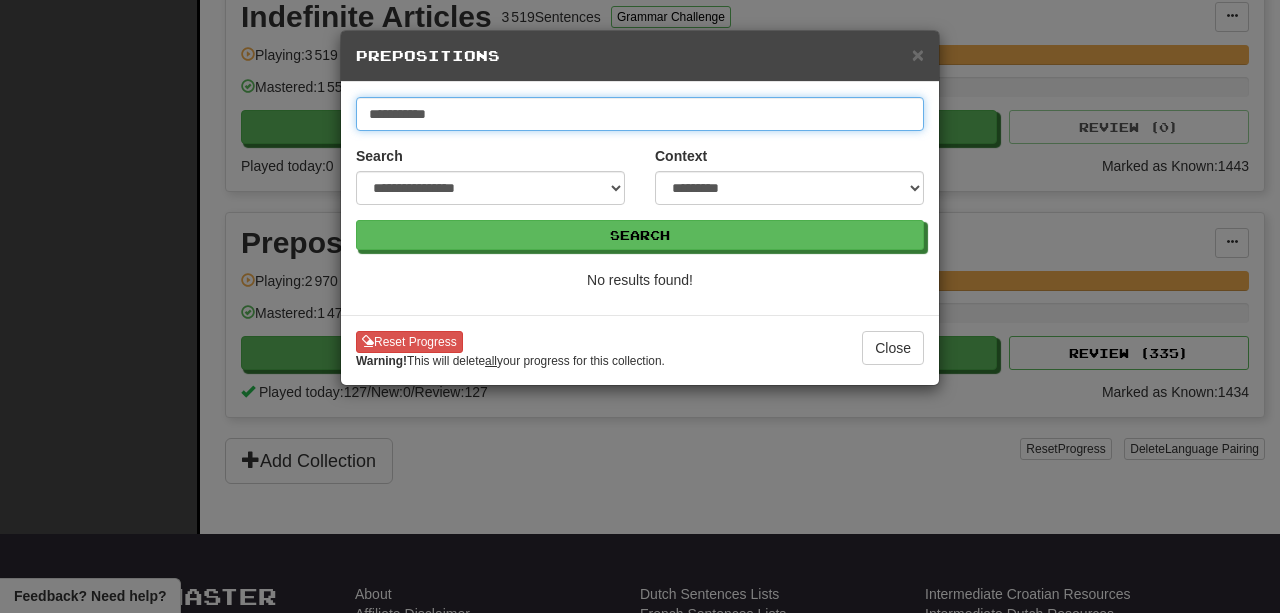 click on "Search" at bounding box center [640, 235] 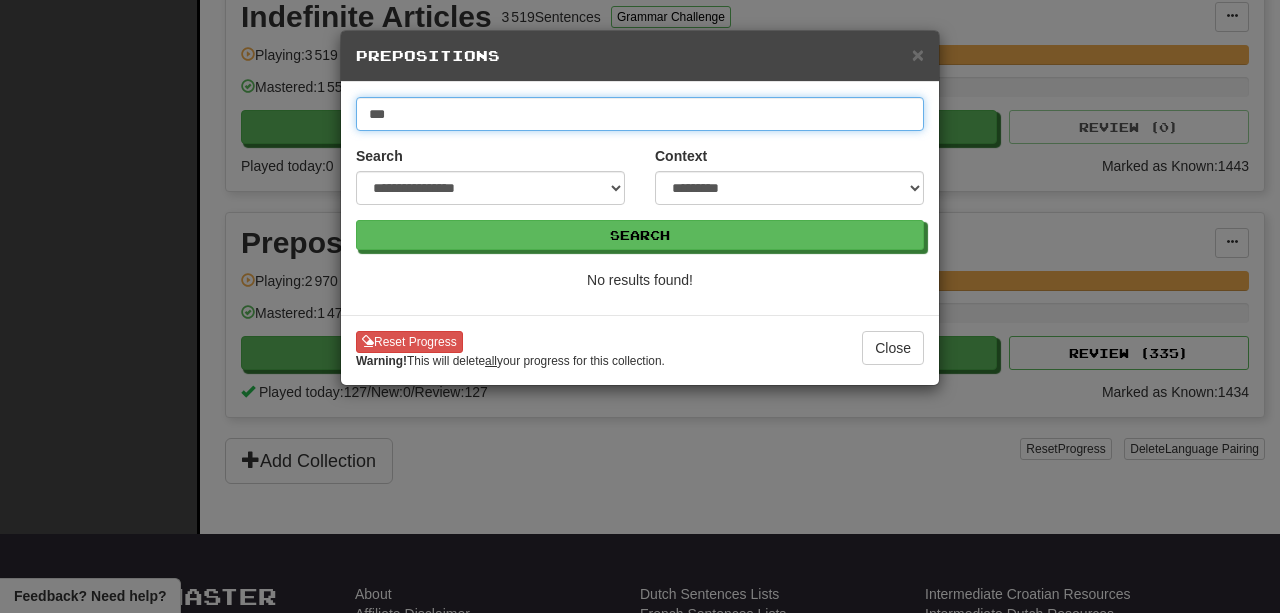 click on "Search" at bounding box center (640, 235) 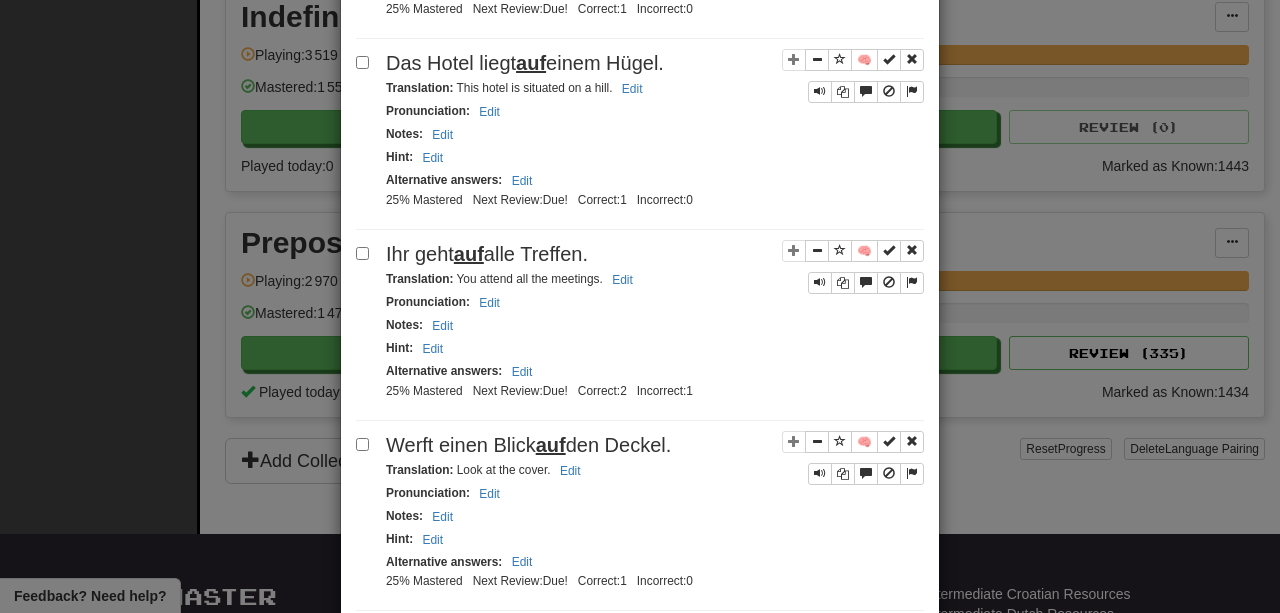 scroll, scrollTop: 0, scrollLeft: 0, axis: both 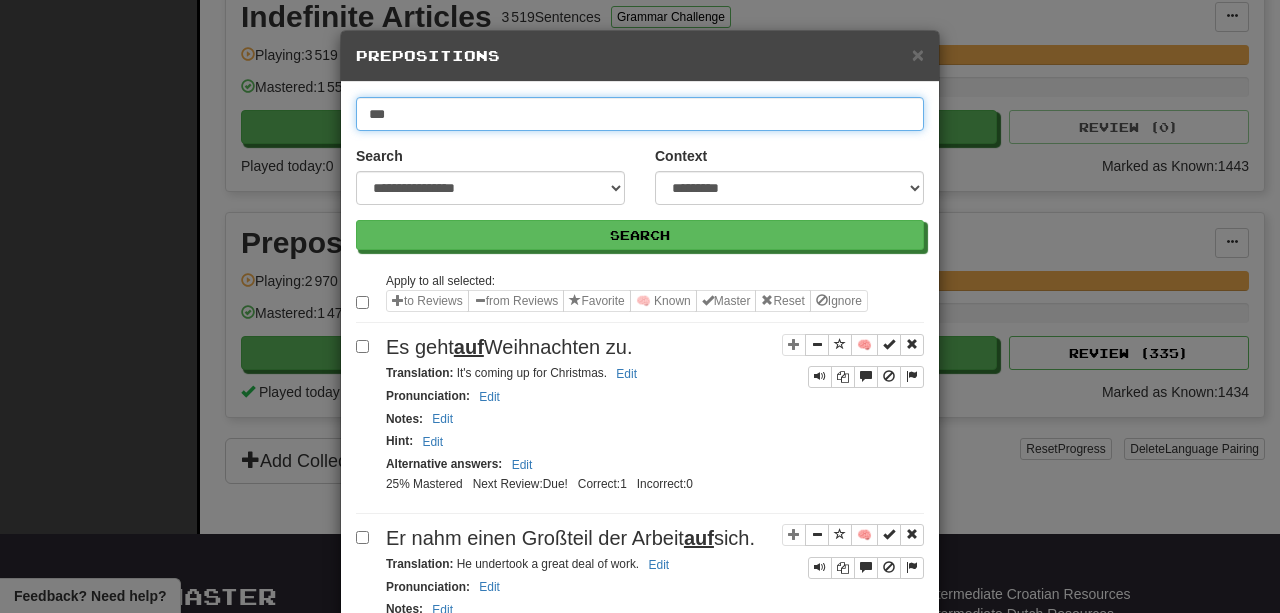 drag, startPoint x: 459, startPoint y: 113, endPoint x: 303, endPoint y: 112, distance: 156.0032 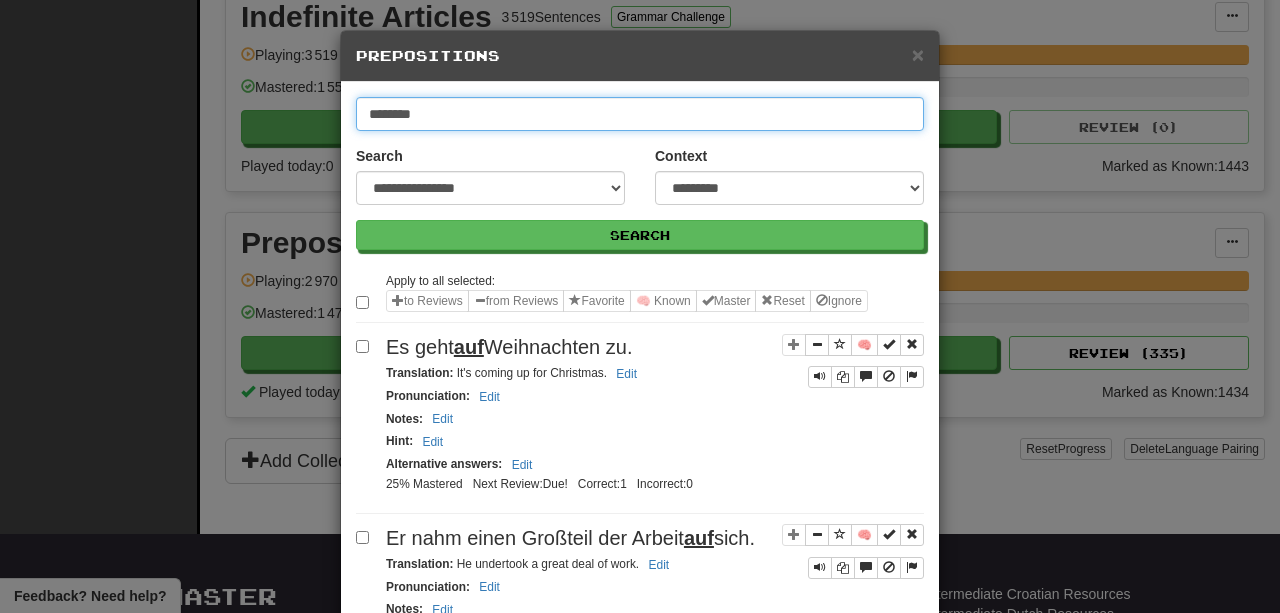 click on "Search" at bounding box center [640, 235] 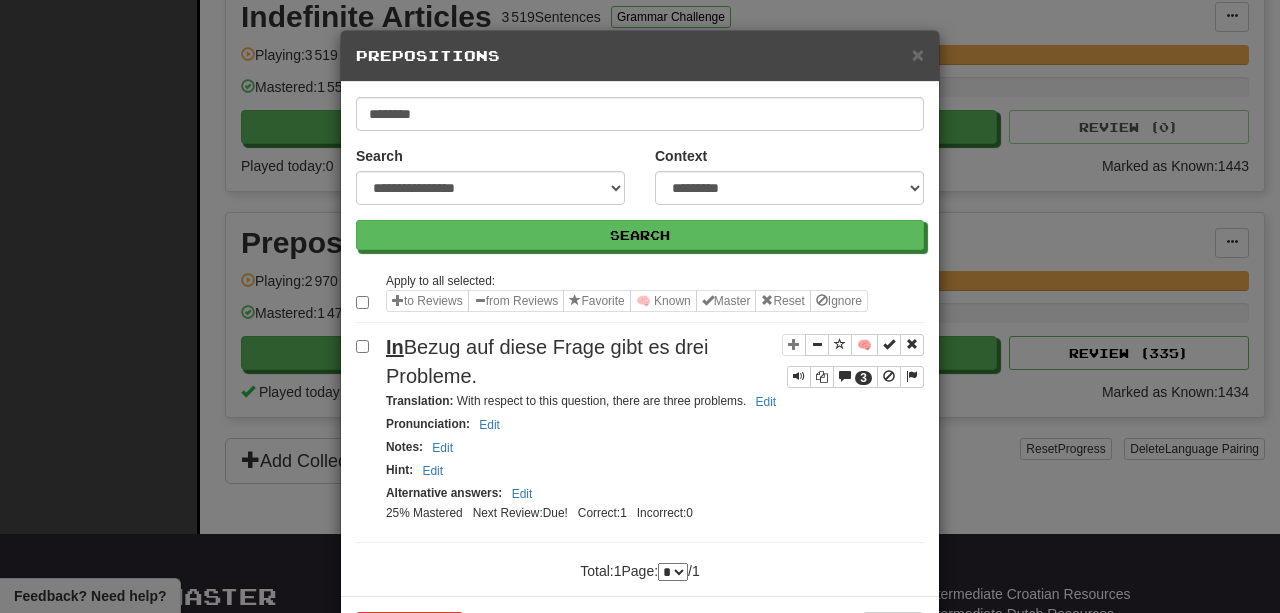 scroll, scrollTop: 27, scrollLeft: 0, axis: vertical 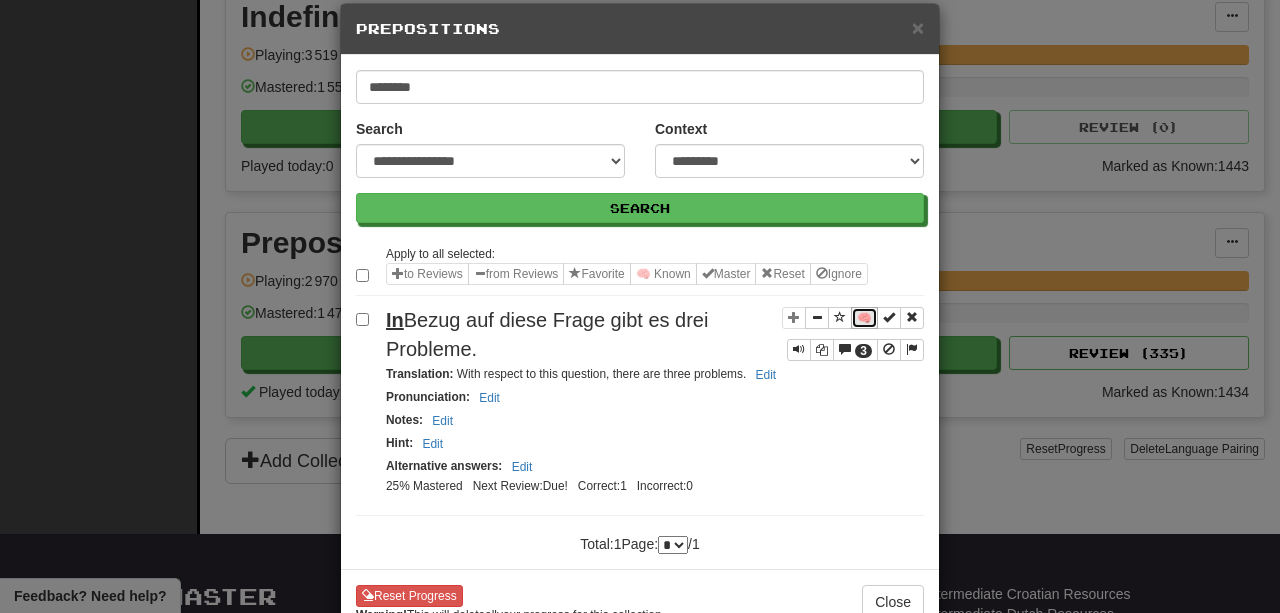 click on "🧠" at bounding box center [864, 318] 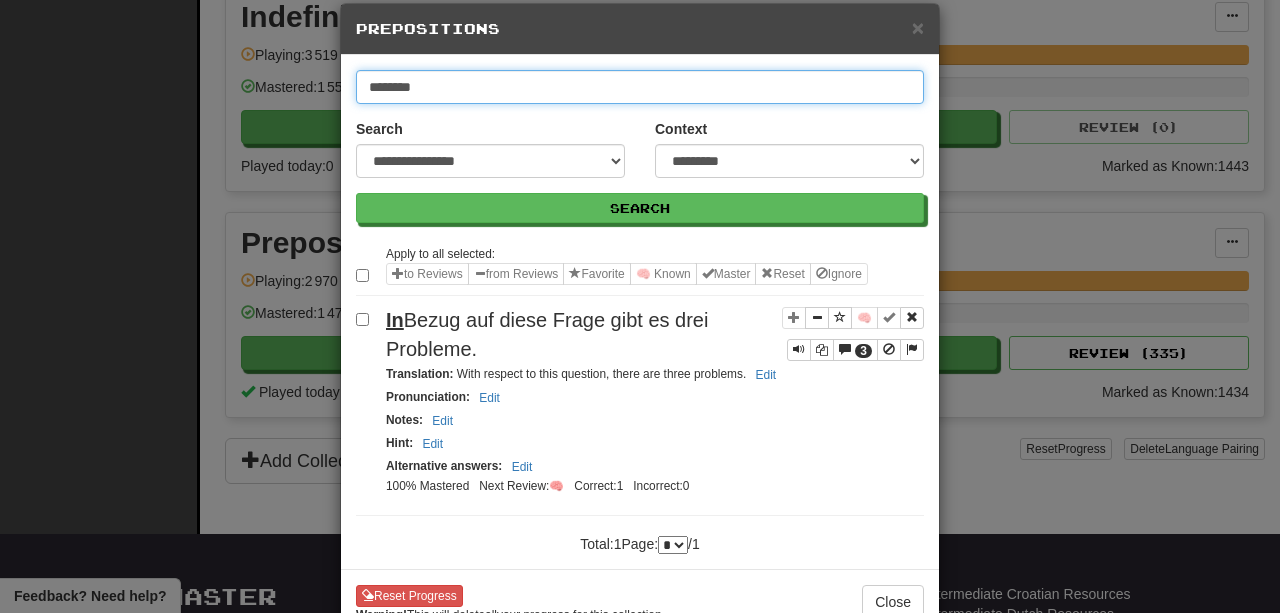 drag, startPoint x: 435, startPoint y: 89, endPoint x: 258, endPoint y: 66, distance: 178.4881 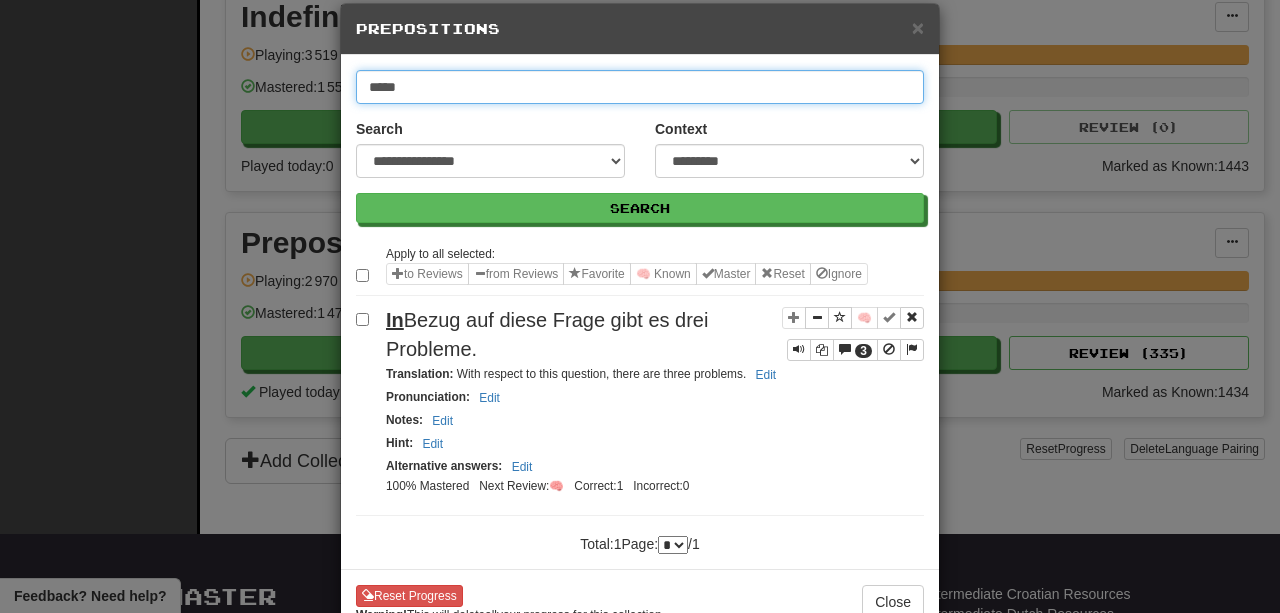 click on "Search" at bounding box center (640, 208) 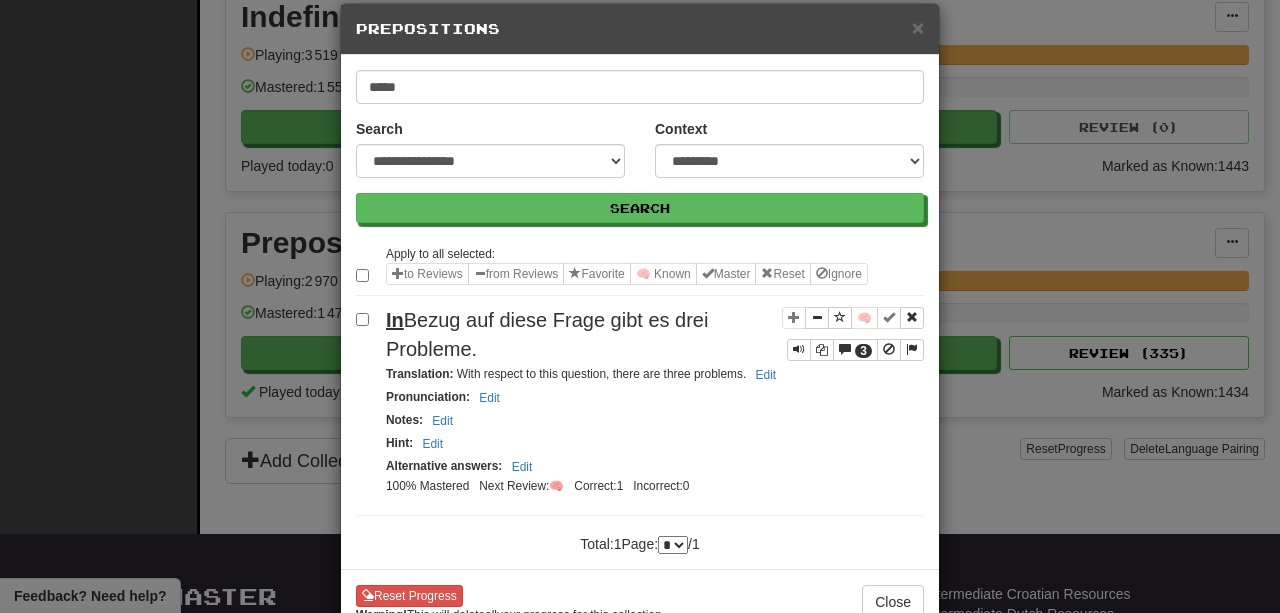 scroll, scrollTop: 0, scrollLeft: 0, axis: both 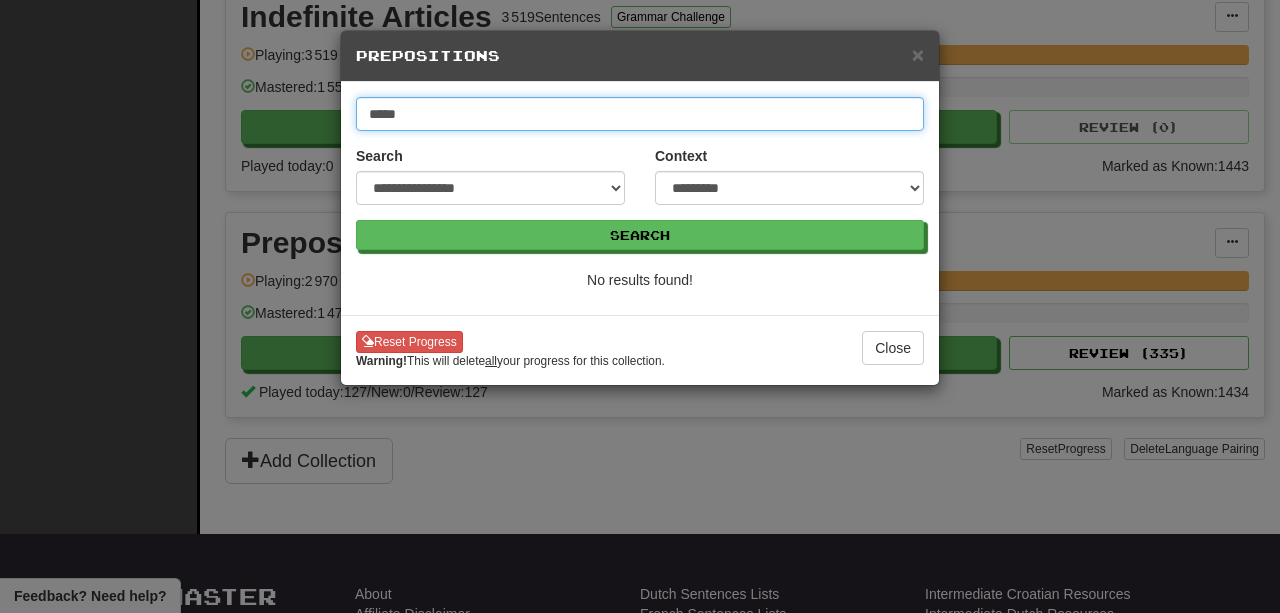 drag, startPoint x: 415, startPoint y: 120, endPoint x: 193, endPoint y: 35, distance: 237.71622 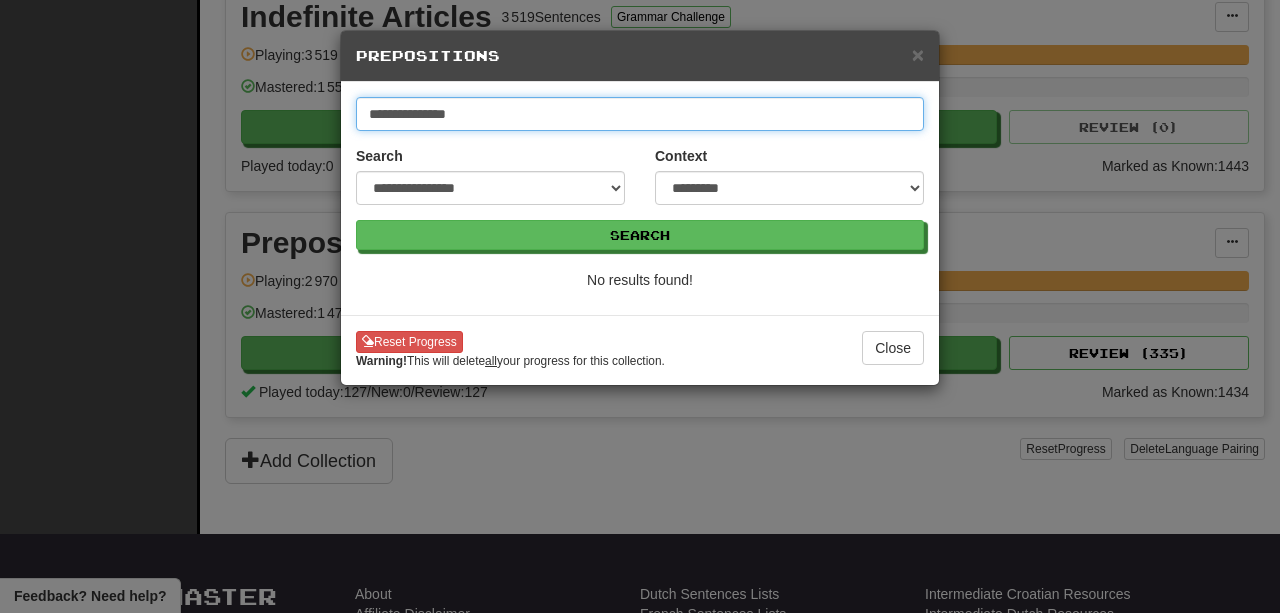 click on "Search" at bounding box center (640, 235) 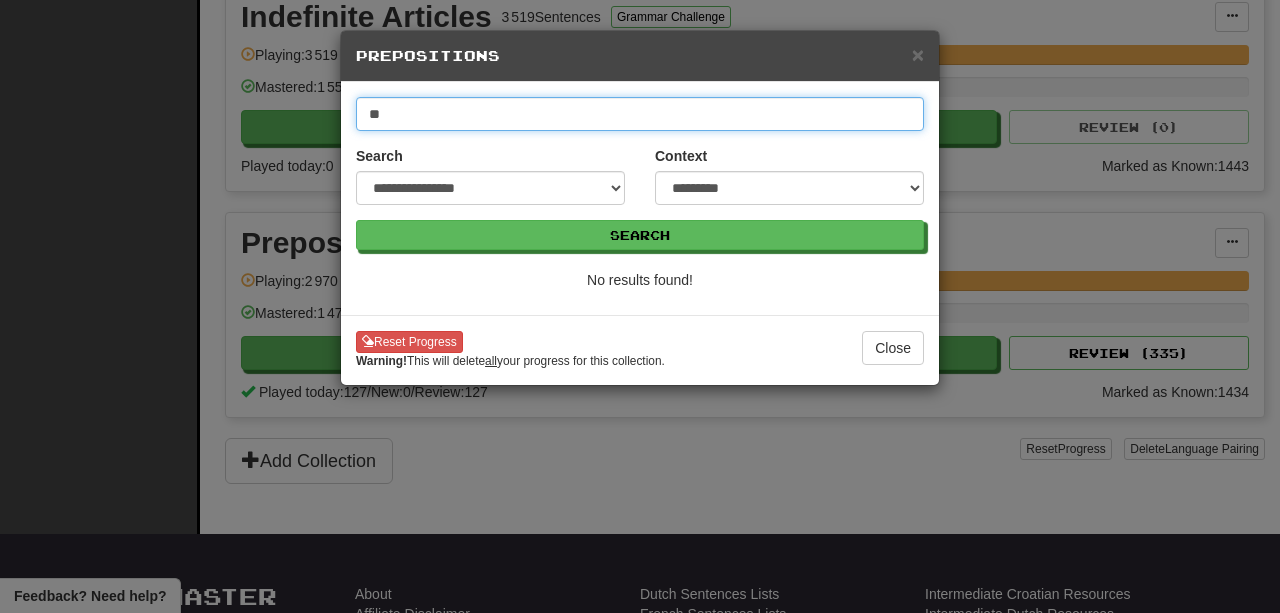 type on "*" 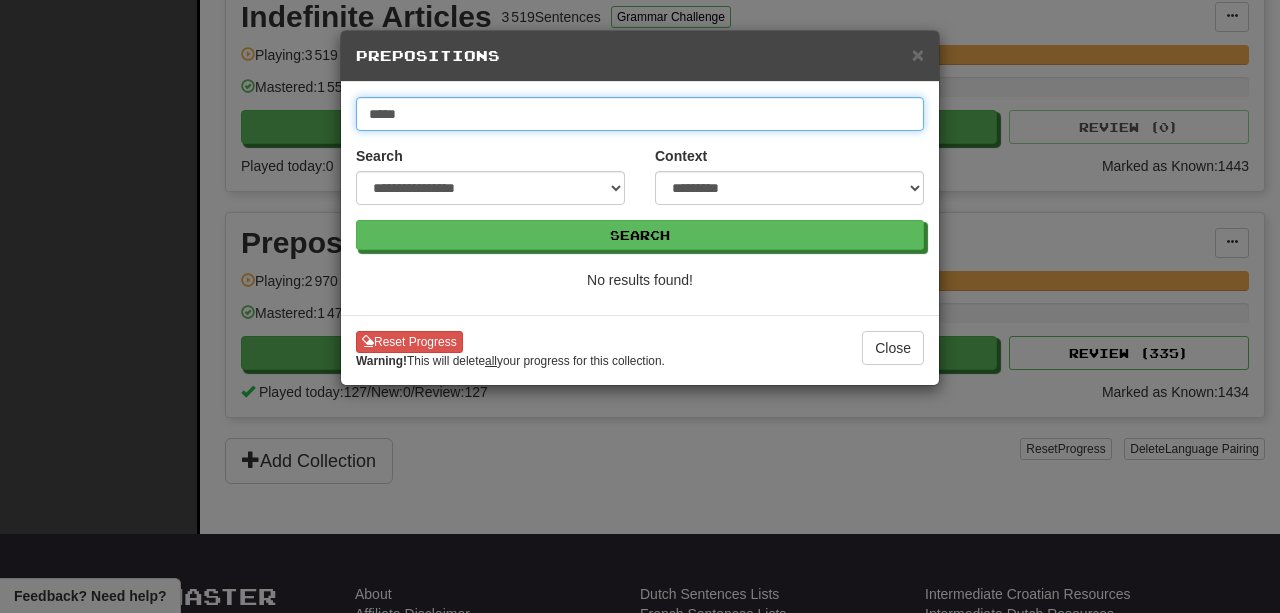 click on "Search" at bounding box center (640, 235) 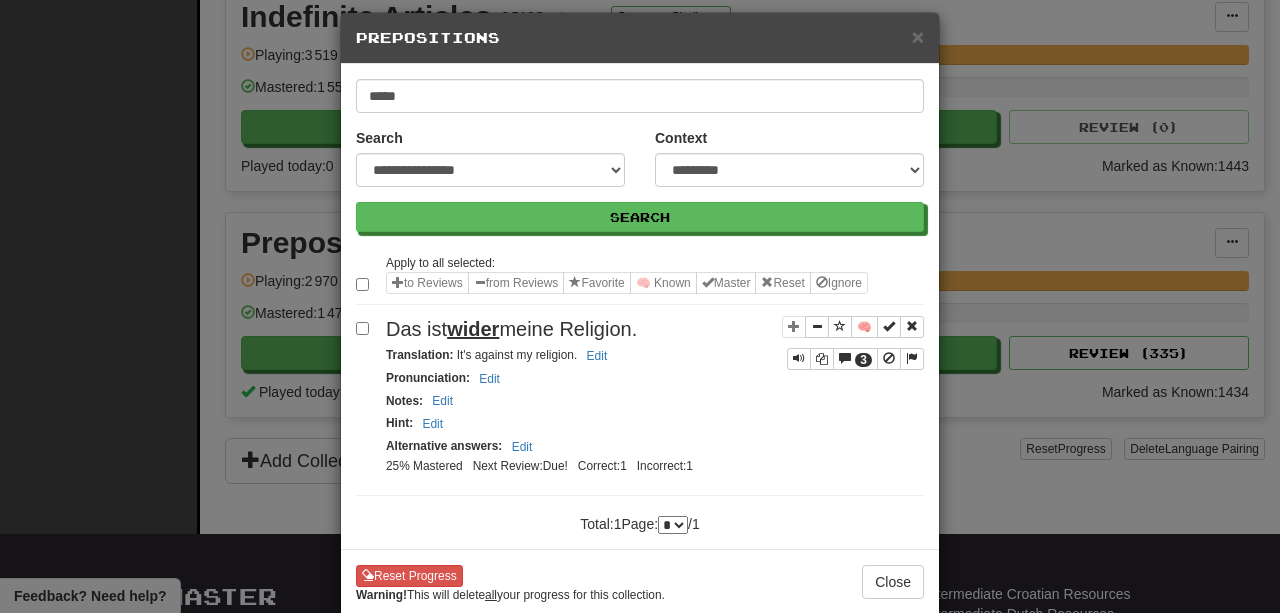 scroll, scrollTop: 0, scrollLeft: 0, axis: both 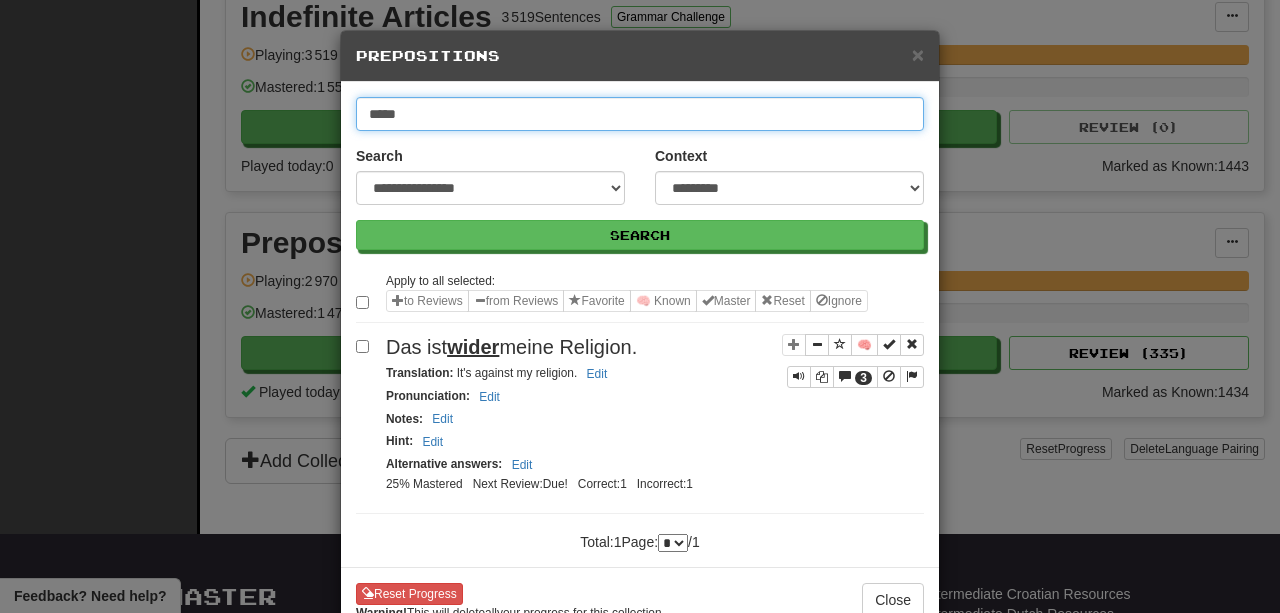 drag, startPoint x: 409, startPoint y: 110, endPoint x: 246, endPoint y: 94, distance: 163.78339 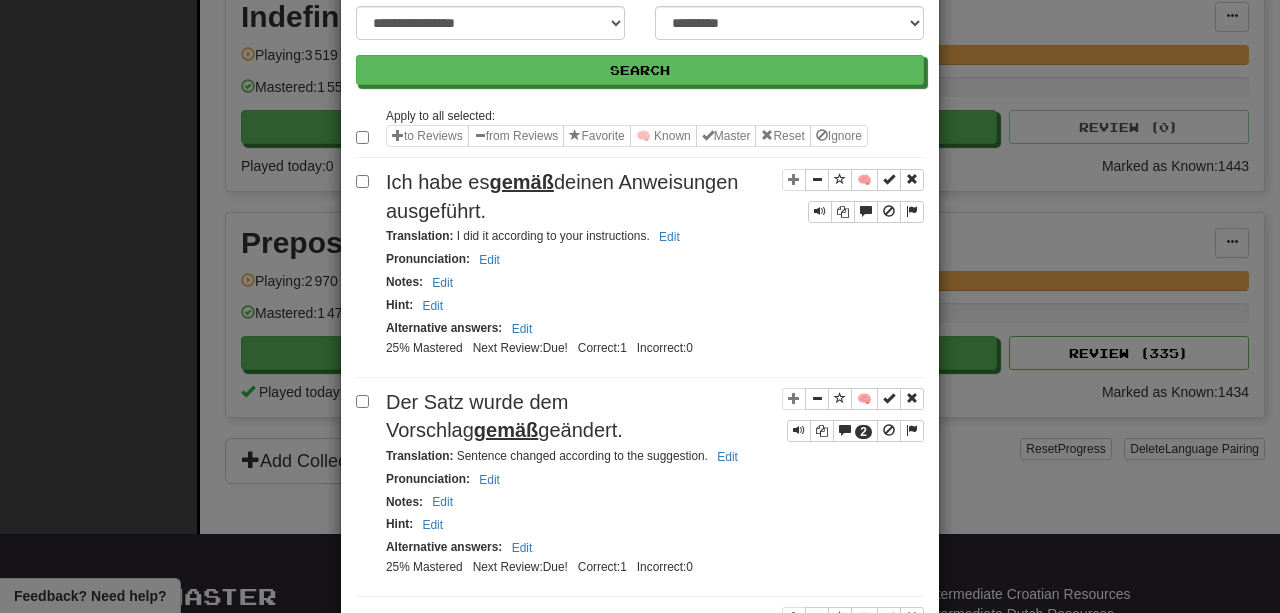 scroll, scrollTop: 0, scrollLeft: 0, axis: both 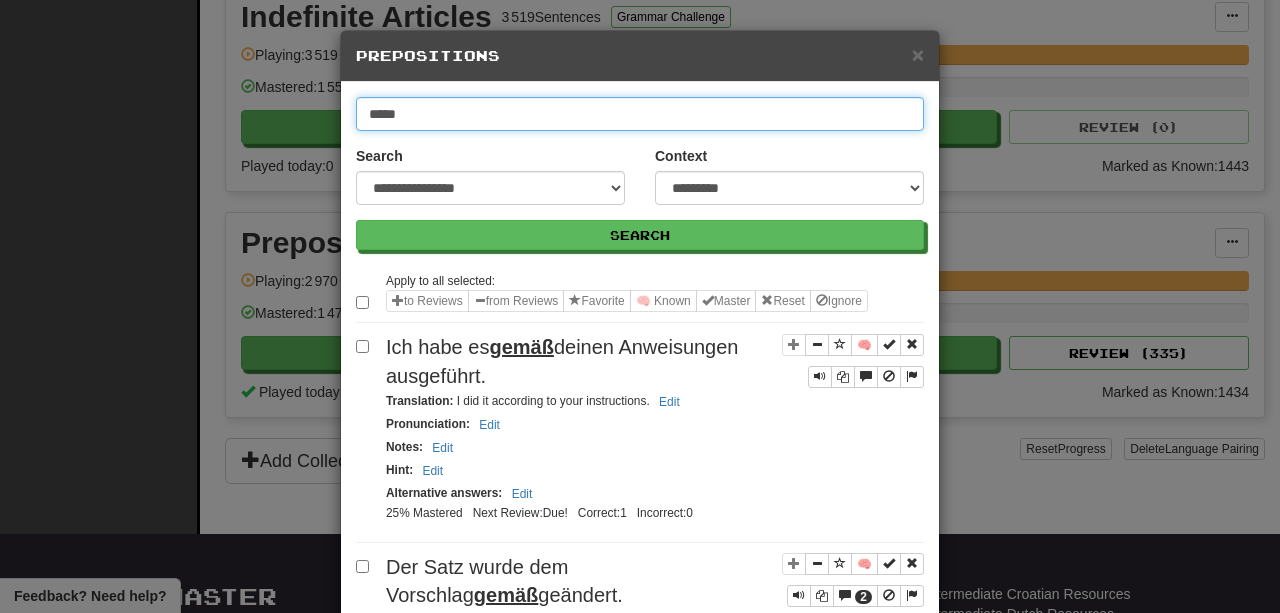drag, startPoint x: 463, startPoint y: 120, endPoint x: 307, endPoint y: 111, distance: 156.2594 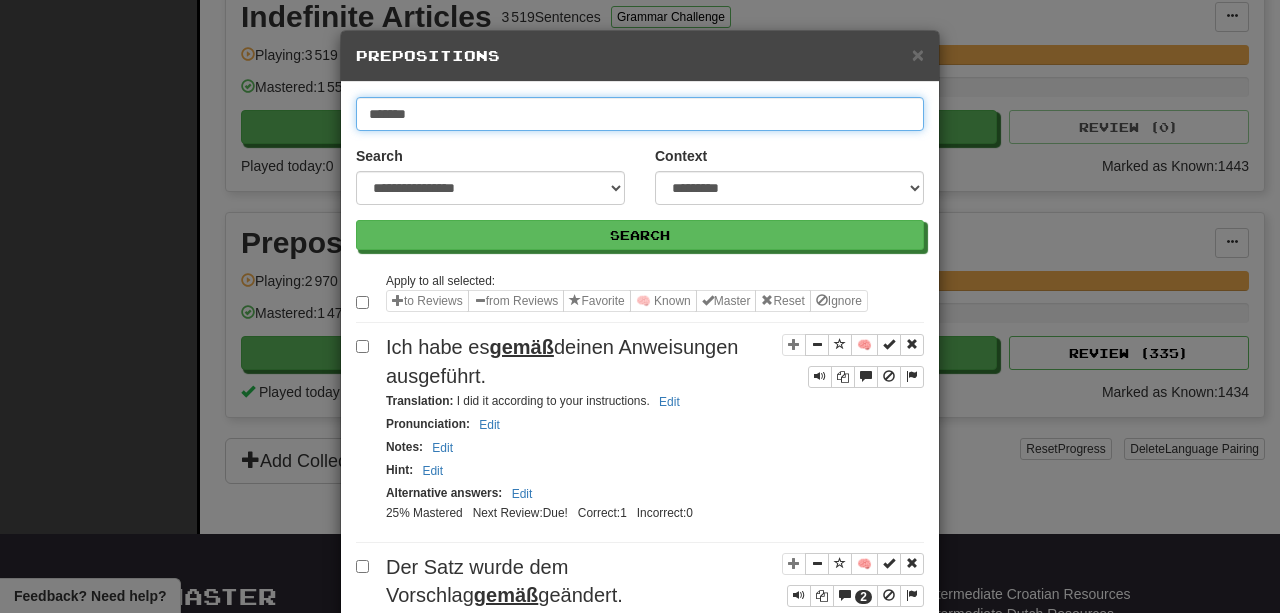 type on "*******" 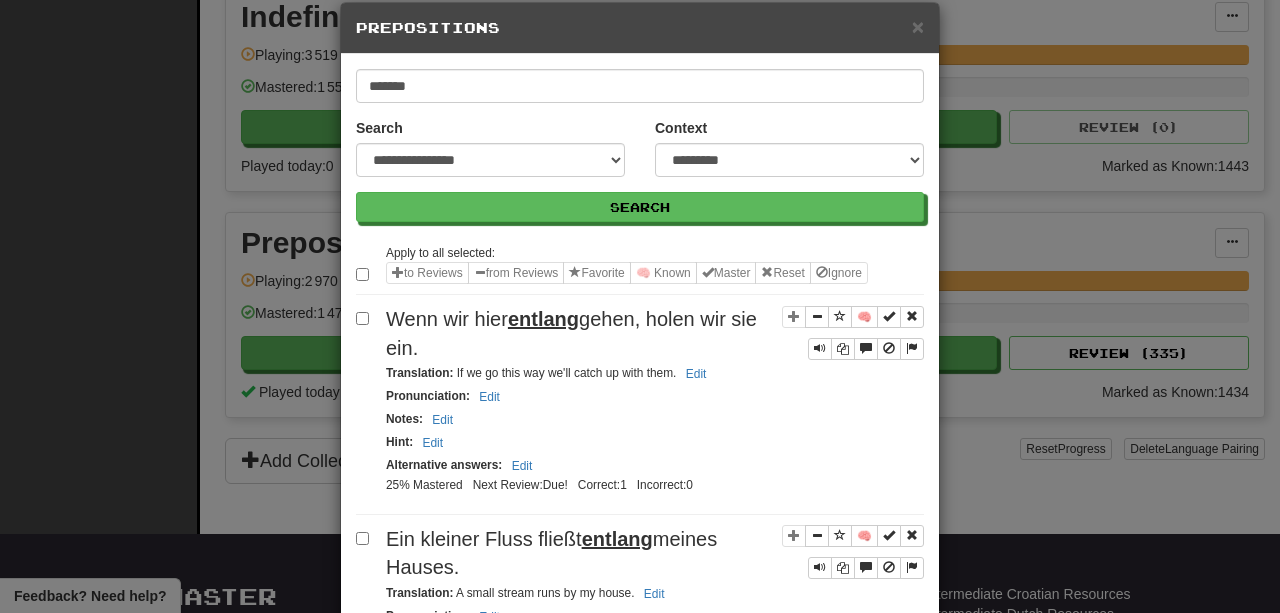 scroll, scrollTop: 33, scrollLeft: 0, axis: vertical 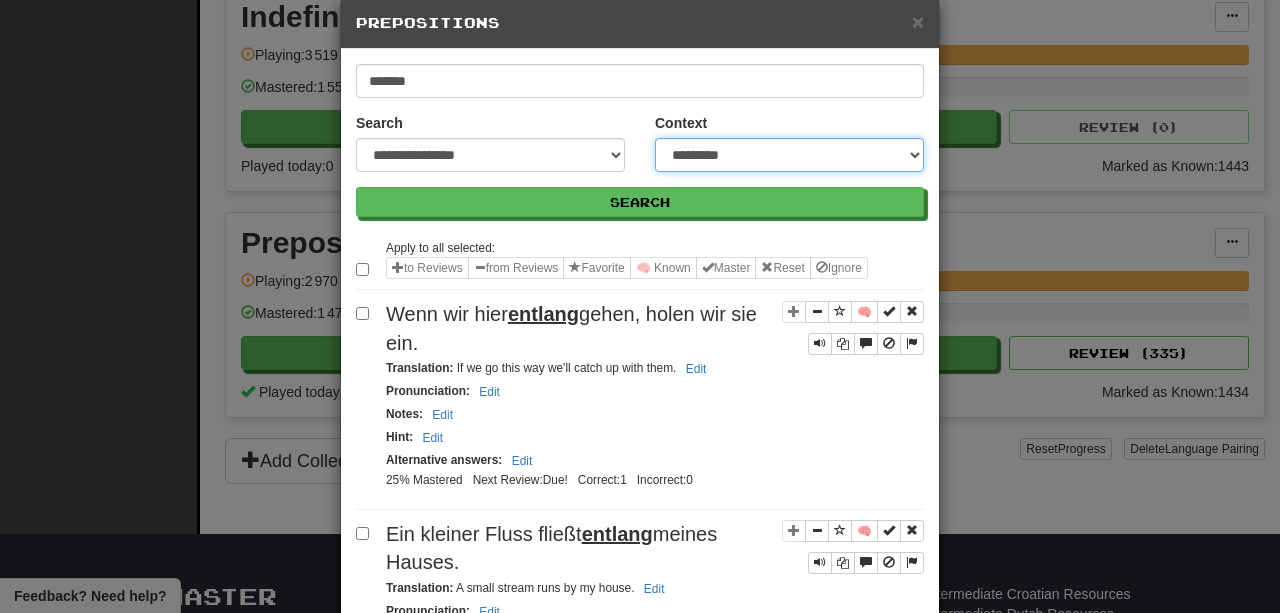 click on "**********" at bounding box center [789, 155] 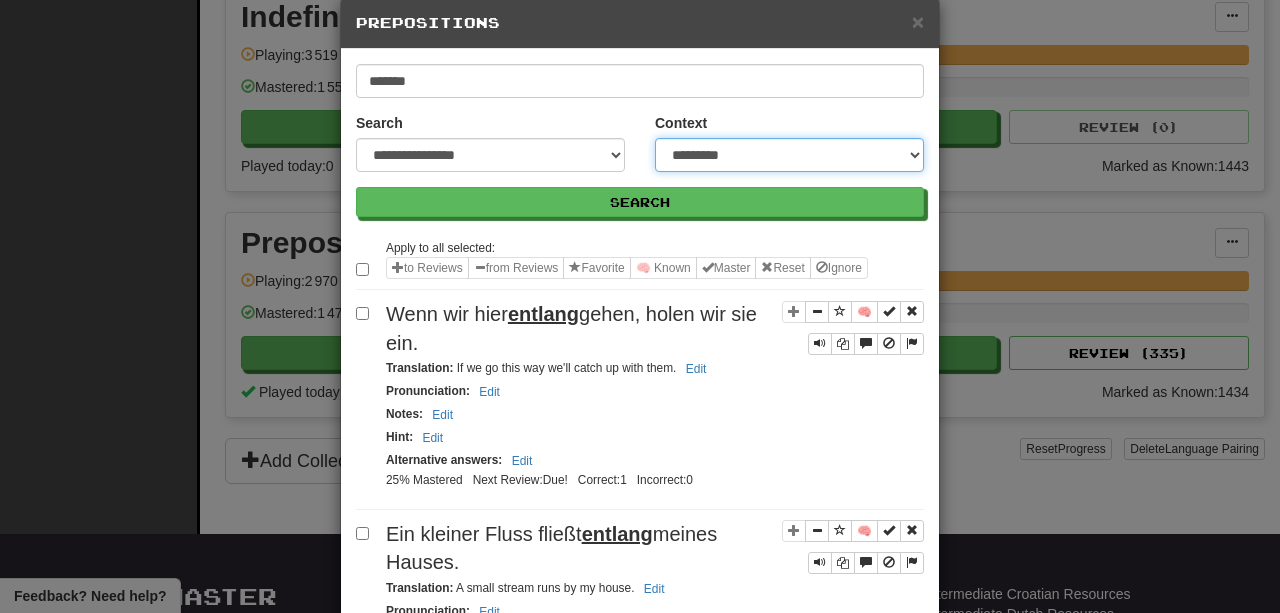 select on "*****" 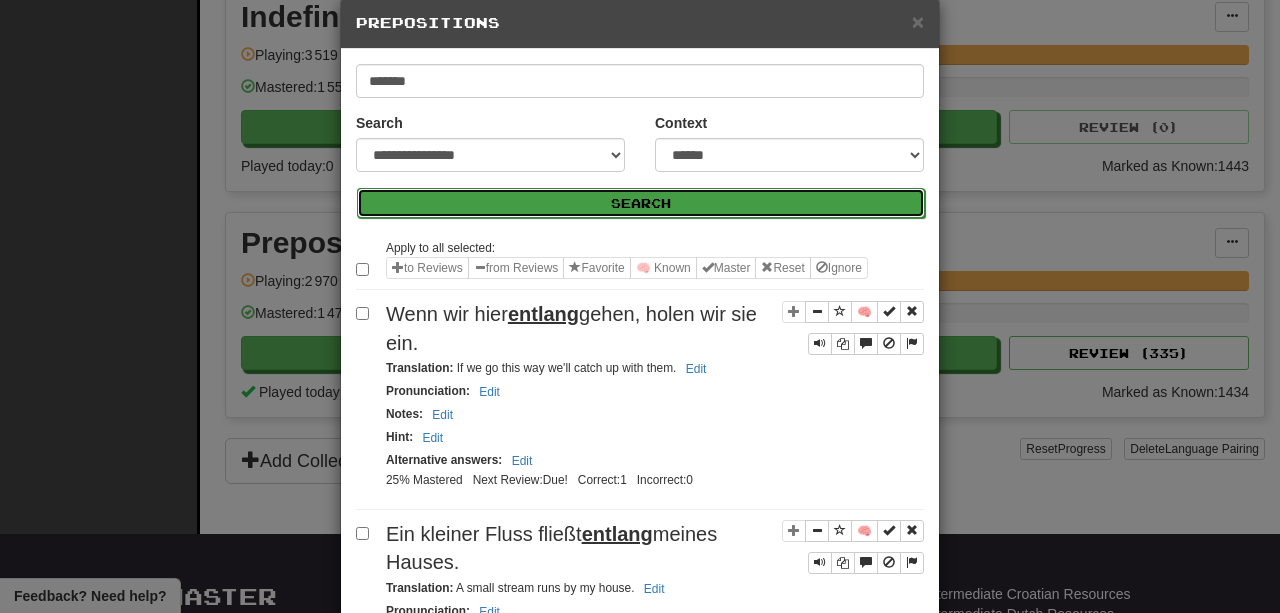 click on "Search" at bounding box center (641, 203) 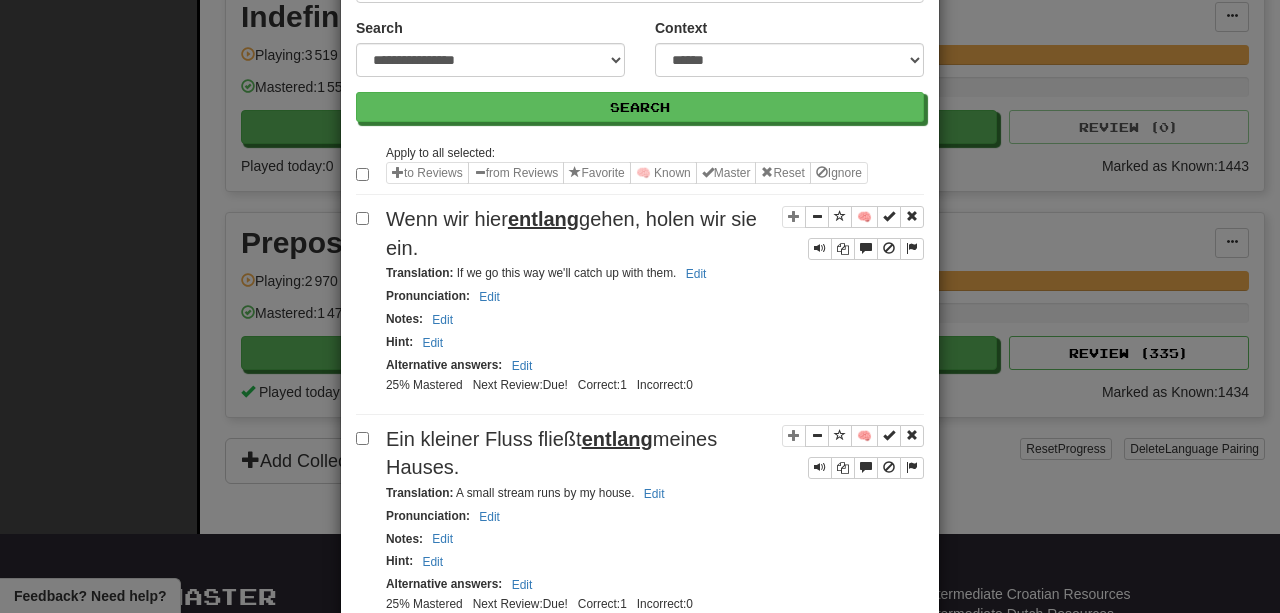 scroll, scrollTop: 156, scrollLeft: 0, axis: vertical 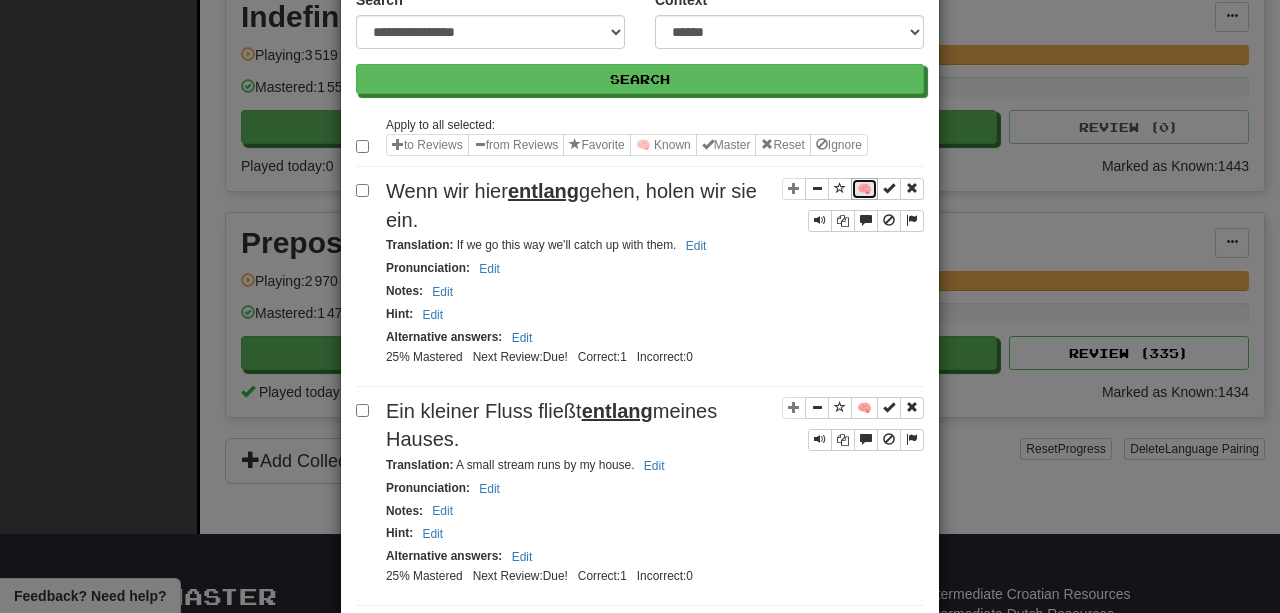 click on "🧠" at bounding box center (864, 189) 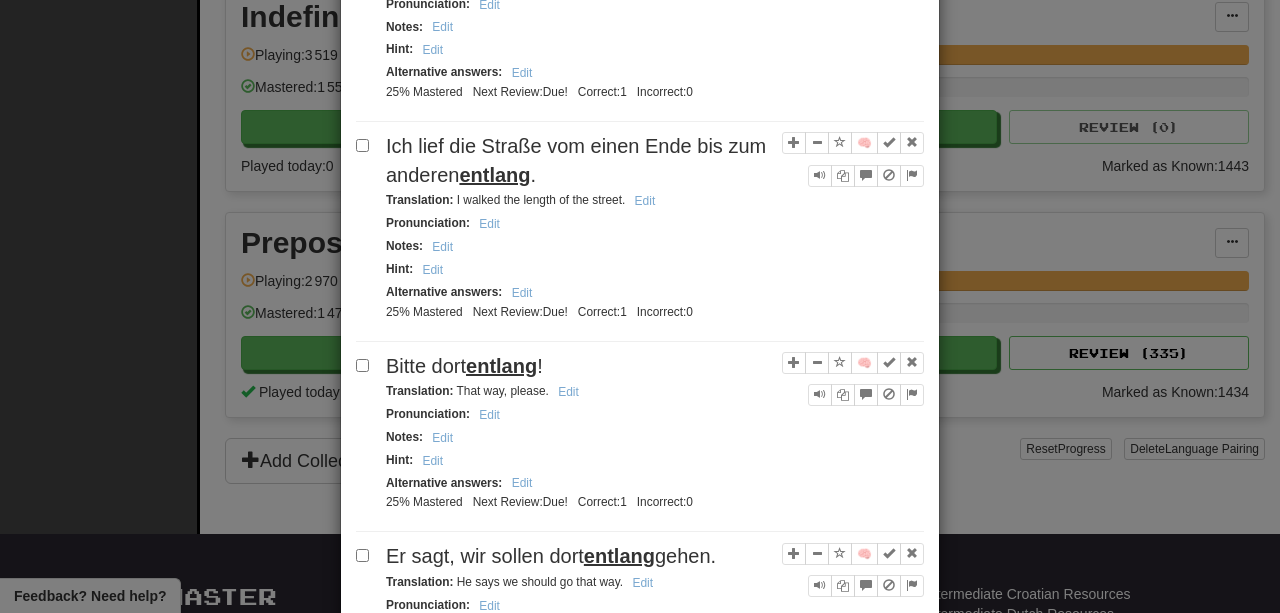 scroll, scrollTop: 657, scrollLeft: 0, axis: vertical 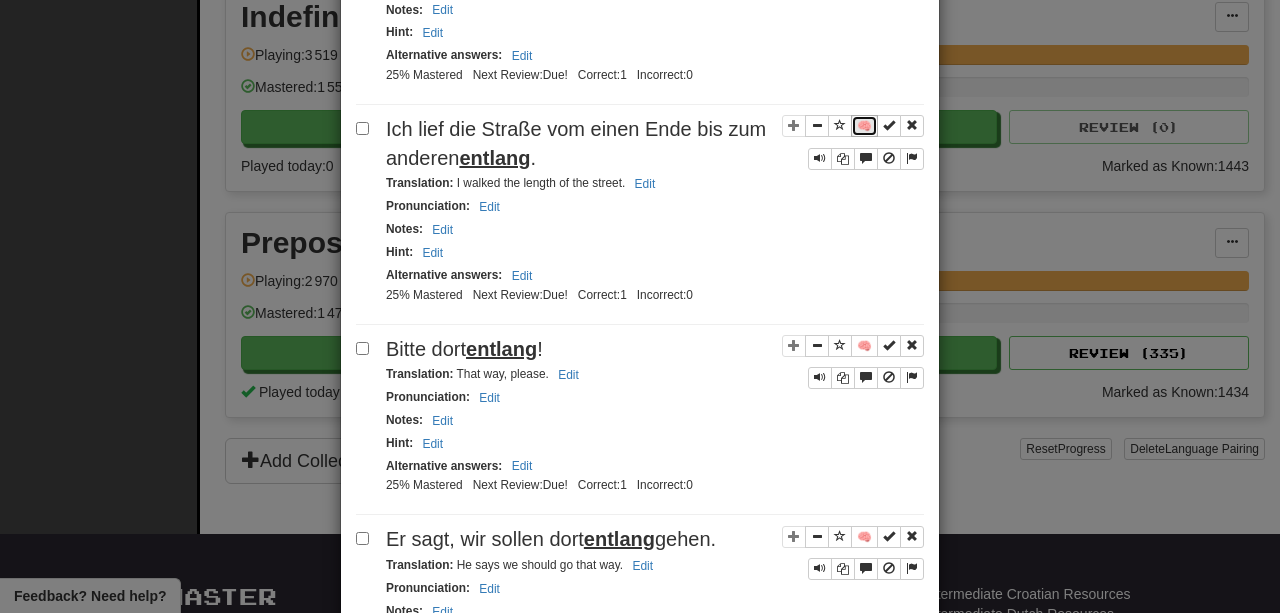 click on "🧠" at bounding box center (864, 126) 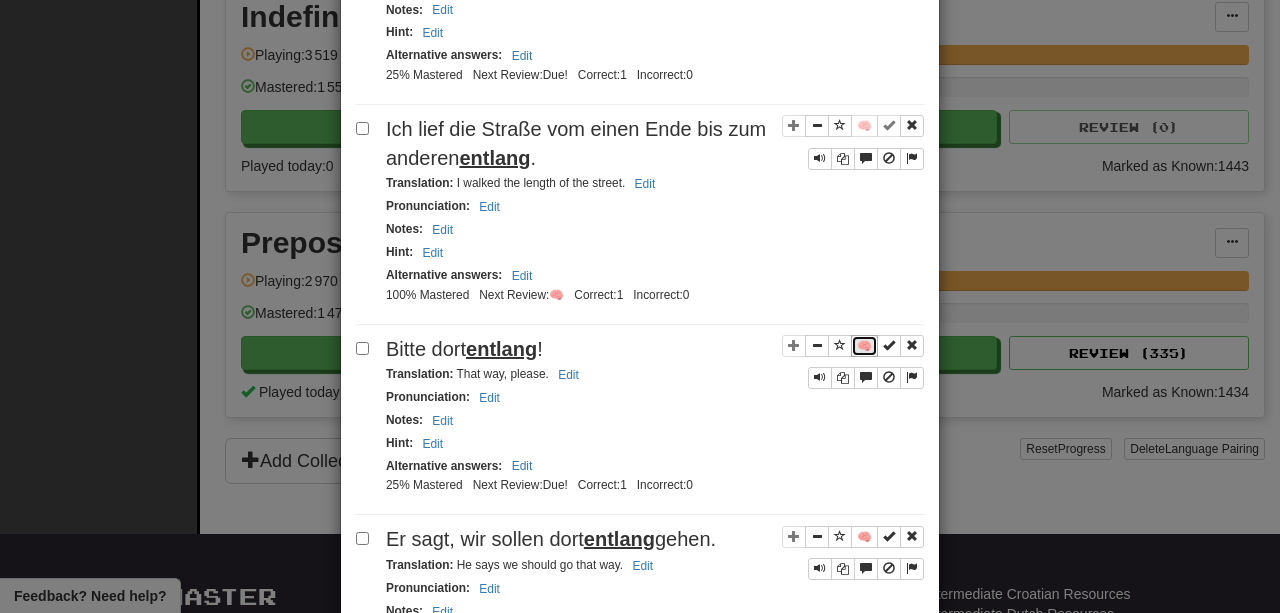 click on "🧠" at bounding box center (864, 346) 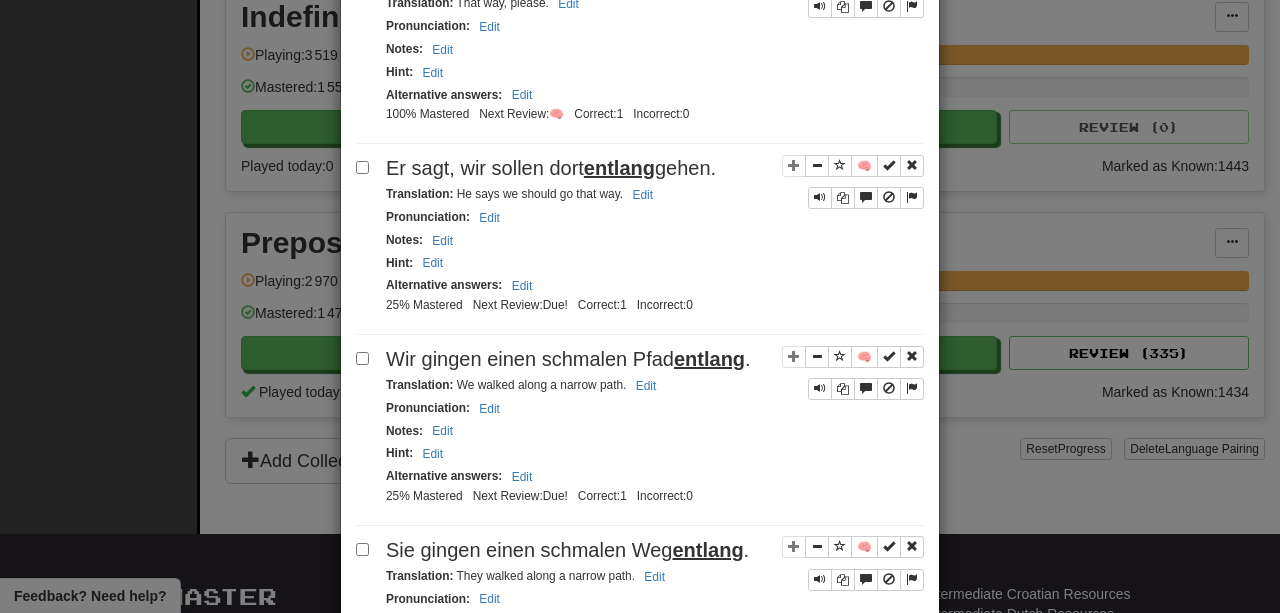 scroll, scrollTop: 1032, scrollLeft: 0, axis: vertical 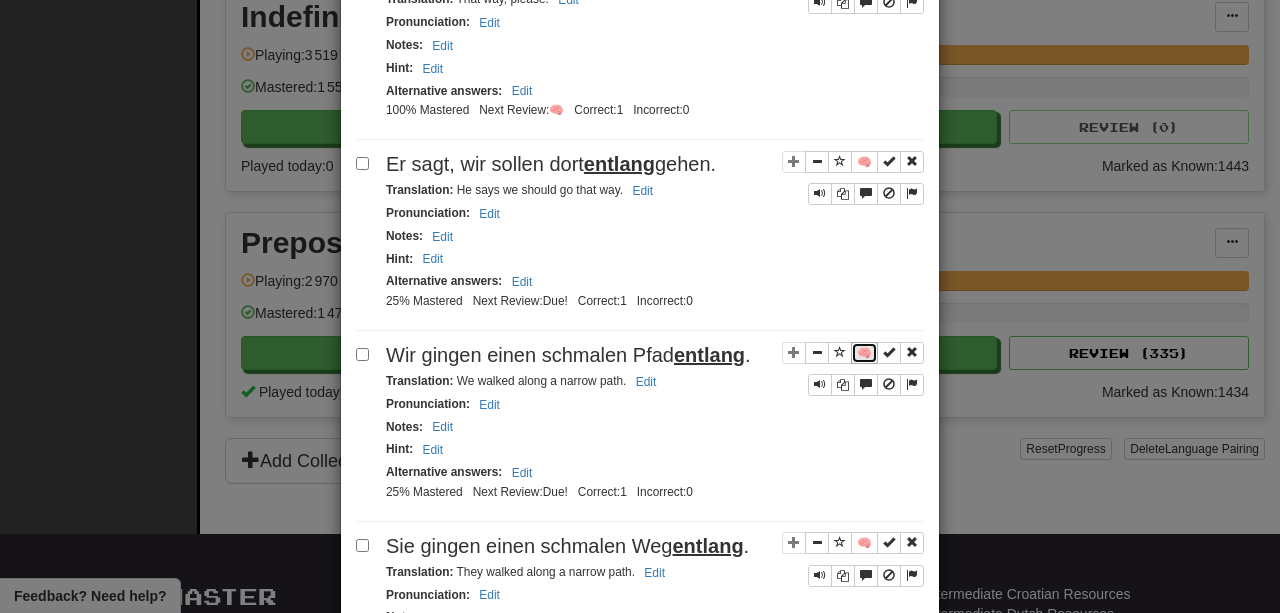 click on "🧠" at bounding box center (864, 353) 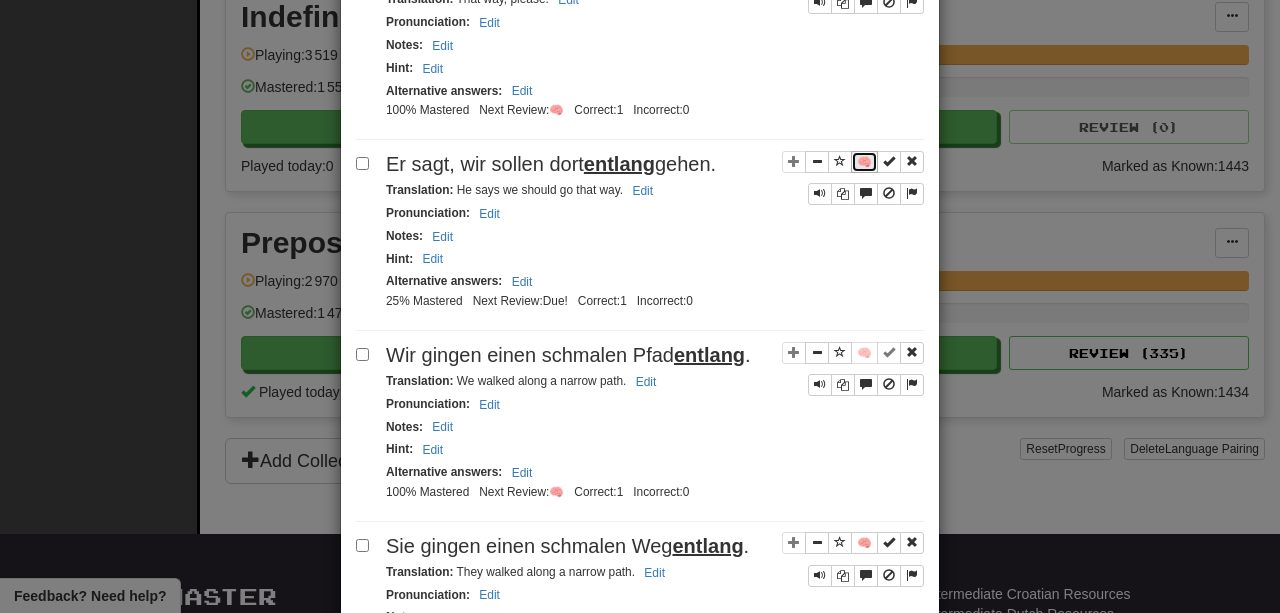 click on "🧠" at bounding box center [864, 162] 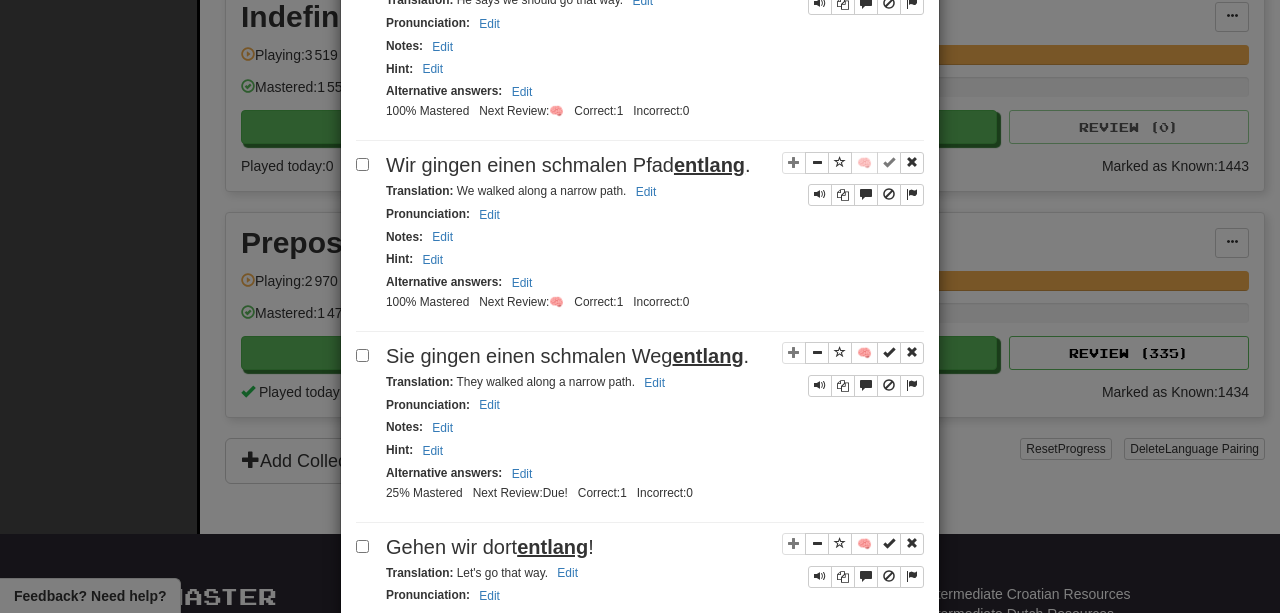 scroll, scrollTop: 1227, scrollLeft: 0, axis: vertical 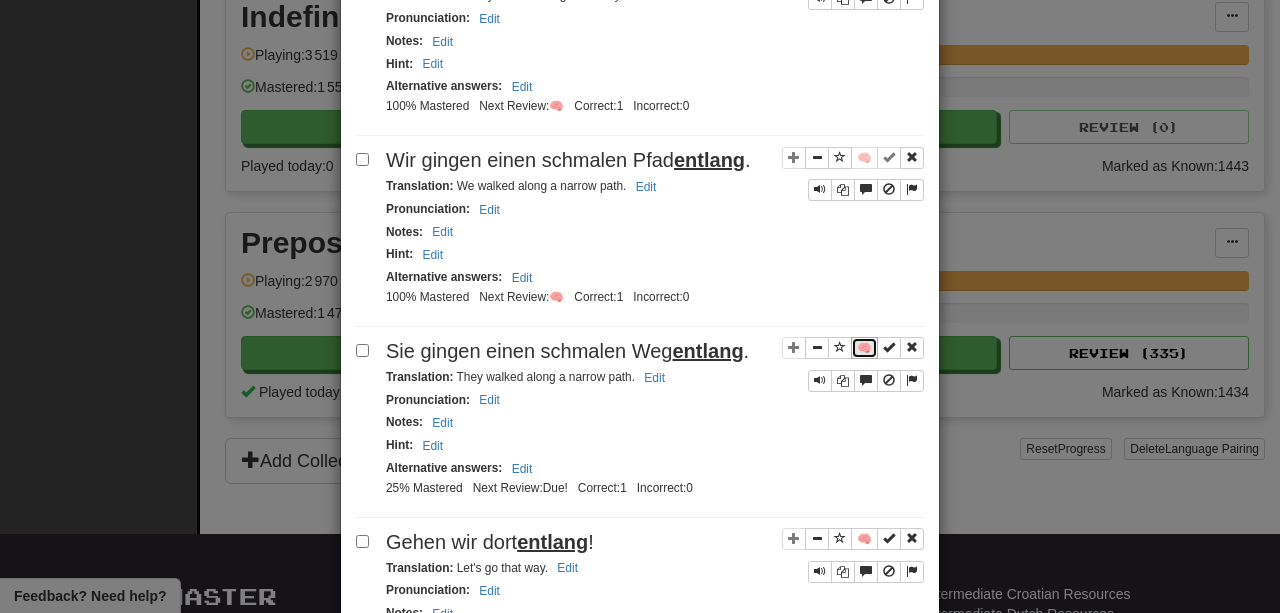 click on "🧠" at bounding box center (864, 348) 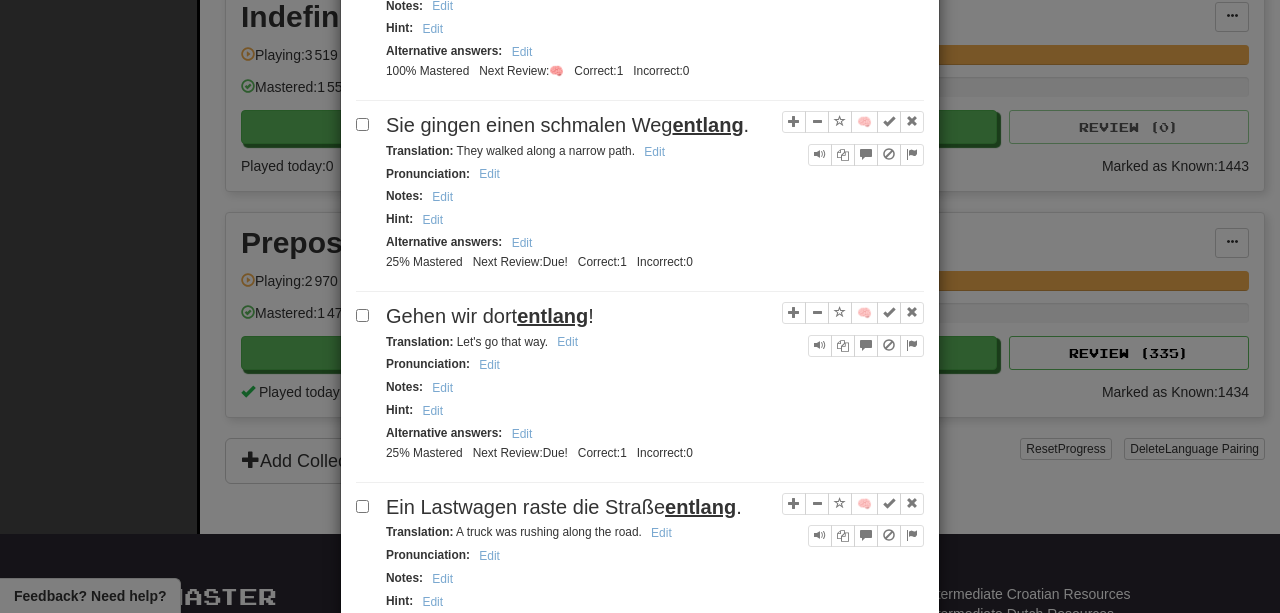 scroll, scrollTop: 1455, scrollLeft: 0, axis: vertical 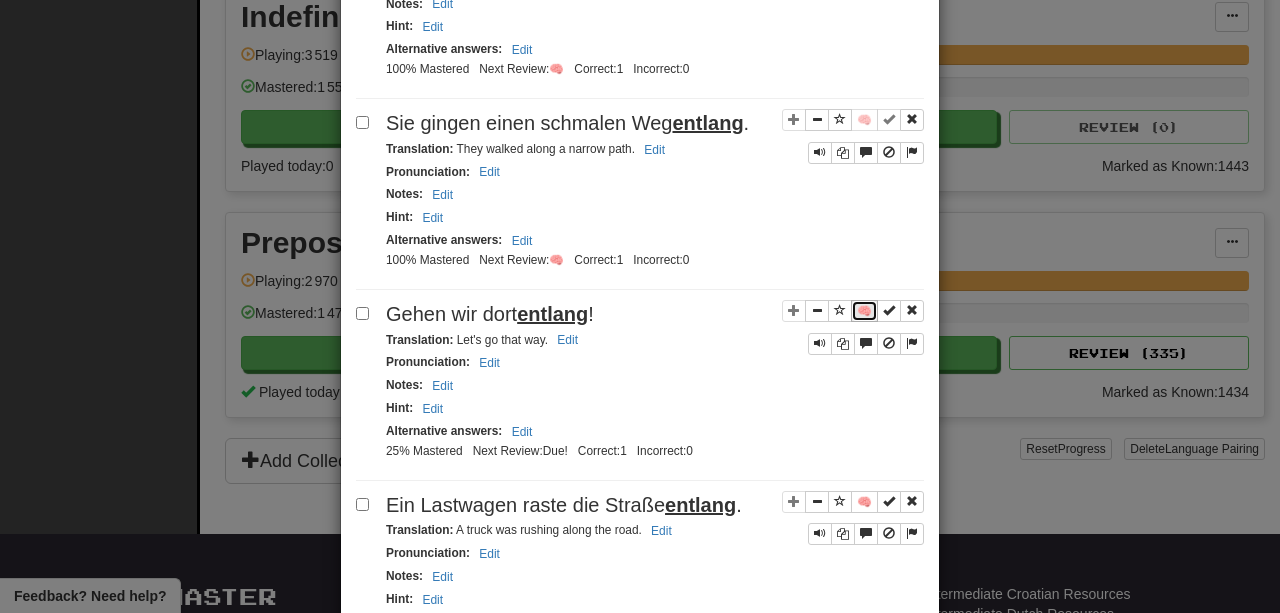 click on "🧠" at bounding box center [864, 311] 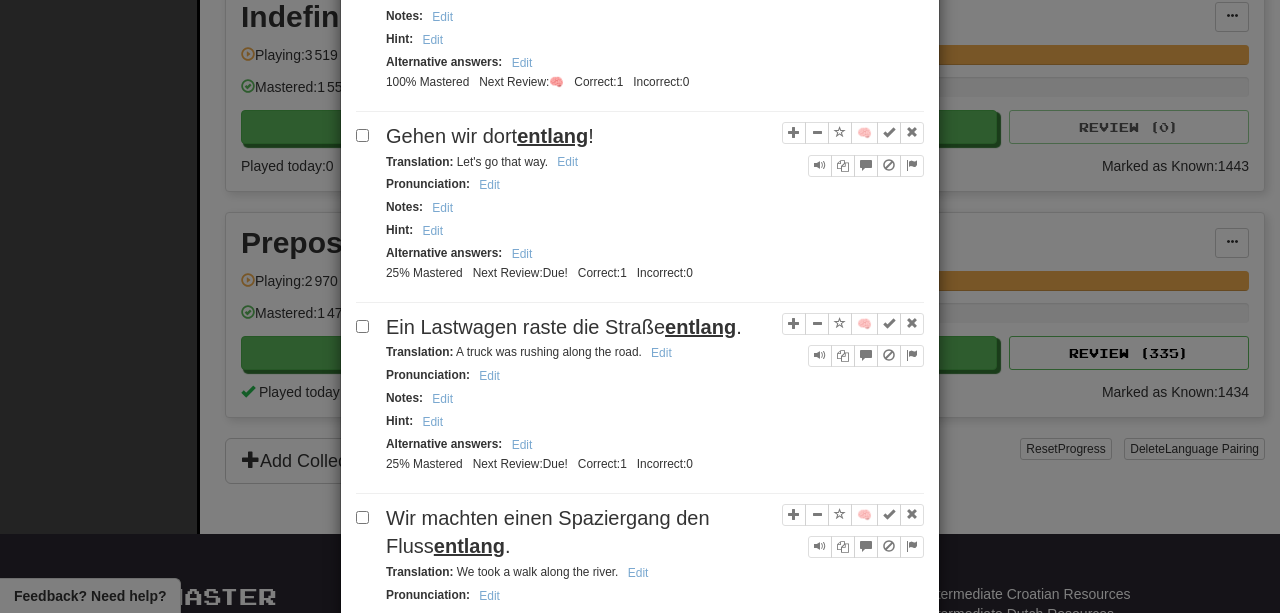 scroll, scrollTop: 1639, scrollLeft: 0, axis: vertical 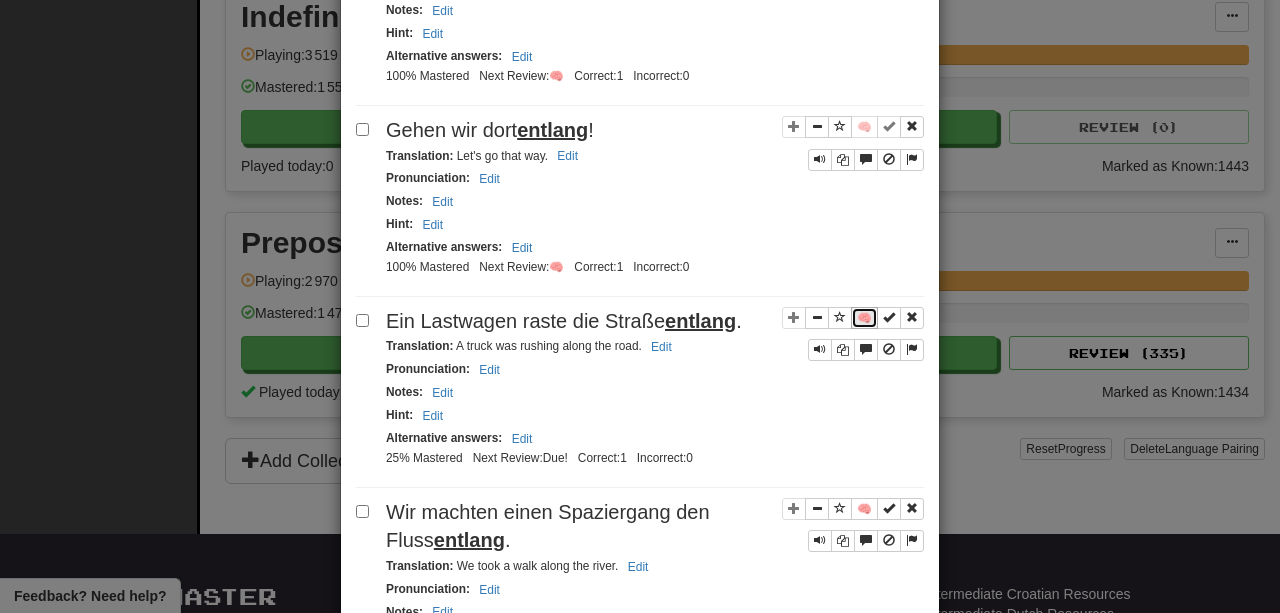click on "🧠" at bounding box center (864, 318) 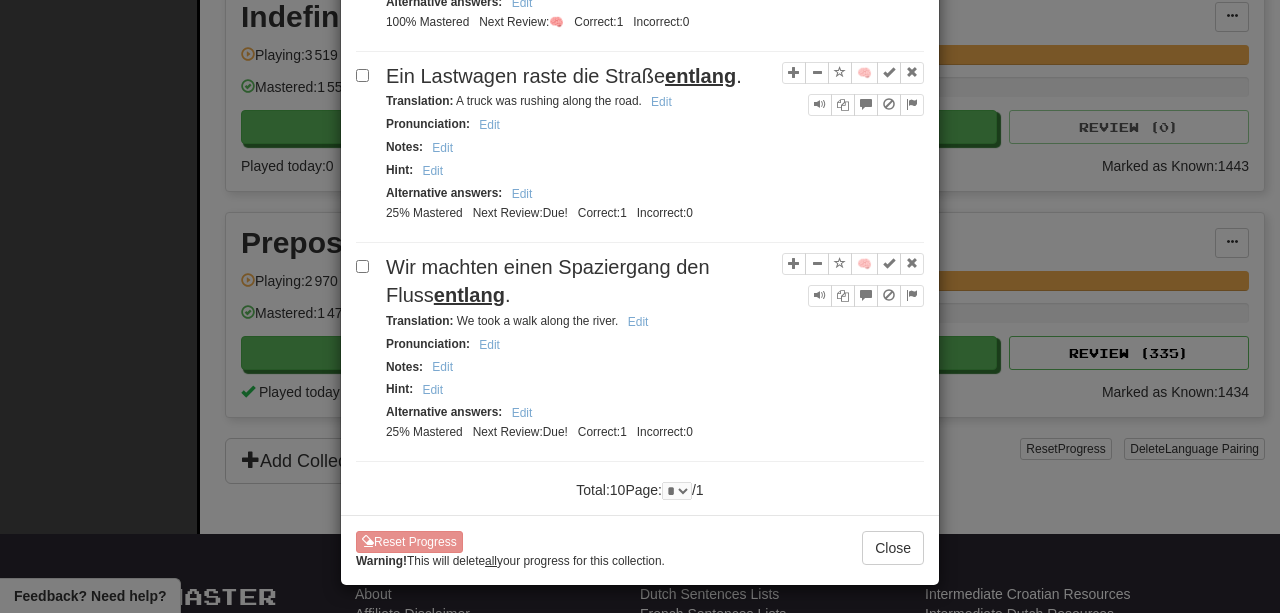 scroll, scrollTop: 1891, scrollLeft: 0, axis: vertical 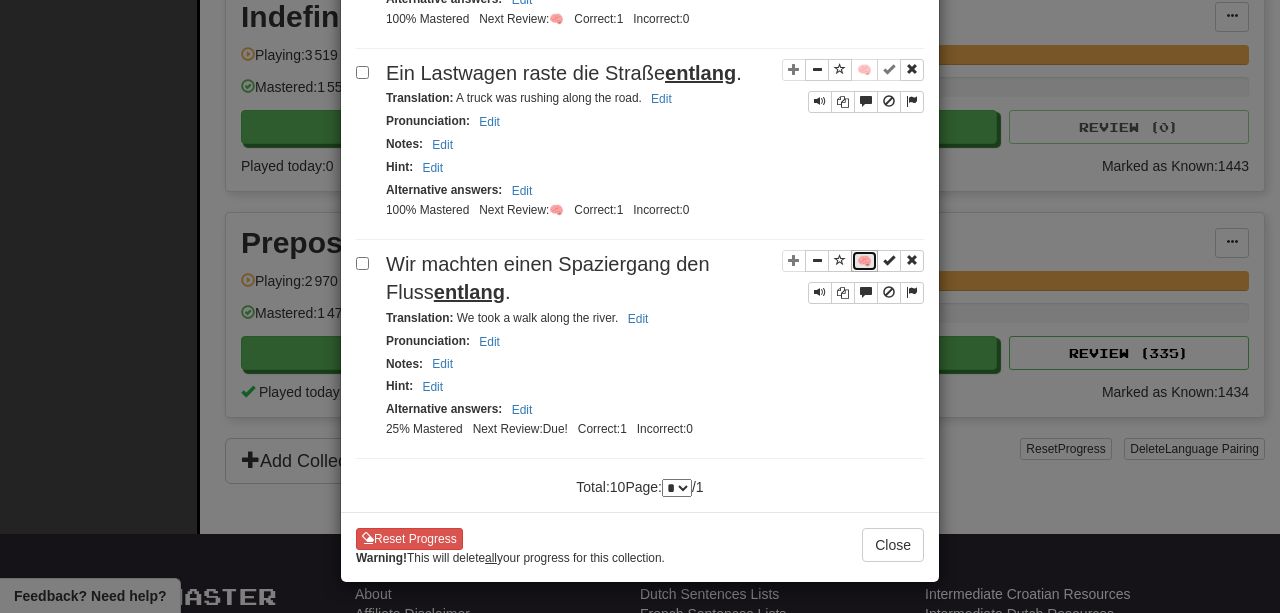 click on "🧠" at bounding box center (864, 261) 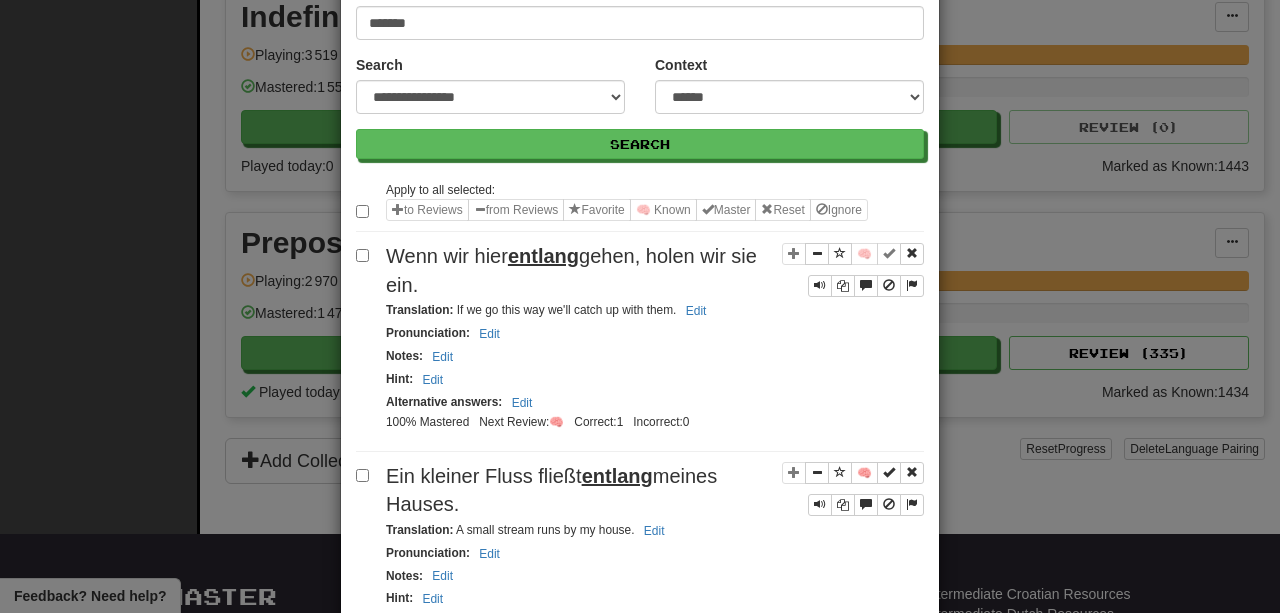 scroll, scrollTop: 0, scrollLeft: 0, axis: both 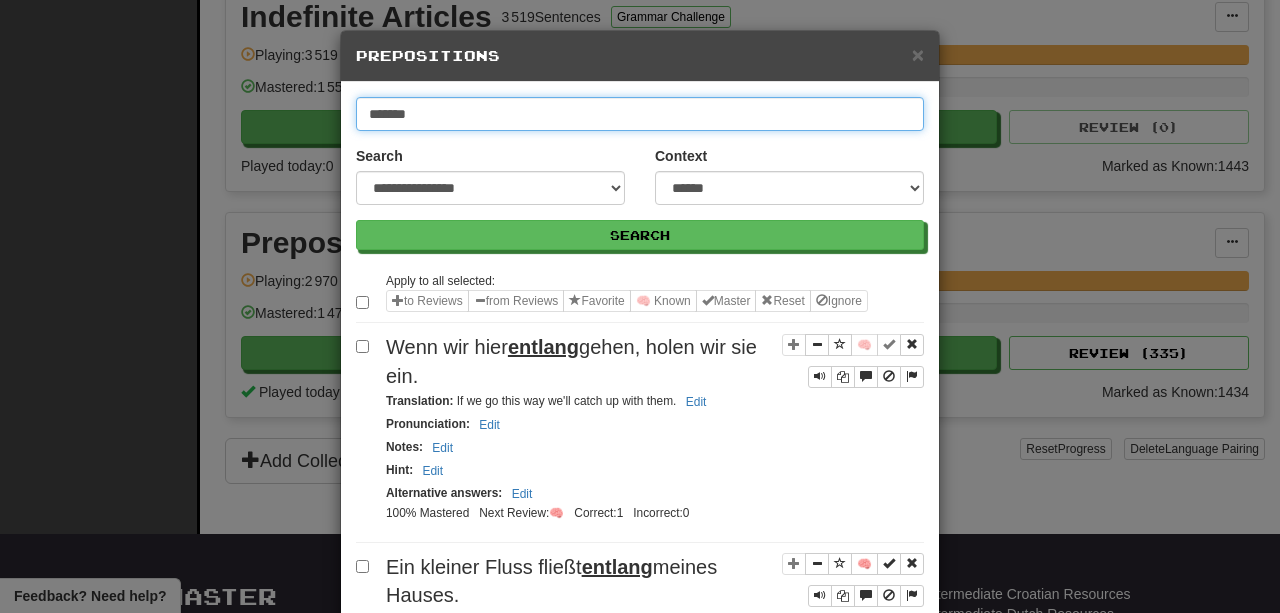 drag, startPoint x: 458, startPoint y: 115, endPoint x: 122, endPoint y: 78, distance: 338.03107 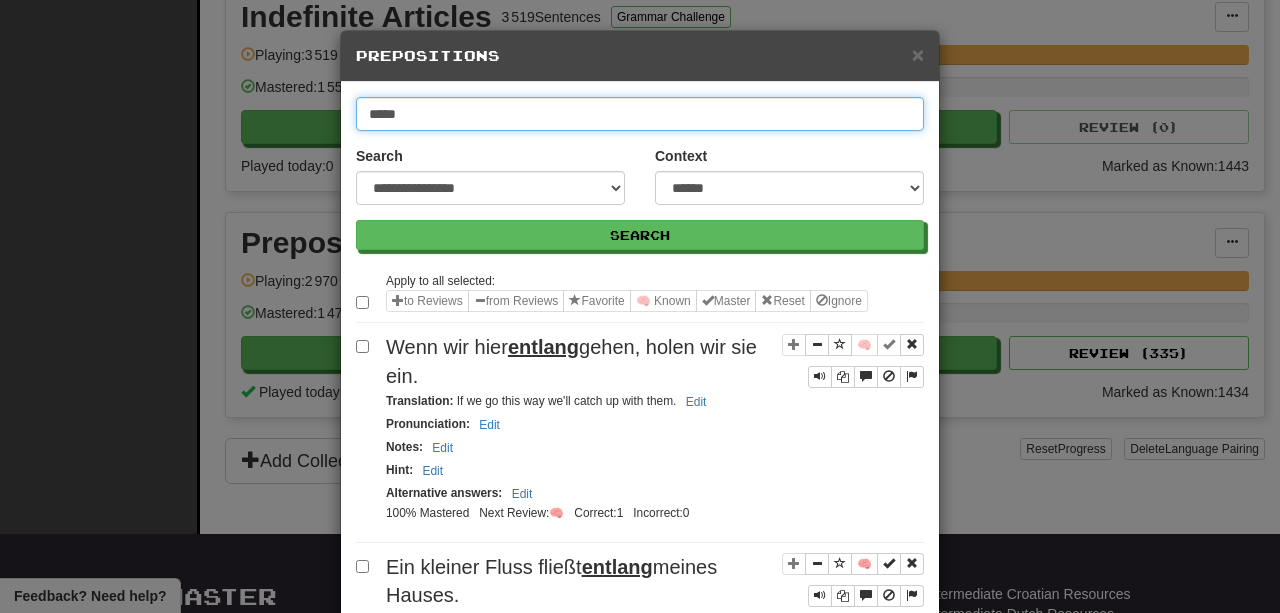 type on "*****" 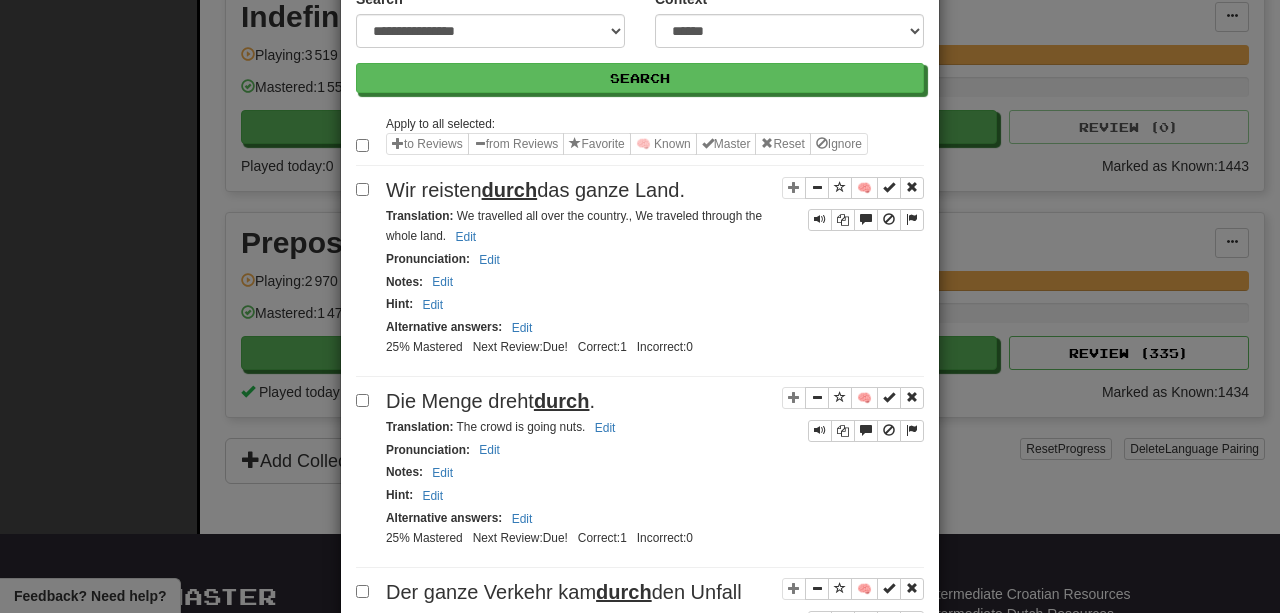 scroll, scrollTop: 180, scrollLeft: 0, axis: vertical 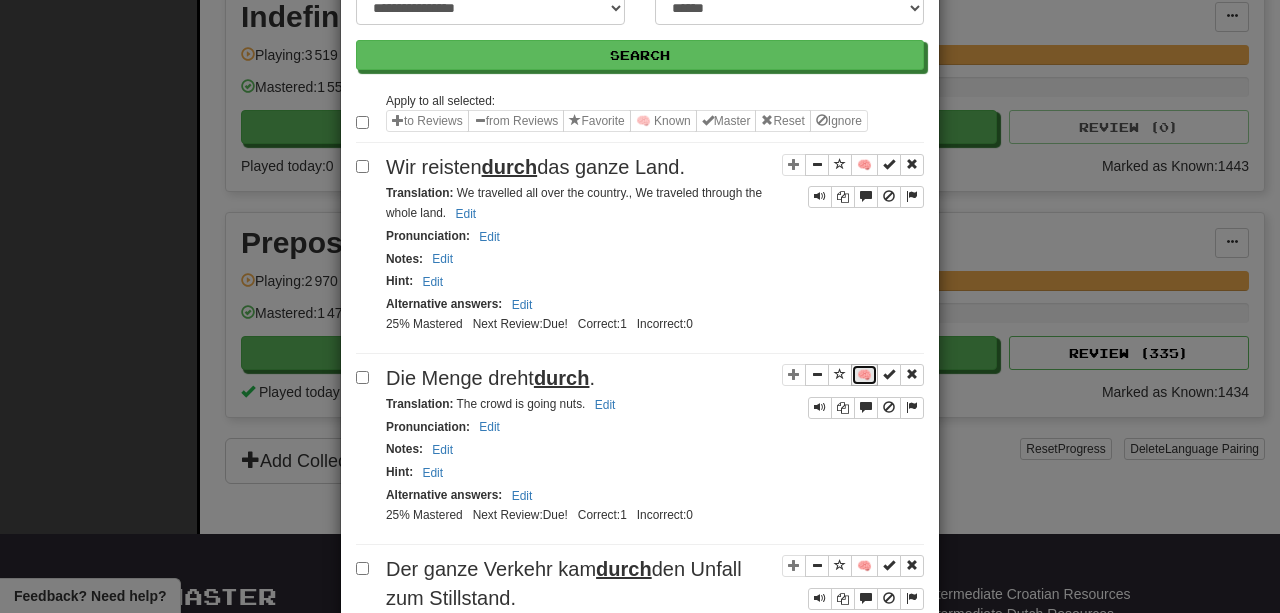 click on "🧠" at bounding box center [864, 375] 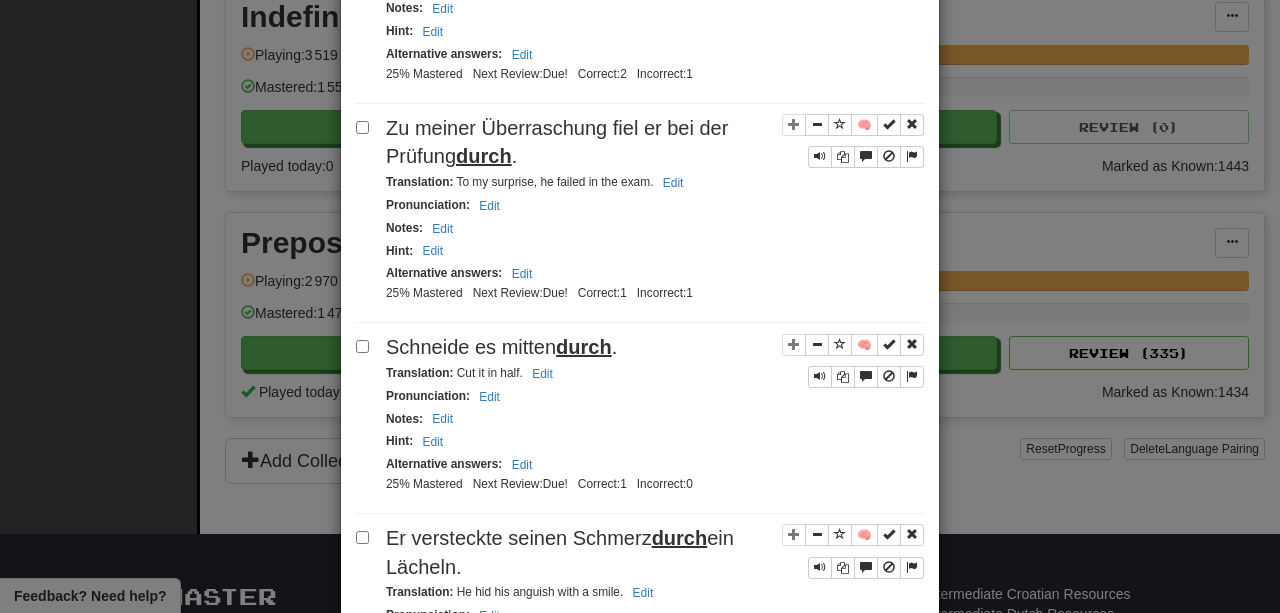scroll, scrollTop: 1063, scrollLeft: 0, axis: vertical 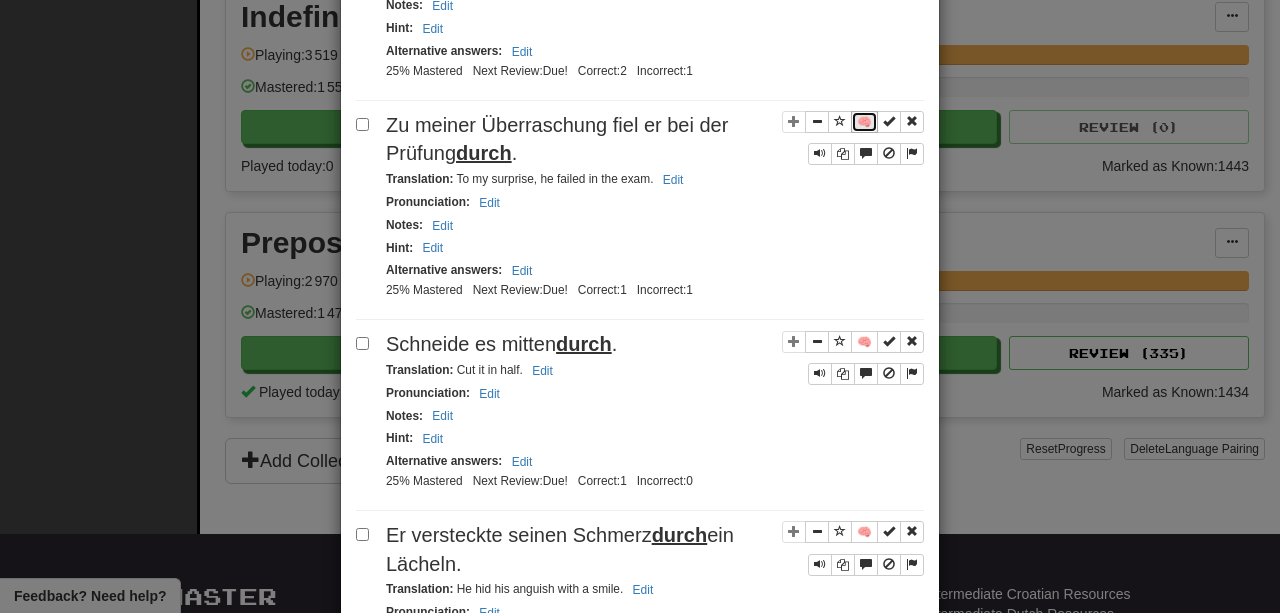 click on "🧠" at bounding box center [864, 122] 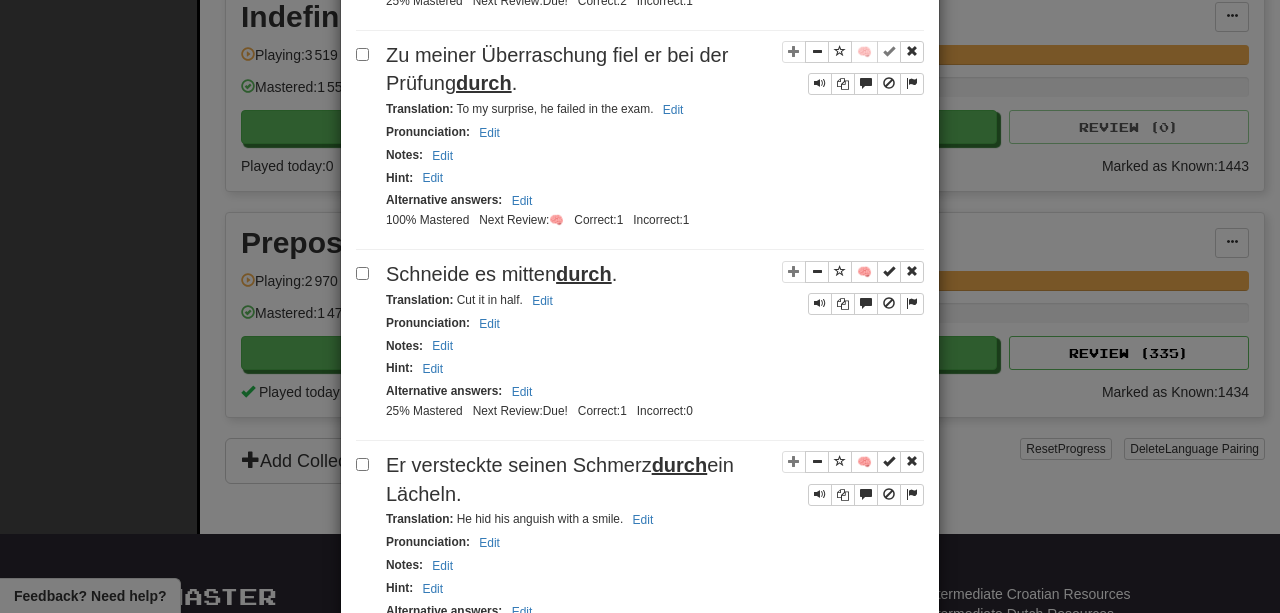 scroll, scrollTop: 1138, scrollLeft: 0, axis: vertical 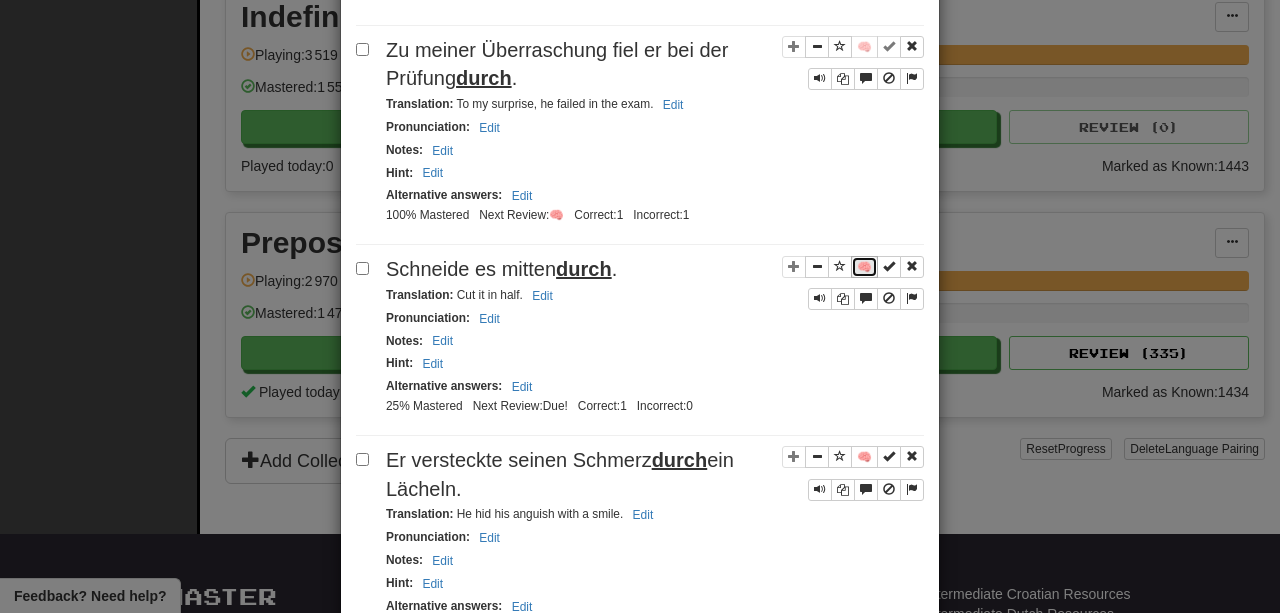 click on "🧠" at bounding box center (864, 267) 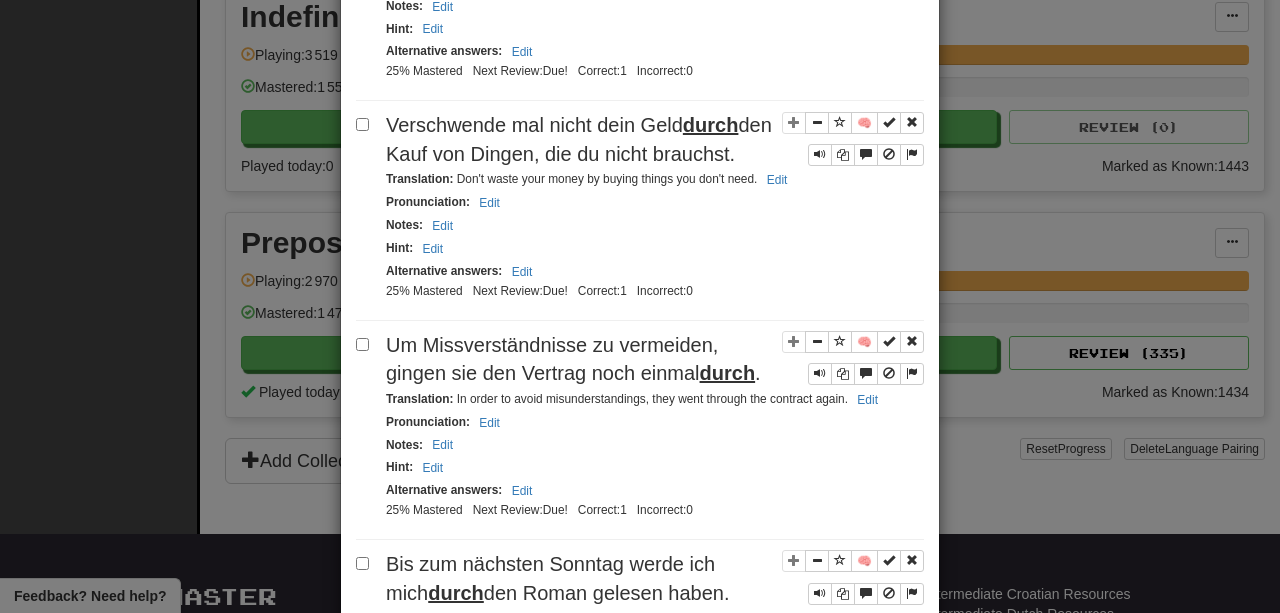 scroll, scrollTop: 2079, scrollLeft: 0, axis: vertical 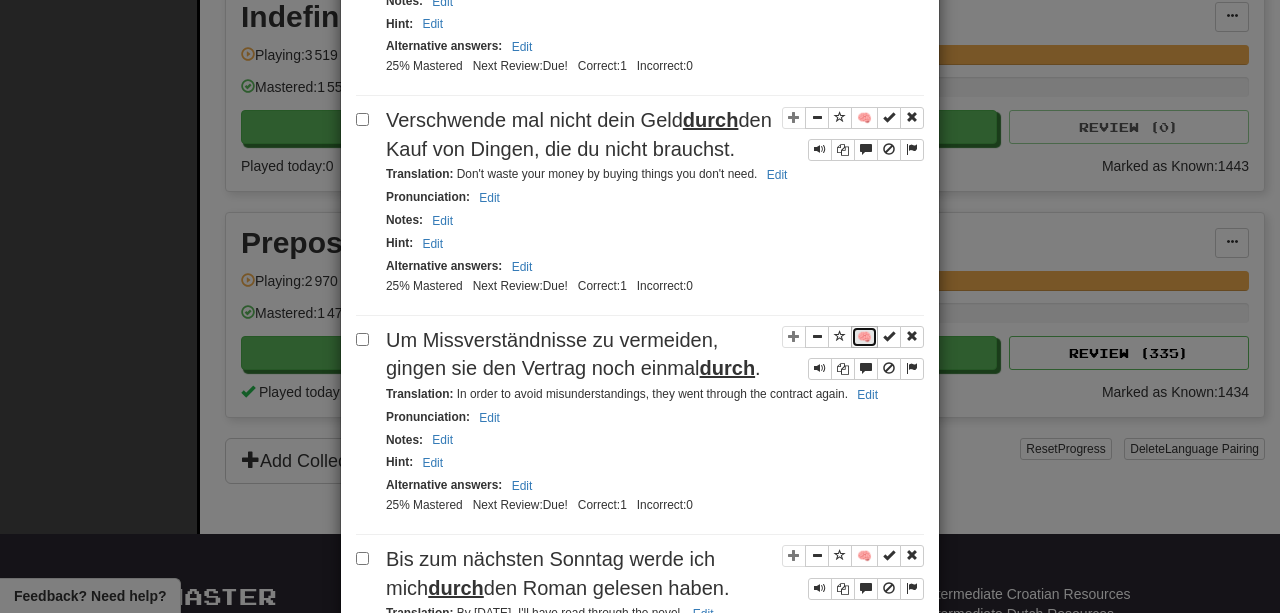 click on "🧠" at bounding box center [864, 337] 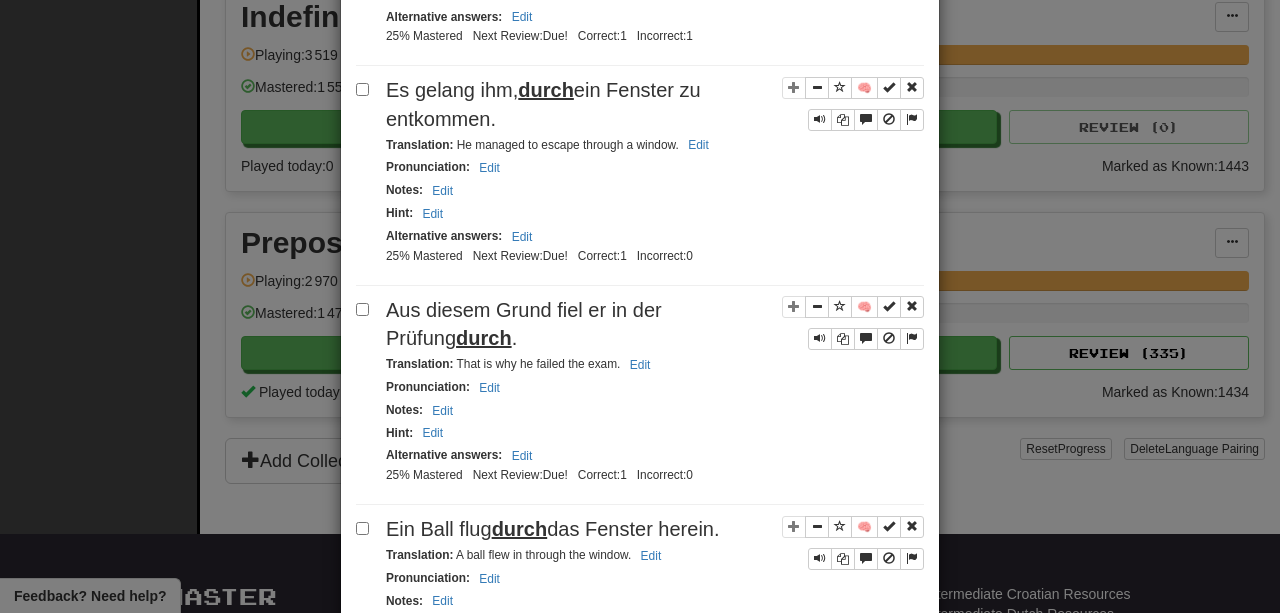 scroll, scrollTop: 3481, scrollLeft: 0, axis: vertical 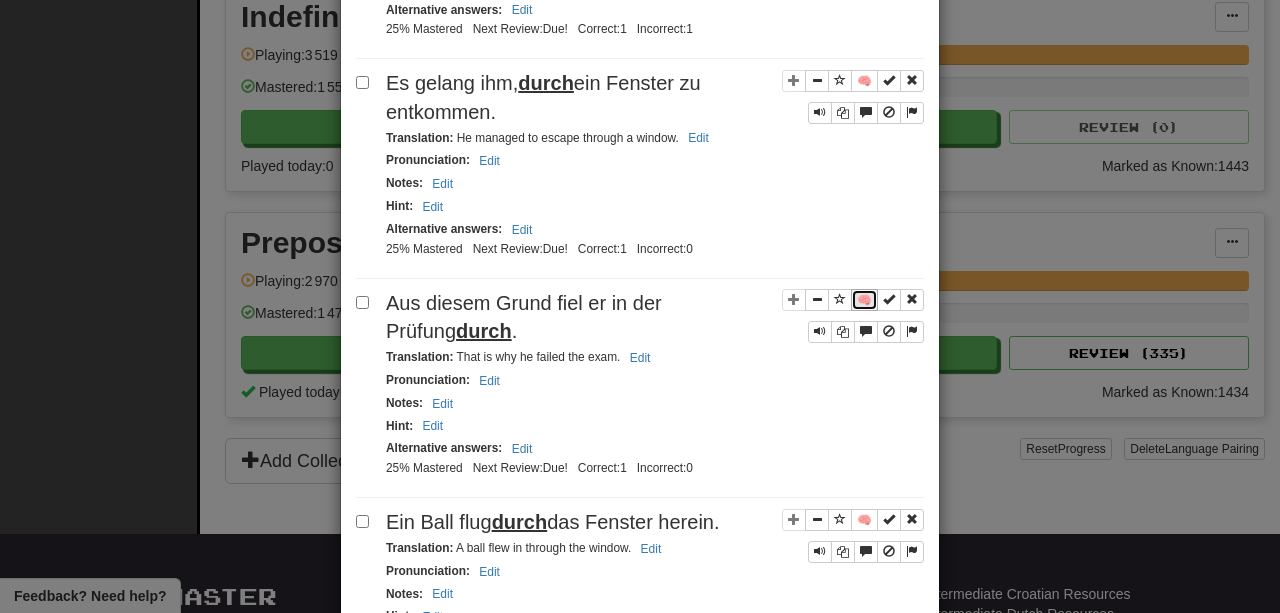 click on "🧠" at bounding box center [864, 300] 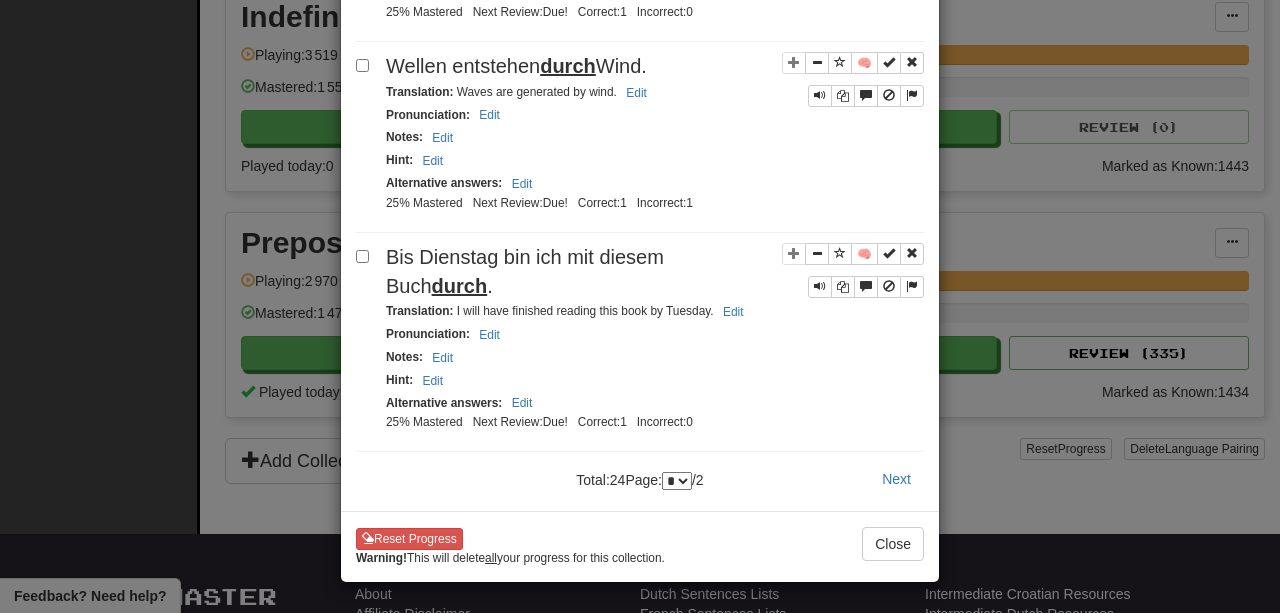 scroll, scrollTop: 4153, scrollLeft: 0, axis: vertical 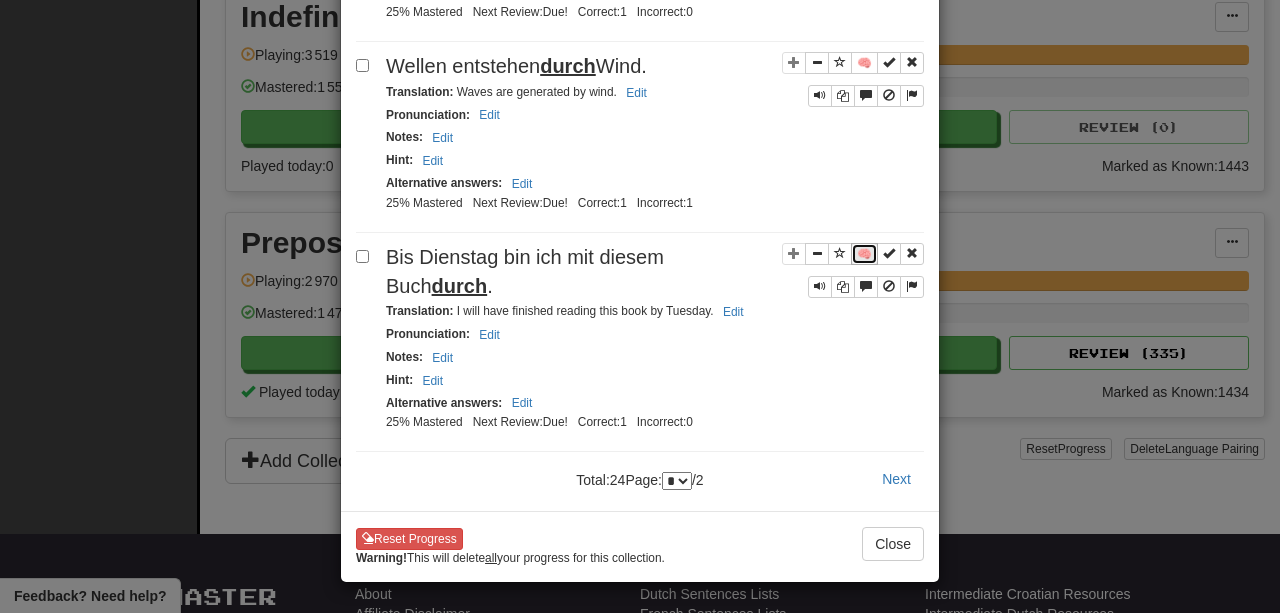 click on "🧠" at bounding box center (864, 254) 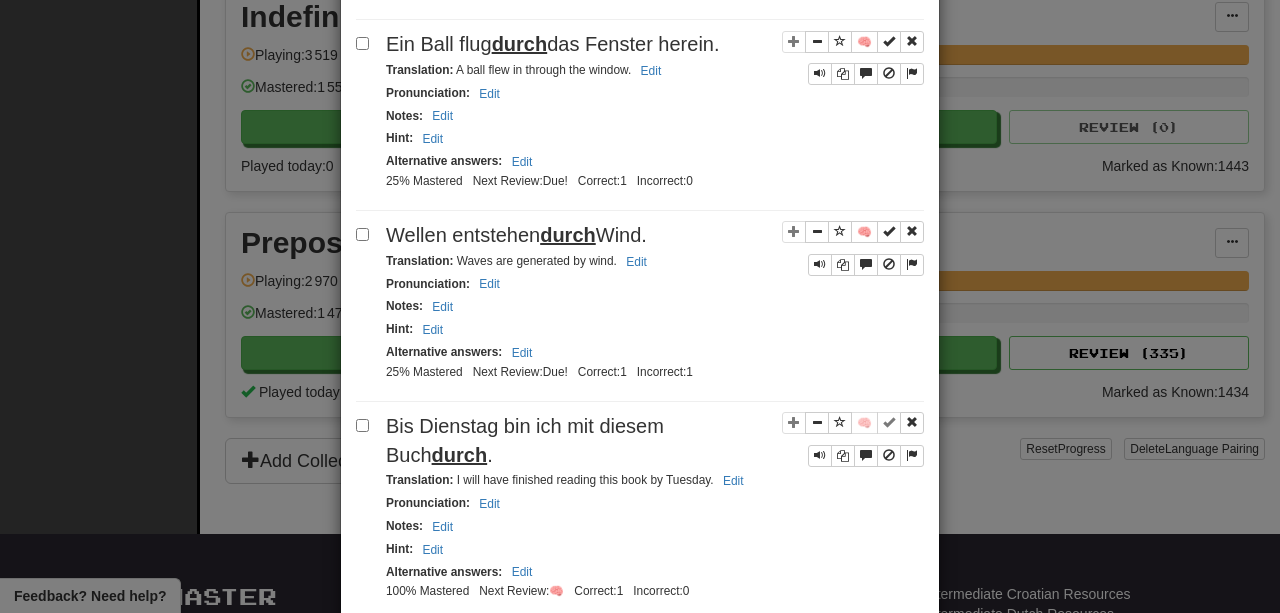 scroll, scrollTop: 4163, scrollLeft: 0, axis: vertical 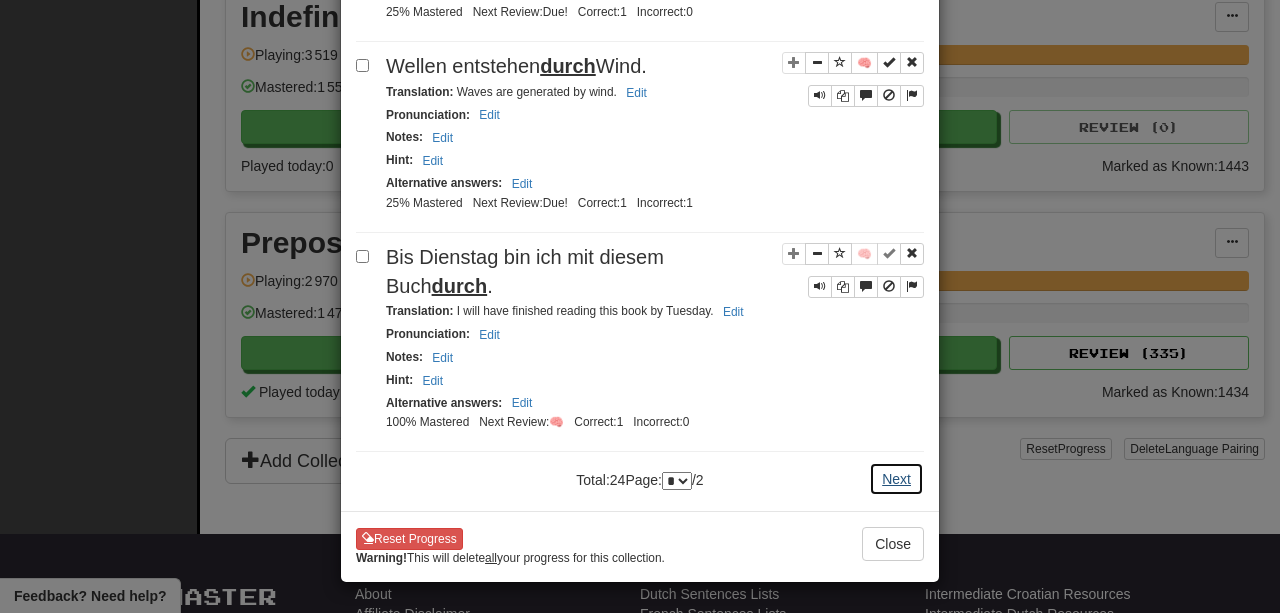 click on "Next" at bounding box center (896, 479) 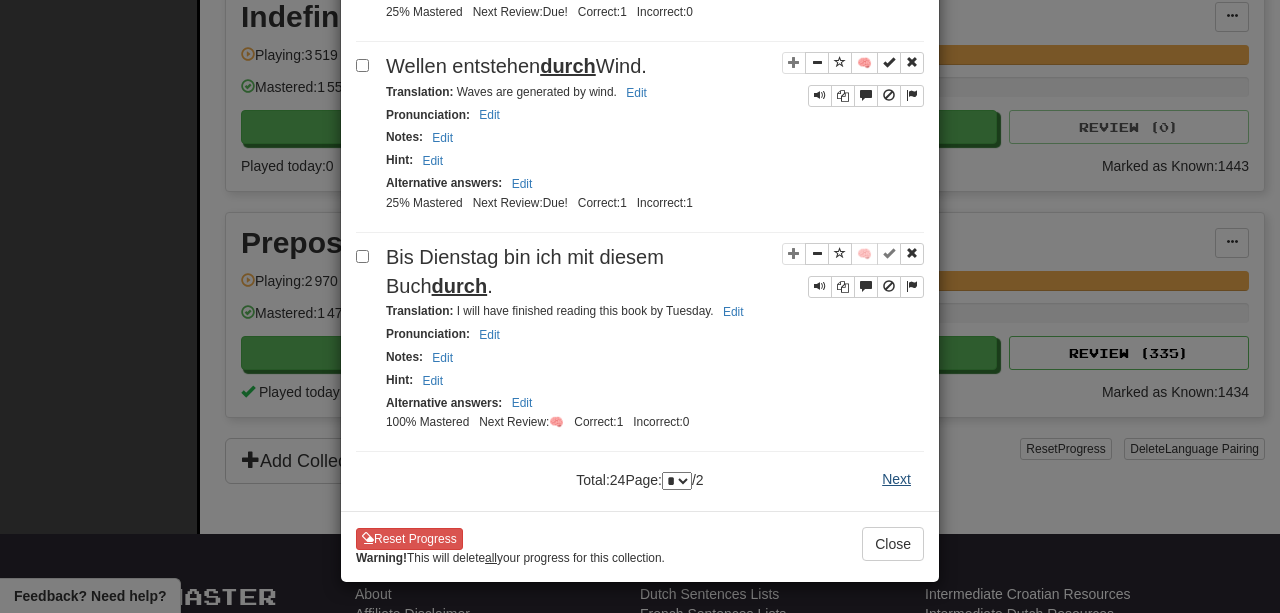scroll, scrollTop: 0, scrollLeft: 0, axis: both 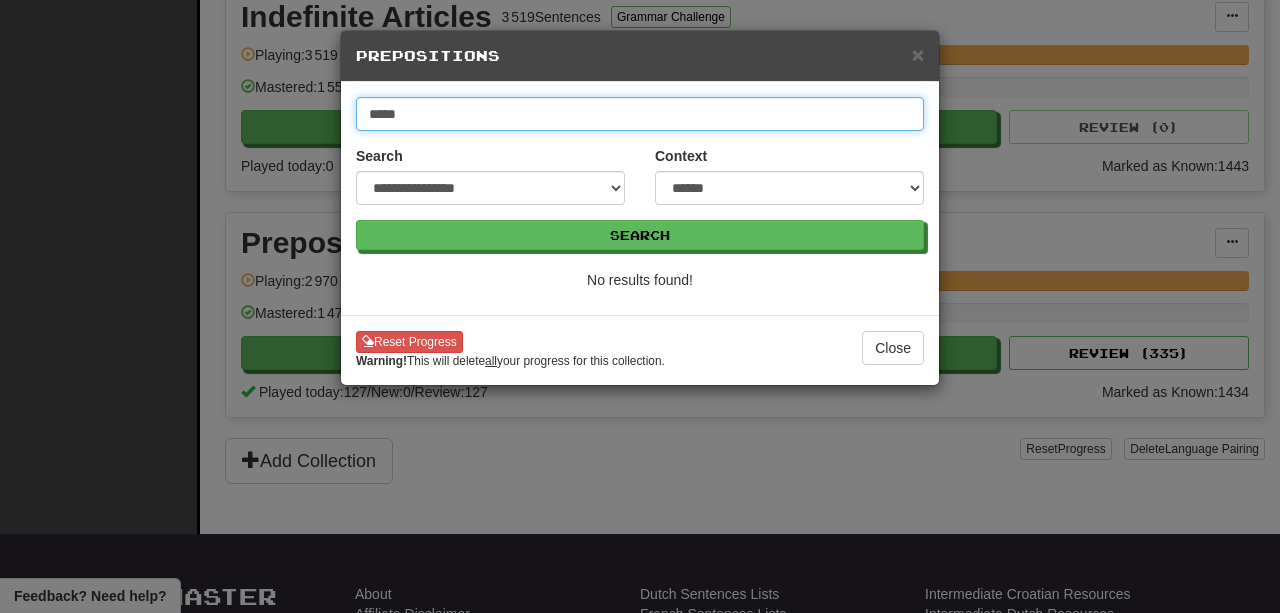 click on "*****" at bounding box center (640, 114) 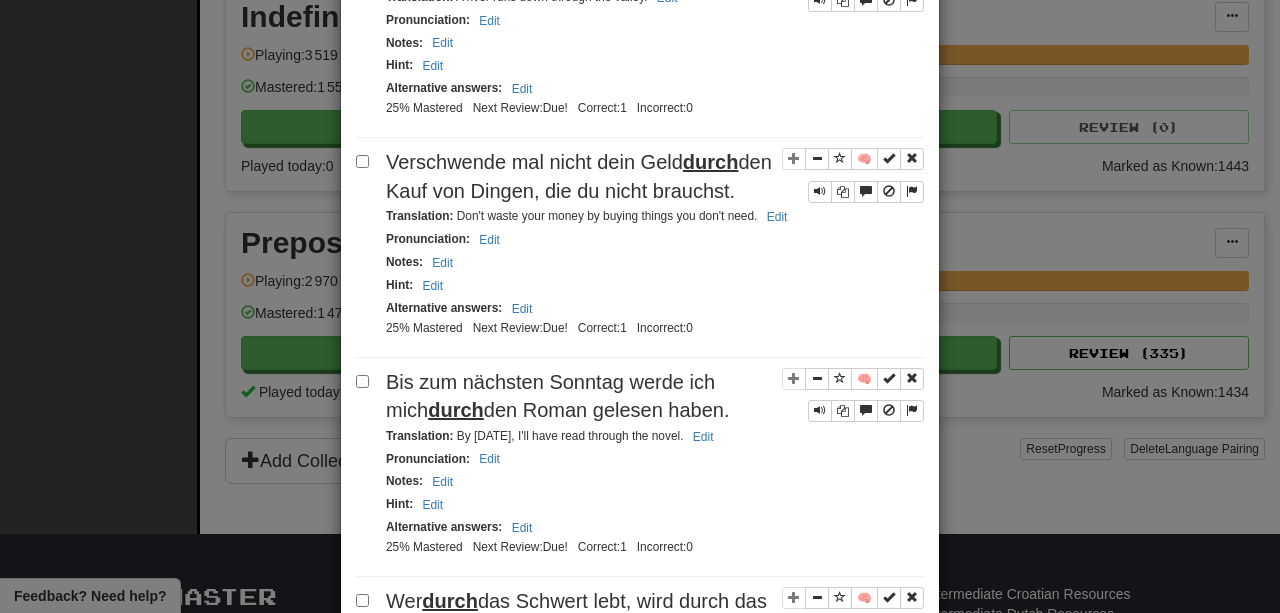 scroll, scrollTop: 0, scrollLeft: 0, axis: both 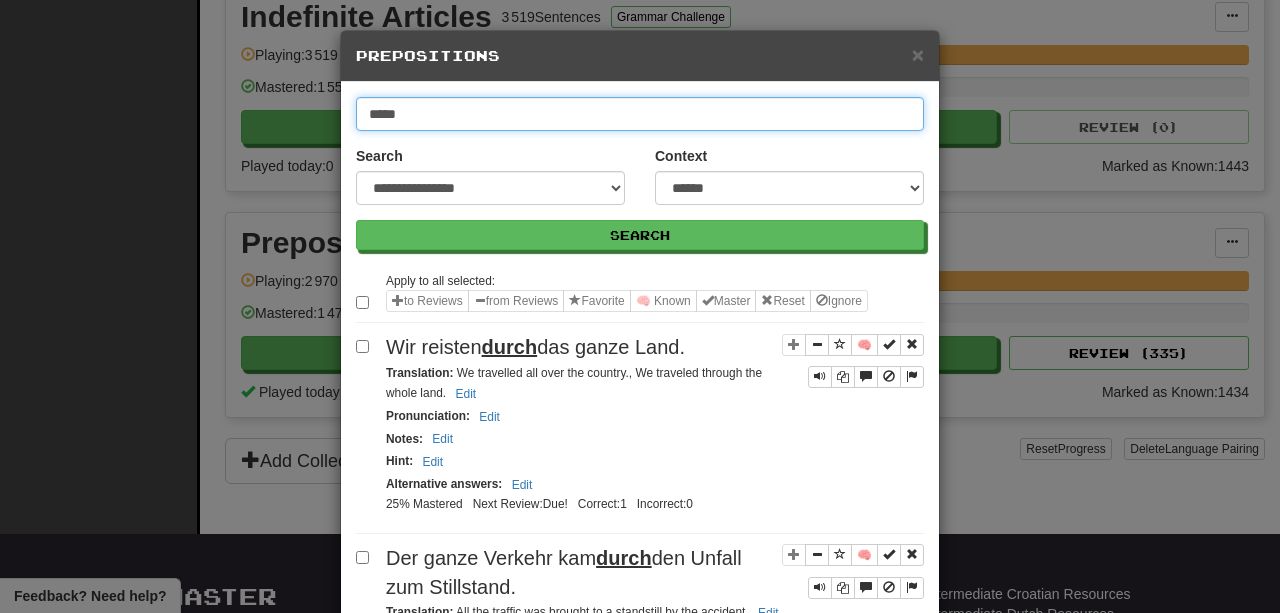 click on "*****" at bounding box center [640, 114] 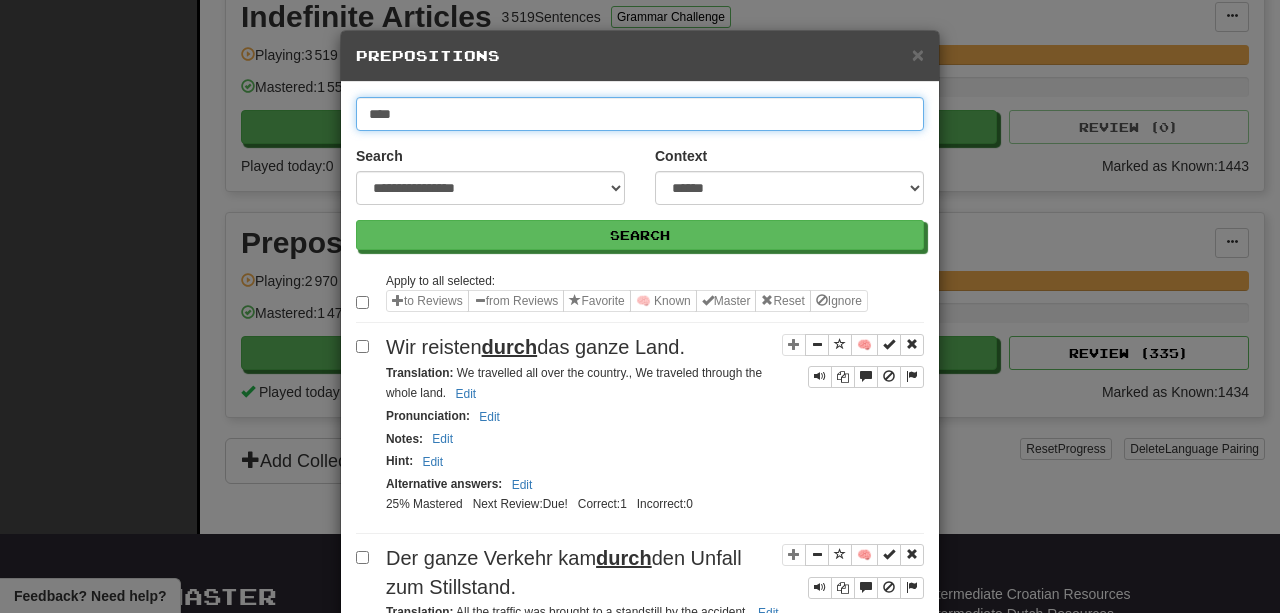 type on "*****" 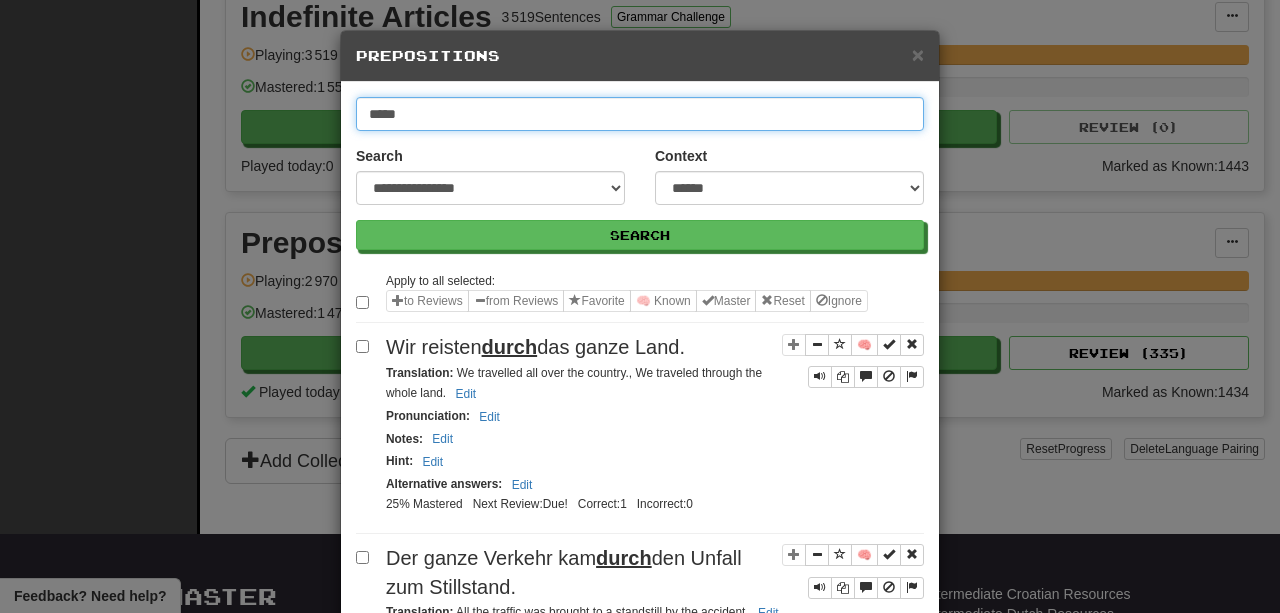 click on "Search" at bounding box center (640, 235) 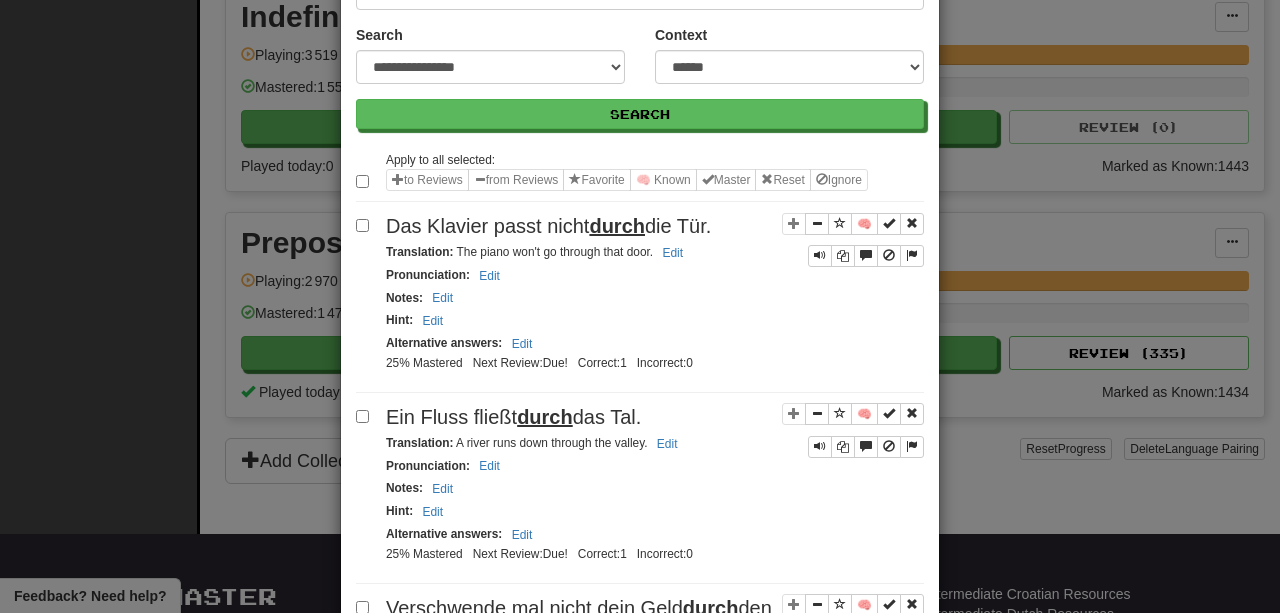 scroll, scrollTop: 136, scrollLeft: 0, axis: vertical 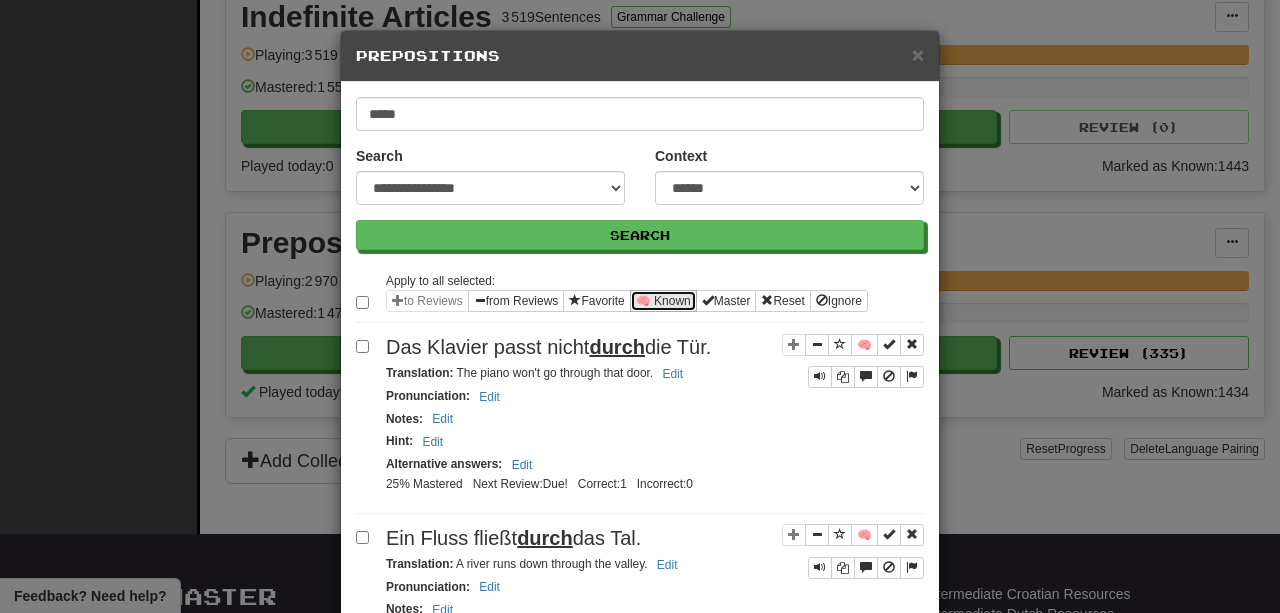 click on "🧠 Known" at bounding box center [663, 301] 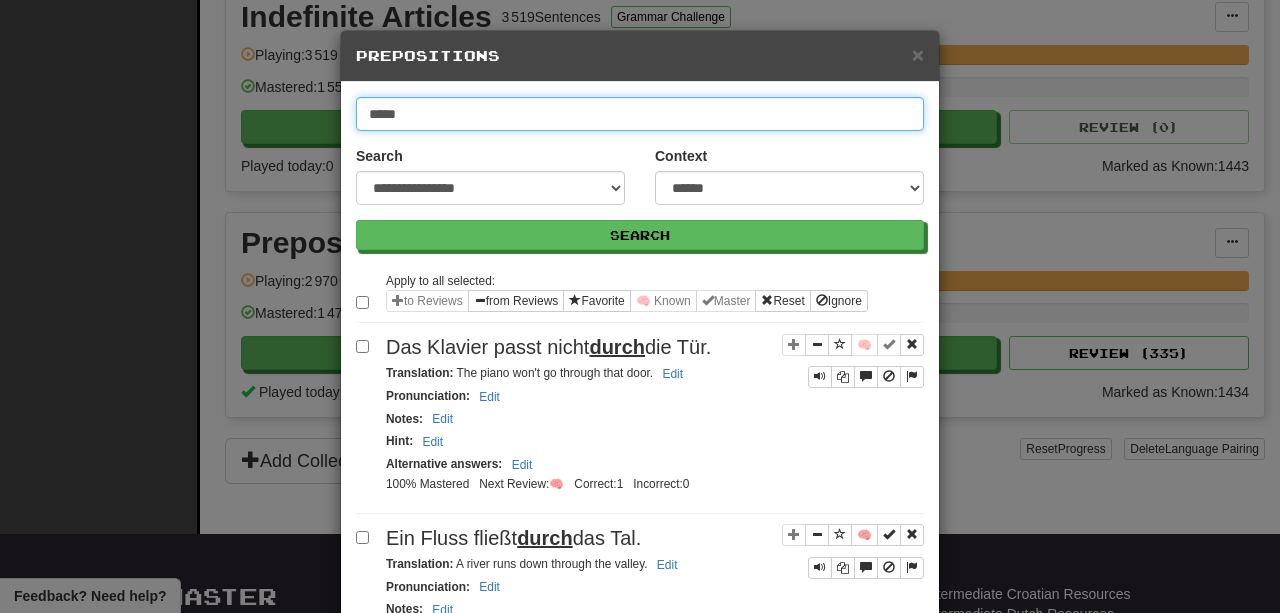 drag, startPoint x: 403, startPoint y: 114, endPoint x: 305, endPoint y: 108, distance: 98.1835 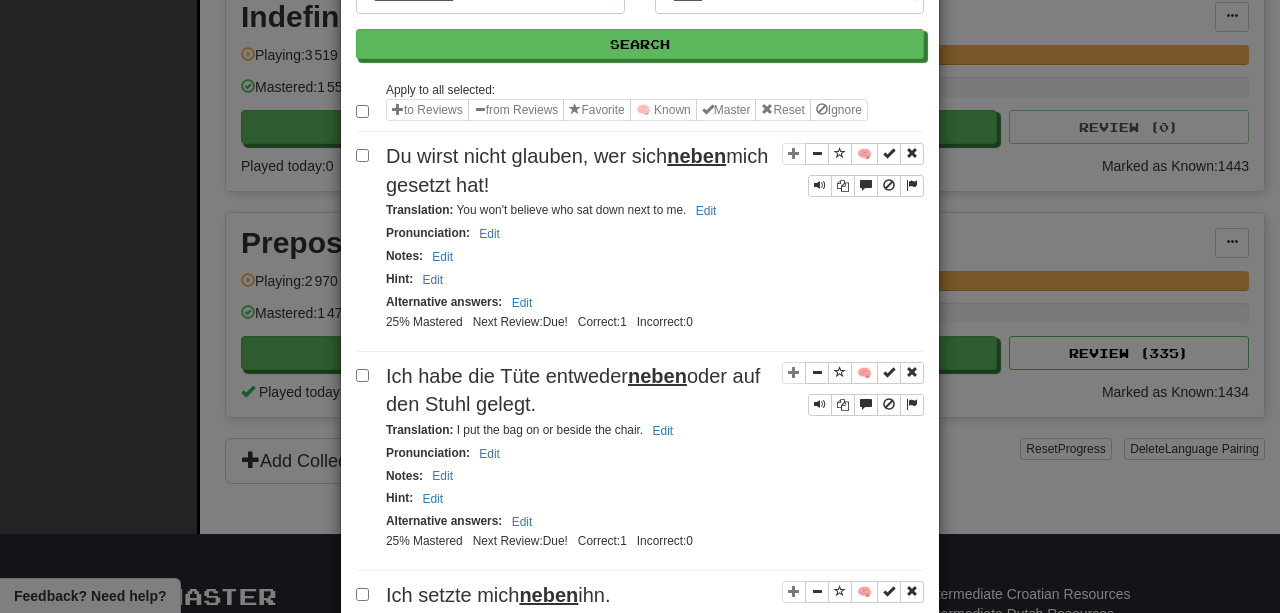 scroll, scrollTop: 192, scrollLeft: 0, axis: vertical 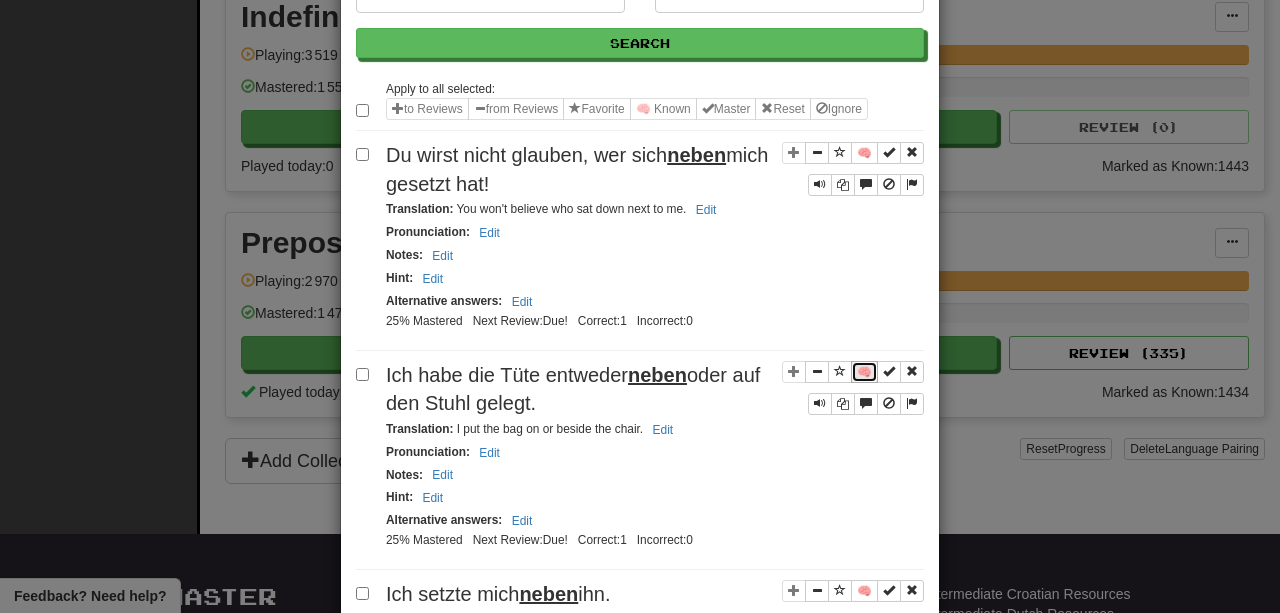 click on "🧠" at bounding box center (864, 372) 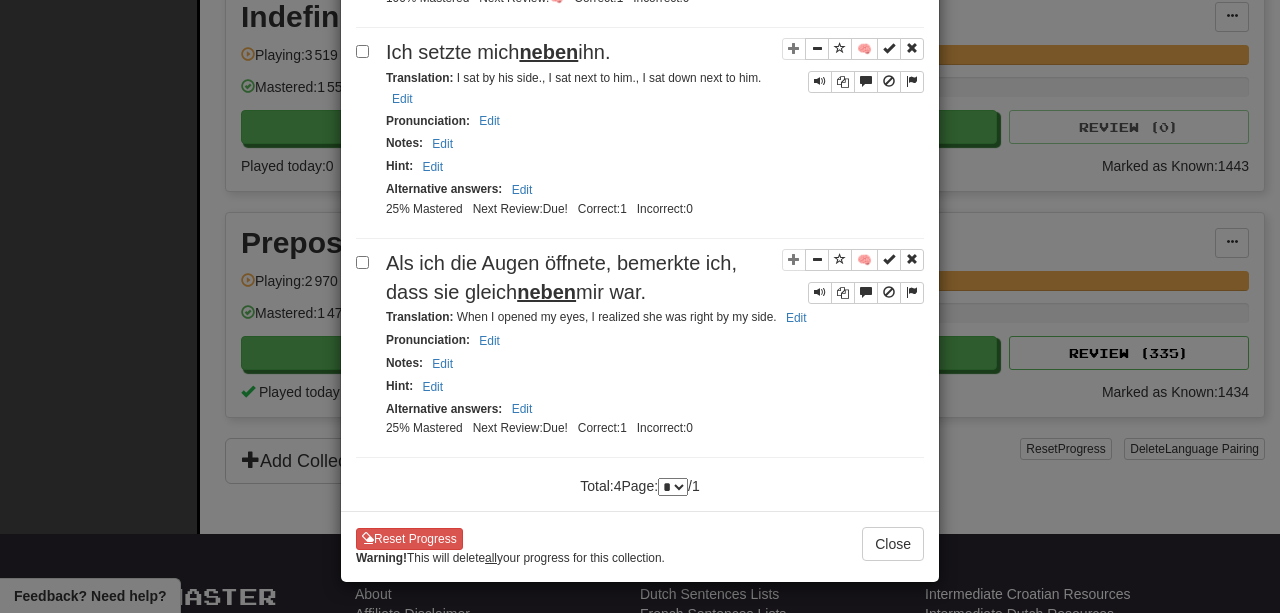 scroll, scrollTop: 0, scrollLeft: 0, axis: both 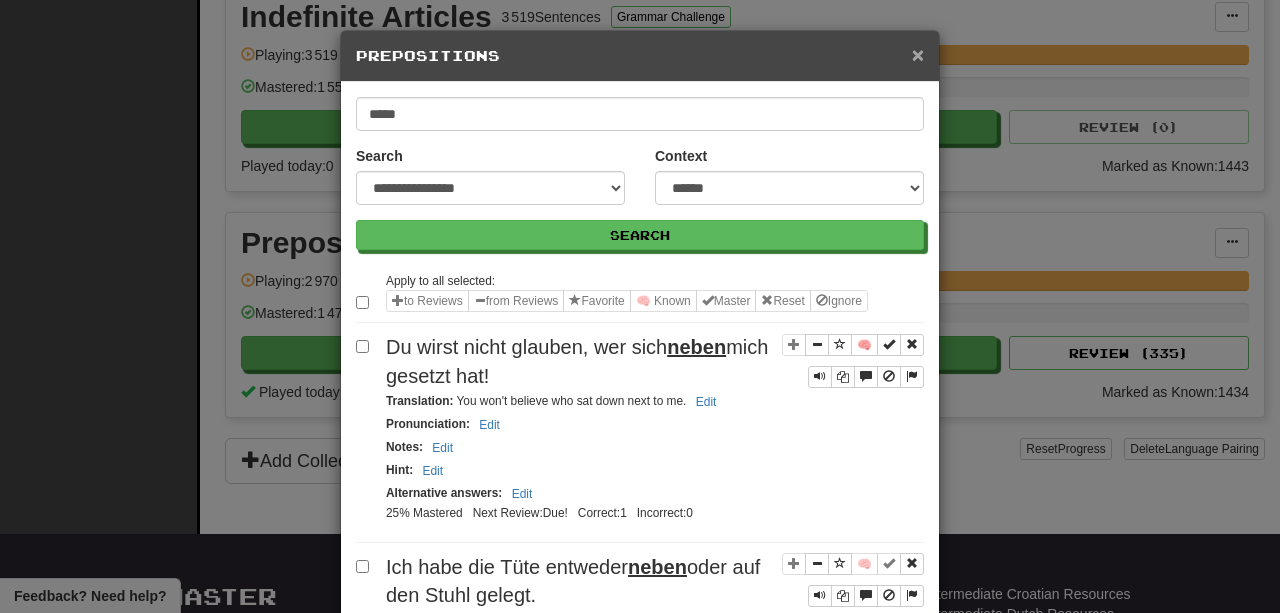 click on "×" at bounding box center (918, 54) 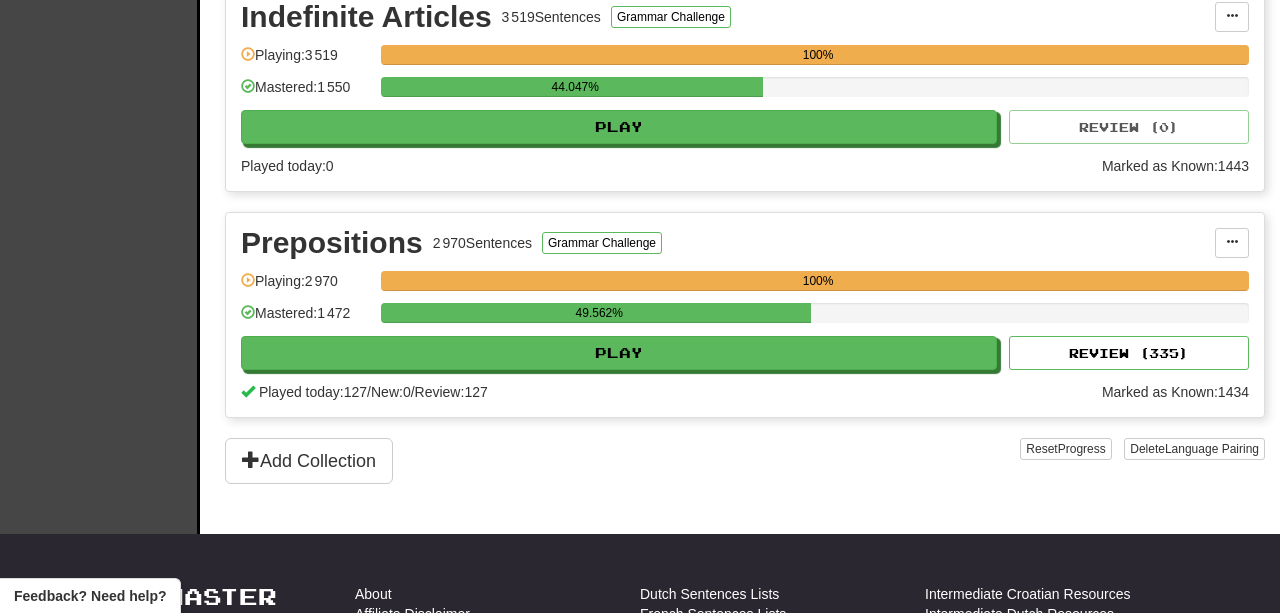 scroll, scrollTop: 912, scrollLeft: 0, axis: vertical 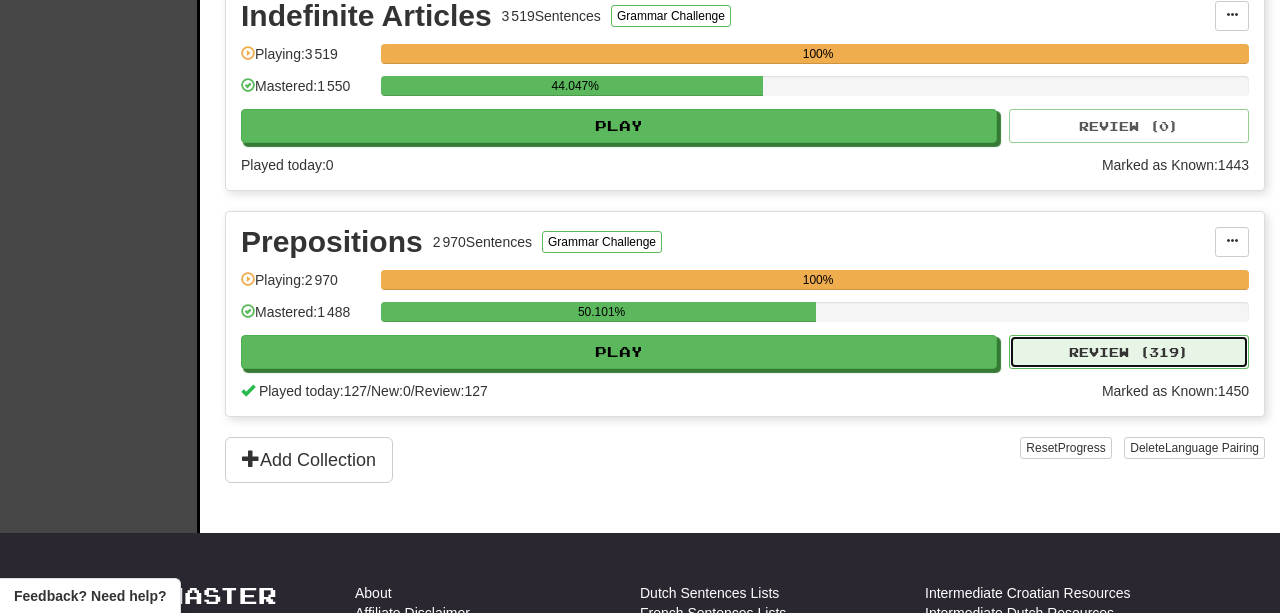 click on "Review ( 319 )" at bounding box center [1129, 352] 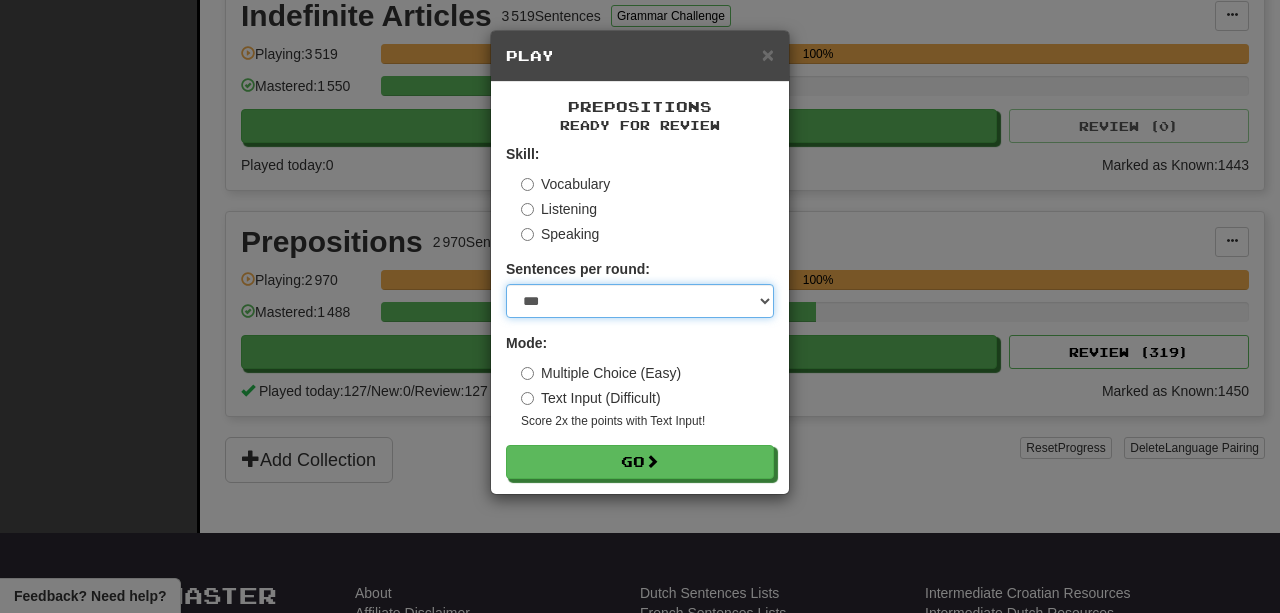 click on "* ** ** ** ** ** *** ********" at bounding box center (640, 301) 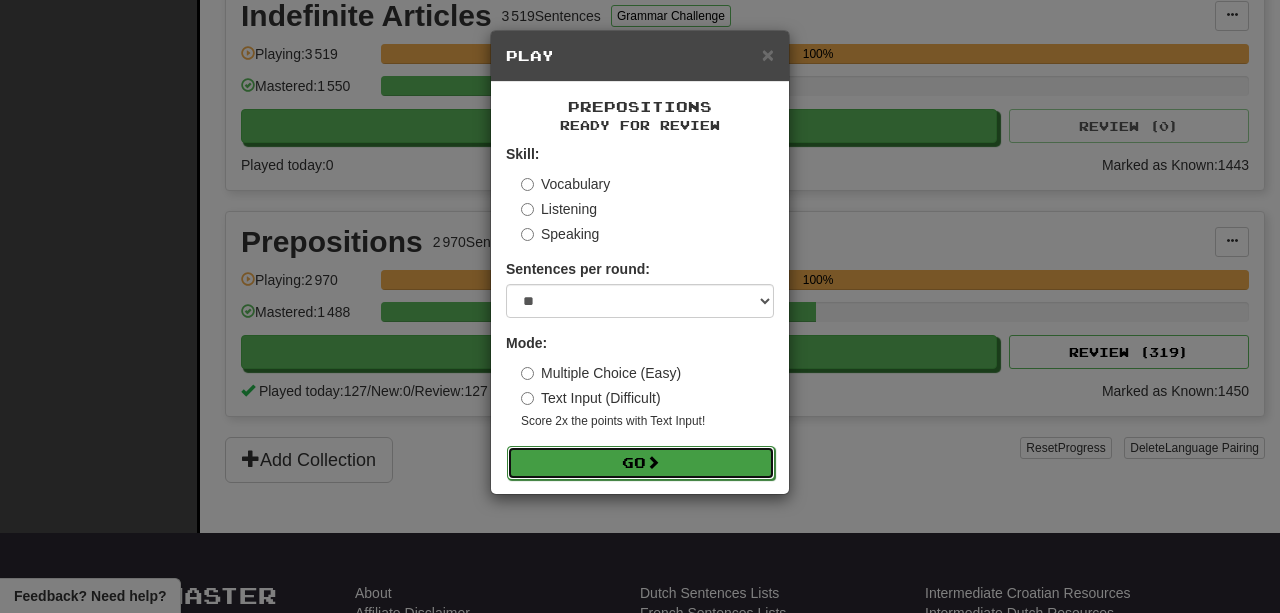 click on "Go" at bounding box center (641, 463) 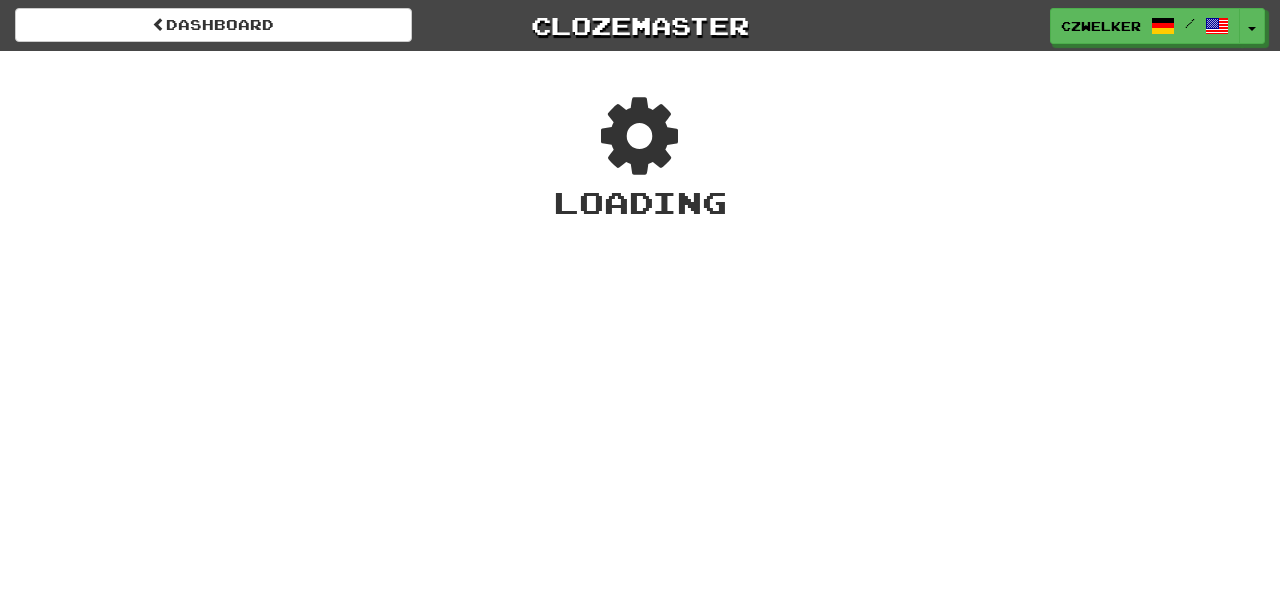 scroll, scrollTop: 0, scrollLeft: 0, axis: both 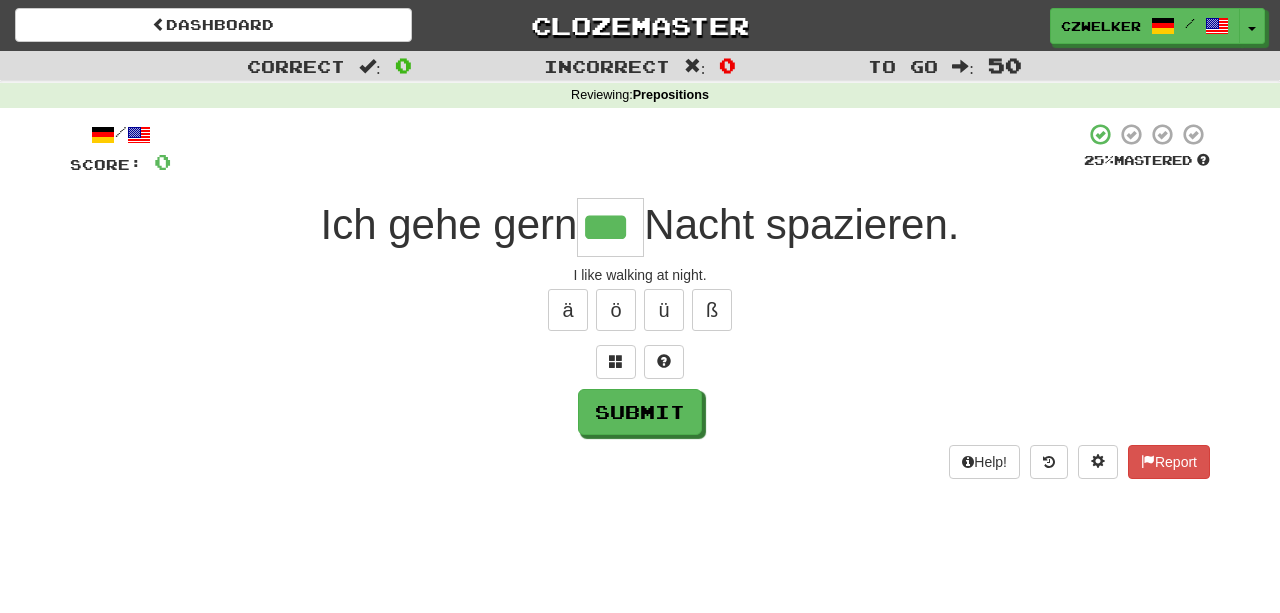 type on "***" 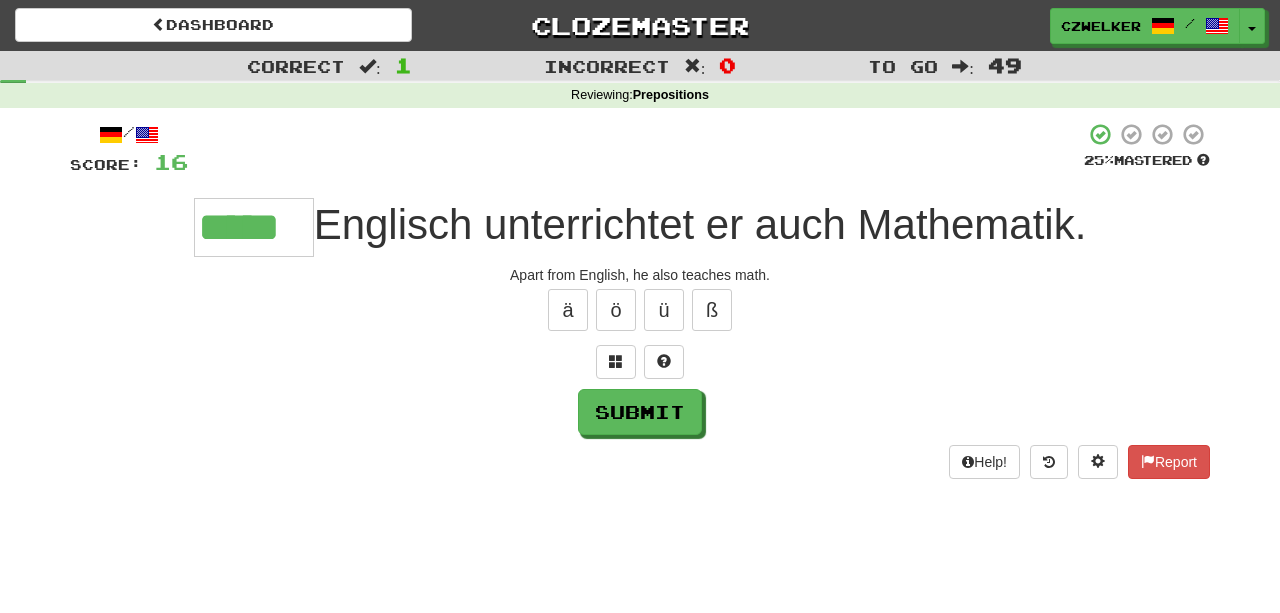 type on "*****" 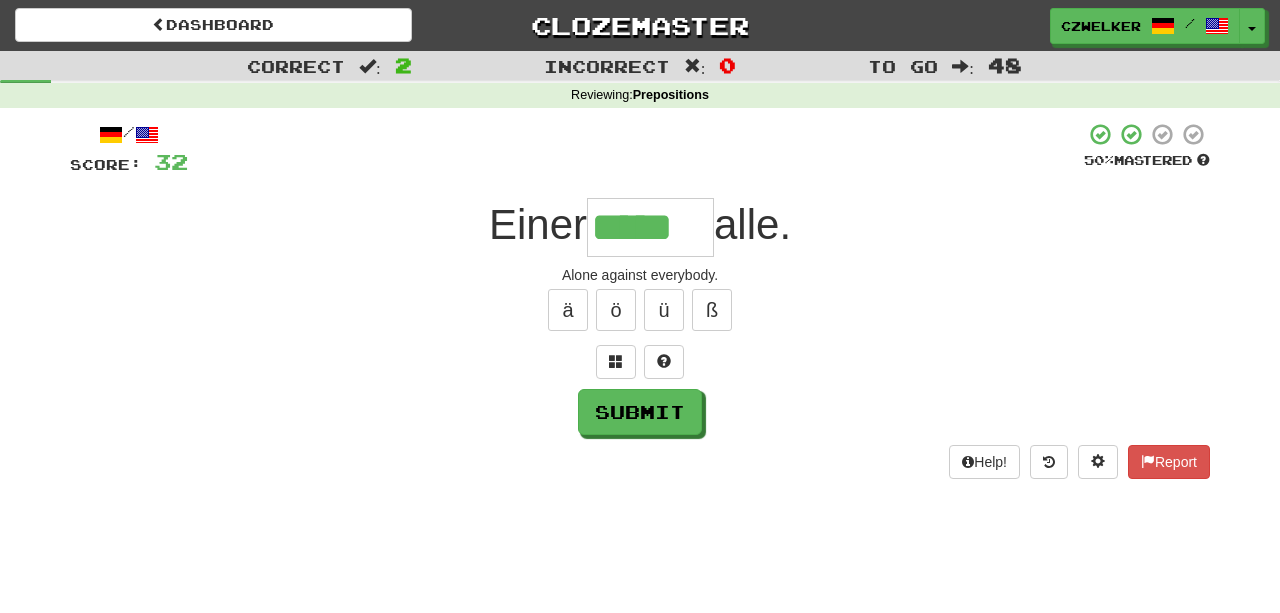 type on "*****" 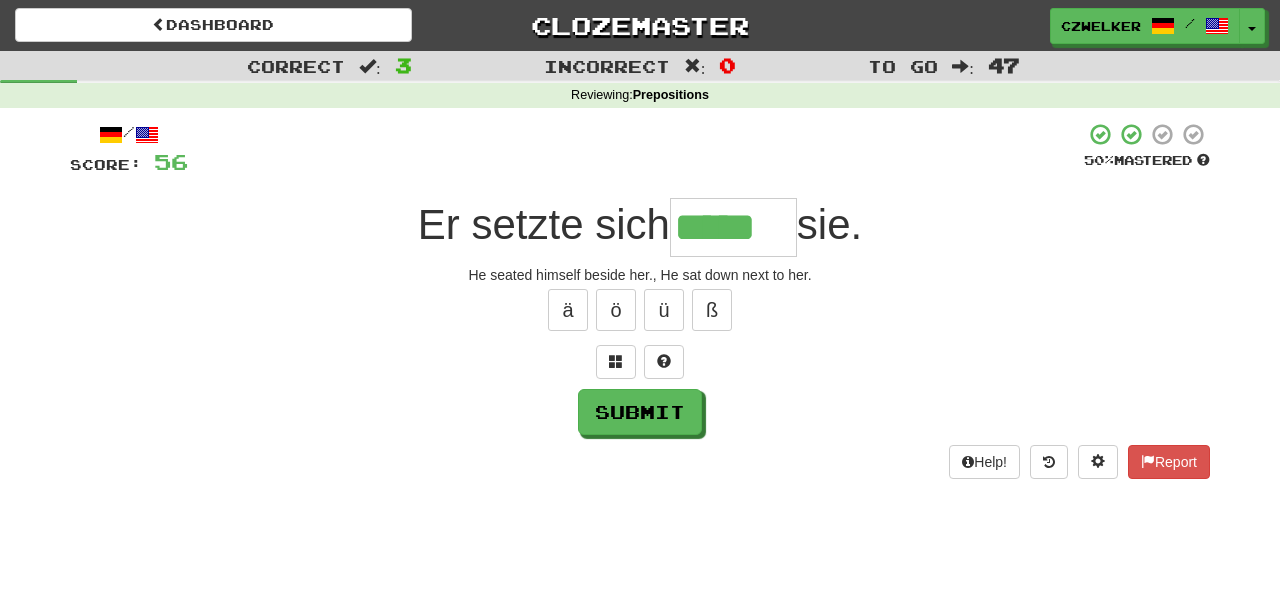 type on "*****" 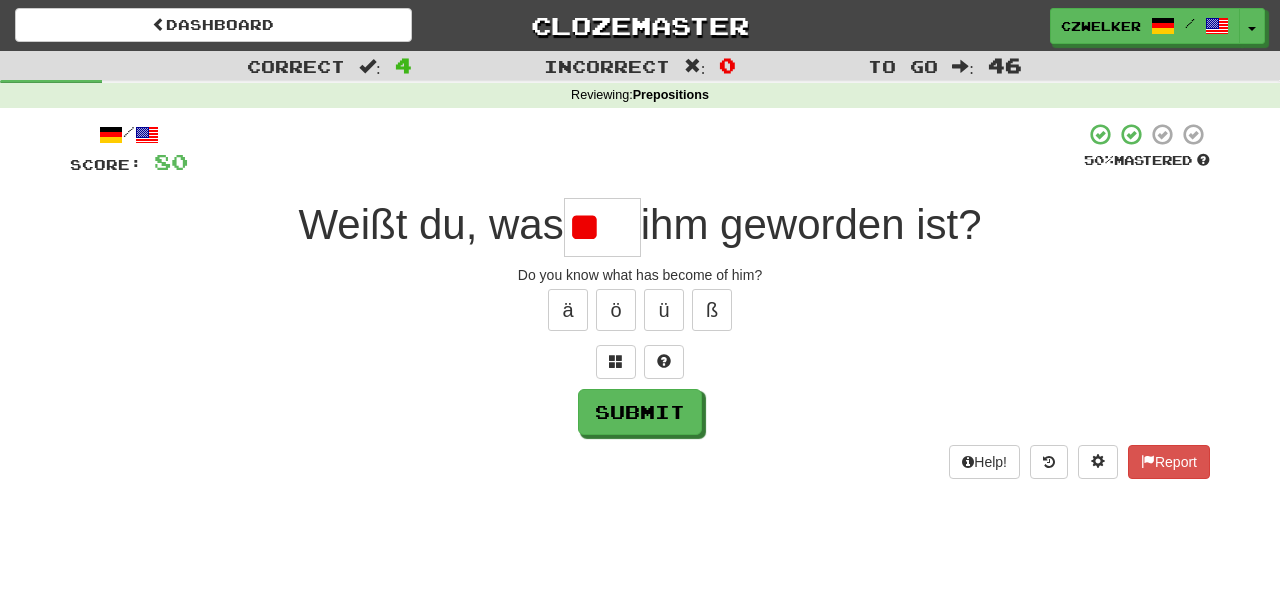 type on "*" 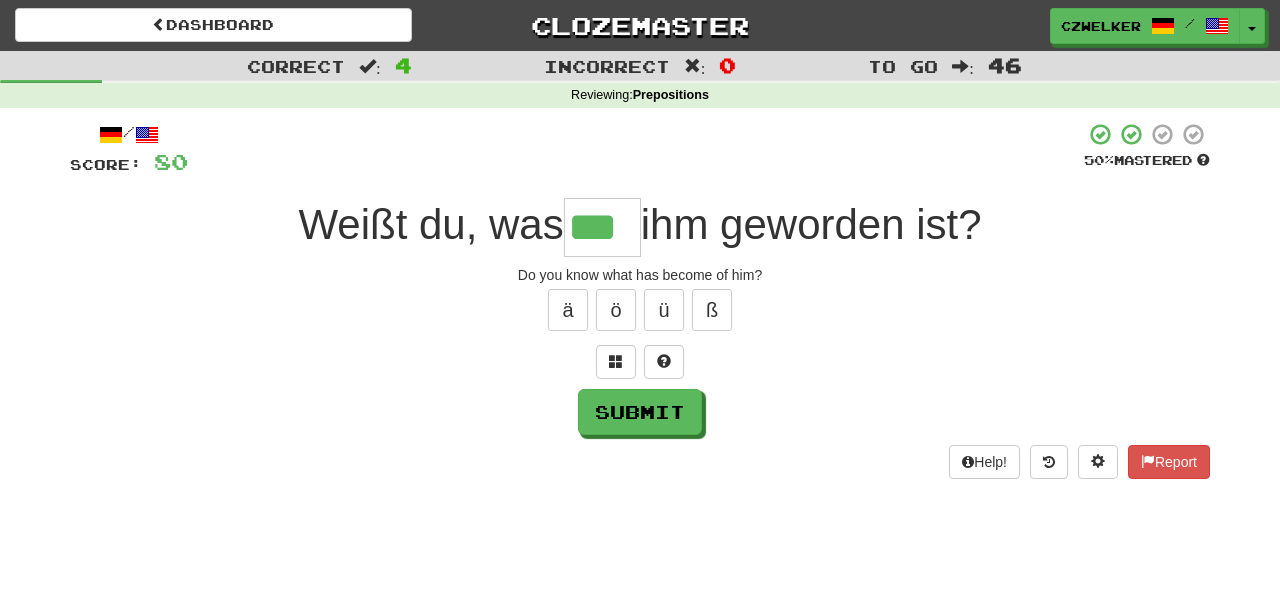type on "***" 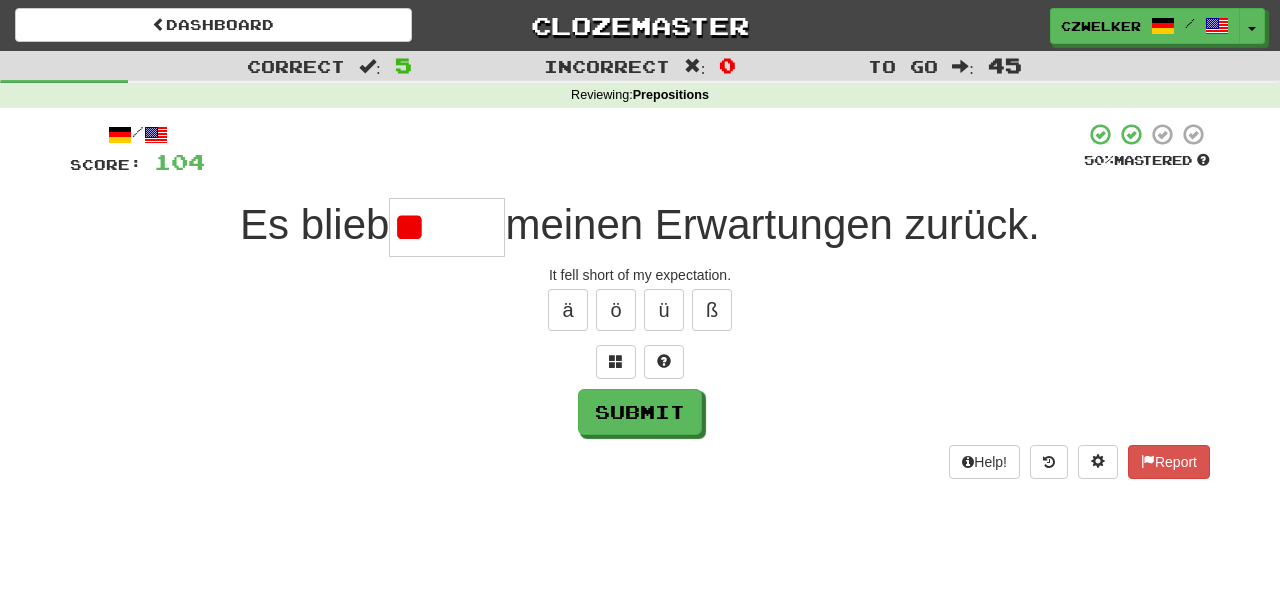 type on "*" 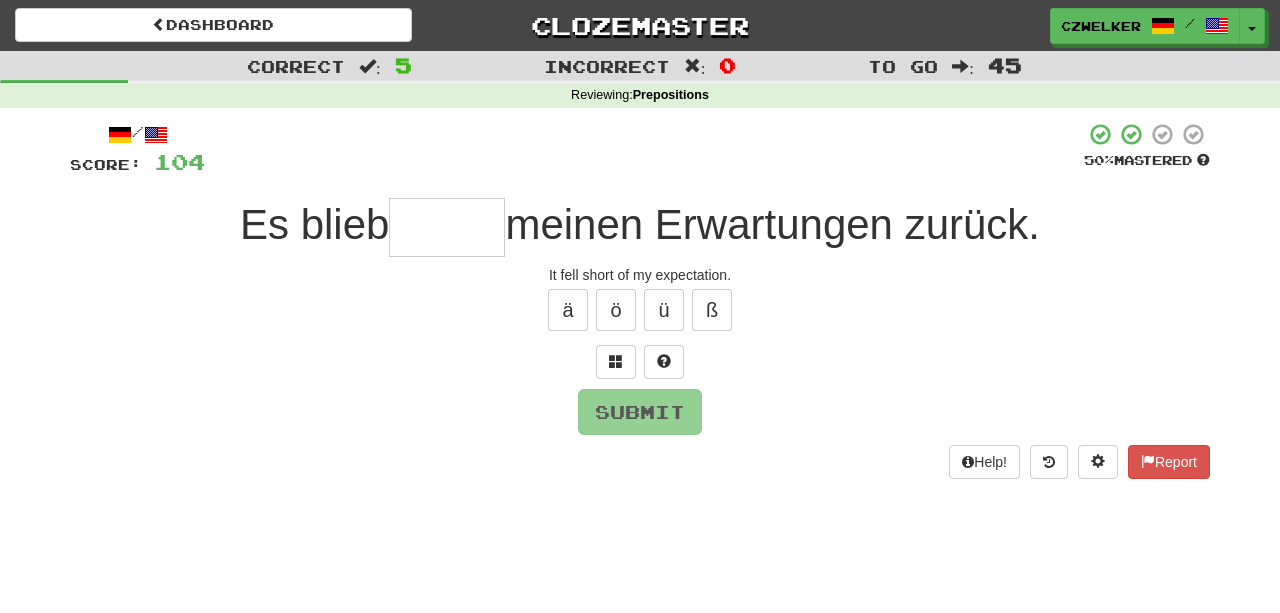 type on "*" 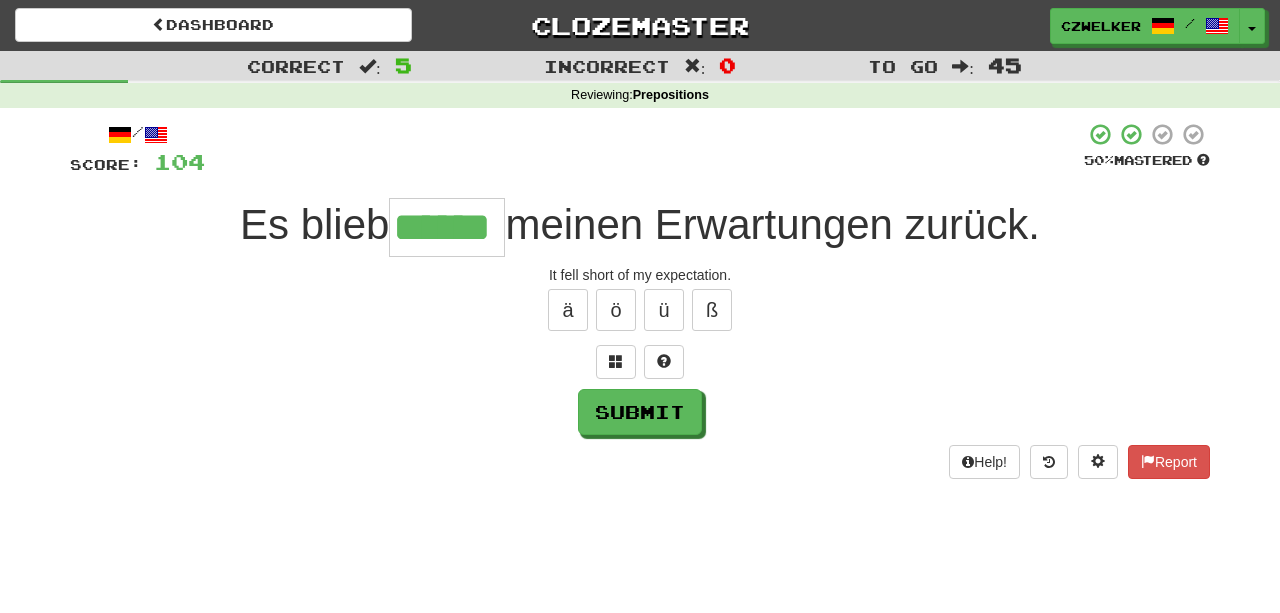 type on "******" 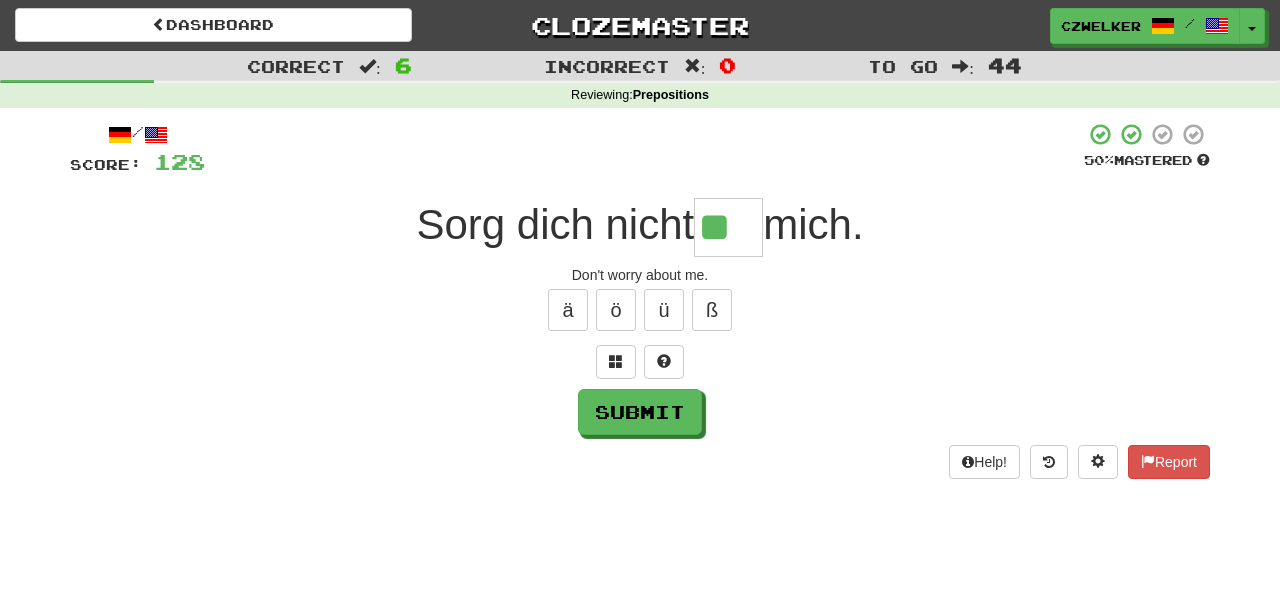 type on "**" 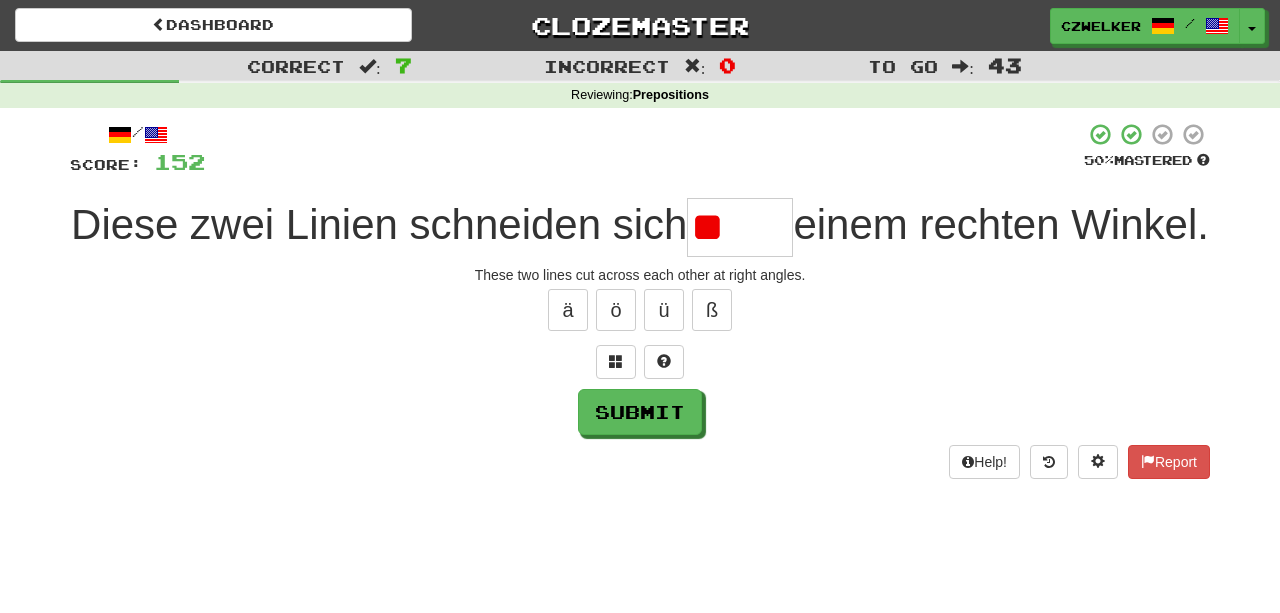 type on "*" 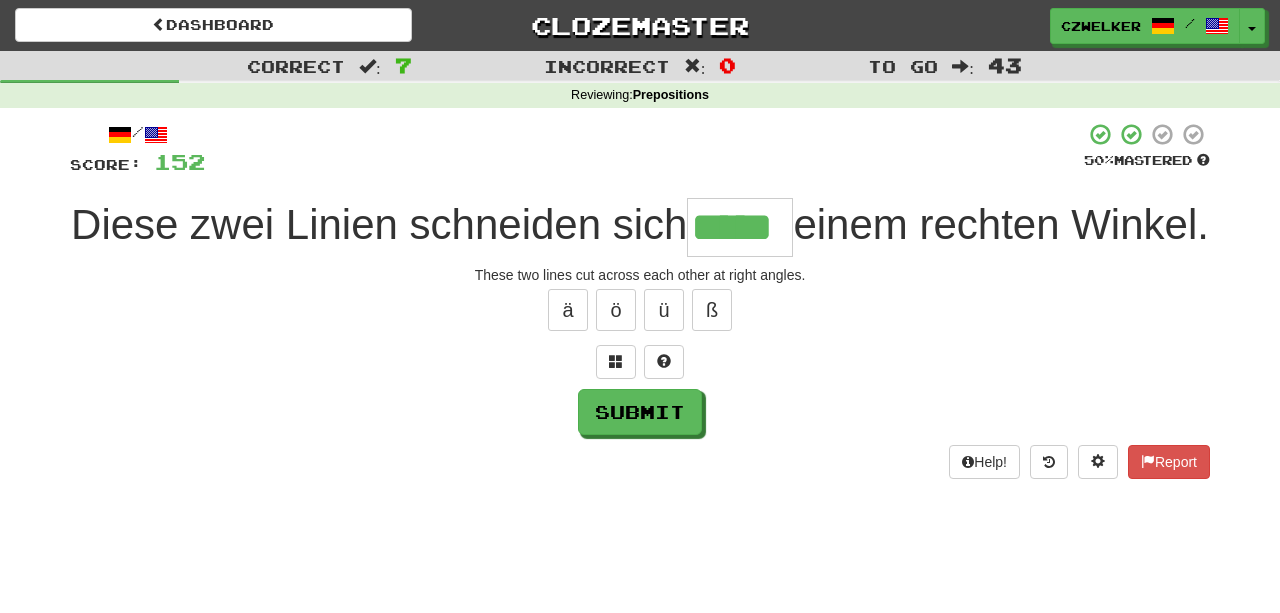 type on "*****" 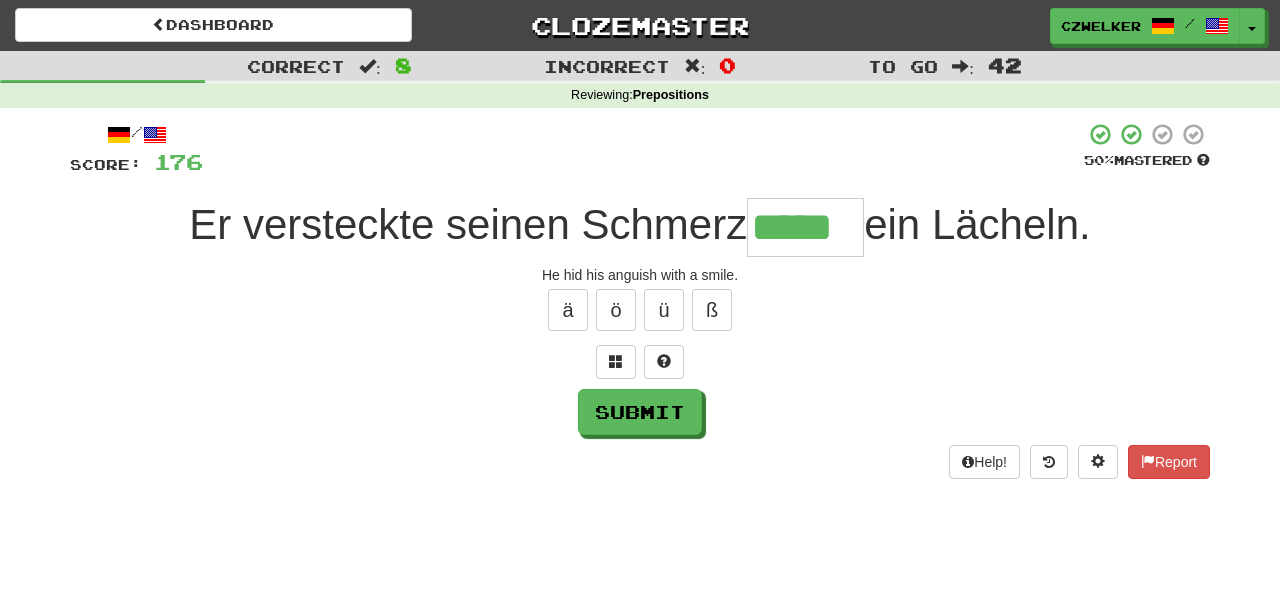 type on "*****" 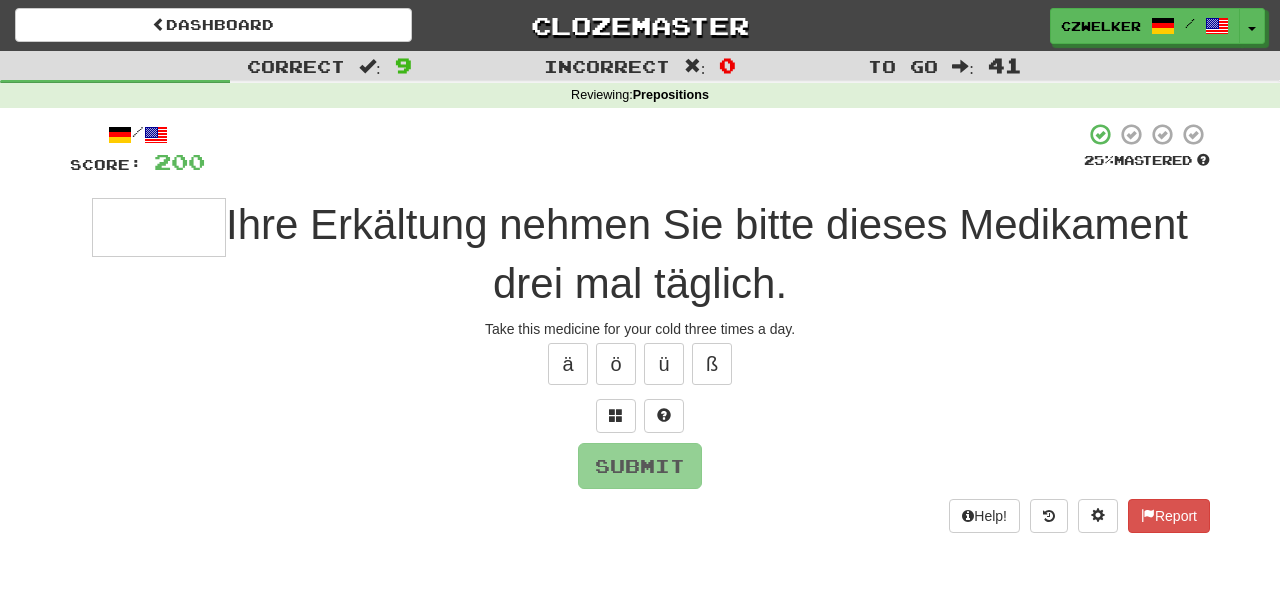 type on "*" 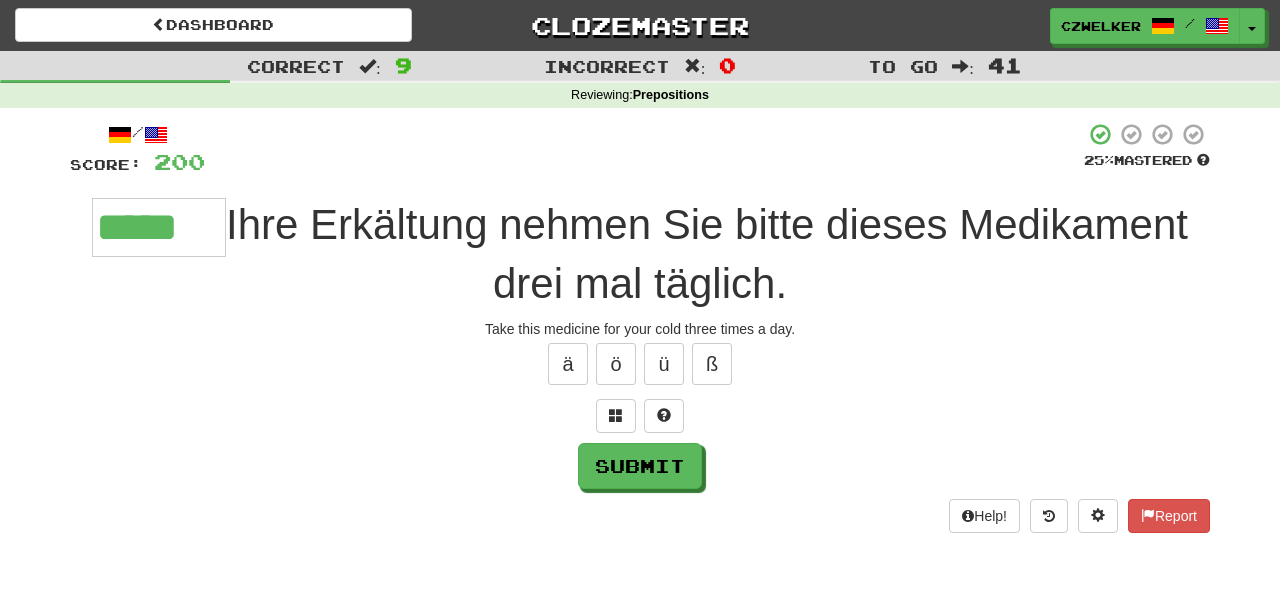 type on "*****" 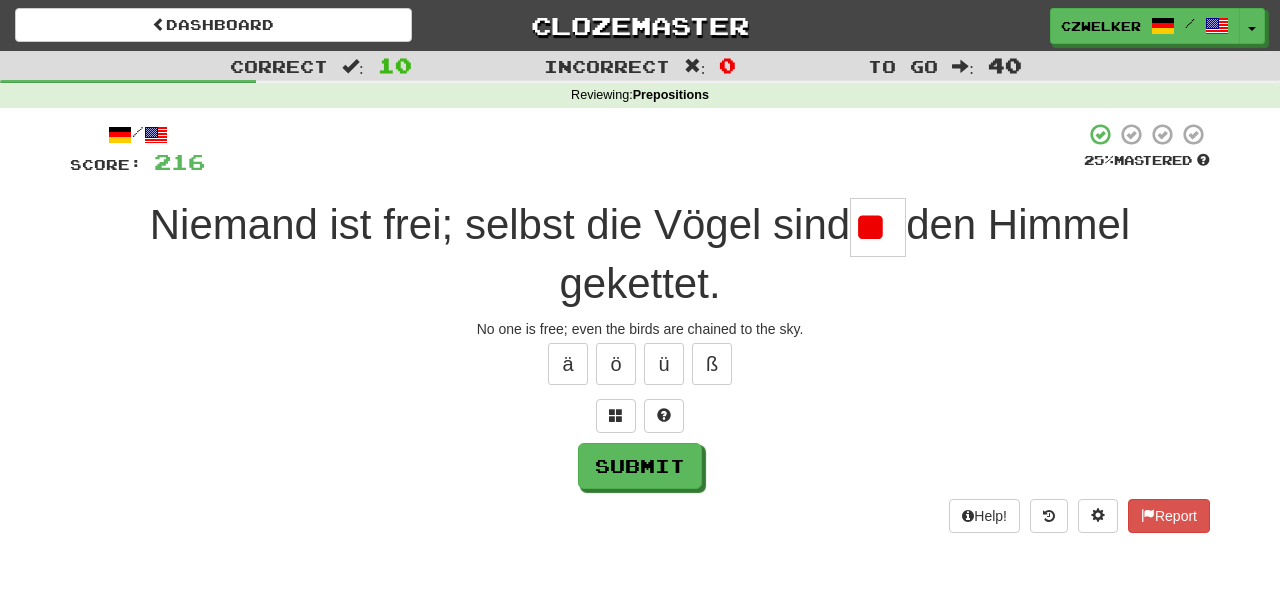 type on "*" 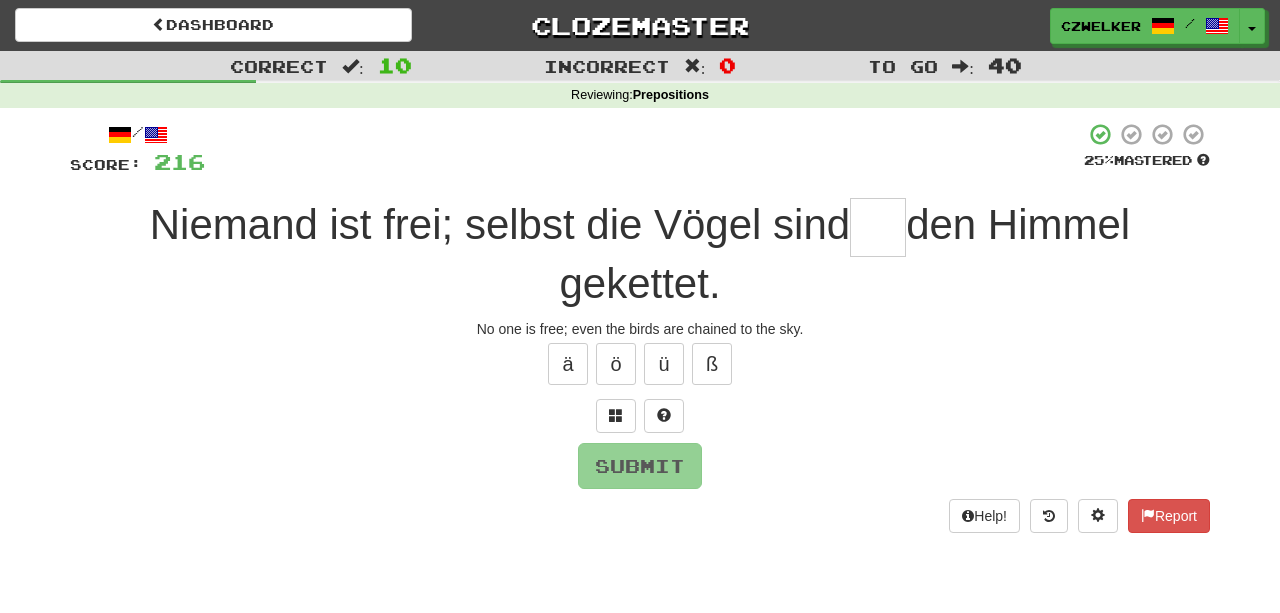 type on "*" 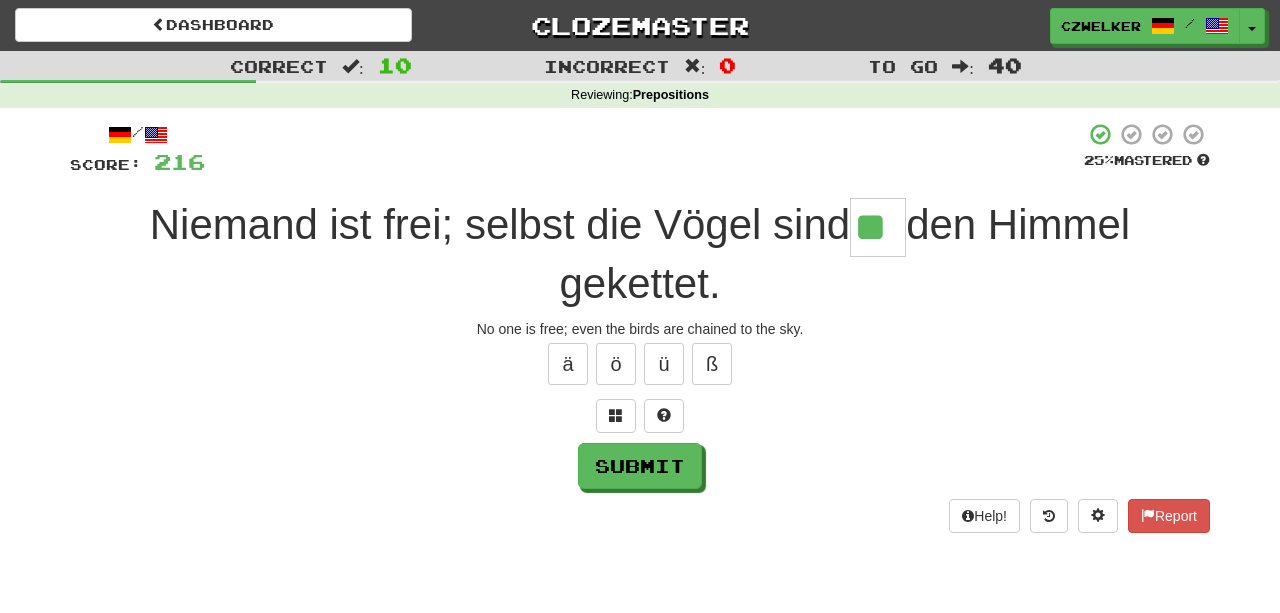 type on "**" 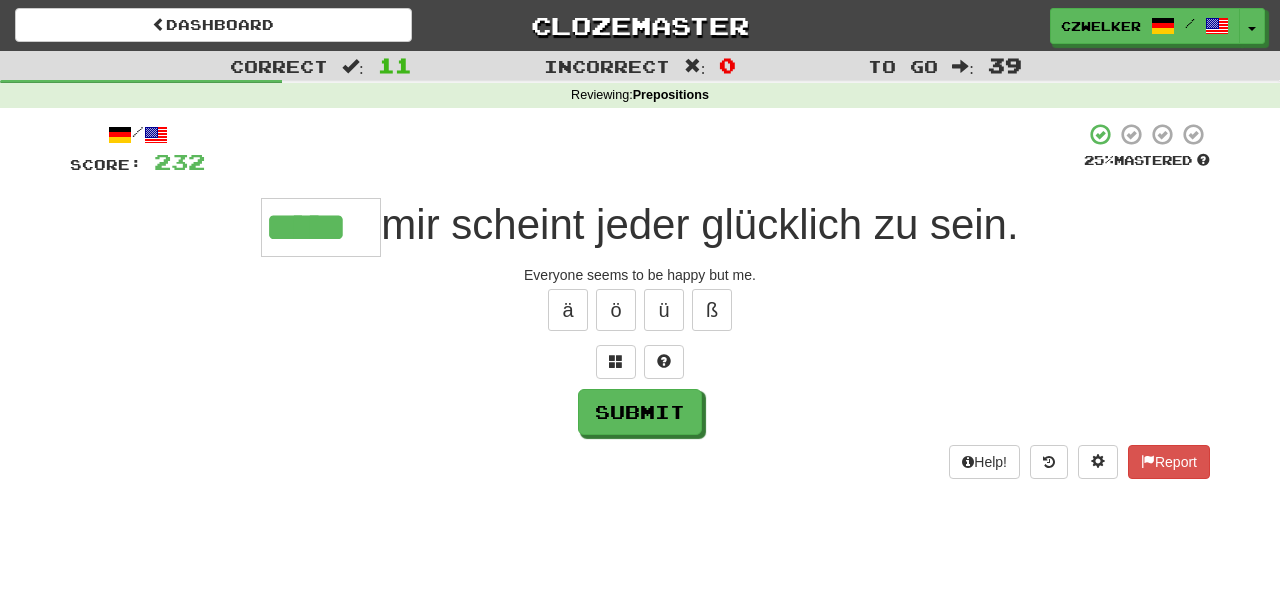type on "*****" 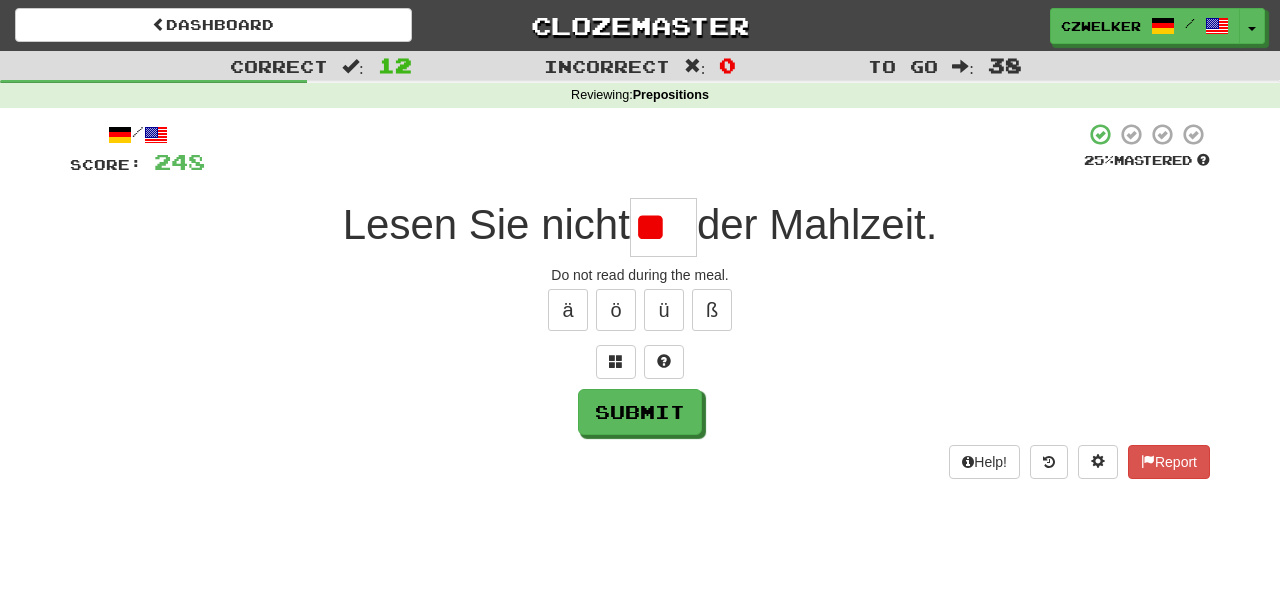 type on "*" 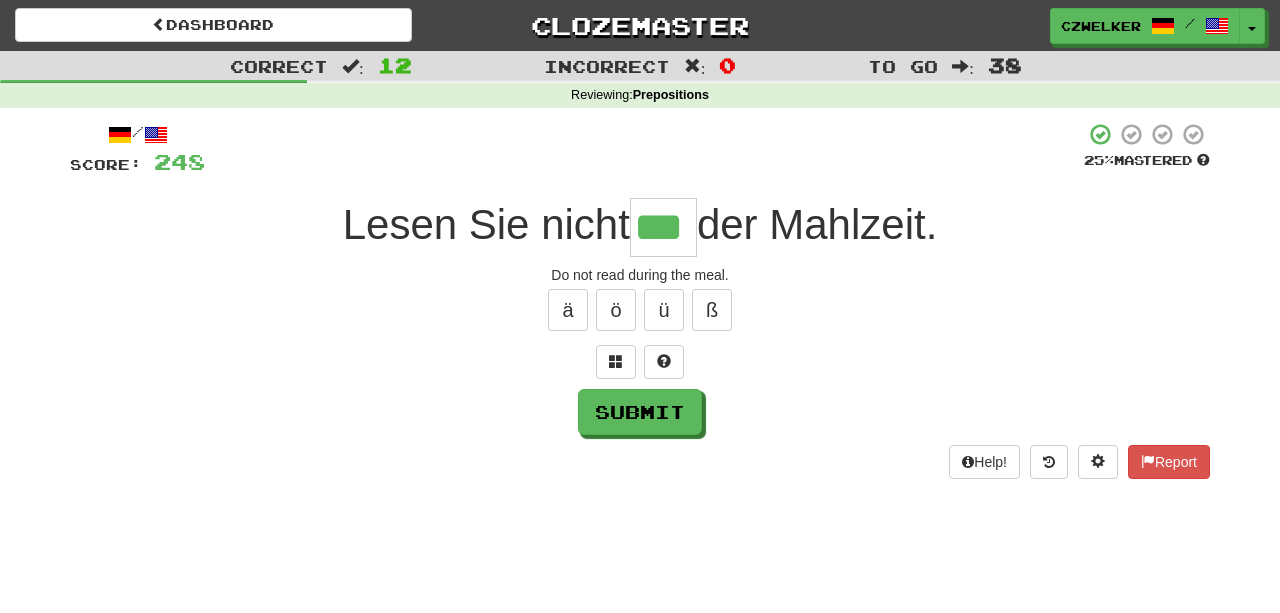 type on "***" 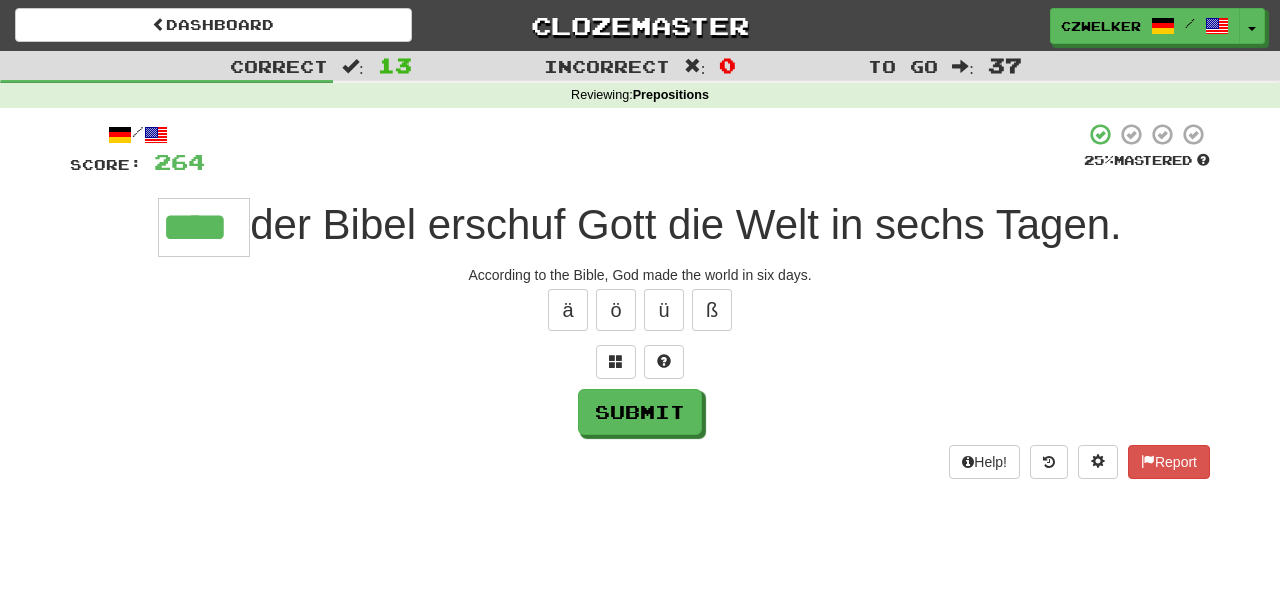 type on "****" 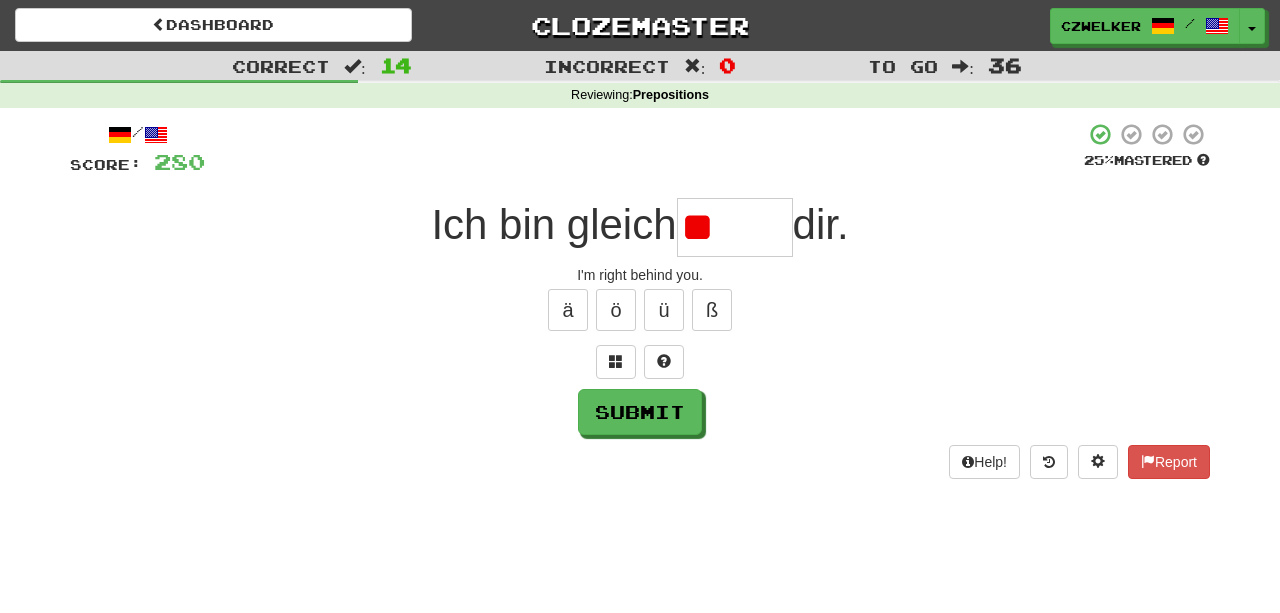 type on "*" 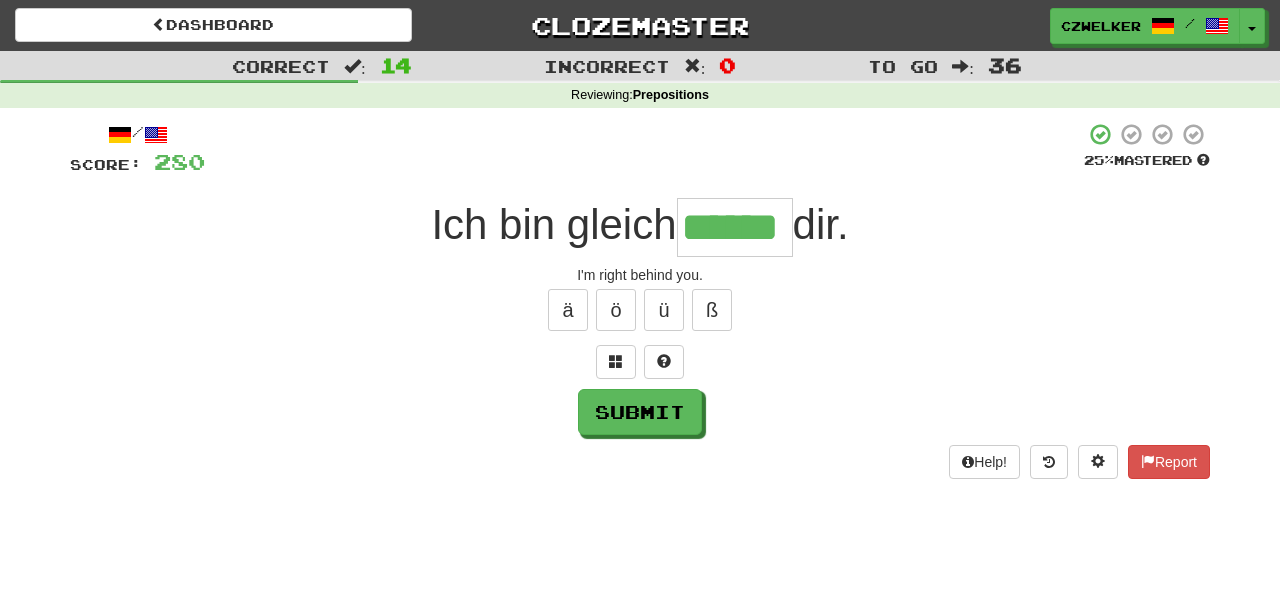 type on "******" 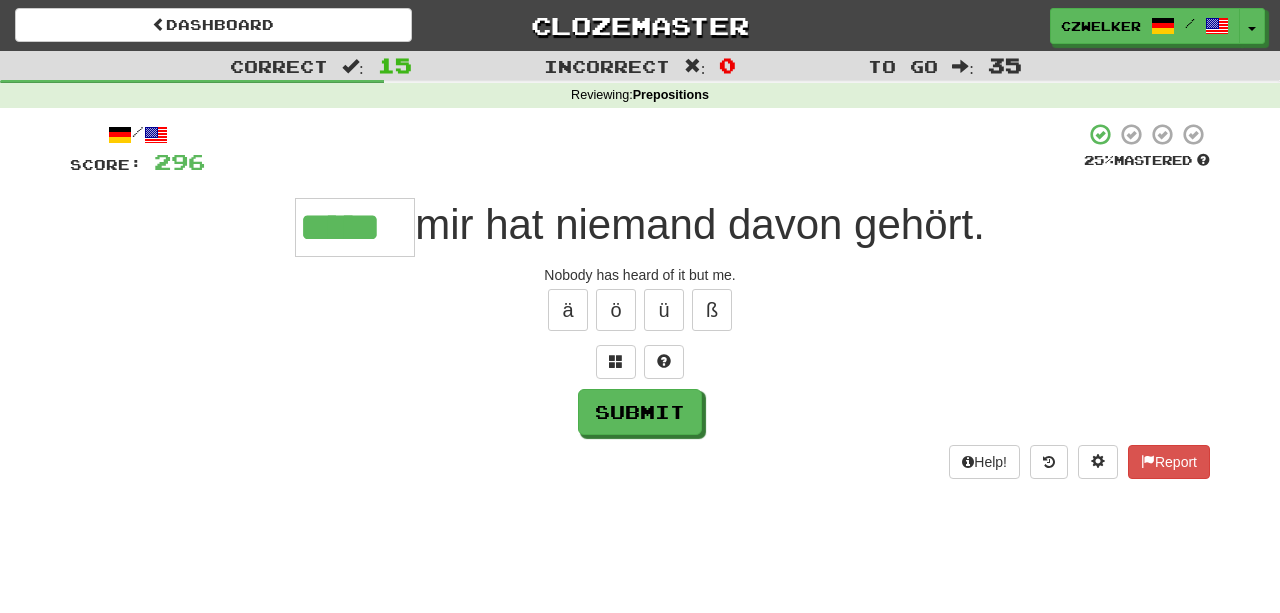 type on "*****" 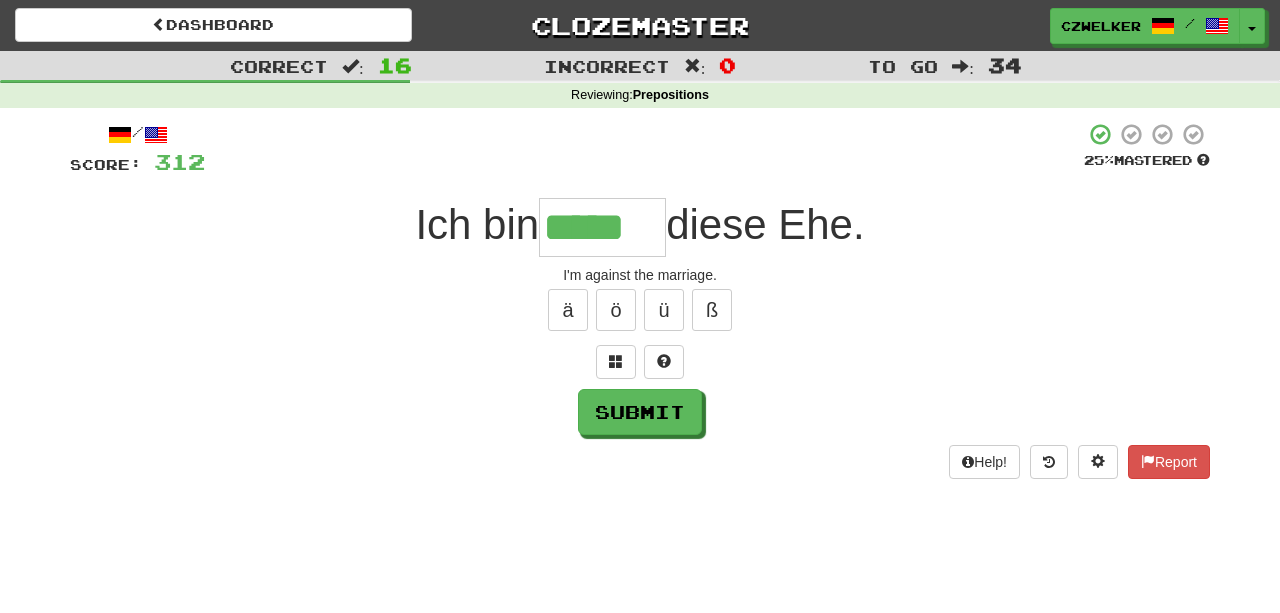 type on "*****" 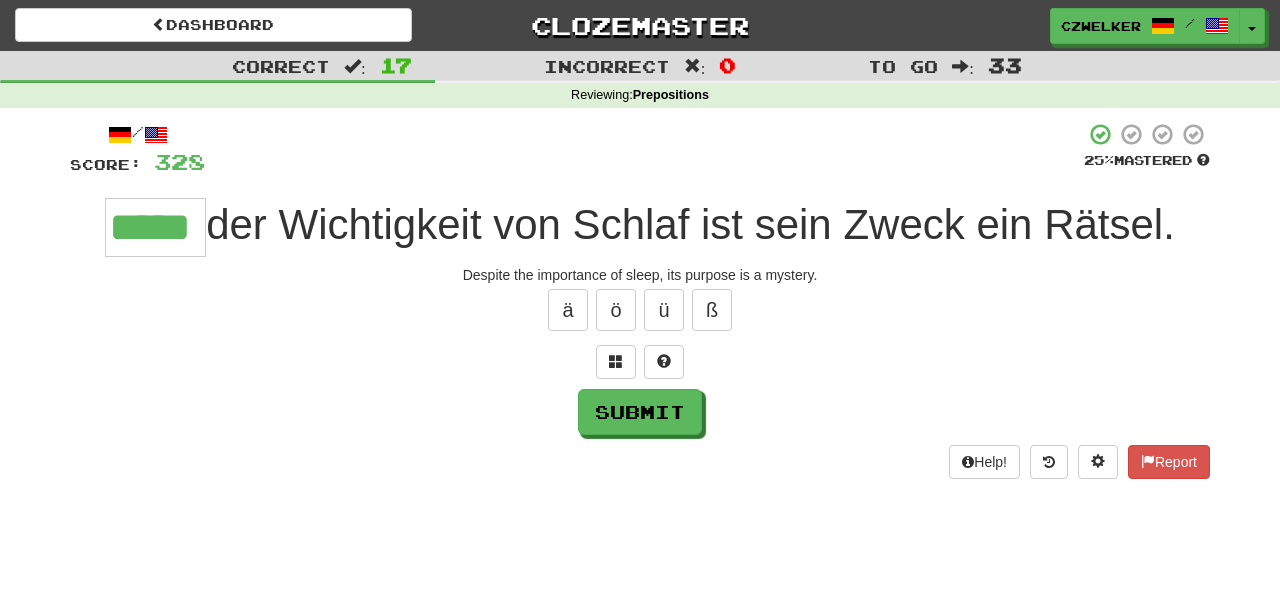 type on "*****" 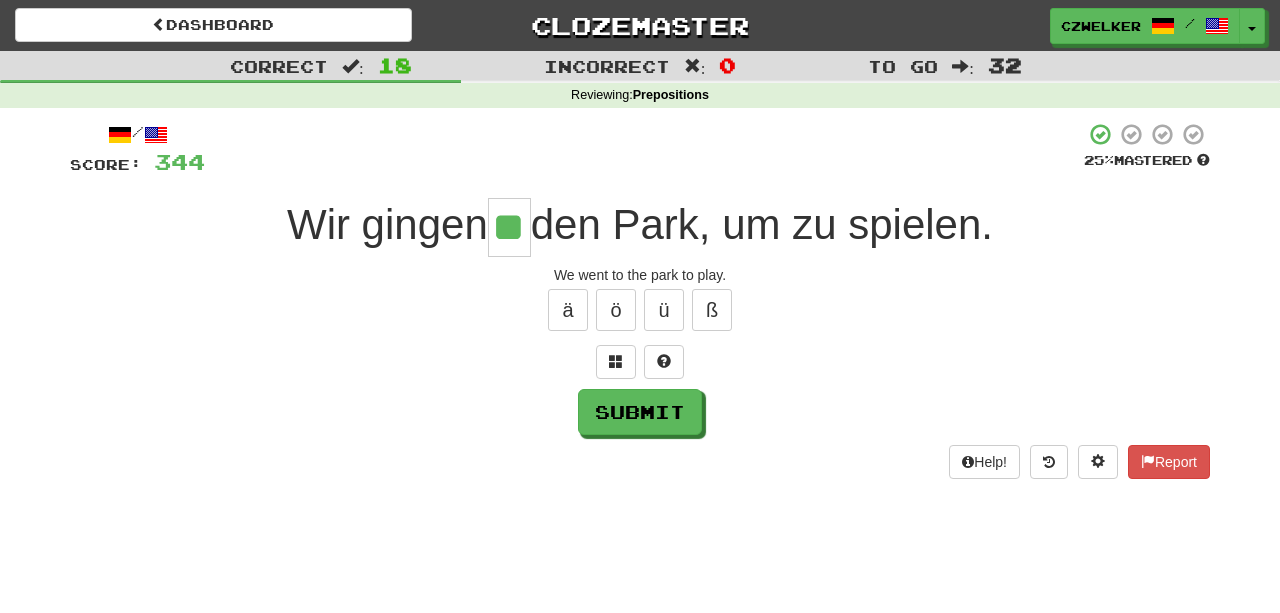type on "**" 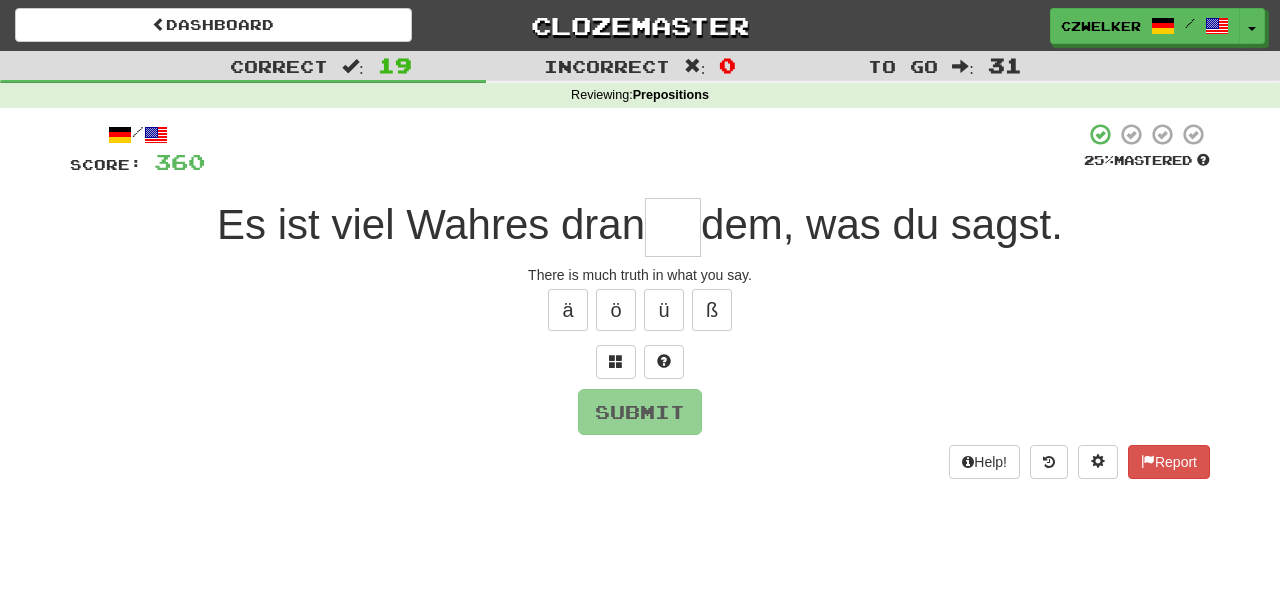 type on "*" 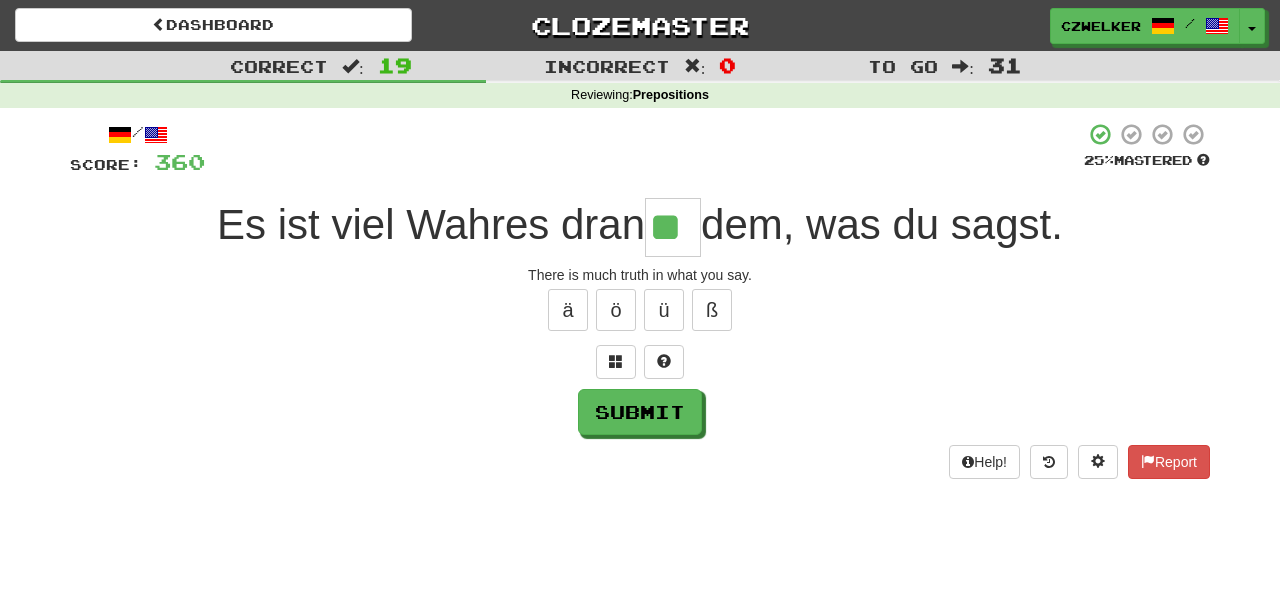 type on "**" 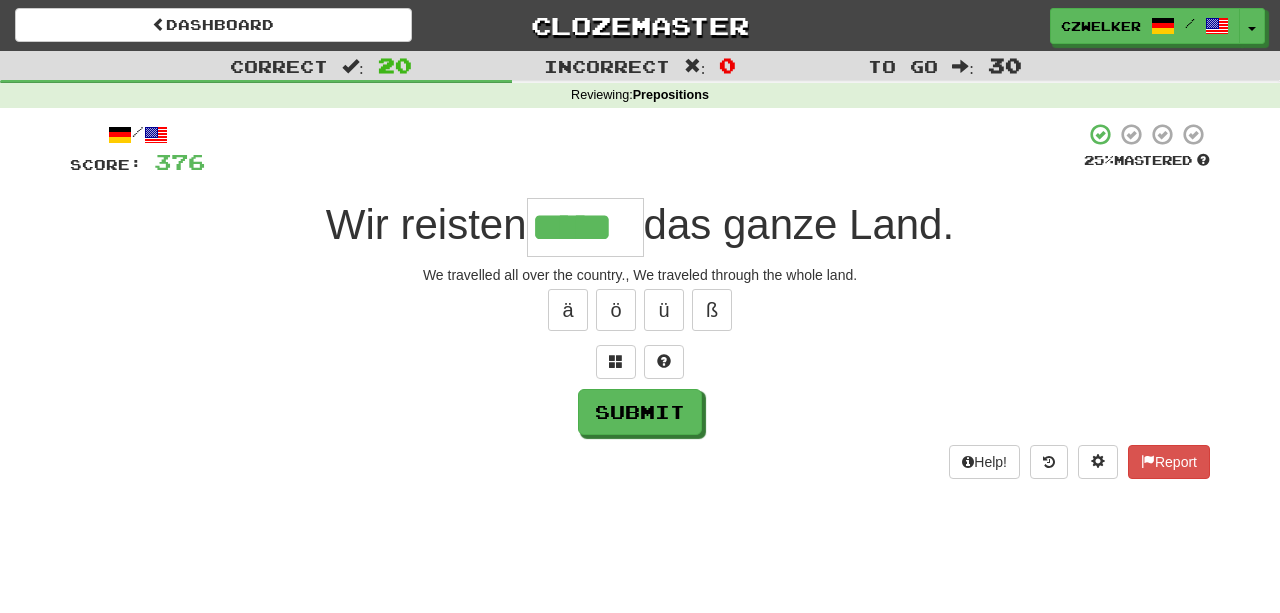 type on "*****" 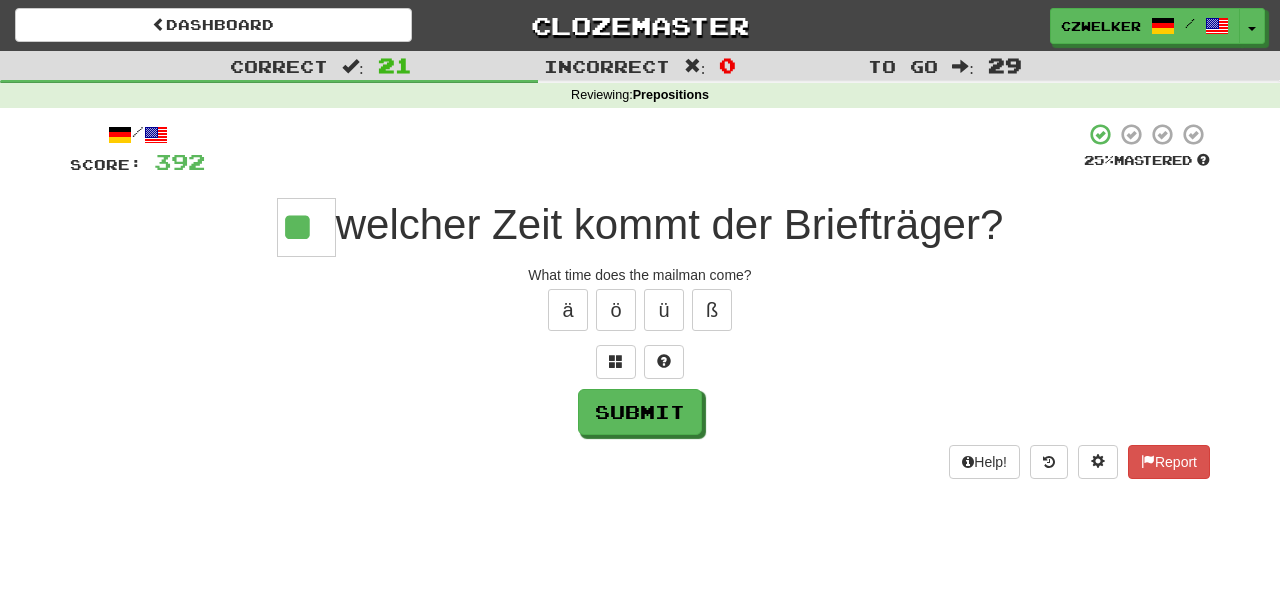 type on "**" 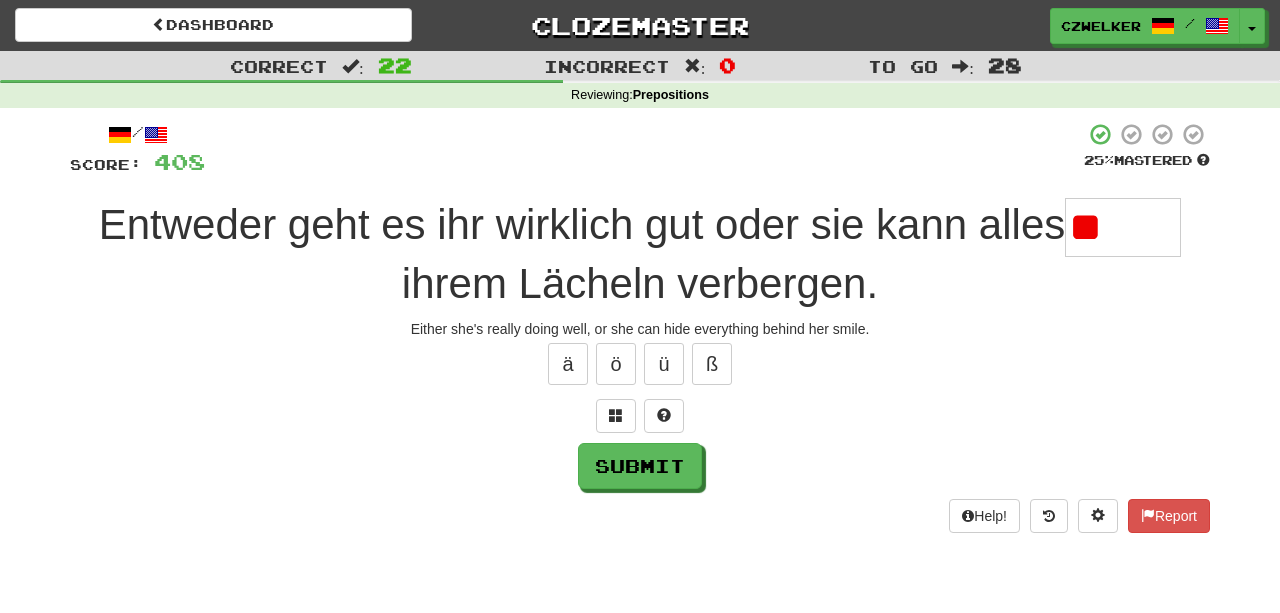 type on "*" 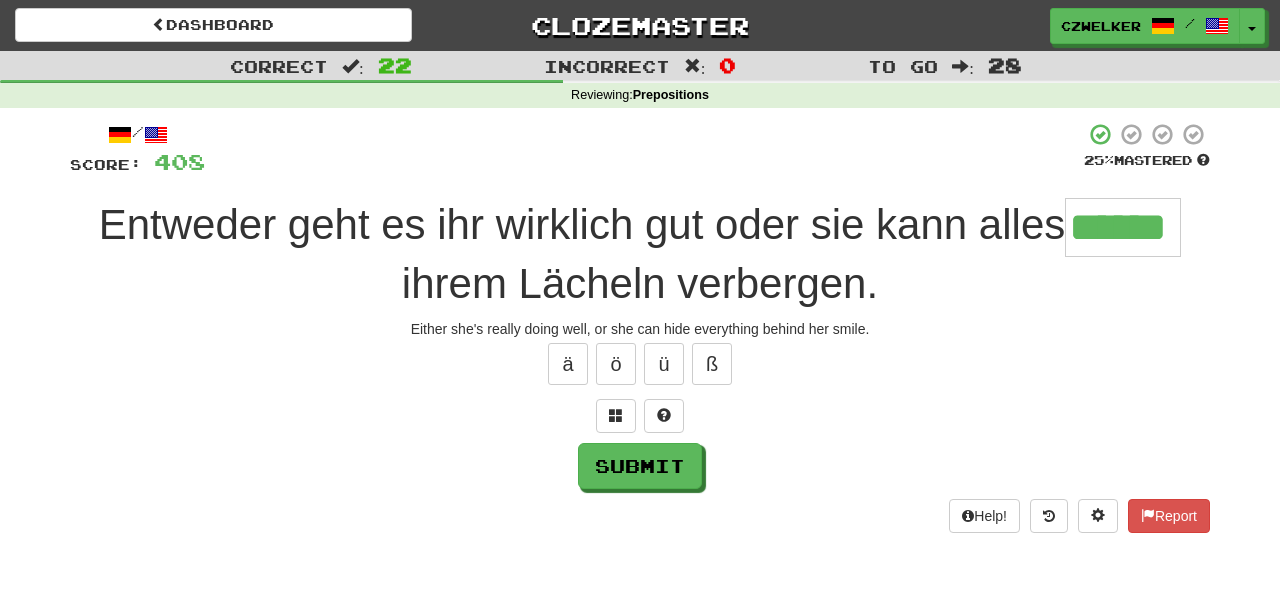type on "******" 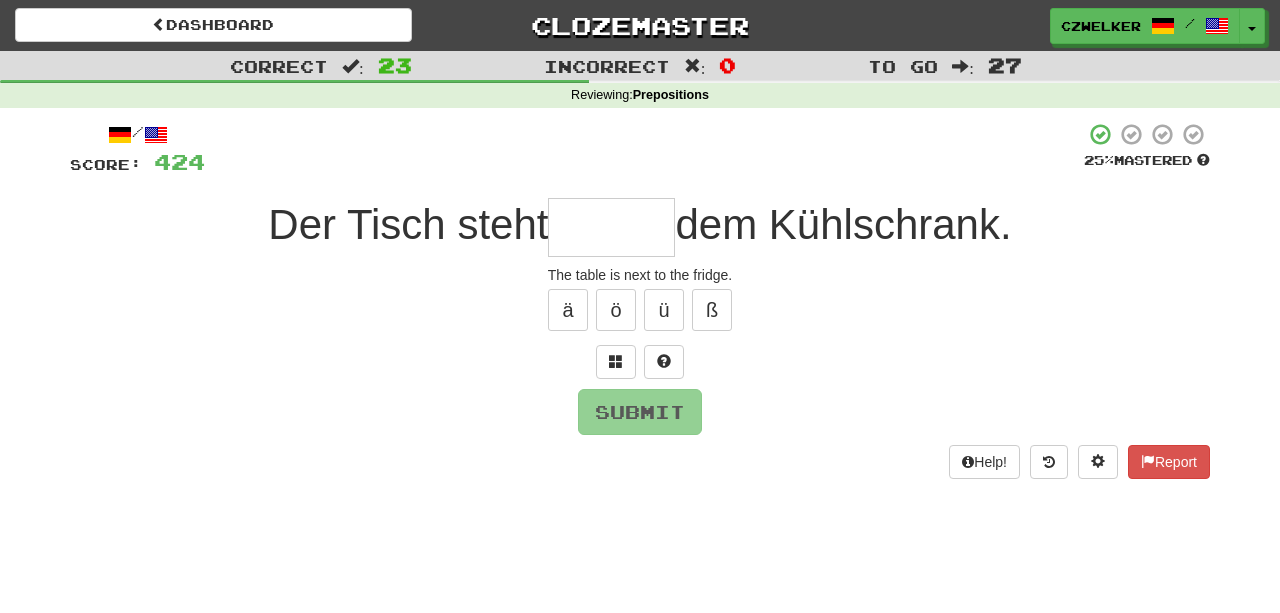 type on "*" 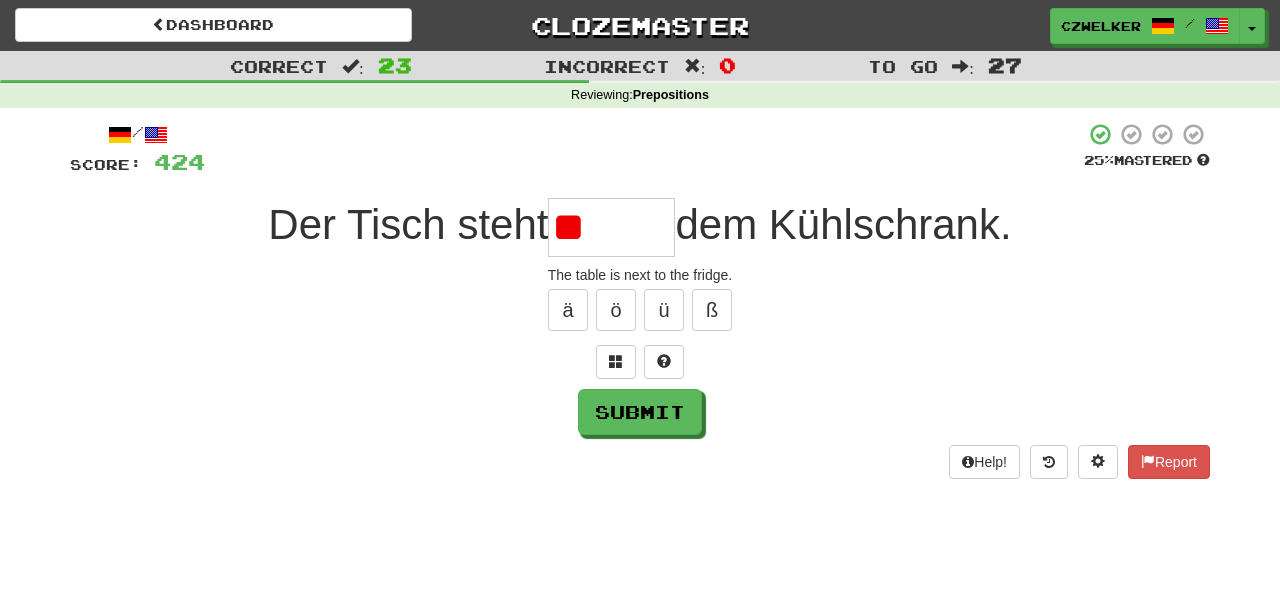 type on "*" 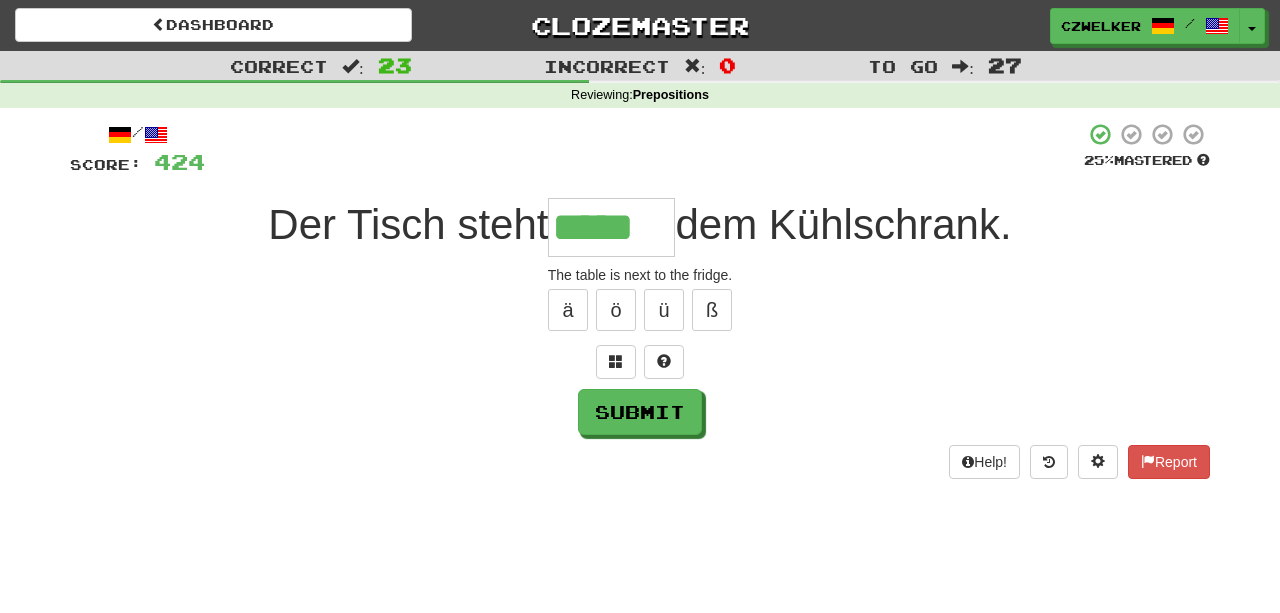 type on "*****" 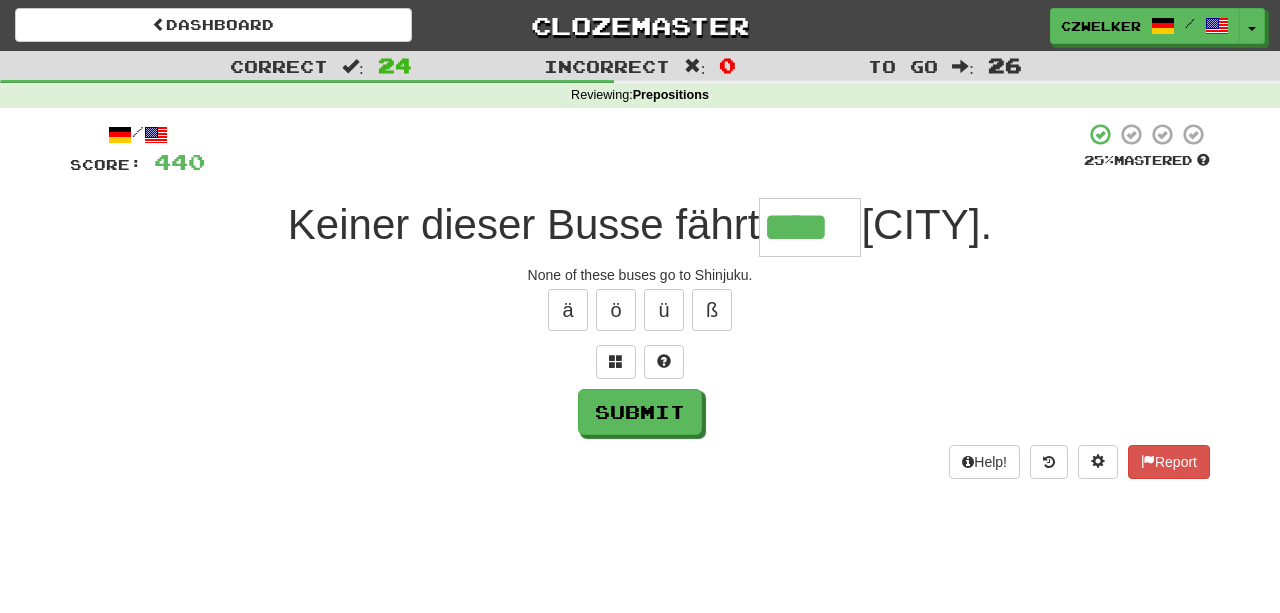 type on "****" 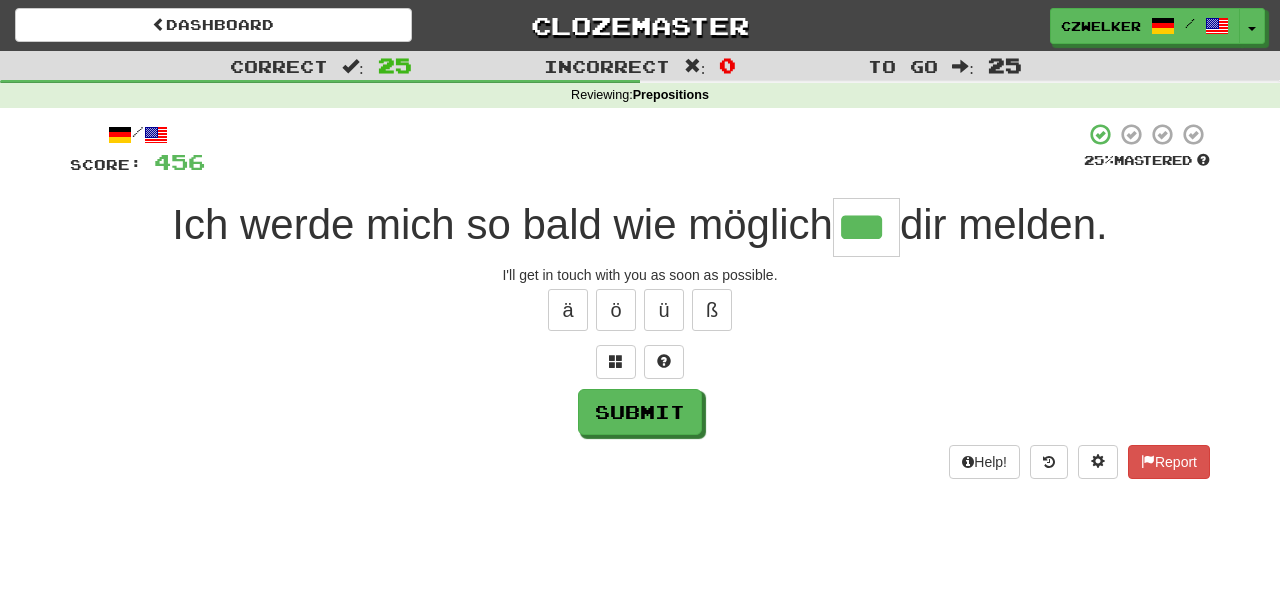 type on "***" 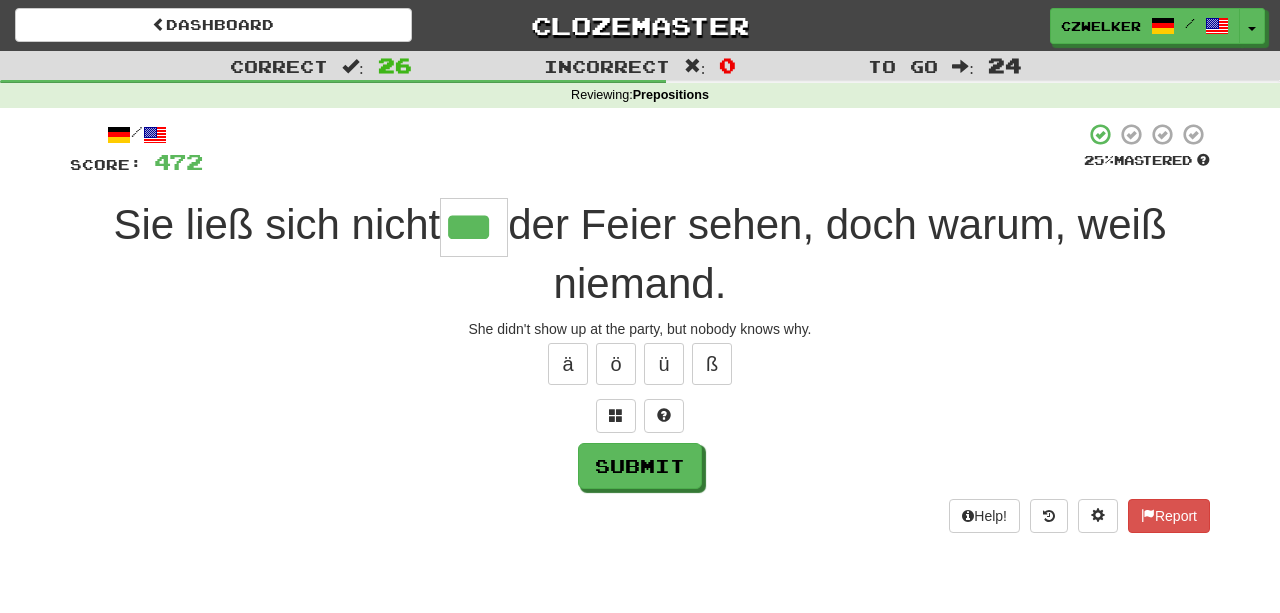 type on "***" 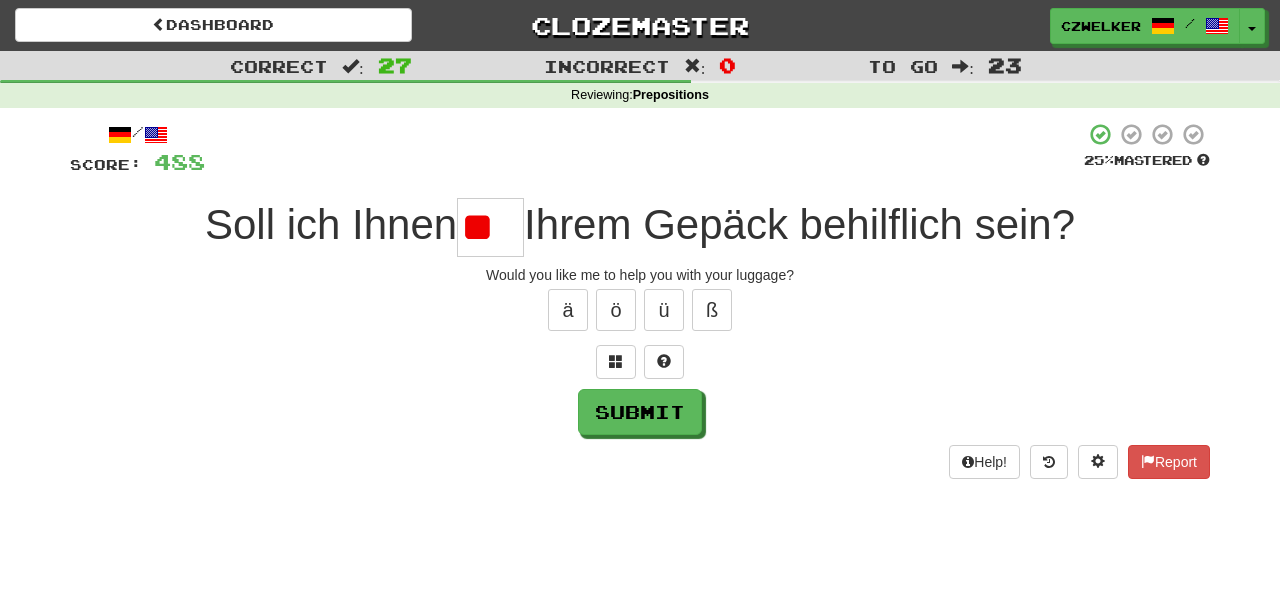 type on "*" 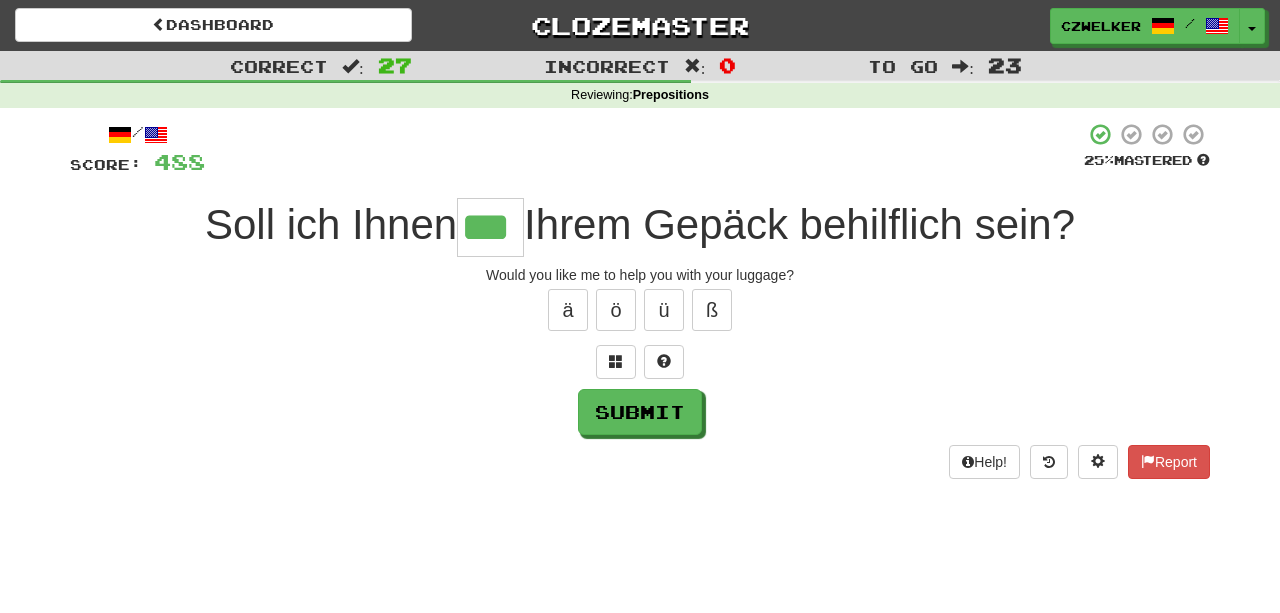 type on "***" 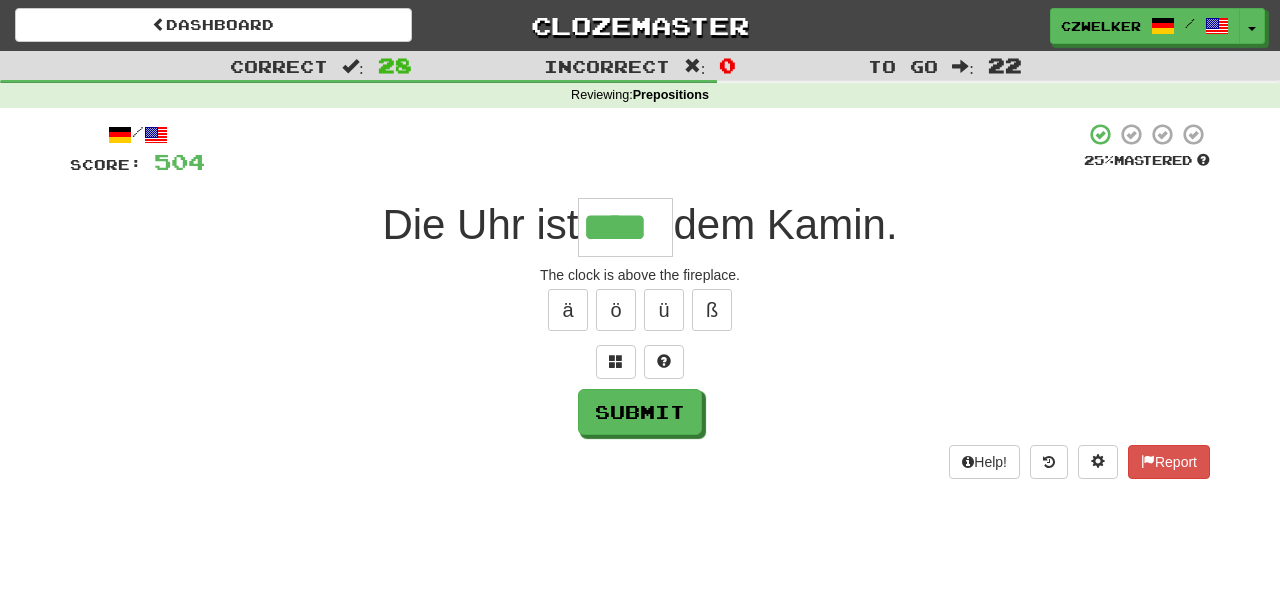 type on "****" 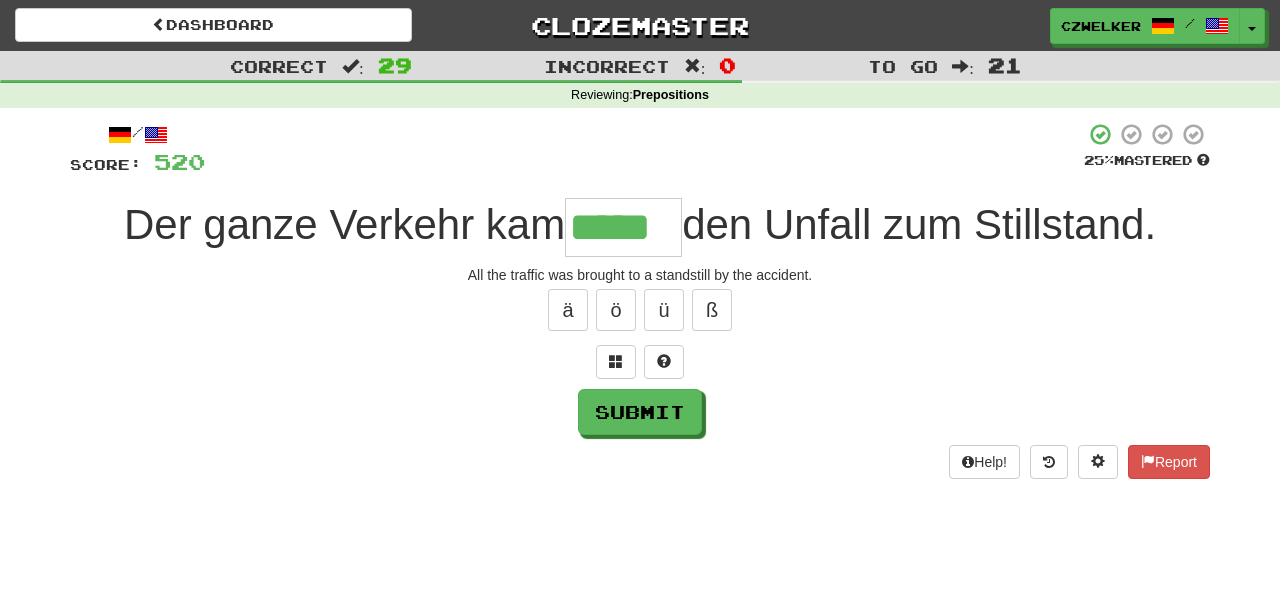 type on "*****" 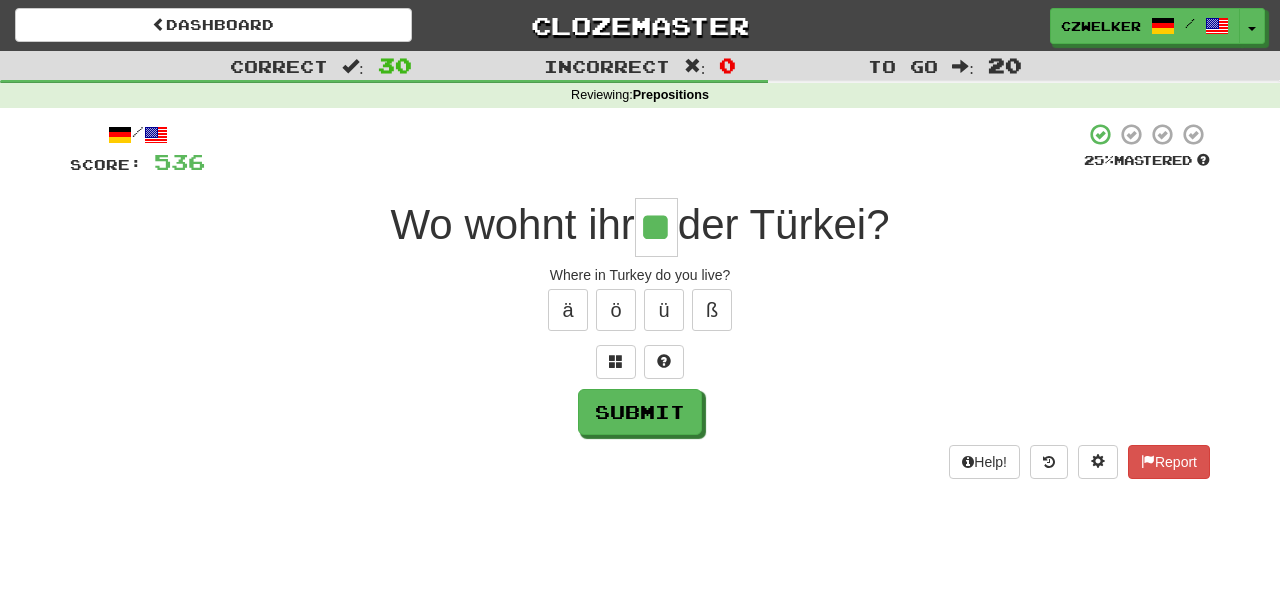 type on "**" 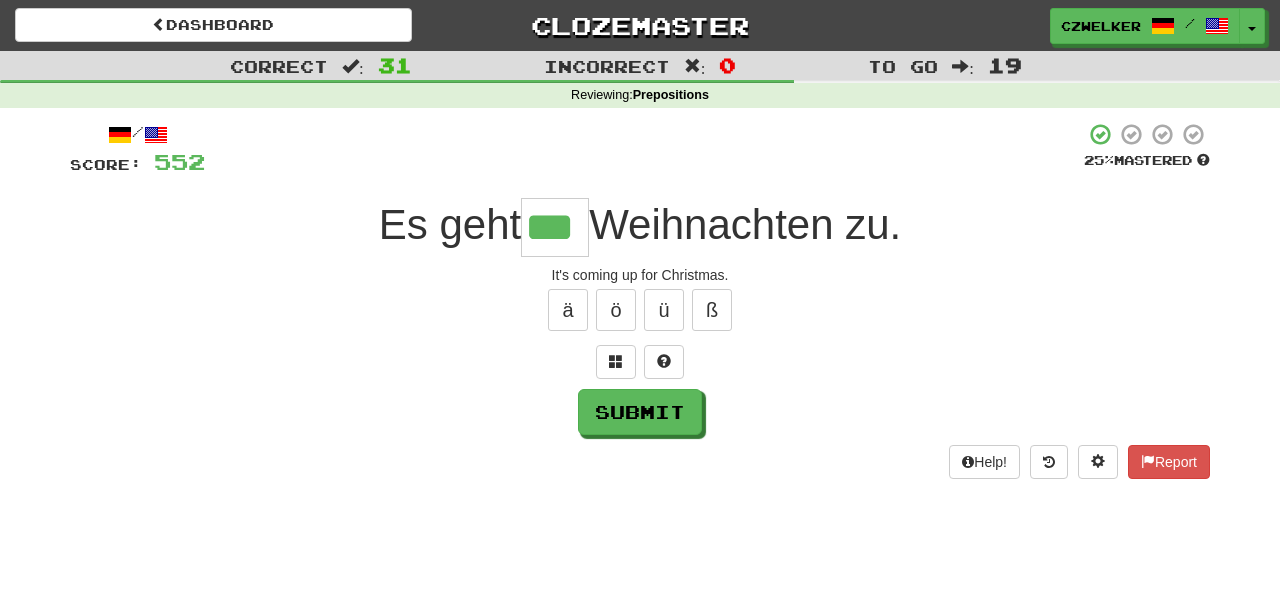 type on "***" 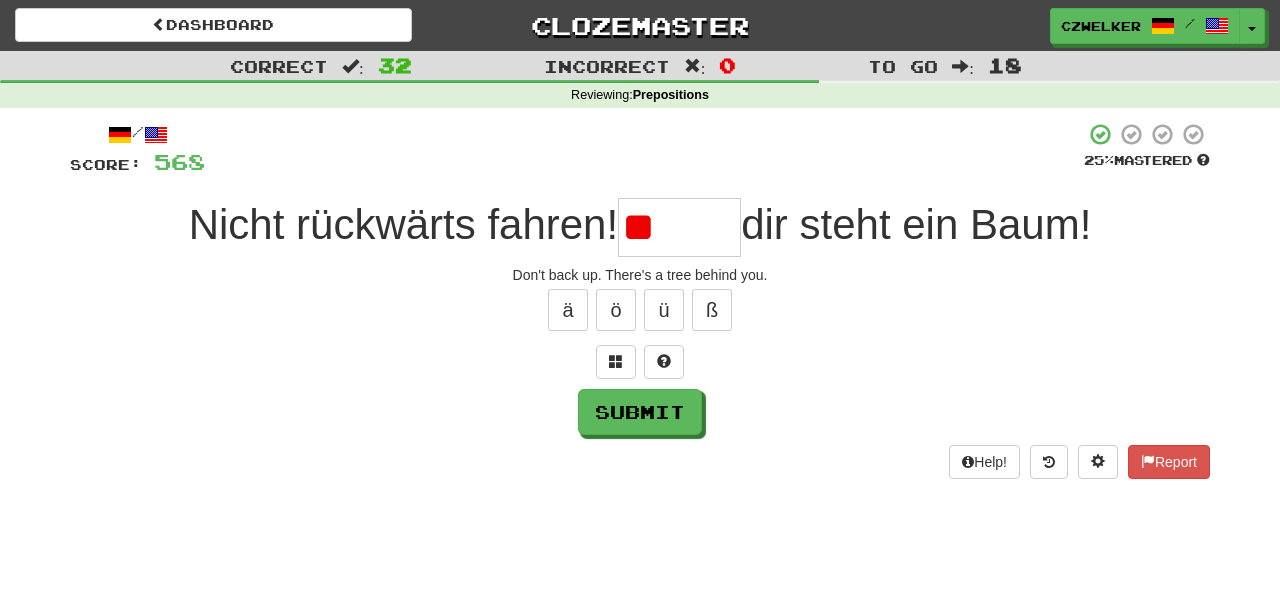 type on "*" 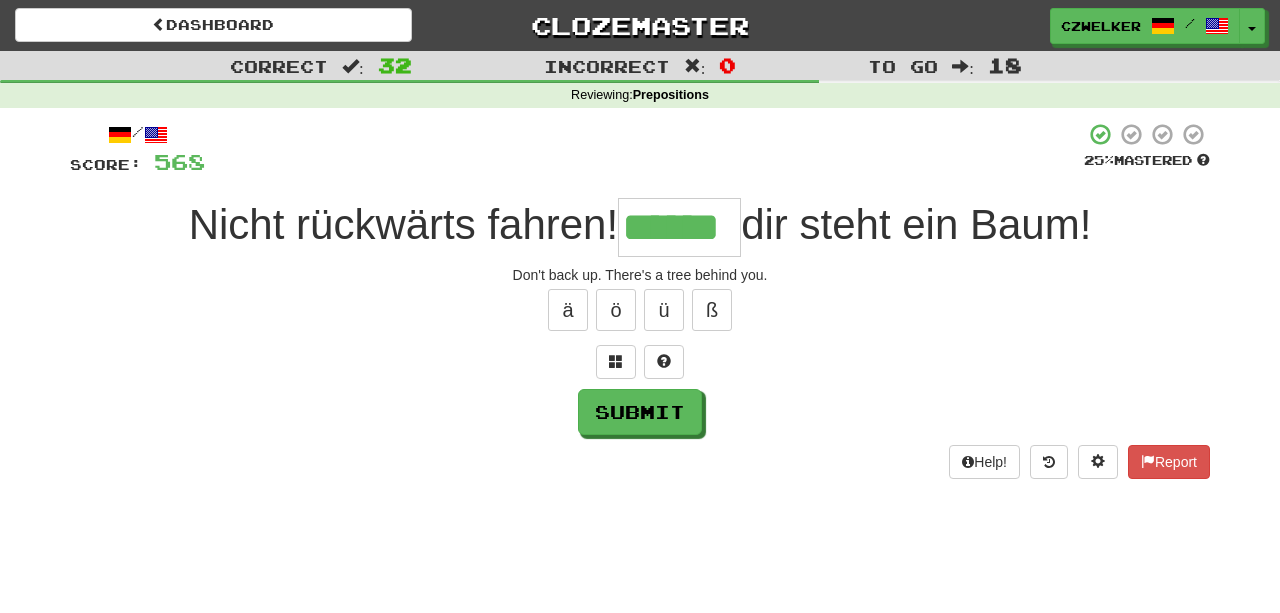 type on "******" 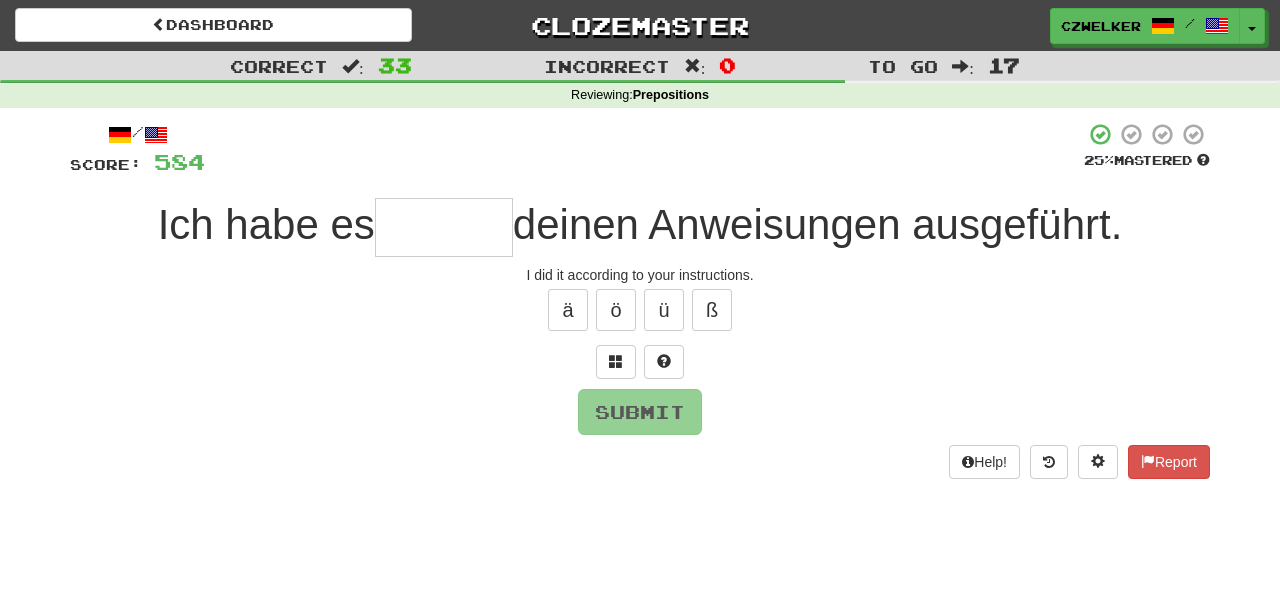 type on "*" 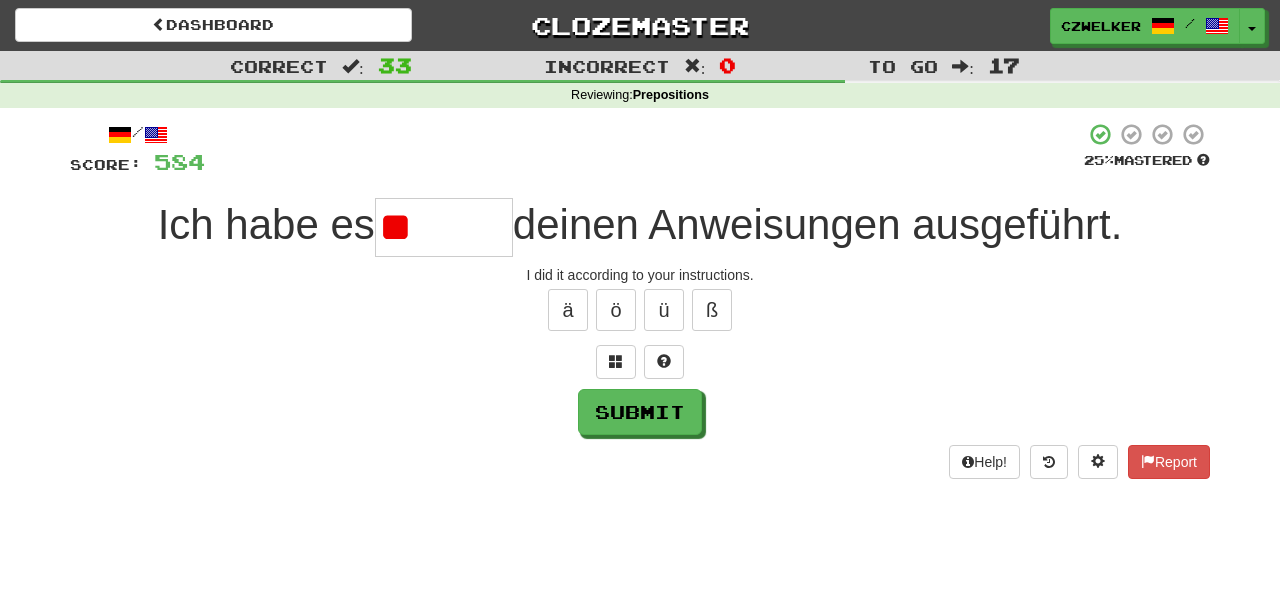 type on "*" 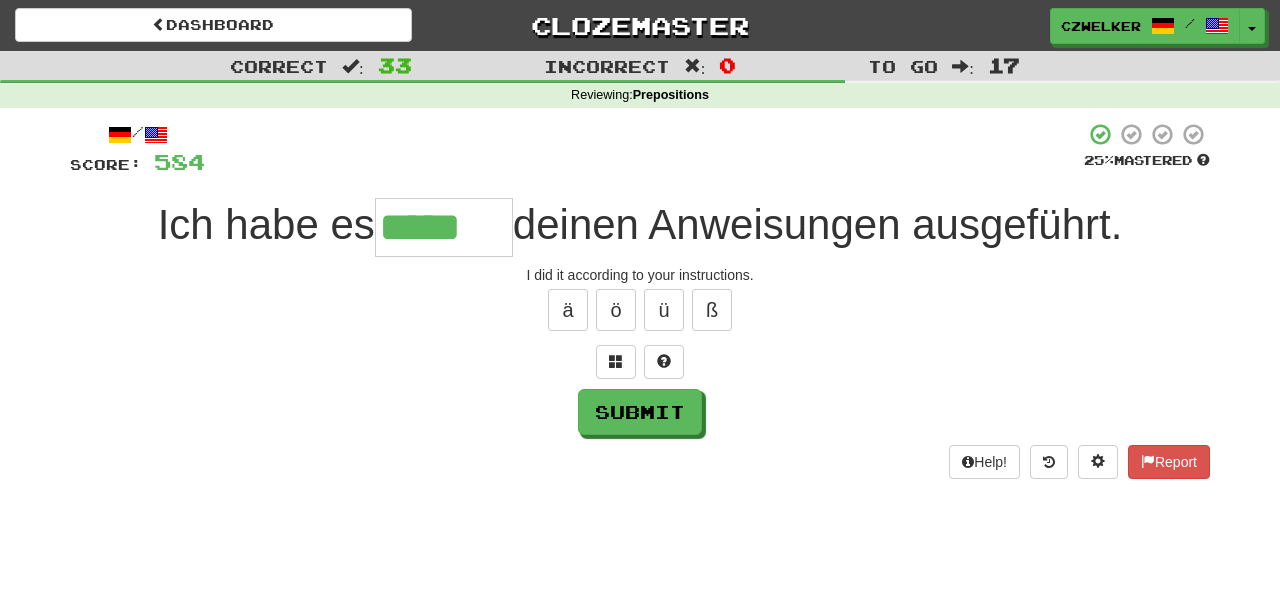 type on "*****" 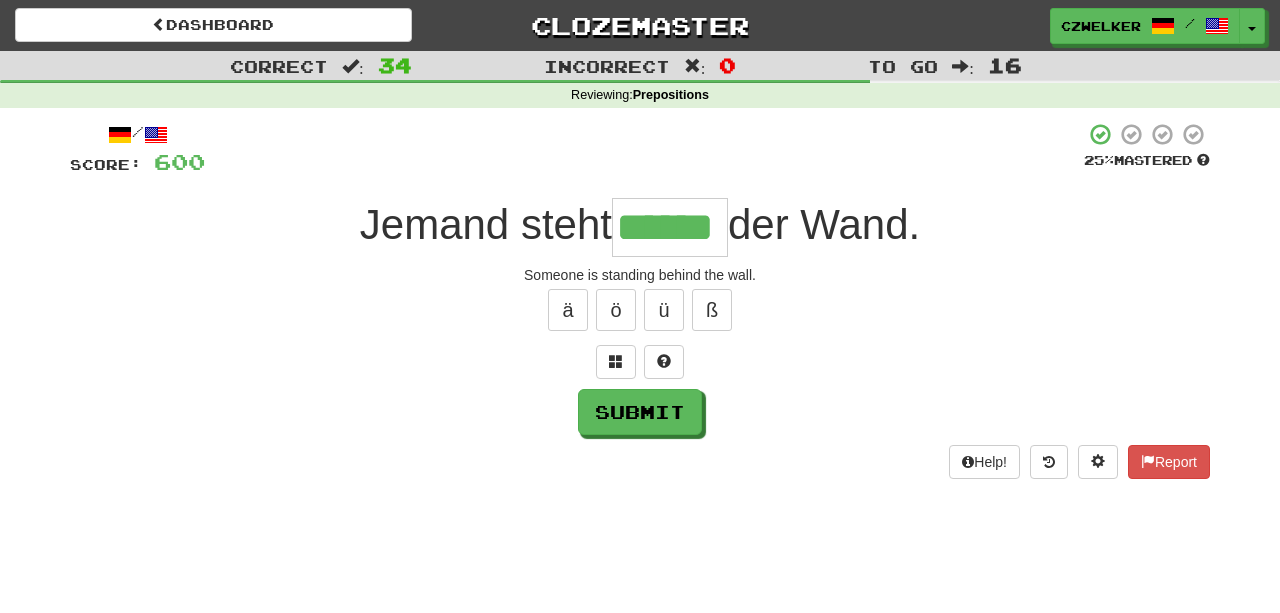 type on "******" 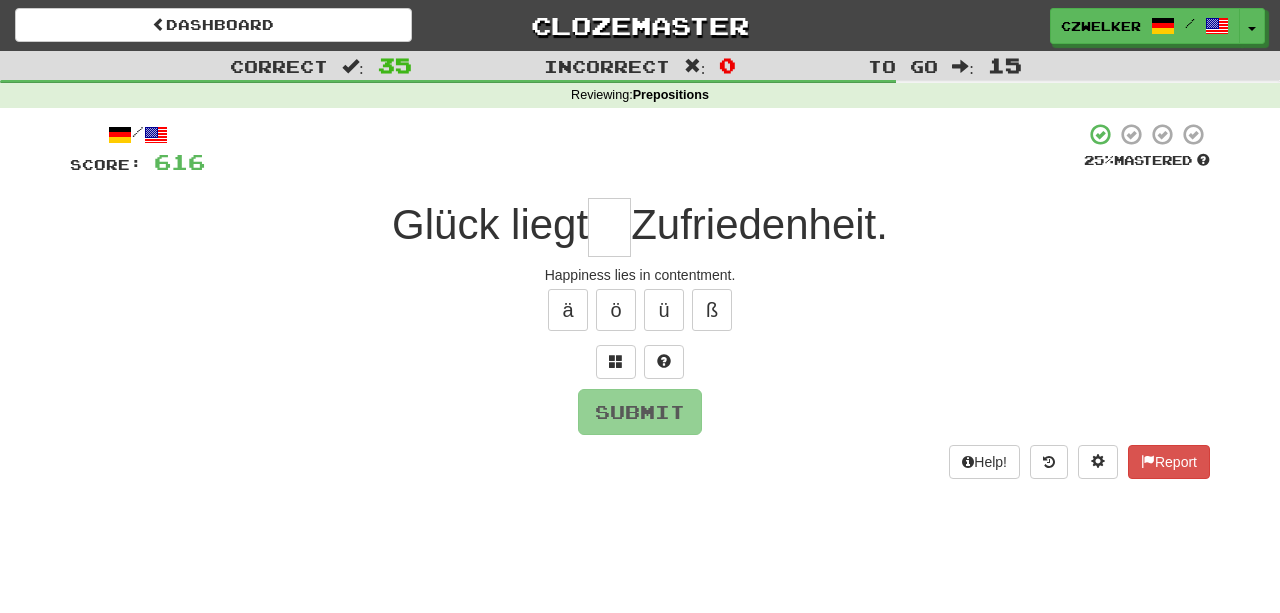 type on "*" 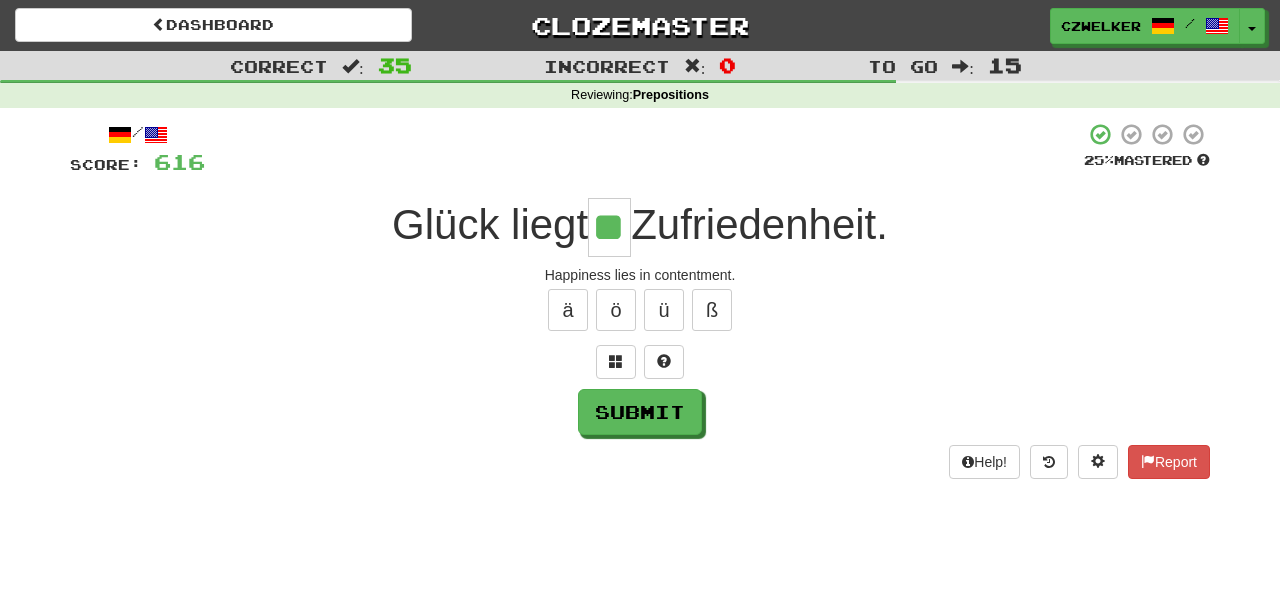 type on "**" 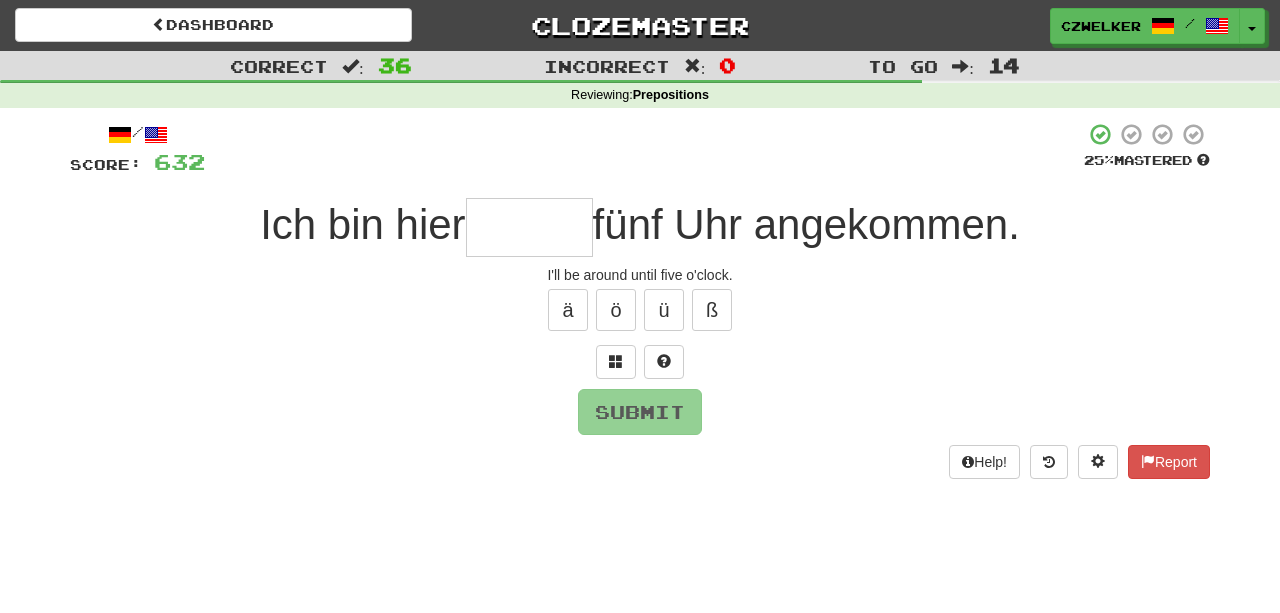 type on "*" 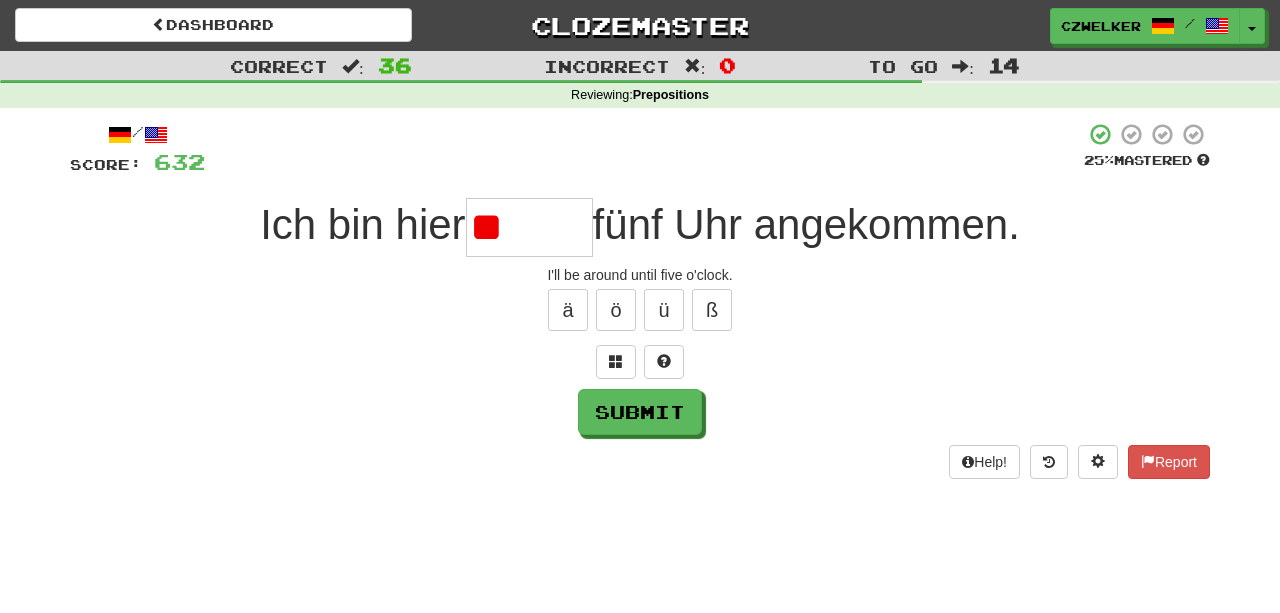 type on "*" 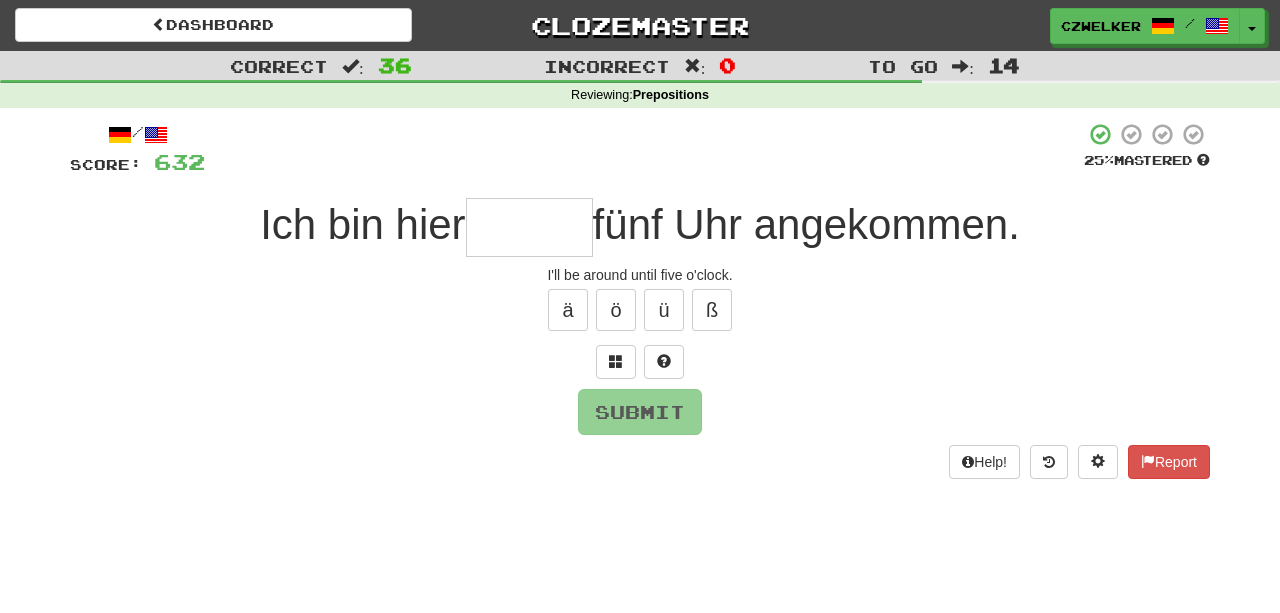 type on "*" 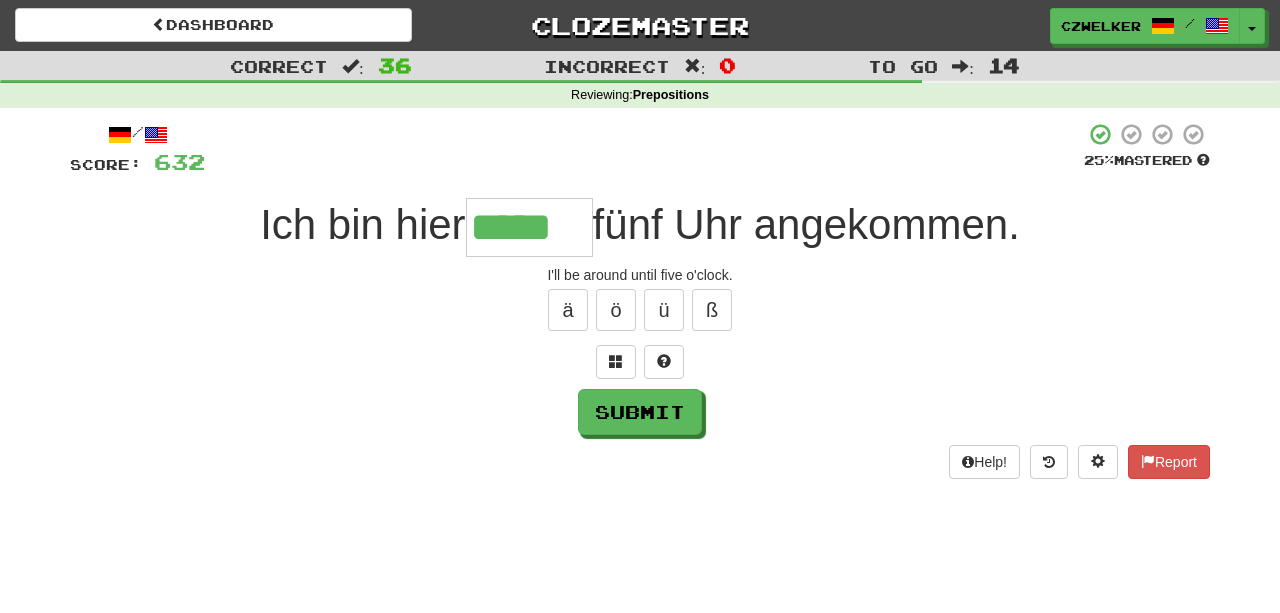 type on "*****" 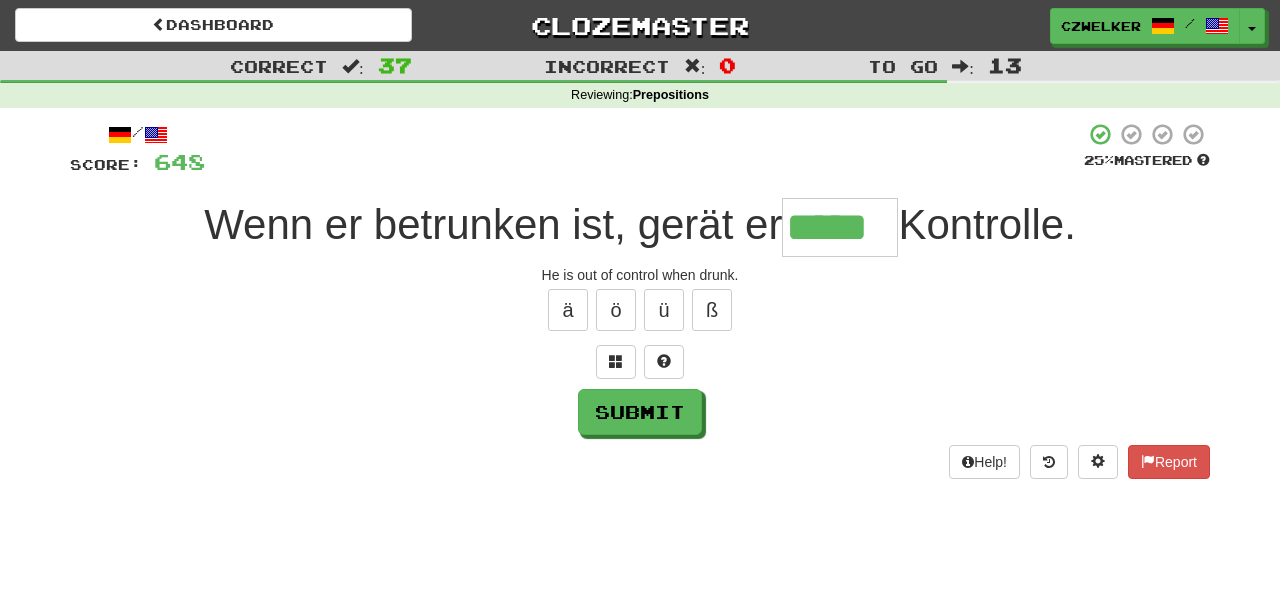 type on "*****" 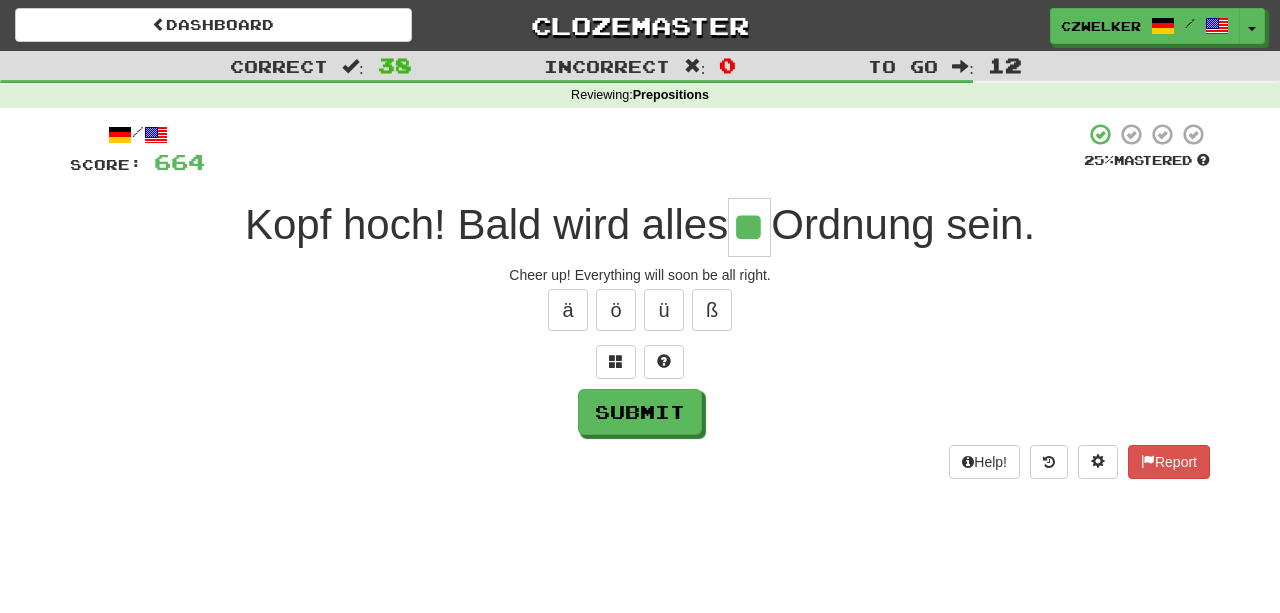 type on "**" 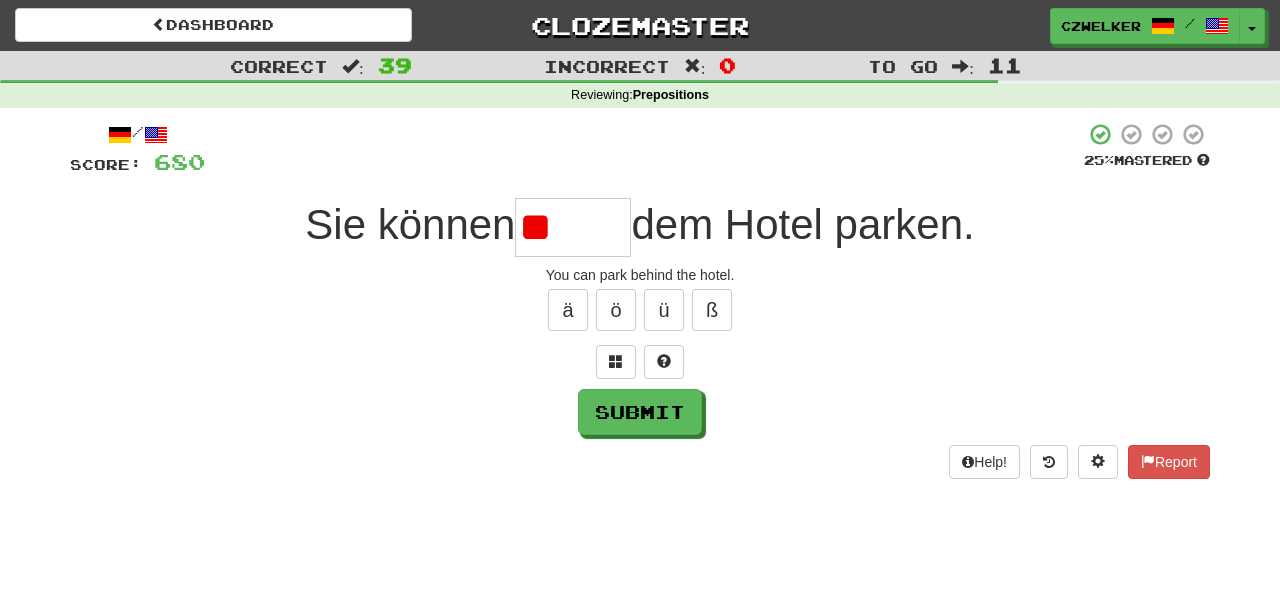 type on "*" 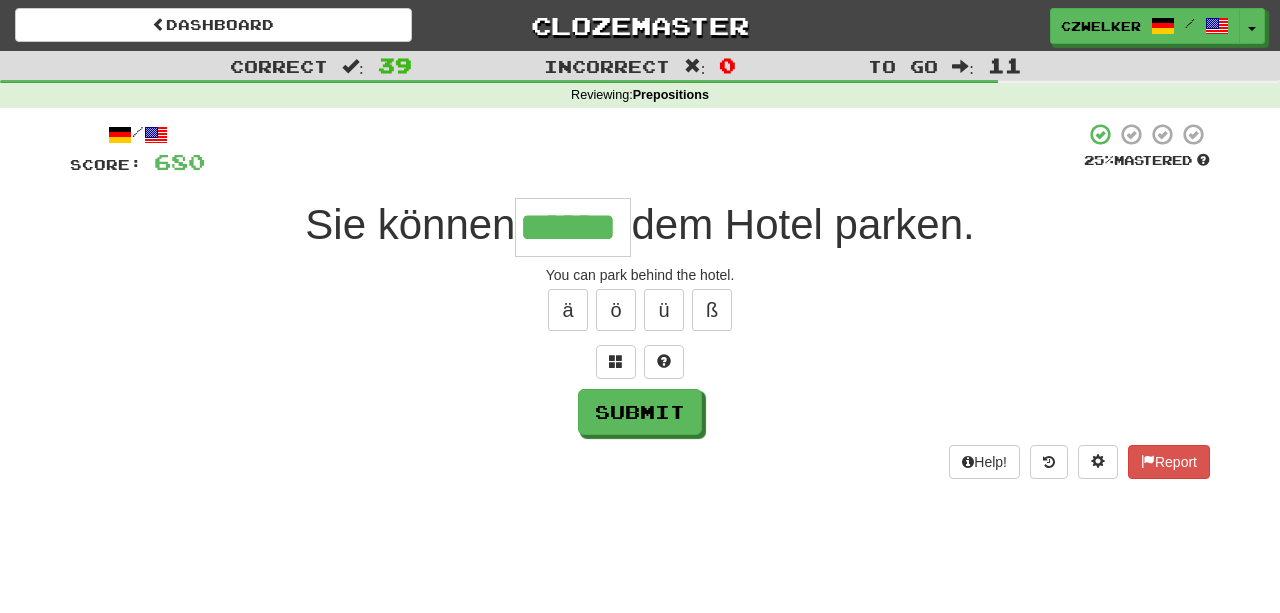 type on "******" 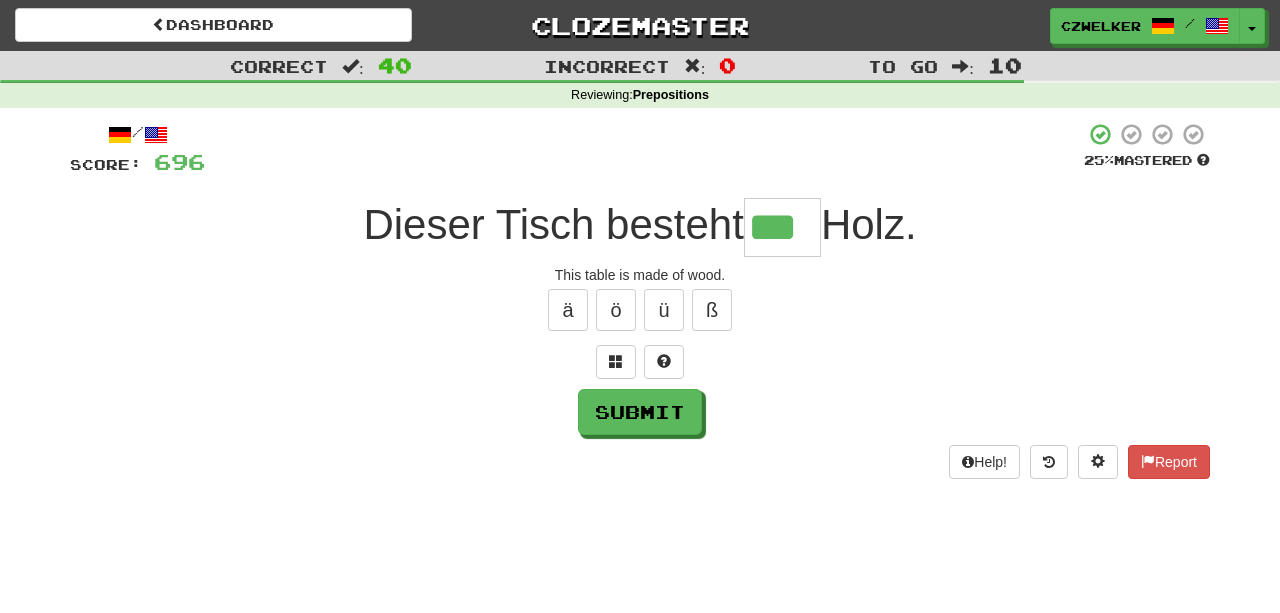 type on "***" 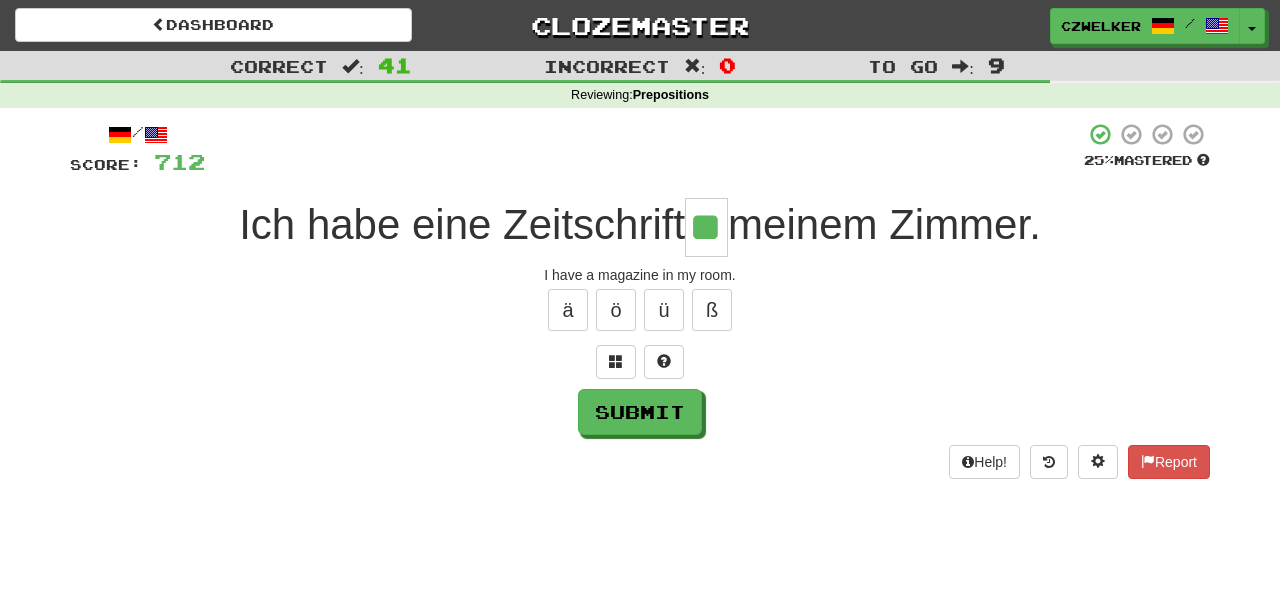 type on "**" 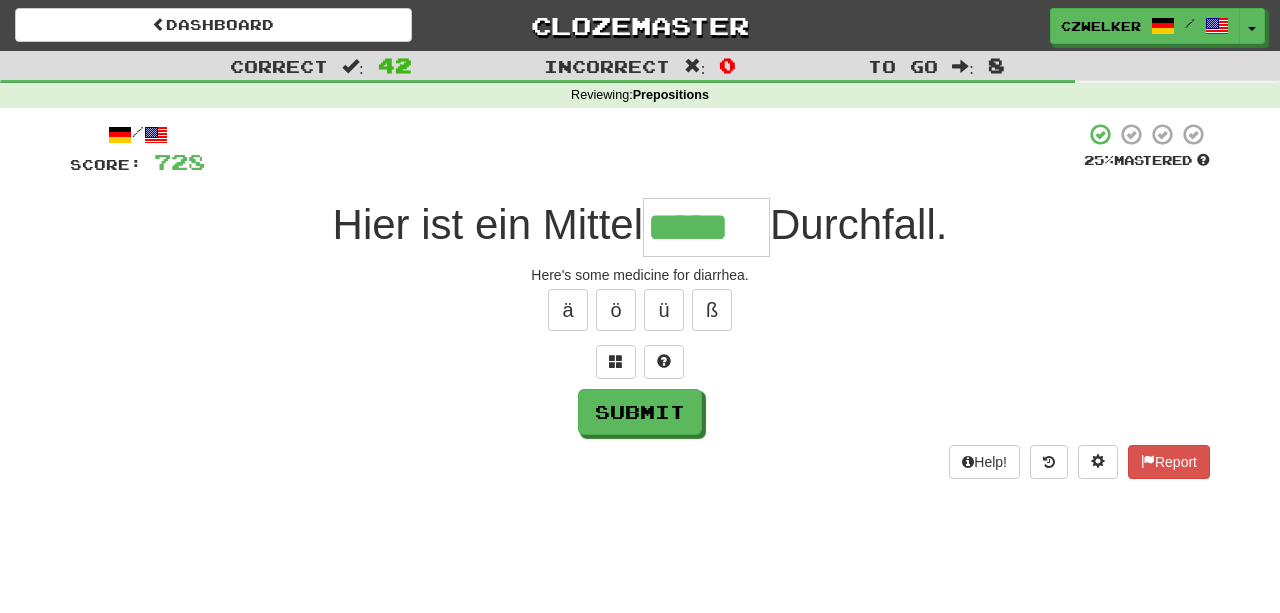 type on "*****" 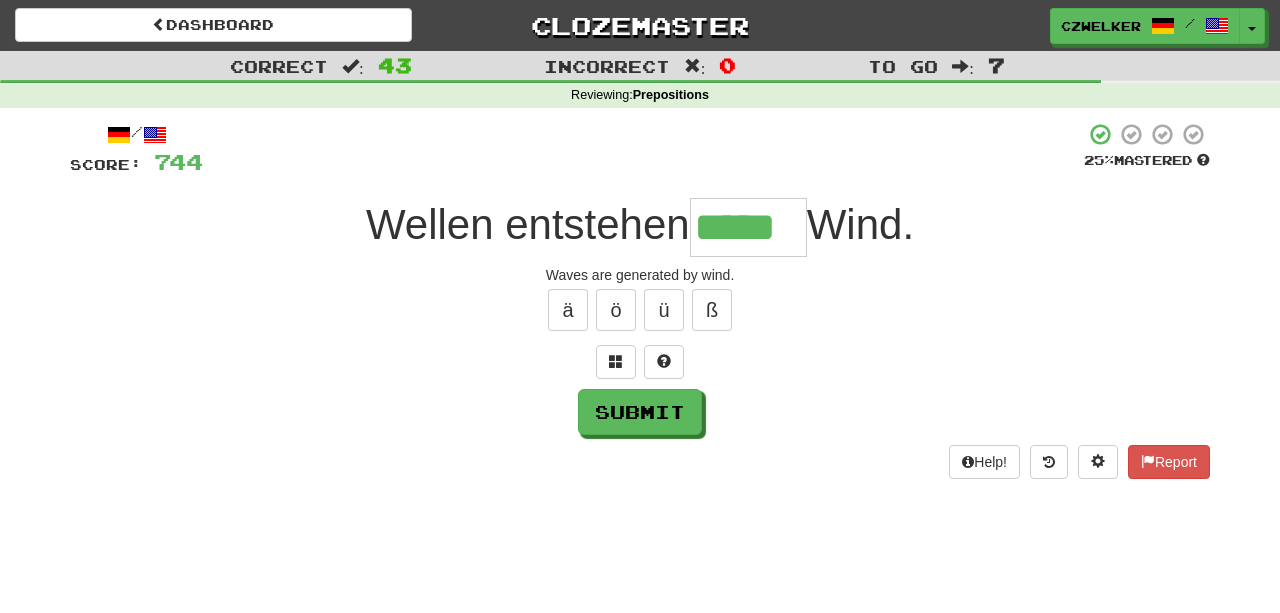 type on "*****" 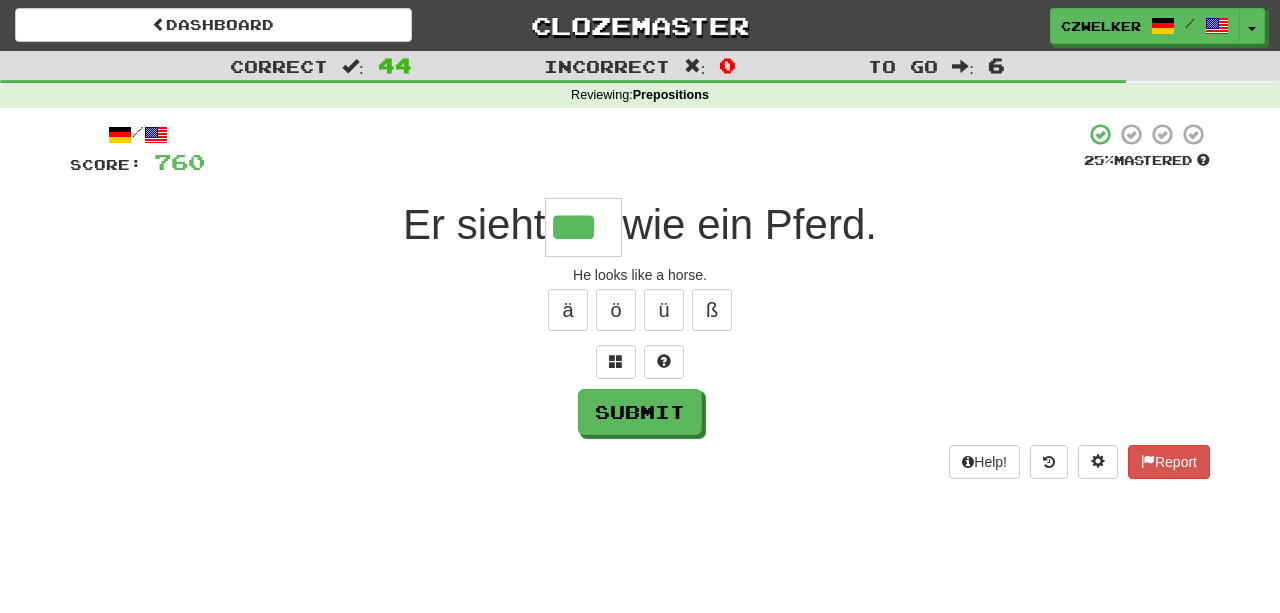 type on "***" 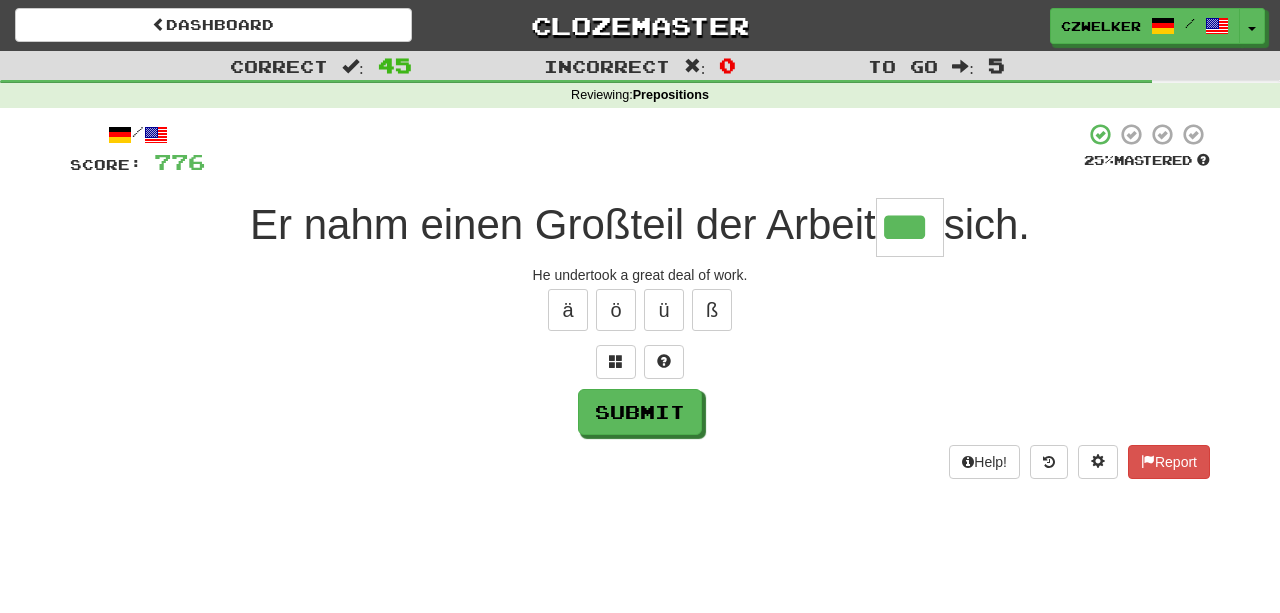 type on "***" 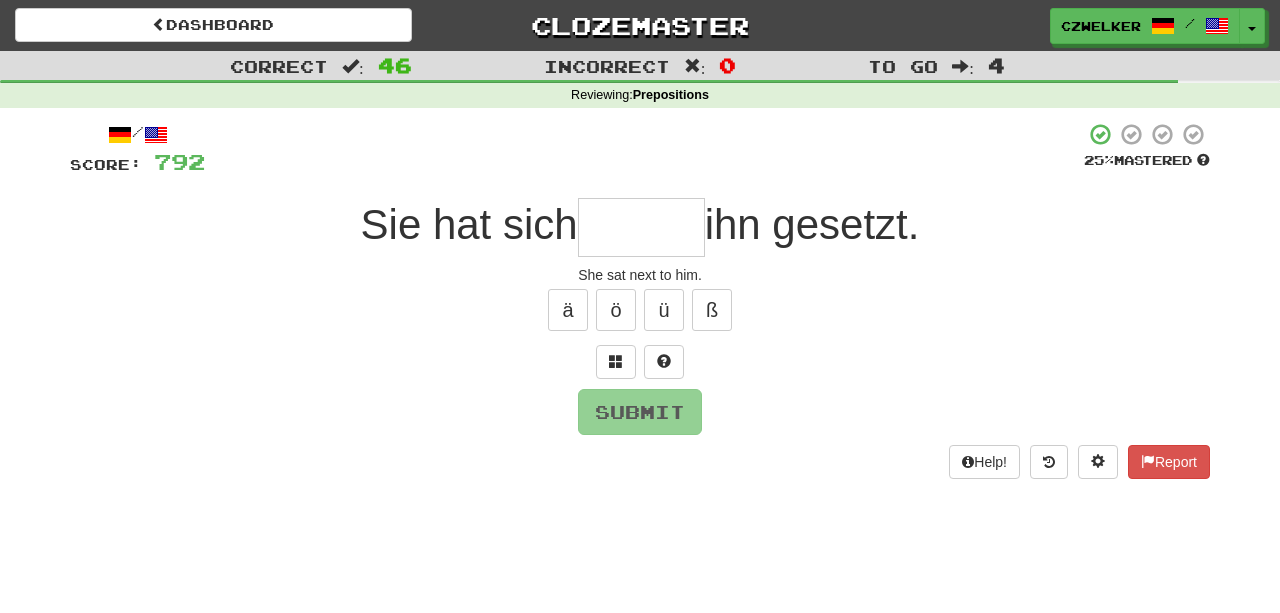 type on "*" 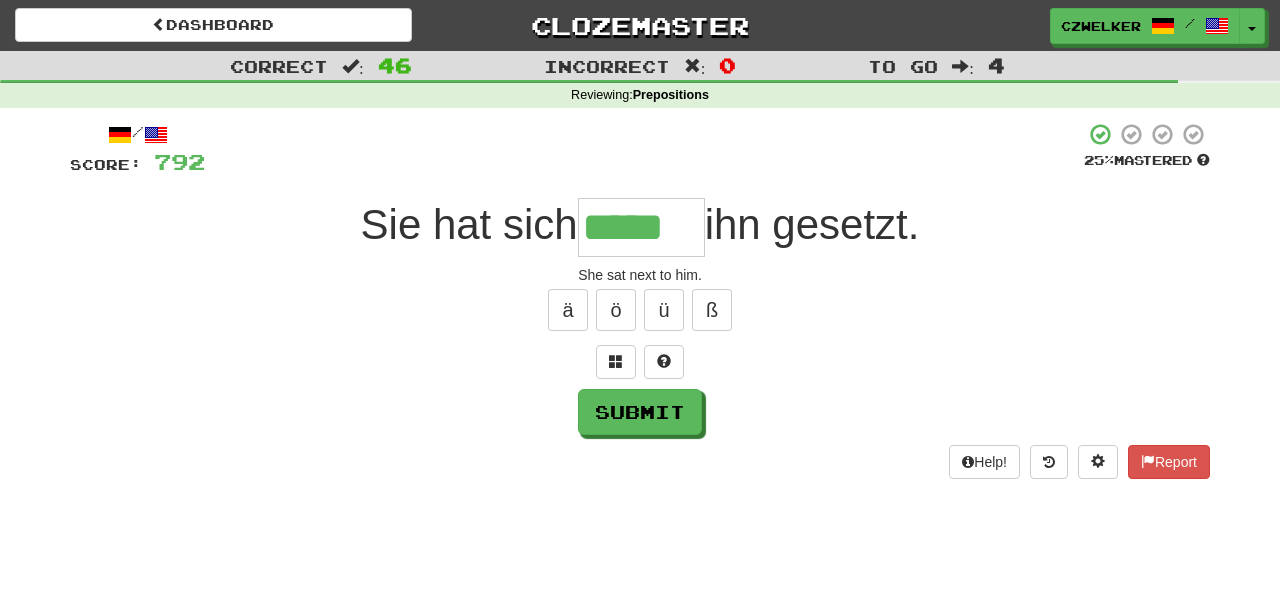 type on "*****" 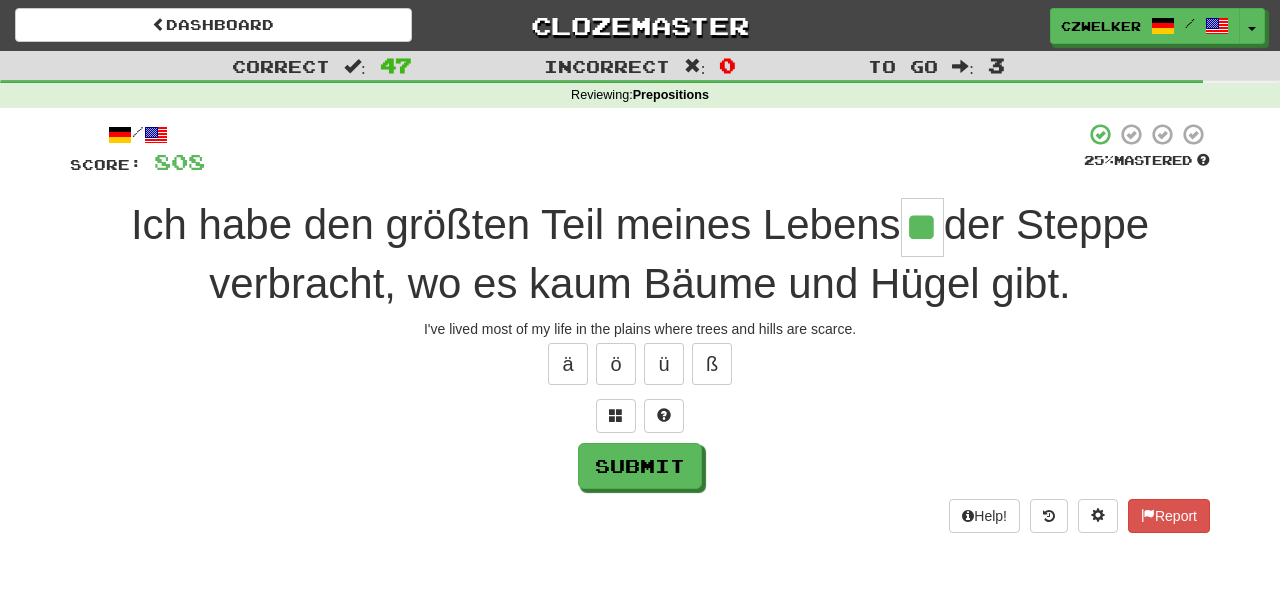 type on "**" 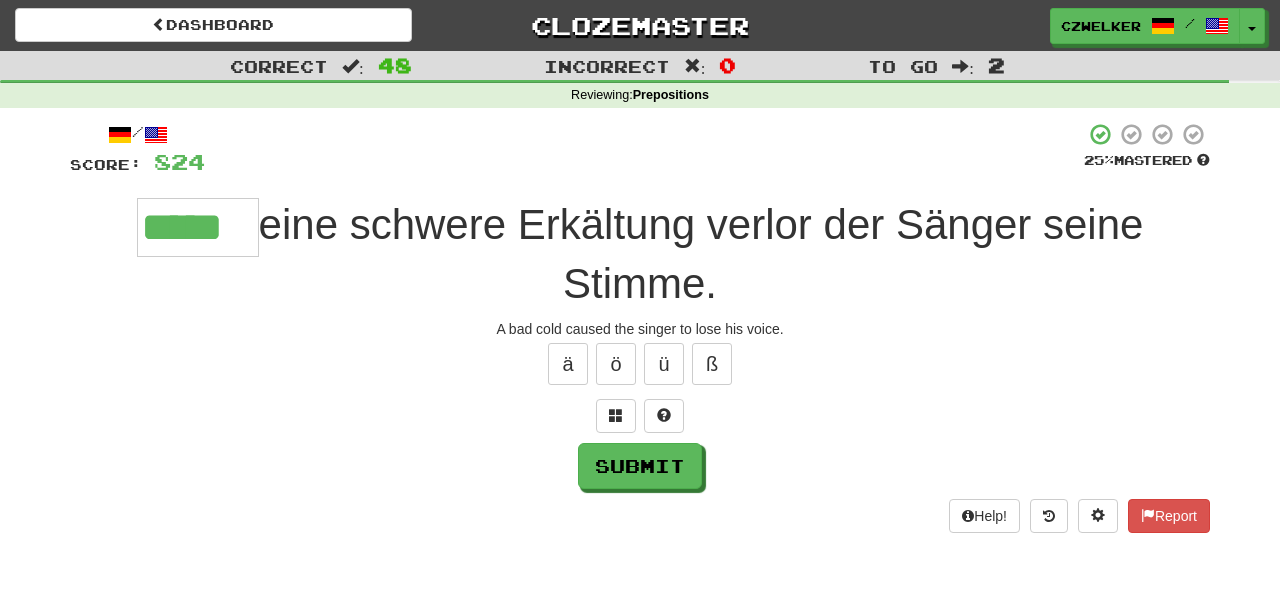 type on "*****" 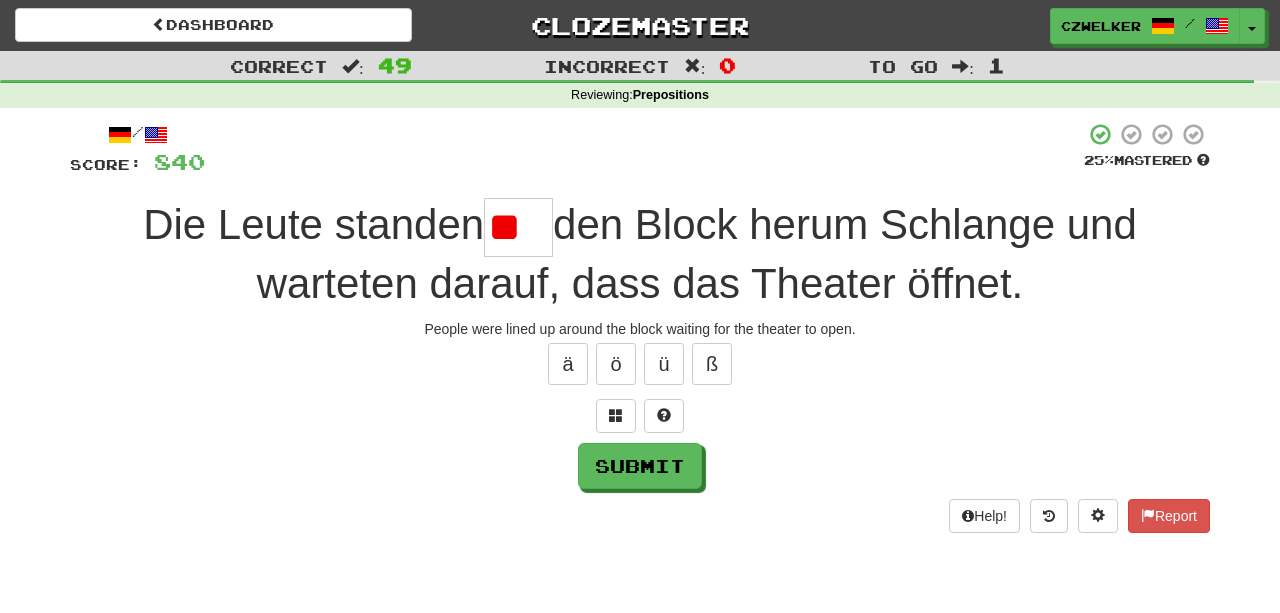 type on "*" 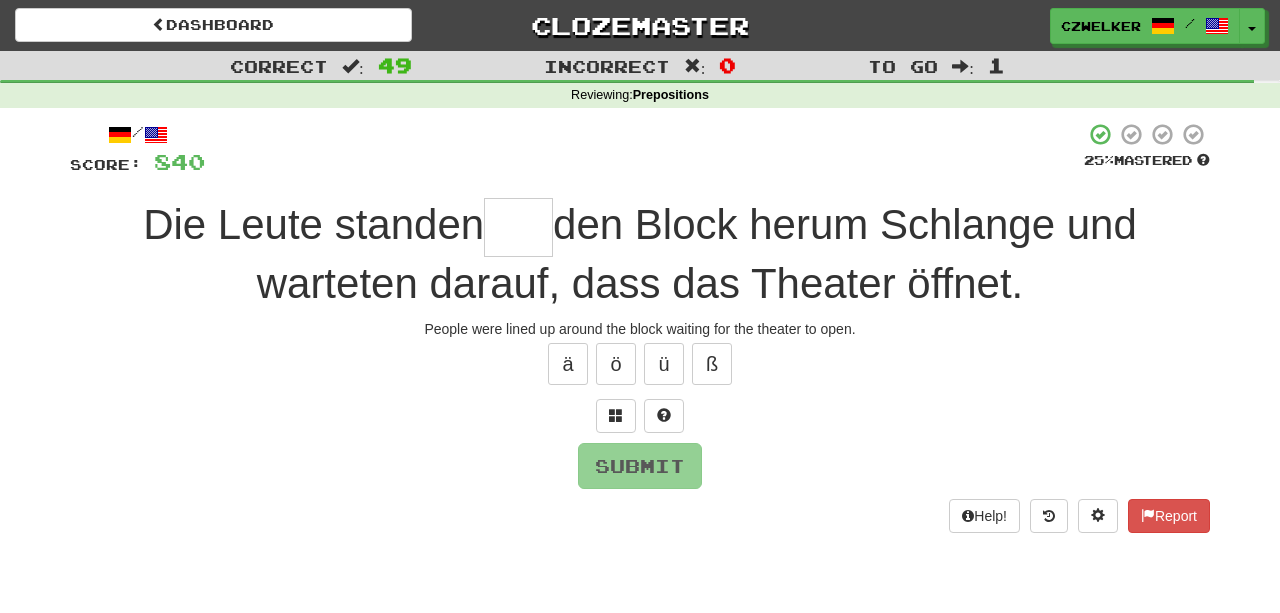 type on "*" 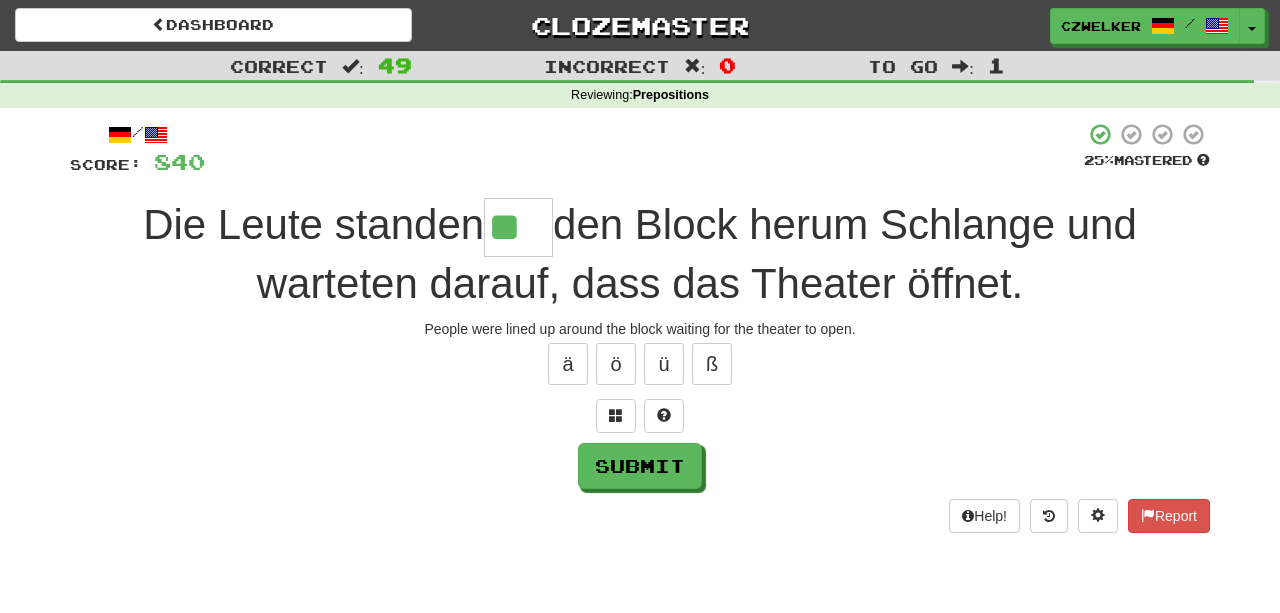 type on "**" 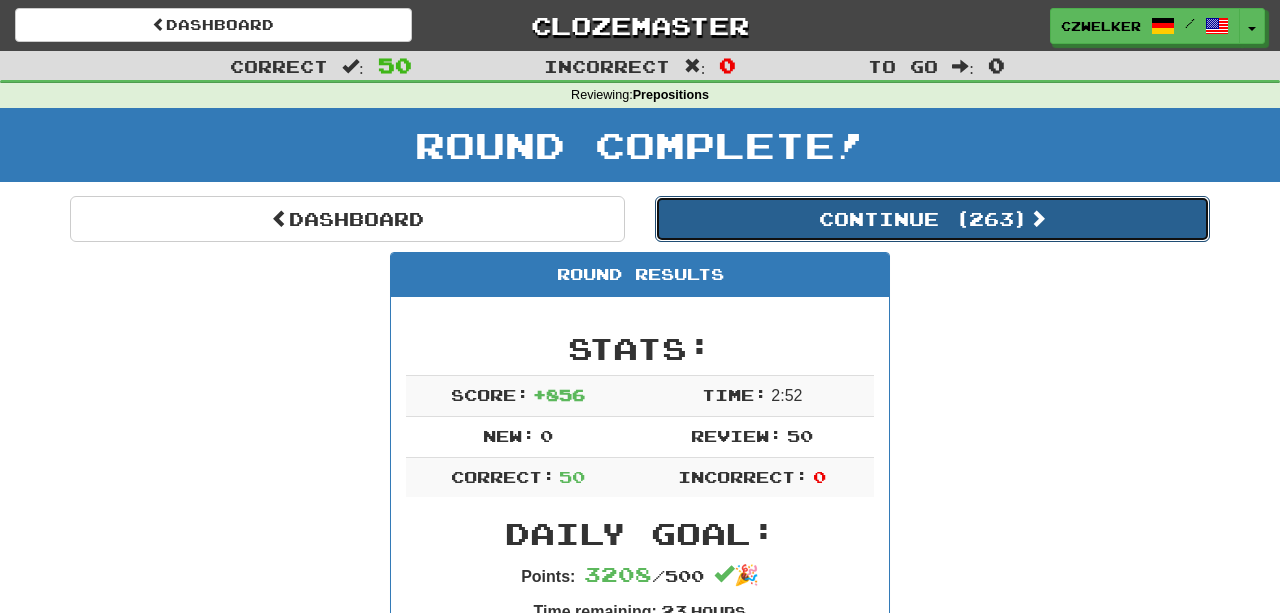 click on "Continue ( 263 )" at bounding box center (932, 219) 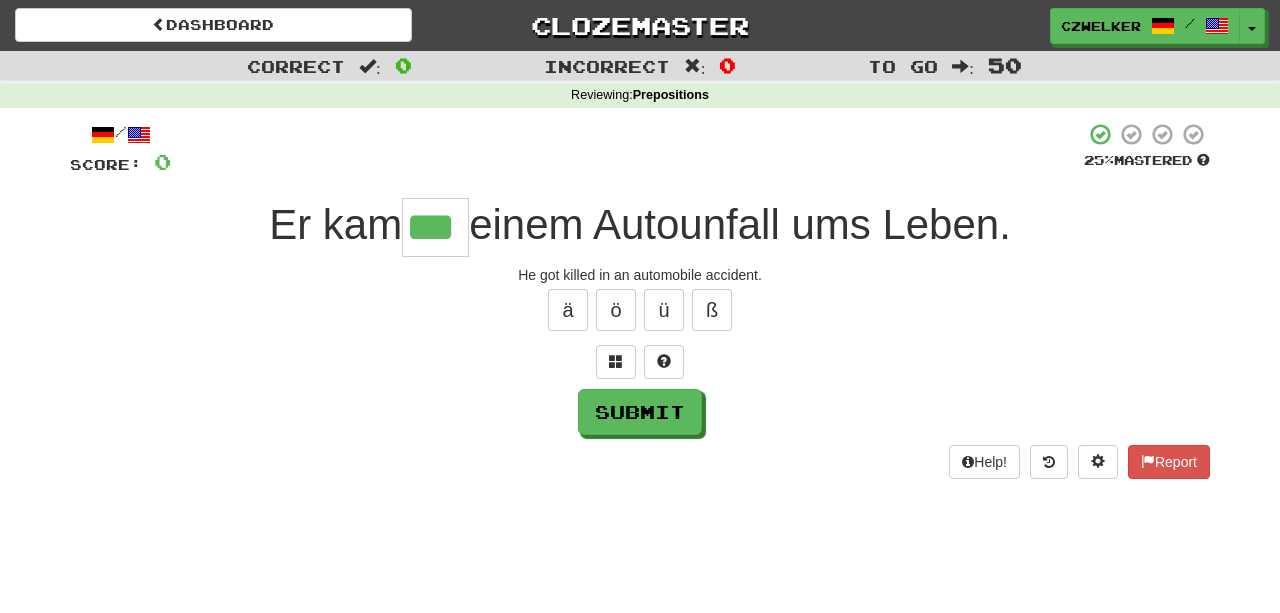 type on "***" 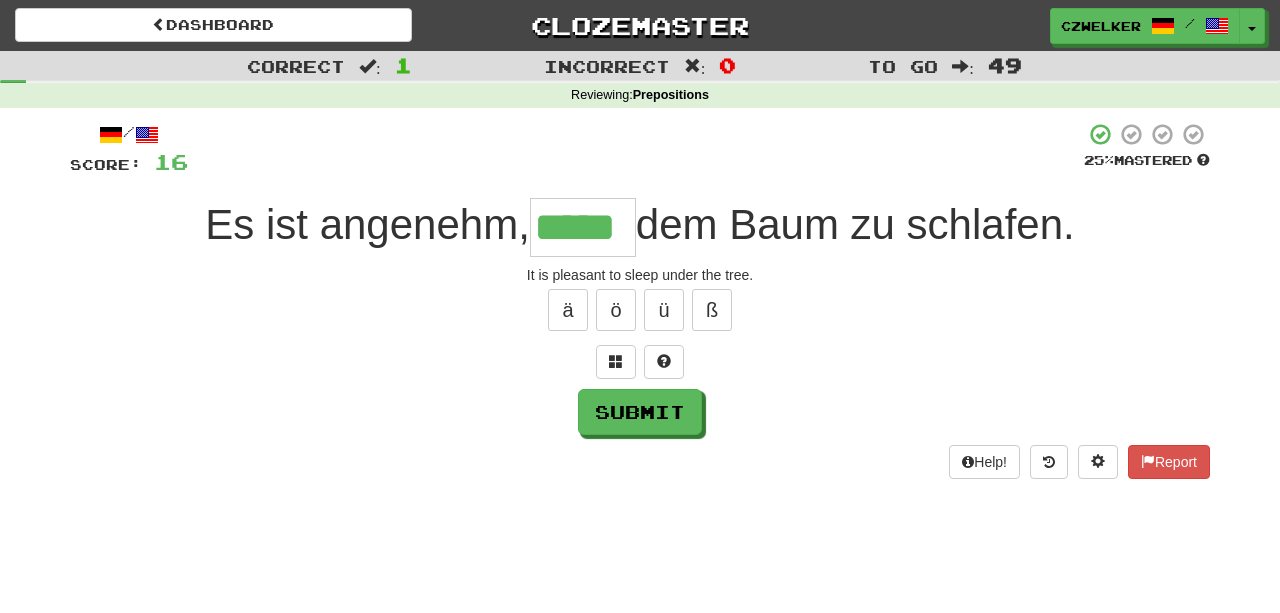 type on "*****" 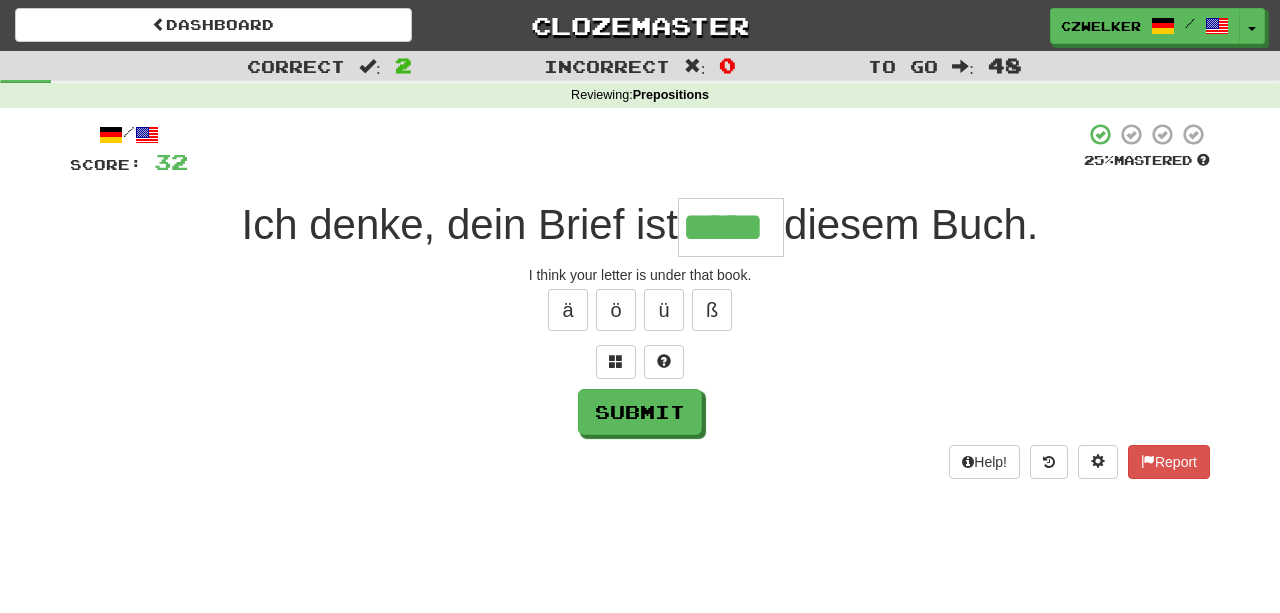 type on "*****" 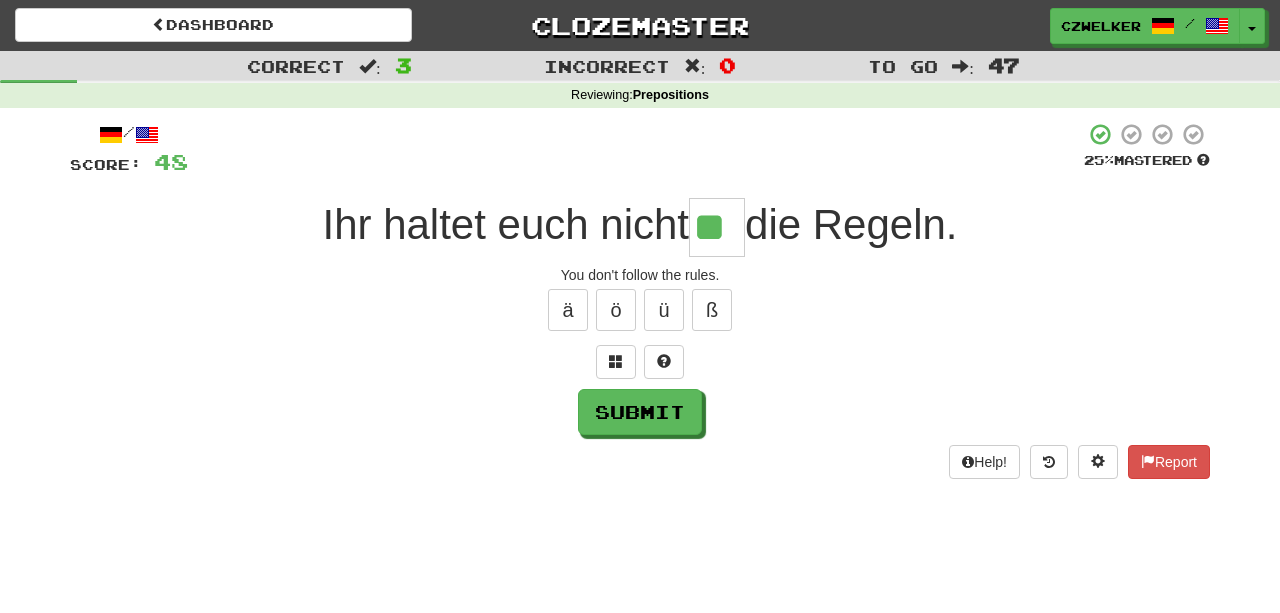 type on "**" 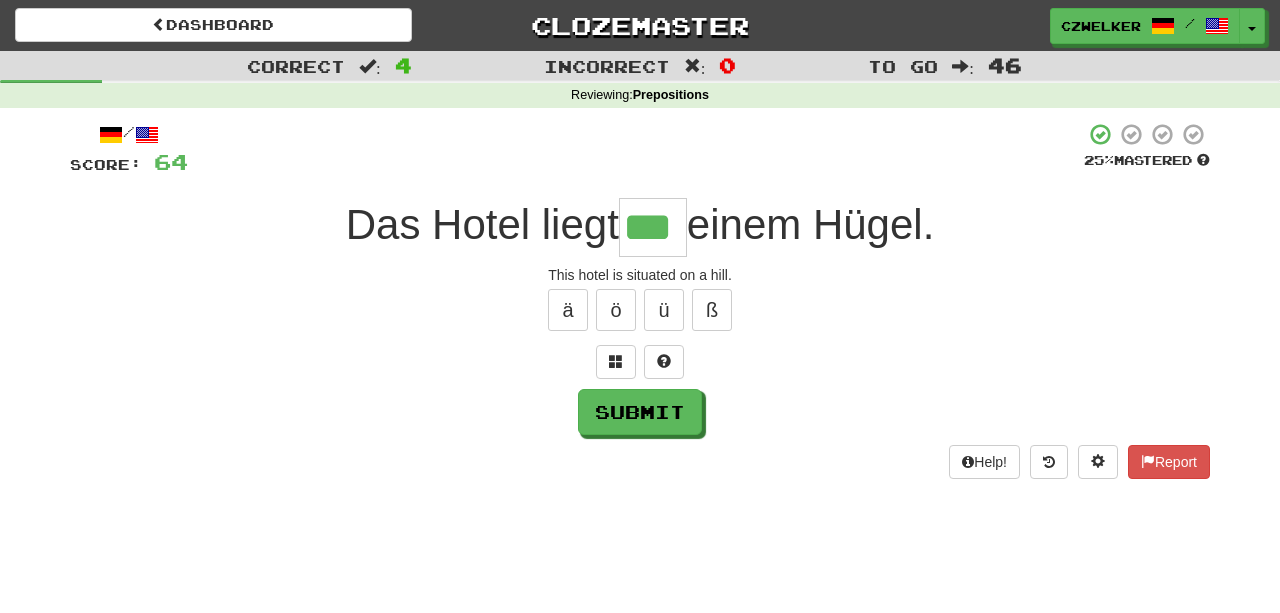 type on "***" 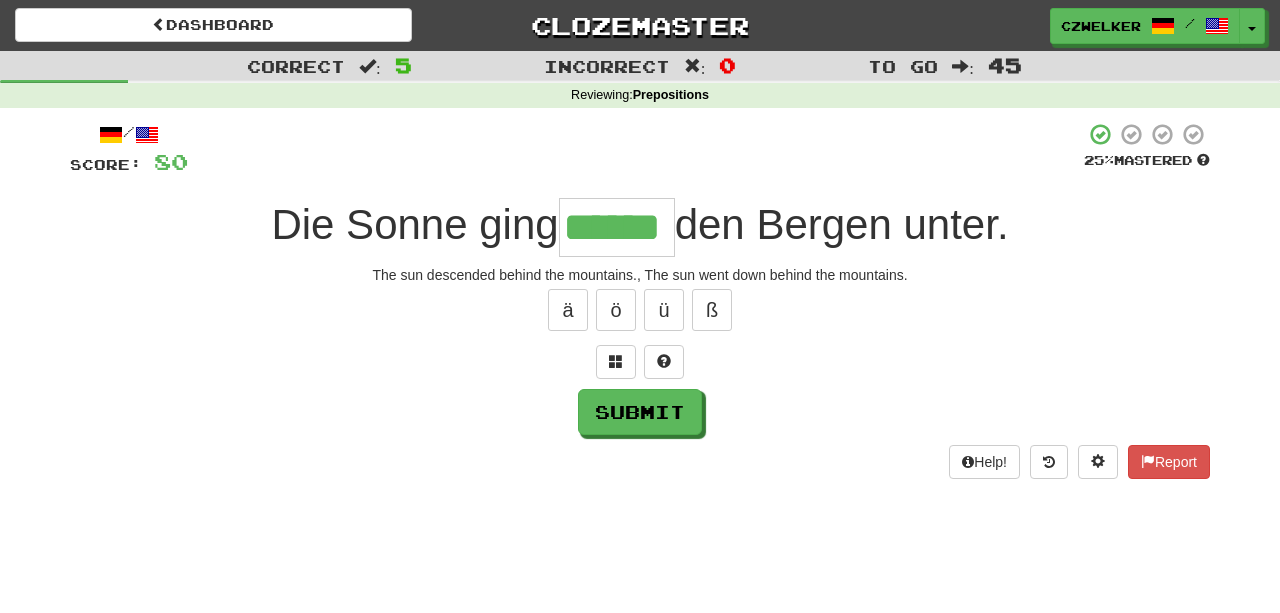 type on "******" 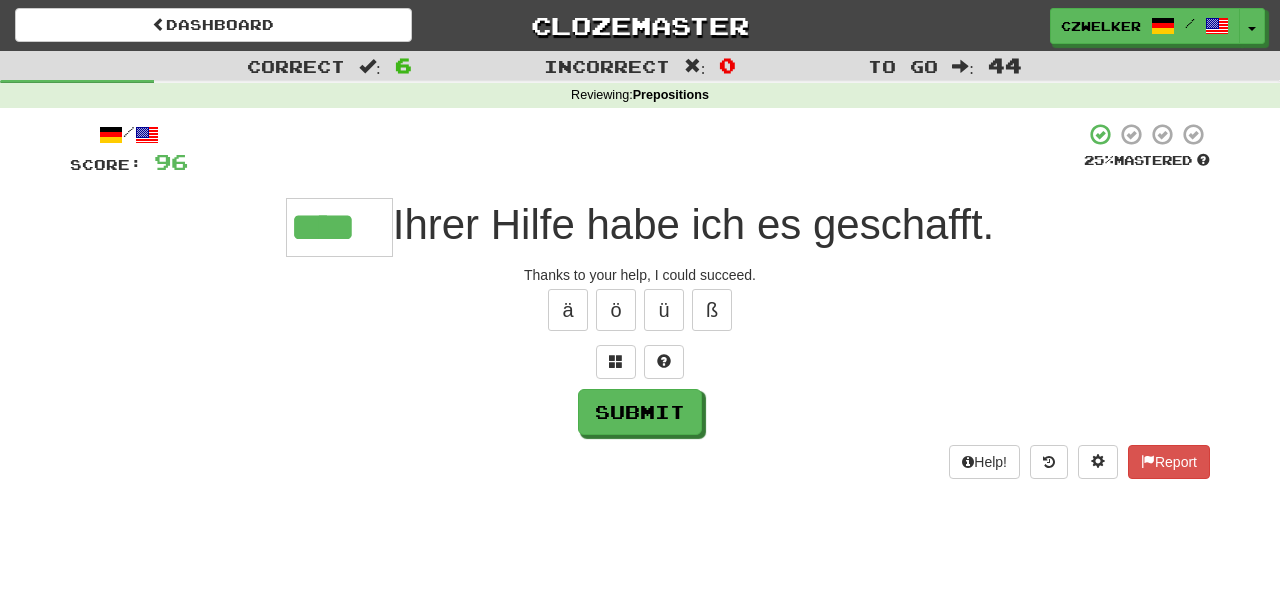 type on "****" 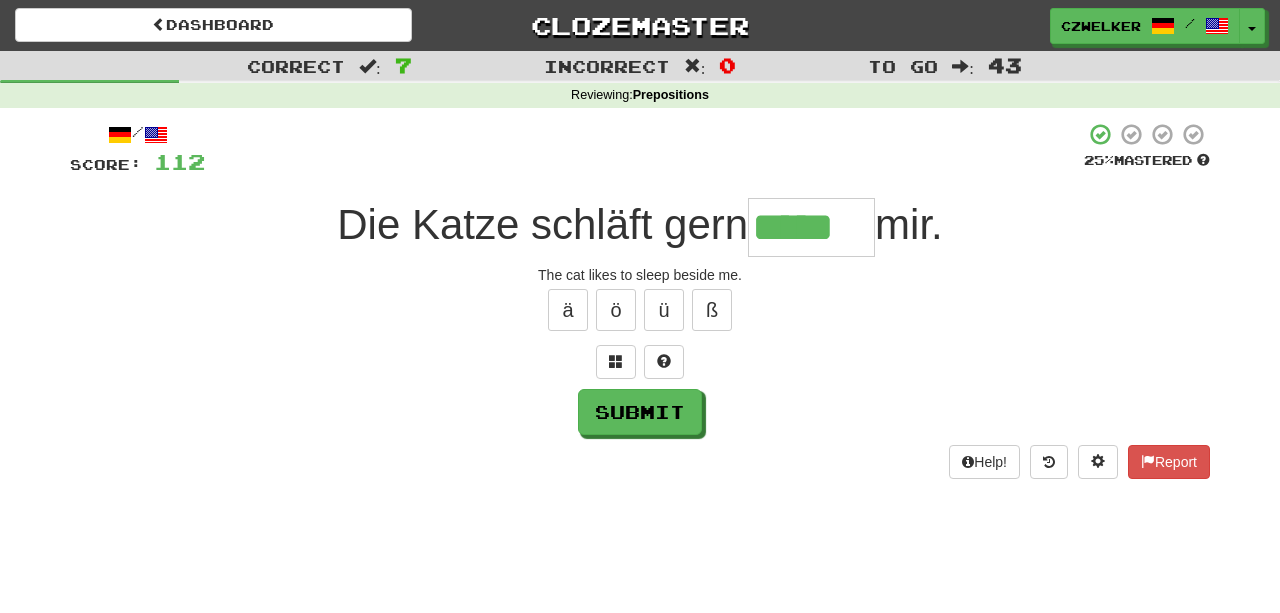 type on "*****" 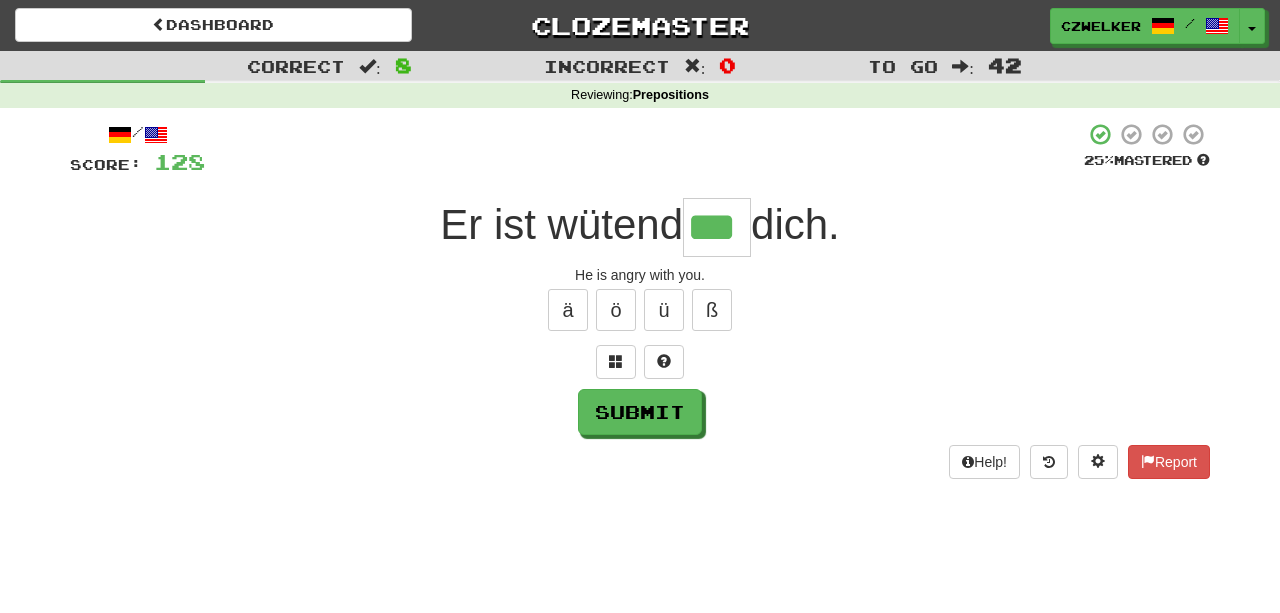 type on "***" 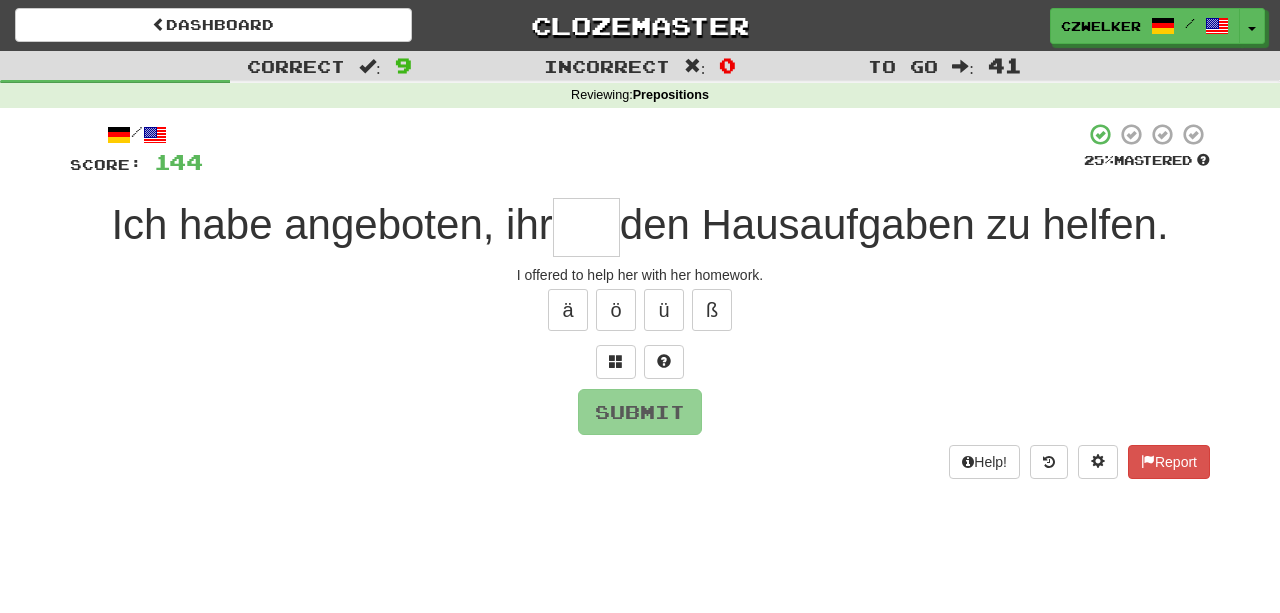 type on "*" 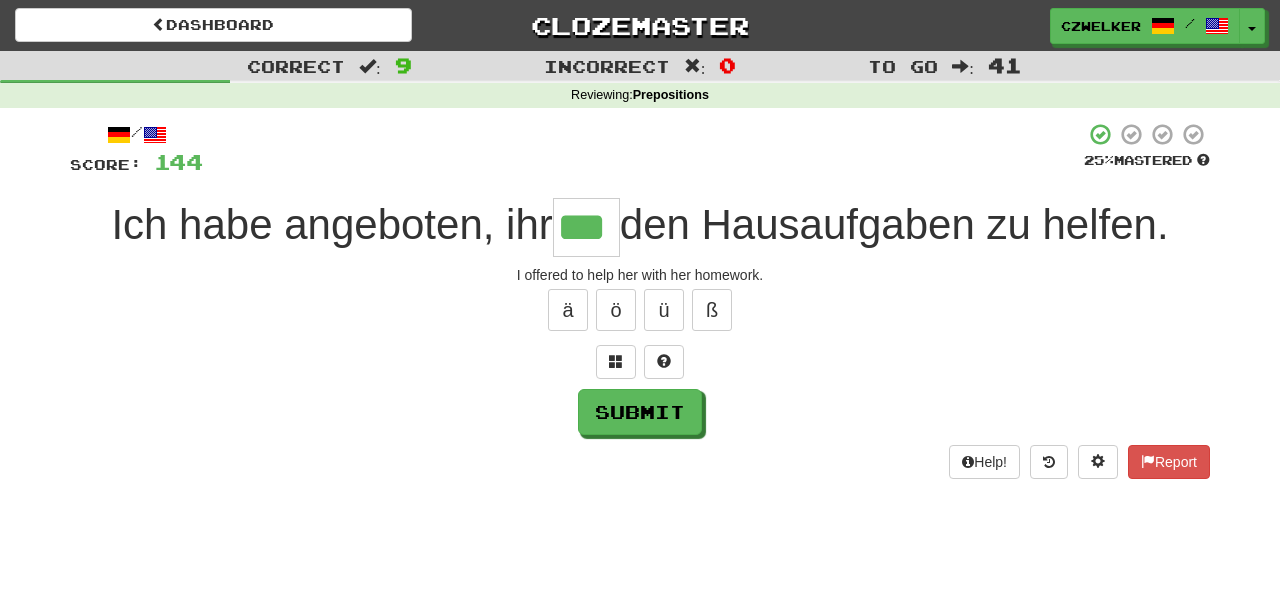 type on "***" 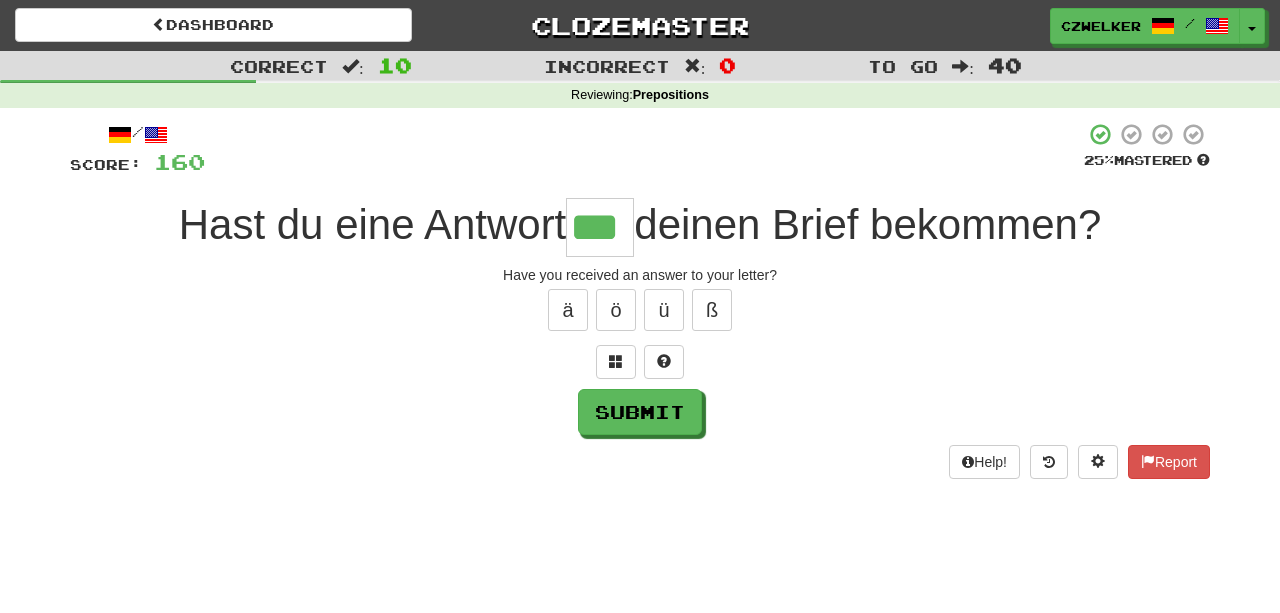 type on "***" 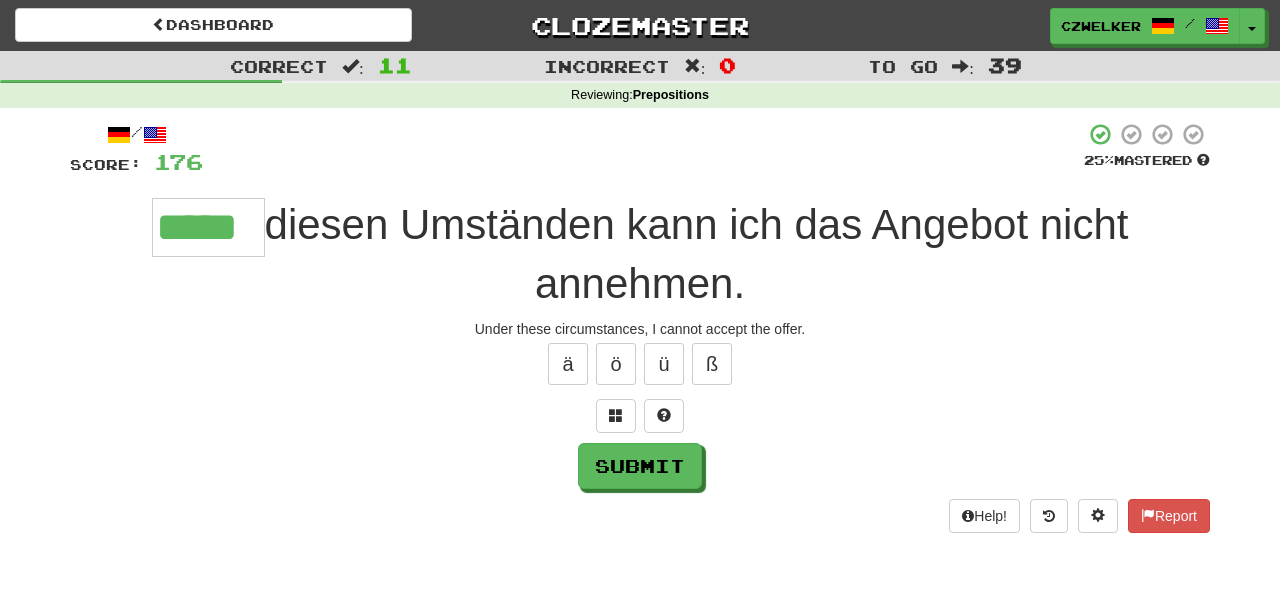 type on "*****" 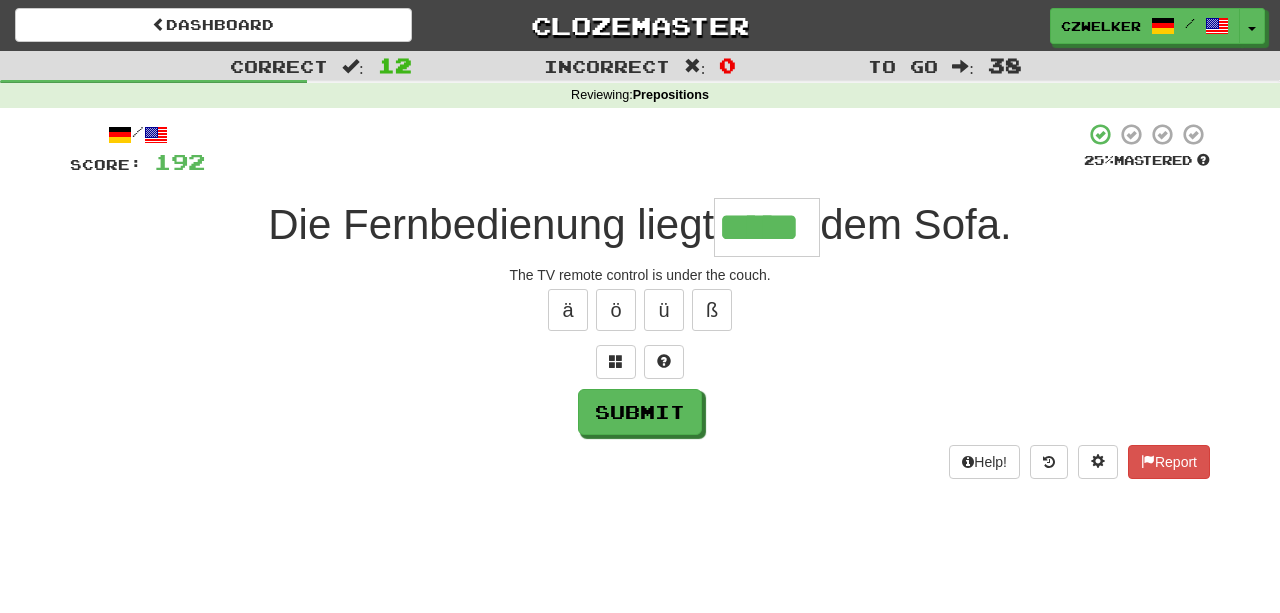 type on "*****" 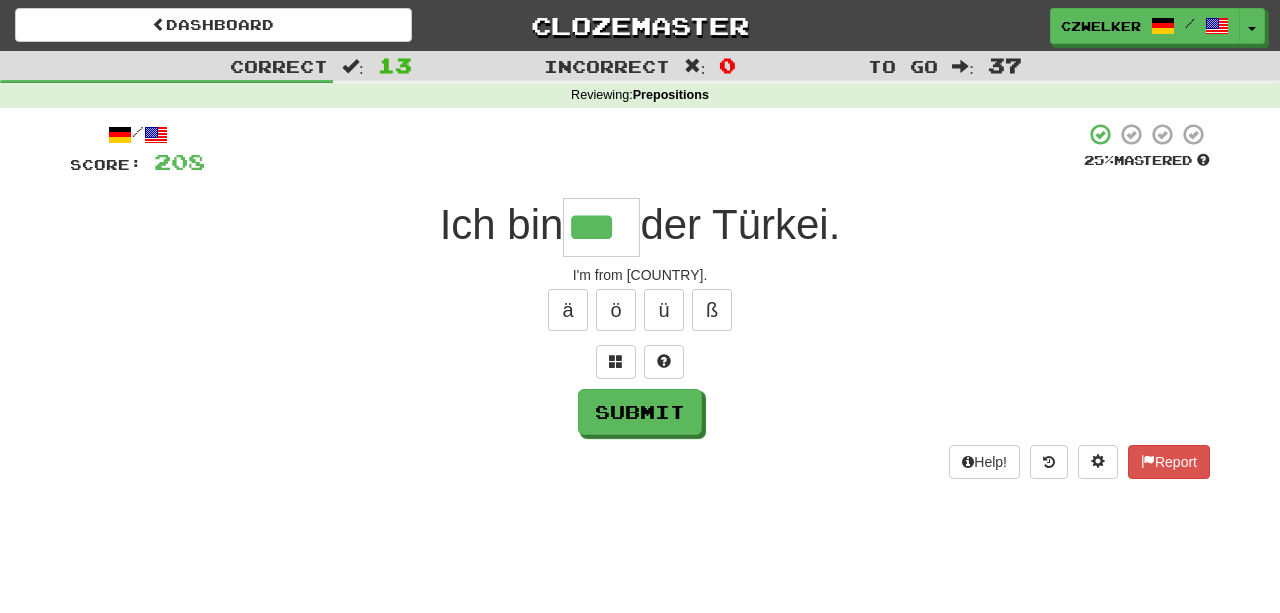 type on "***" 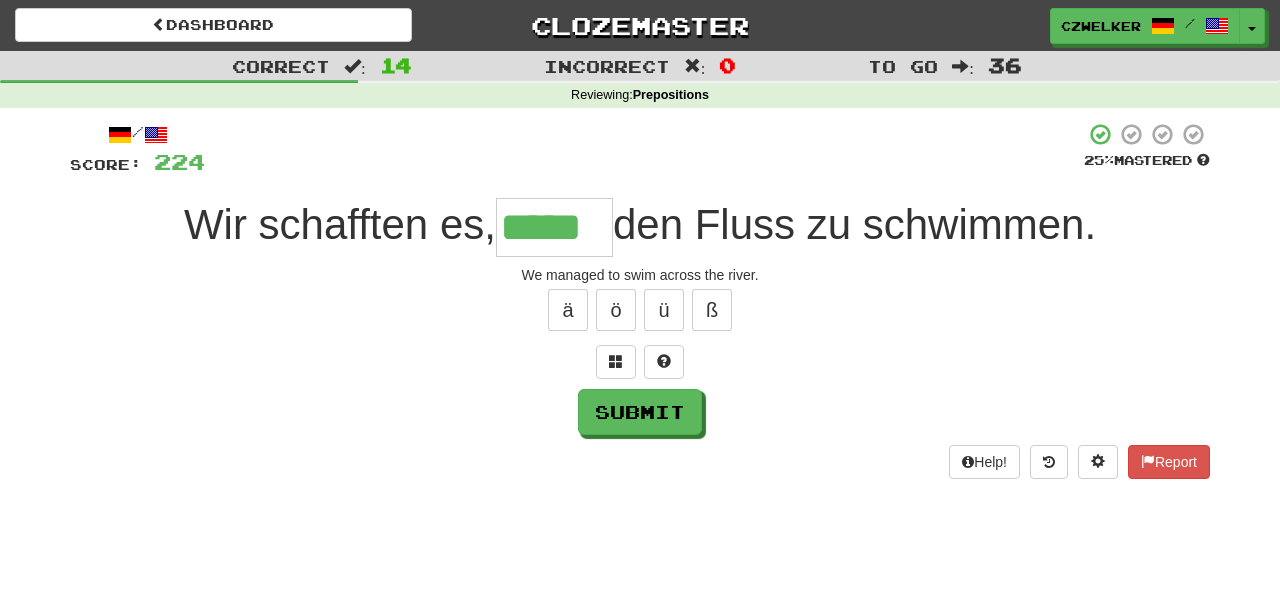 type on "*****" 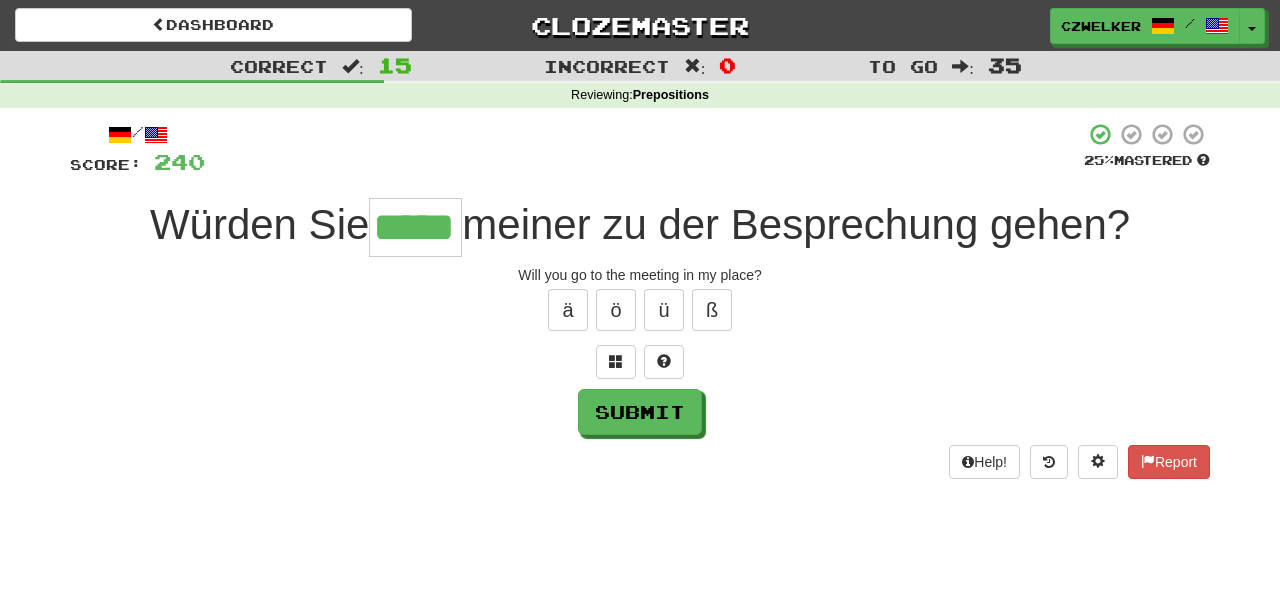 type on "*****" 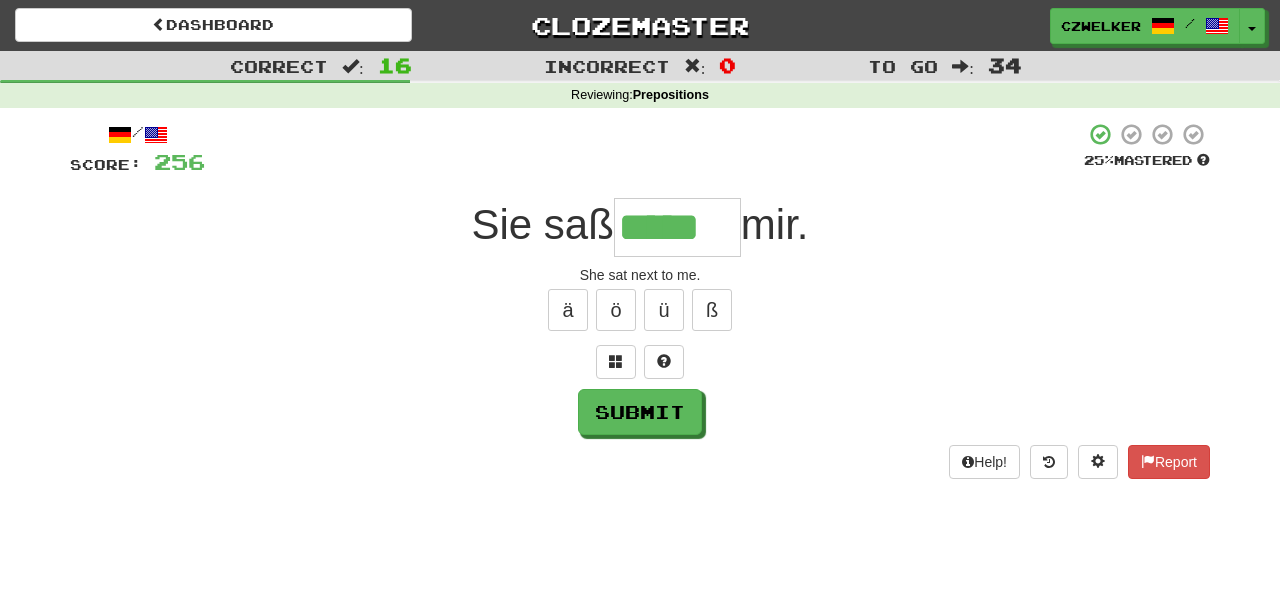 type on "*****" 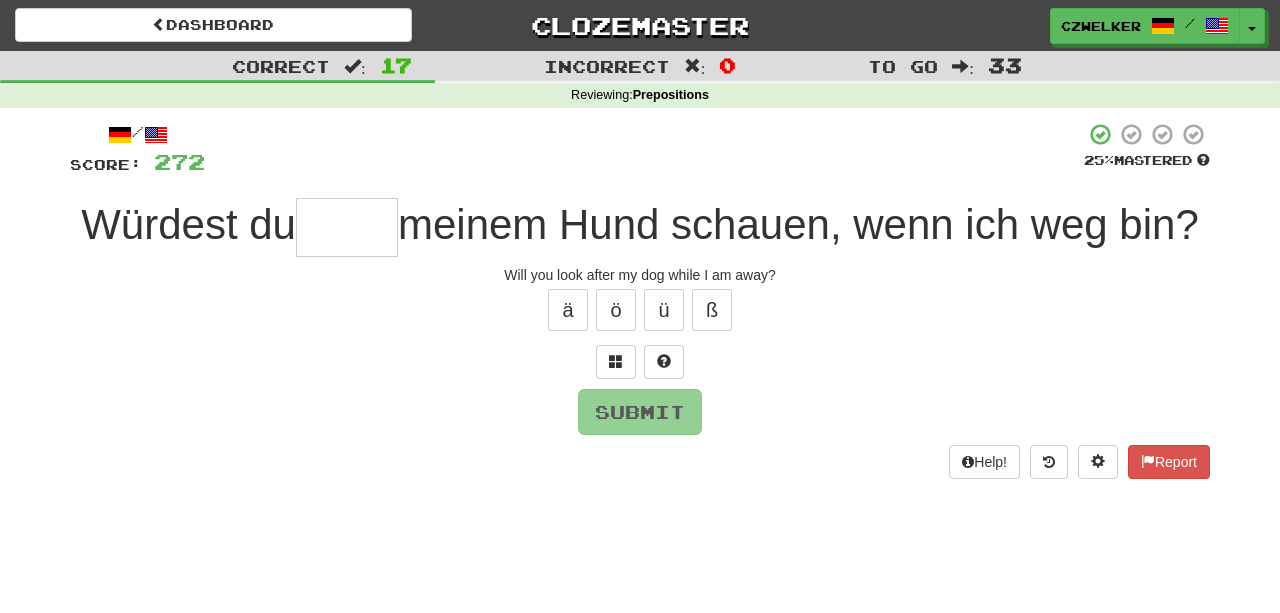 type on "*" 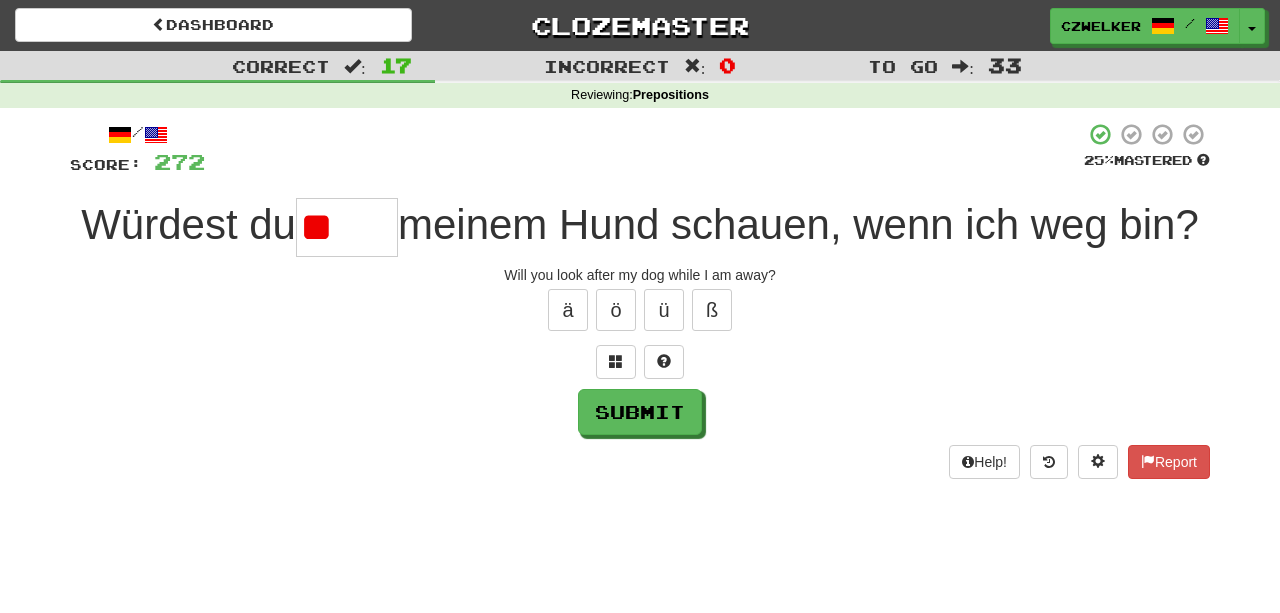 type on "*" 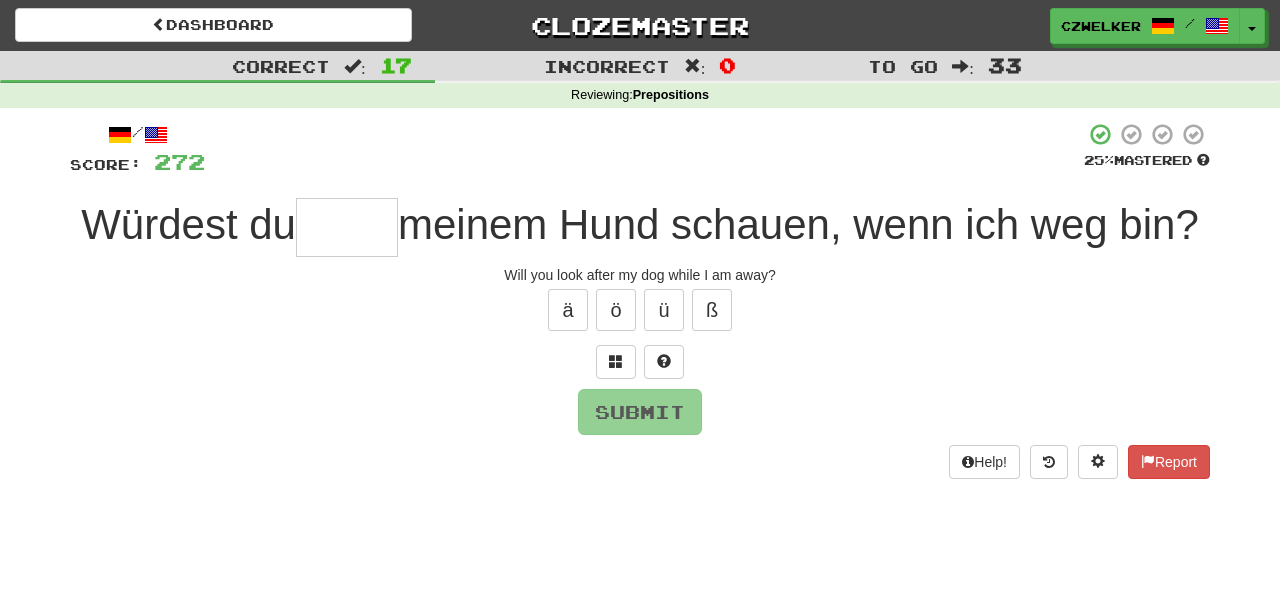 type on "*" 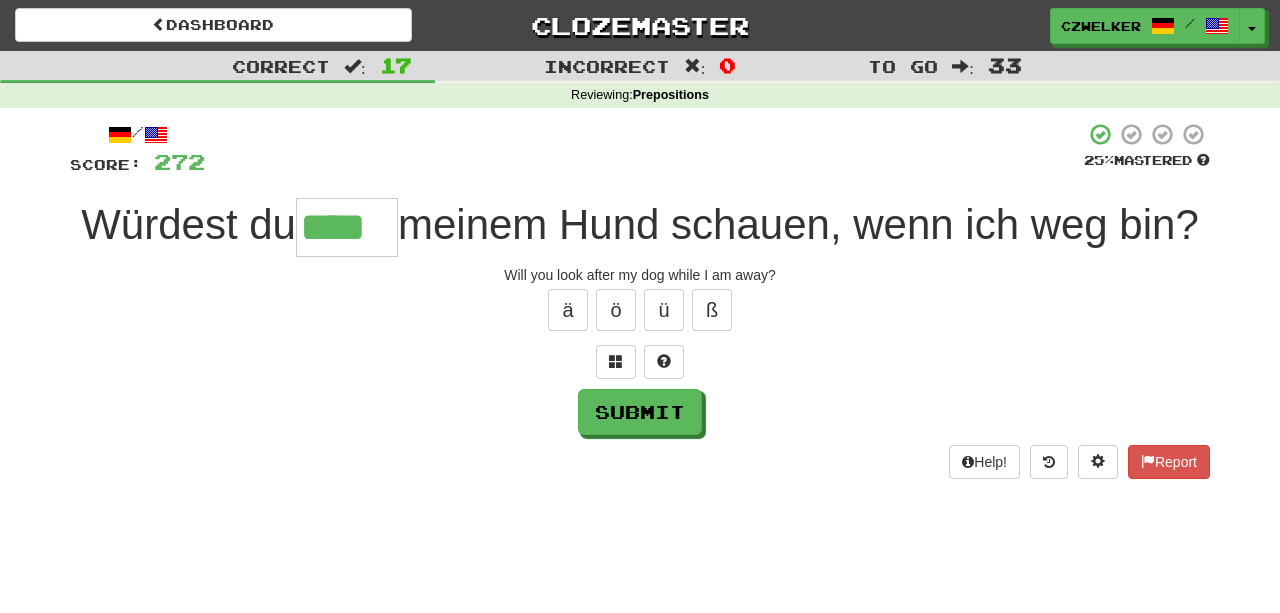 type on "****" 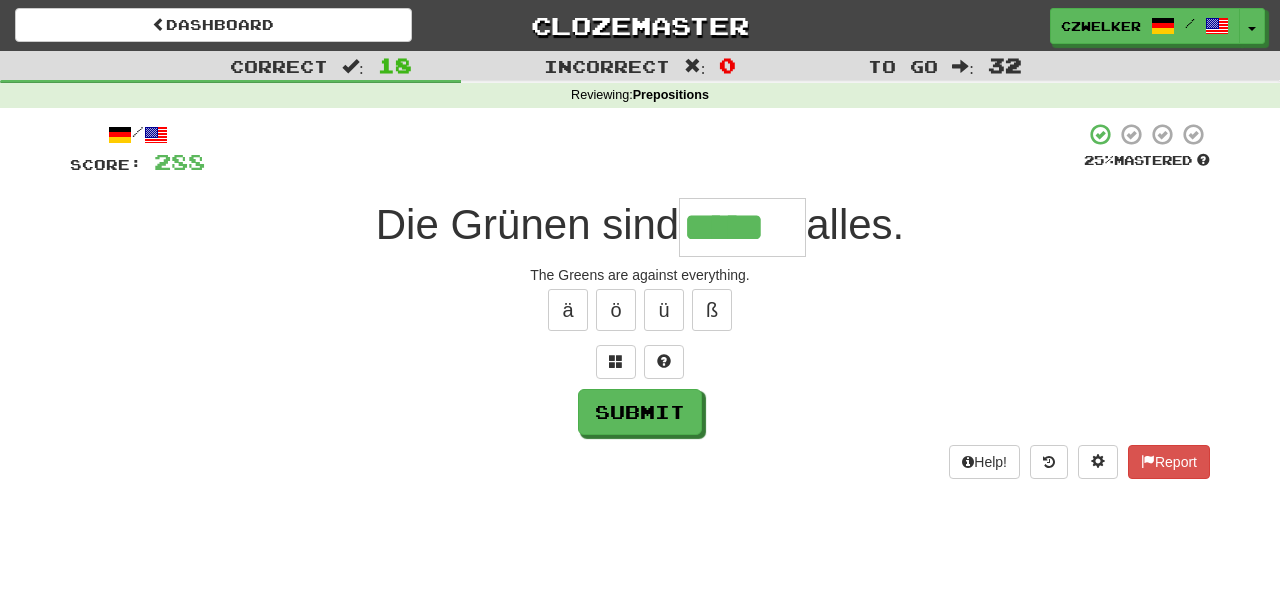 type on "*****" 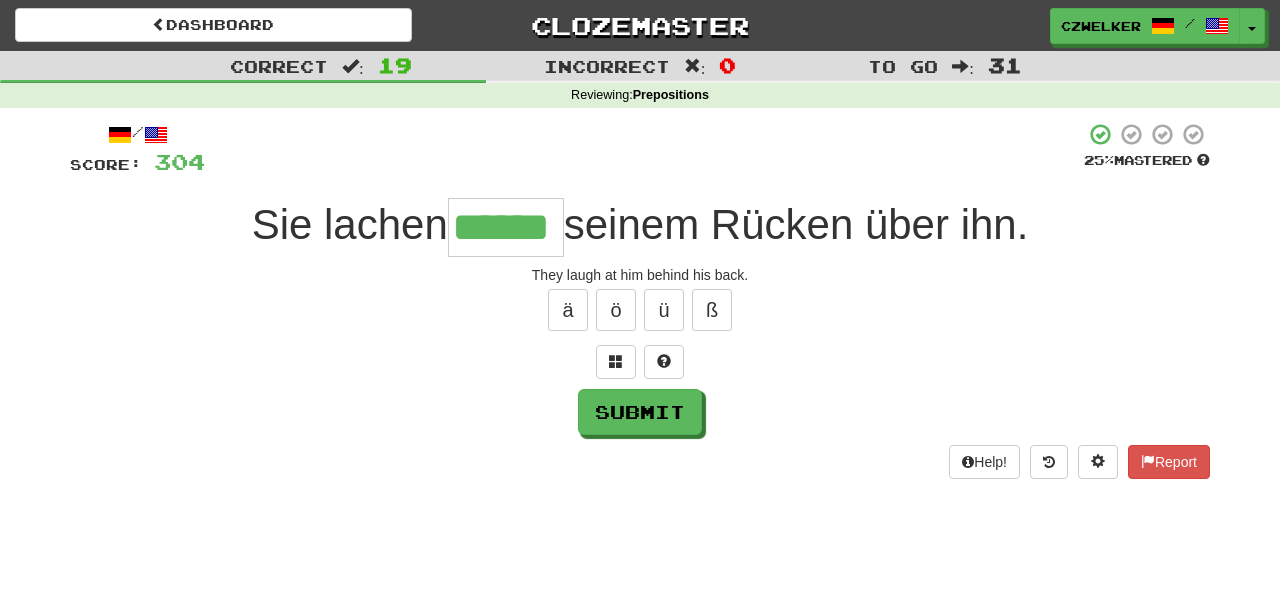type on "******" 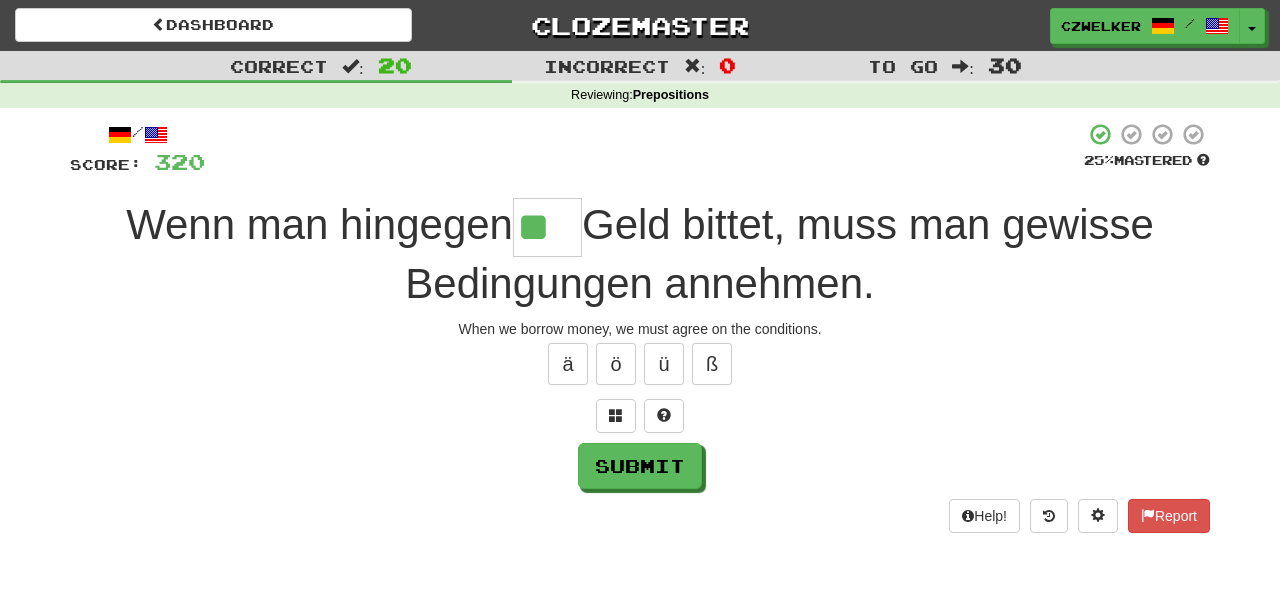 type on "**" 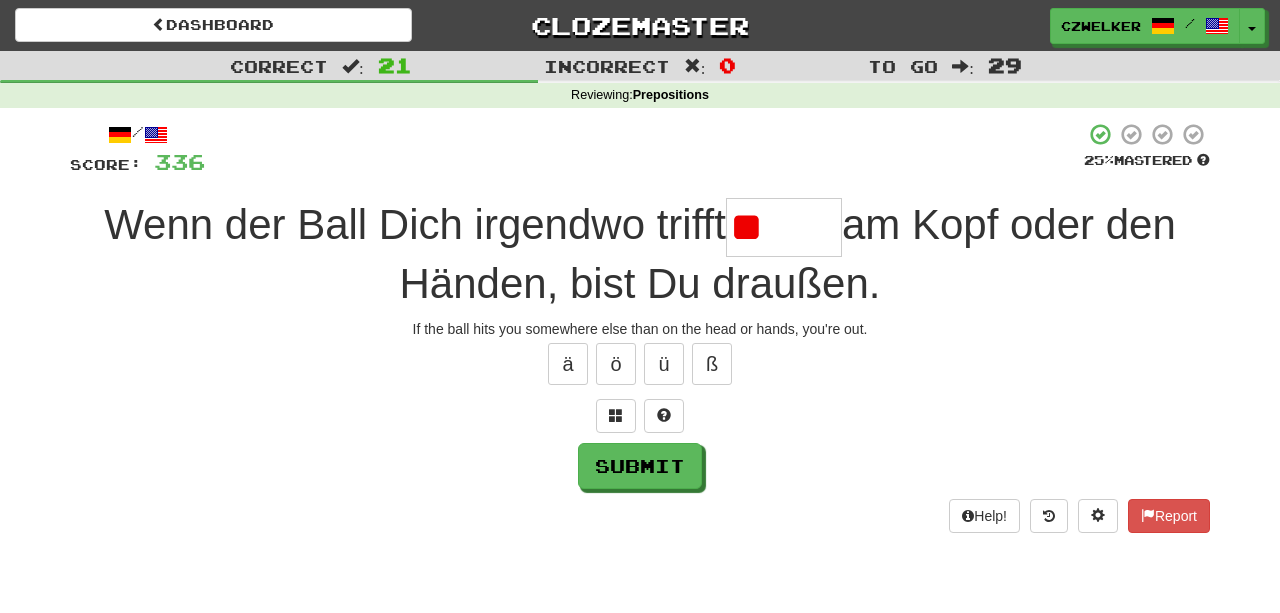 type on "*" 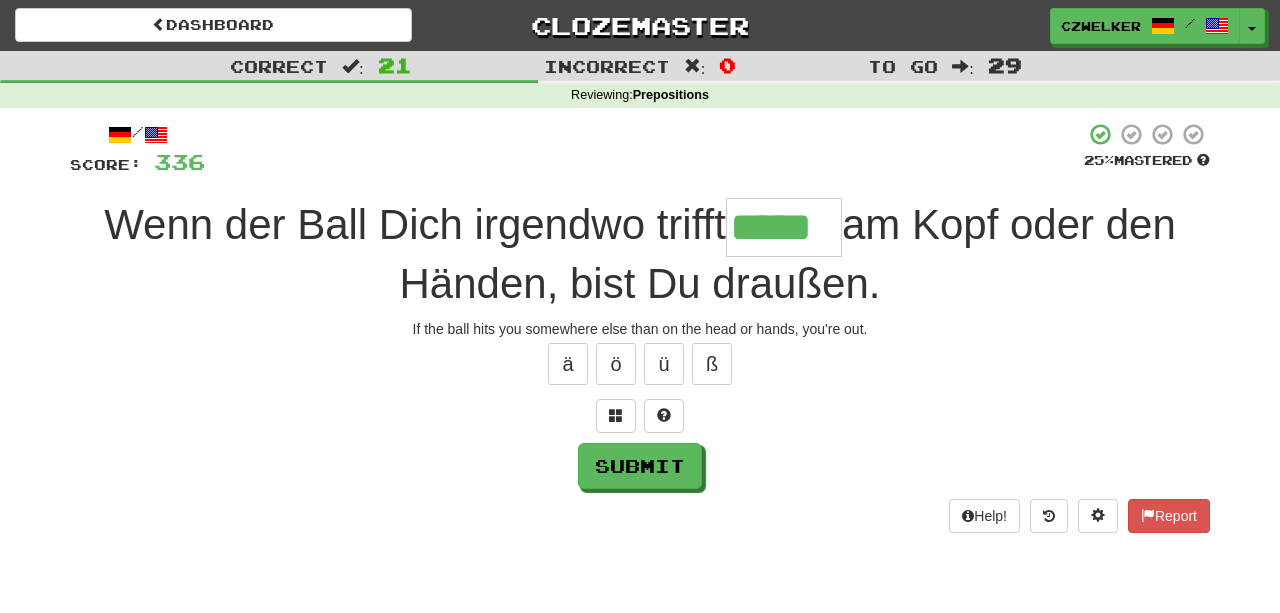 type on "*****" 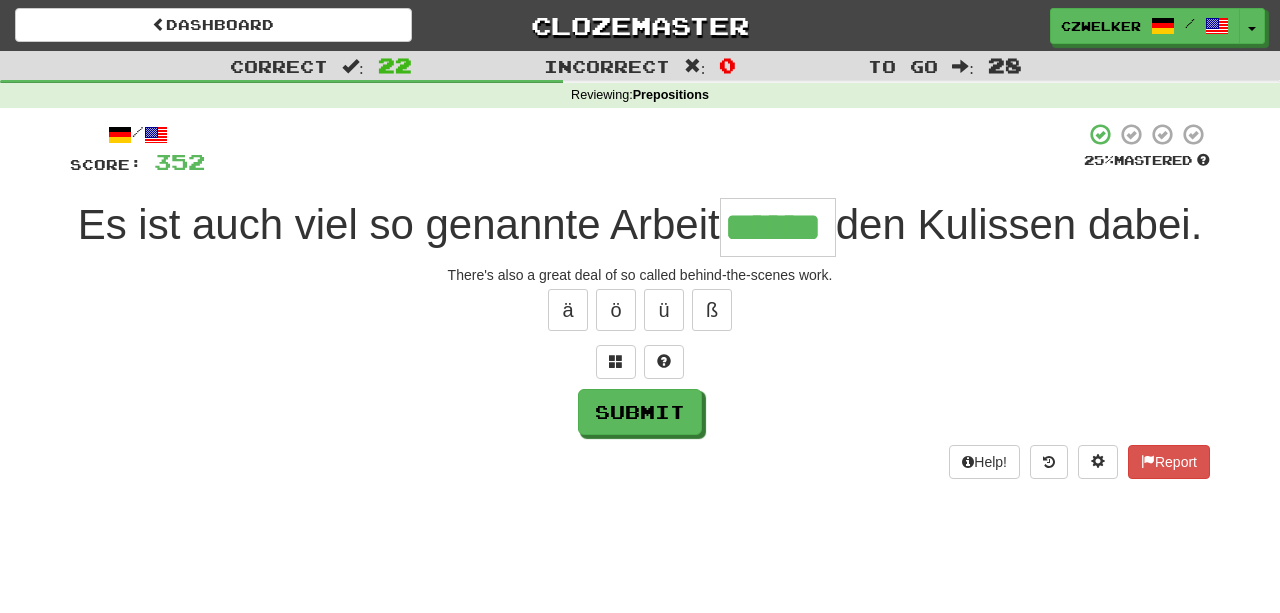 type on "******" 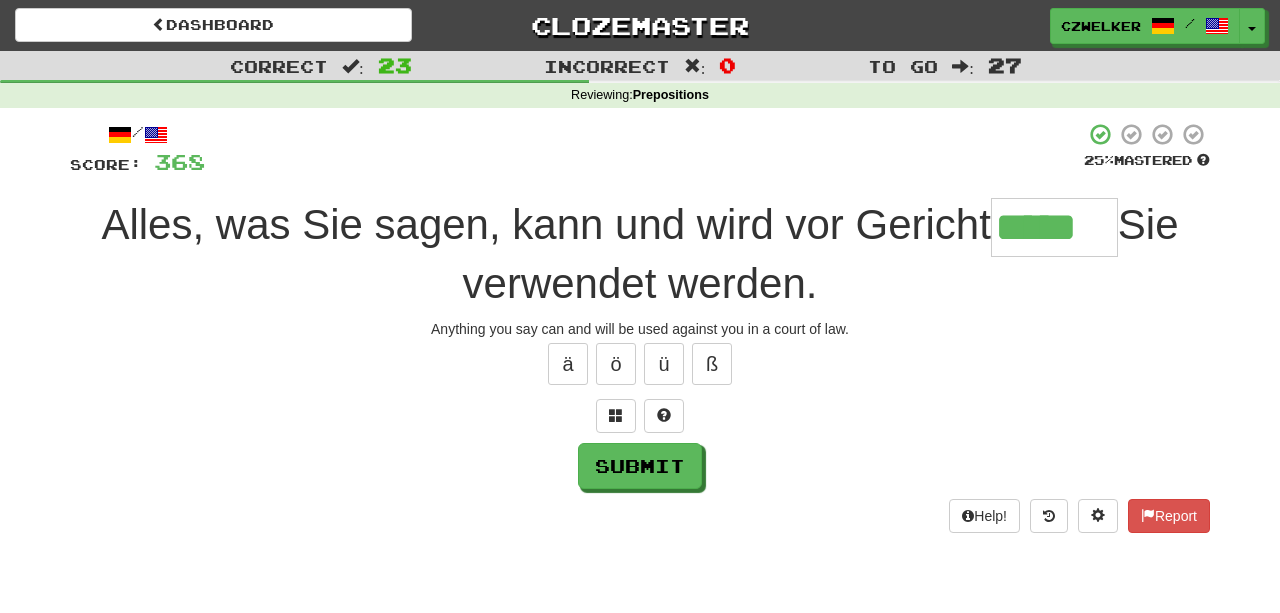 type on "*****" 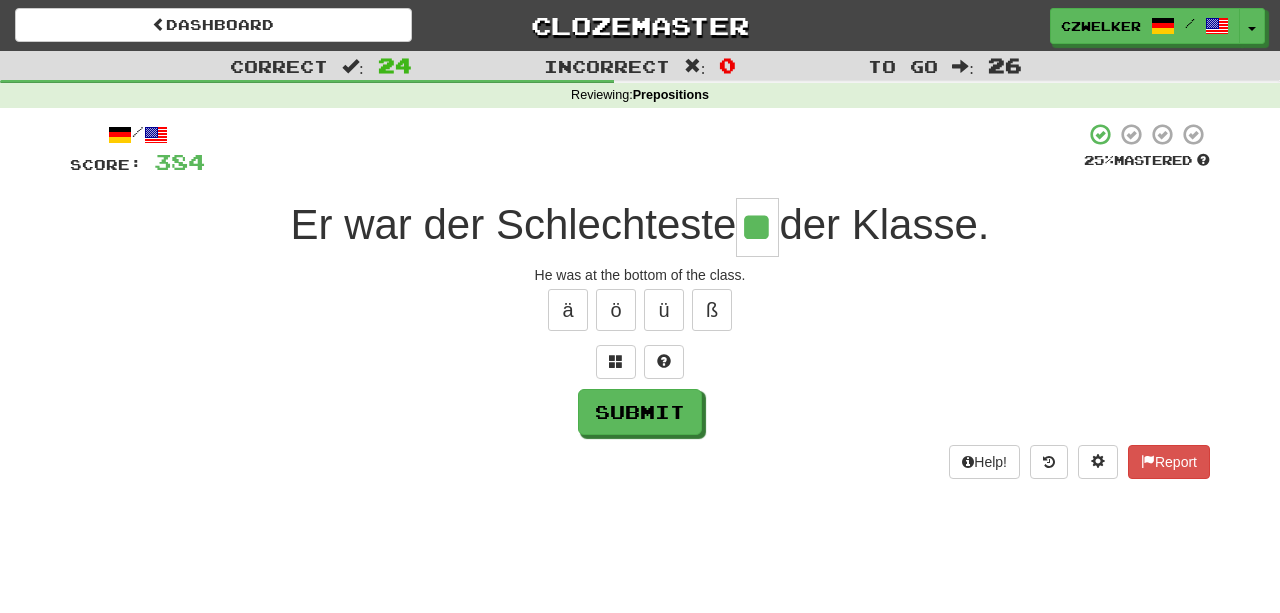 type on "**" 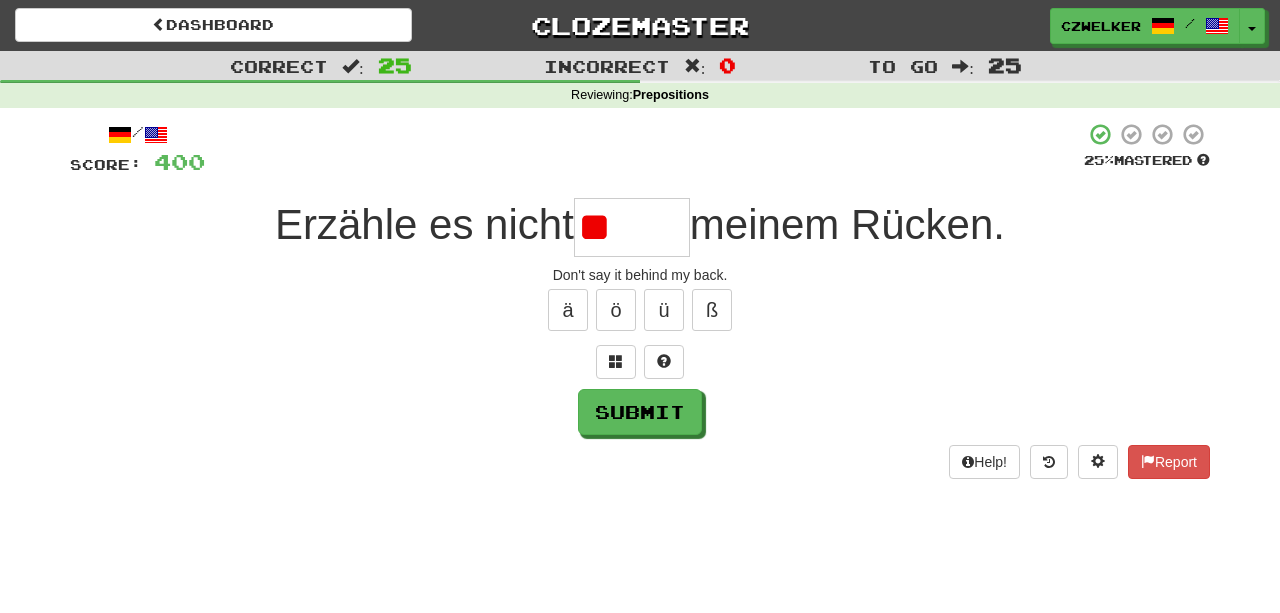 type on "*" 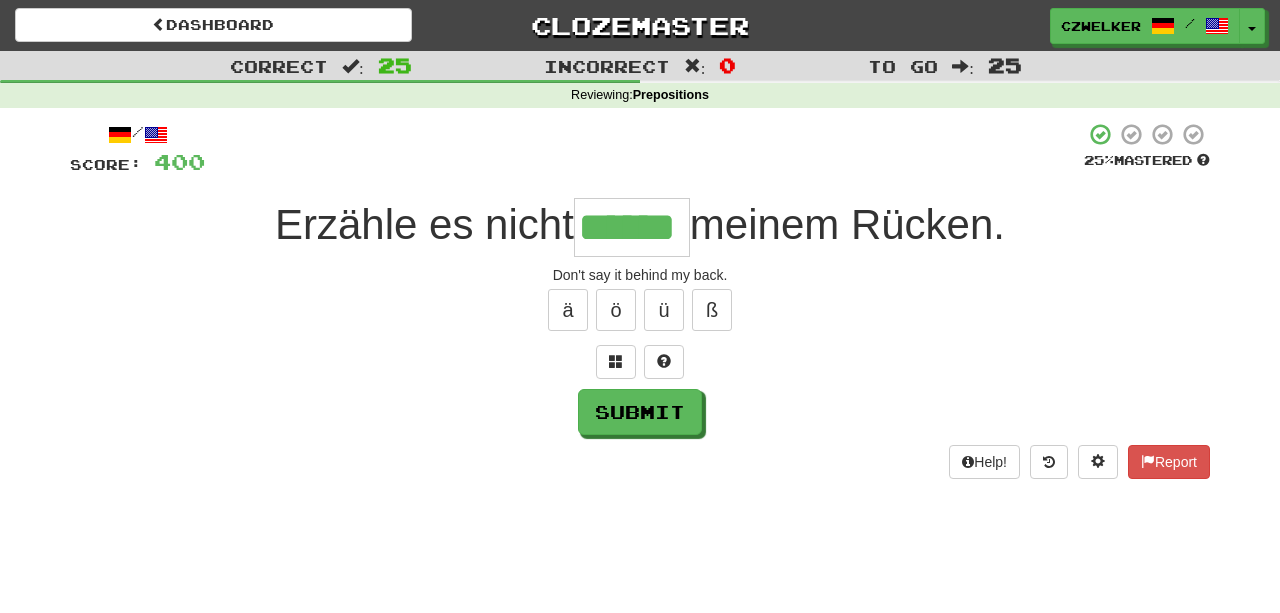 type on "******" 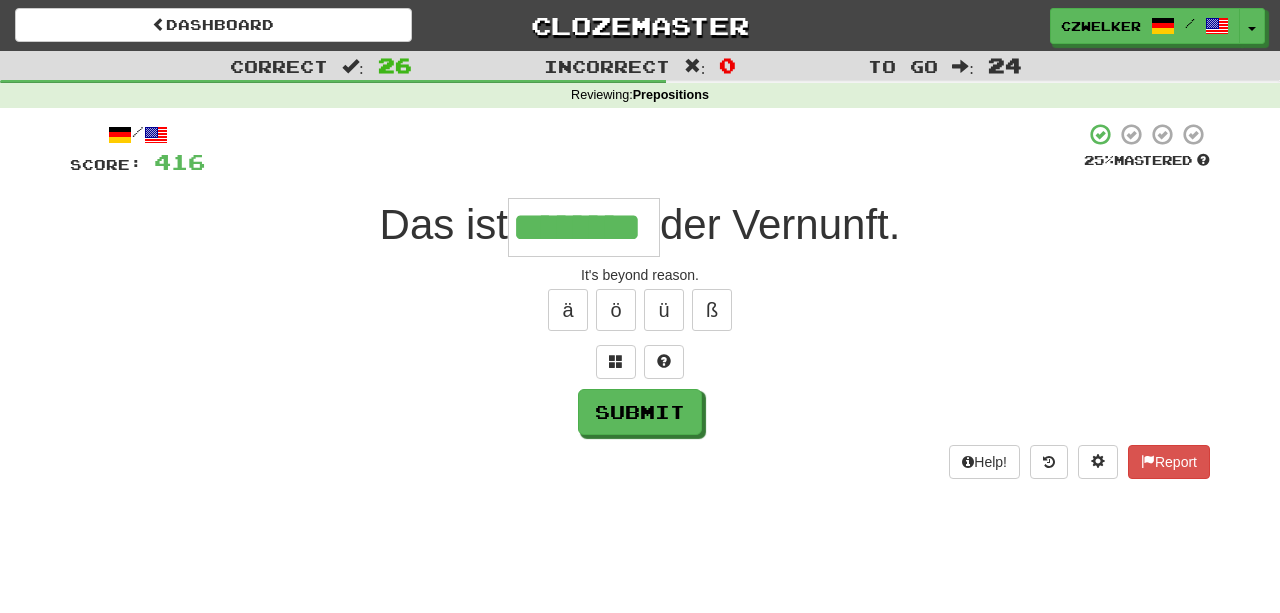 type on "********" 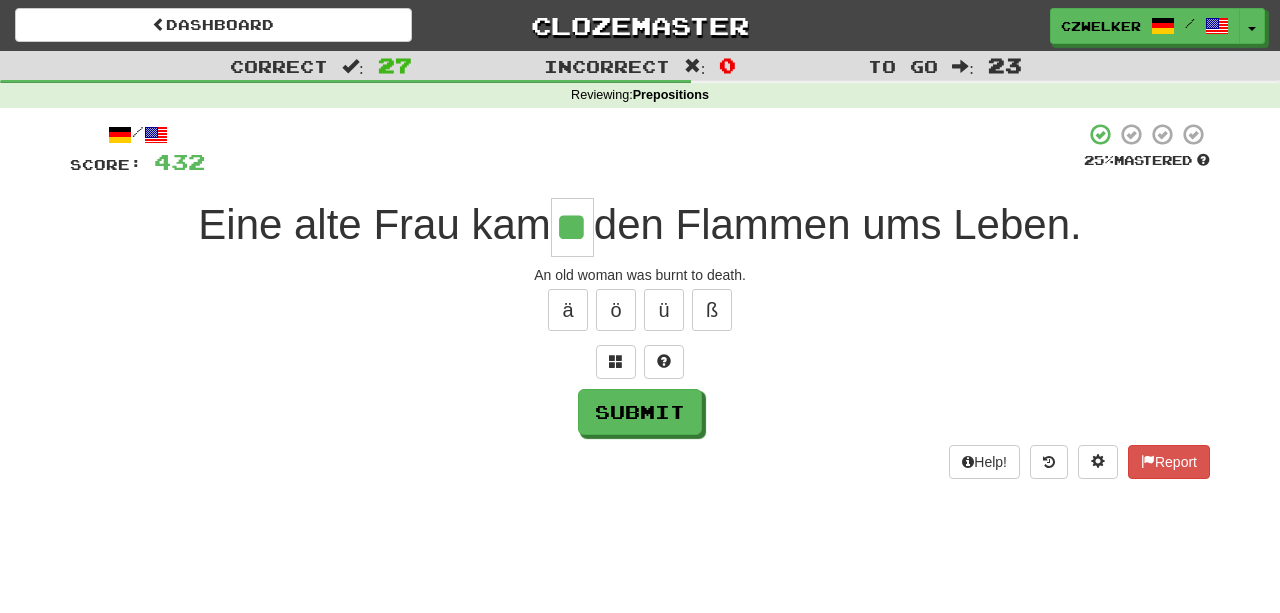type on "**" 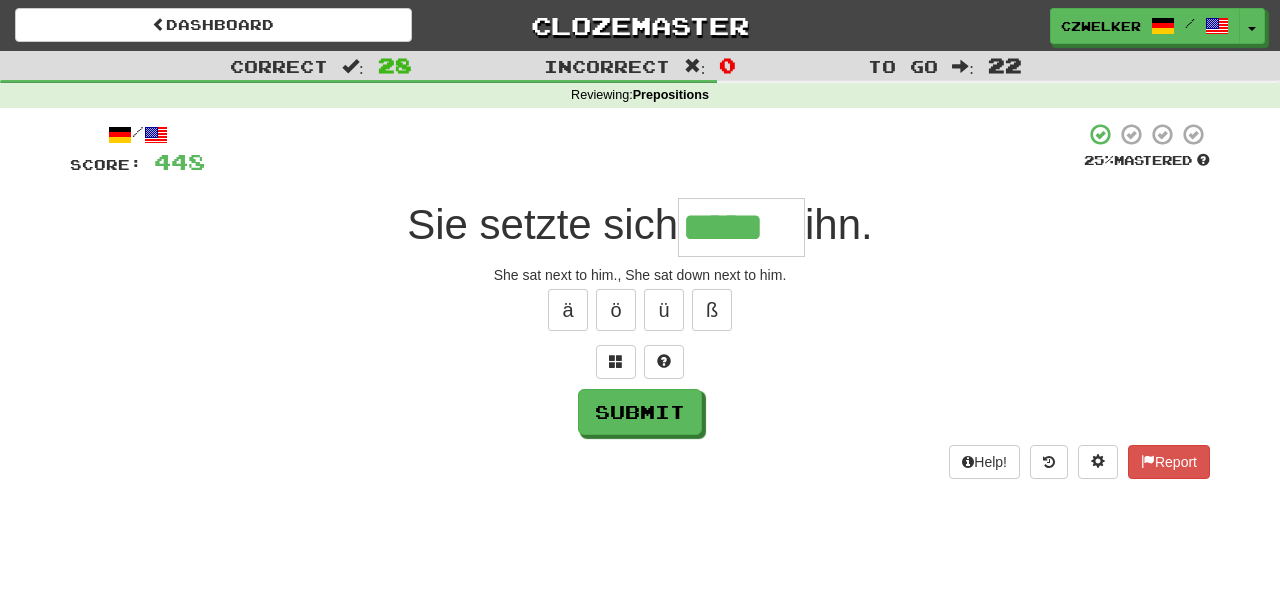 type on "*****" 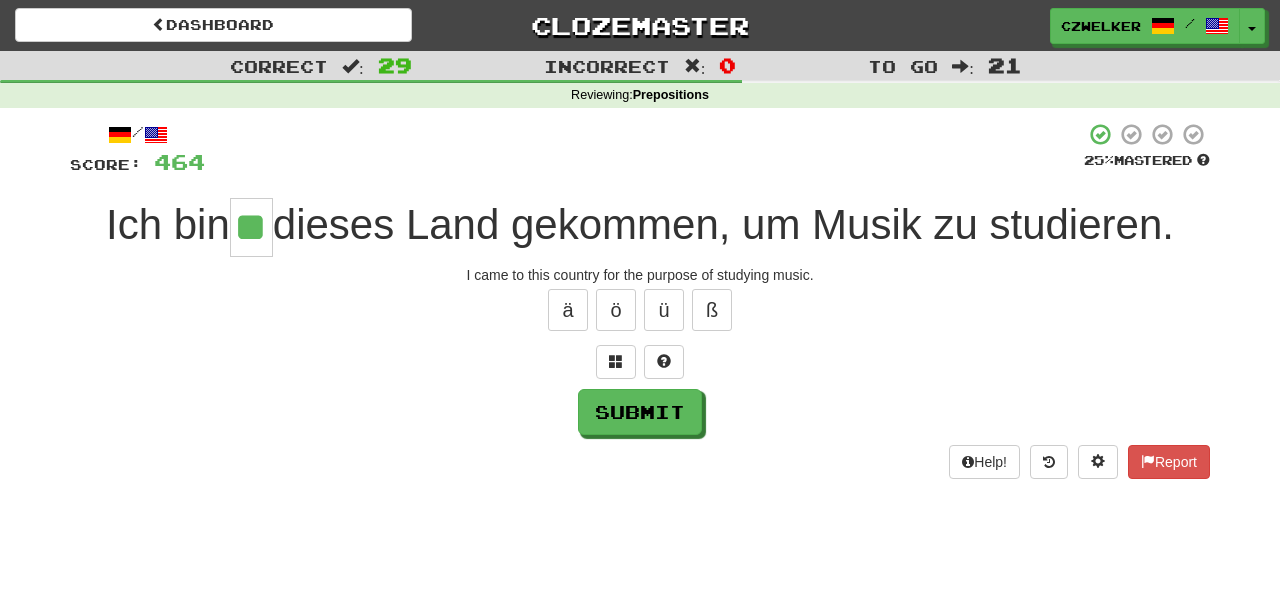 type on "**" 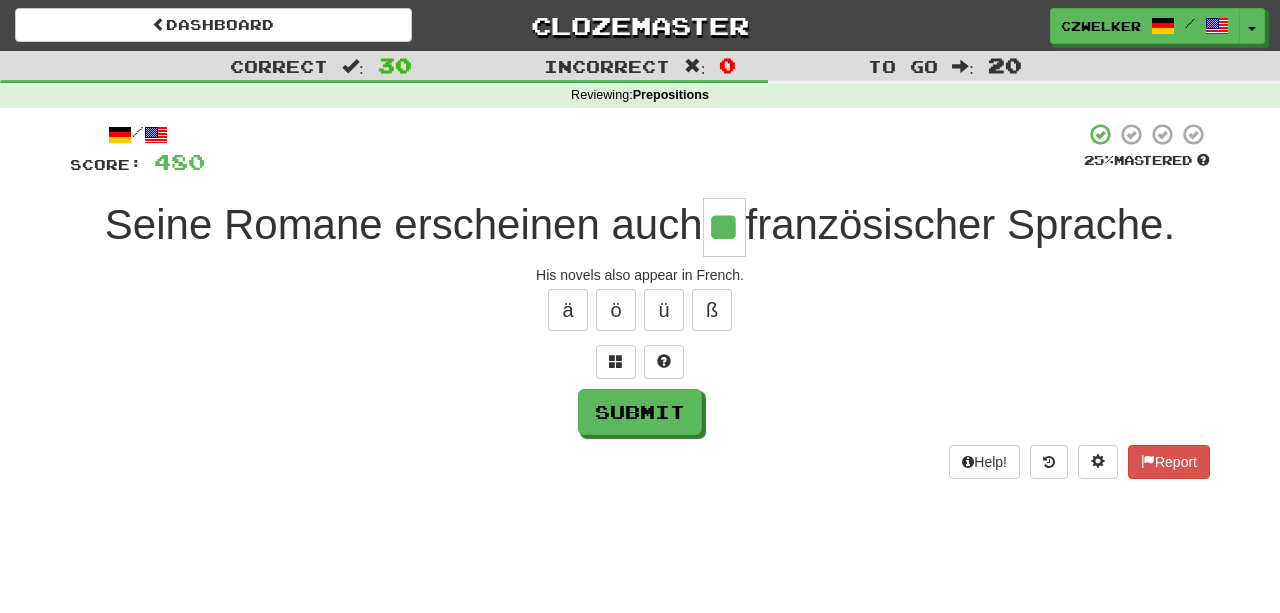 type on "**" 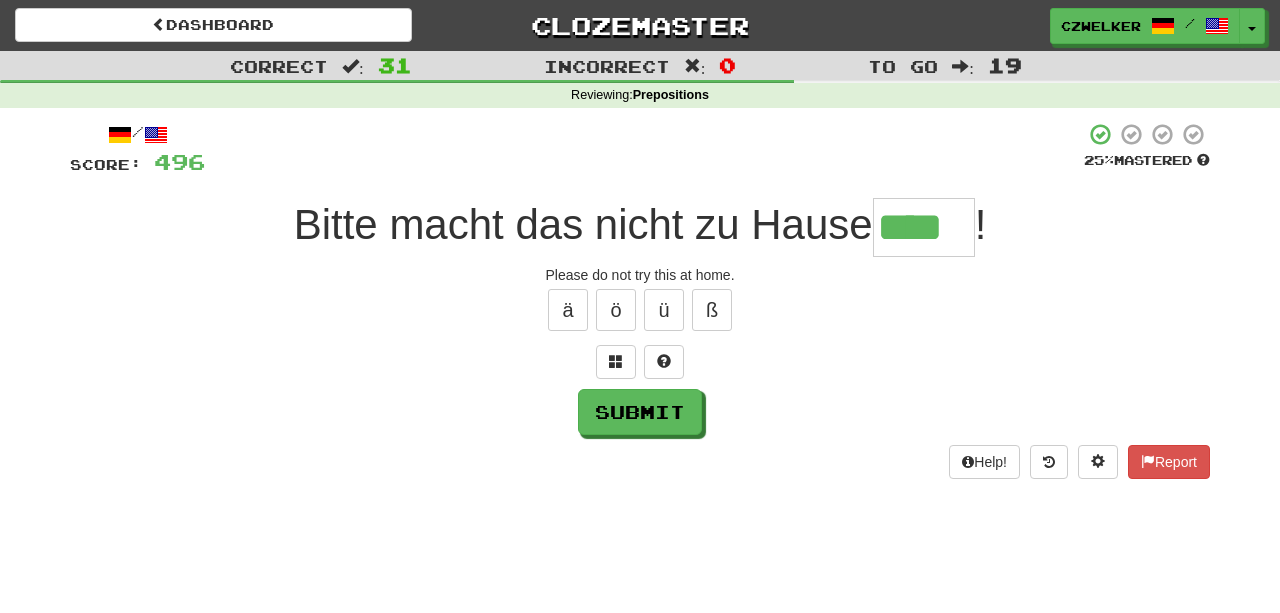 type on "****" 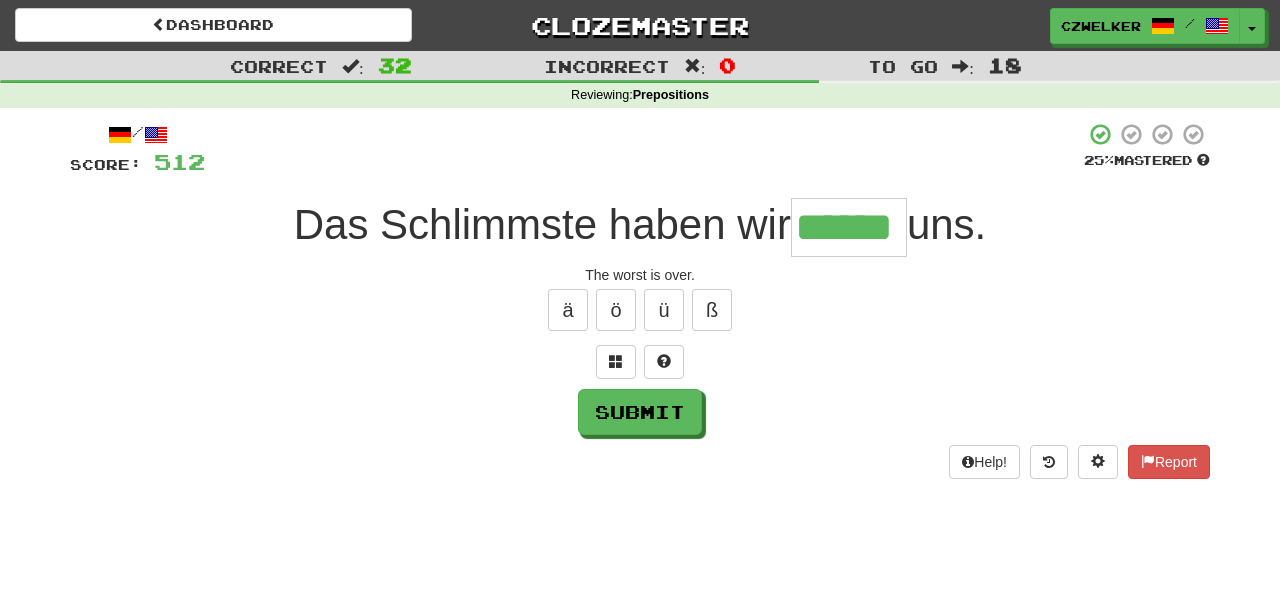 type on "******" 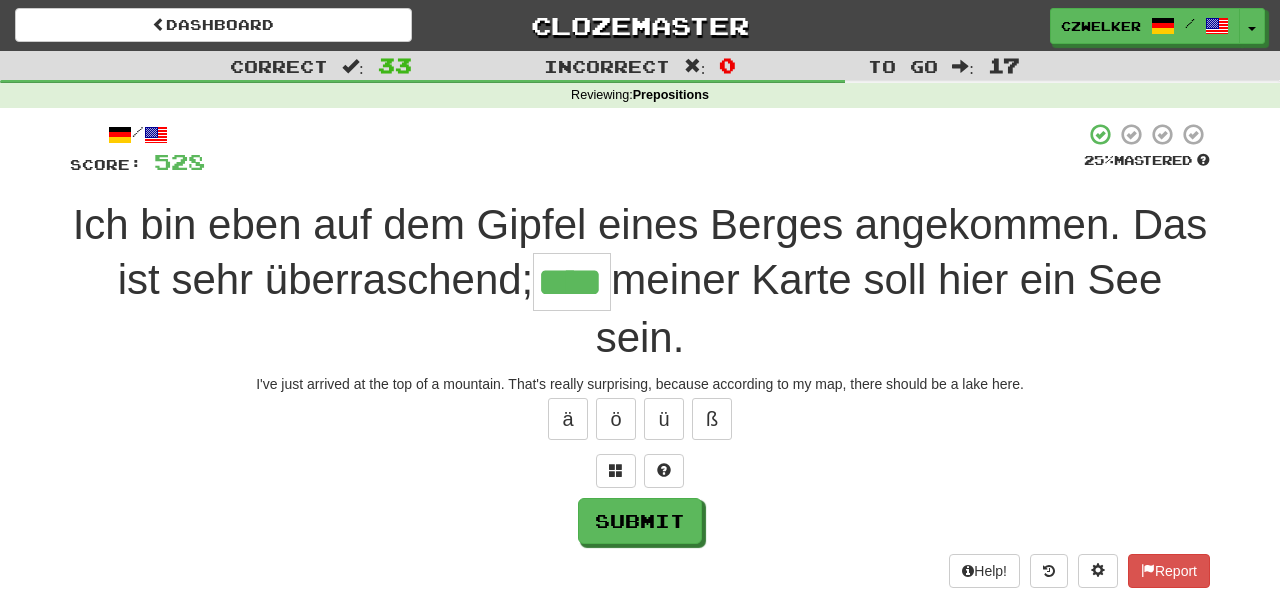 type on "****" 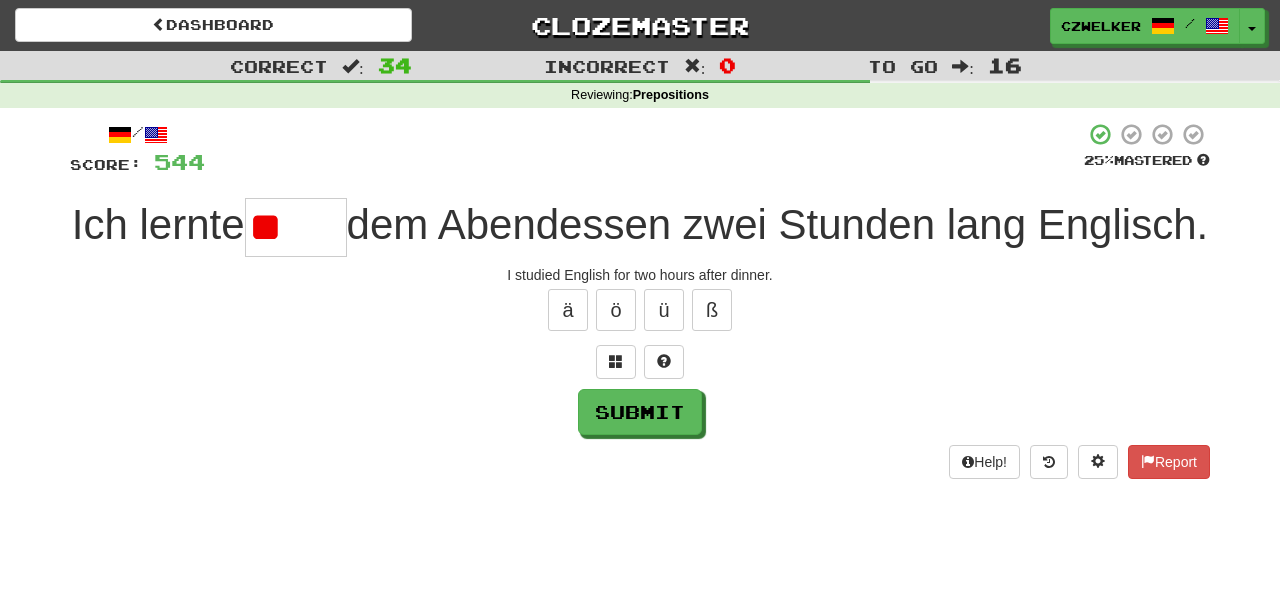 type on "*" 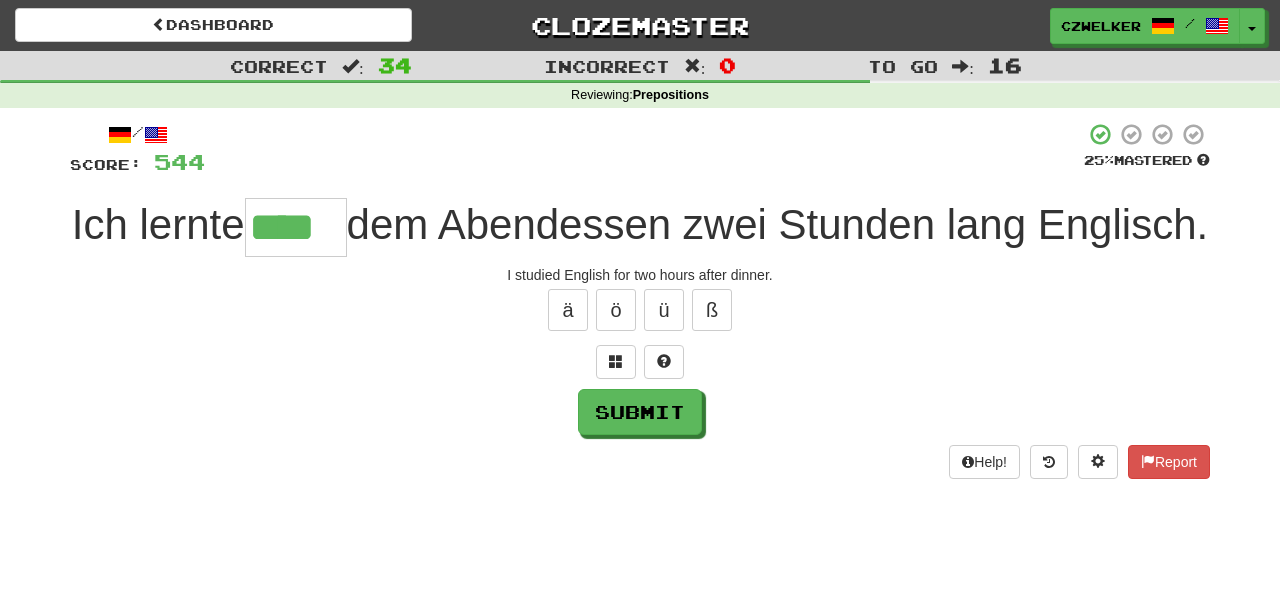 type on "****" 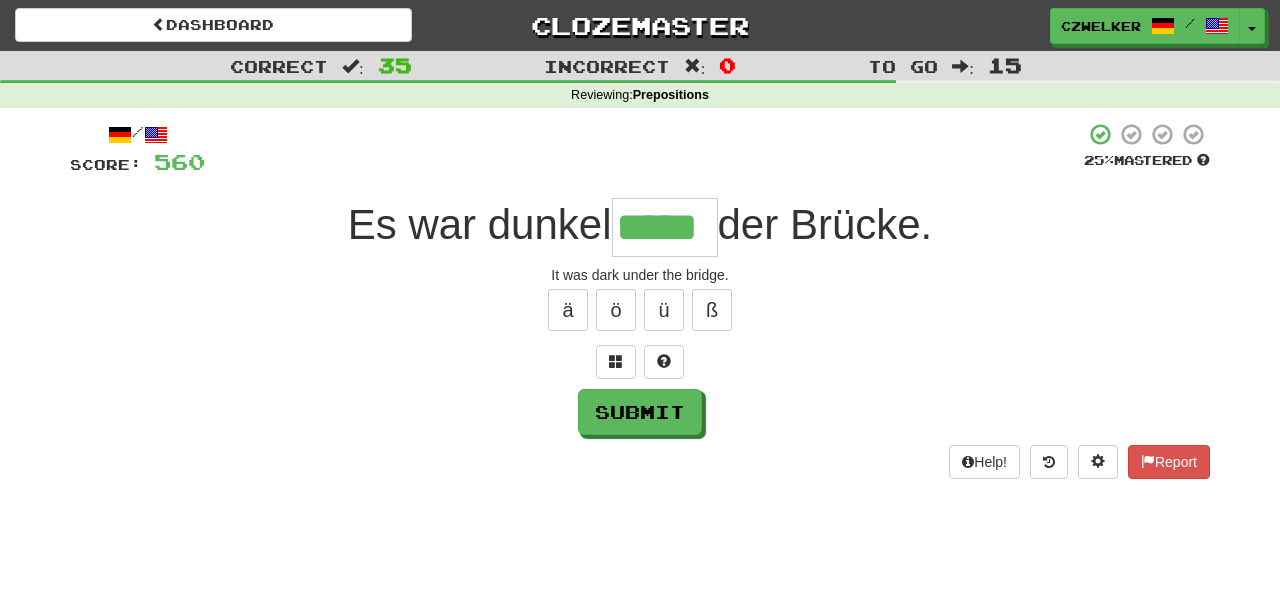 type on "*****" 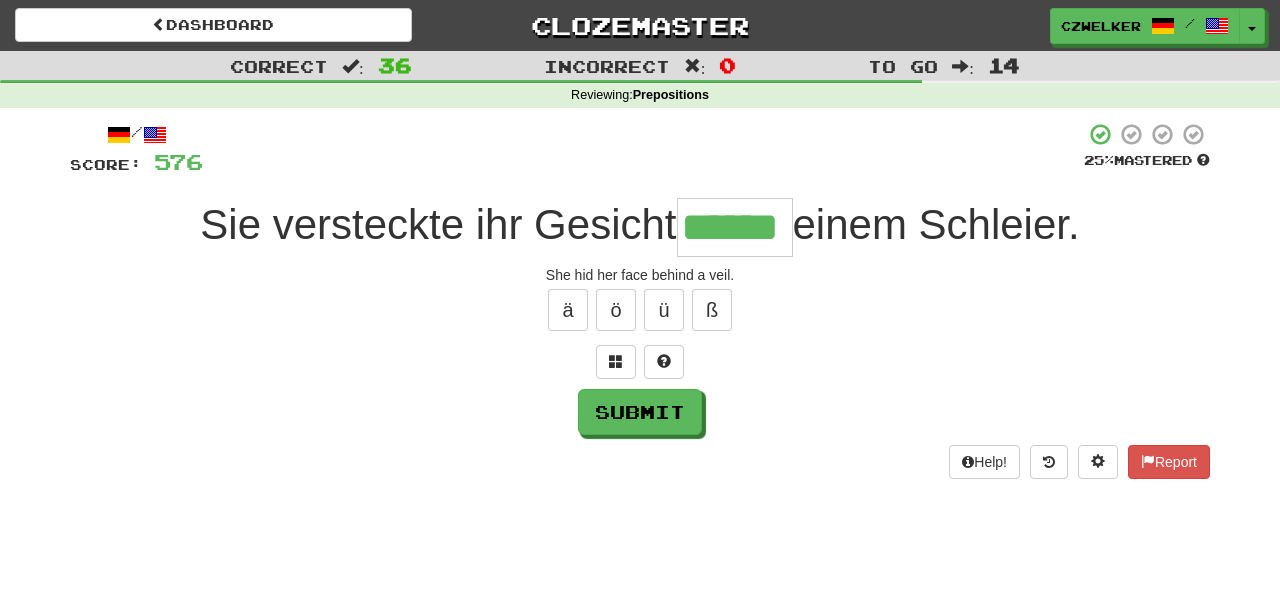 type on "******" 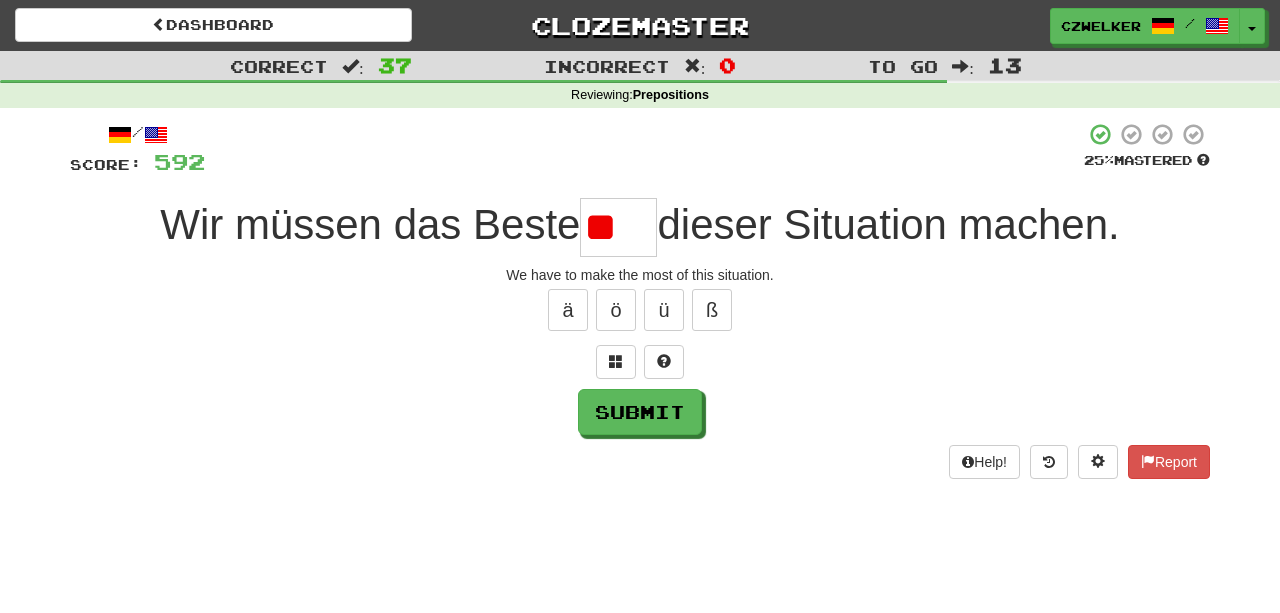 type on "*" 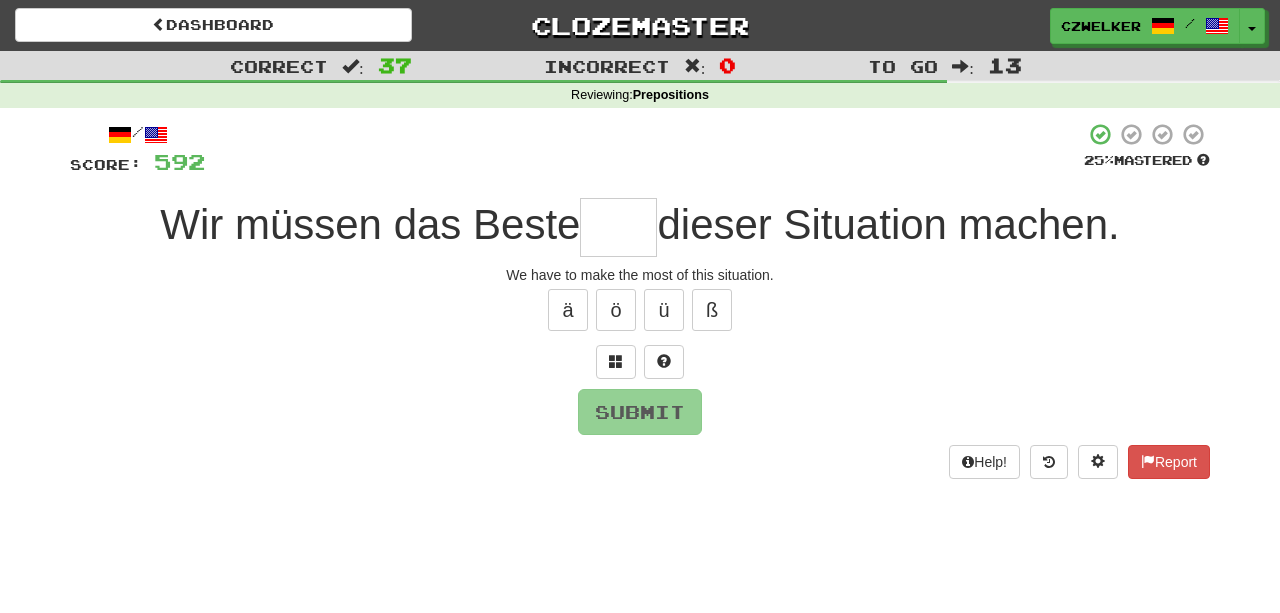 type on "*" 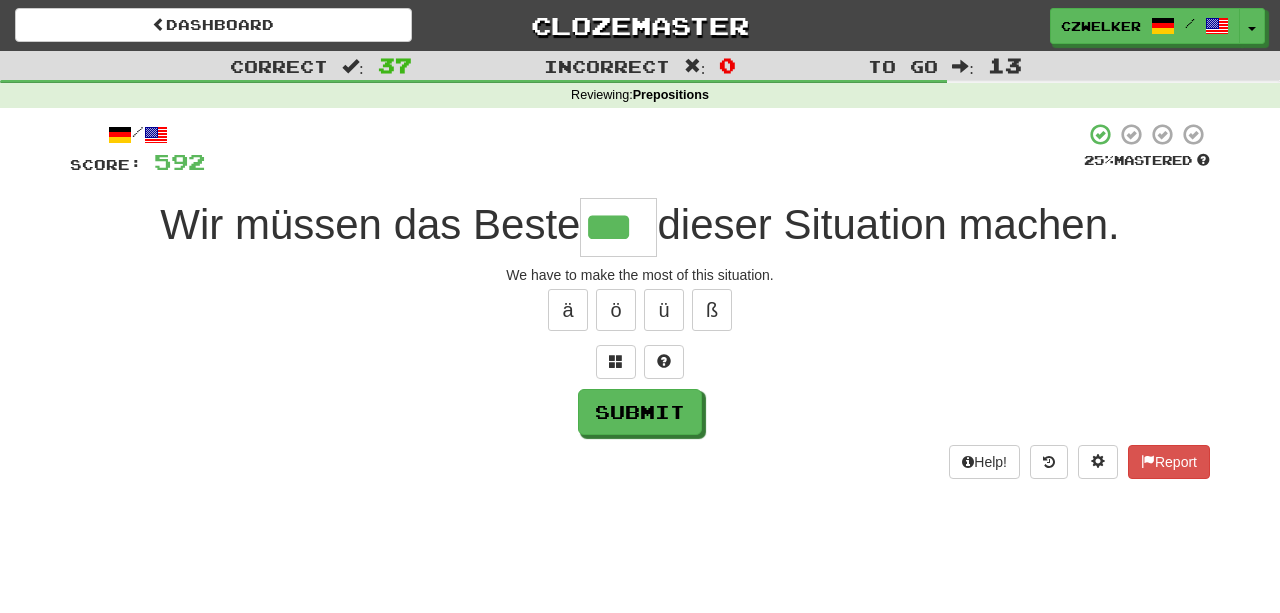 type on "***" 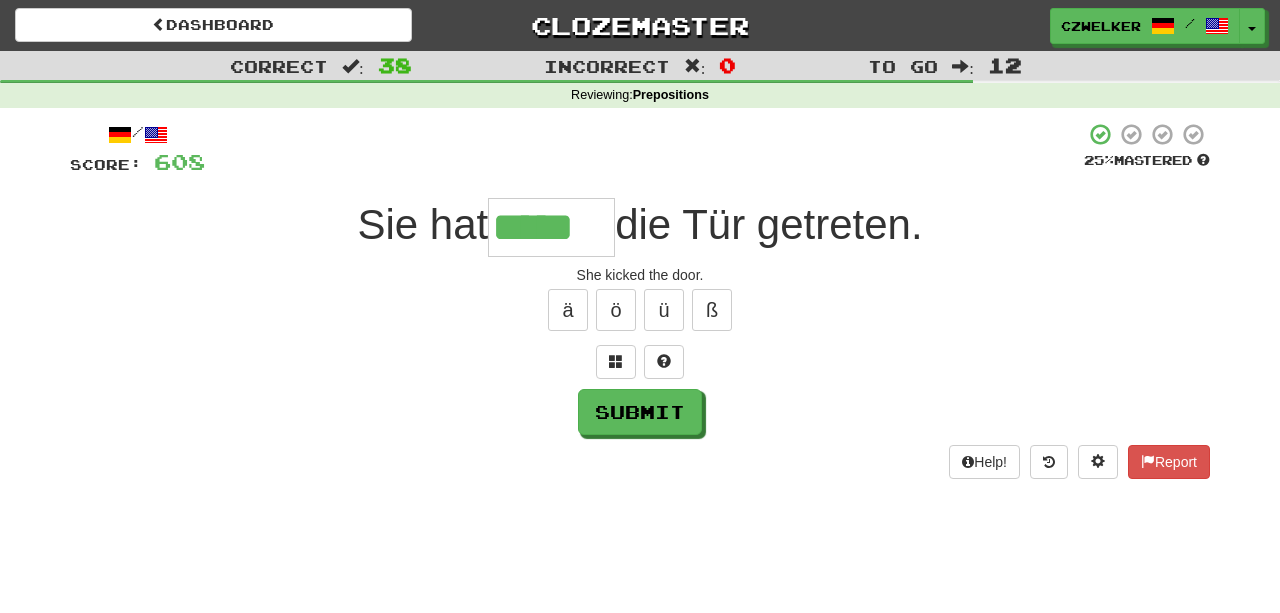 type on "*****" 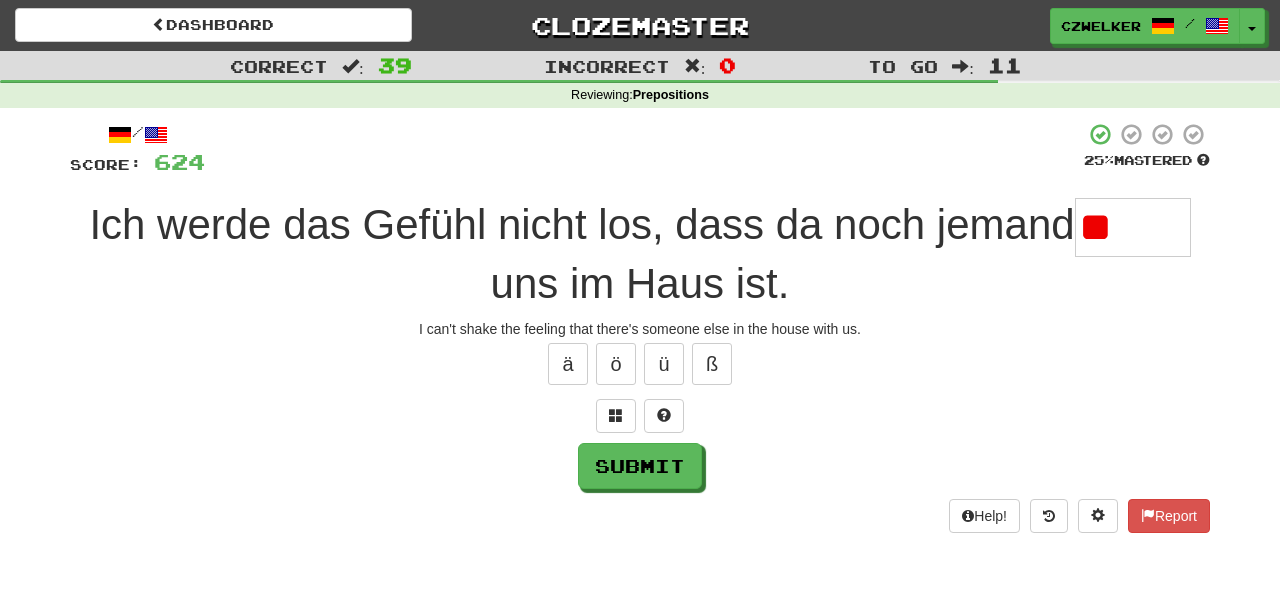 type on "*" 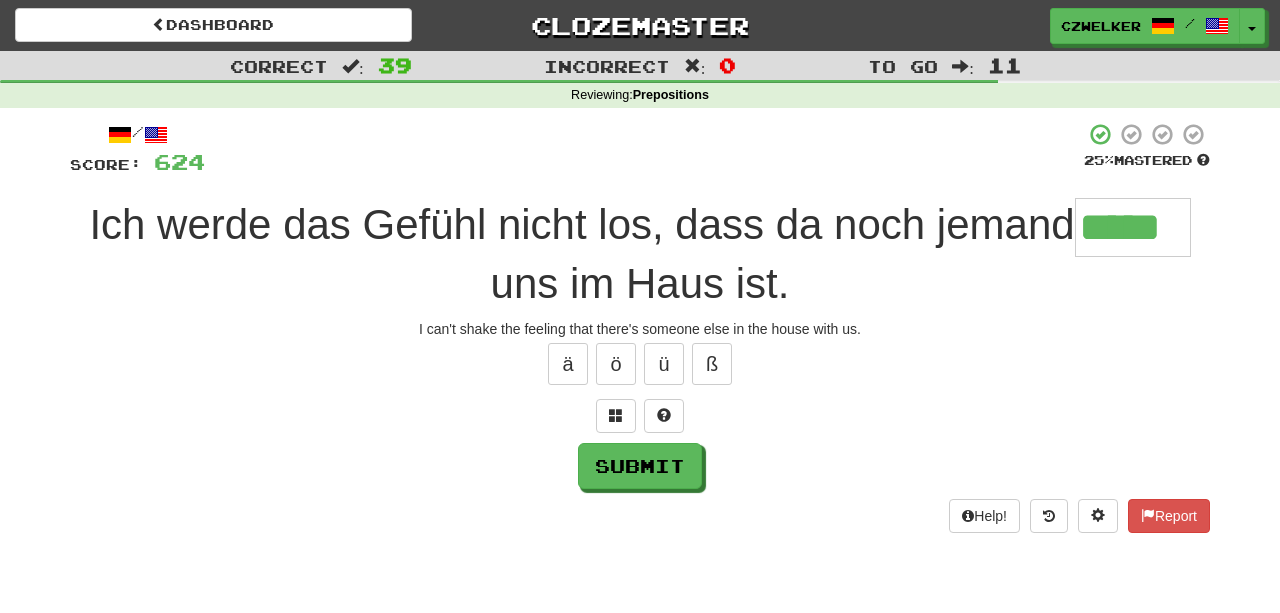 type on "*****" 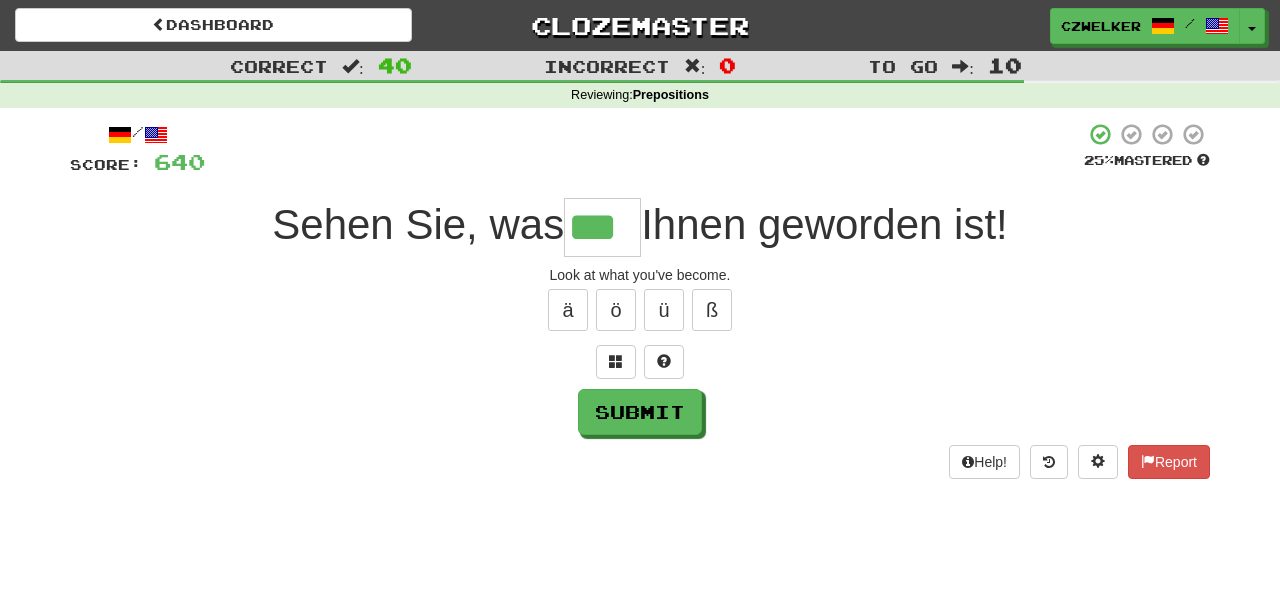 type on "***" 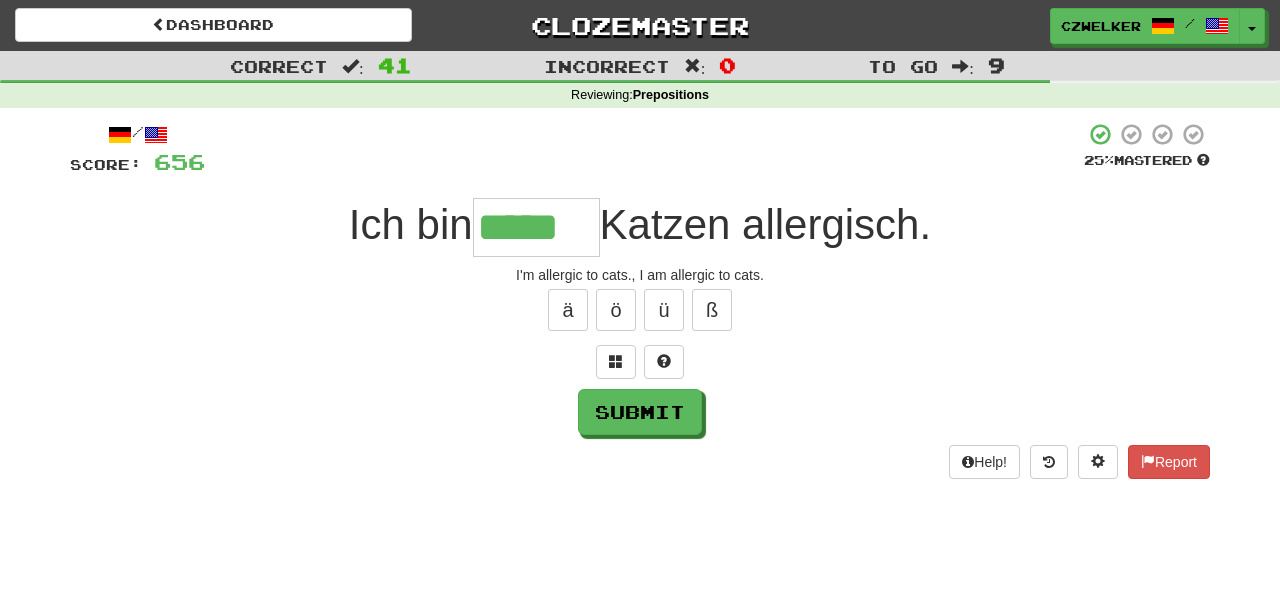 type on "*****" 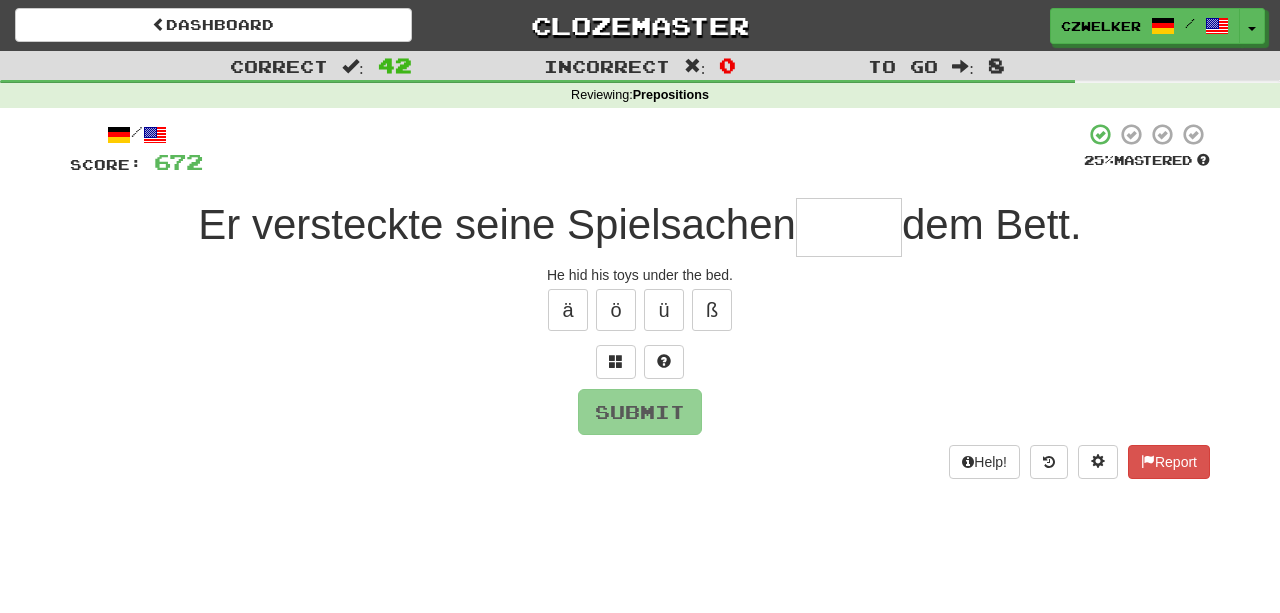 type on "*" 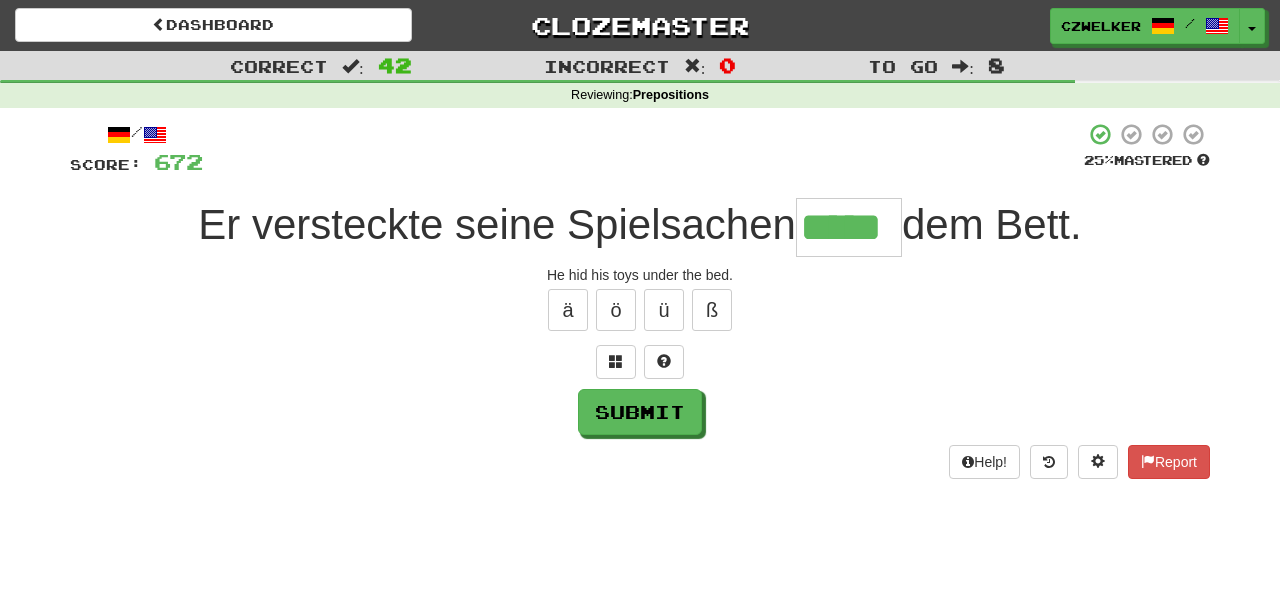 type on "*****" 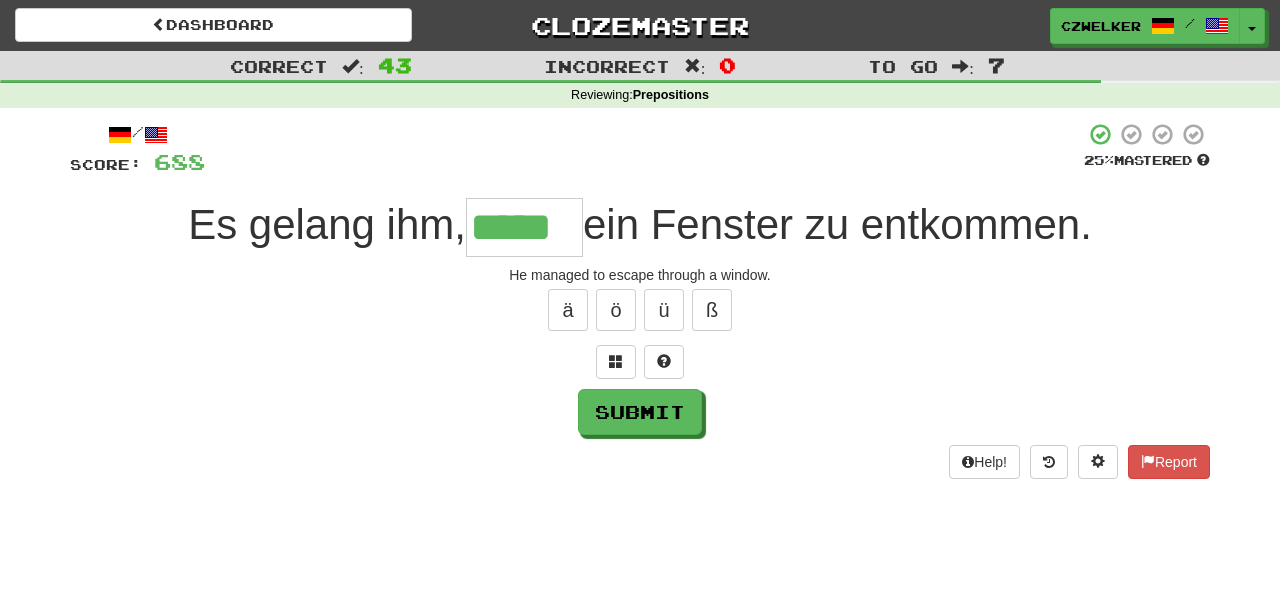 type on "*****" 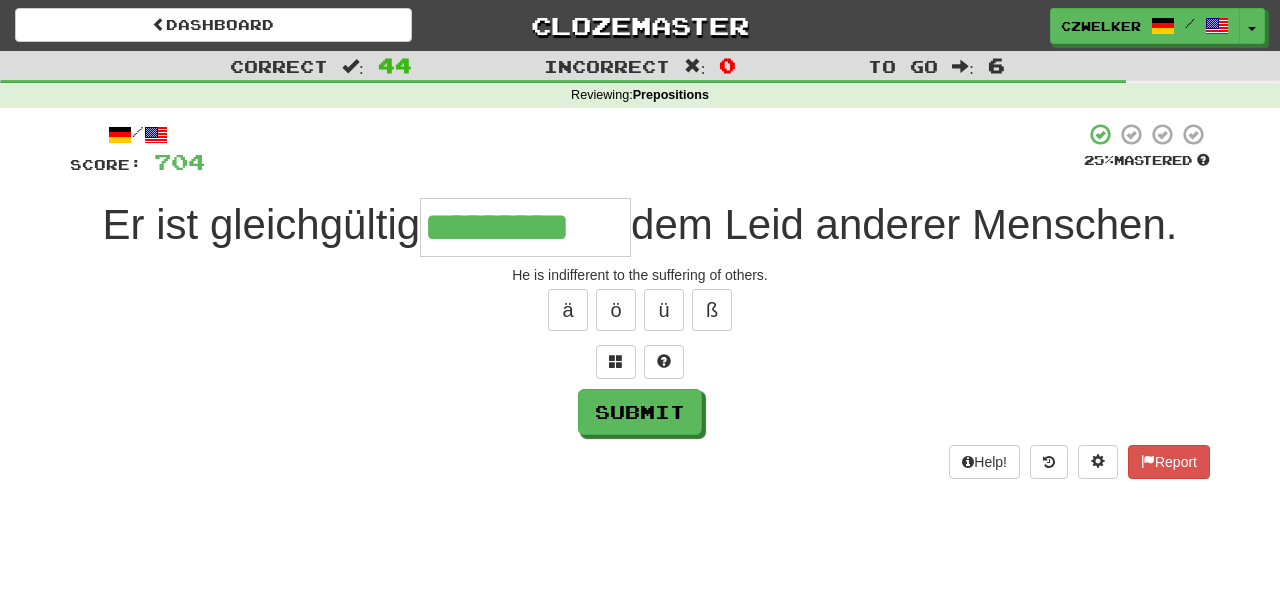 type on "*********" 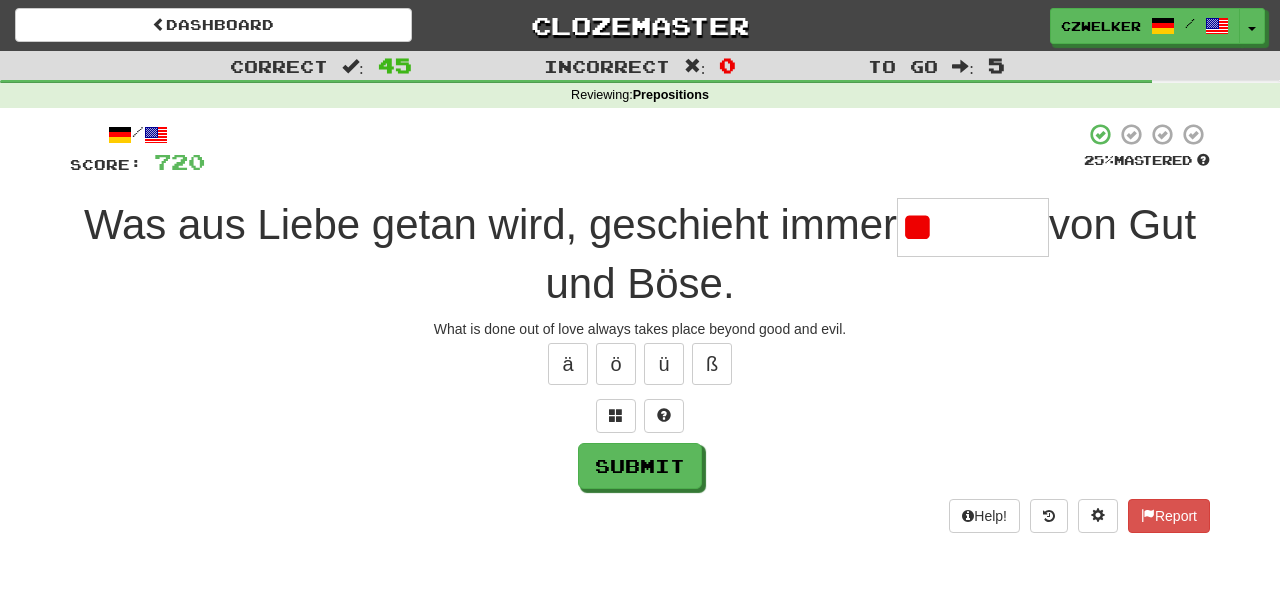 type on "*" 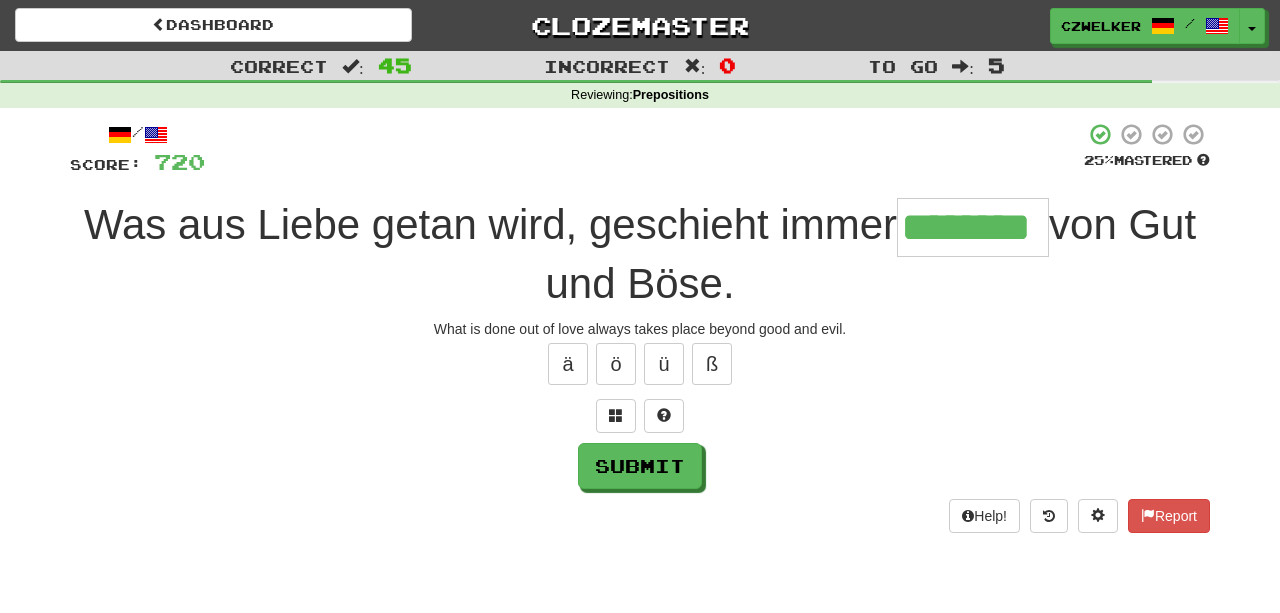type on "********" 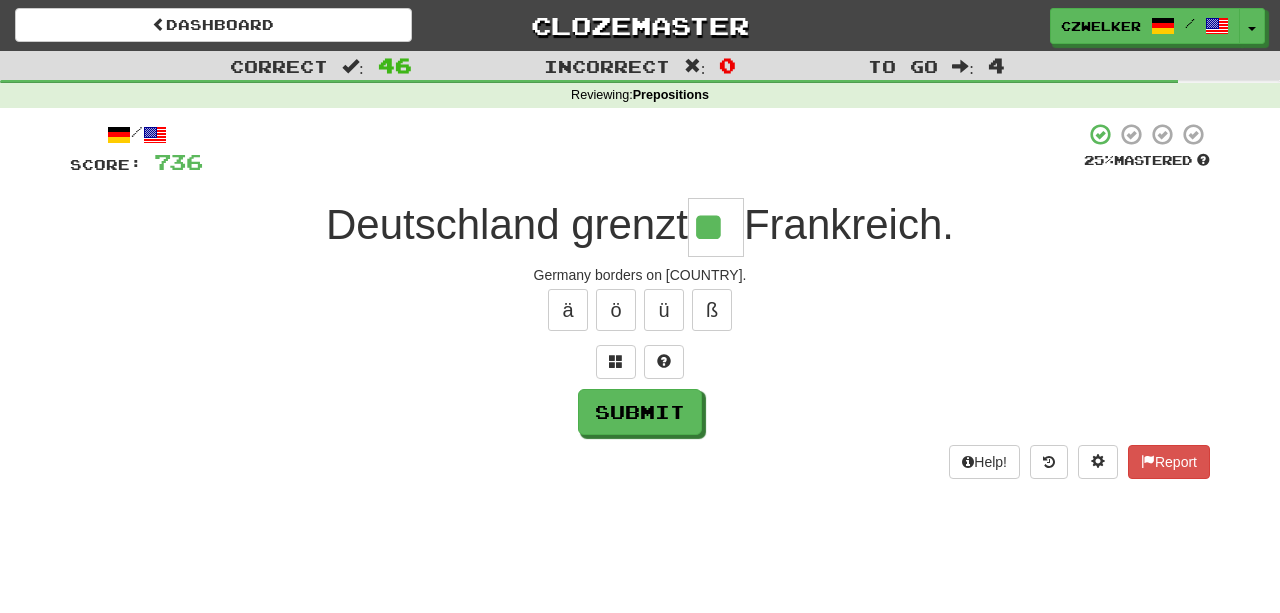 type on "**" 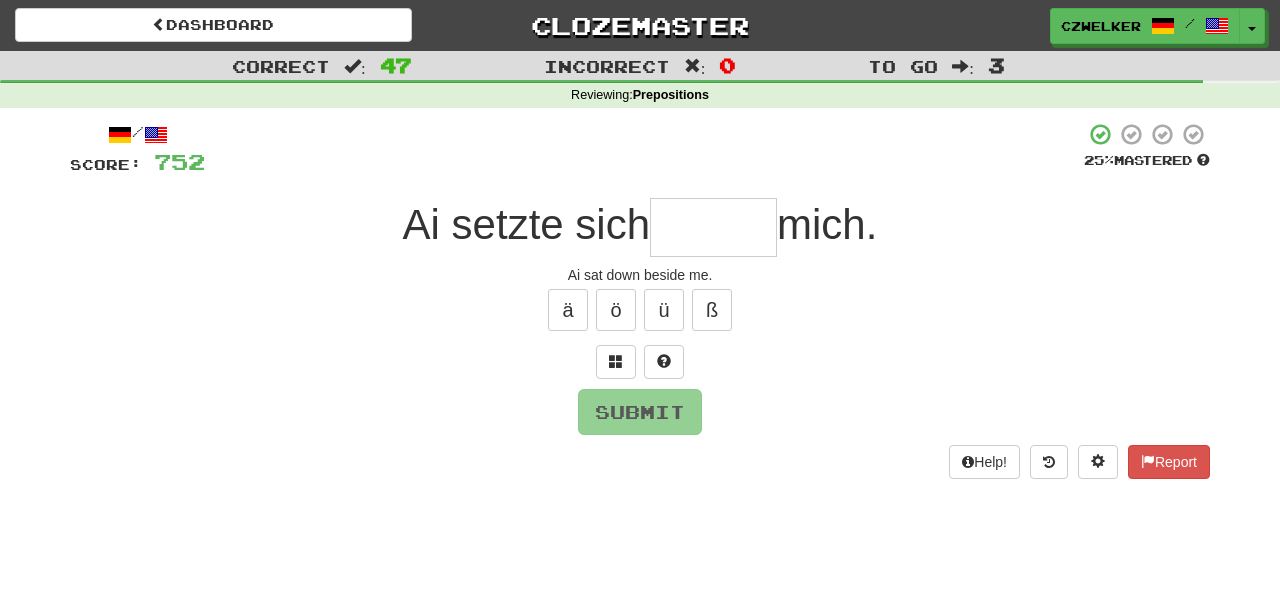 type on "*" 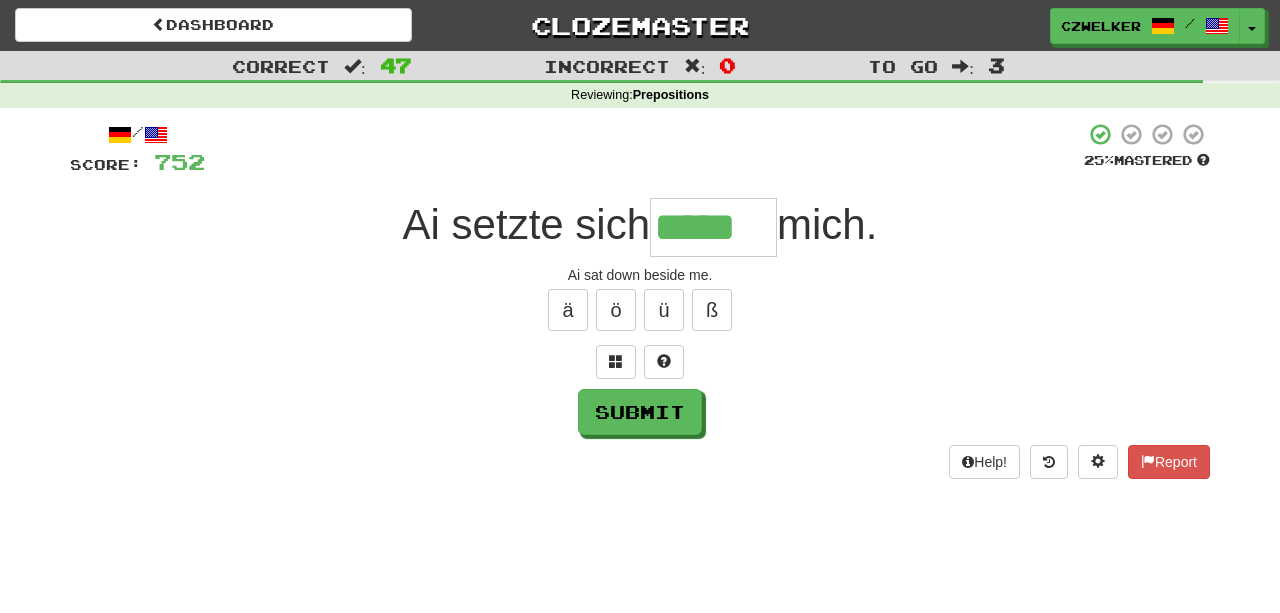 type on "*****" 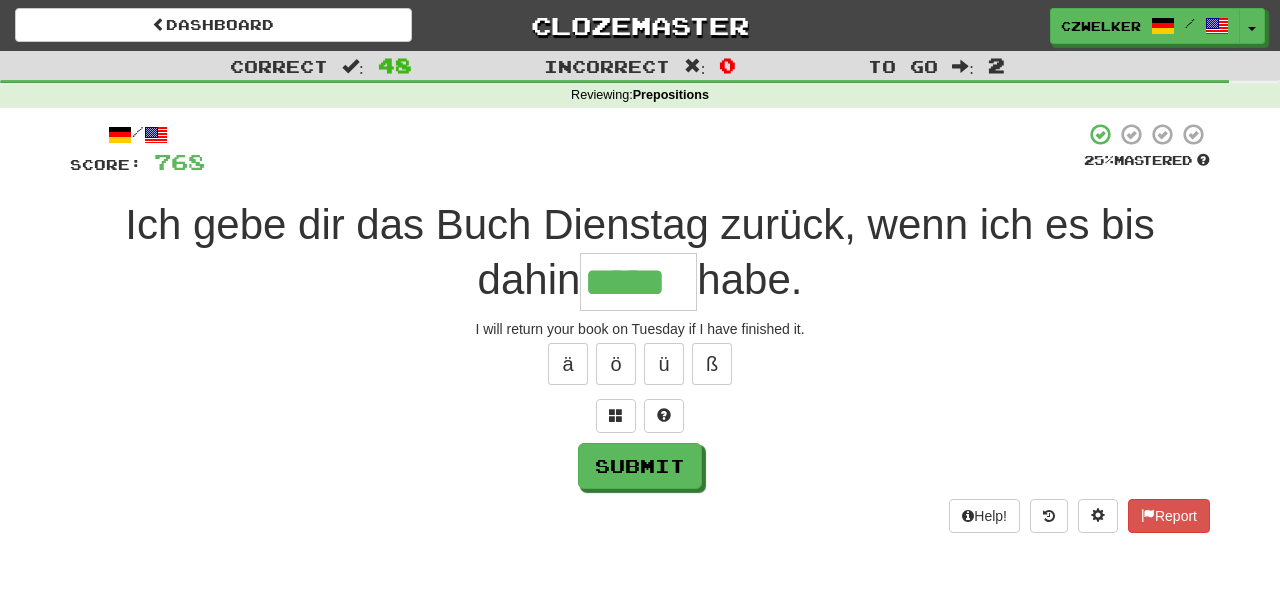type on "*****" 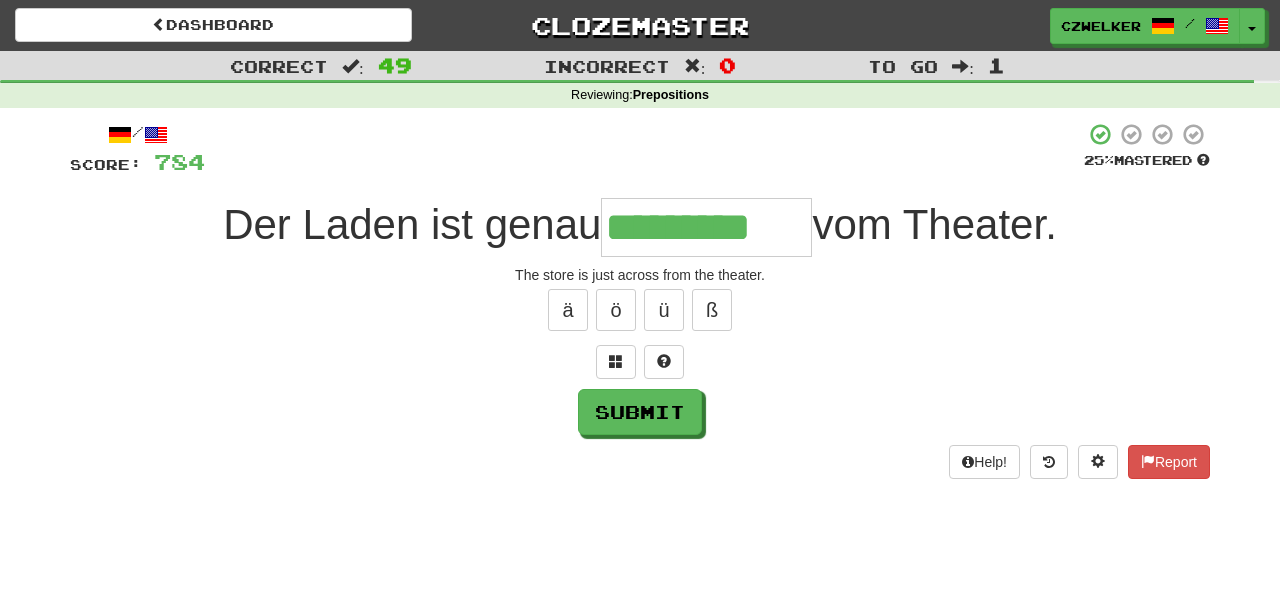 type on "*********" 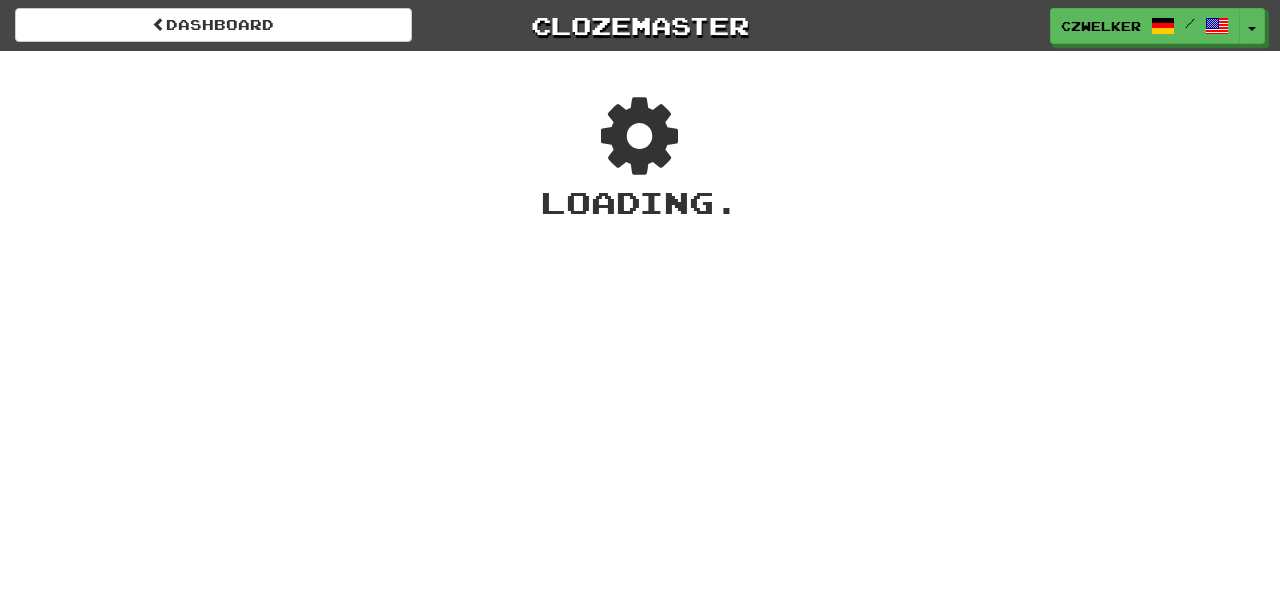 scroll, scrollTop: 0, scrollLeft: 0, axis: both 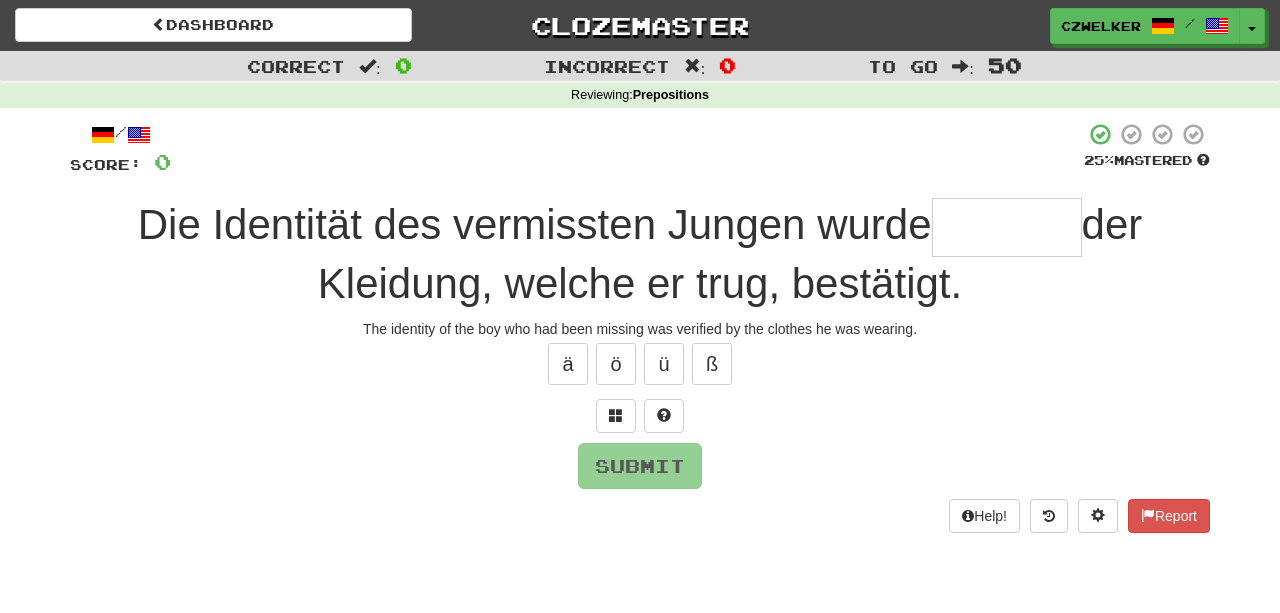 type on "*" 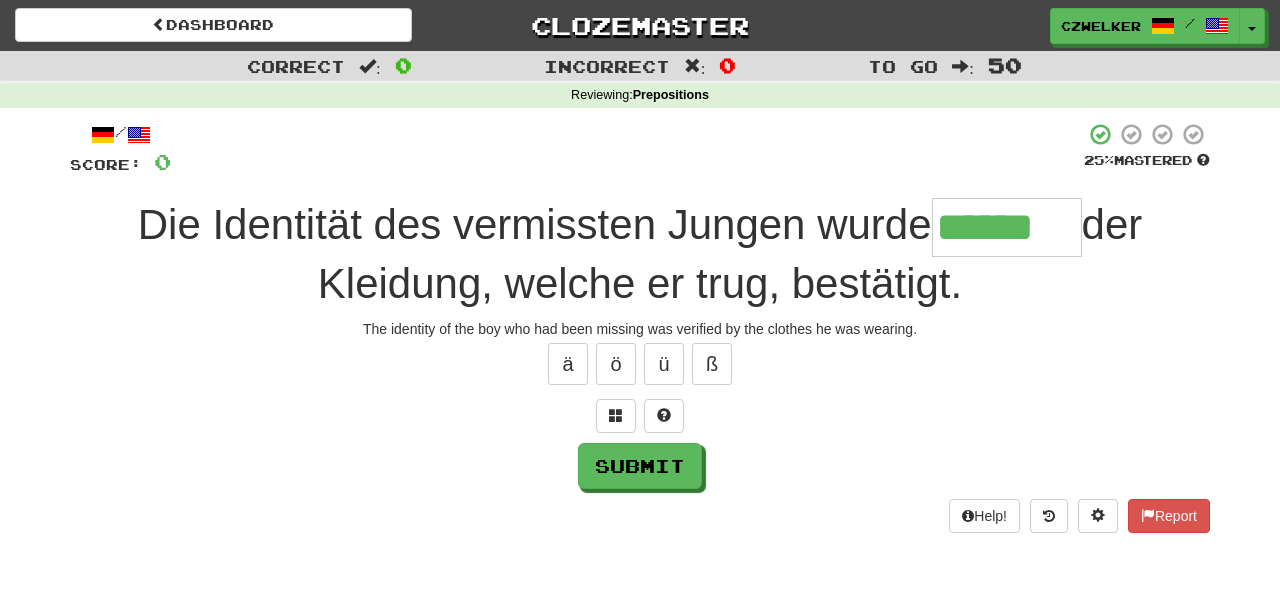 type on "******" 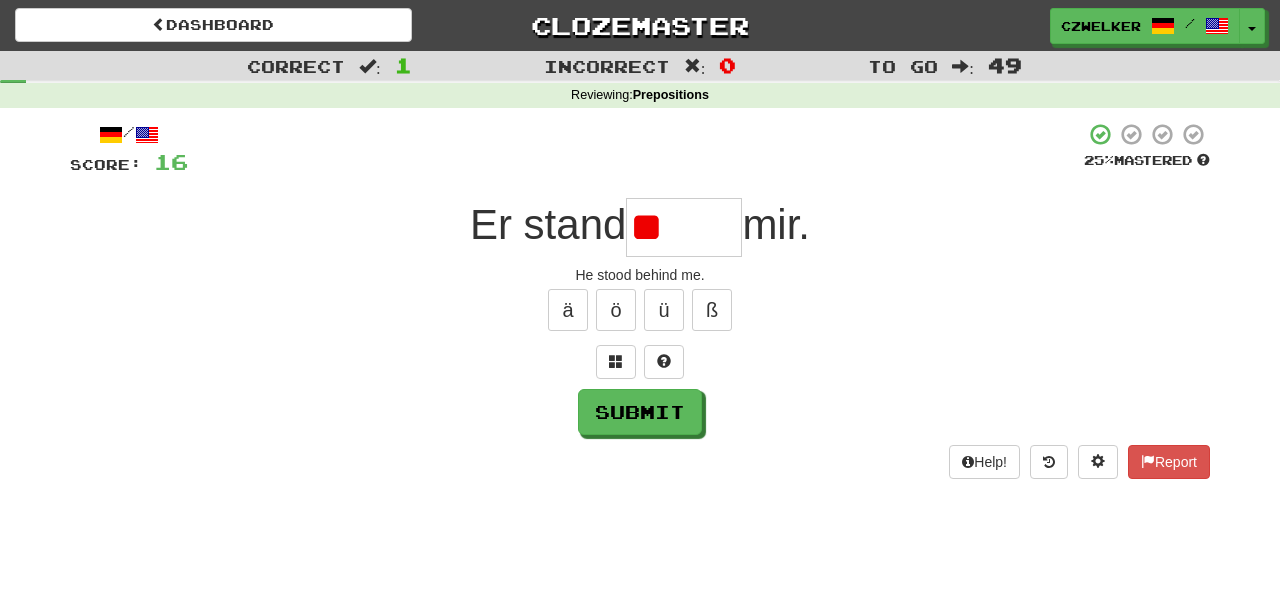 type on "*" 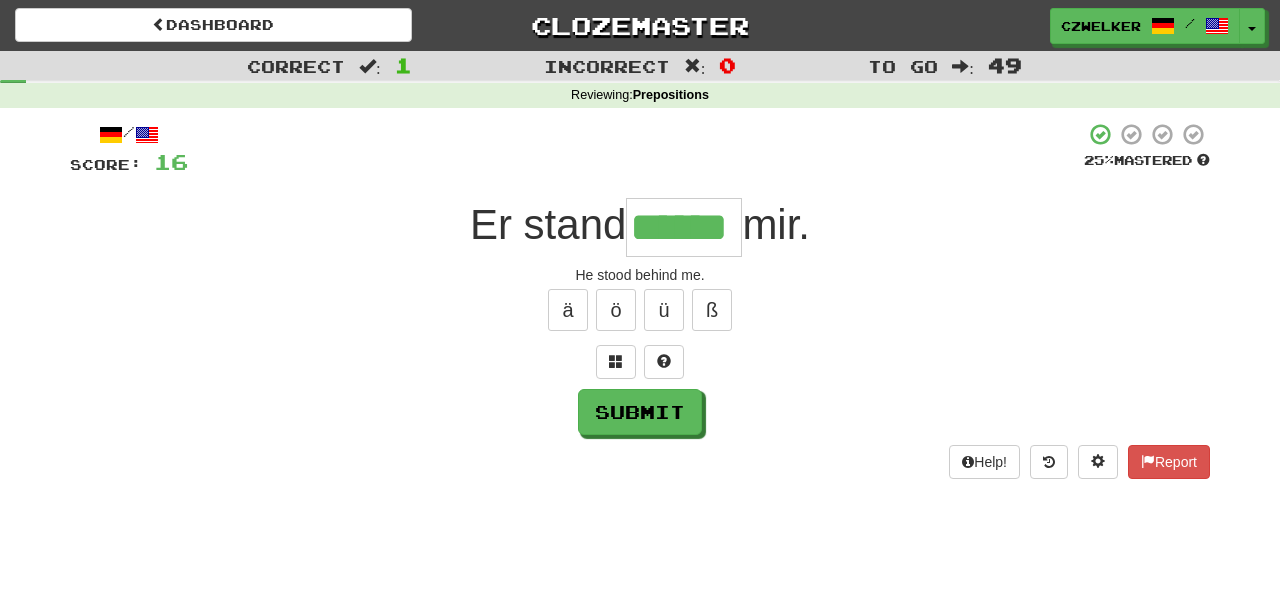 type on "******" 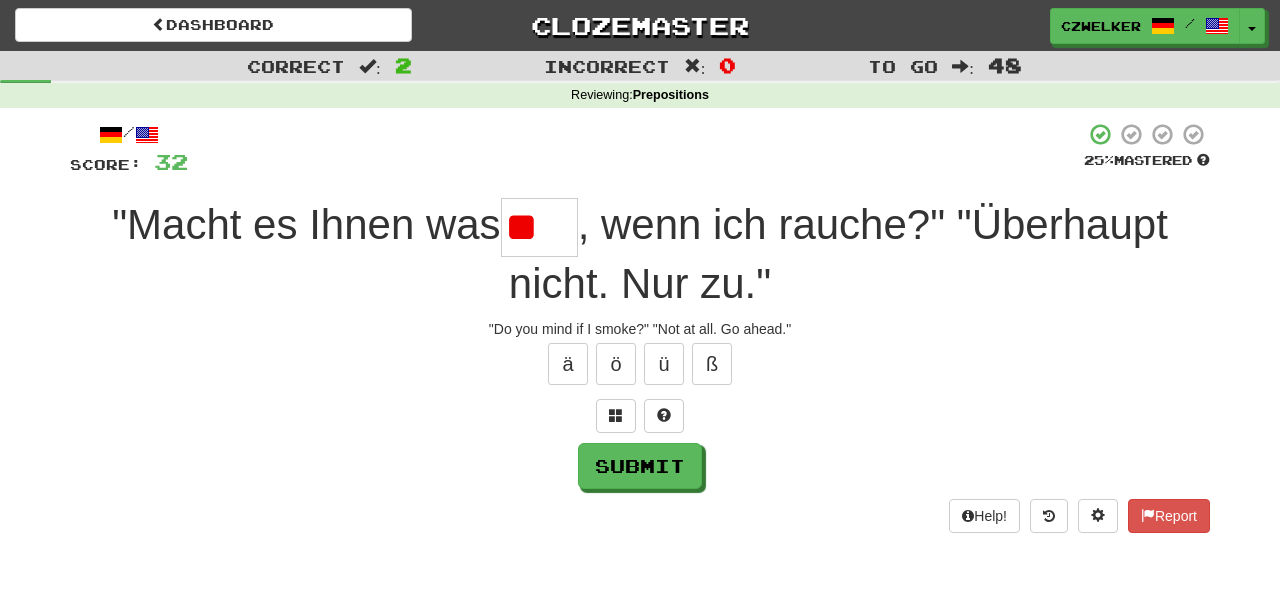 type on "*" 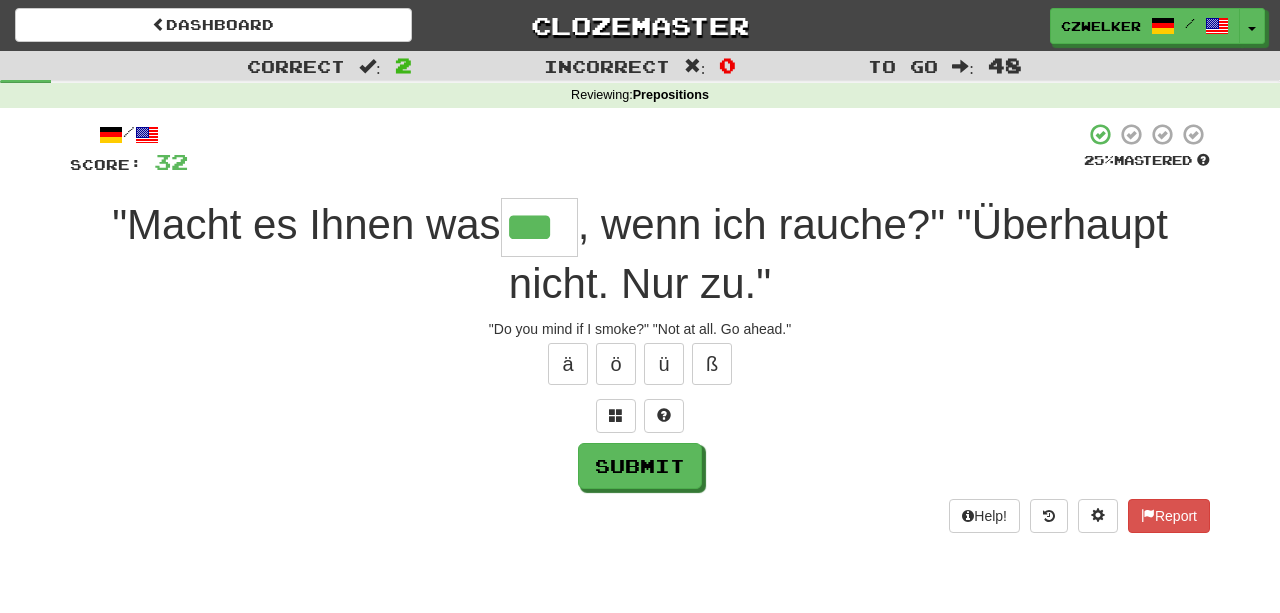 type on "***" 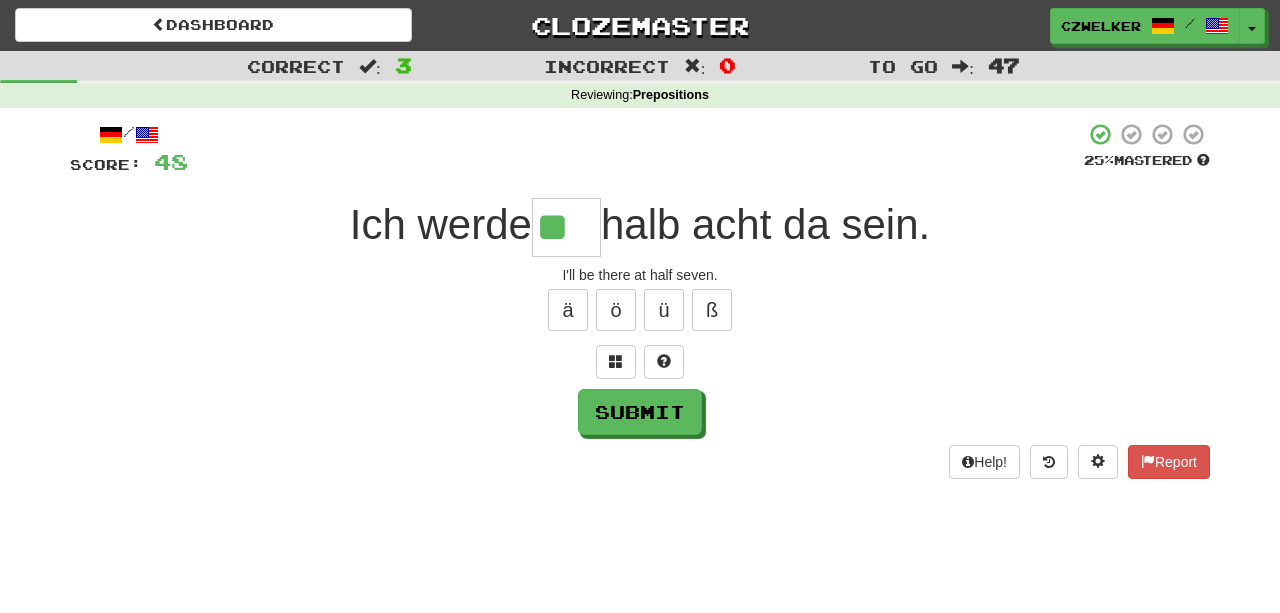 type on "**" 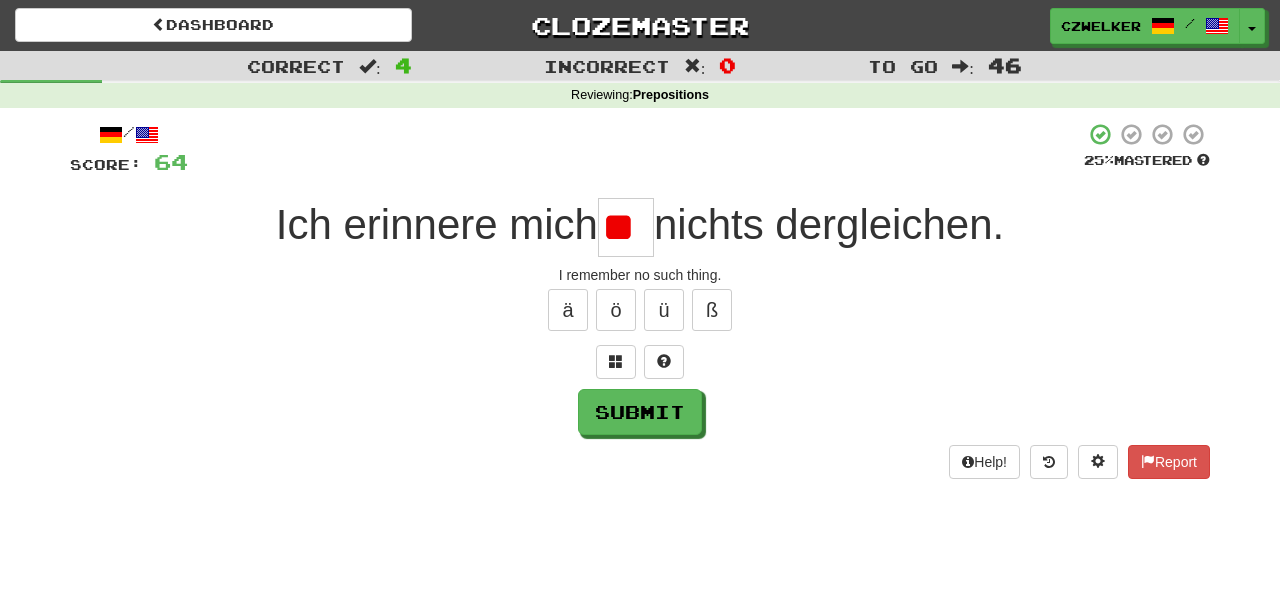 type on "*" 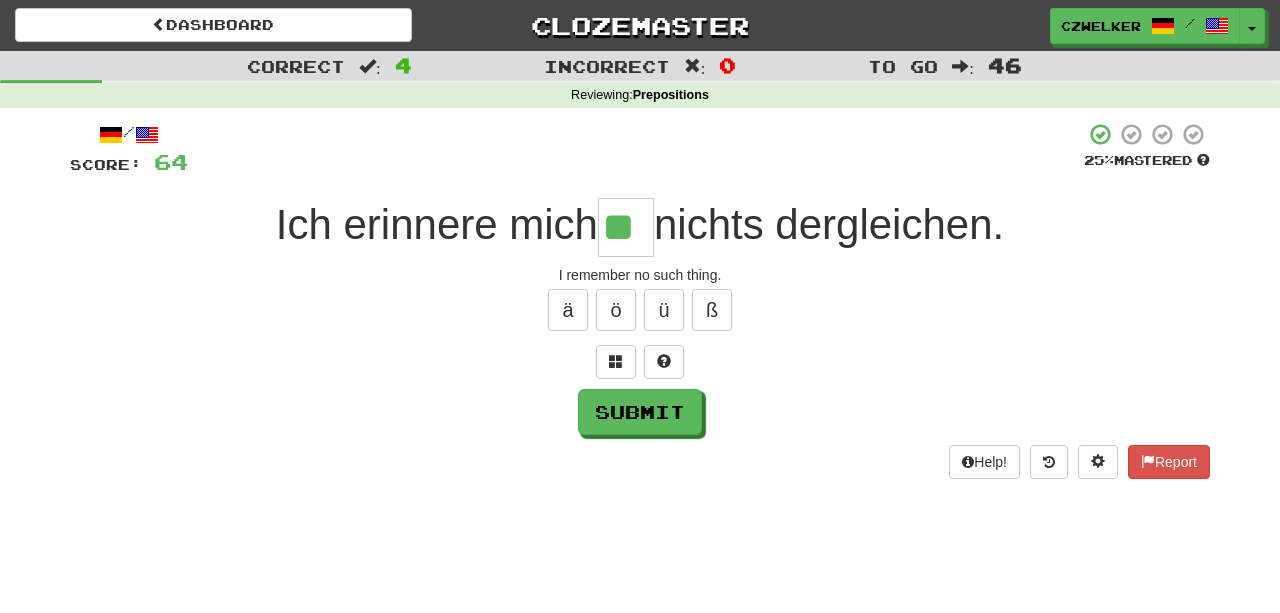 type on "**" 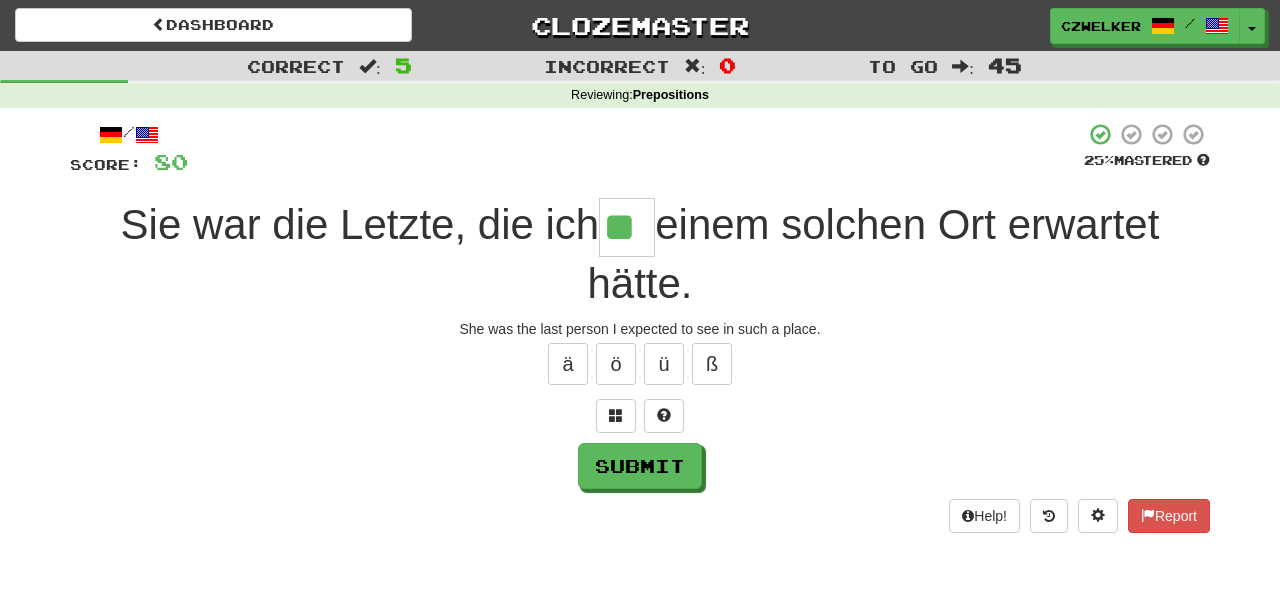 type on "**" 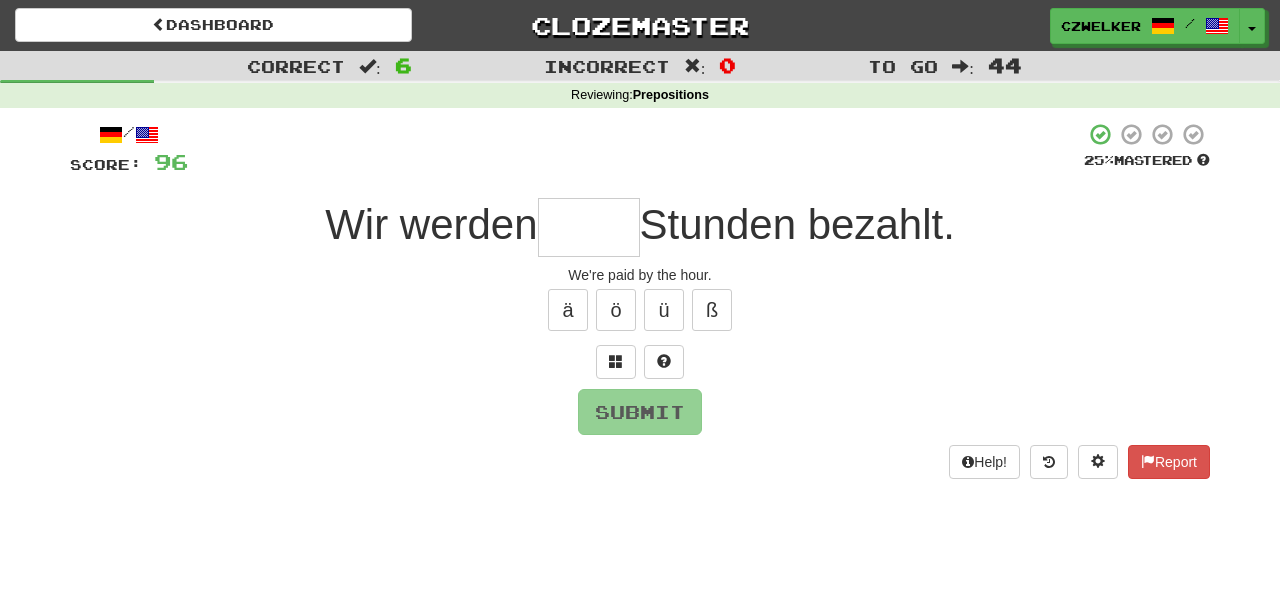 type on "*" 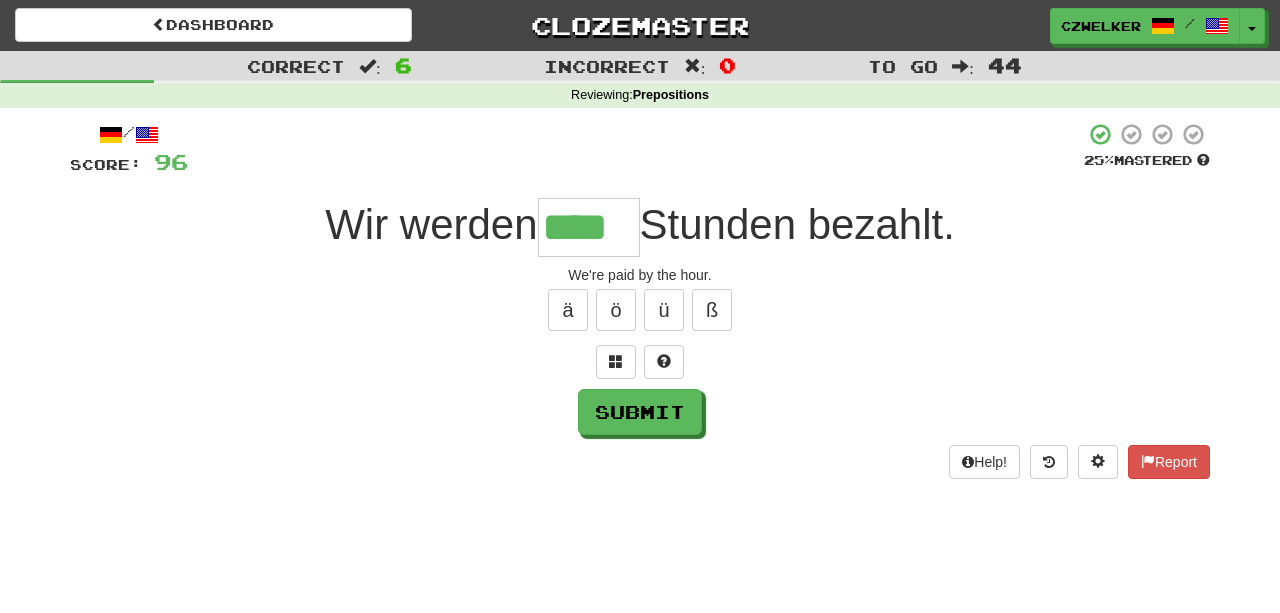 type on "****" 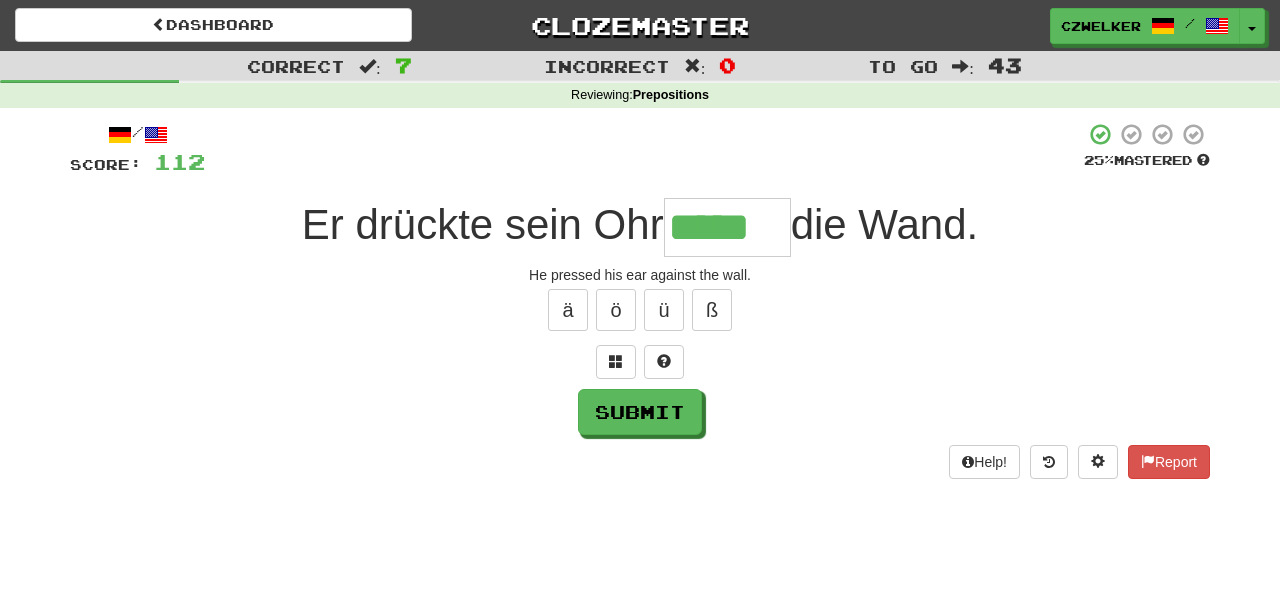 type on "*****" 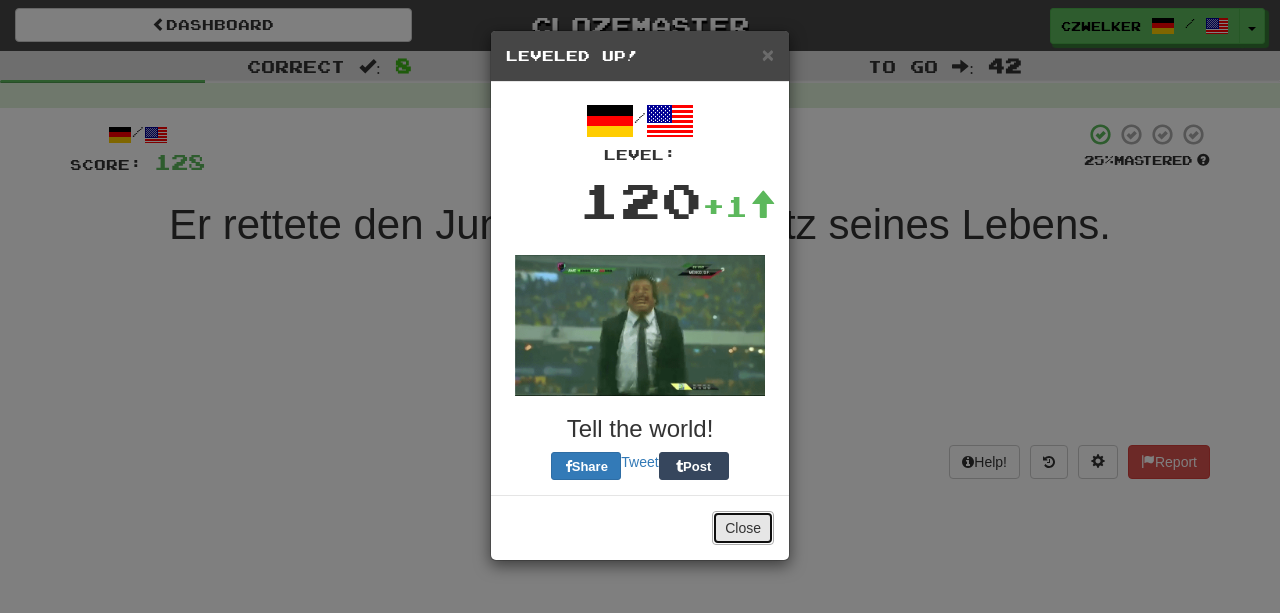 click on "Close" at bounding box center [743, 528] 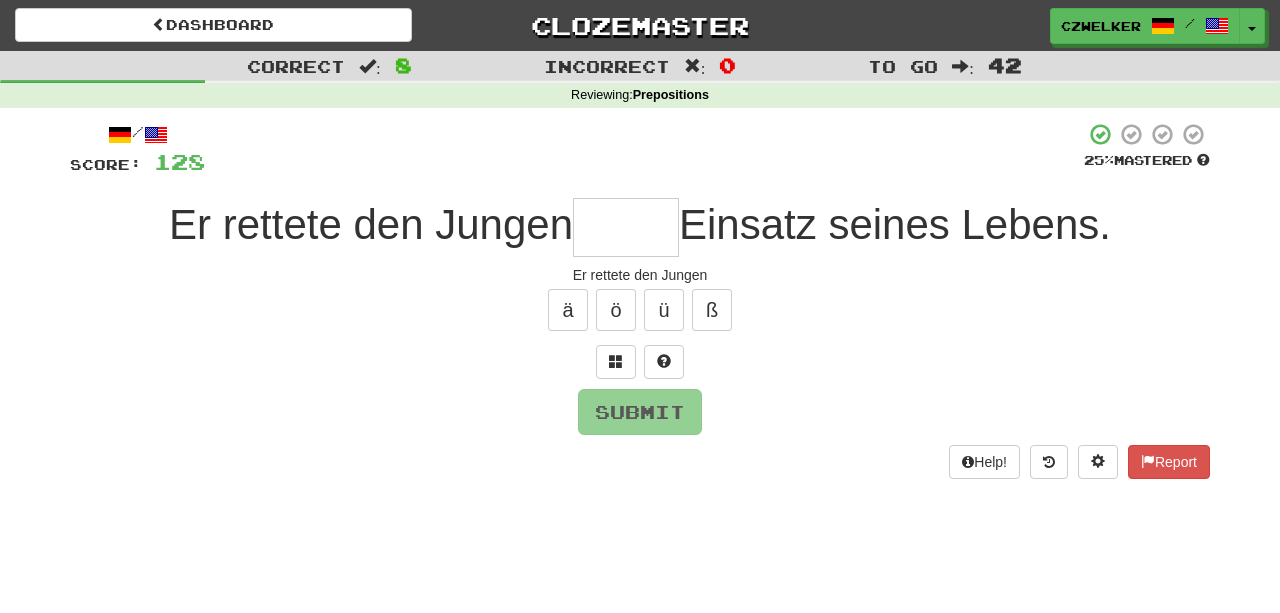 click at bounding box center [626, 227] 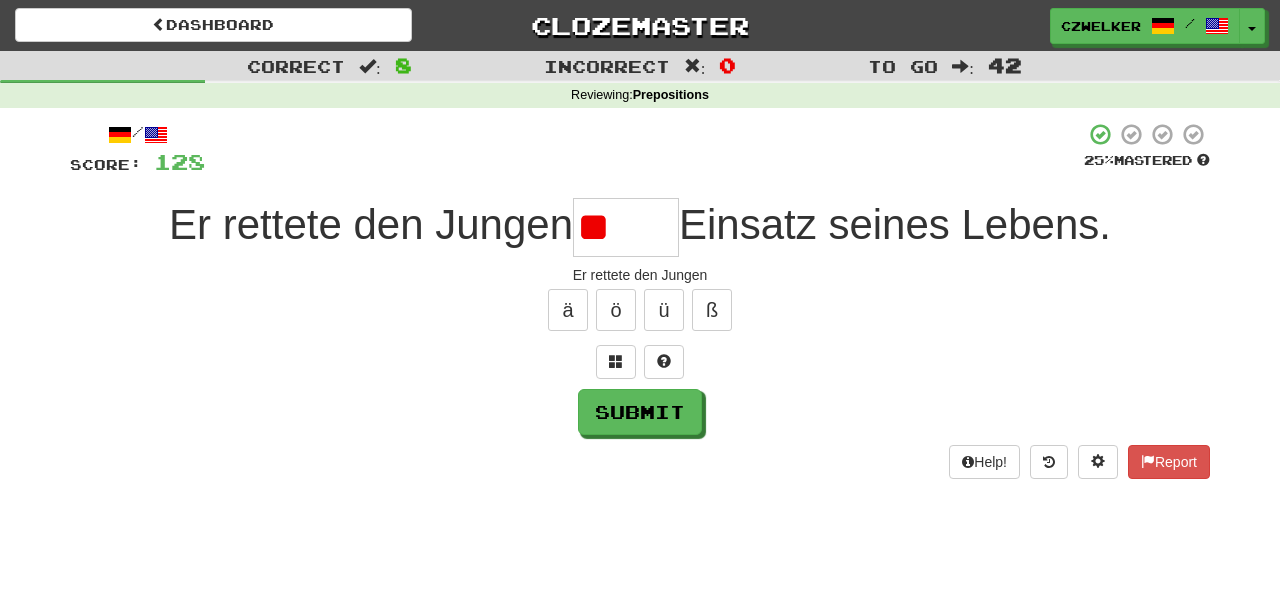 type on "*" 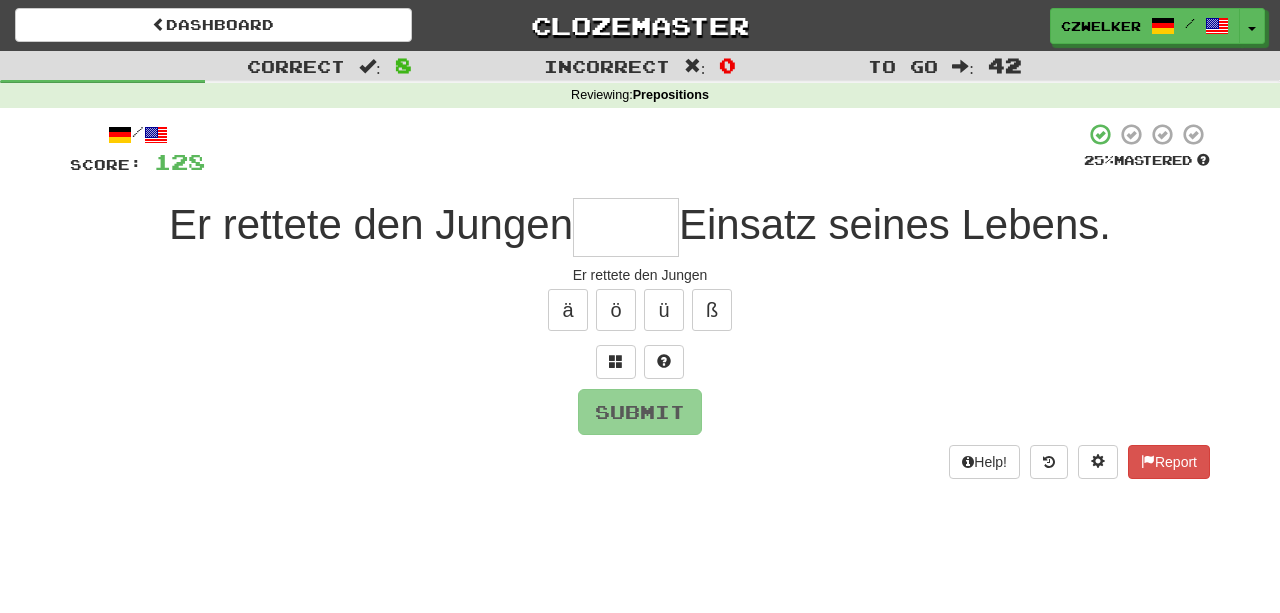 type on "*" 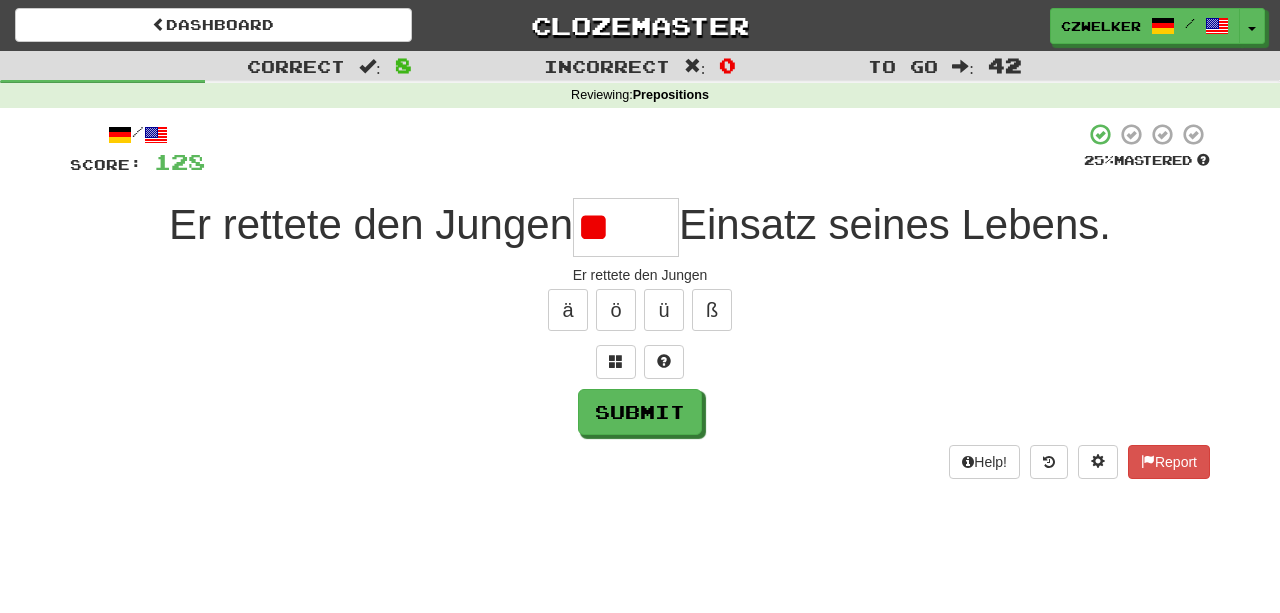 type on "*" 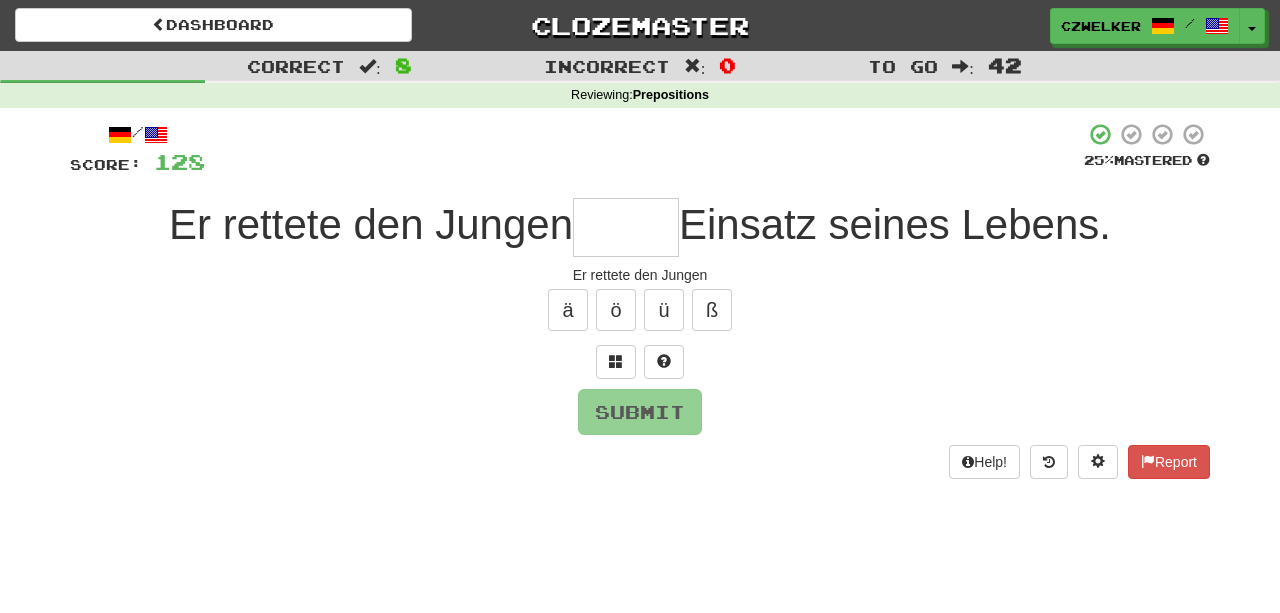 type on "*" 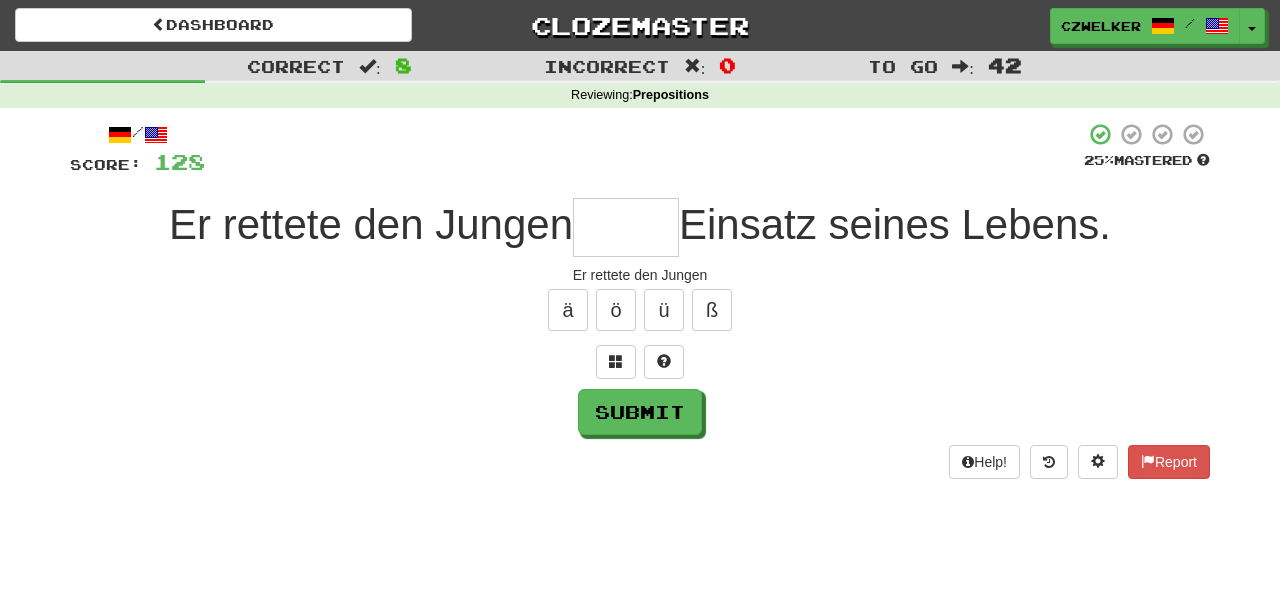 type on "*" 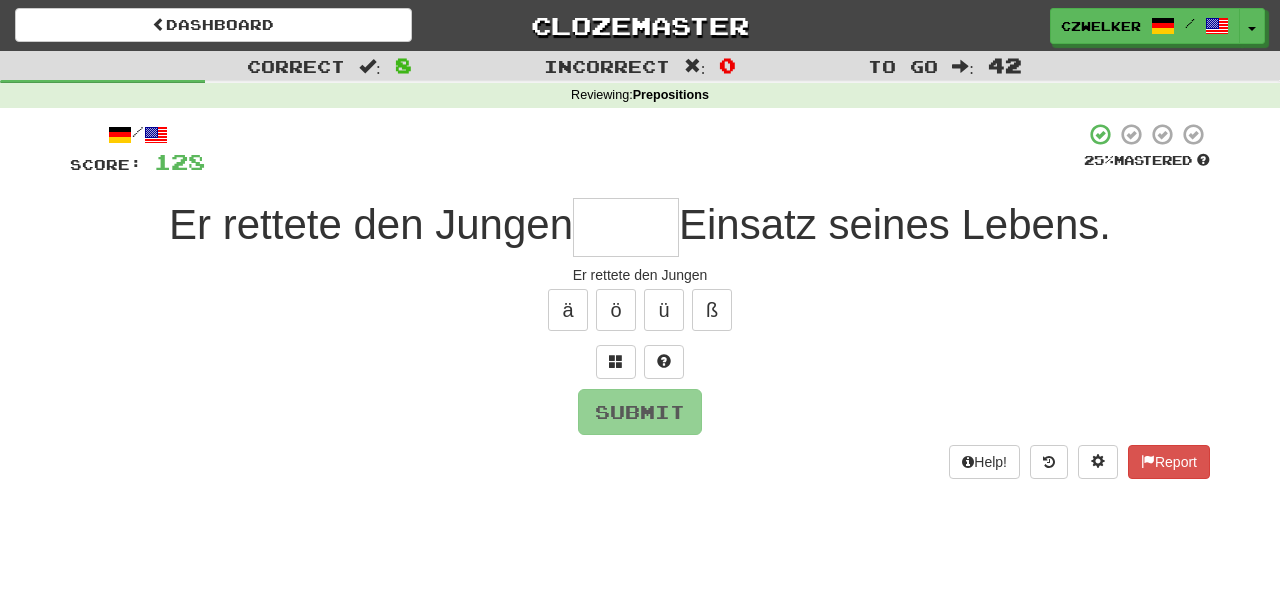 type on "*" 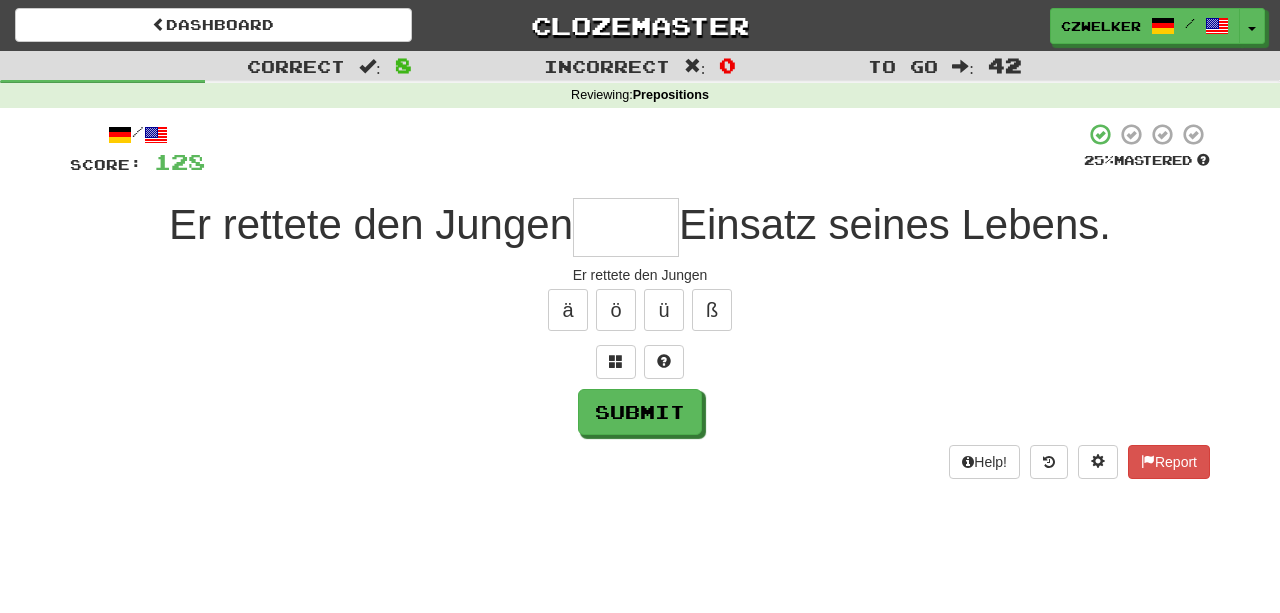 type on "*" 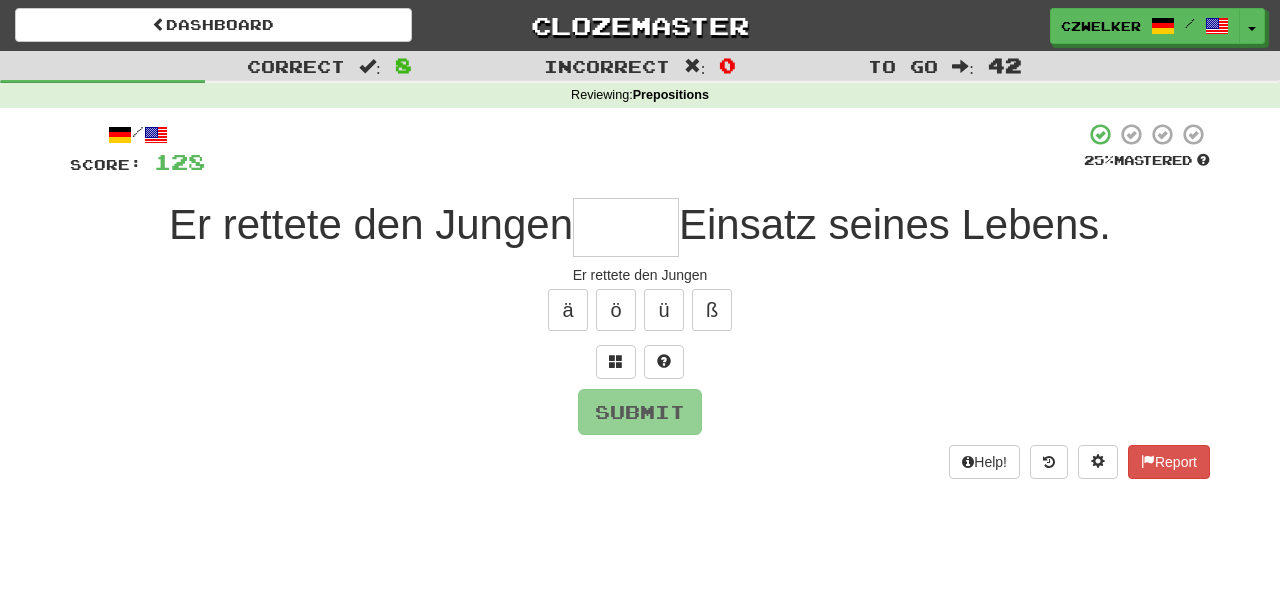 type on "*" 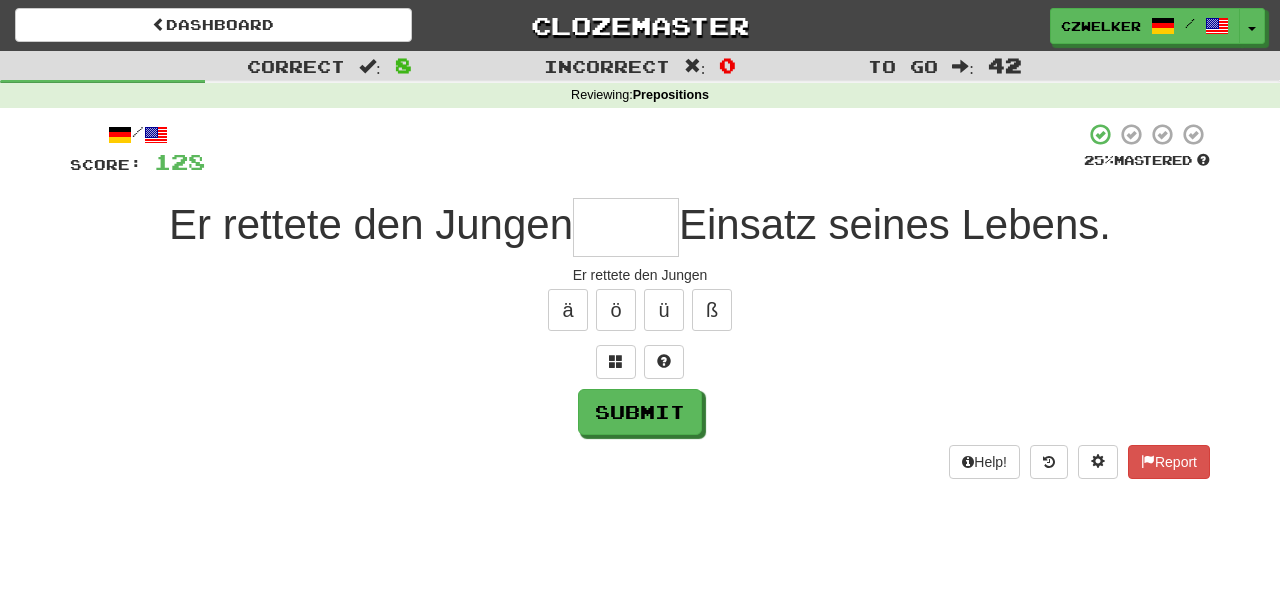 type on "*" 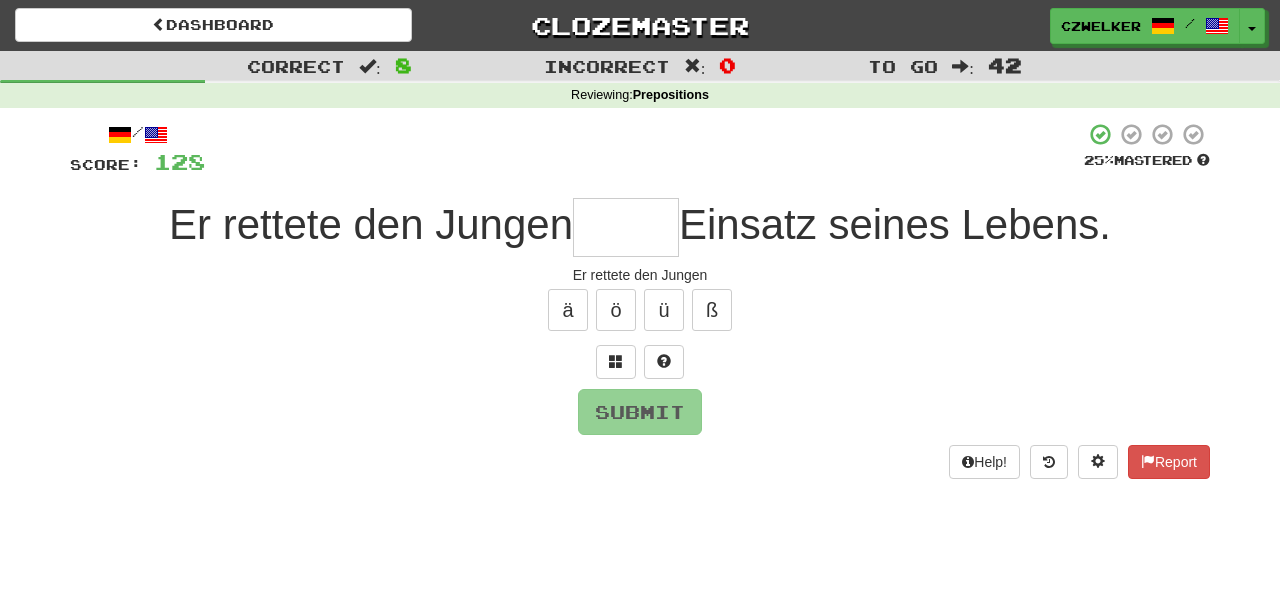 type on "*" 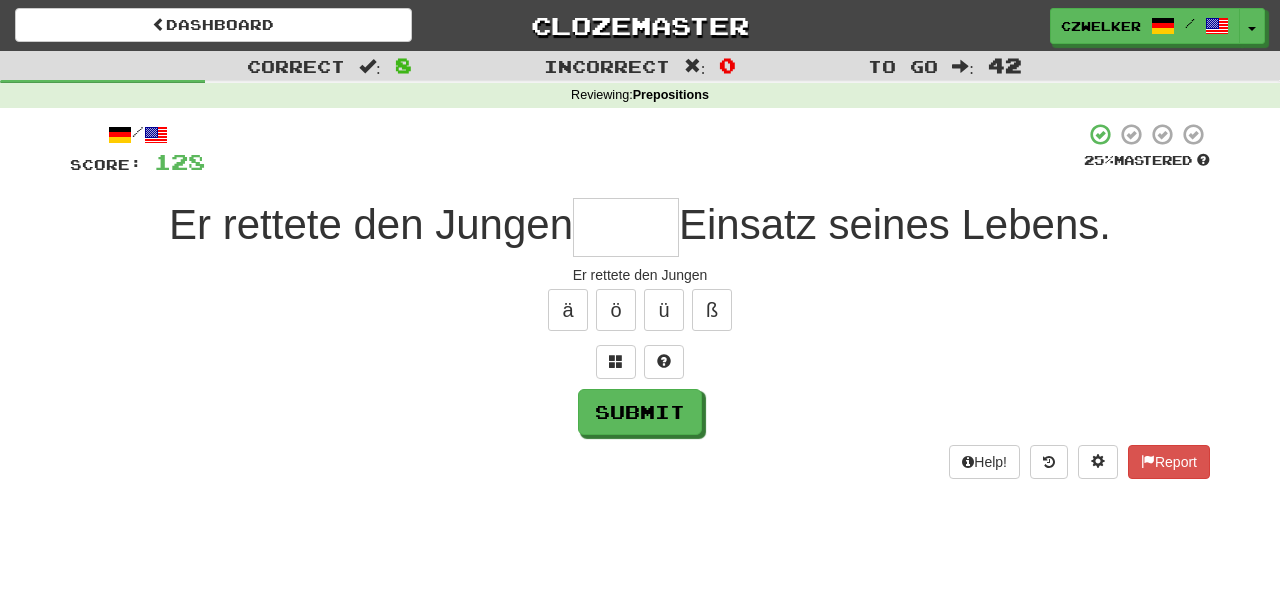 type on "*" 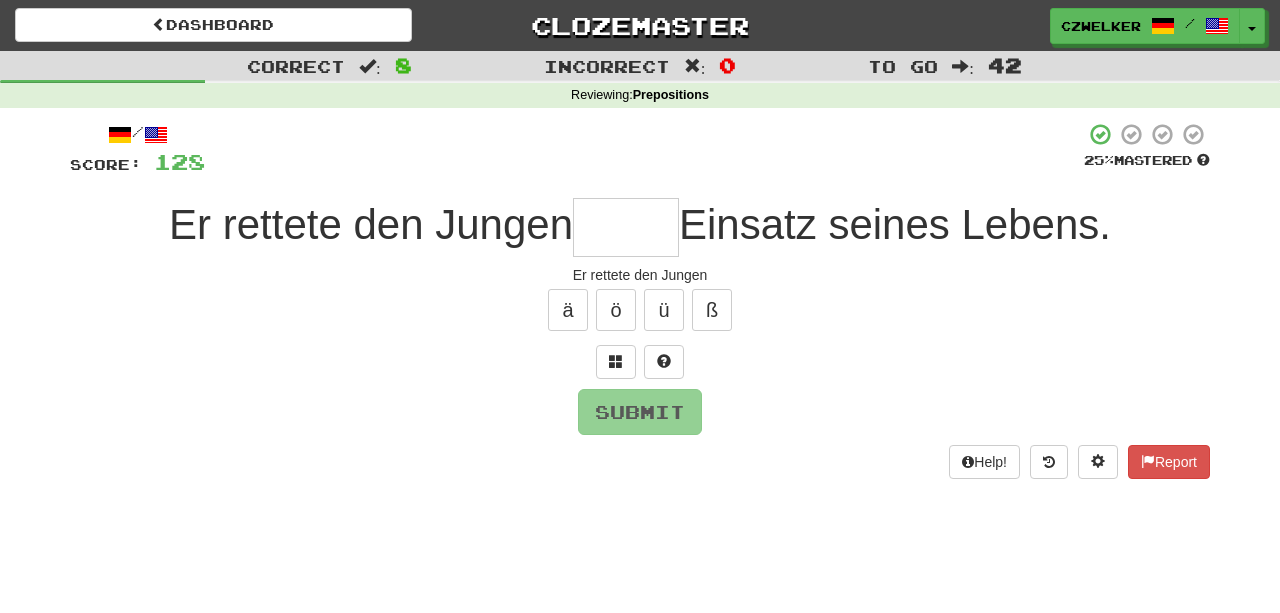 type on "*" 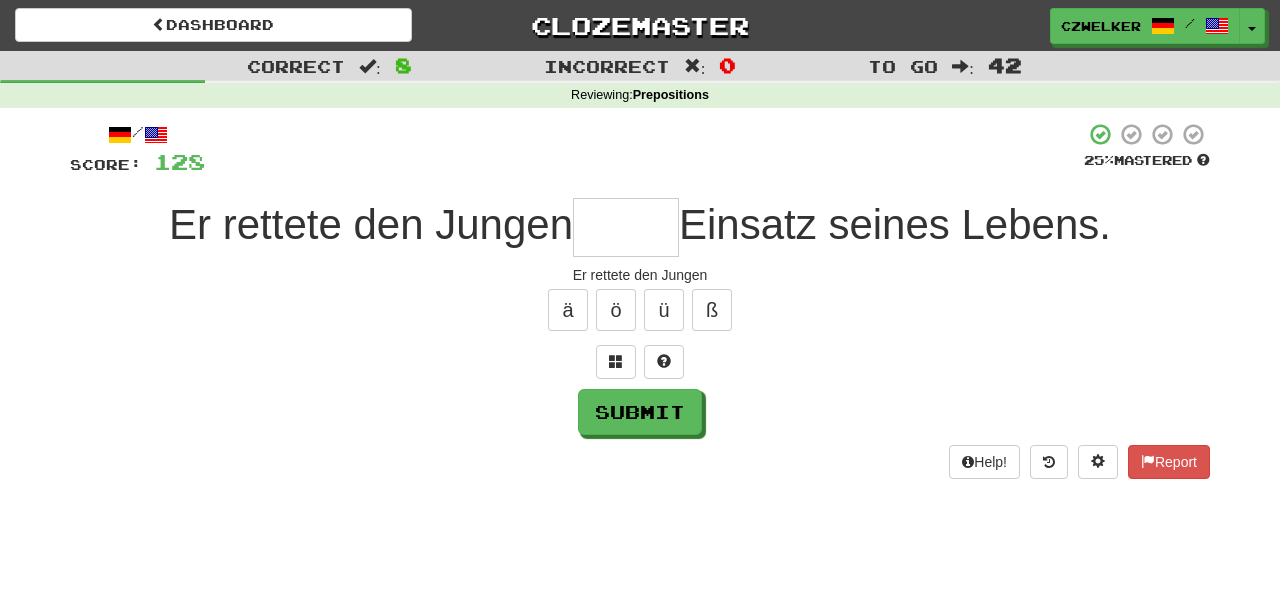 type on "*" 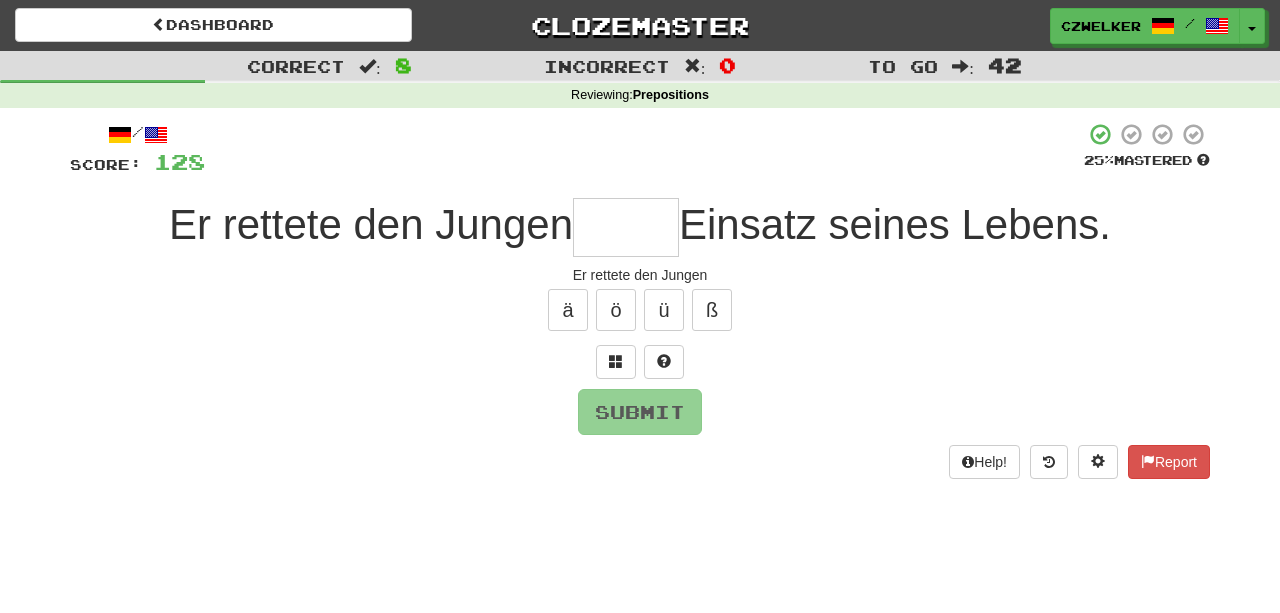 type on "*" 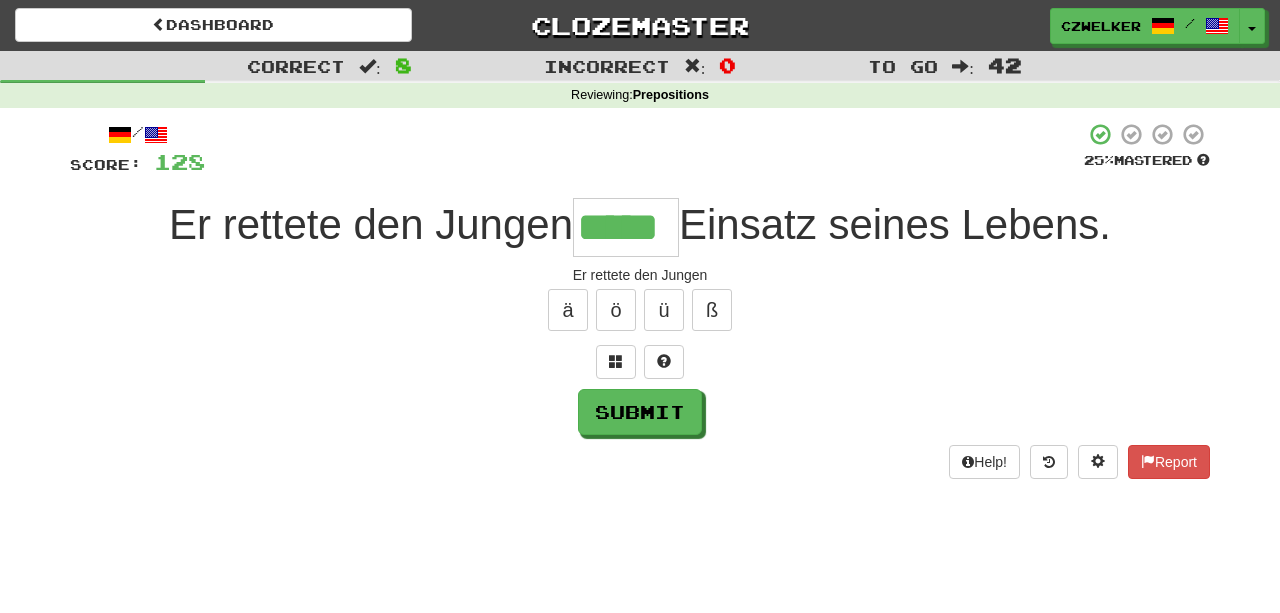 type on "*****" 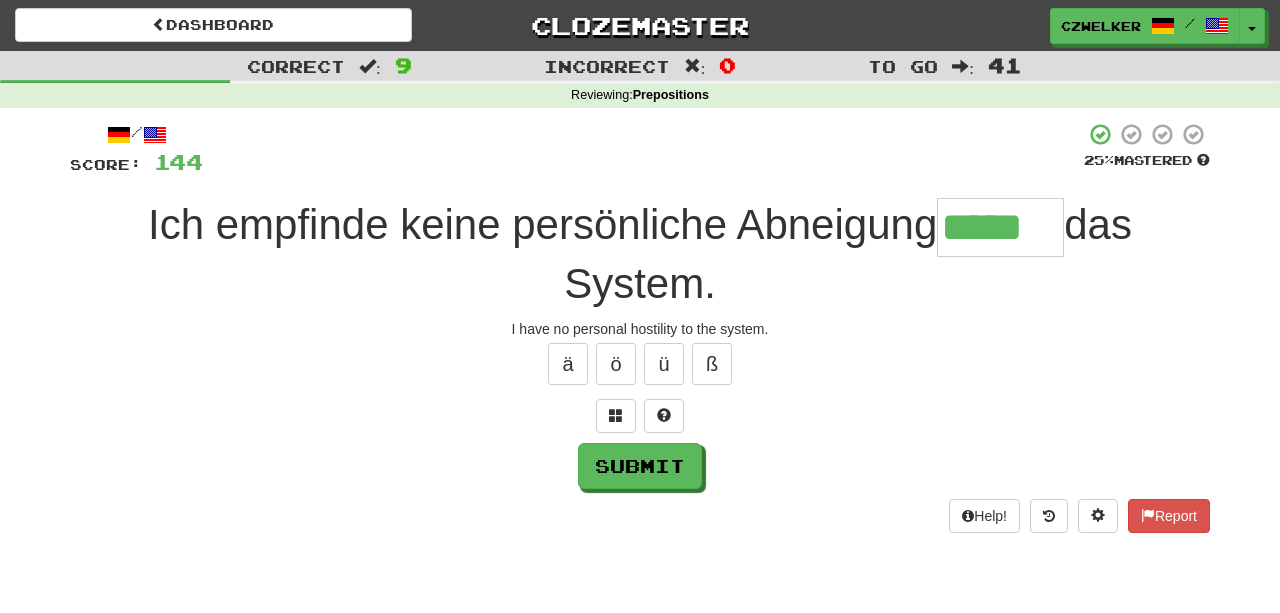 type on "*****" 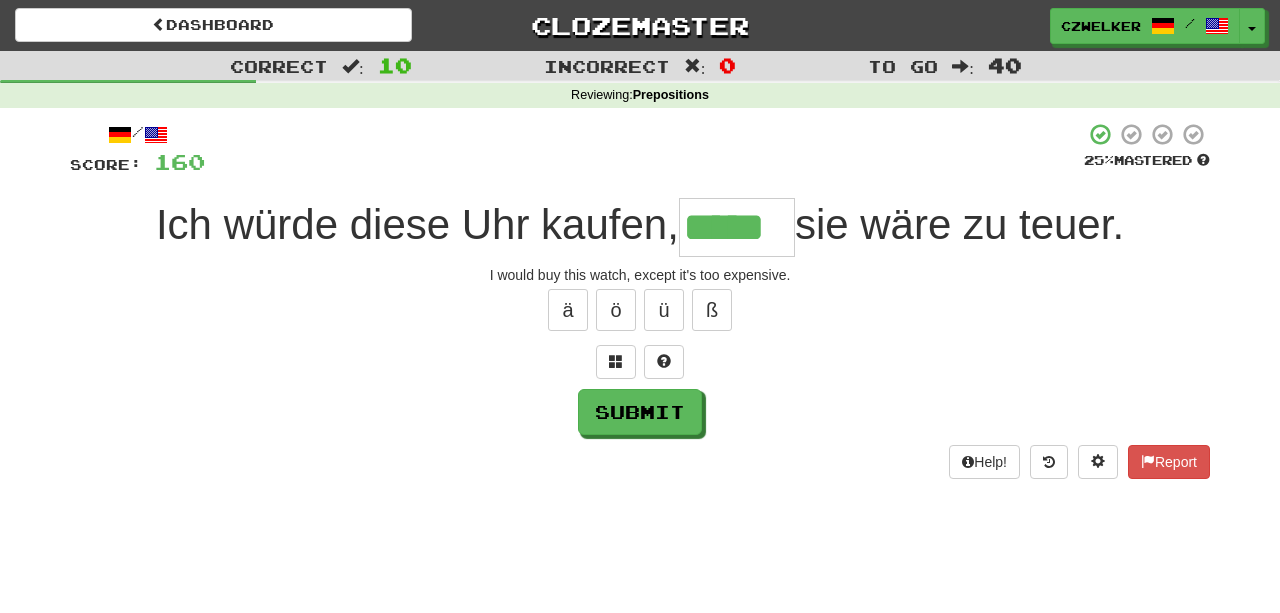 type on "*****" 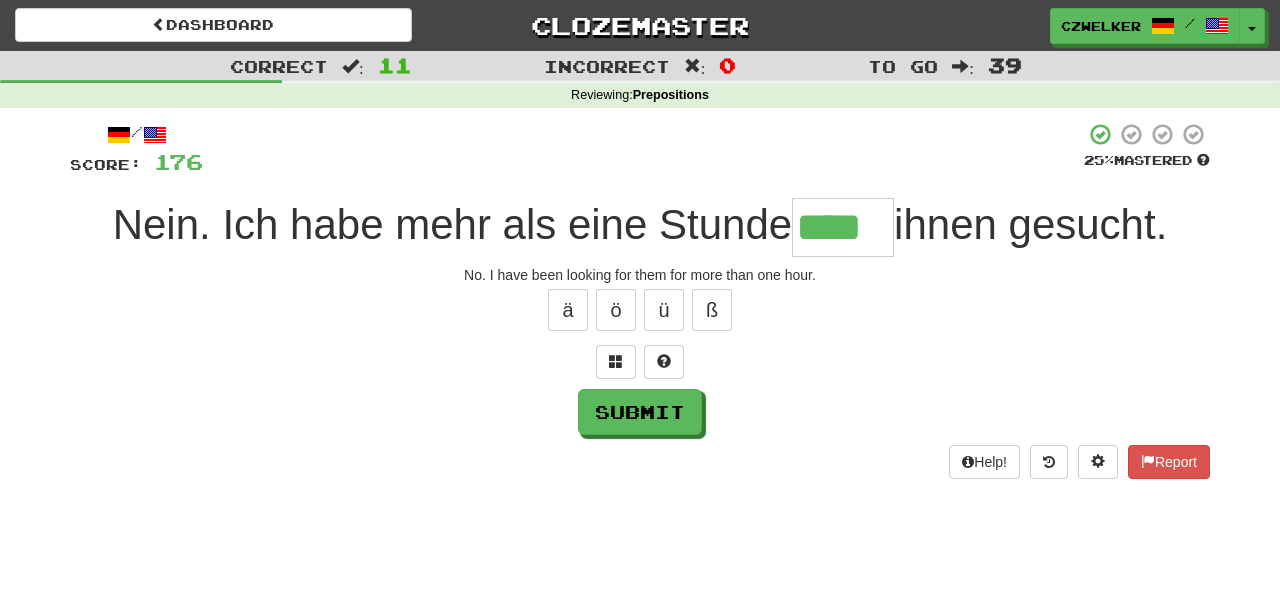 type on "****" 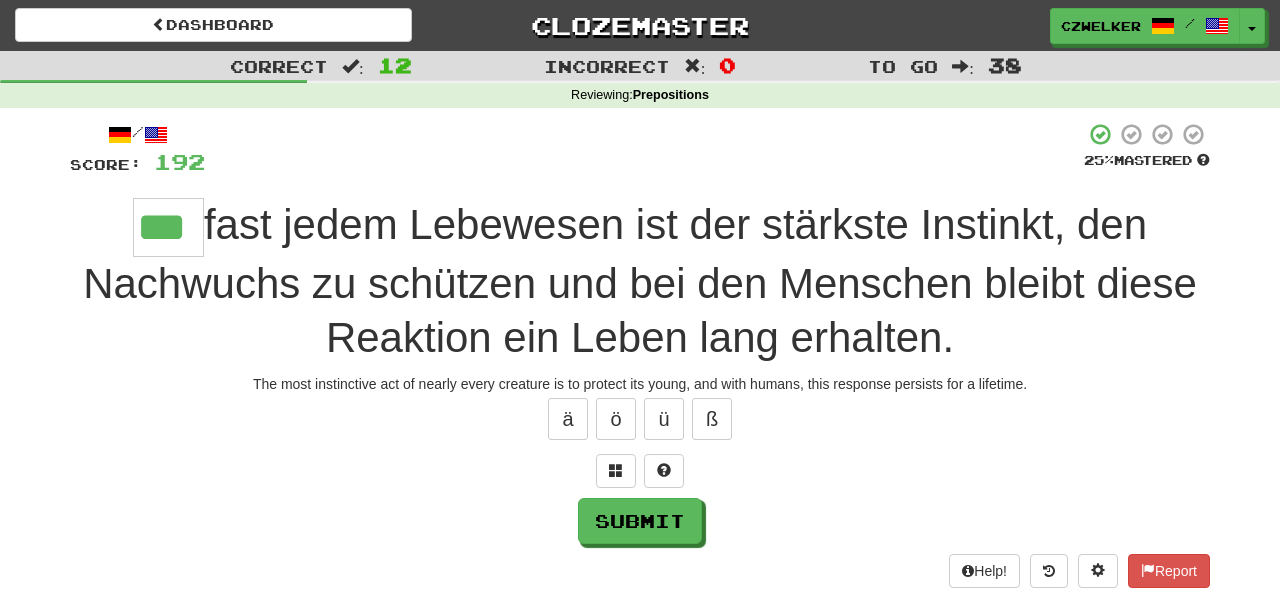 type on "***" 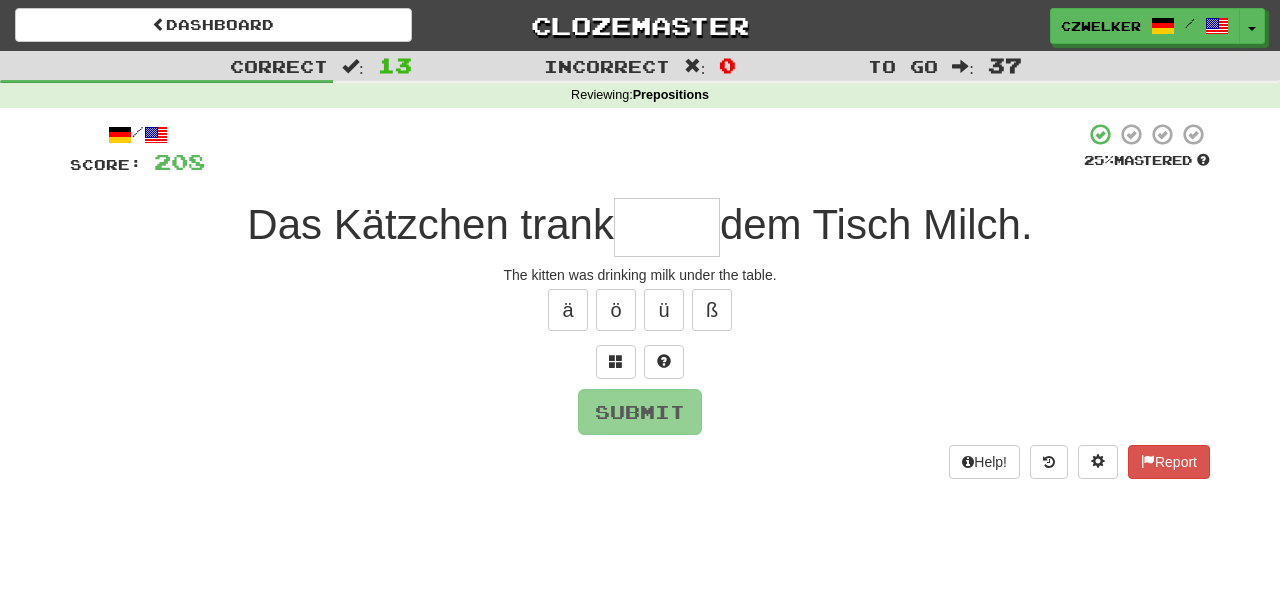 click at bounding box center (667, 227) 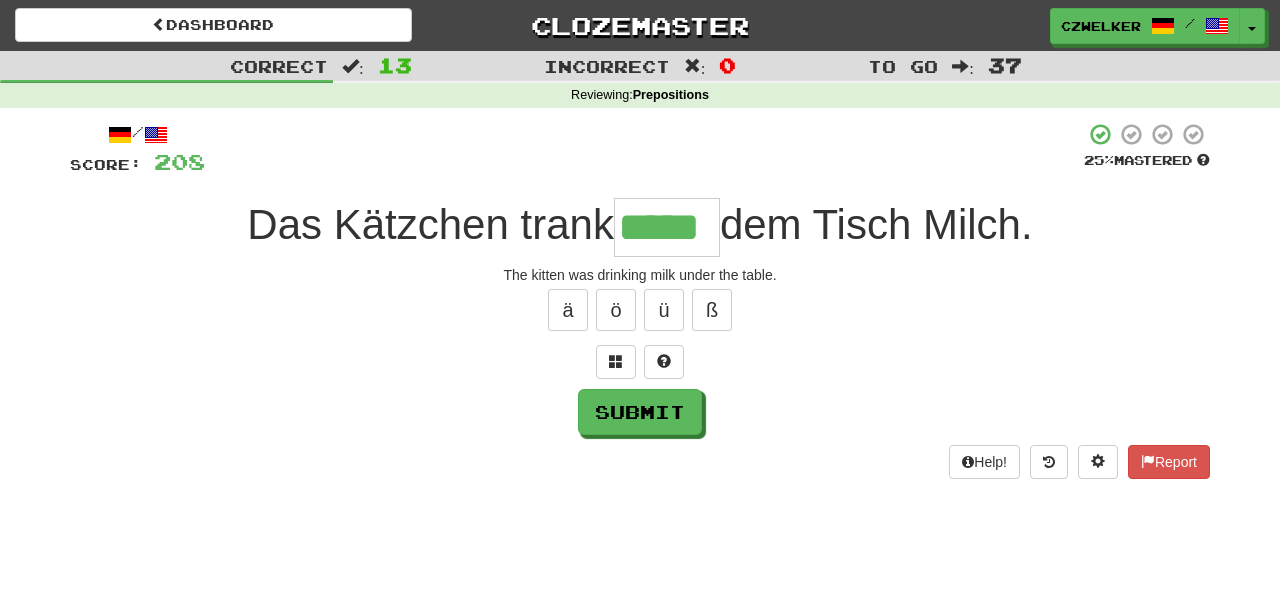 type on "*****" 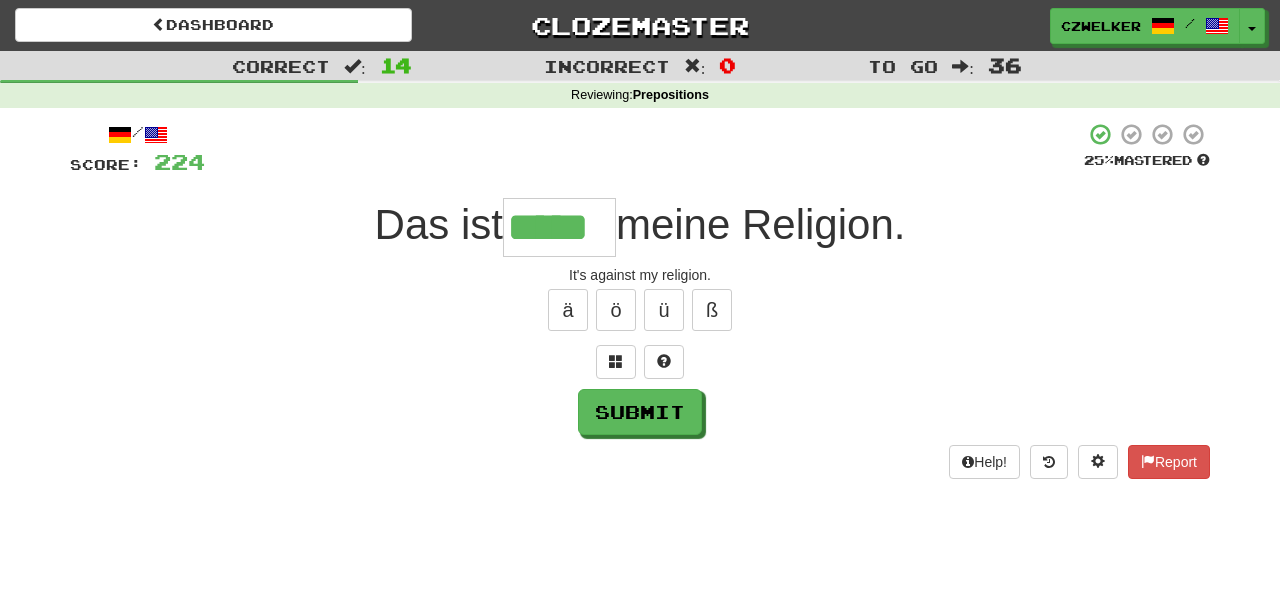 type on "*****" 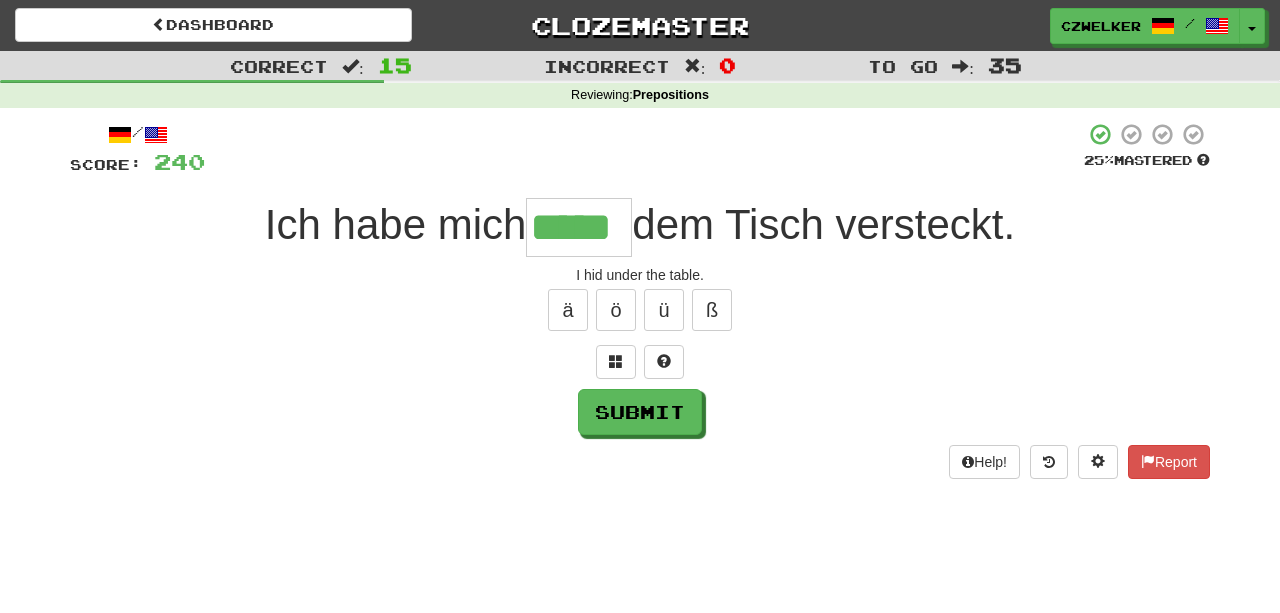 type on "*****" 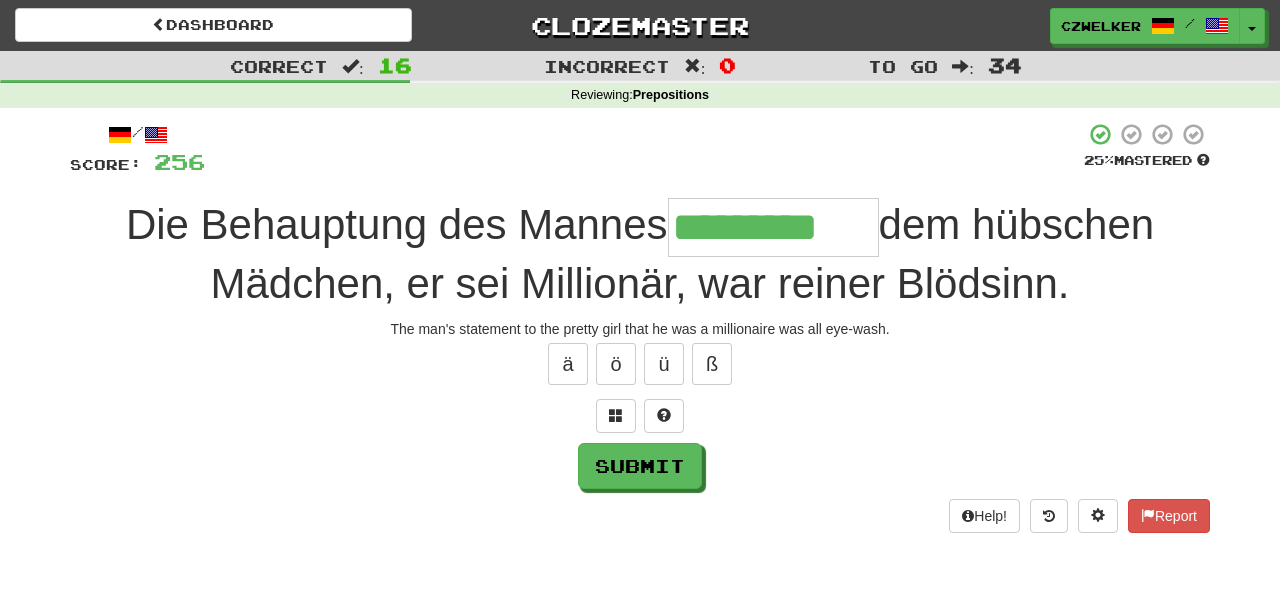 type on "*********" 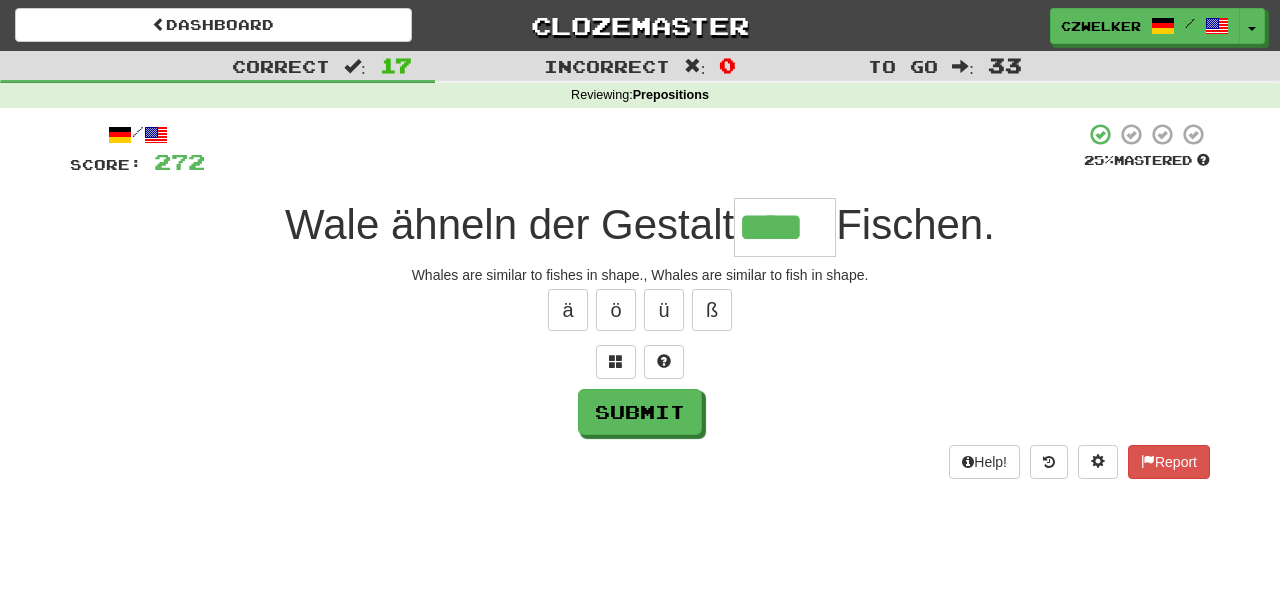 type on "****" 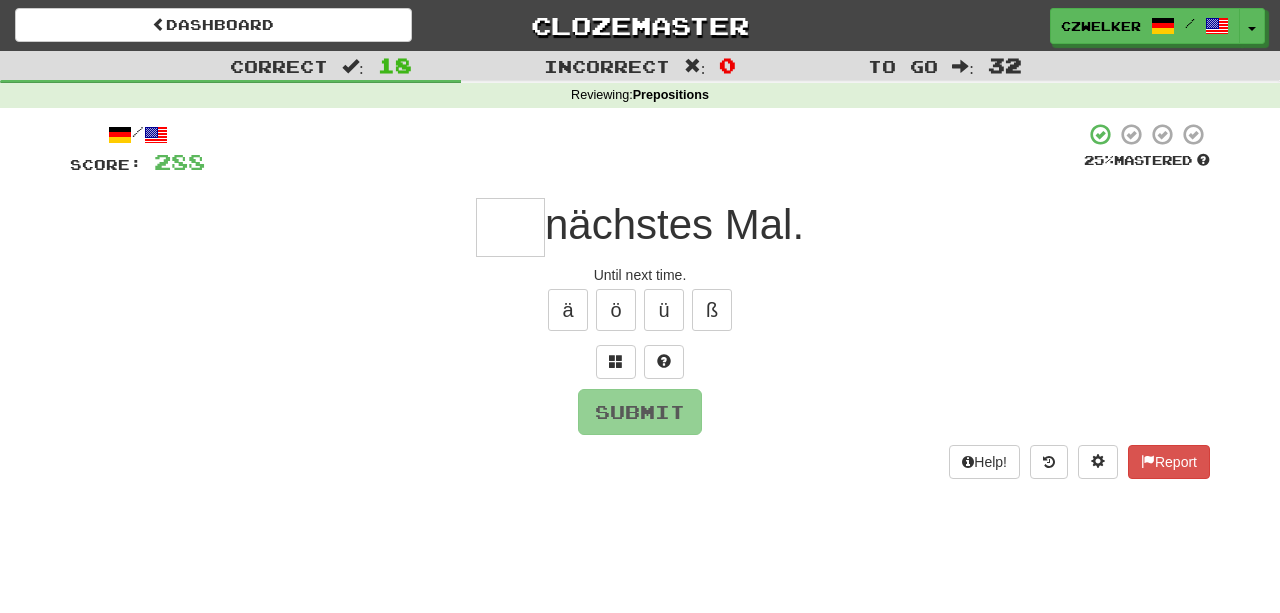 type on "*" 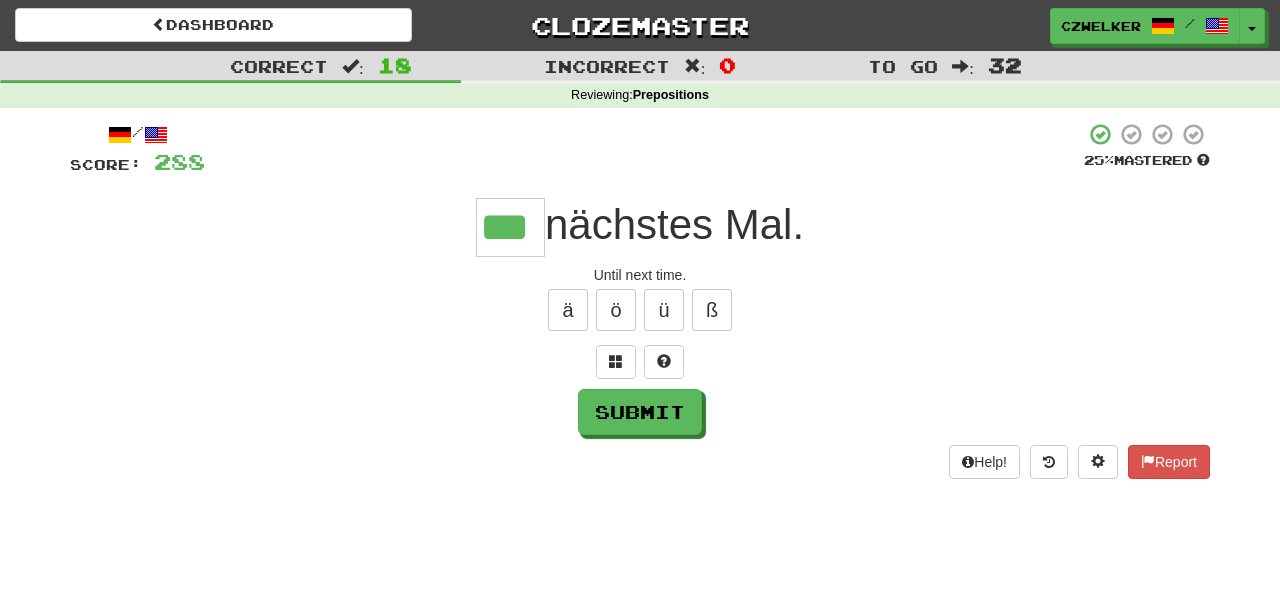 type on "***" 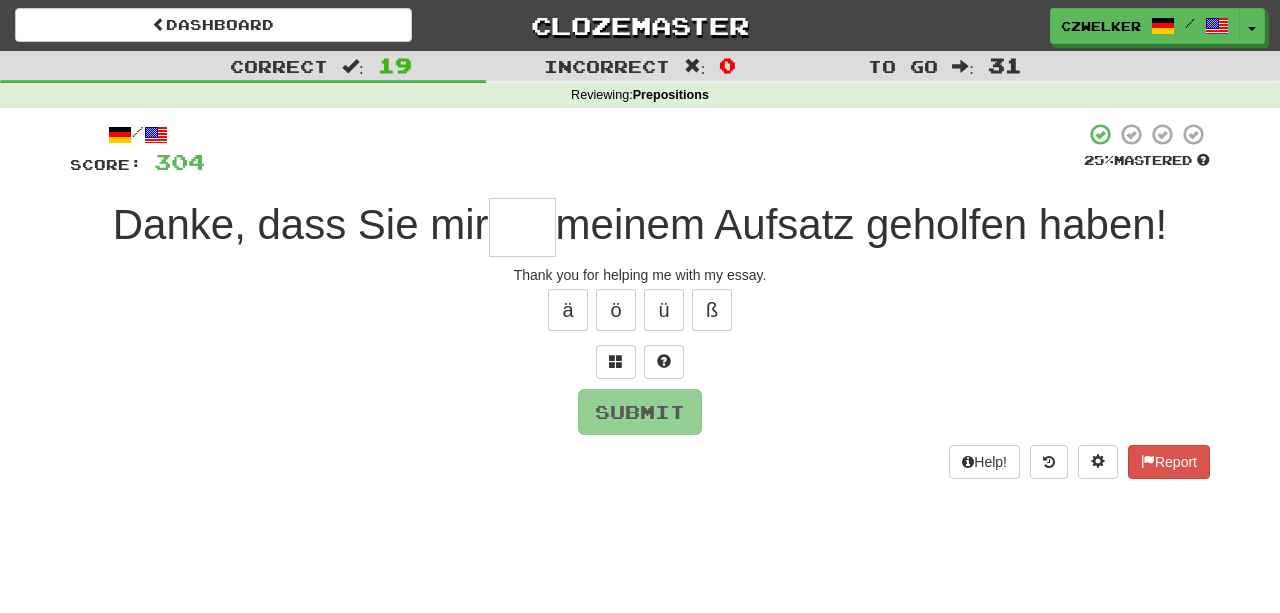 type on "*" 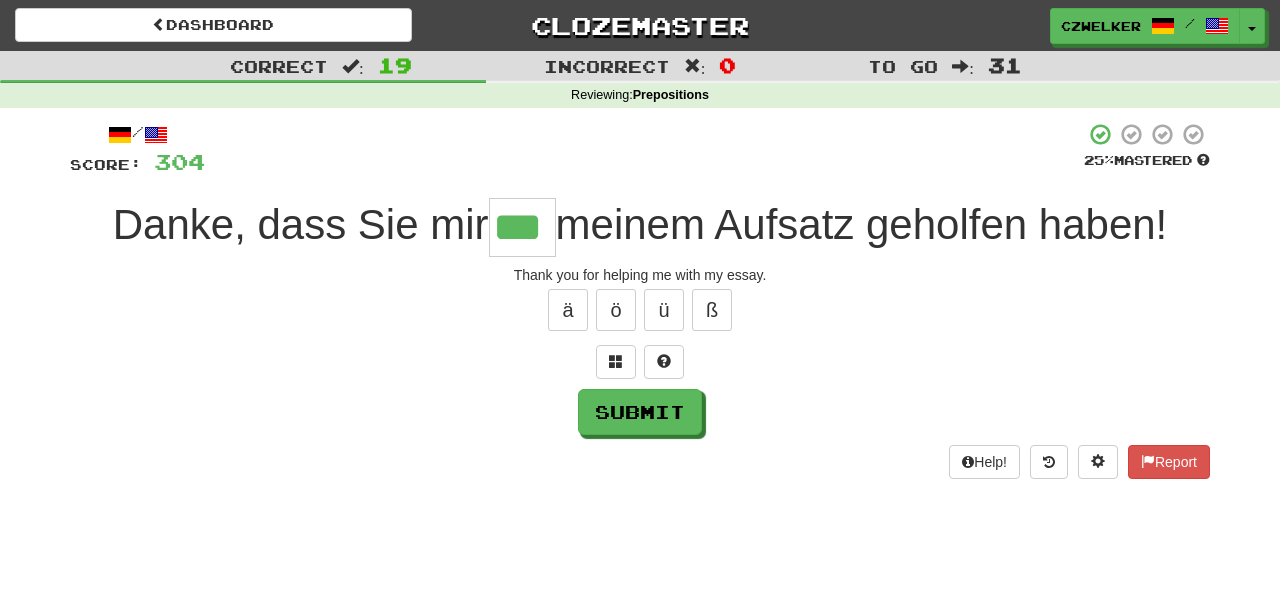 type on "***" 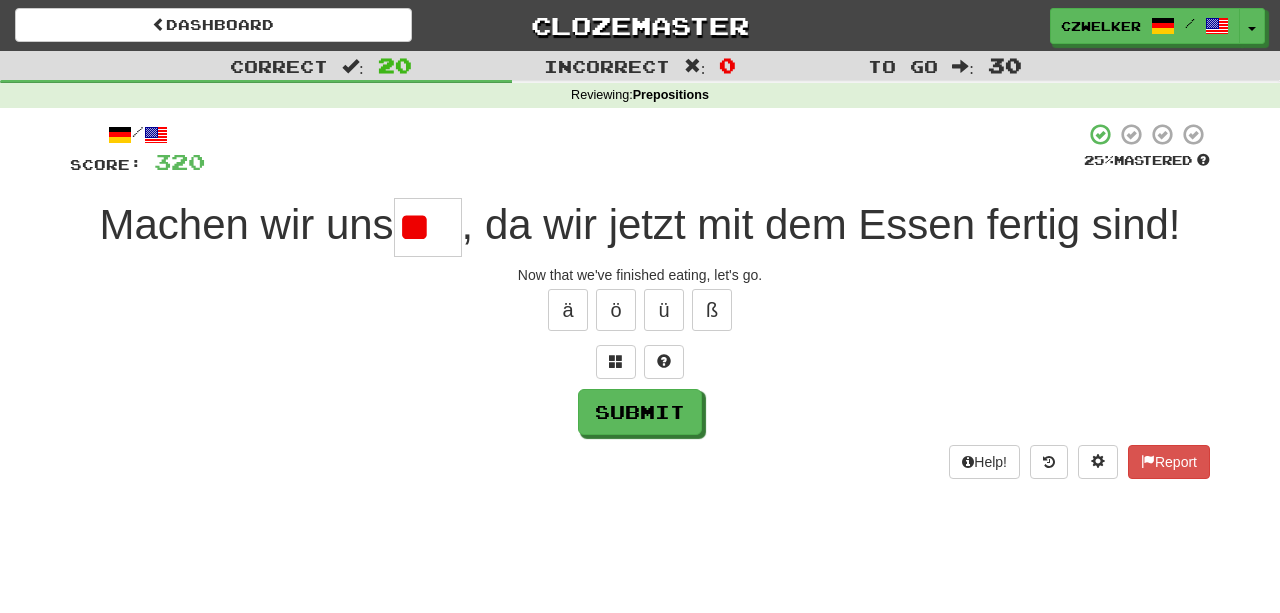 scroll, scrollTop: 0, scrollLeft: 0, axis: both 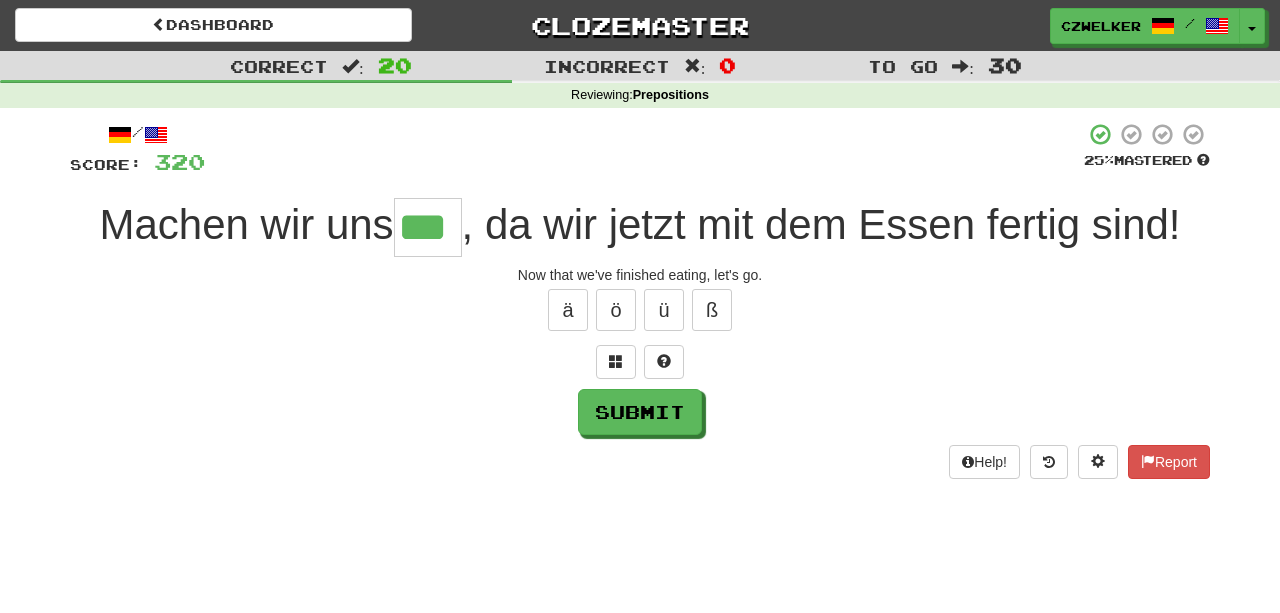type on "***" 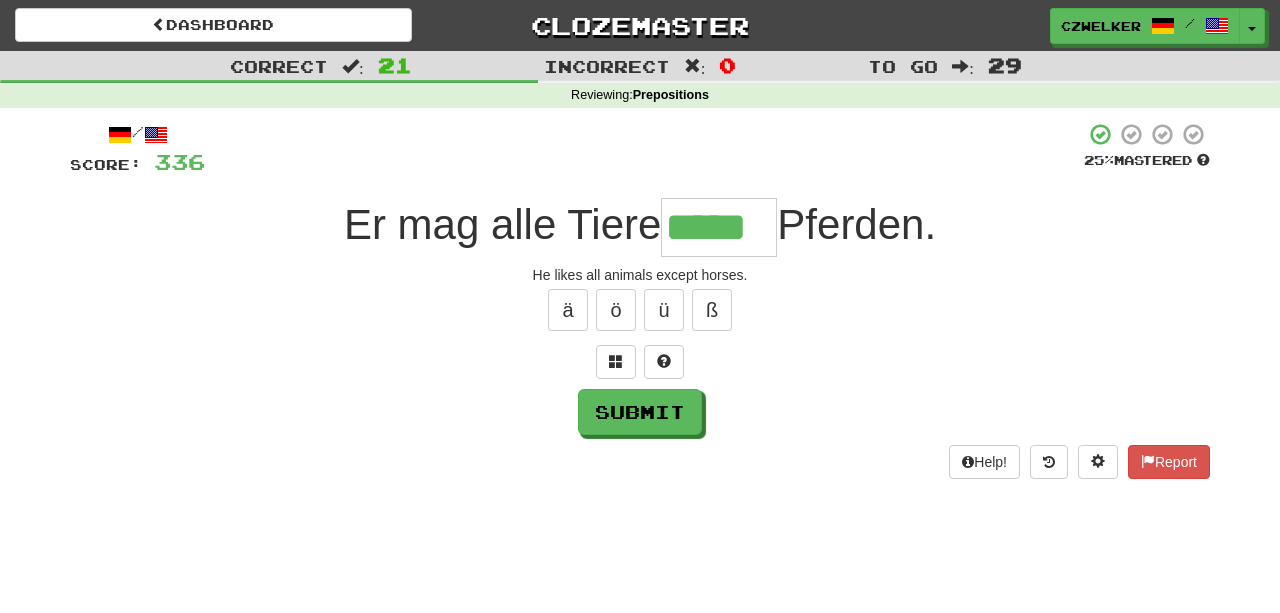 type on "*****" 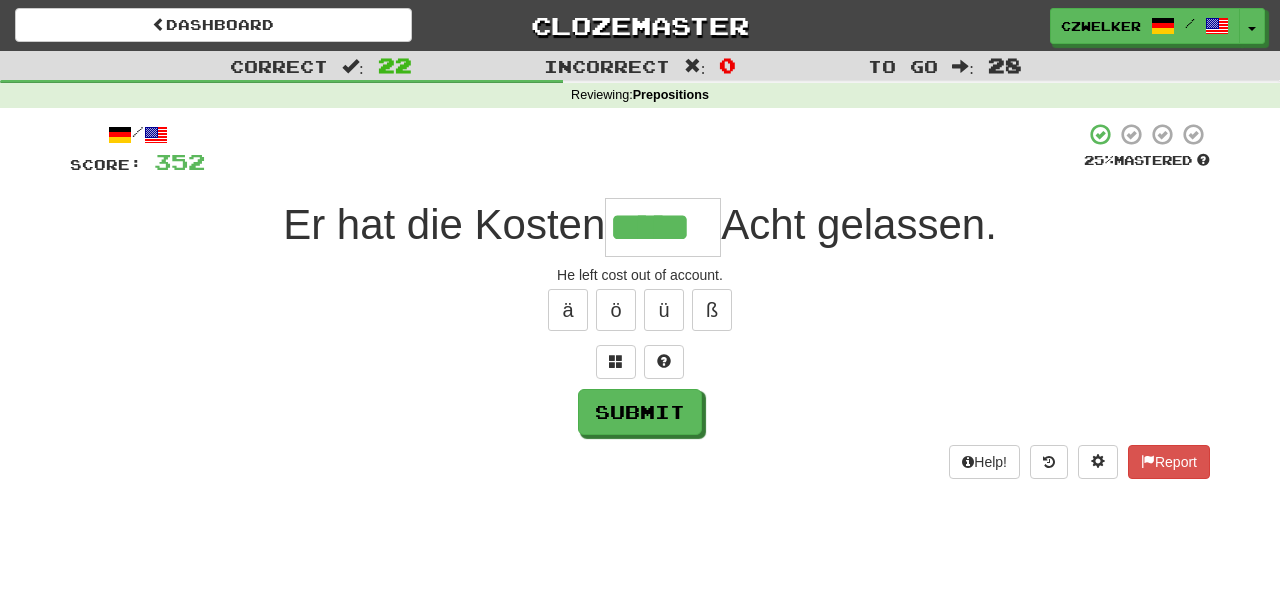 type on "*****" 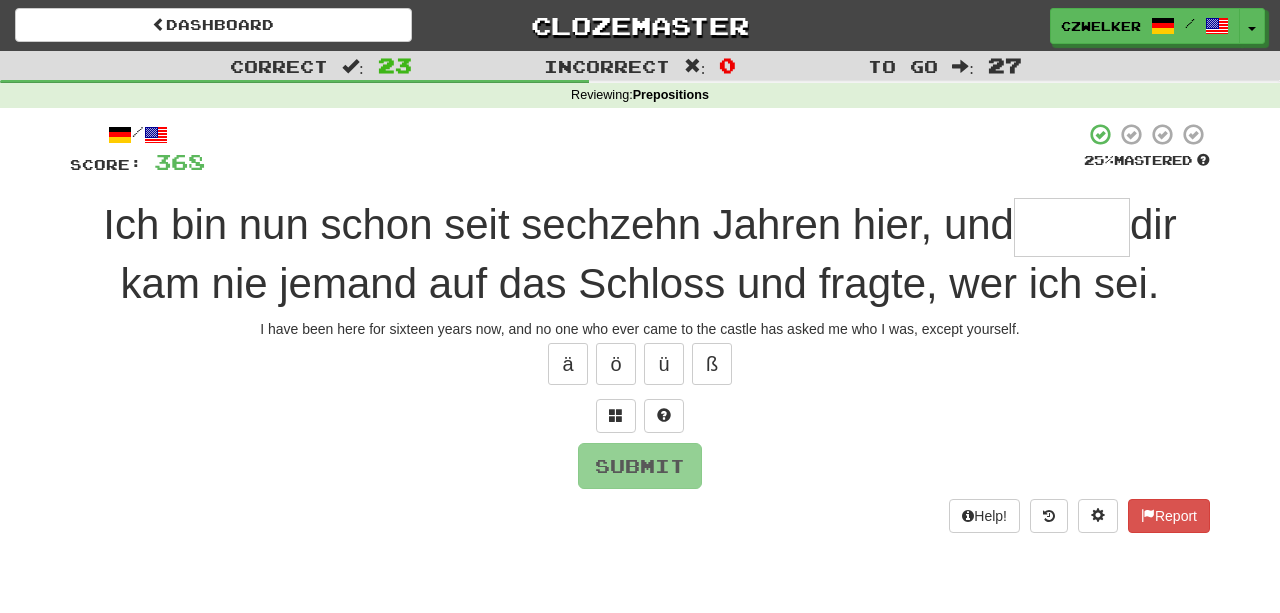 type on "*" 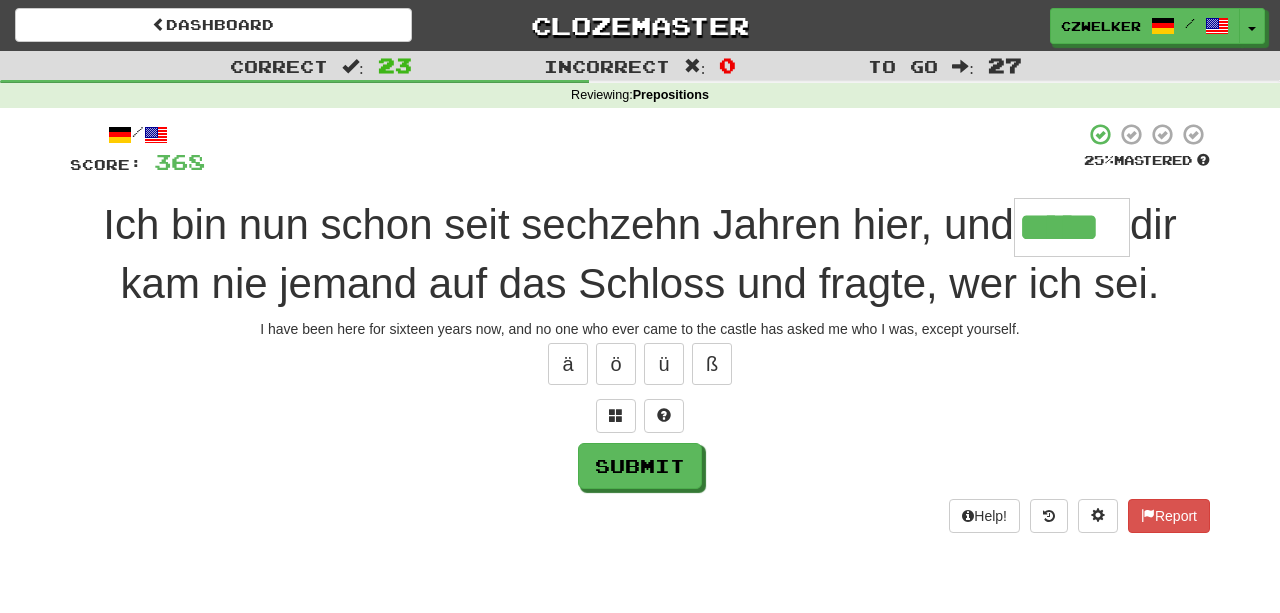 type on "*****" 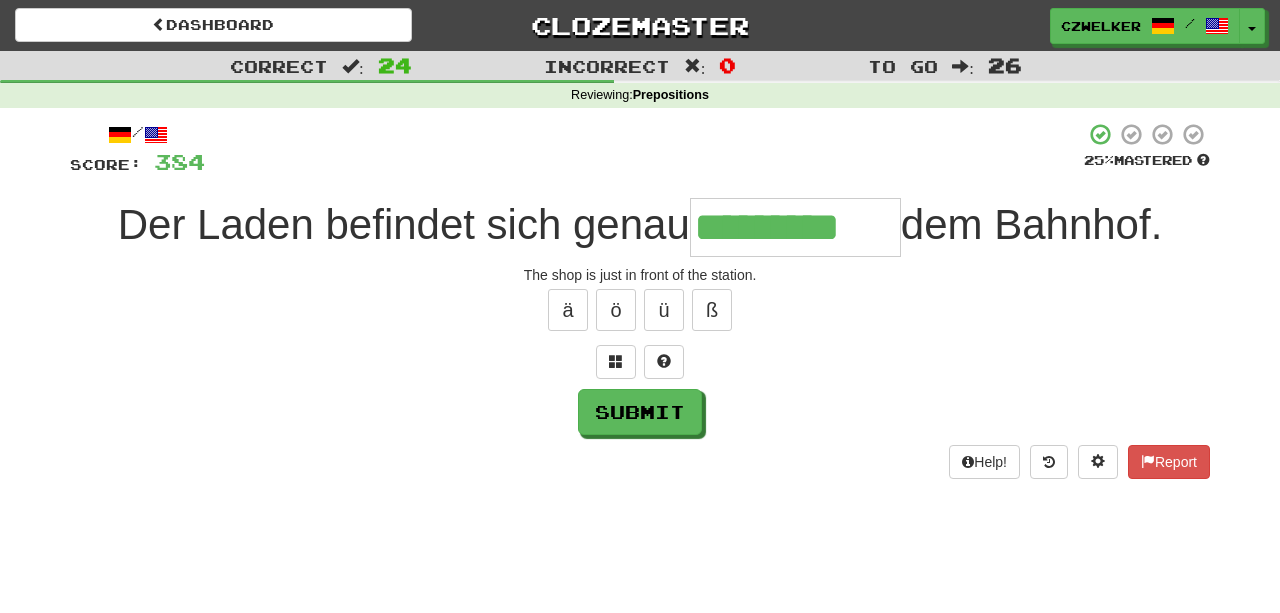 type on "*********" 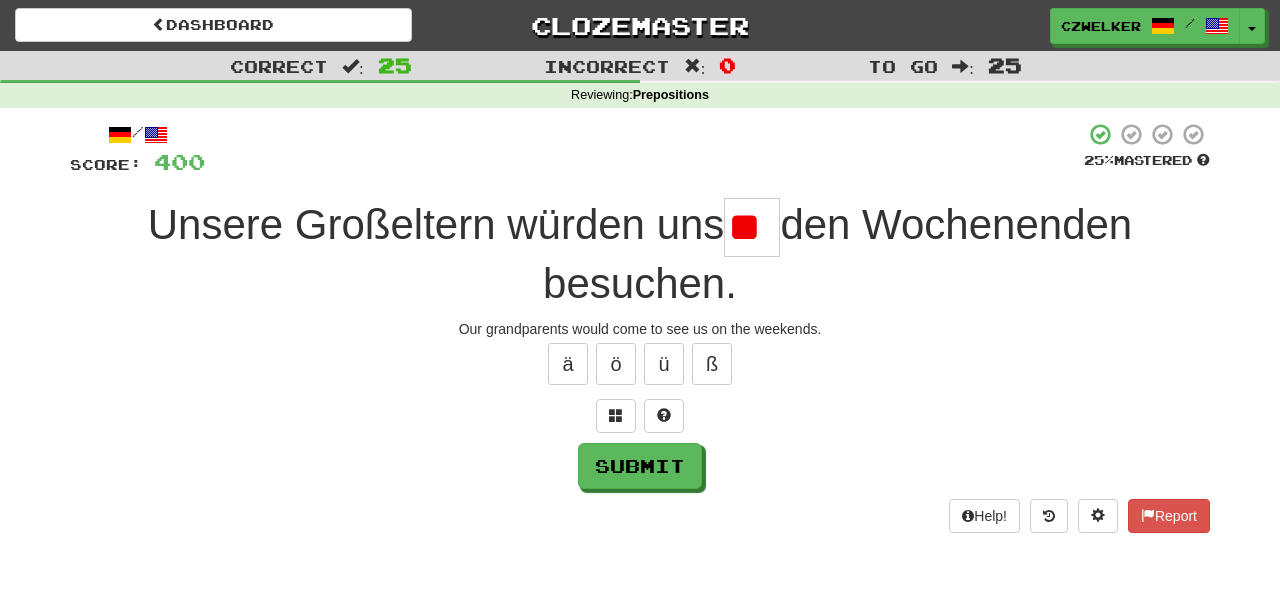 type on "*" 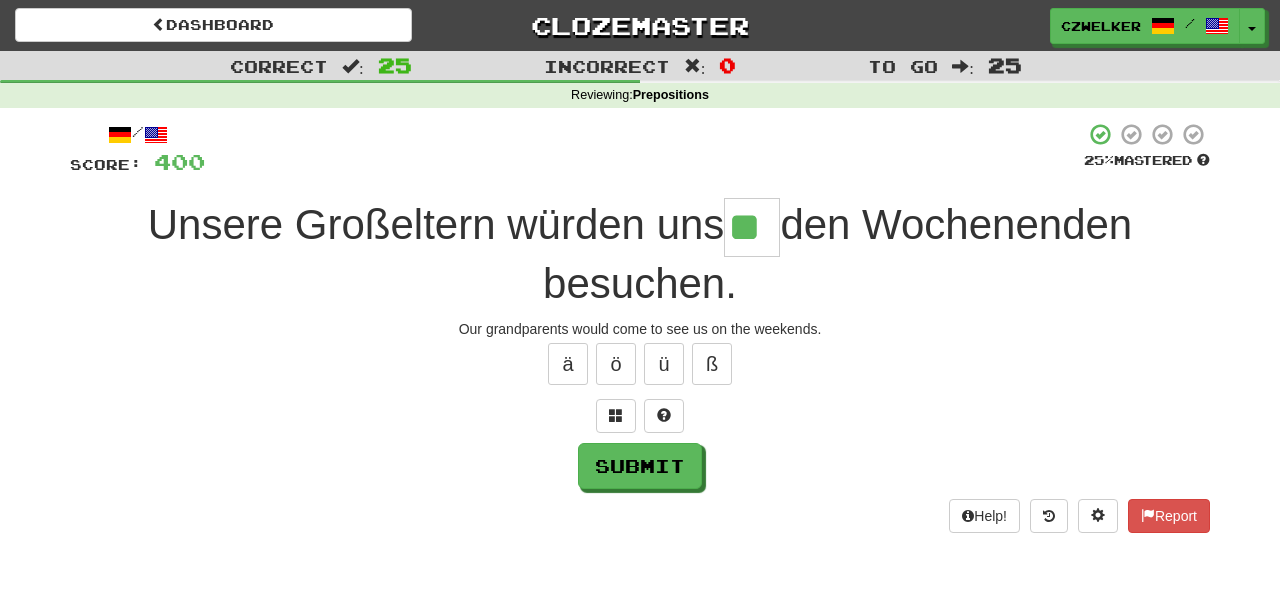 type on "**" 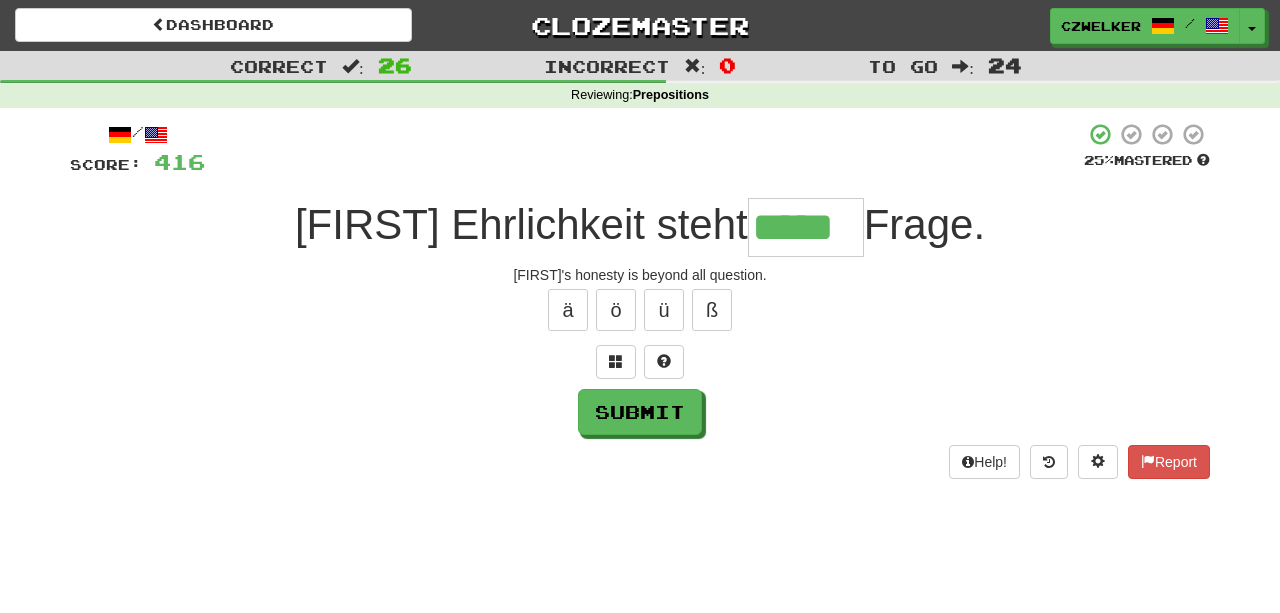 type on "*****" 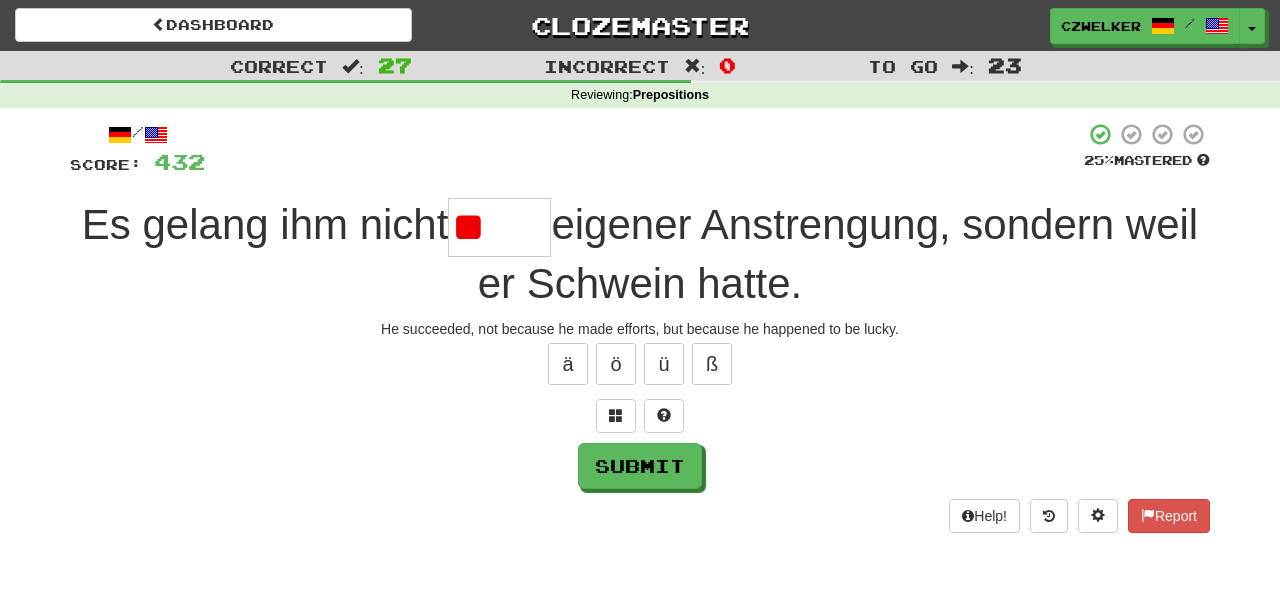 type on "*" 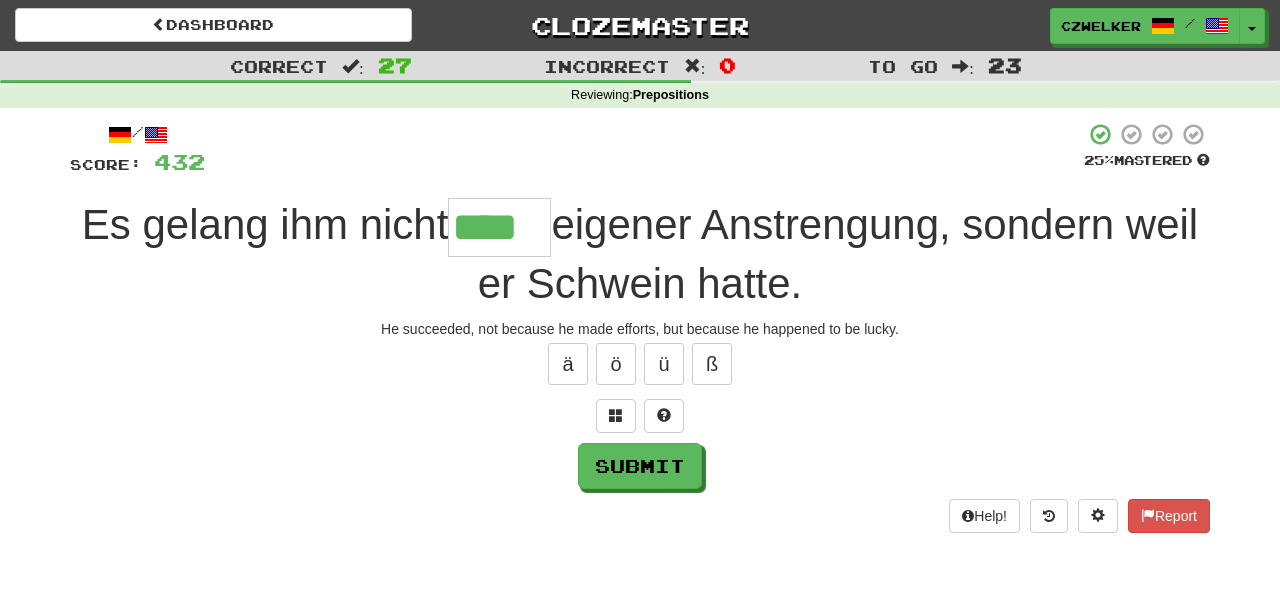 type on "****" 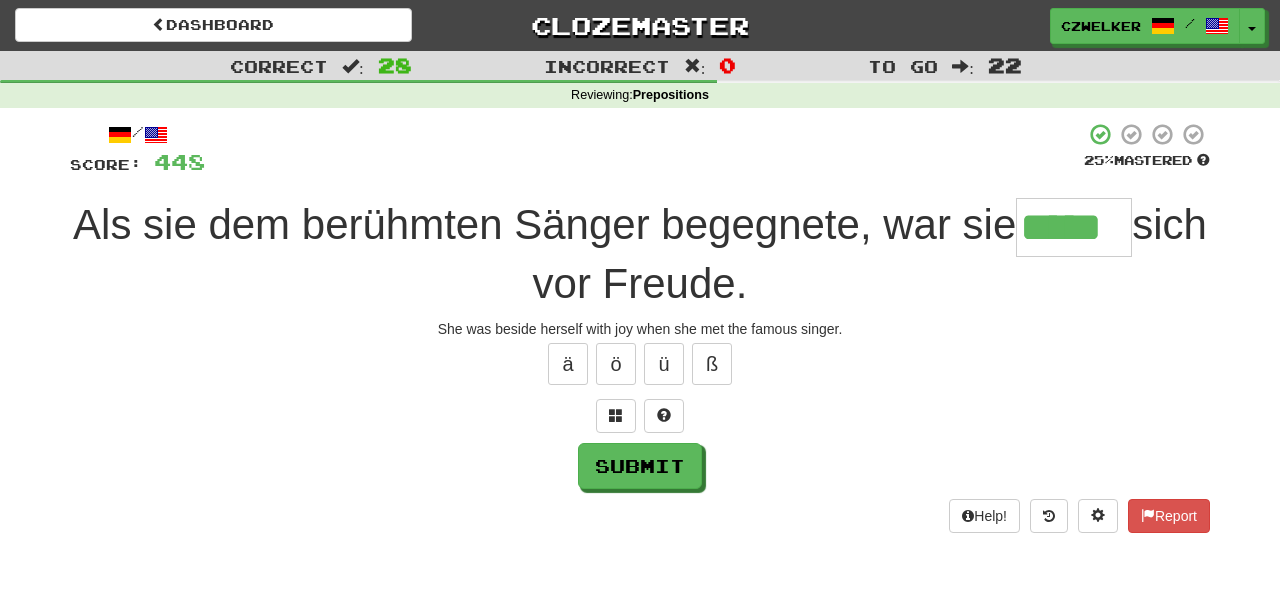 type on "*****" 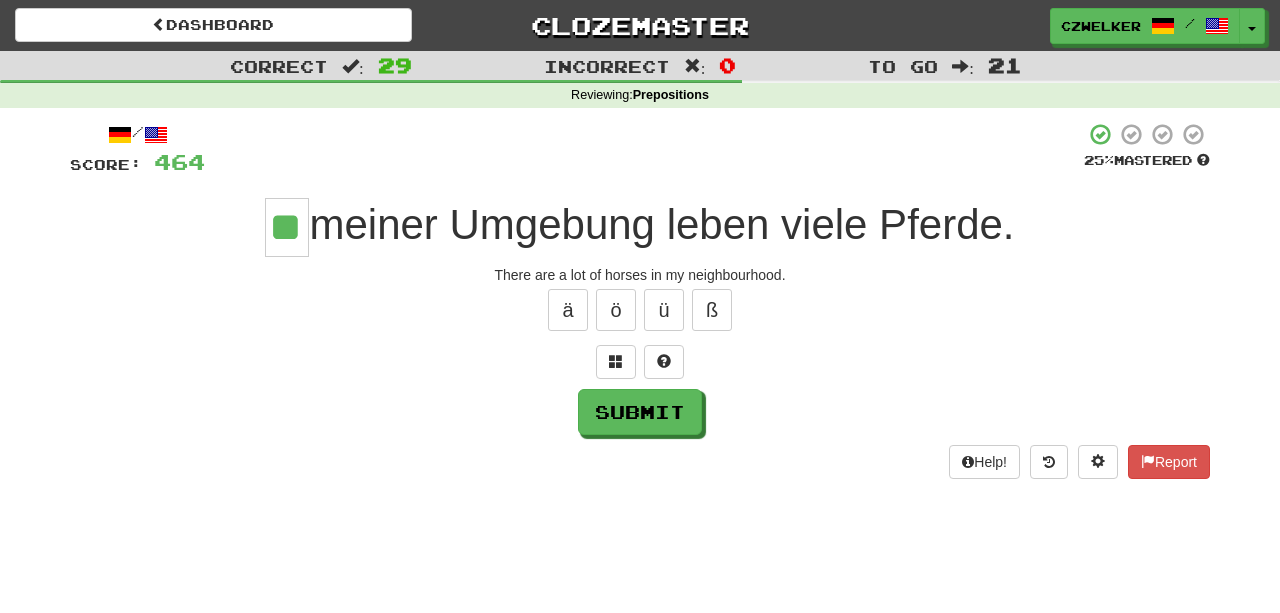 type on "**" 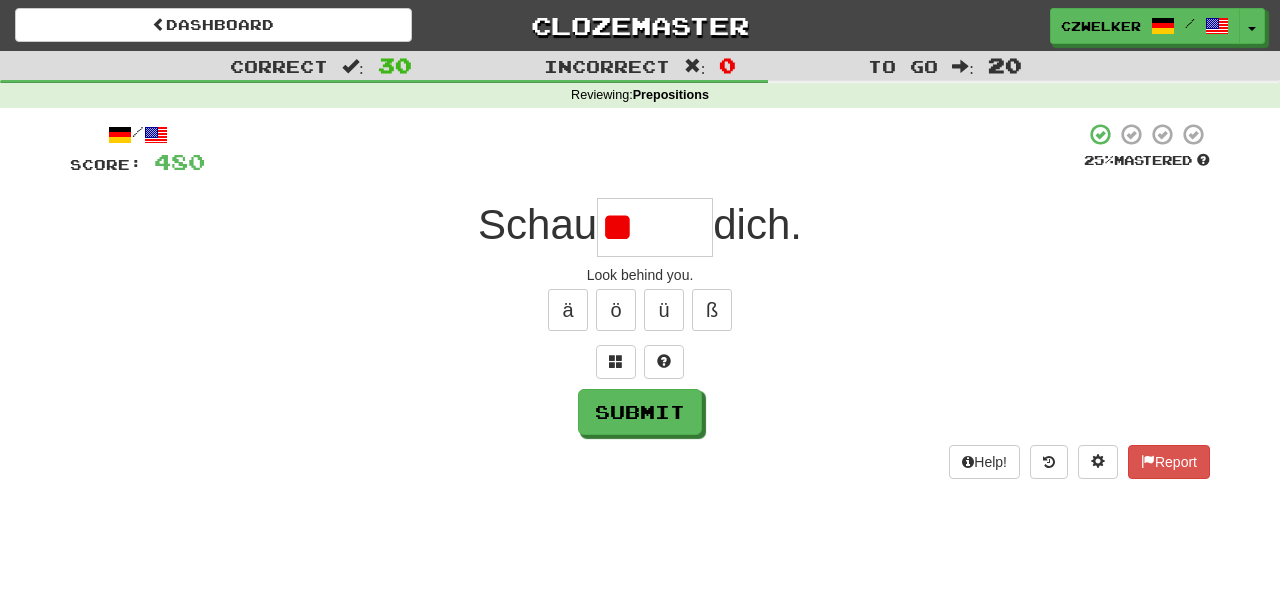 type on "*" 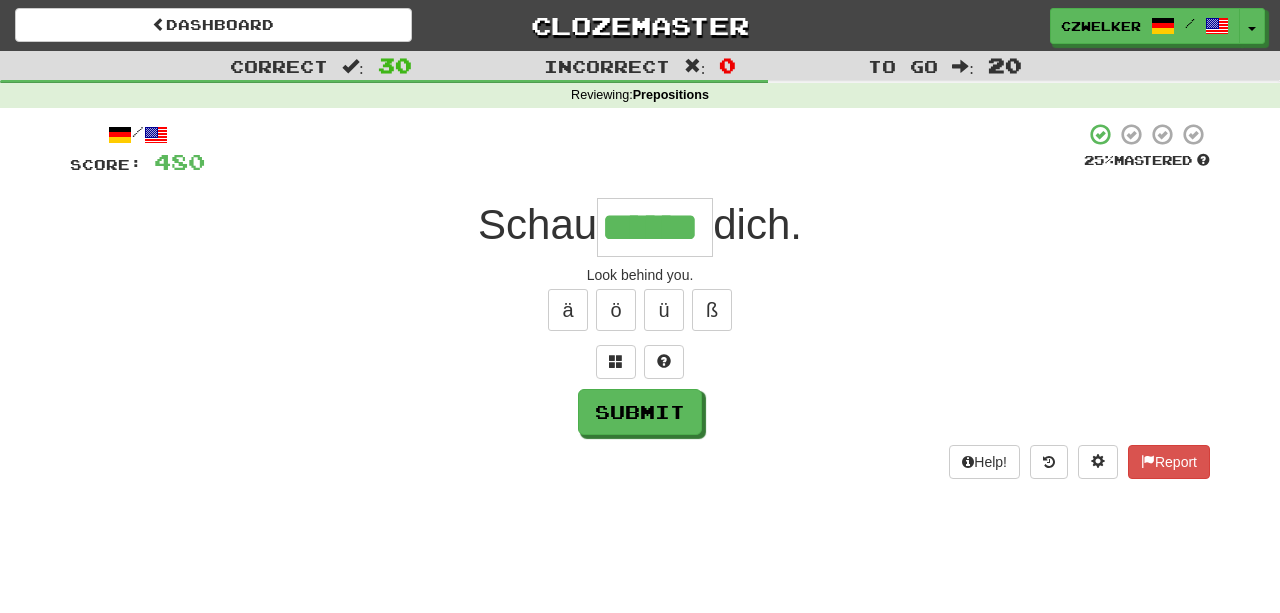type on "******" 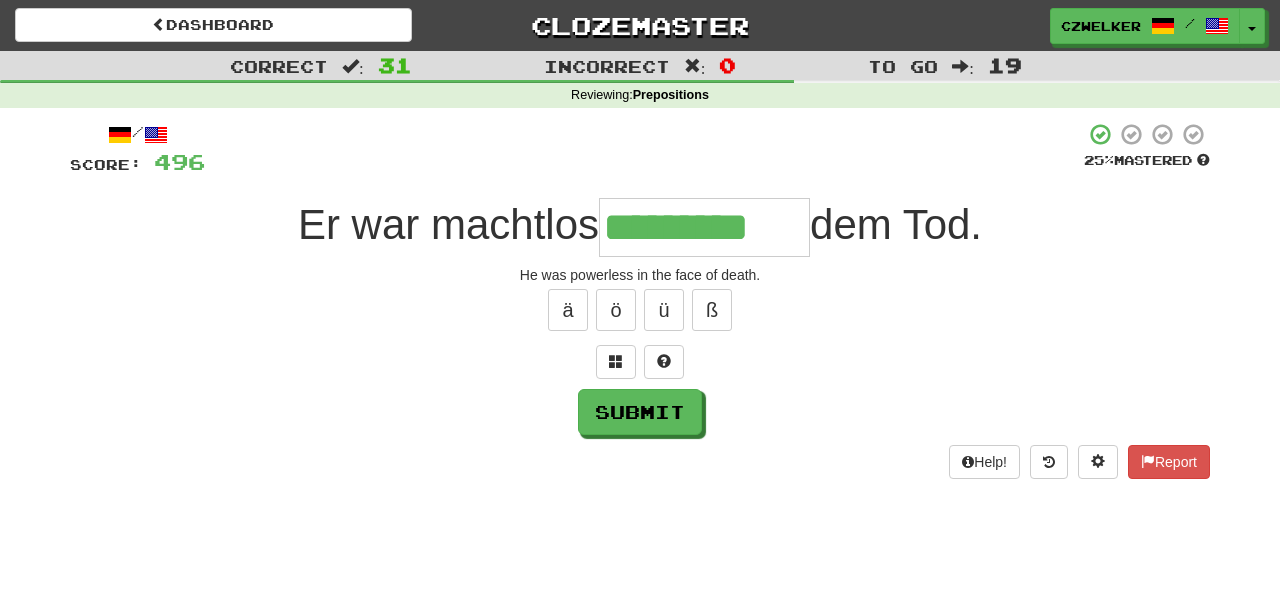 type on "*********" 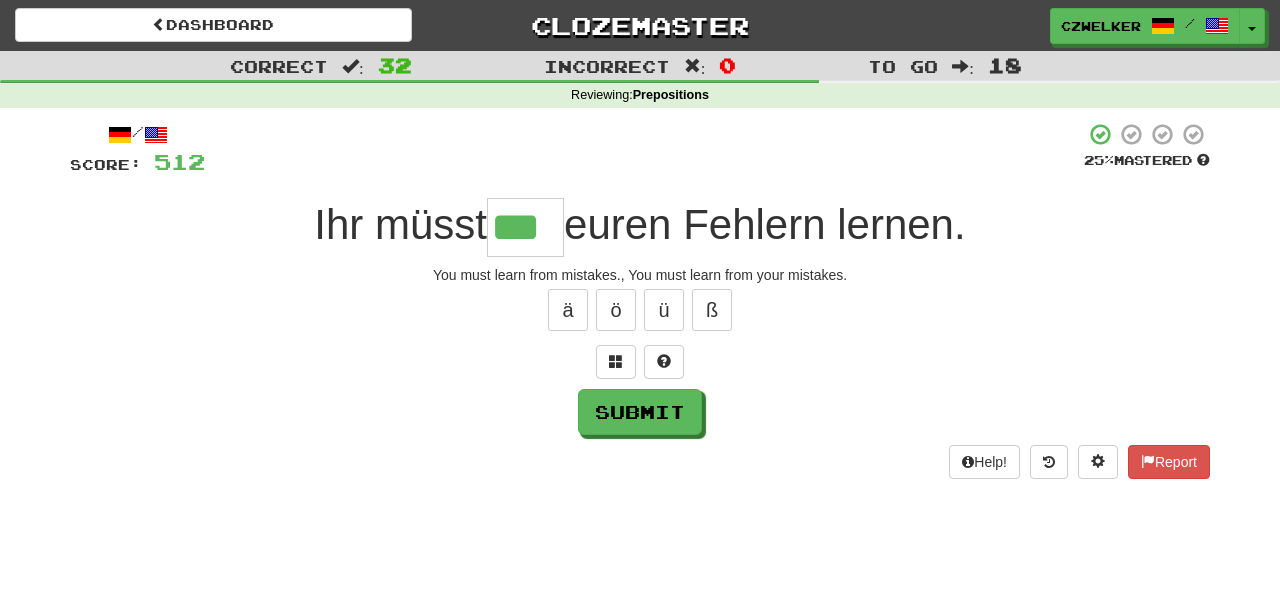type on "***" 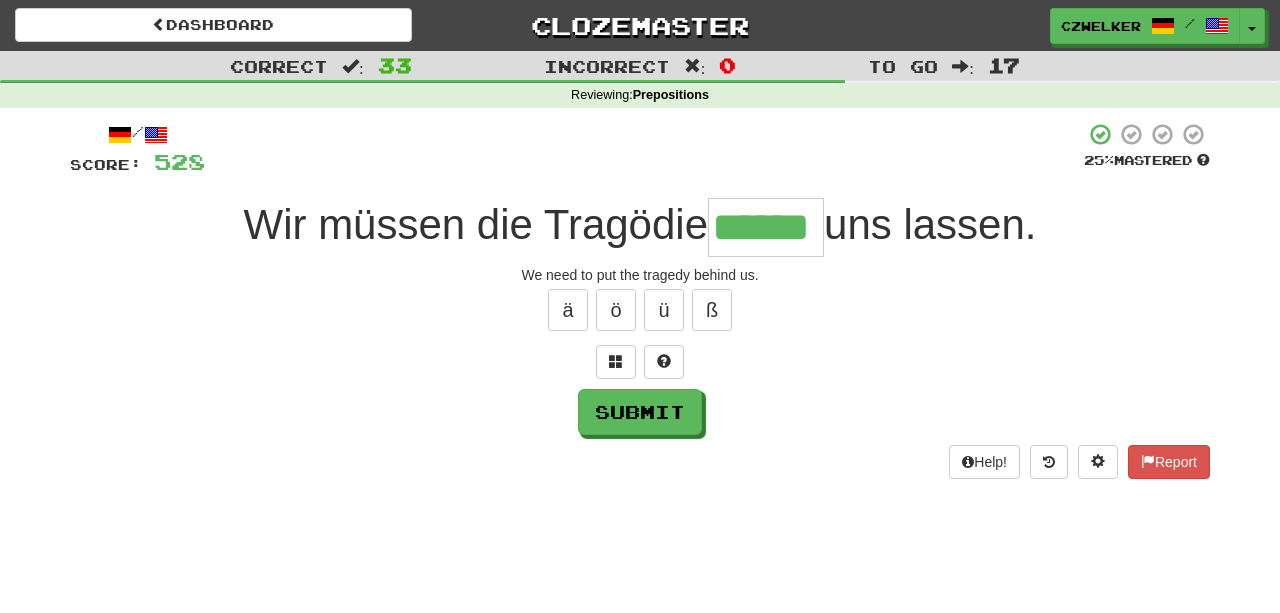 type on "******" 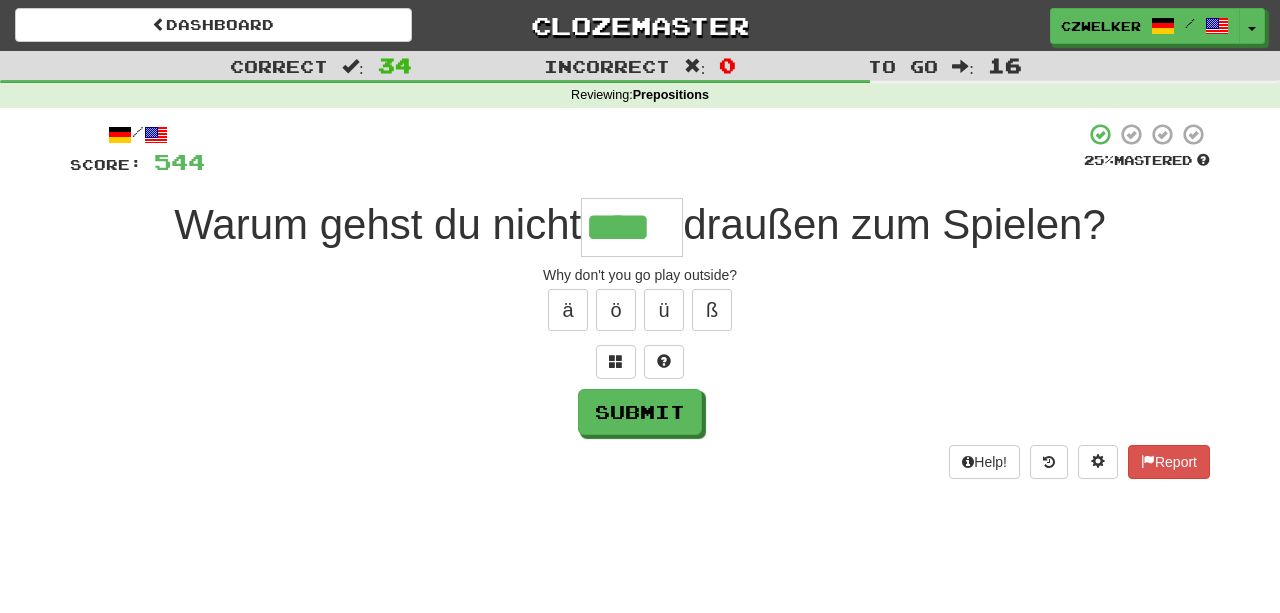 type on "****" 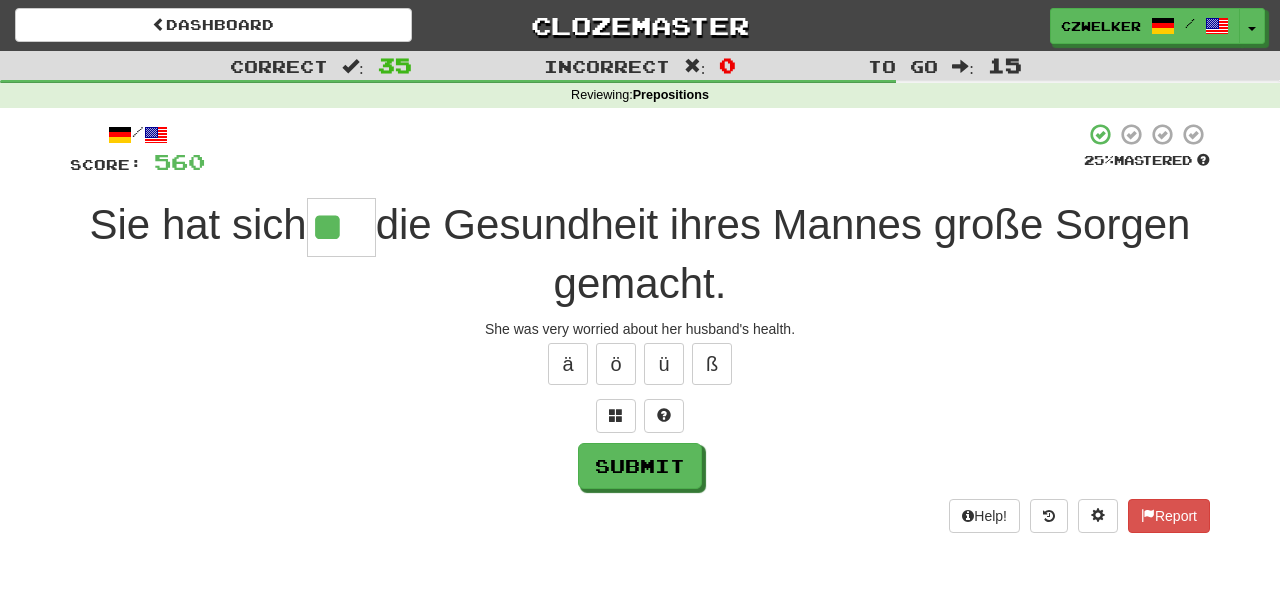 type on "**" 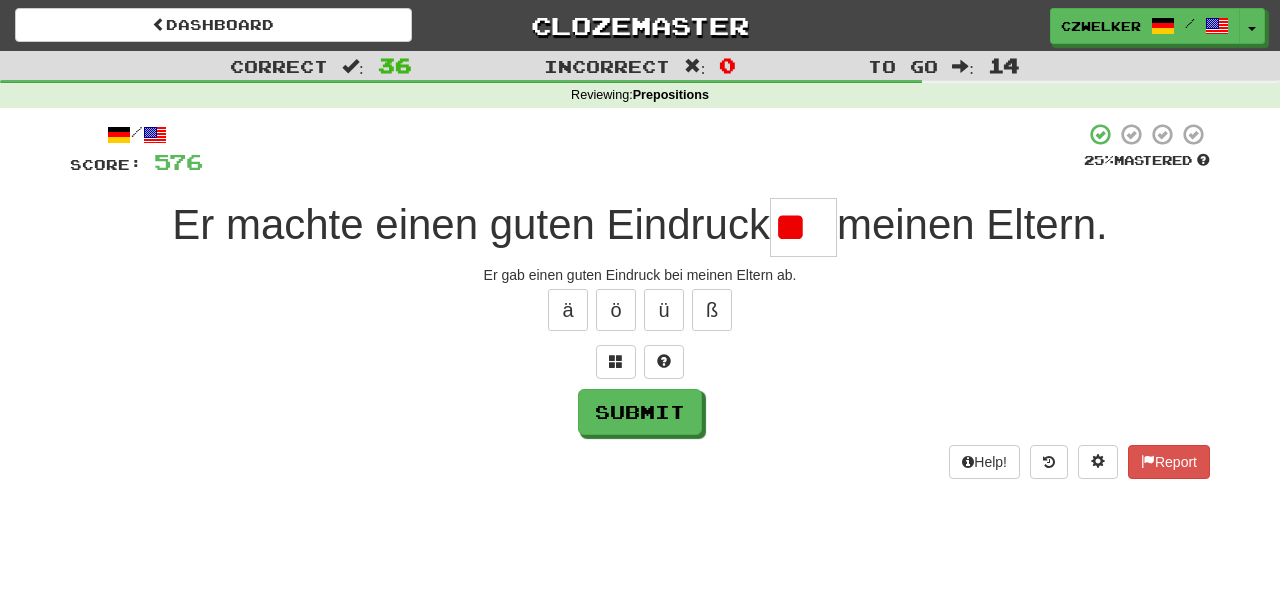 type on "*" 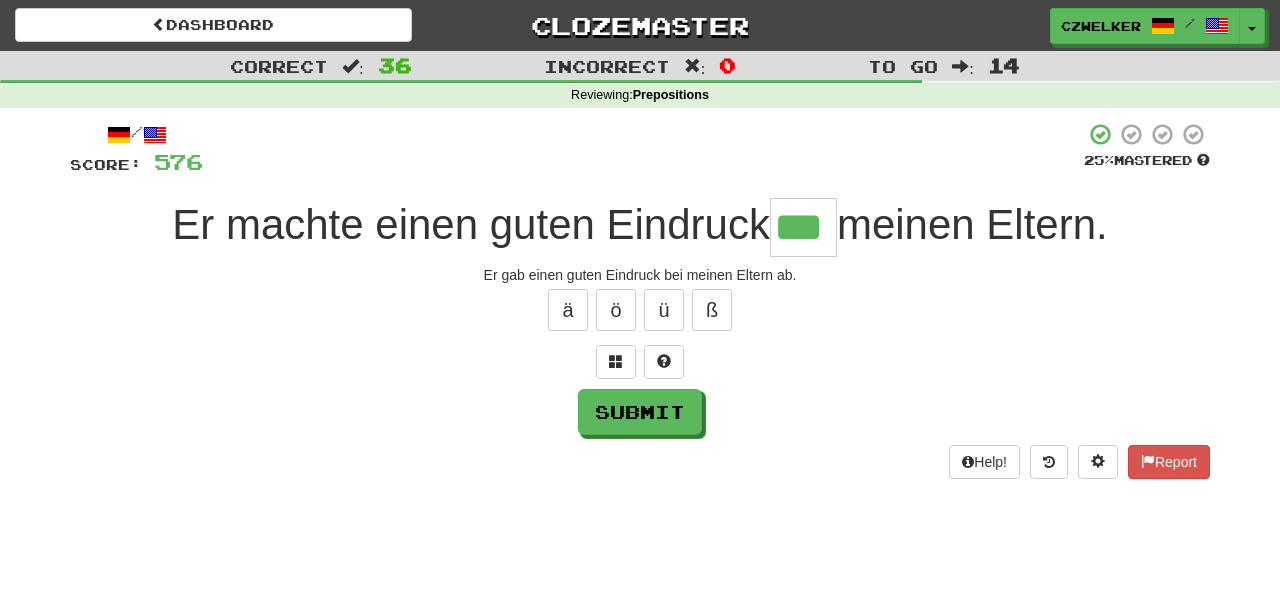 type on "***" 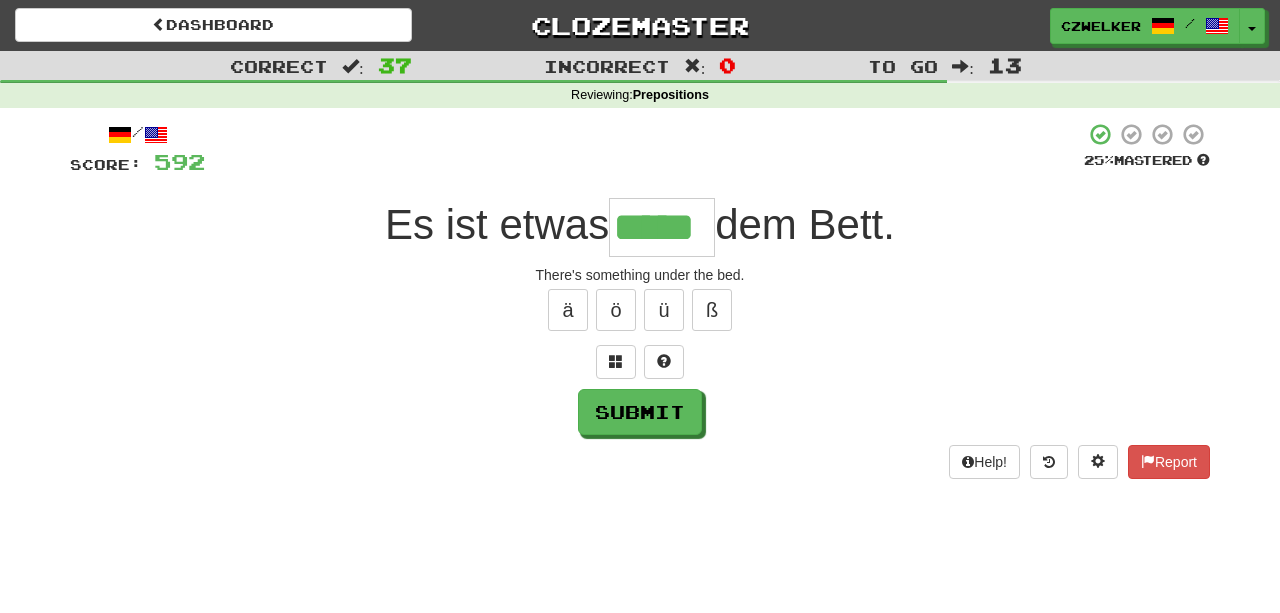 type on "*****" 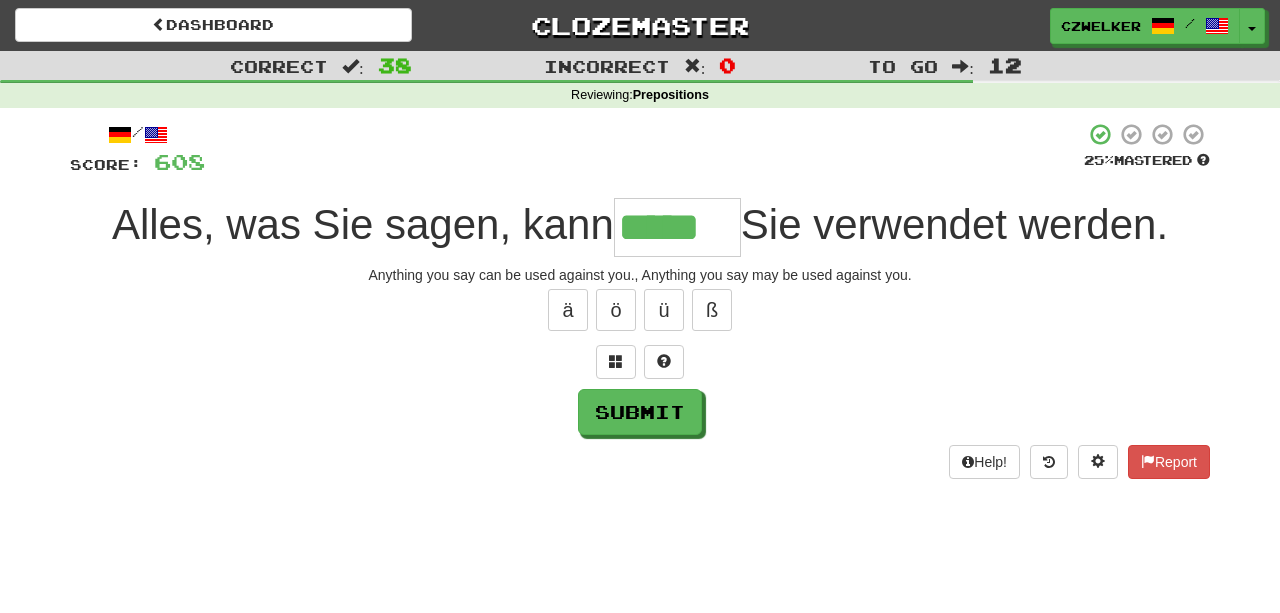 type on "*****" 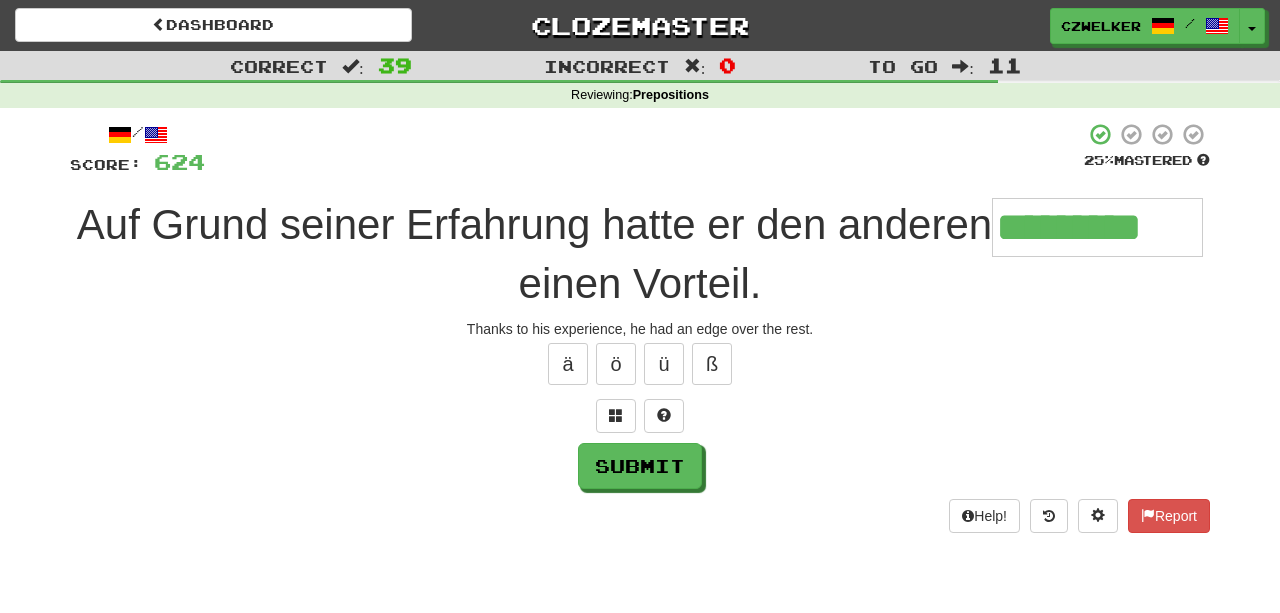 type on "*********" 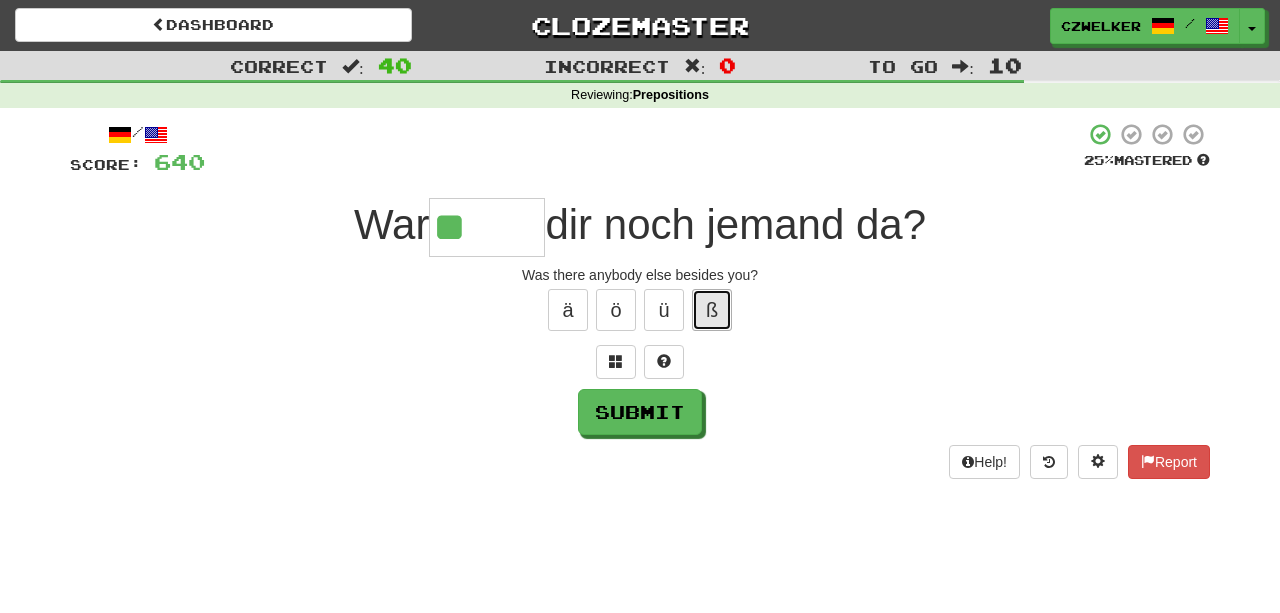 click on "ß" at bounding box center (712, 310) 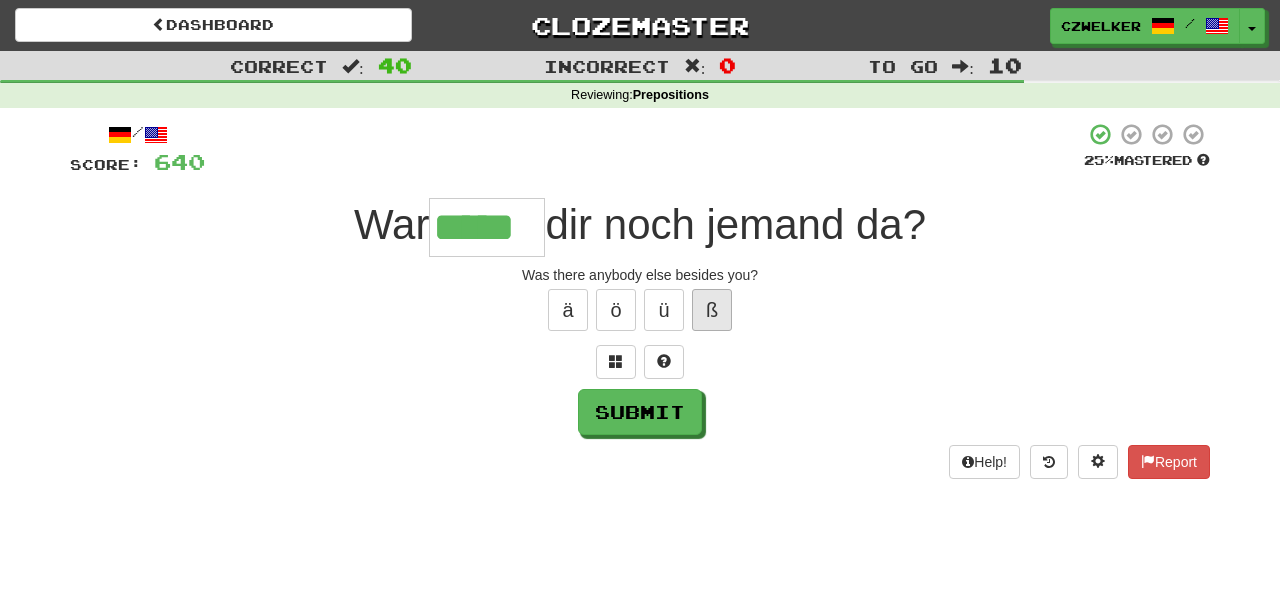 type on "*****" 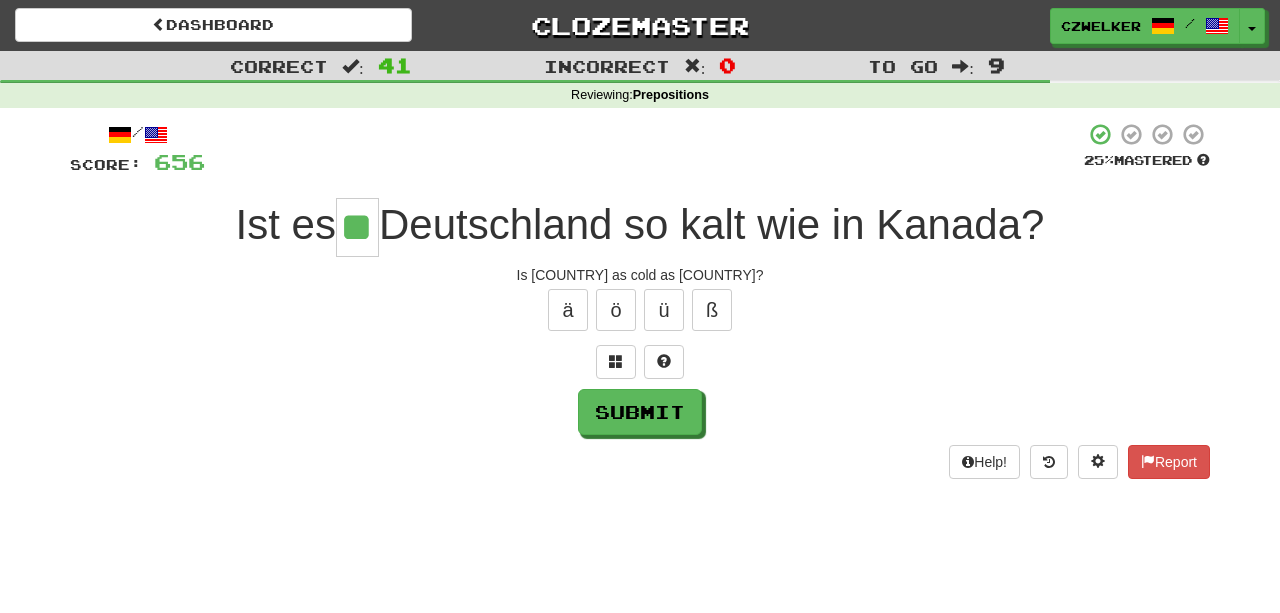 type on "**" 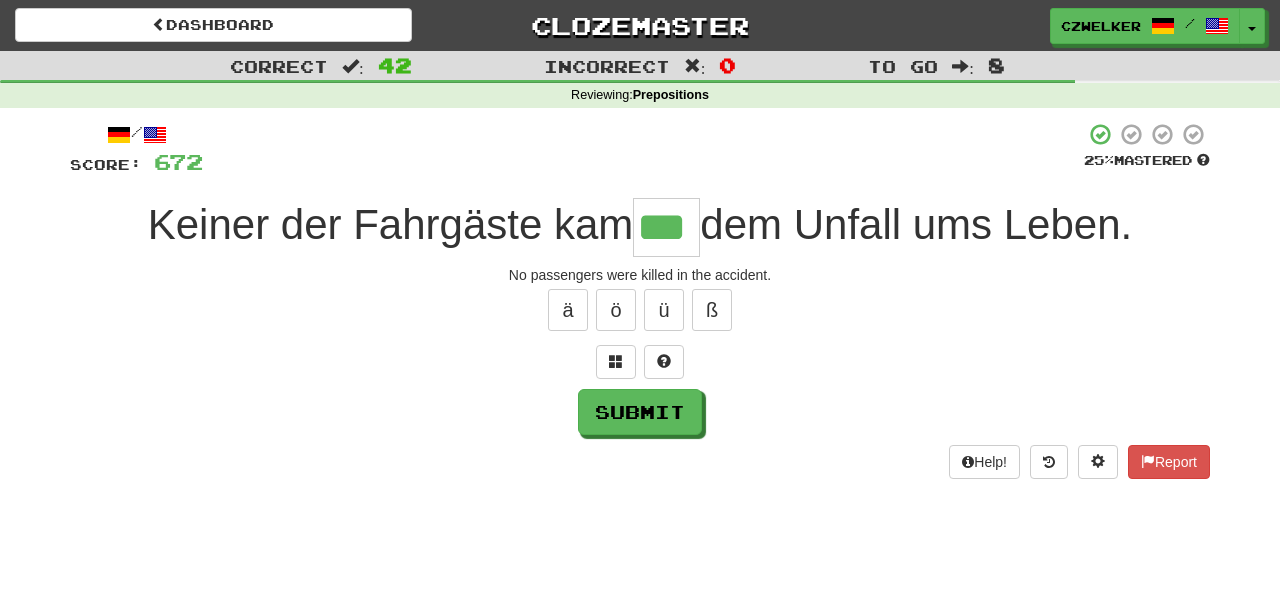 type on "***" 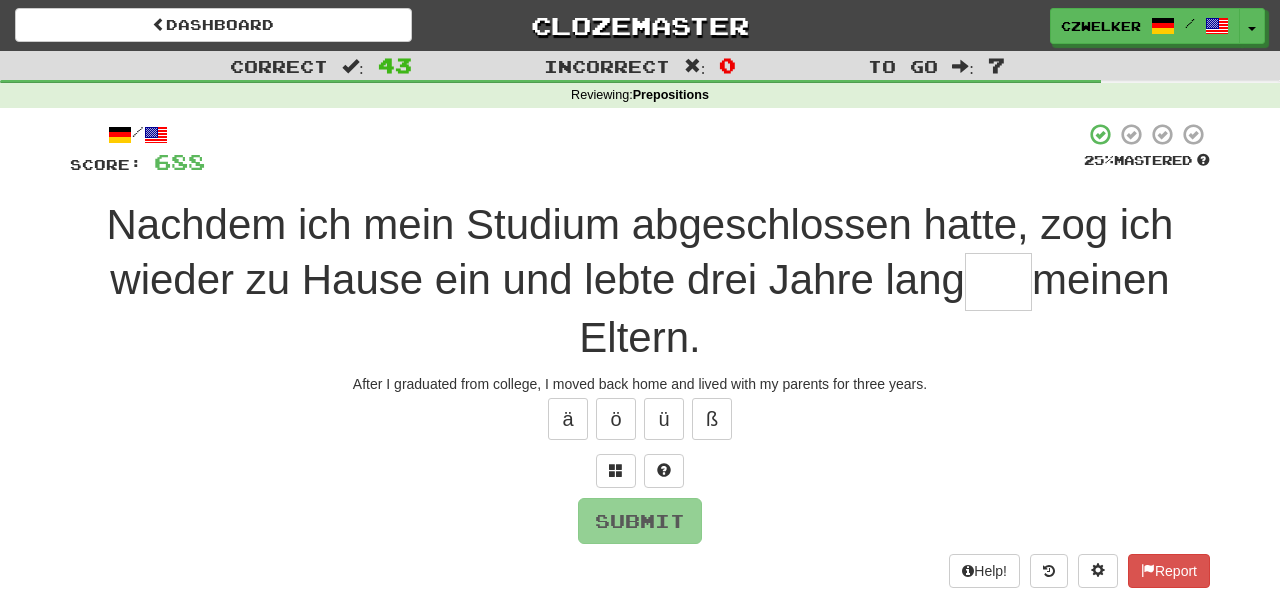 type on "*" 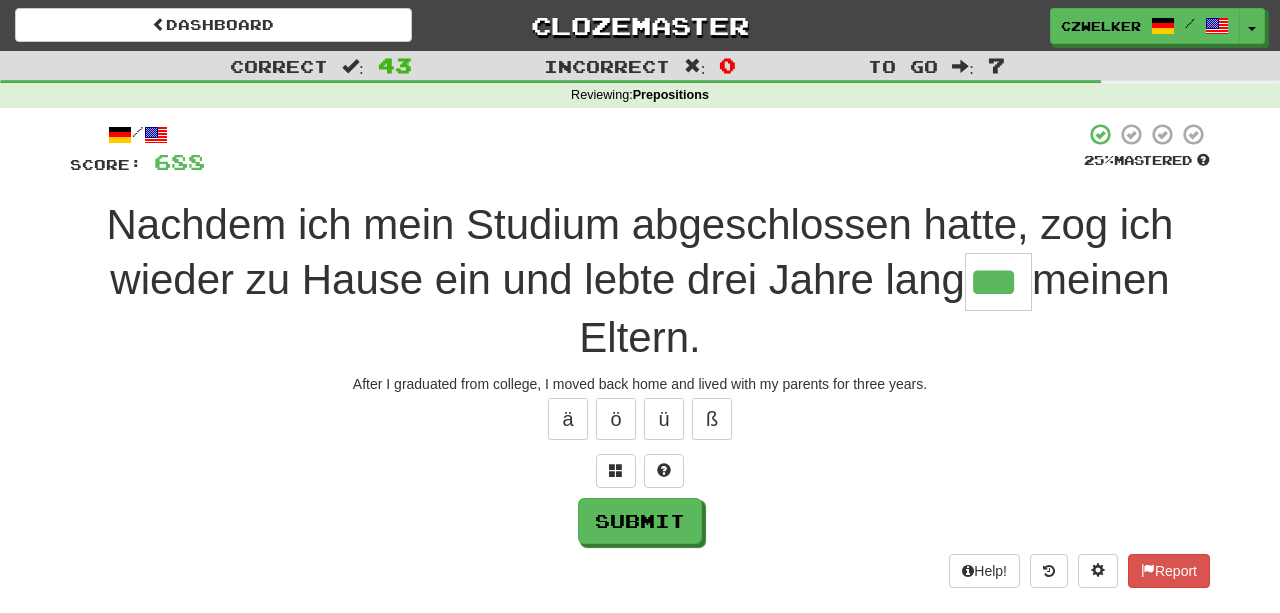 type on "***" 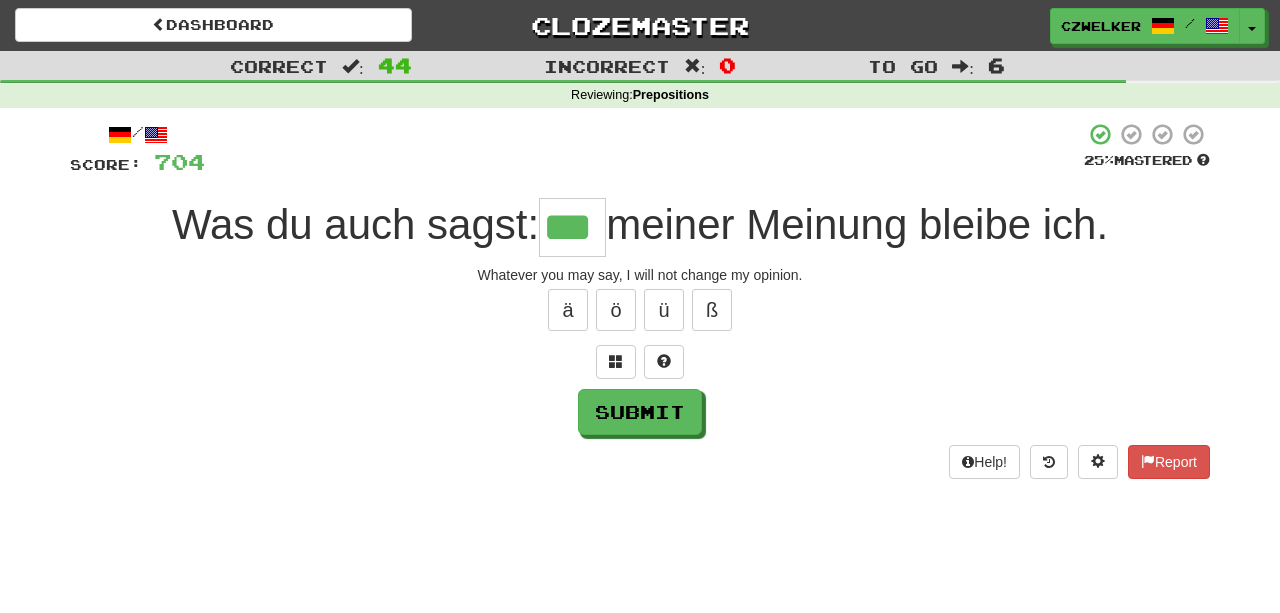 type on "***" 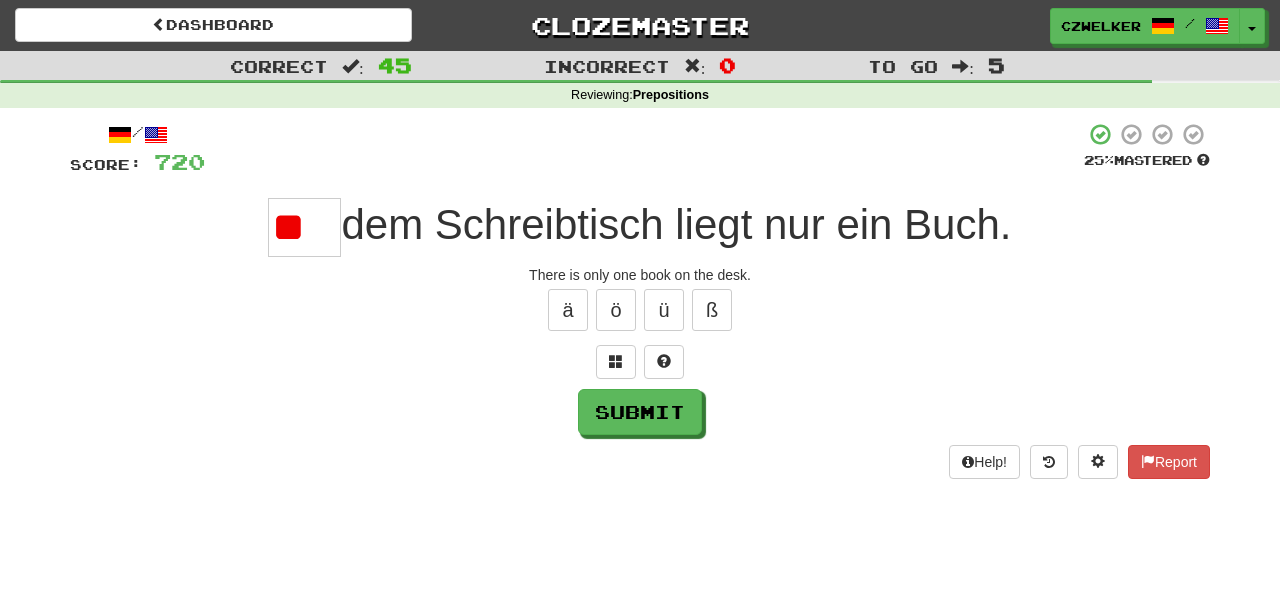 type on "*" 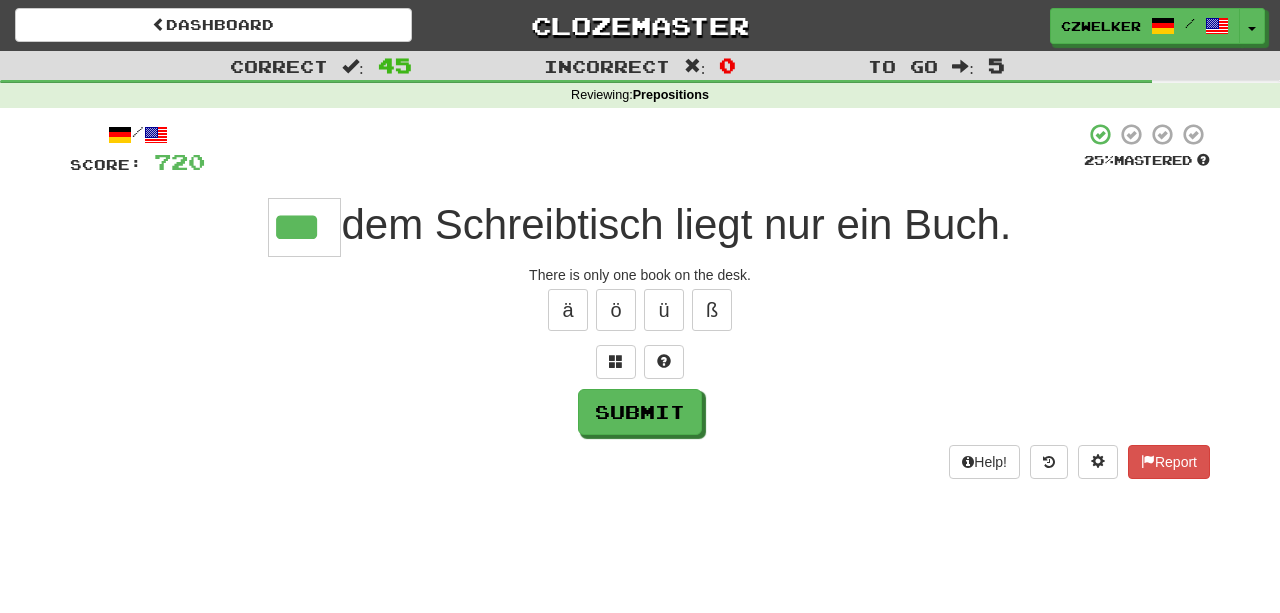 type on "***" 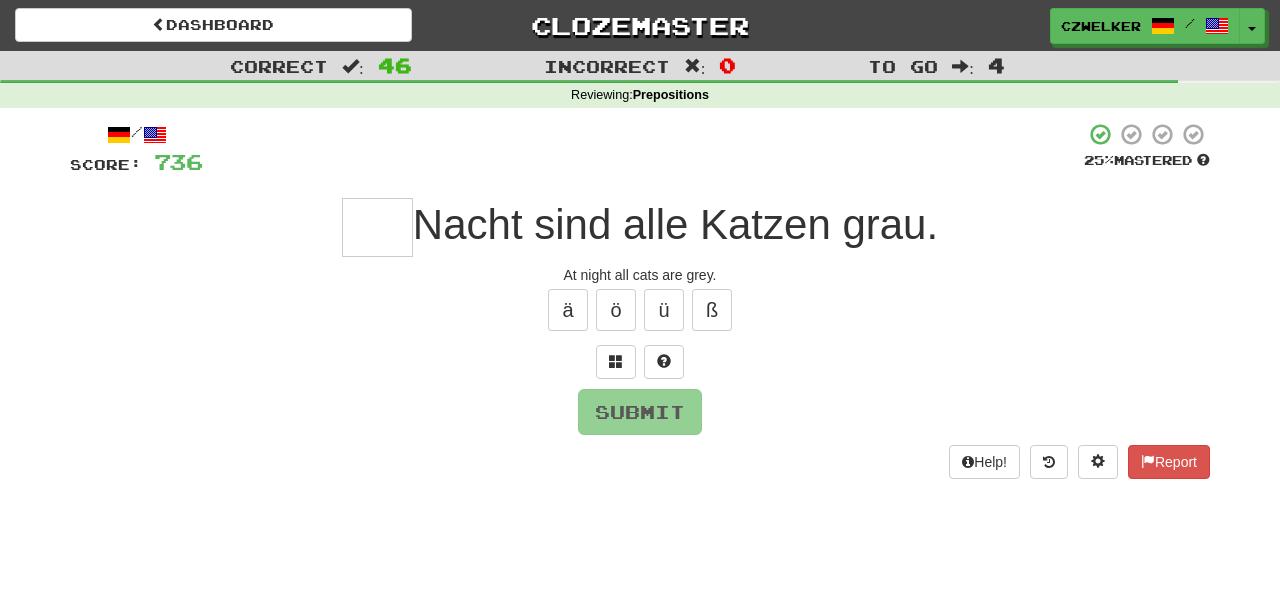 type on "*" 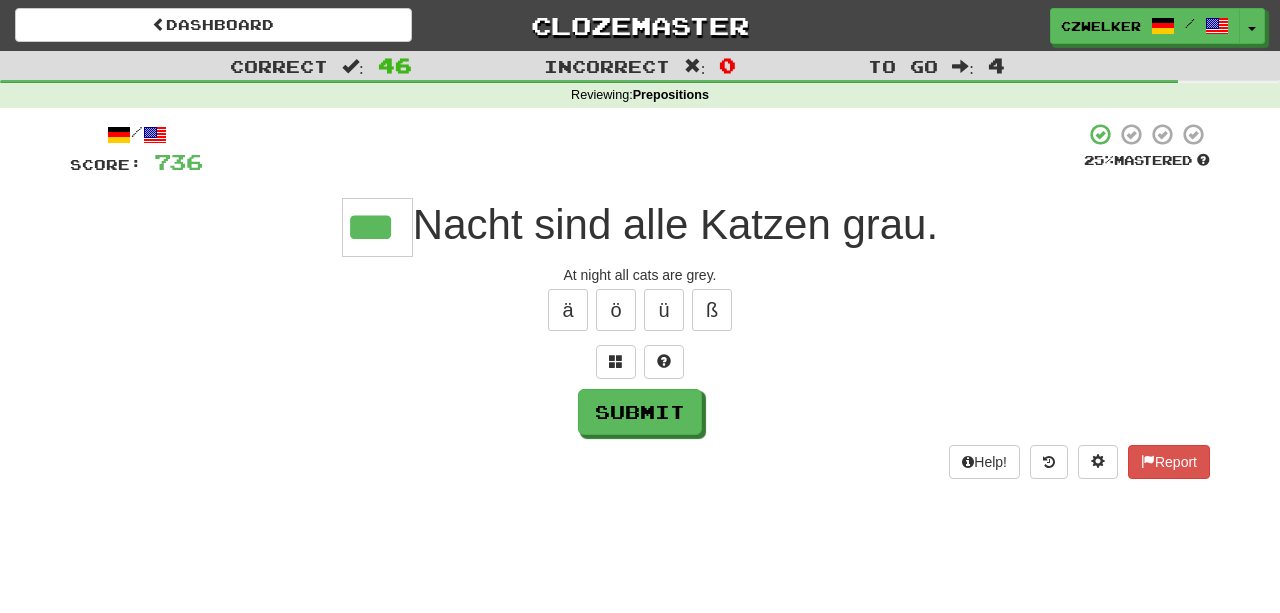 type on "***" 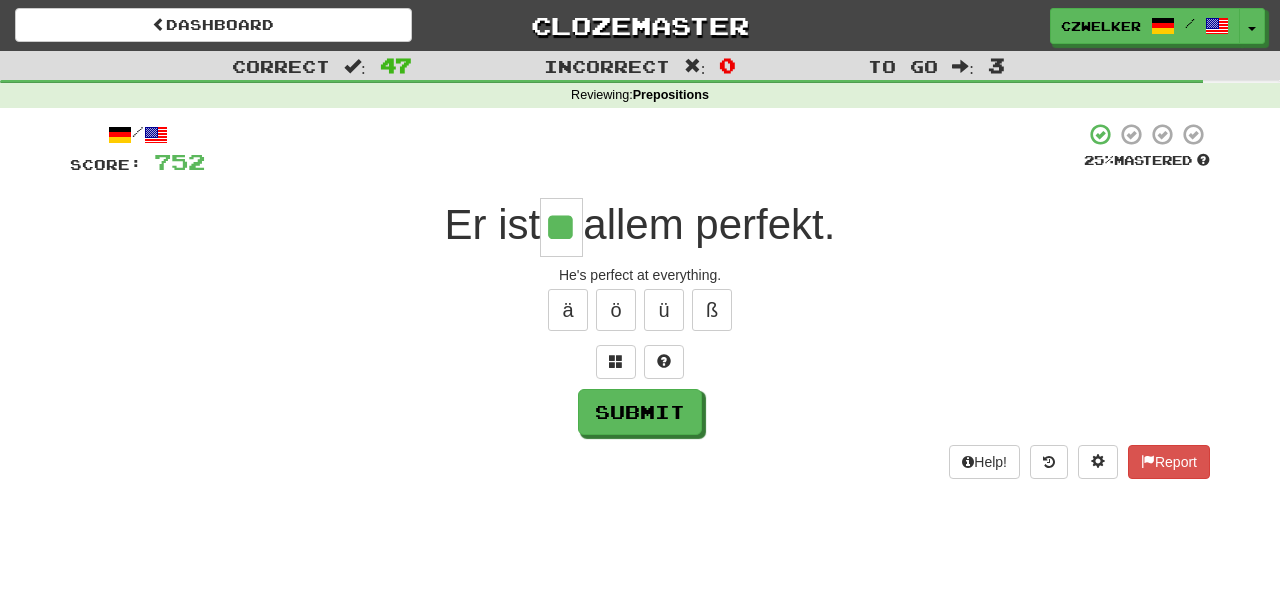 type on "**" 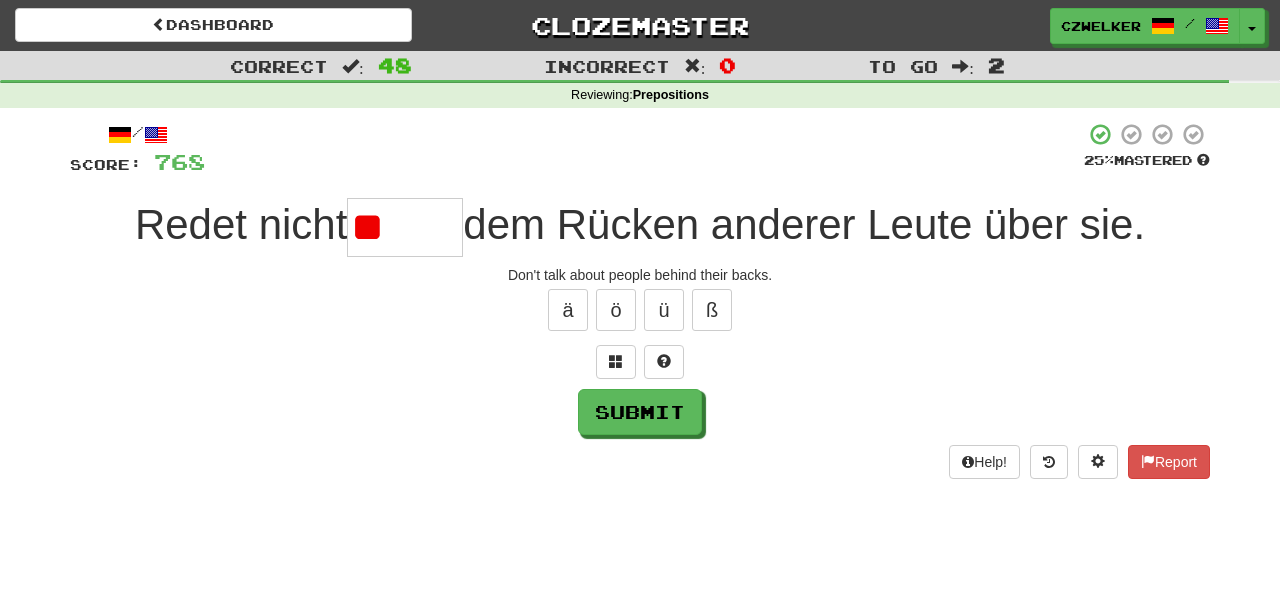 type on "*" 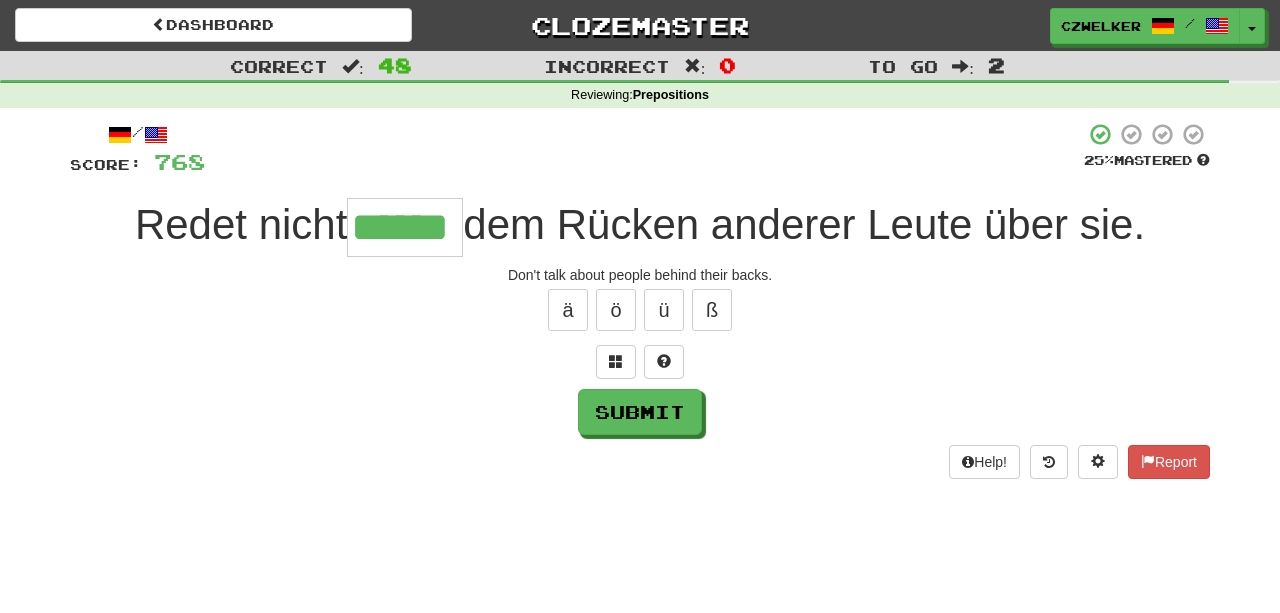 type on "******" 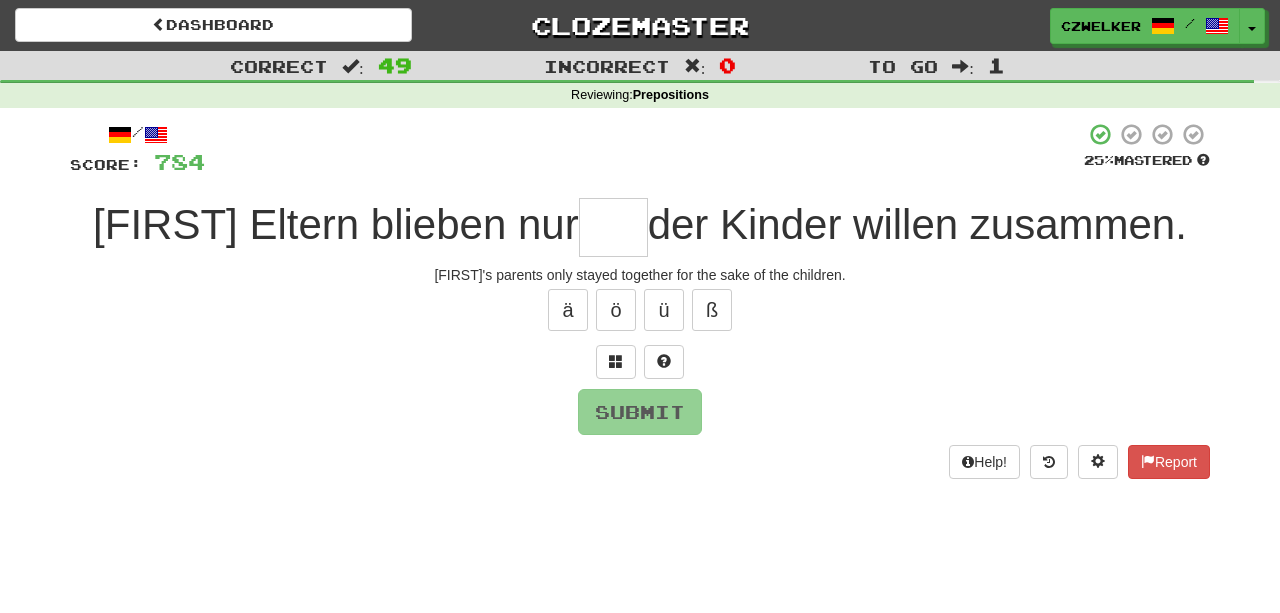 type on "*" 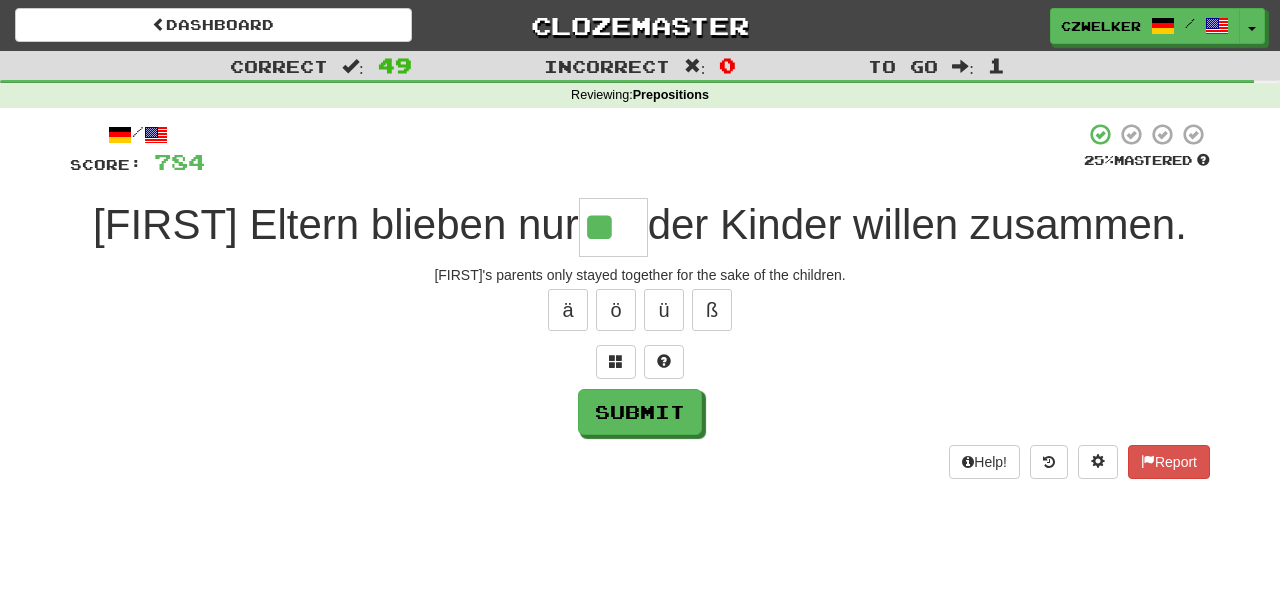 type on "**" 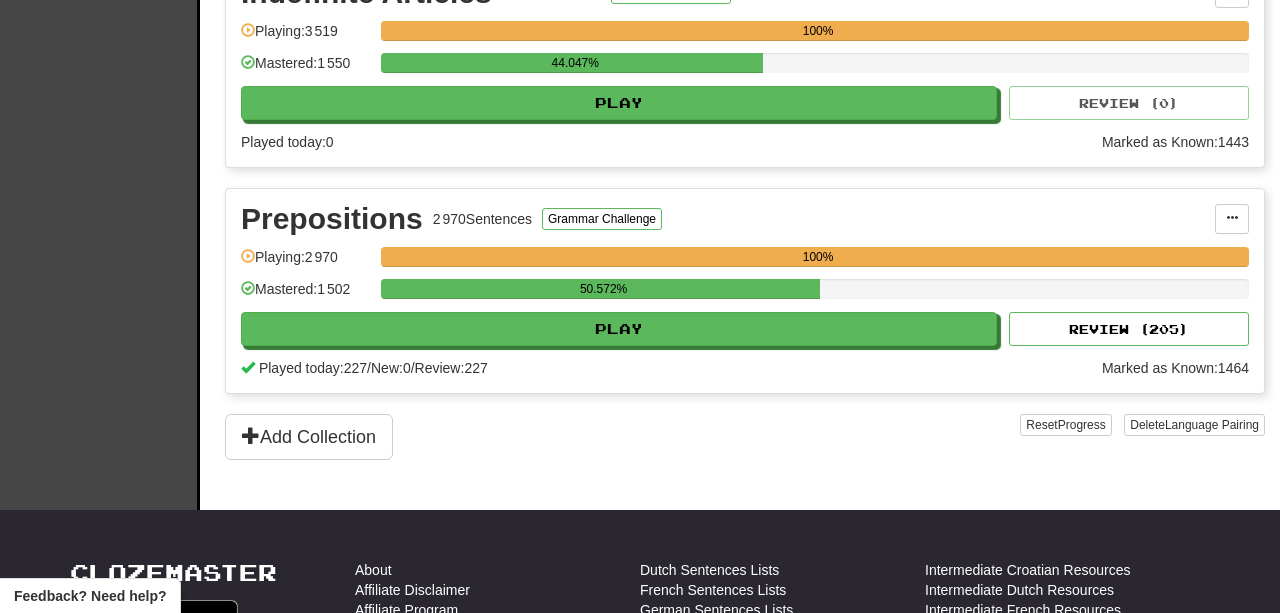 scroll, scrollTop: 952, scrollLeft: 0, axis: vertical 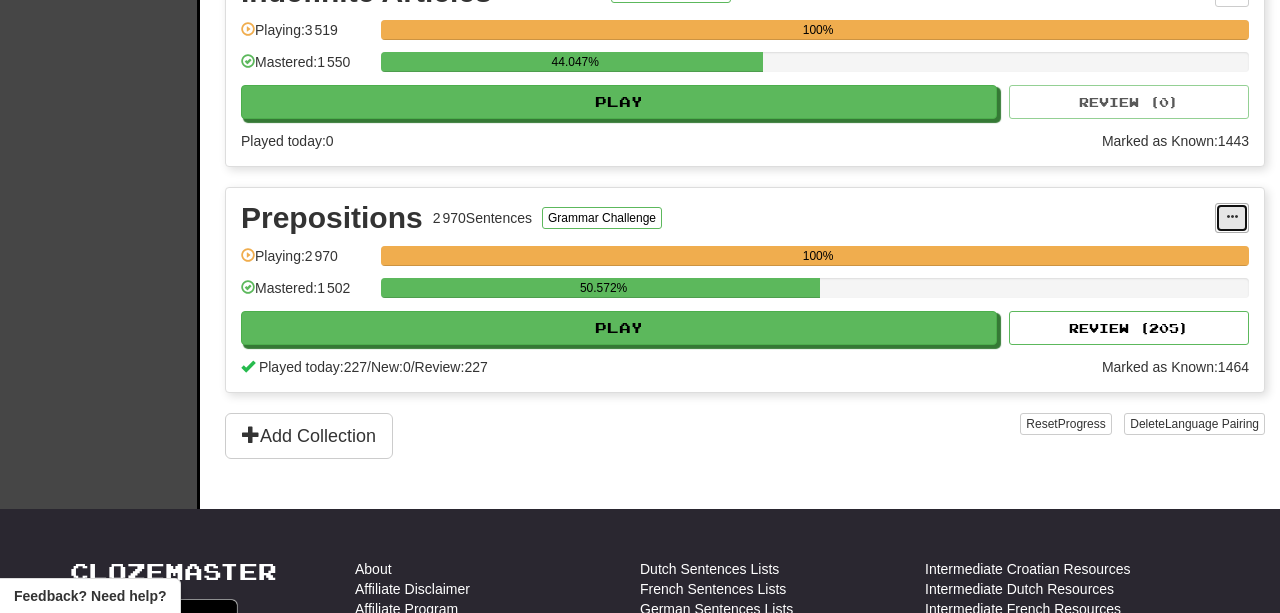 click at bounding box center [1232, 217] 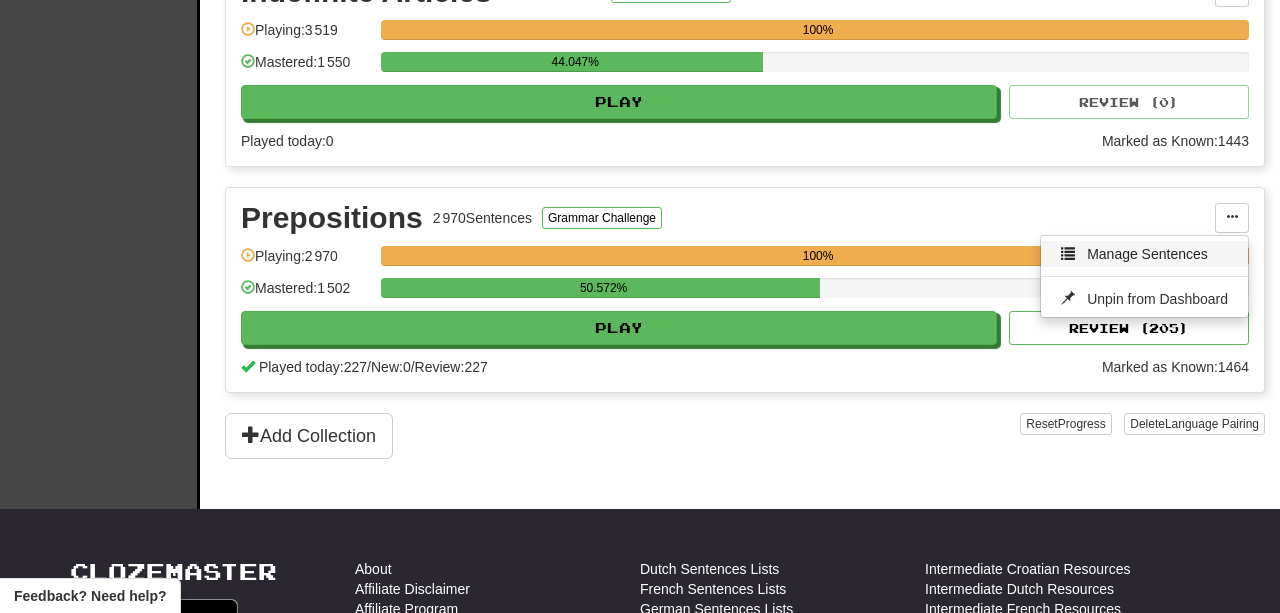 click on "Manage Sentences" at bounding box center [1147, 254] 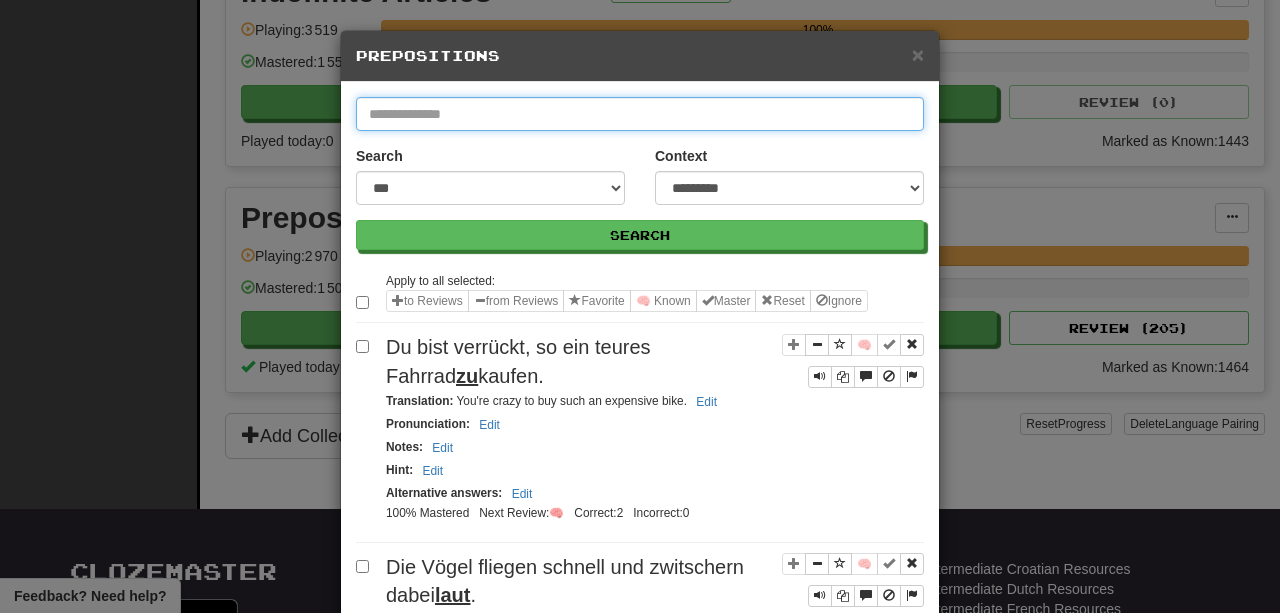 click at bounding box center [640, 114] 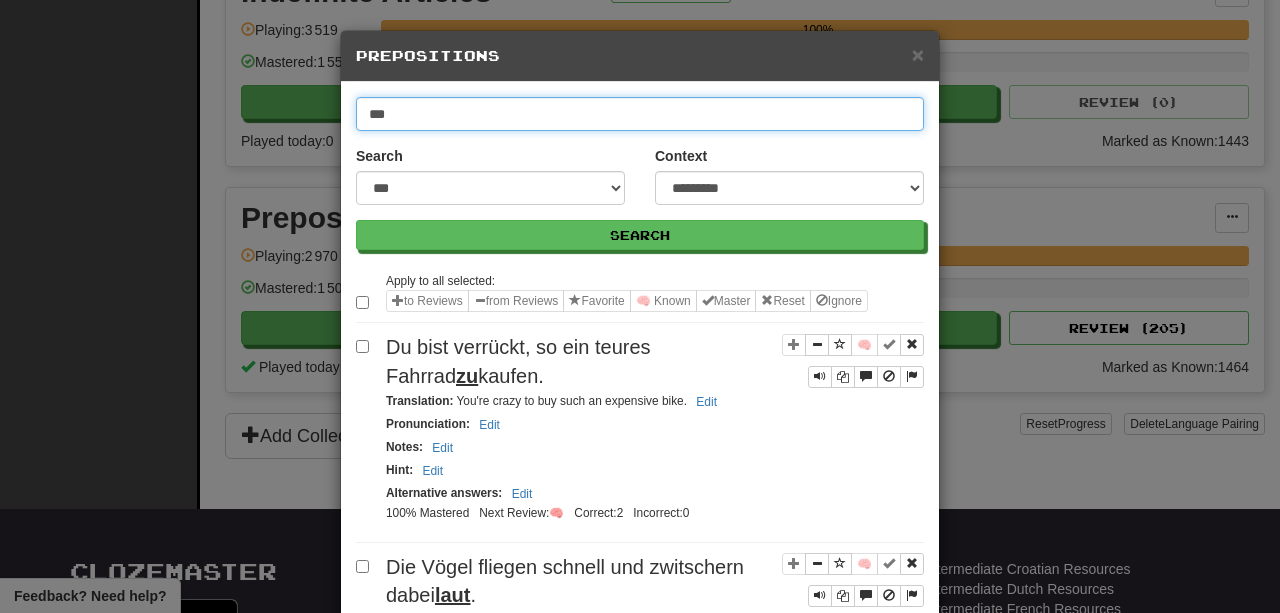 type on "***" 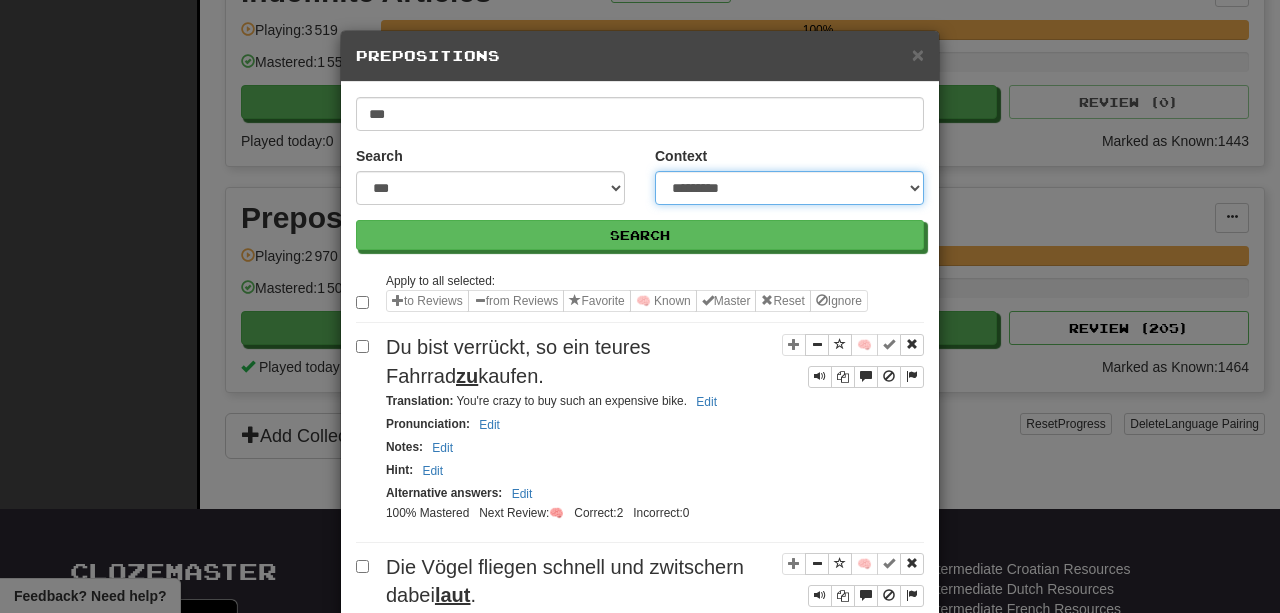 click on "**********" at bounding box center [789, 188] 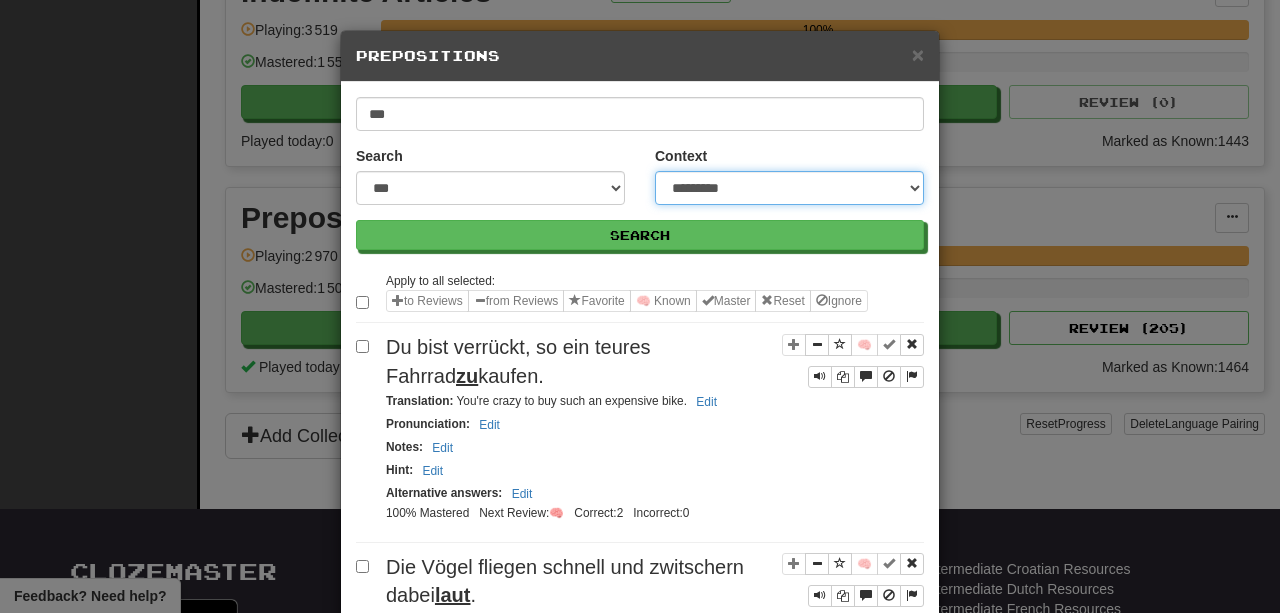 select on "*****" 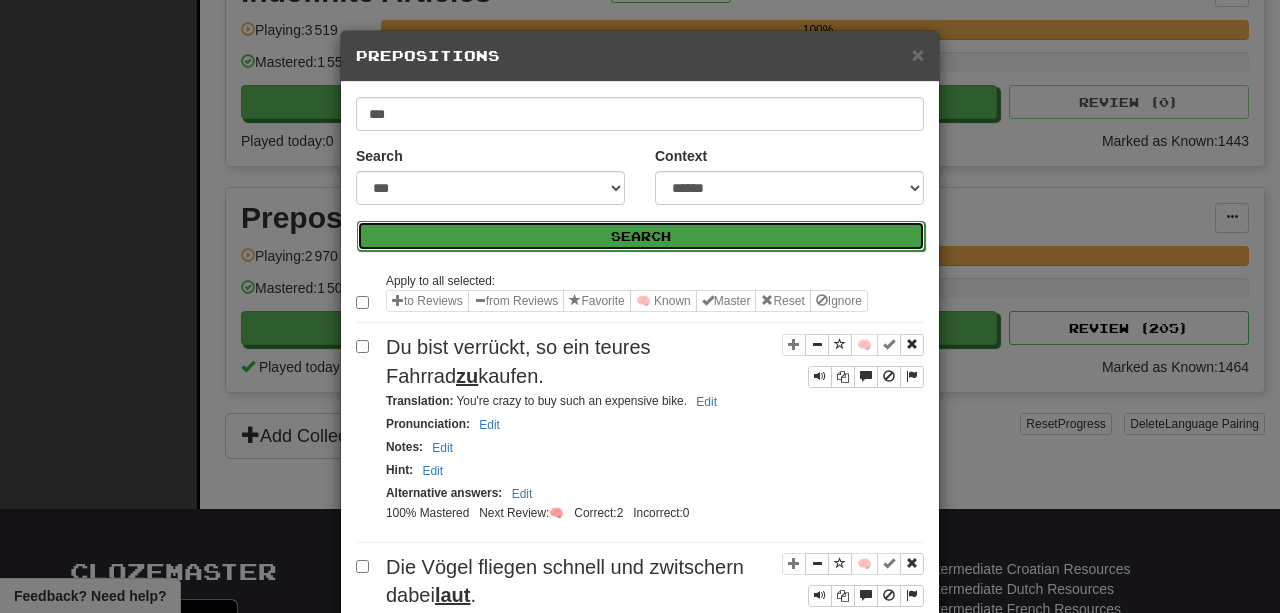 click on "Search" at bounding box center (641, 236) 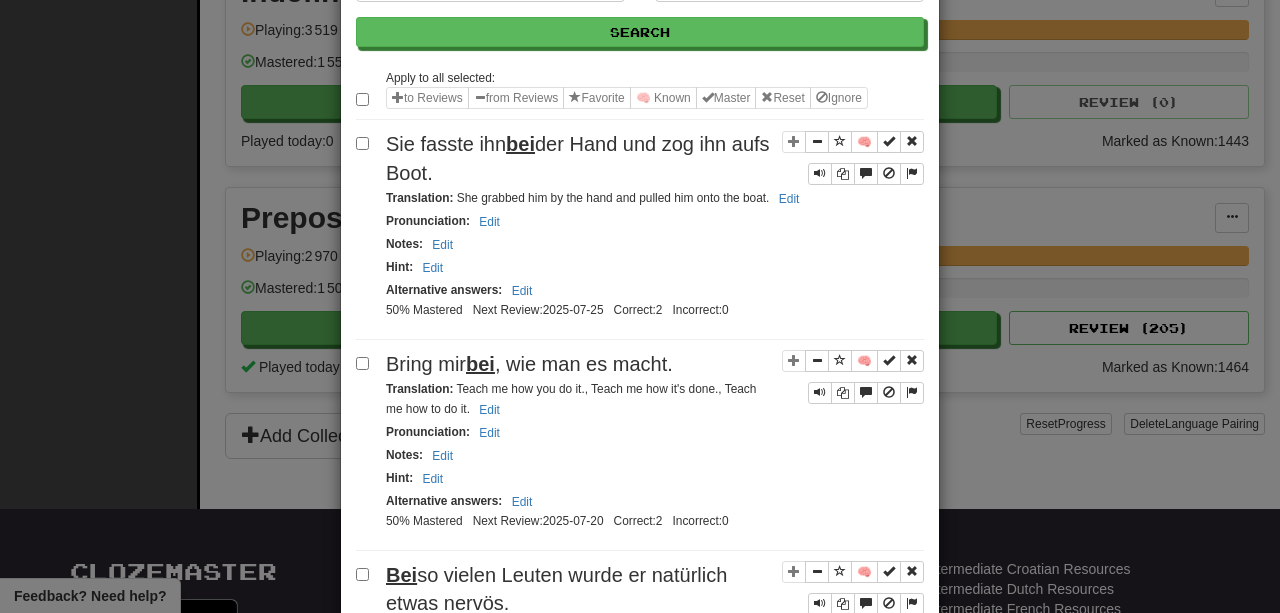 scroll, scrollTop: 0, scrollLeft: 0, axis: both 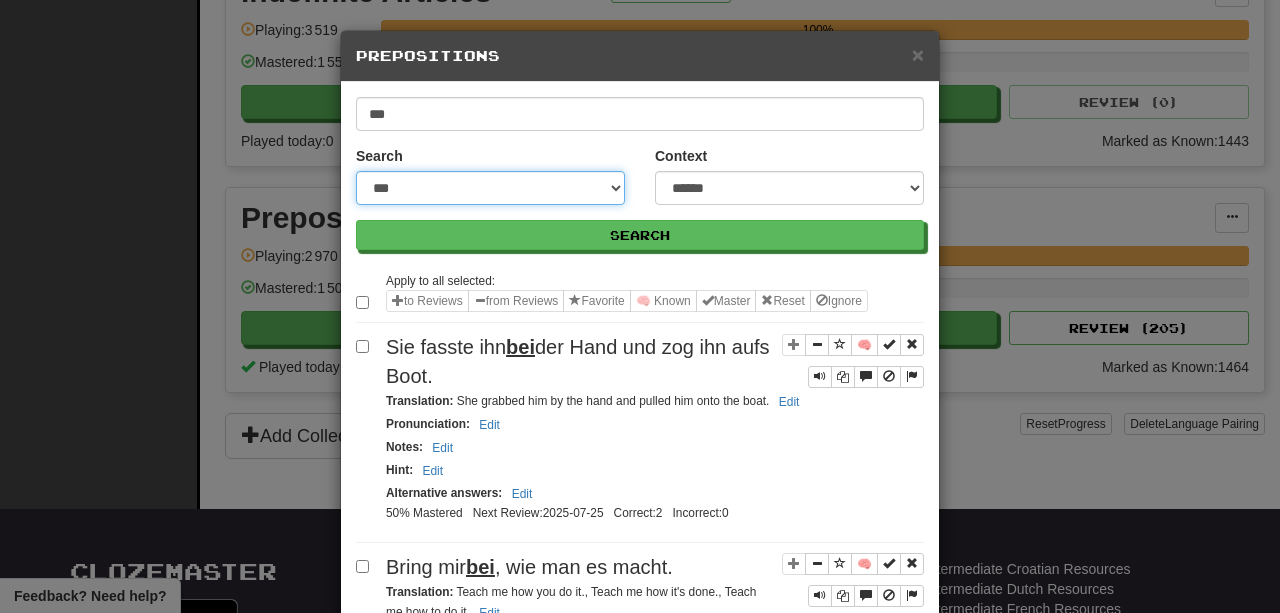 click on "**********" at bounding box center [490, 188] 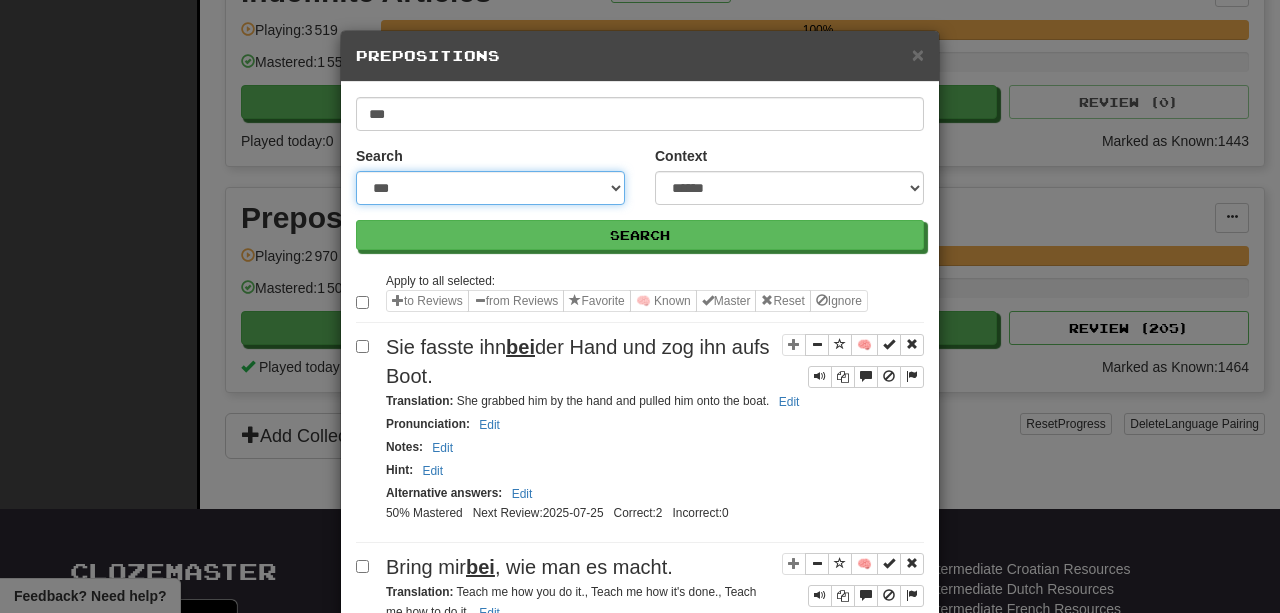 select on "**********" 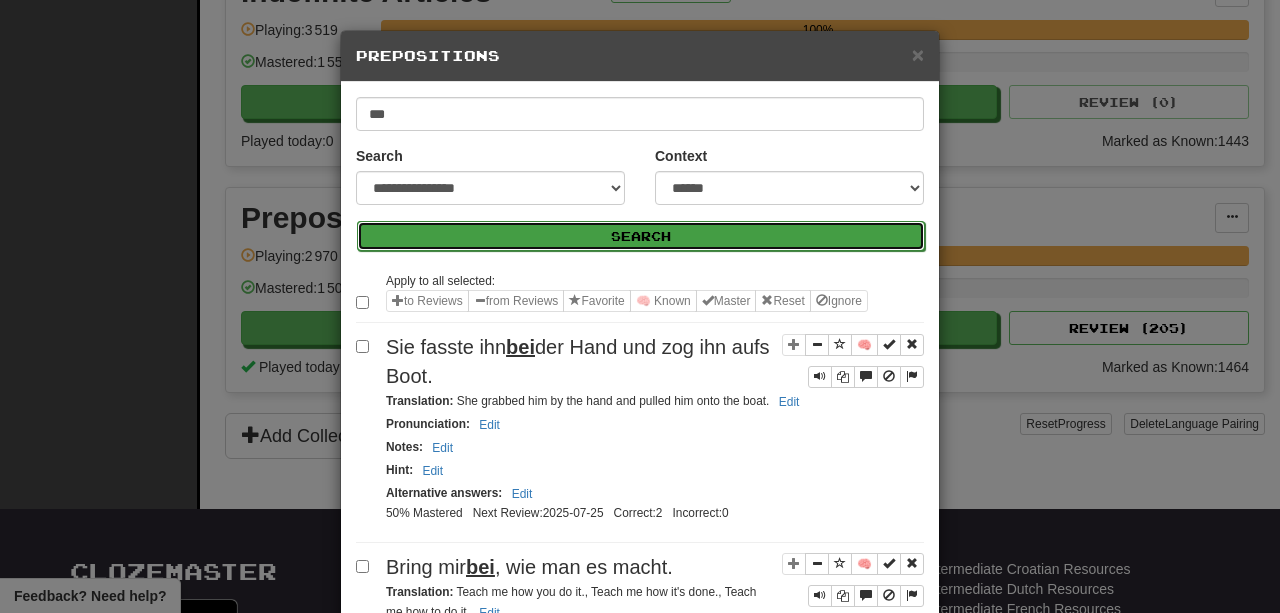 click on "Search" at bounding box center (641, 236) 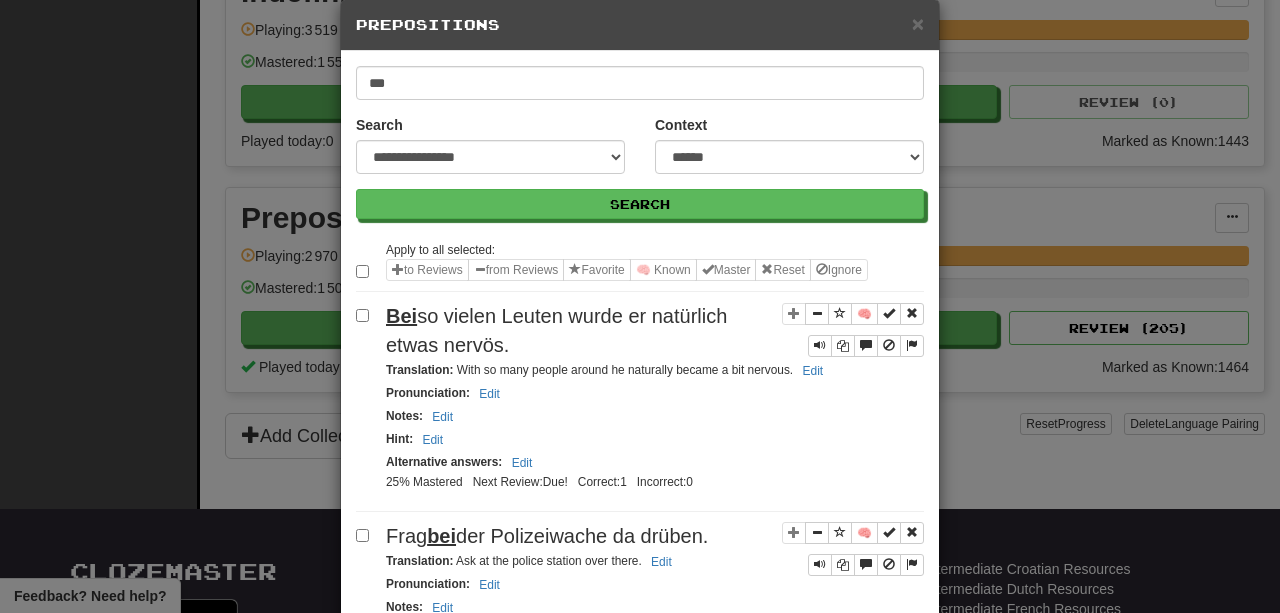 scroll, scrollTop: 32, scrollLeft: 0, axis: vertical 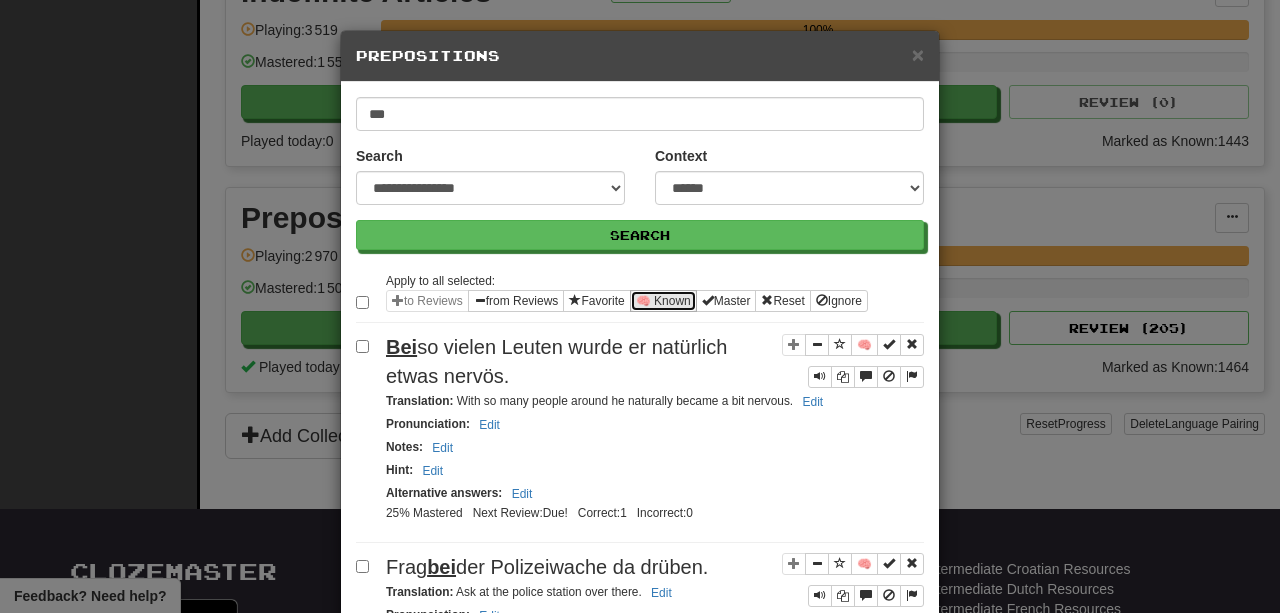 click on "🧠 Known" at bounding box center [663, 301] 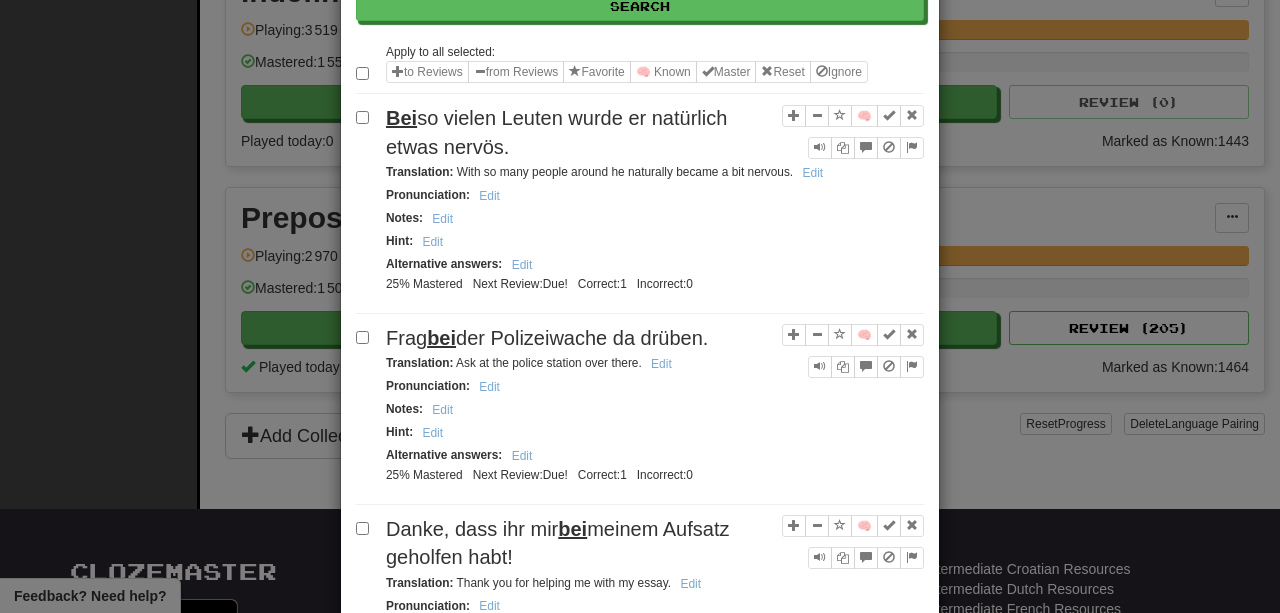 scroll, scrollTop: 0, scrollLeft: 0, axis: both 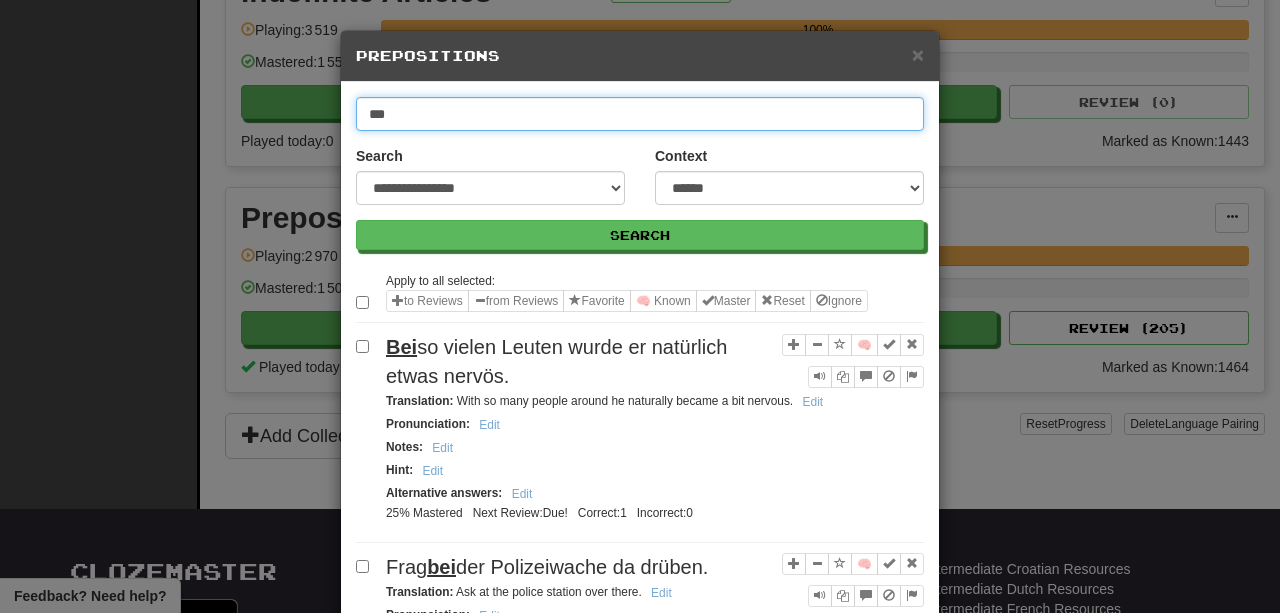 click on "***" at bounding box center (640, 114) 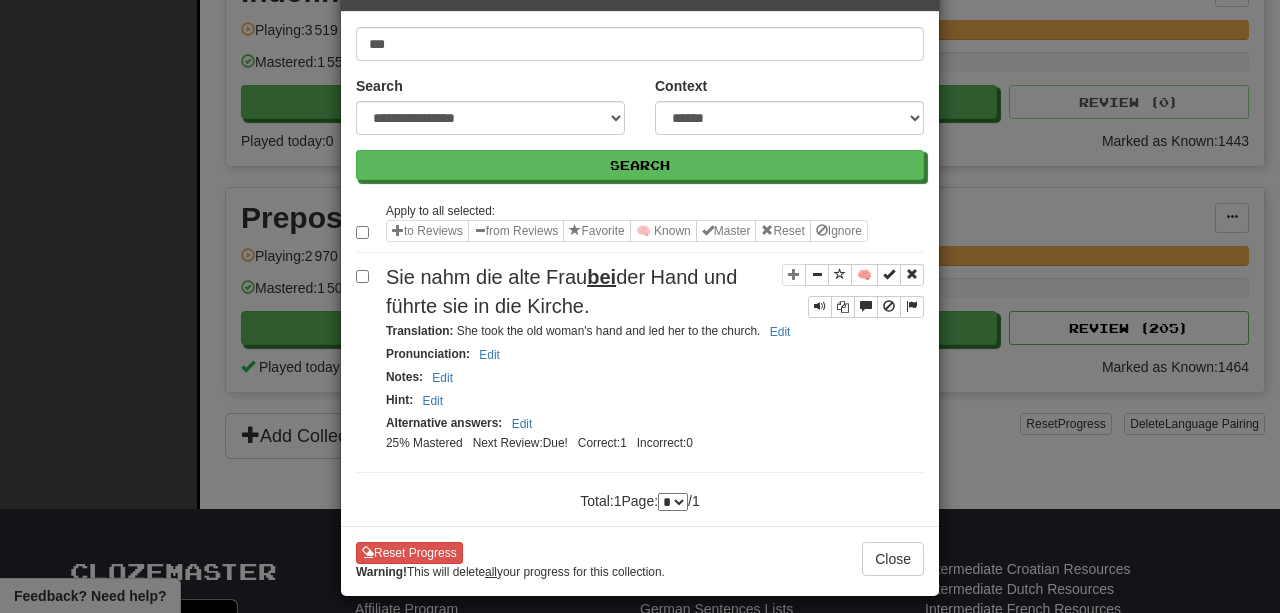 scroll, scrollTop: 74, scrollLeft: 0, axis: vertical 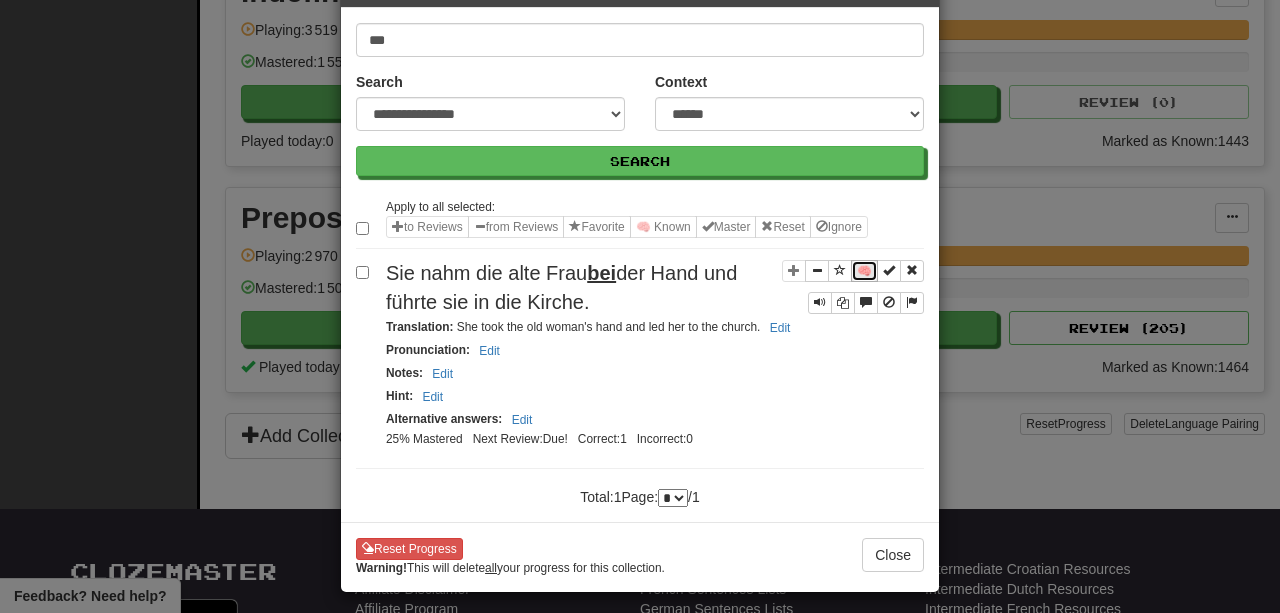 click on "🧠" at bounding box center [864, 271] 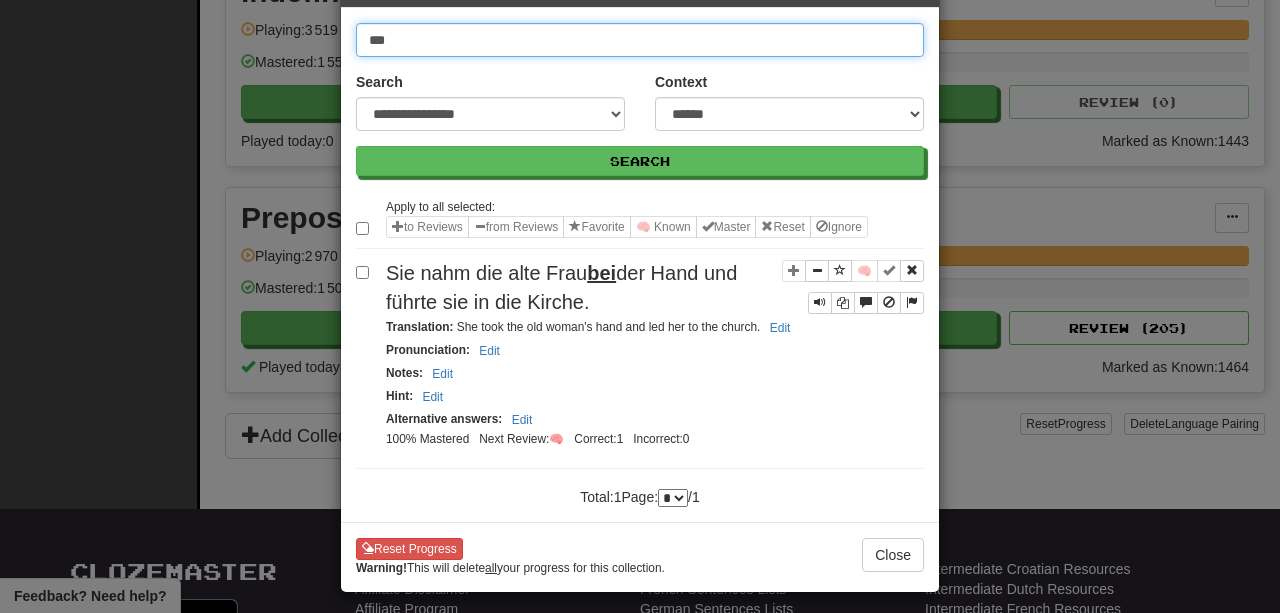 drag, startPoint x: 431, startPoint y: 44, endPoint x: 242, endPoint y: 7, distance: 192.58765 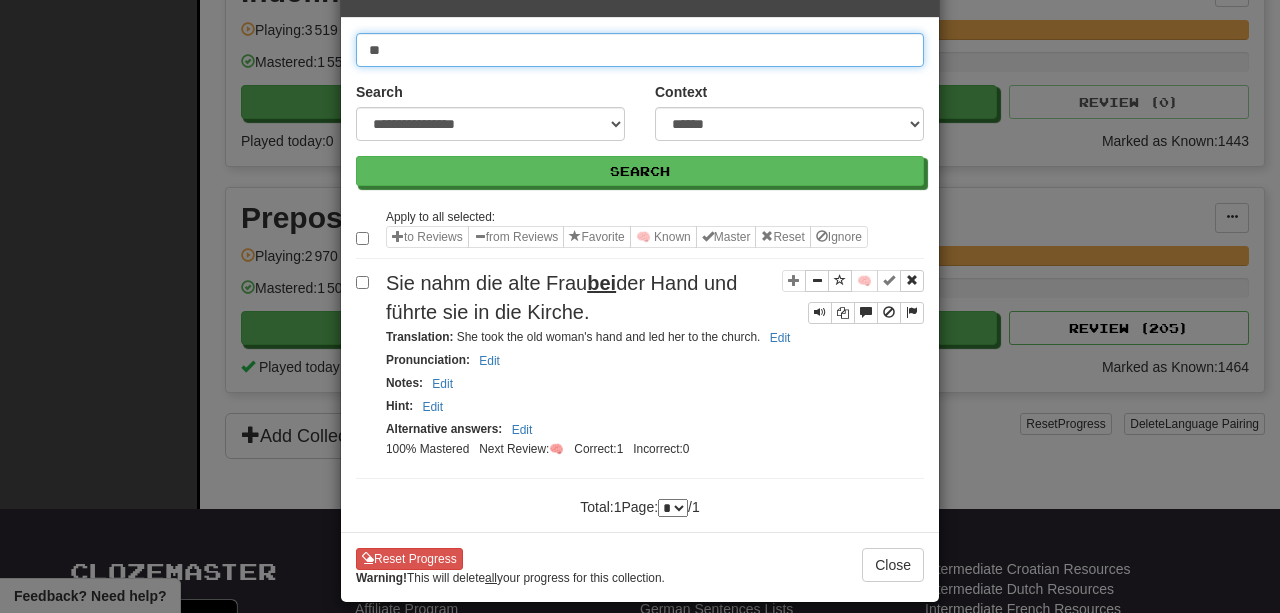 click on "Search" at bounding box center [640, 171] 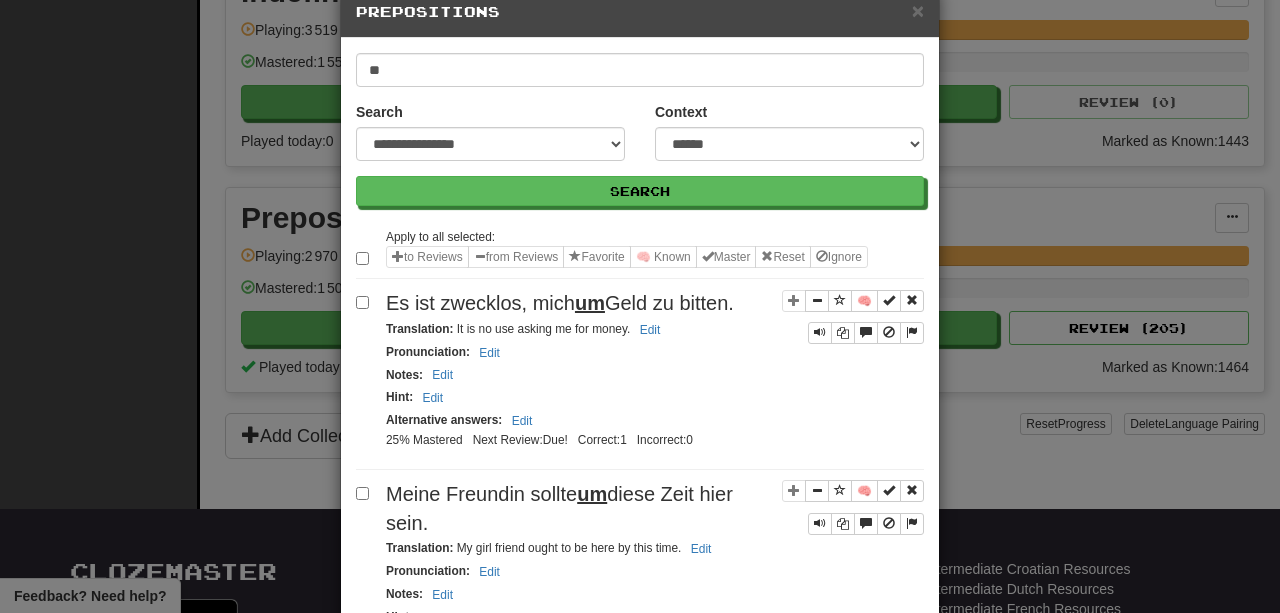 scroll, scrollTop: 69, scrollLeft: 0, axis: vertical 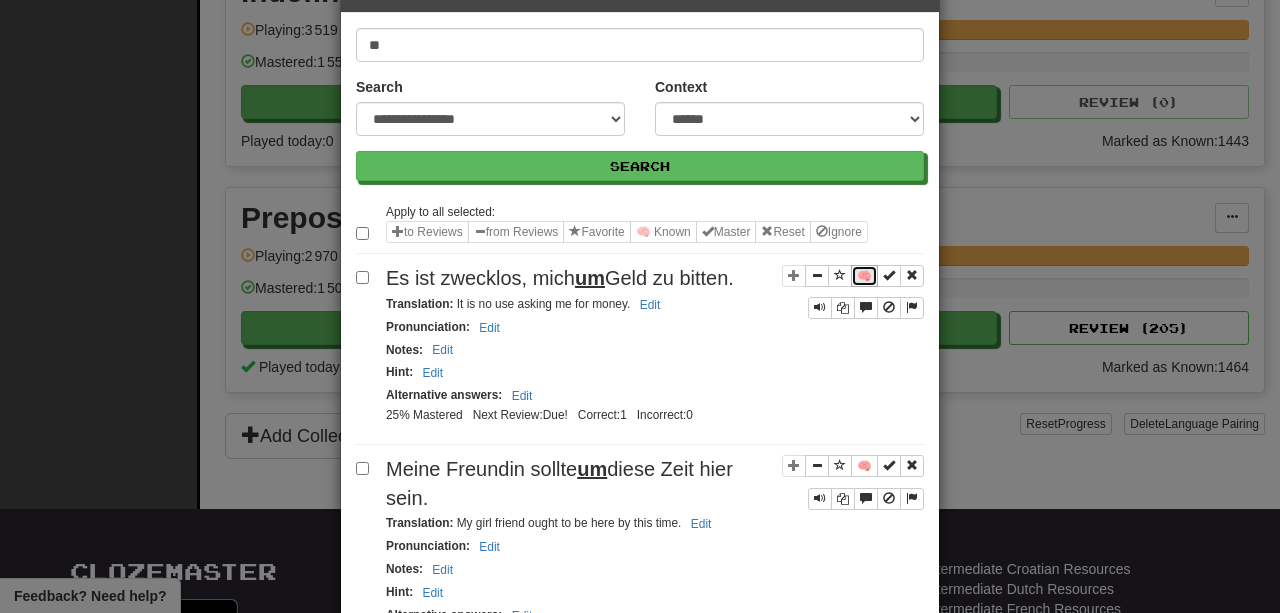 click on "🧠" at bounding box center (864, 276) 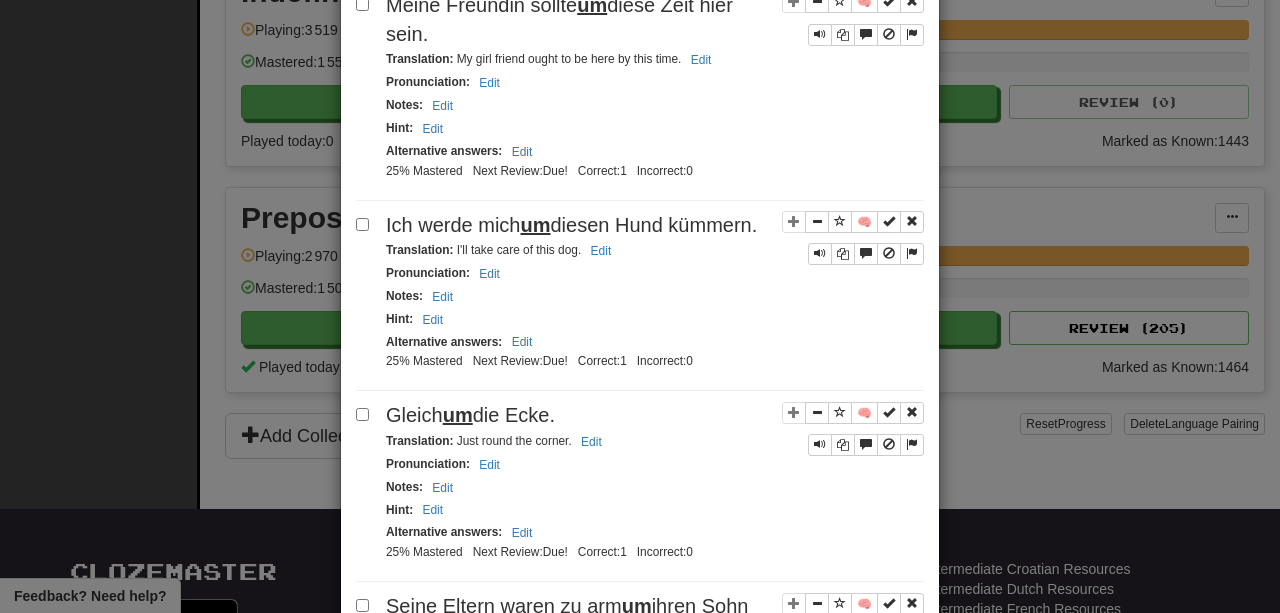 scroll, scrollTop: 0, scrollLeft: 0, axis: both 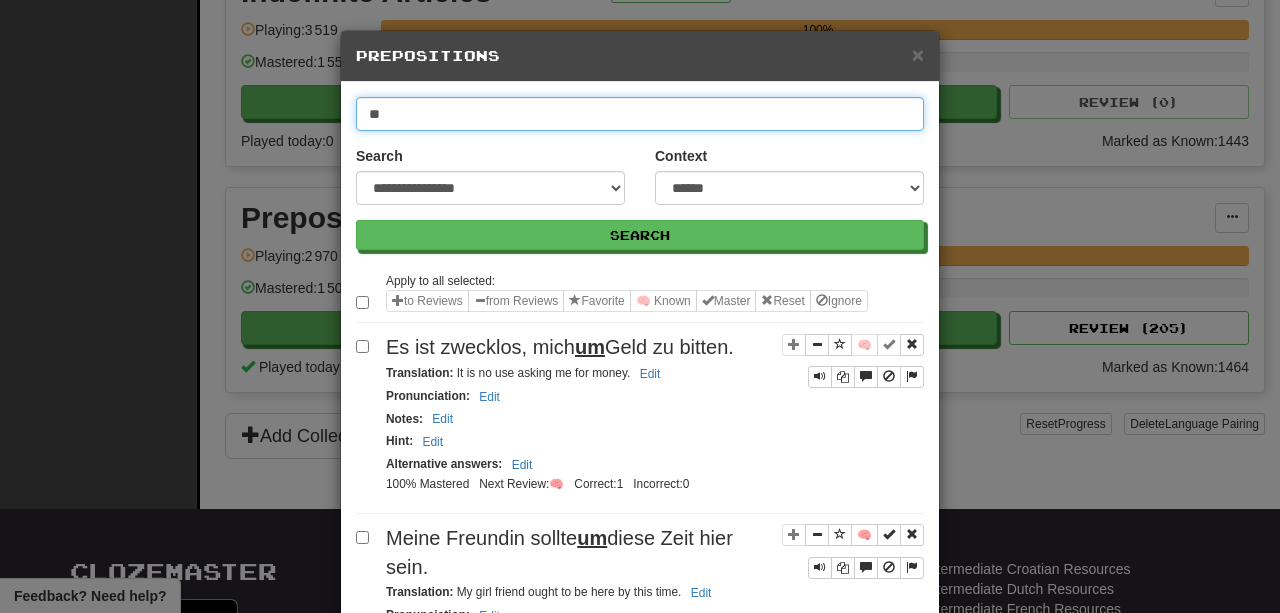 drag, startPoint x: 447, startPoint y: 112, endPoint x: 202, endPoint y: 111, distance: 245.00204 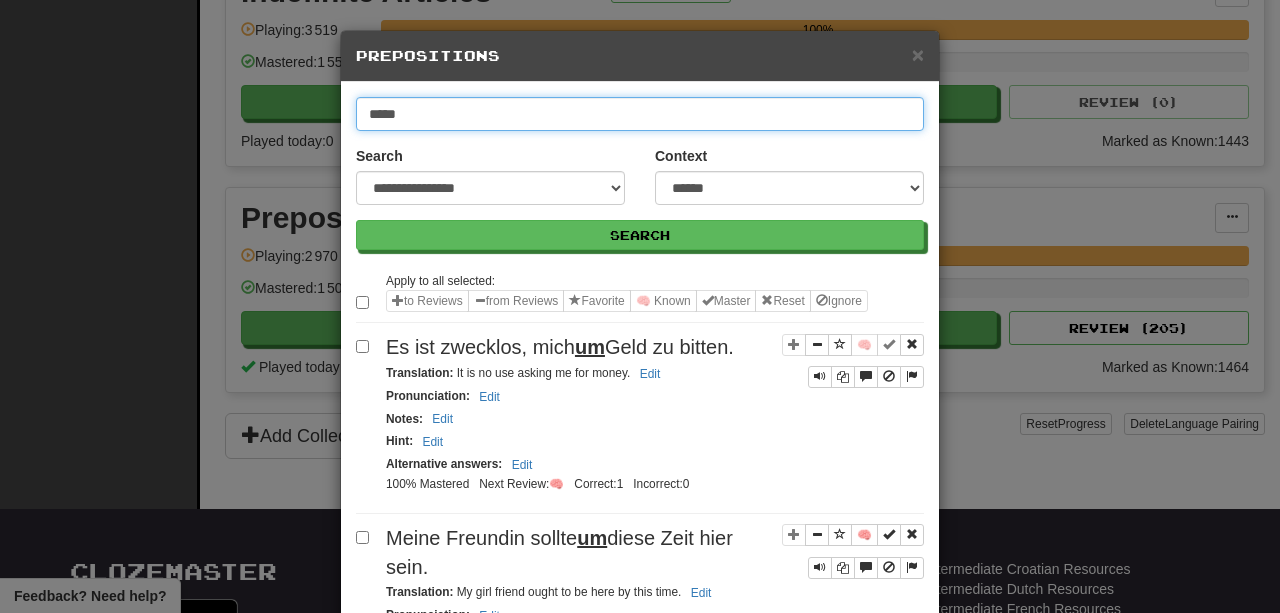 click on "Search" at bounding box center [640, 235] 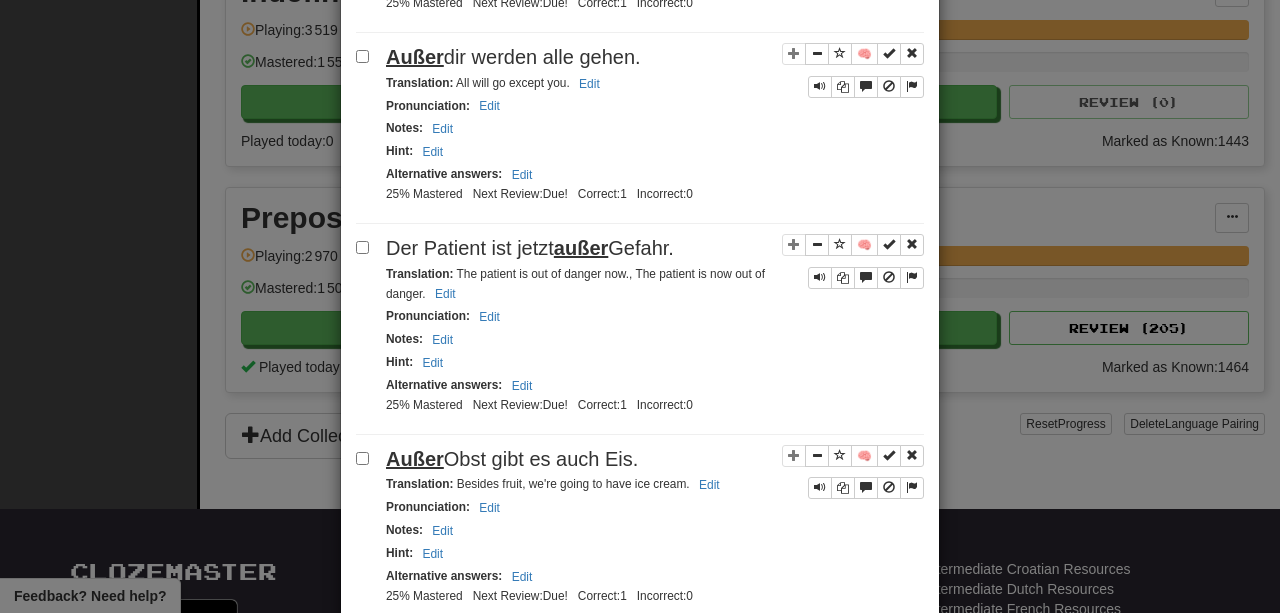 scroll, scrollTop: 483, scrollLeft: 0, axis: vertical 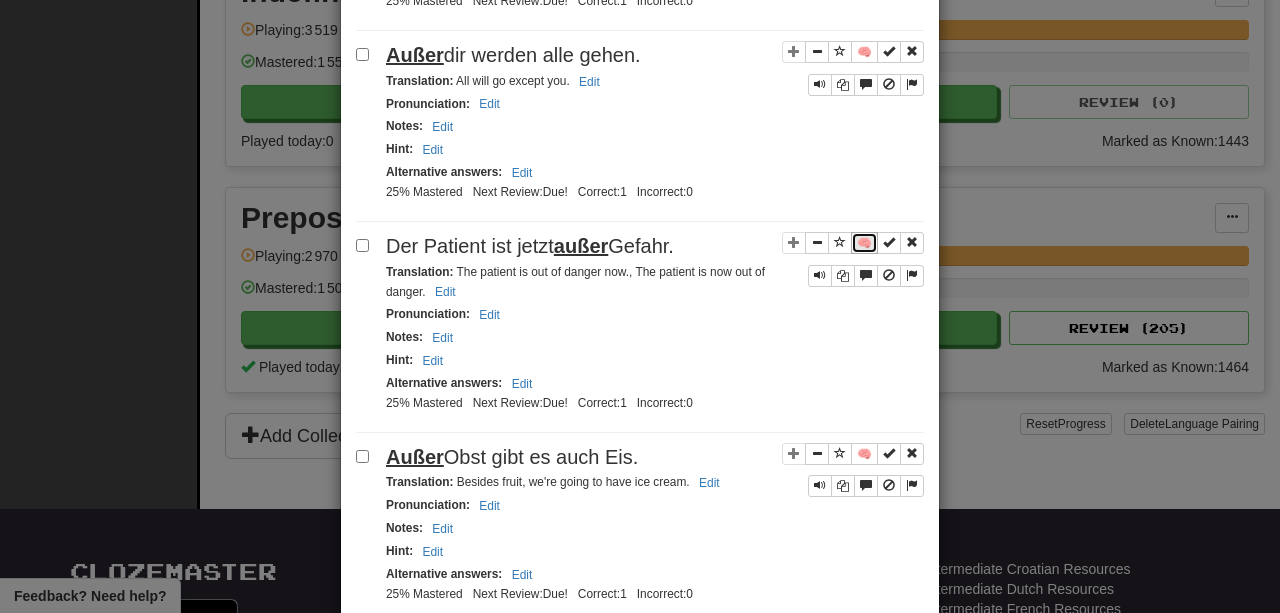 click on "🧠" at bounding box center (864, 243) 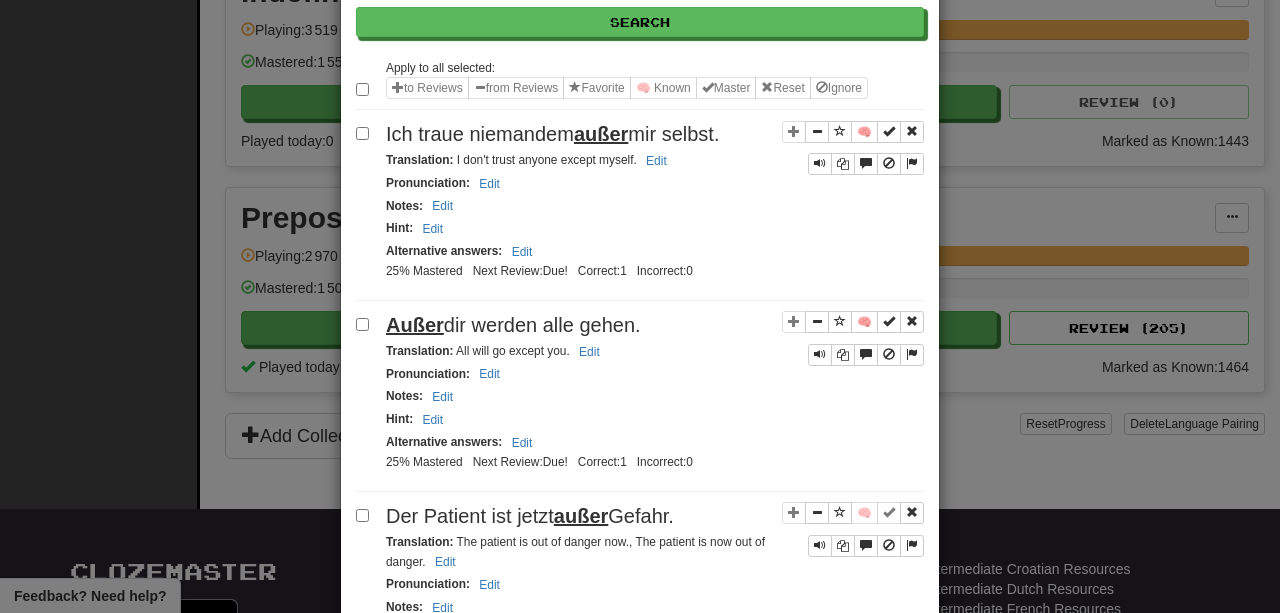 scroll, scrollTop: 0, scrollLeft: 0, axis: both 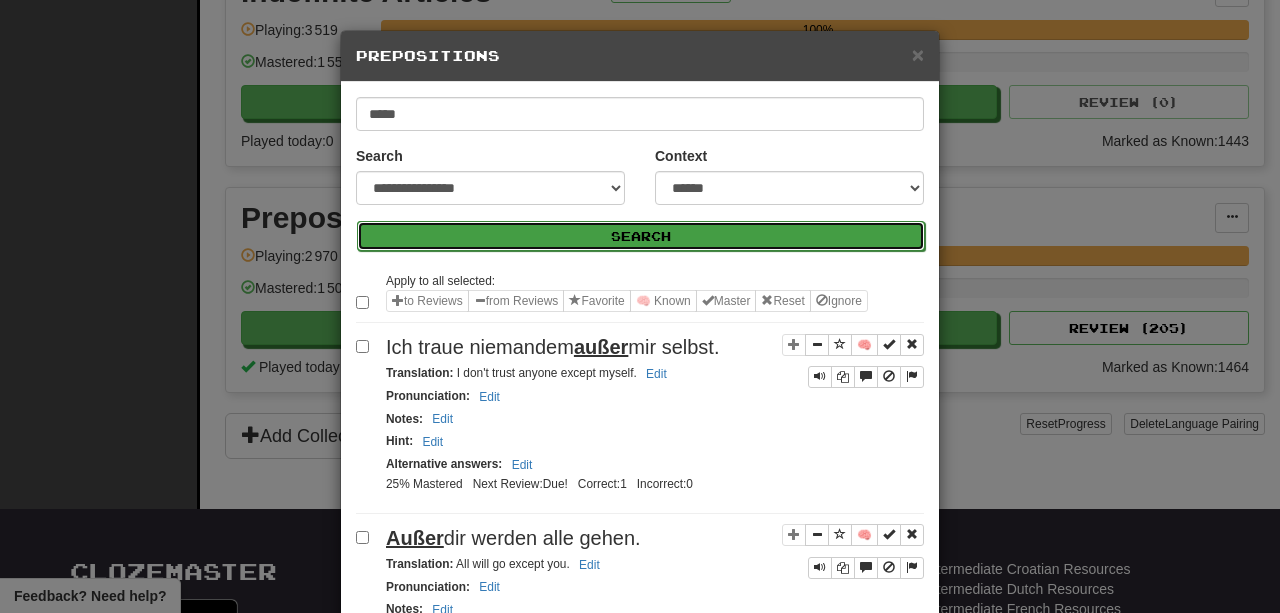 click on "Search" at bounding box center [641, 236] 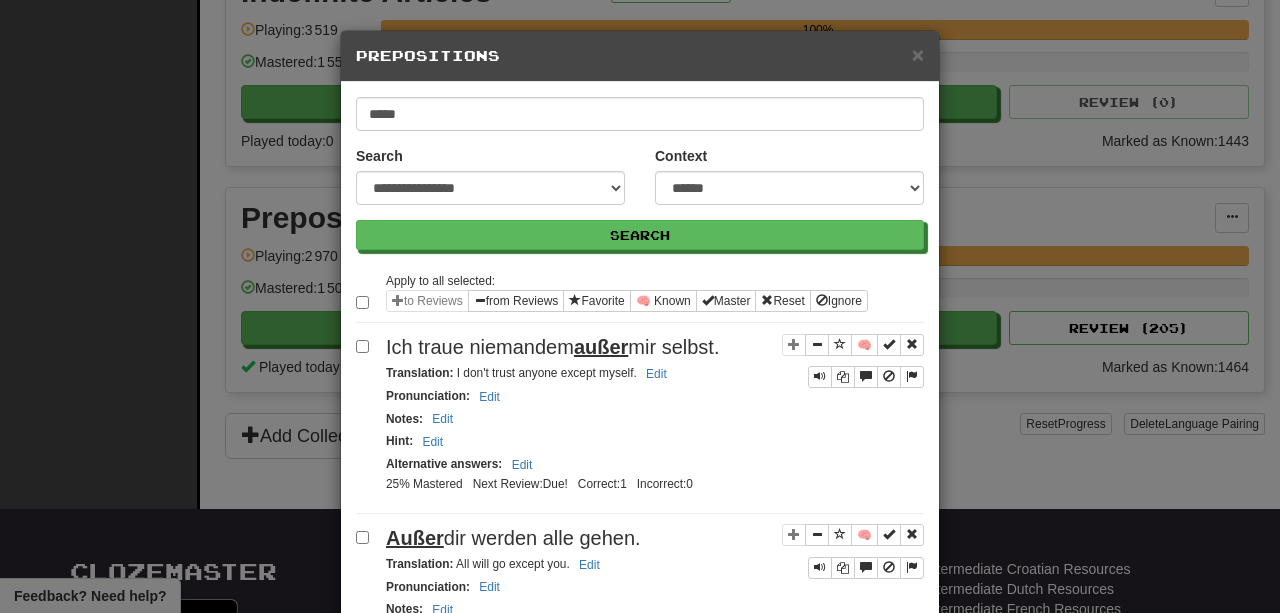 click at bounding box center (366, 346) 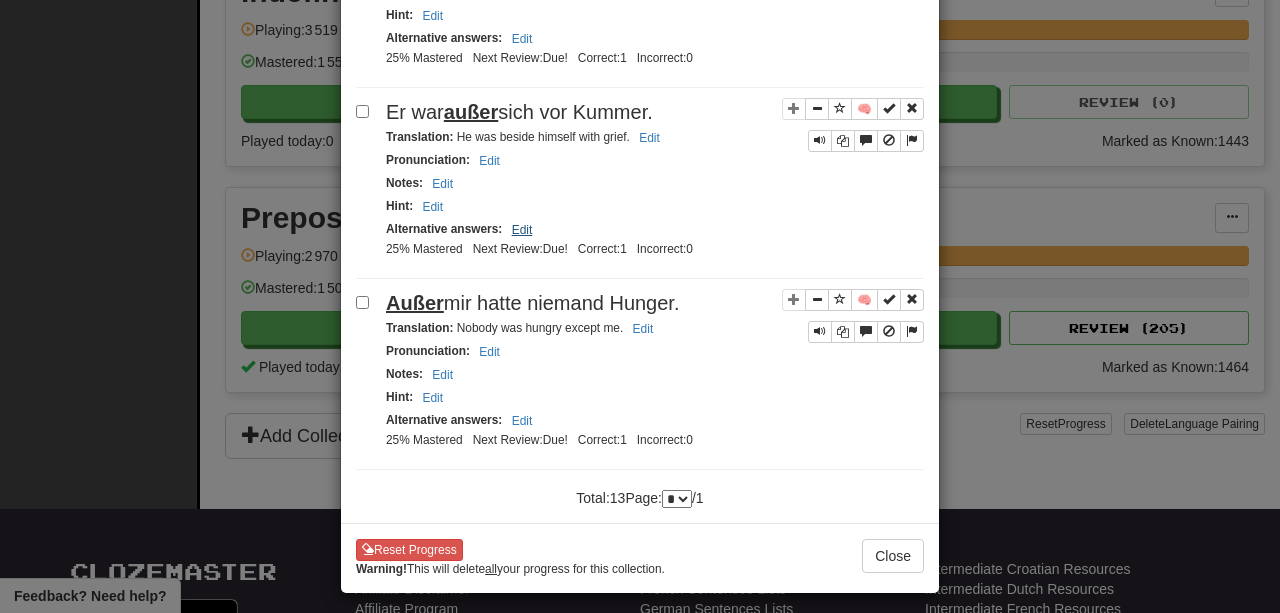 scroll, scrollTop: 2427, scrollLeft: 0, axis: vertical 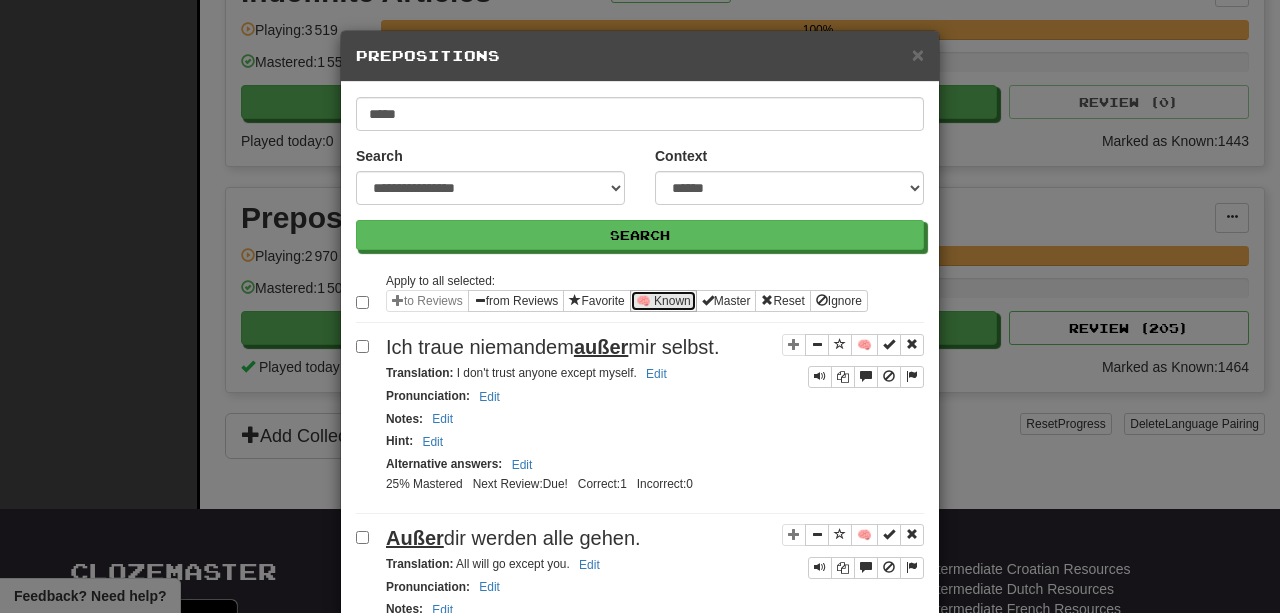 click on "🧠 Known" at bounding box center (663, 301) 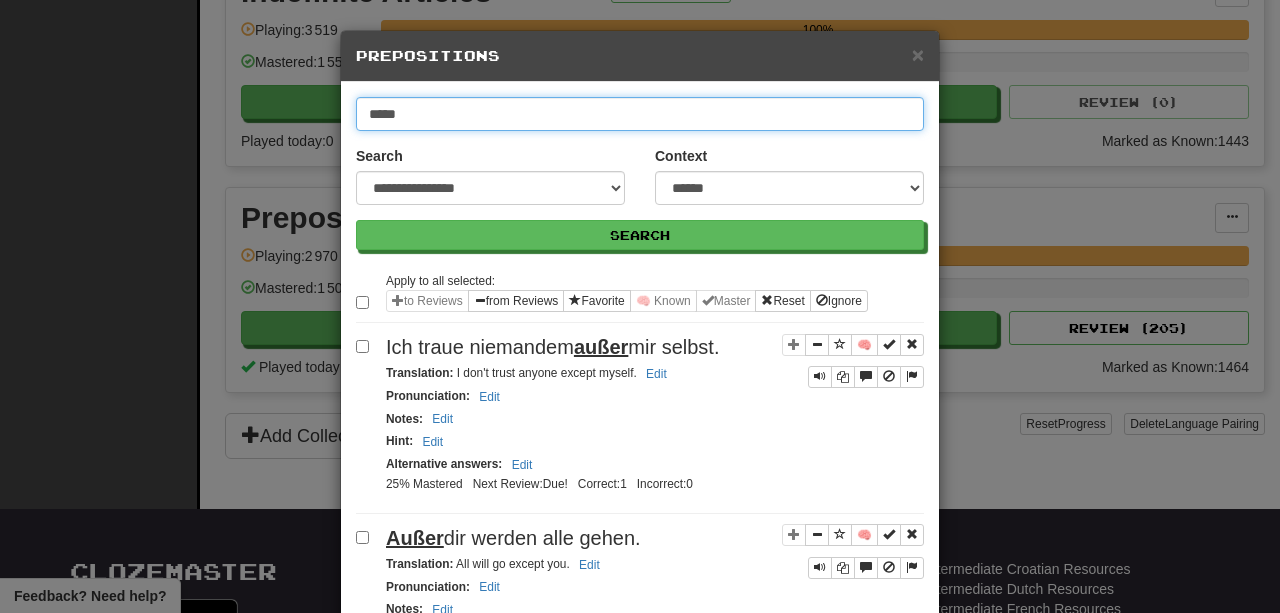 drag, startPoint x: 465, startPoint y: 115, endPoint x: 175, endPoint y: 47, distance: 297.86575 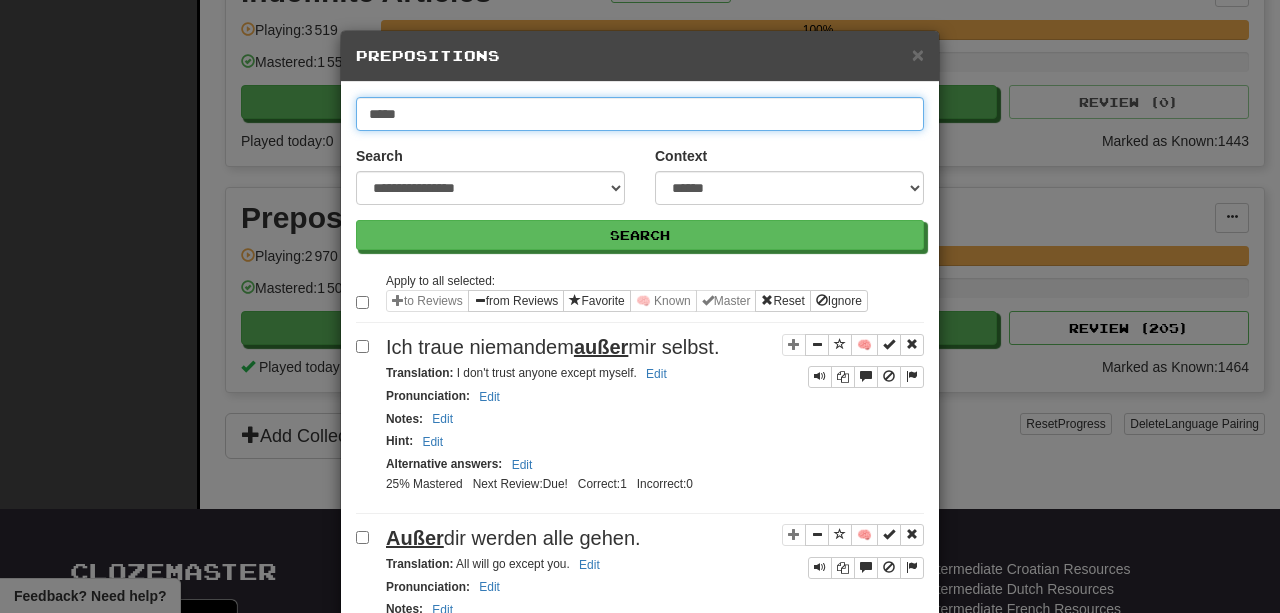 click on "Search" at bounding box center (640, 235) 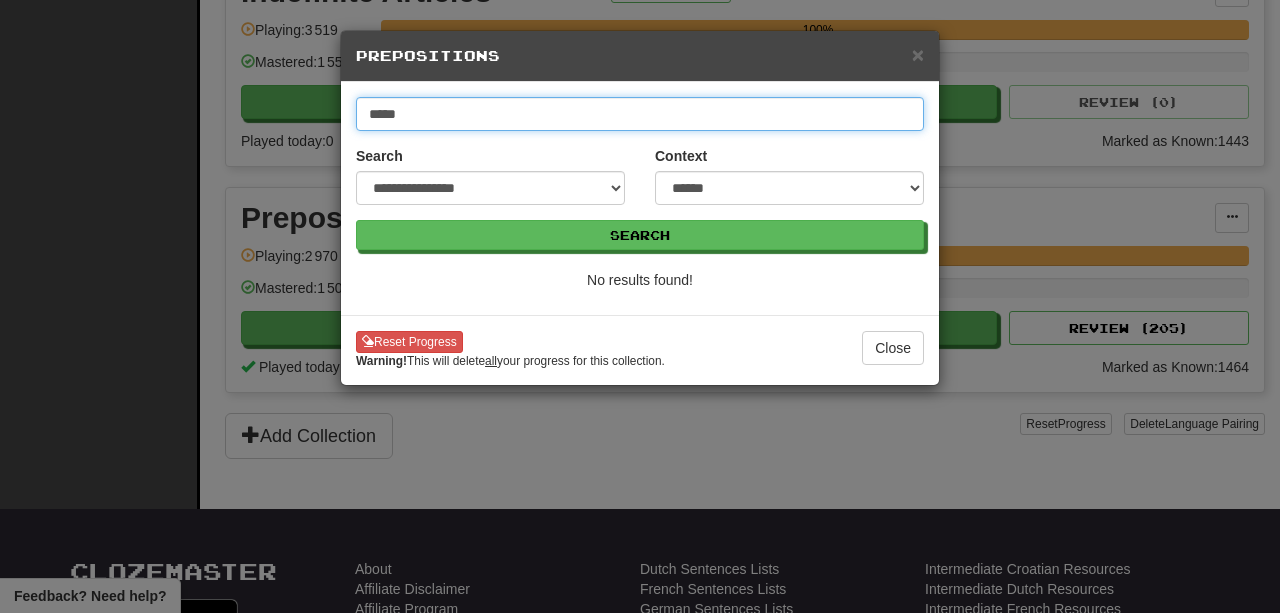 drag, startPoint x: 437, startPoint y: 116, endPoint x: 101, endPoint y: 30, distance: 346.83136 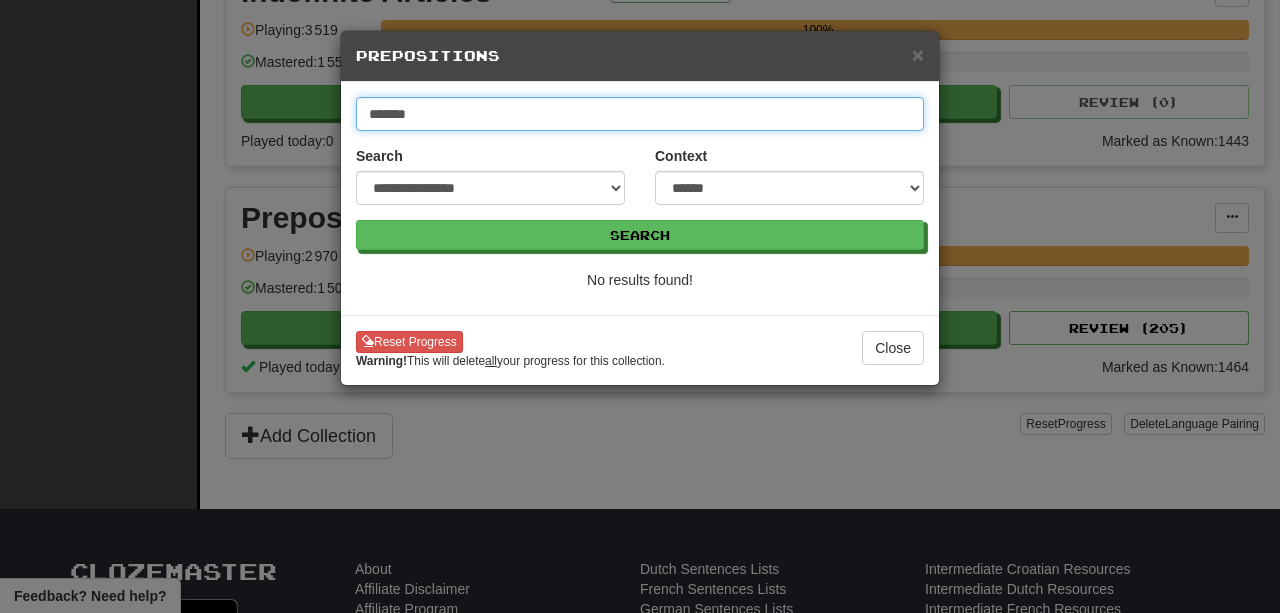 type on "*******" 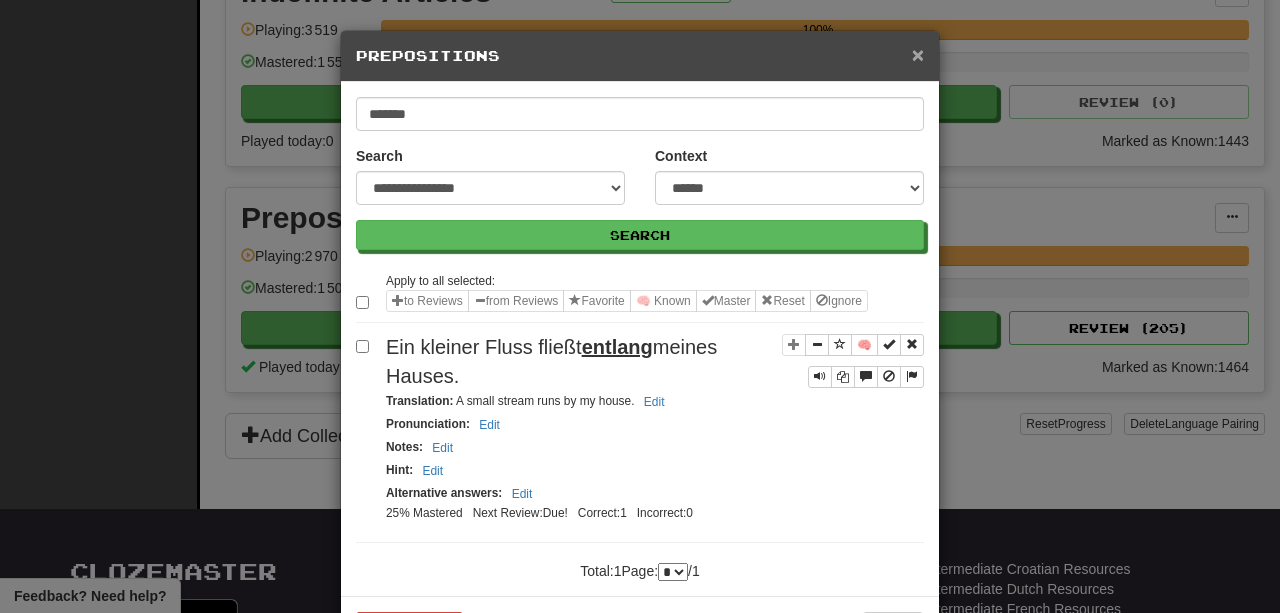 click on "×" at bounding box center (918, 54) 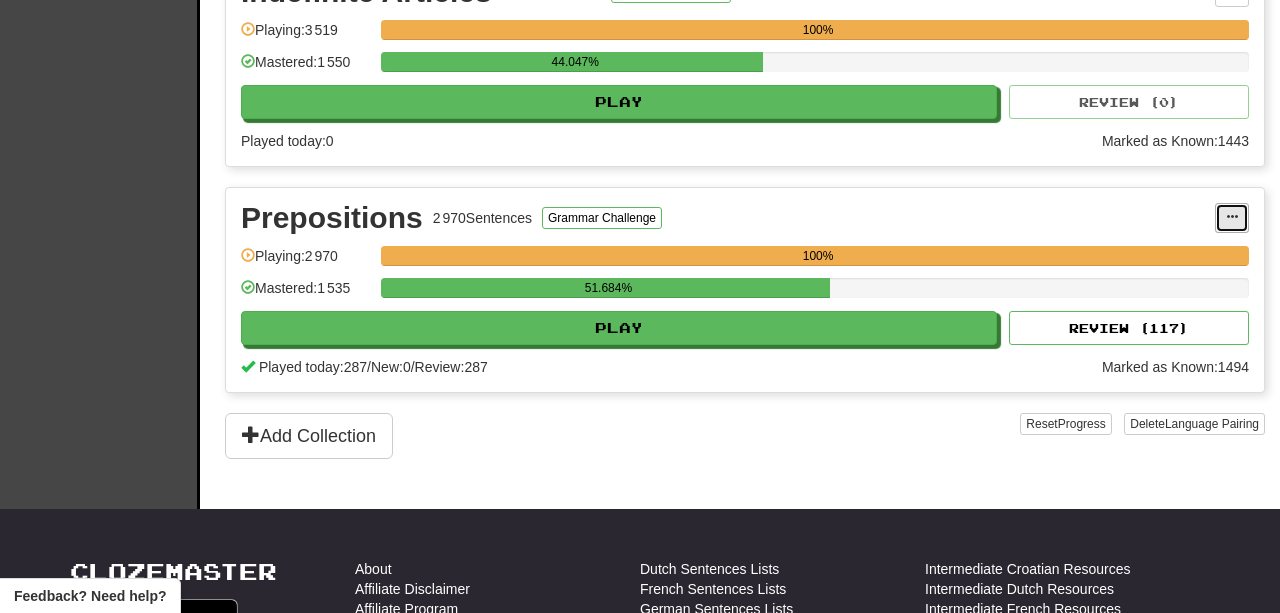 click at bounding box center [1232, 218] 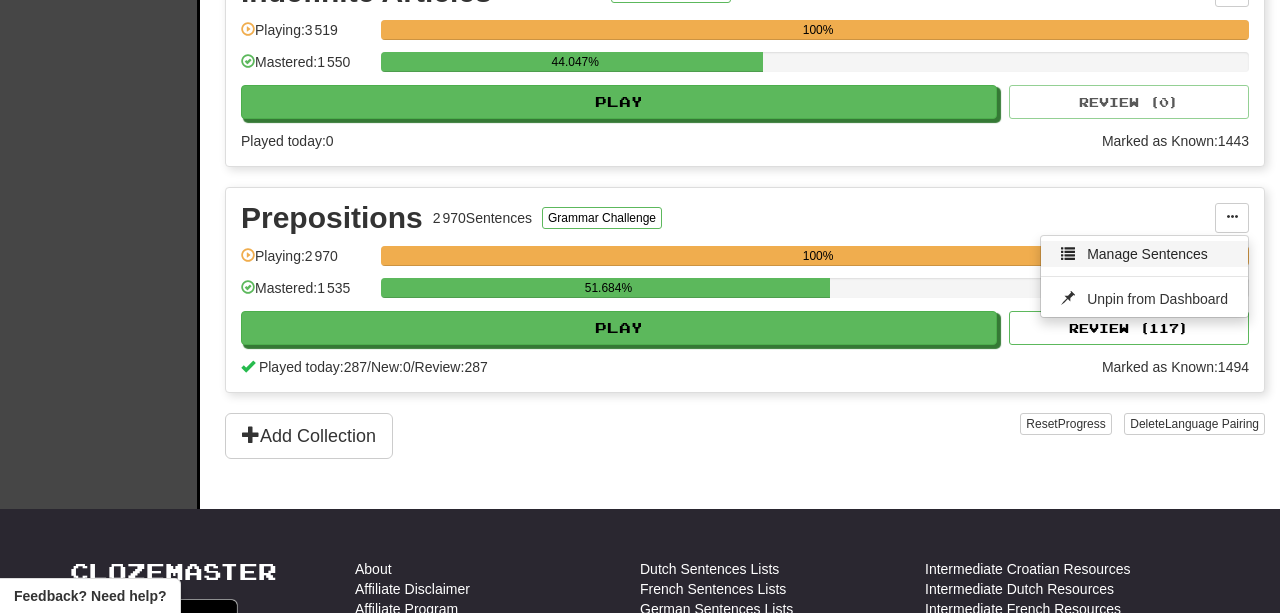 click on "Manage Sentences" at bounding box center (1144, 254) 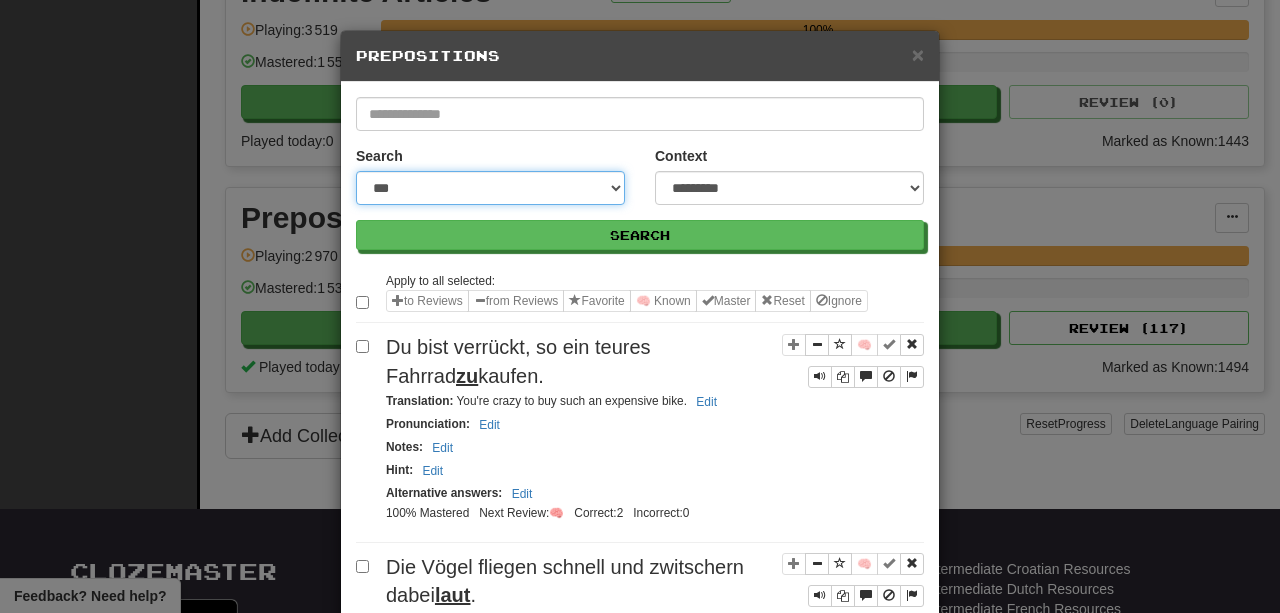 click on "**********" at bounding box center [490, 188] 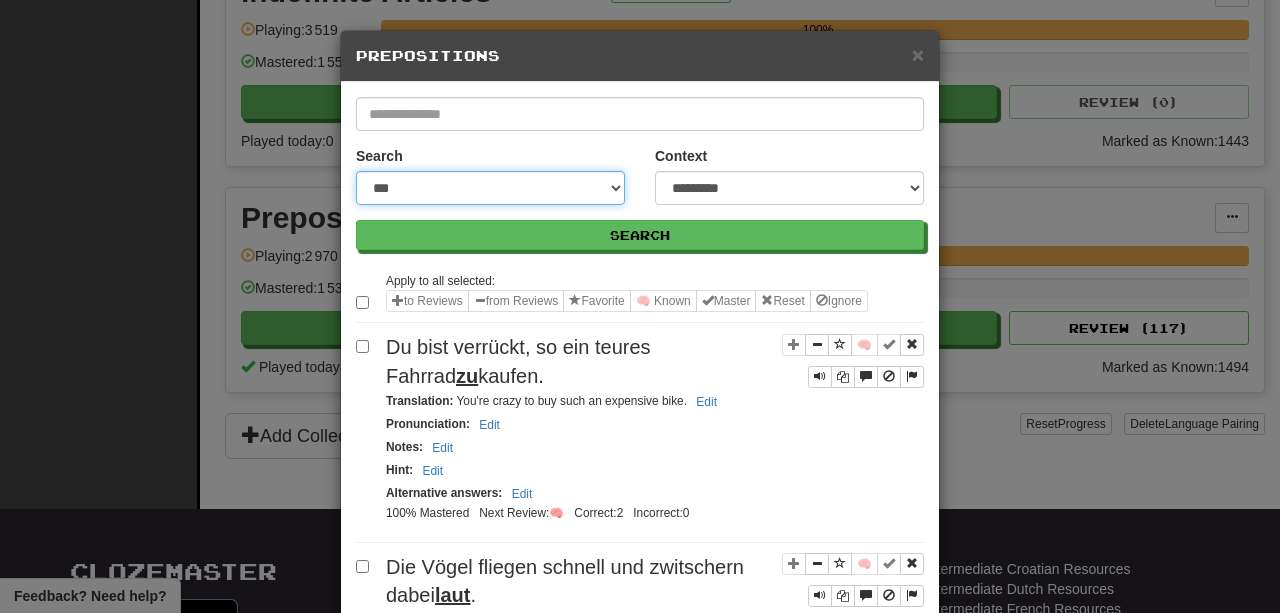 select on "**********" 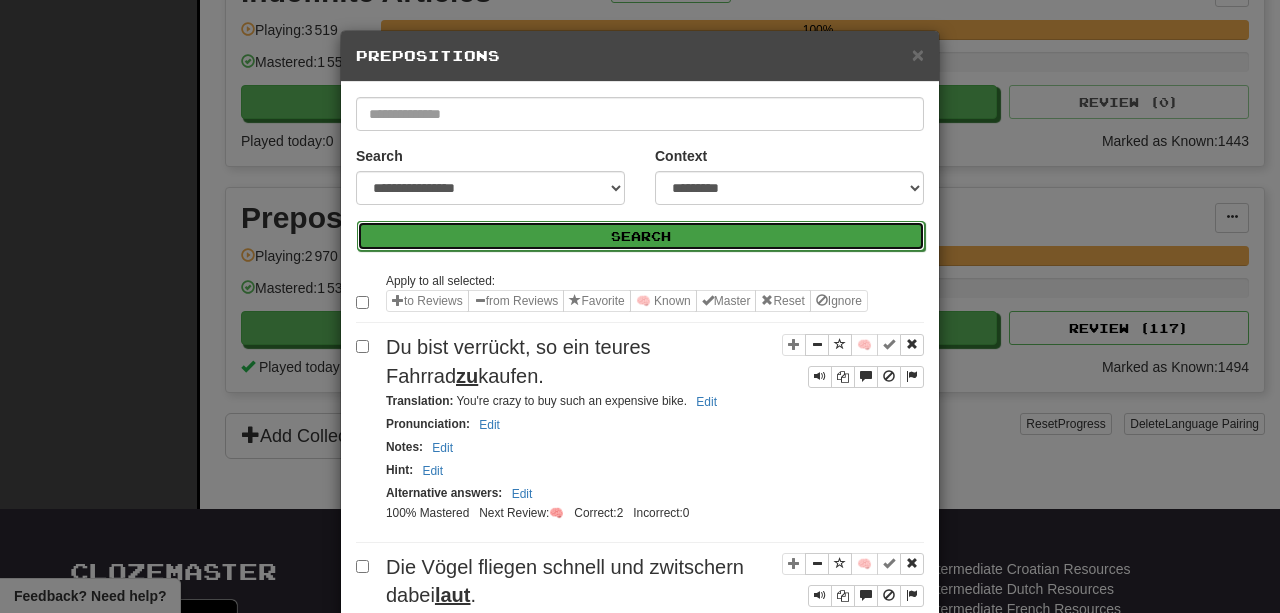 click on "Search" at bounding box center (641, 236) 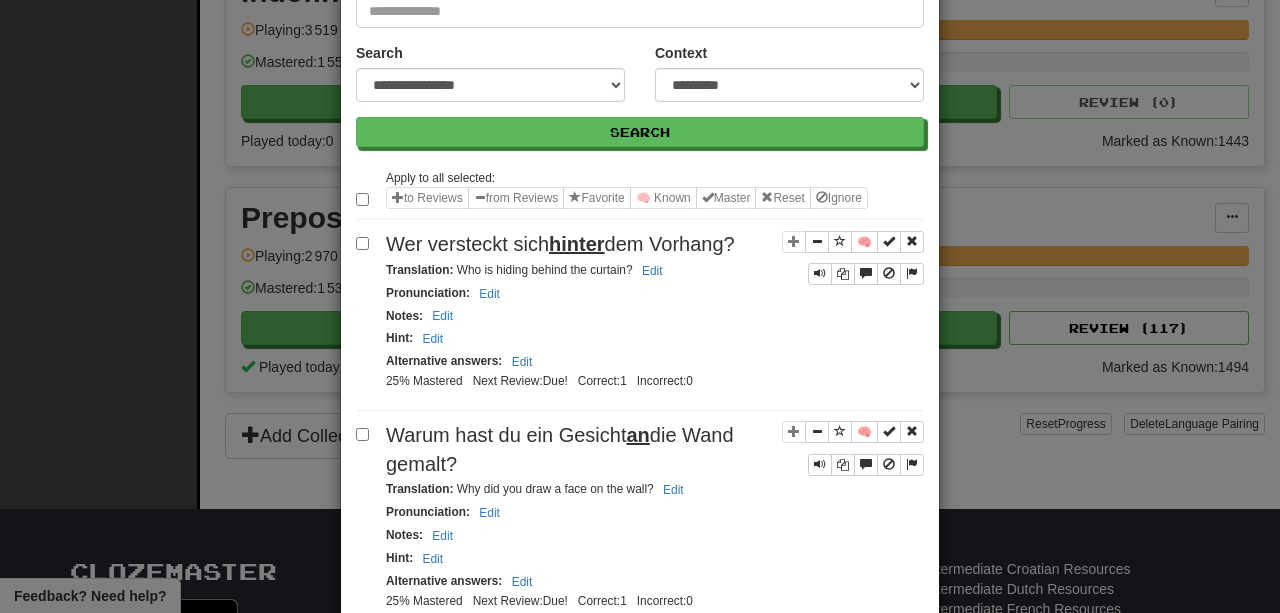 scroll, scrollTop: 0, scrollLeft: 0, axis: both 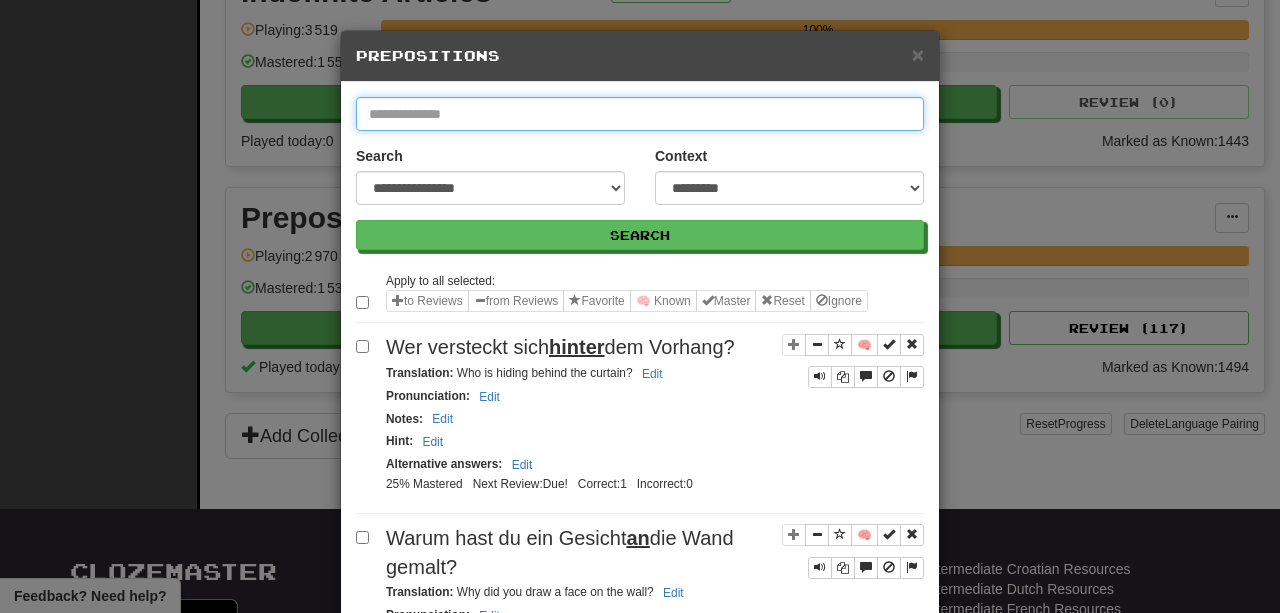 click at bounding box center (640, 114) 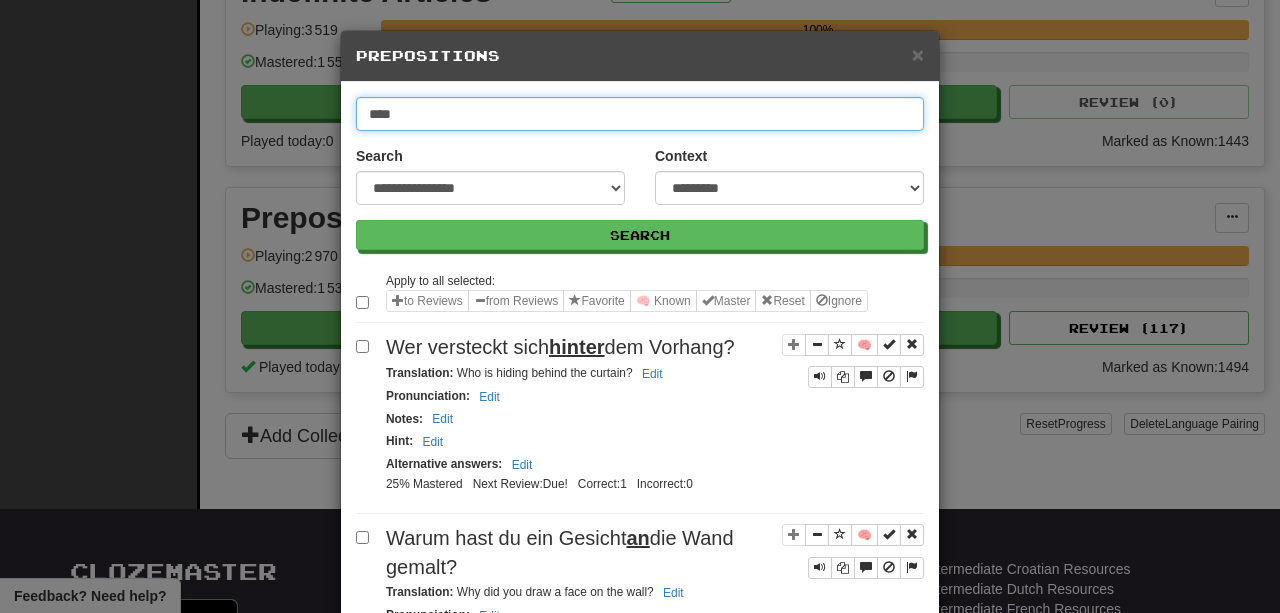 type on "****" 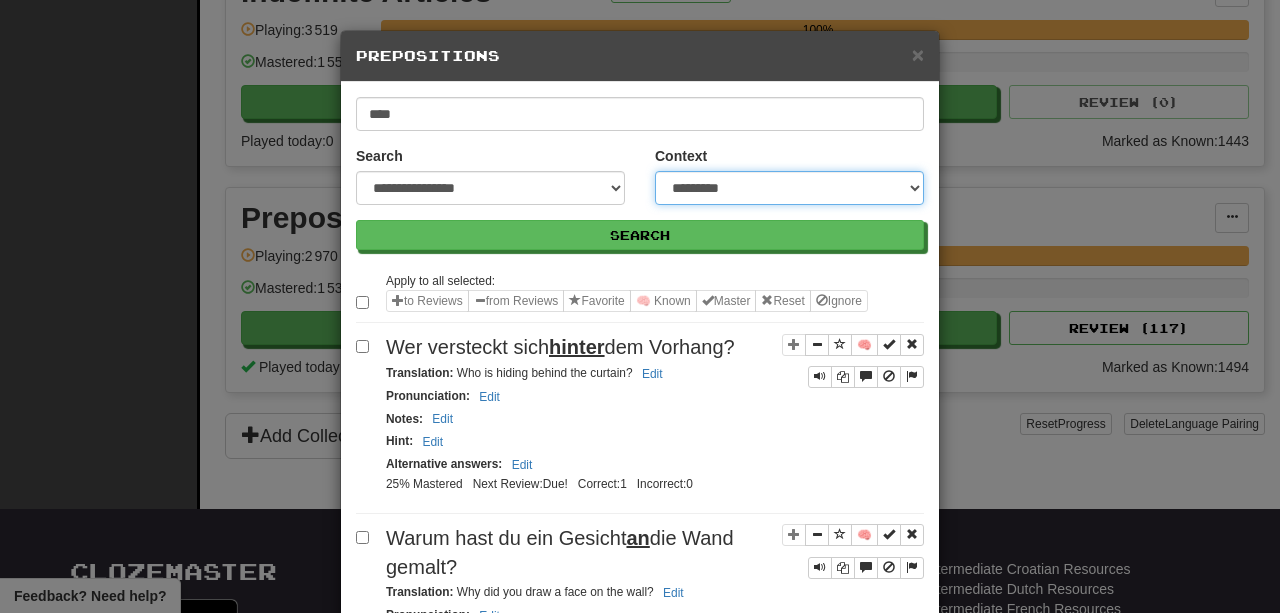 click on "**********" at bounding box center [789, 188] 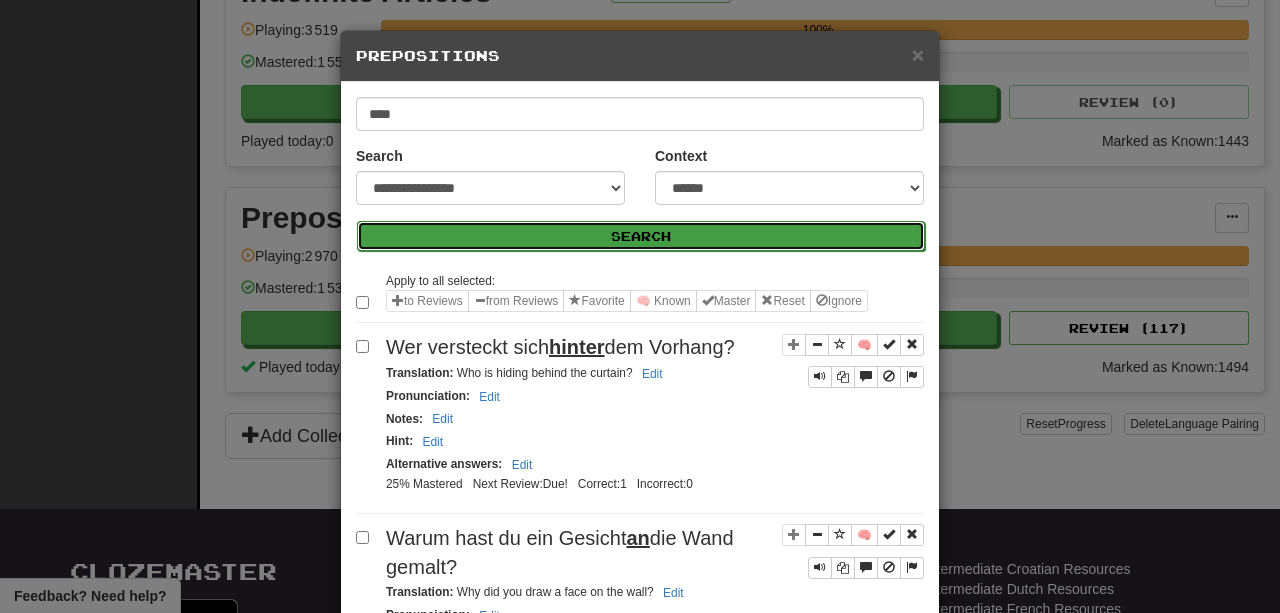 click on "Search" at bounding box center (641, 236) 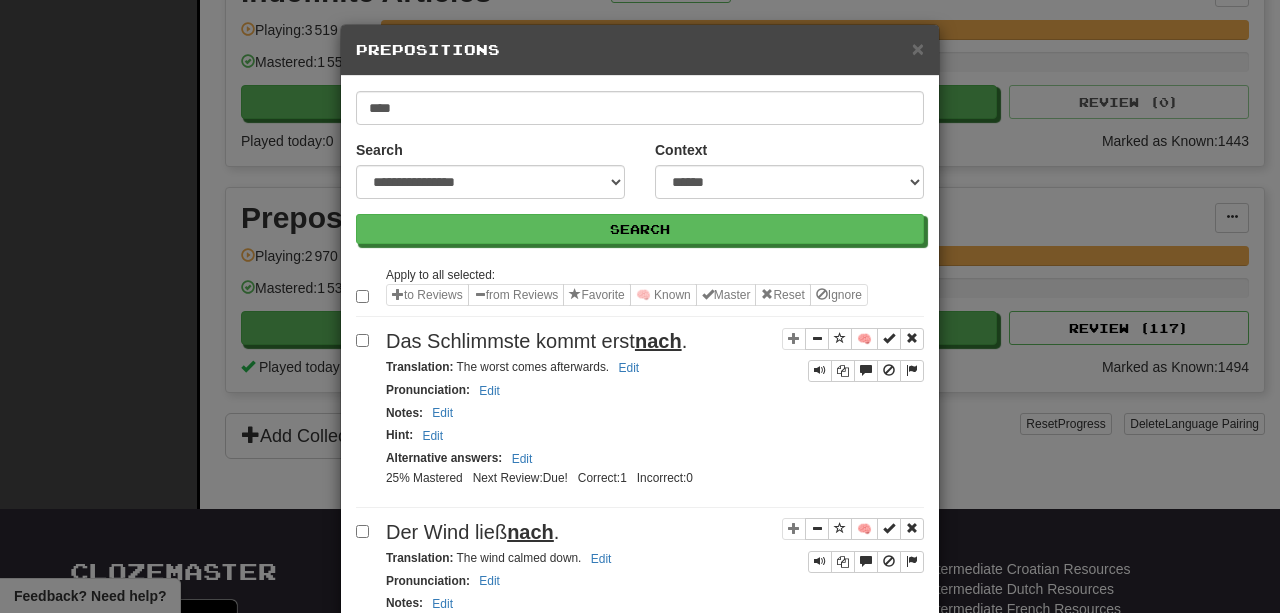 scroll, scrollTop: 8, scrollLeft: 0, axis: vertical 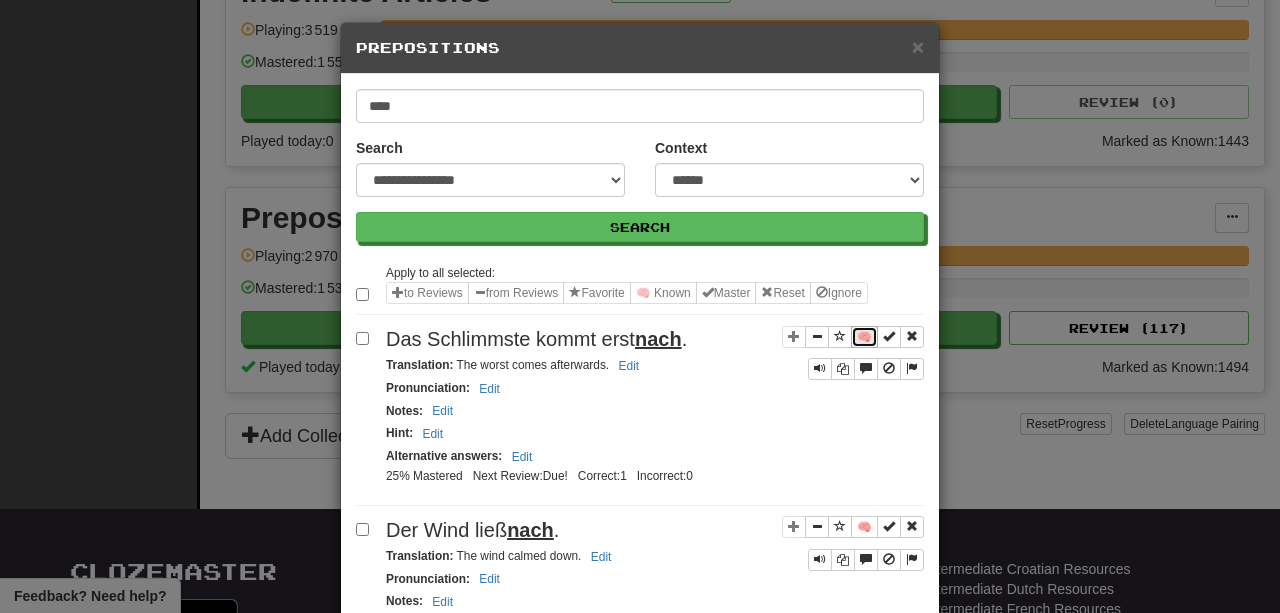 click on "🧠" at bounding box center [864, 337] 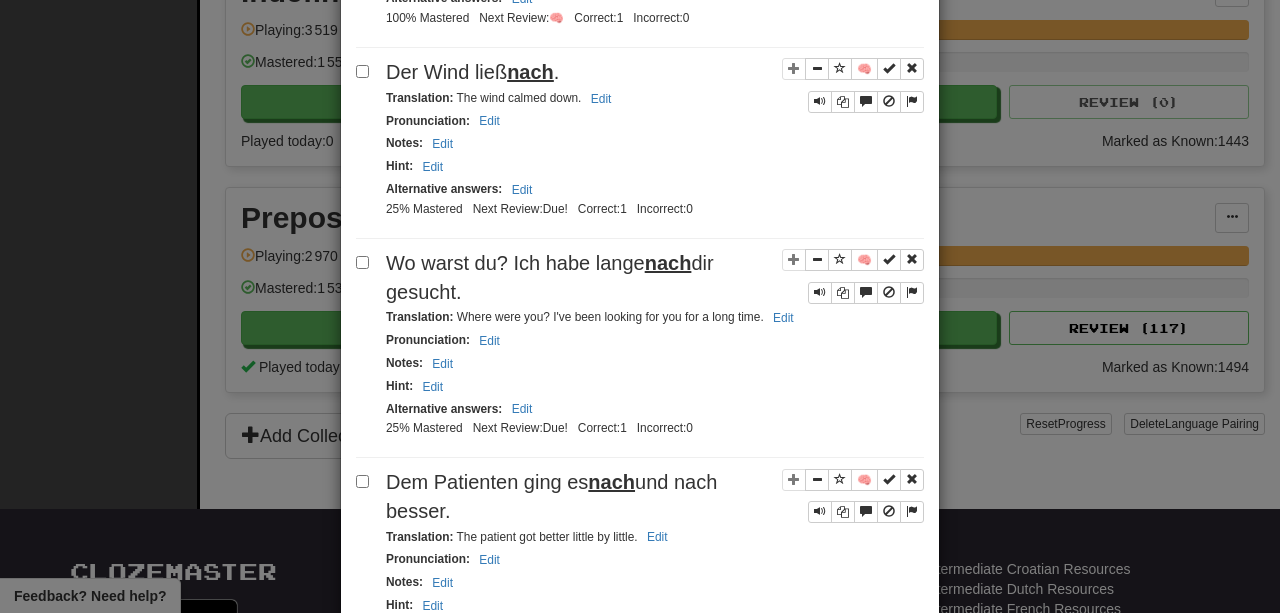 scroll, scrollTop: 469, scrollLeft: 0, axis: vertical 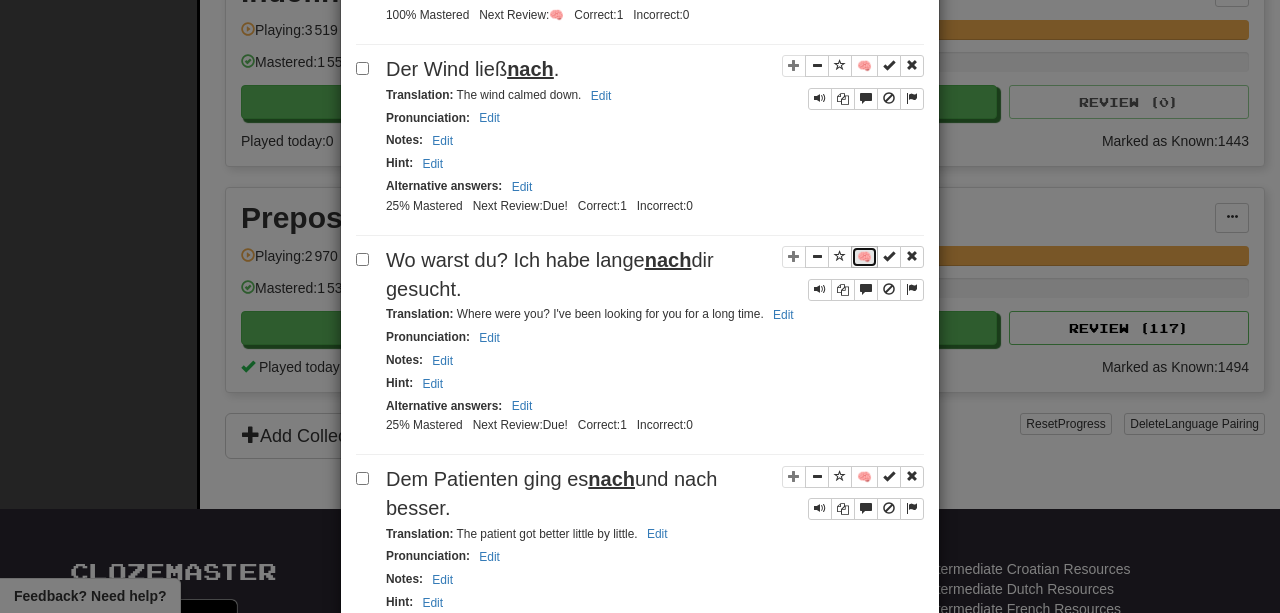 click on "🧠" at bounding box center [864, 257] 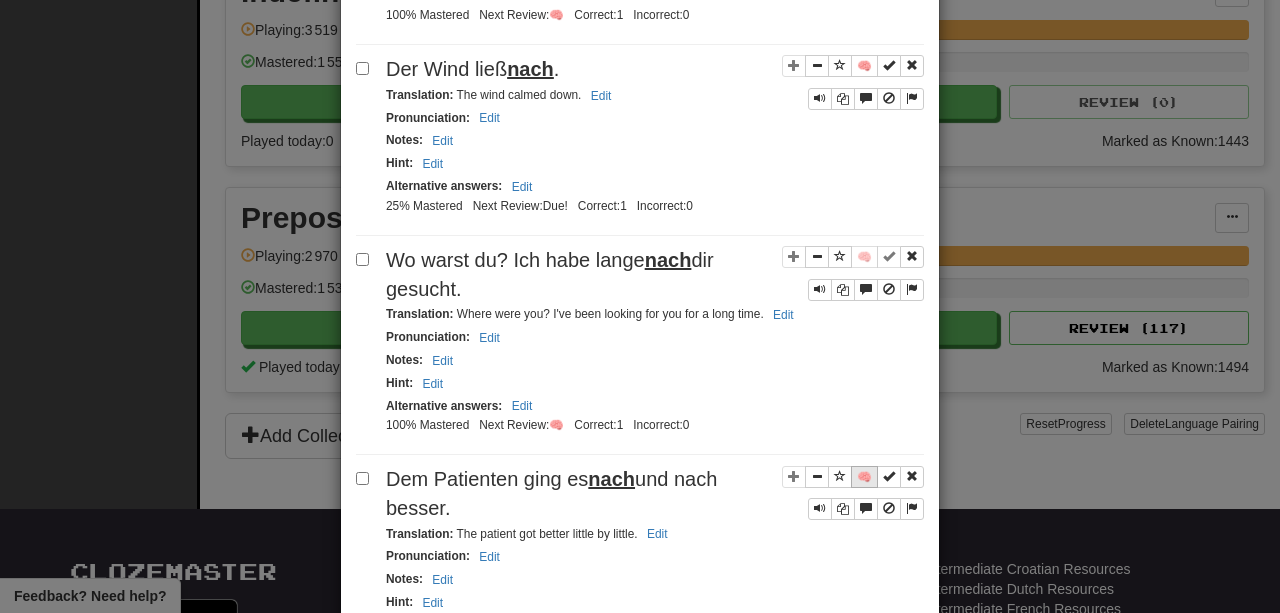 scroll, scrollTop: 492, scrollLeft: 0, axis: vertical 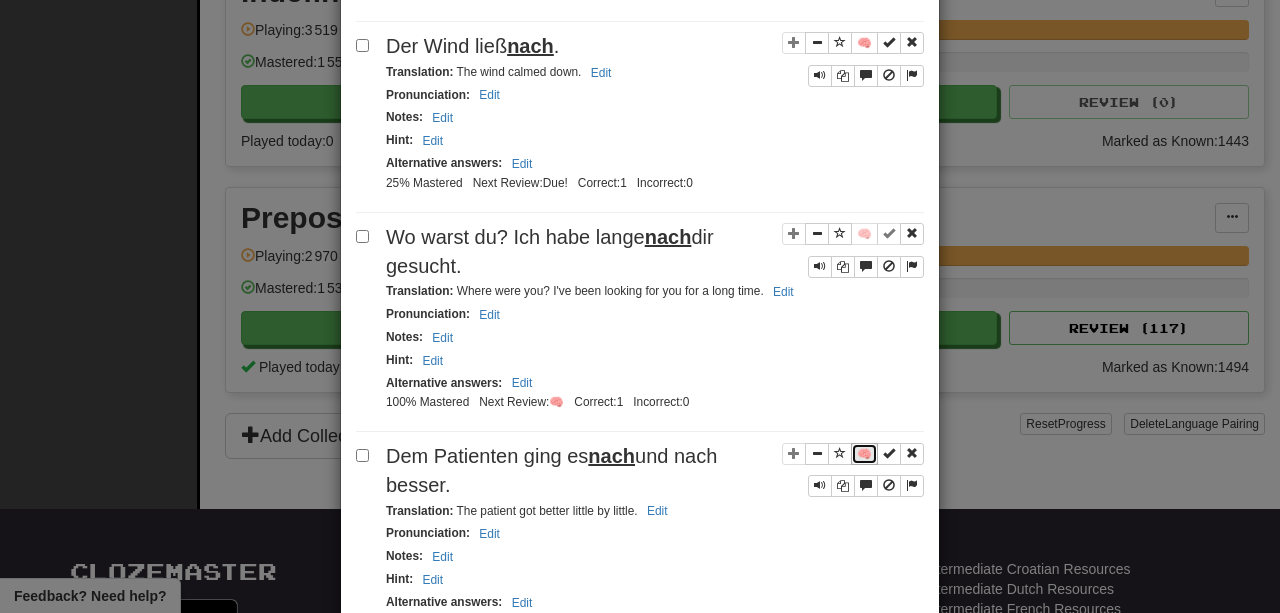click on "🧠" at bounding box center (864, 454) 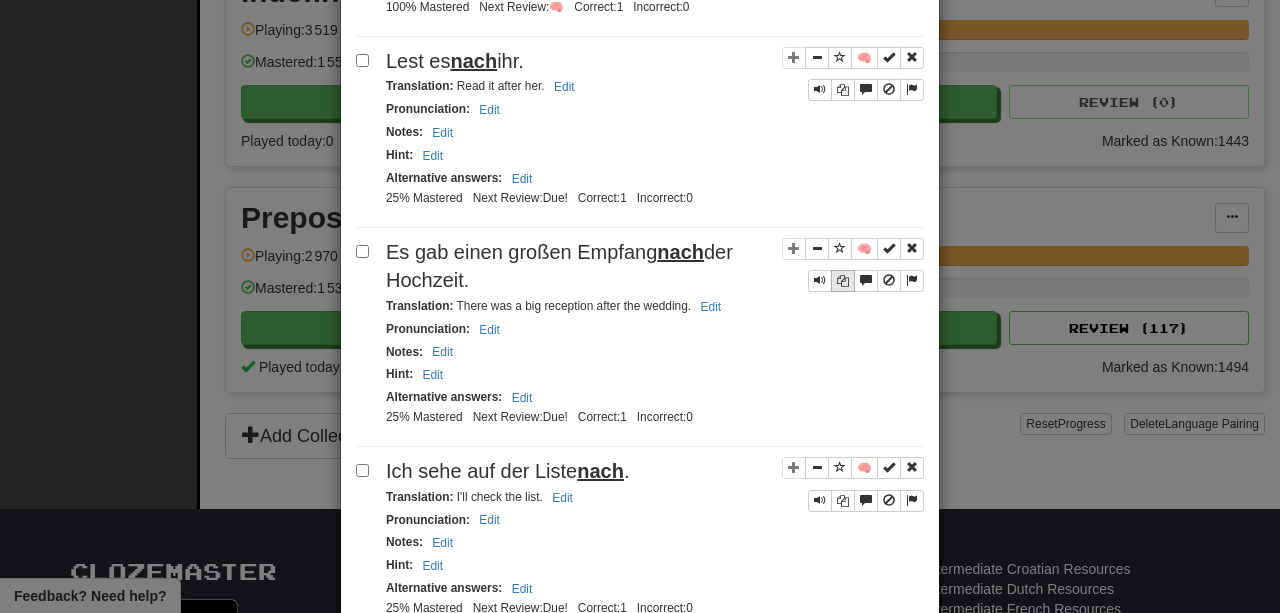 scroll, scrollTop: 1114, scrollLeft: 0, axis: vertical 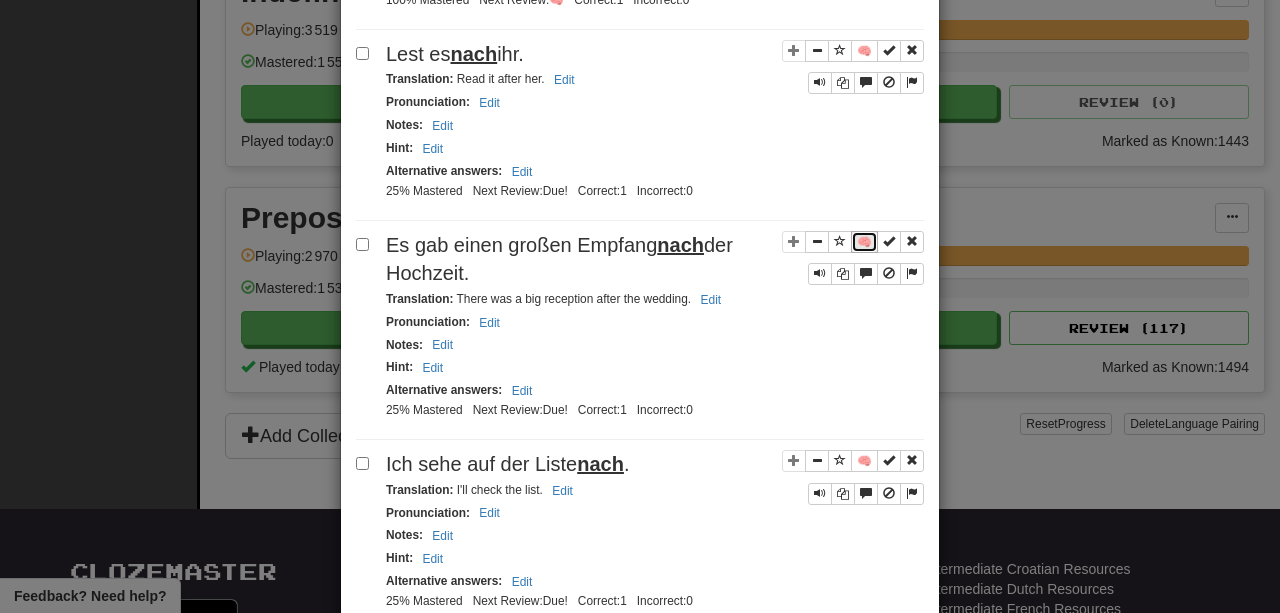 click on "🧠" at bounding box center (864, 242) 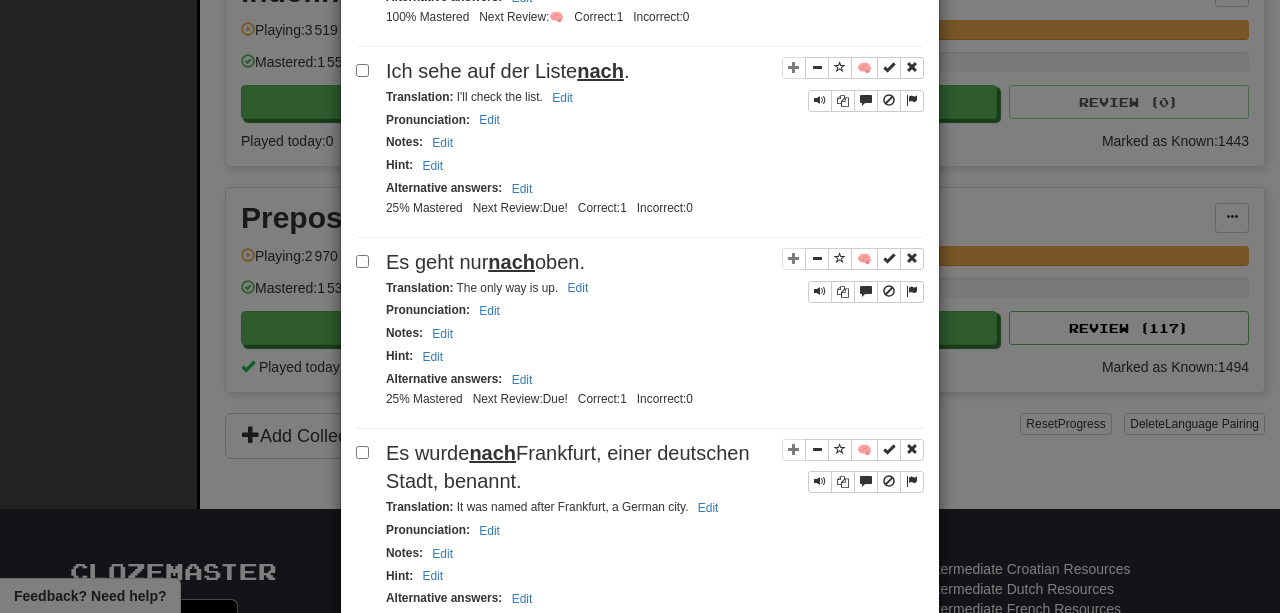scroll, scrollTop: 1525, scrollLeft: 0, axis: vertical 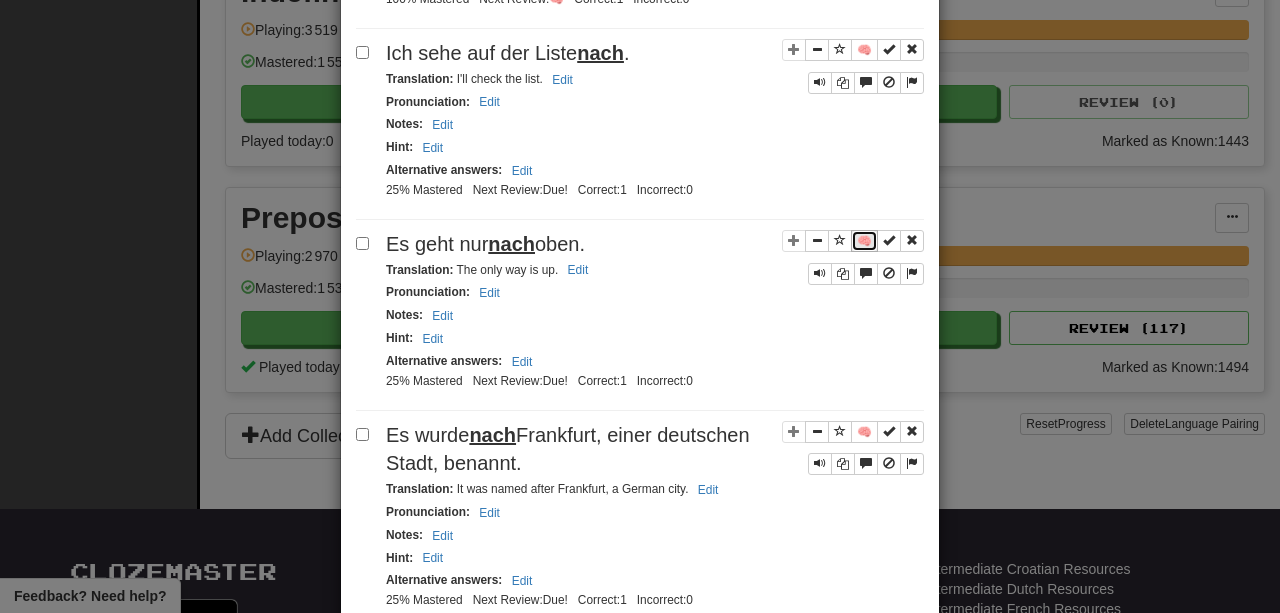 click on "🧠" at bounding box center [864, 241] 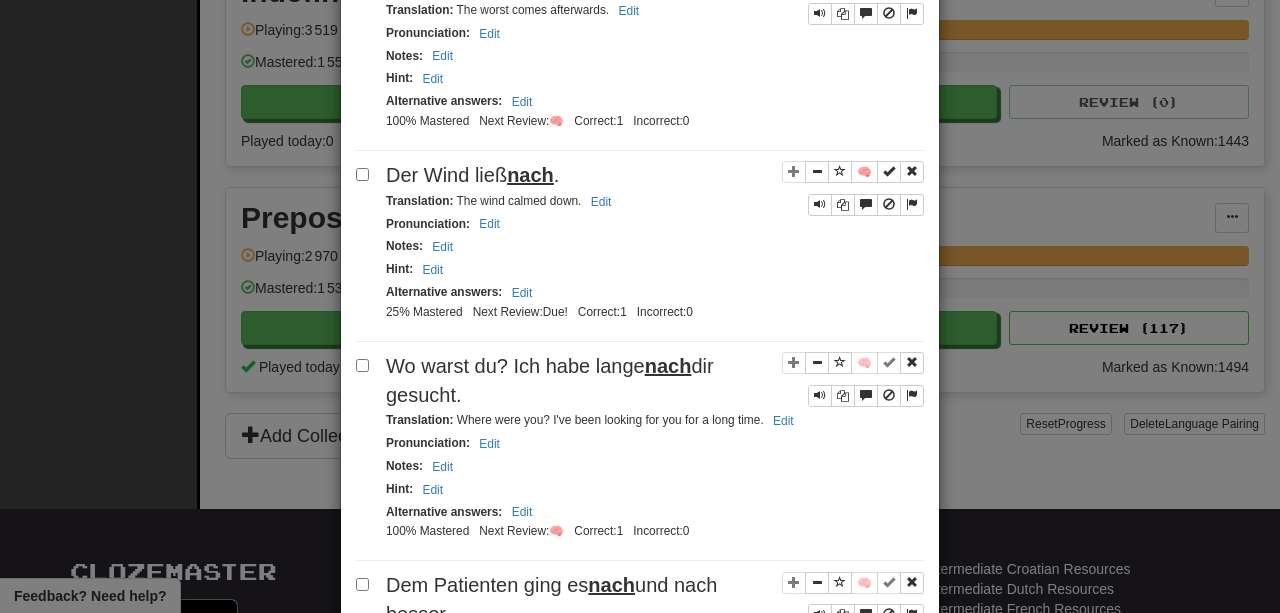 scroll, scrollTop: 0, scrollLeft: 0, axis: both 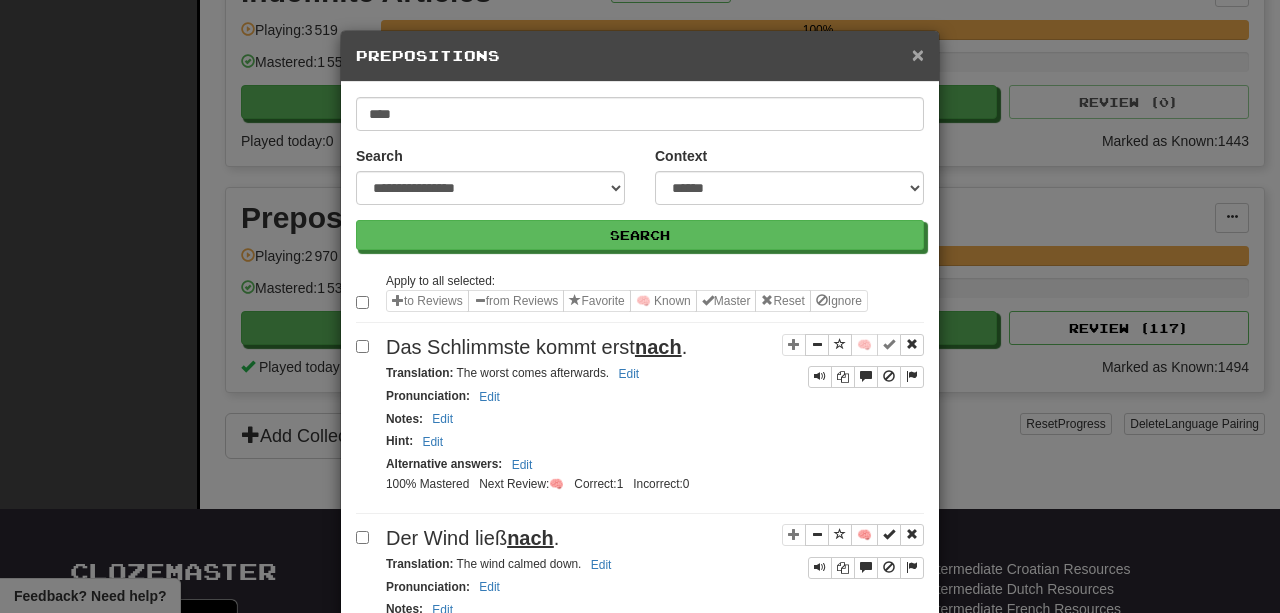 click on "×" at bounding box center [918, 54] 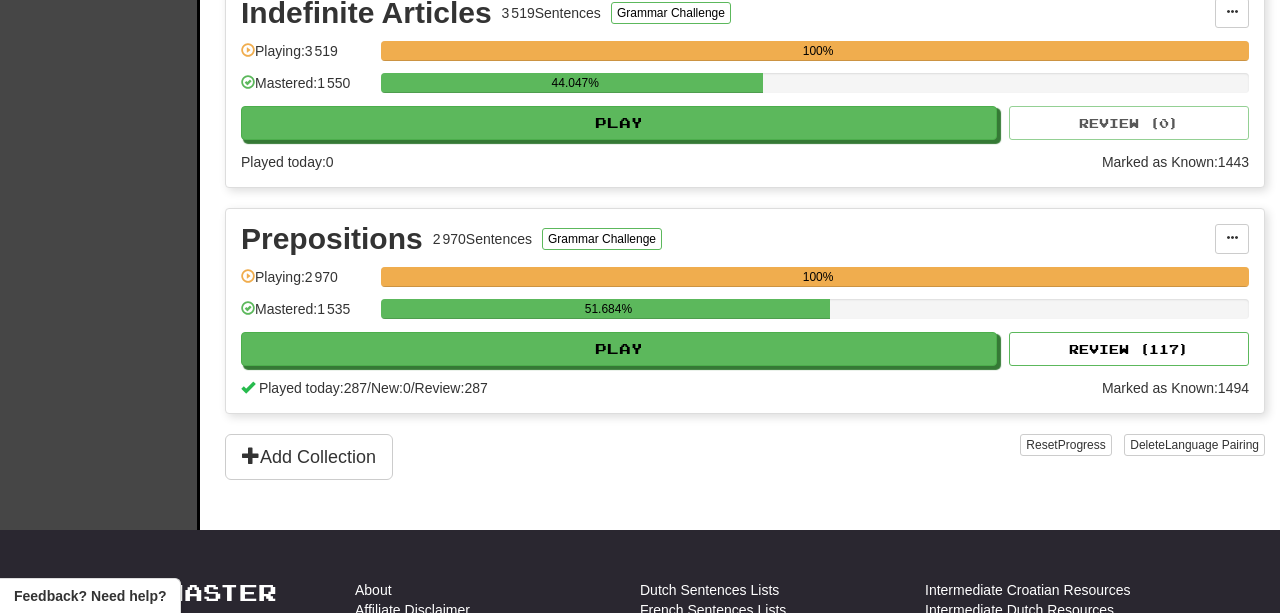 scroll, scrollTop: 929, scrollLeft: 0, axis: vertical 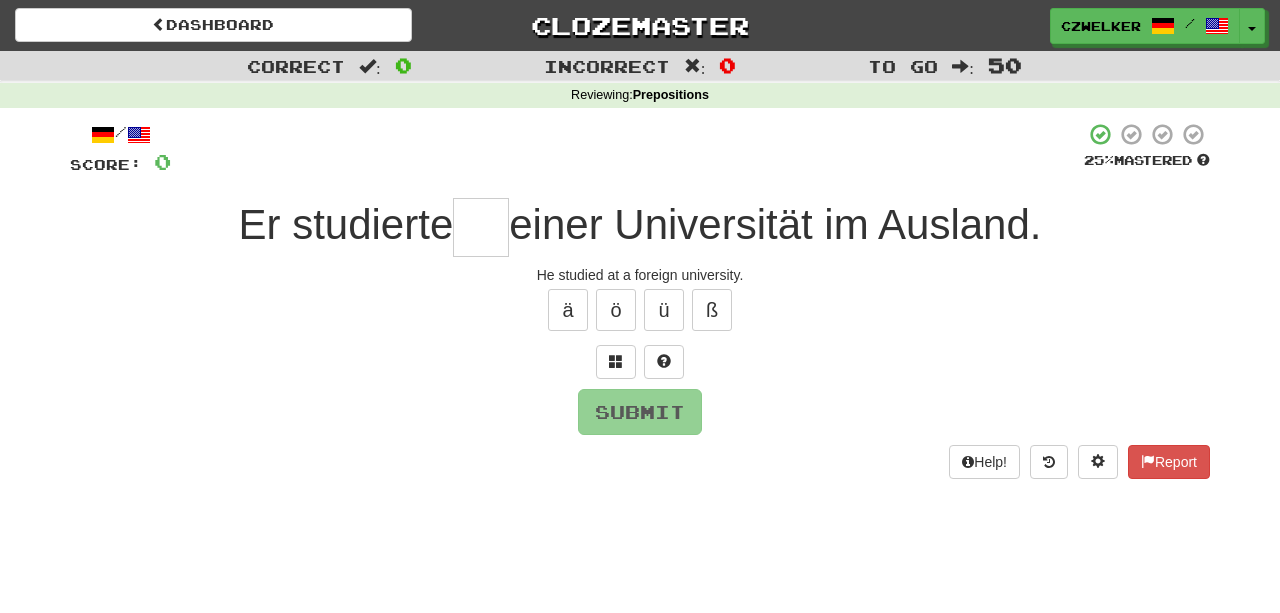 click at bounding box center (640, 1323) 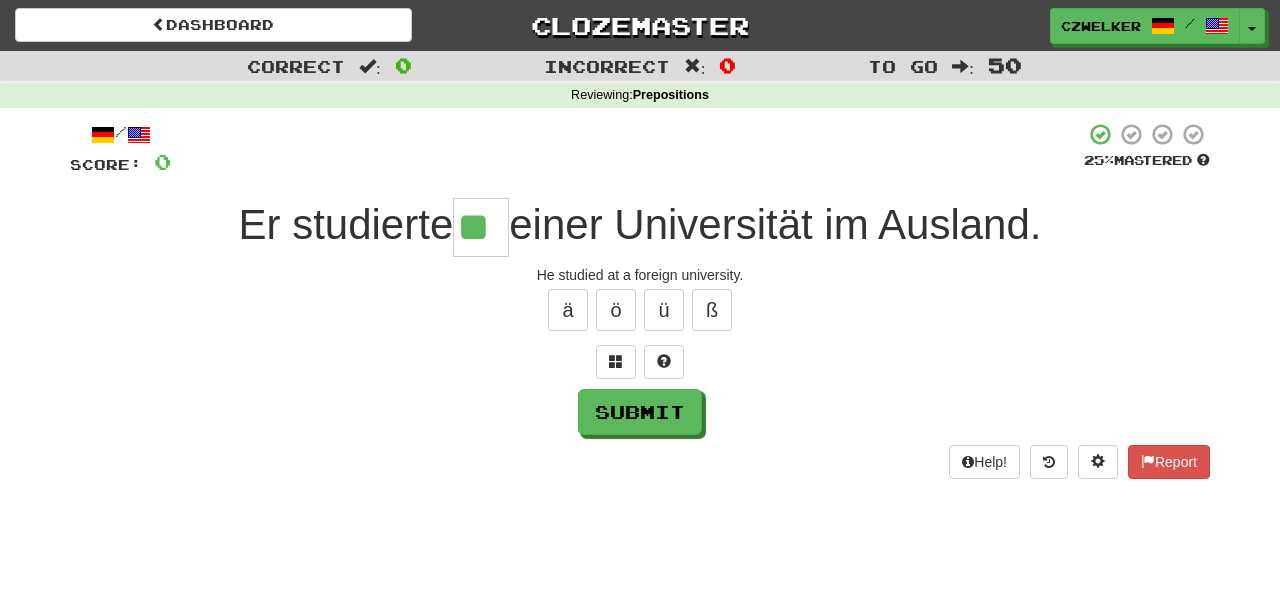 type on "**" 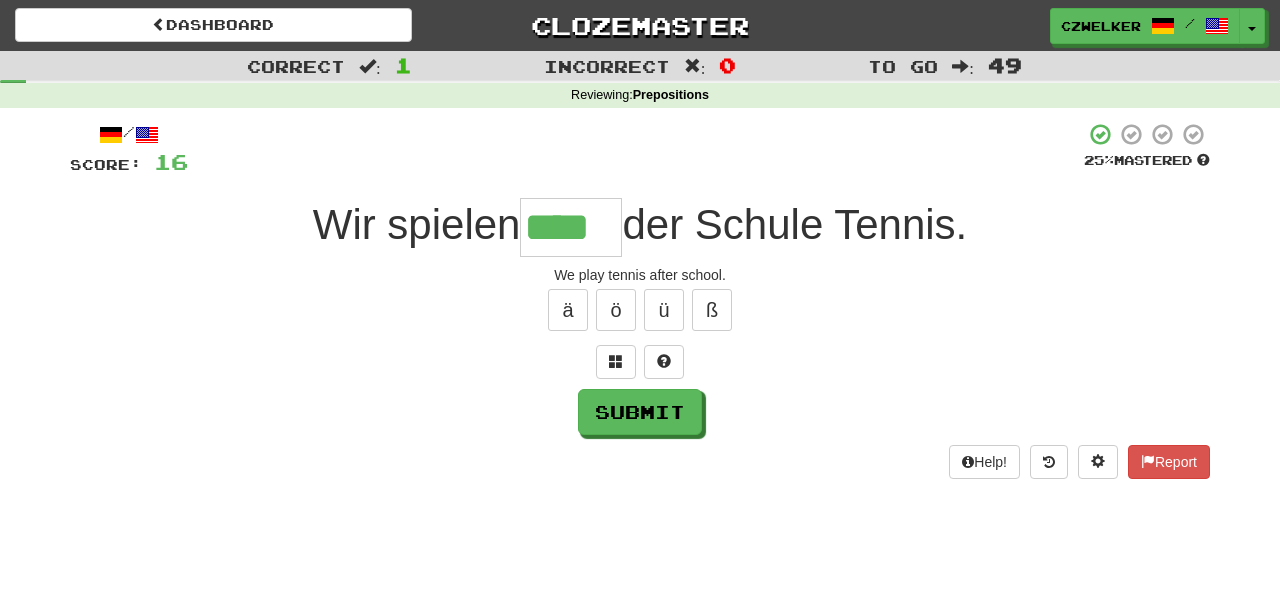type on "****" 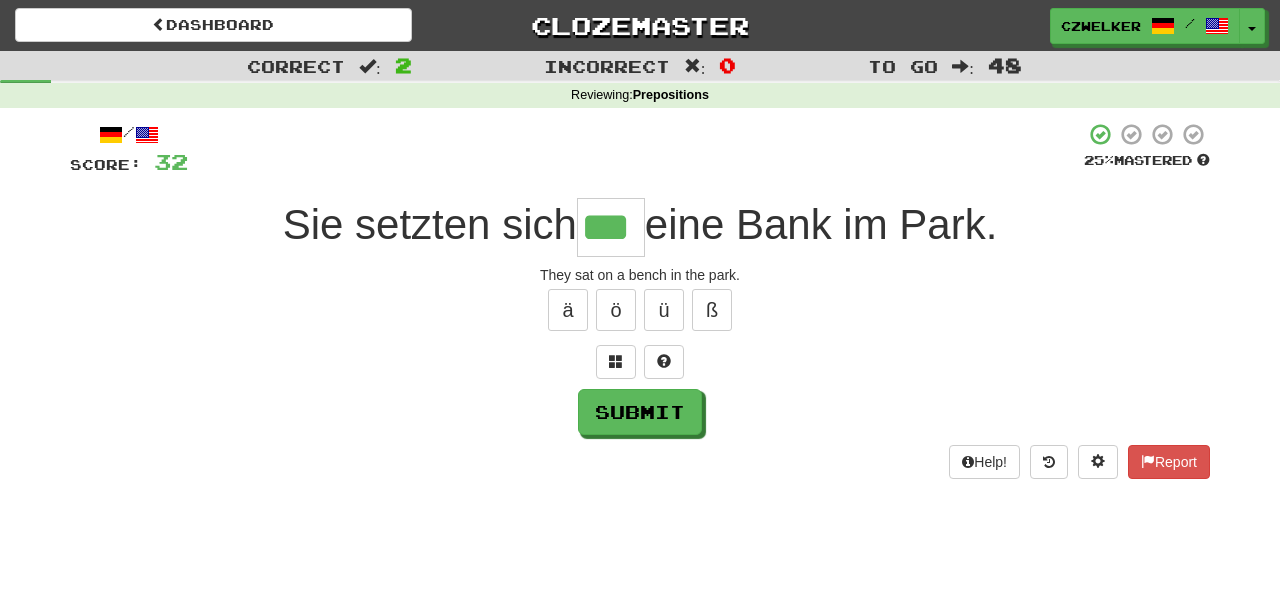 type on "***" 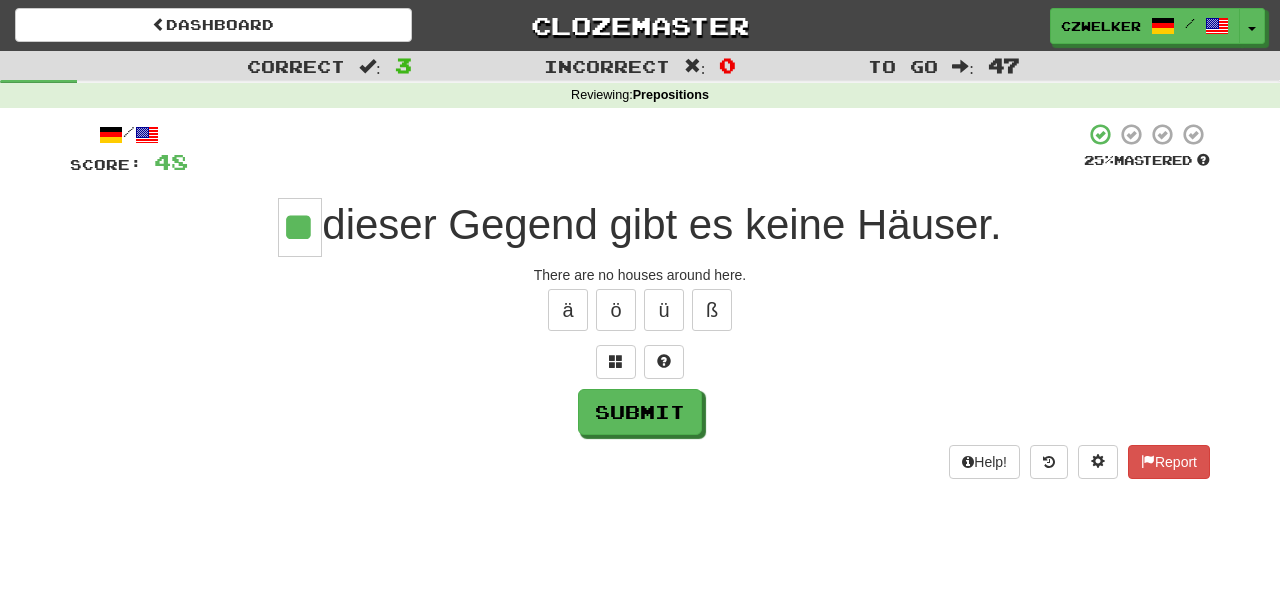 type on "**" 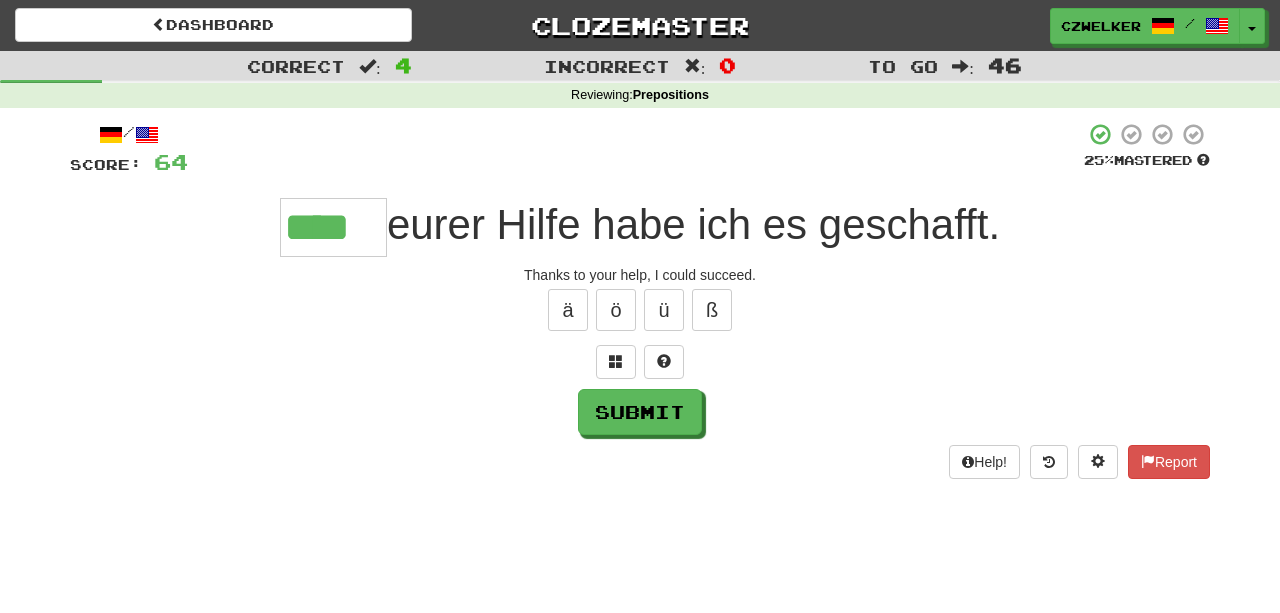 type on "****" 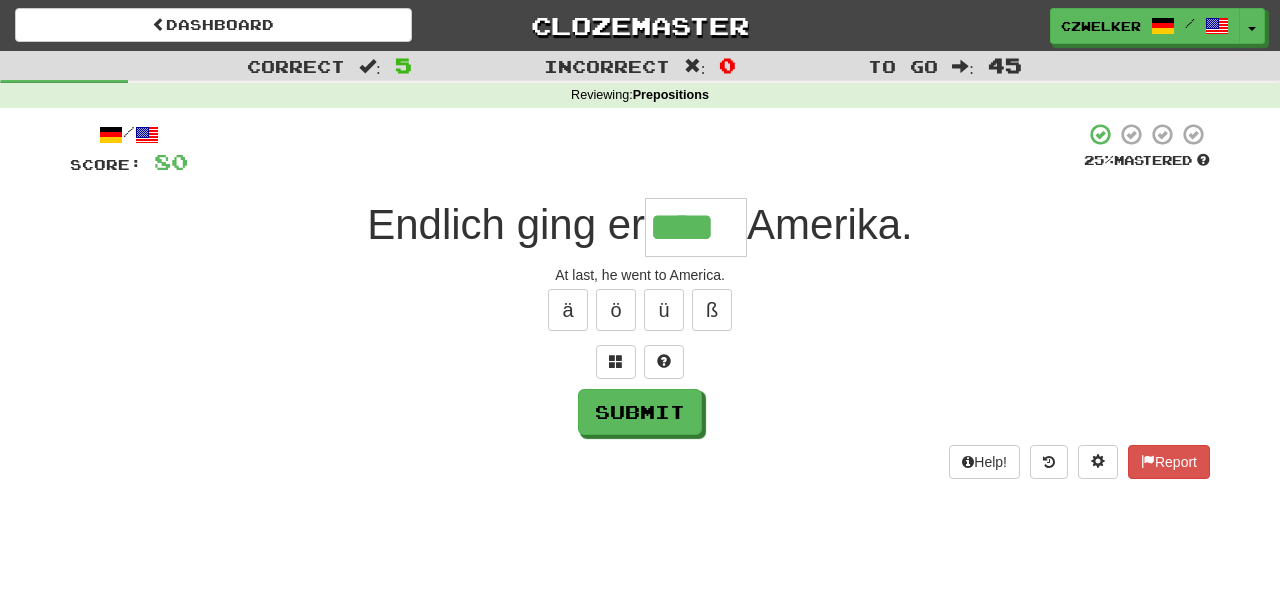 type on "****" 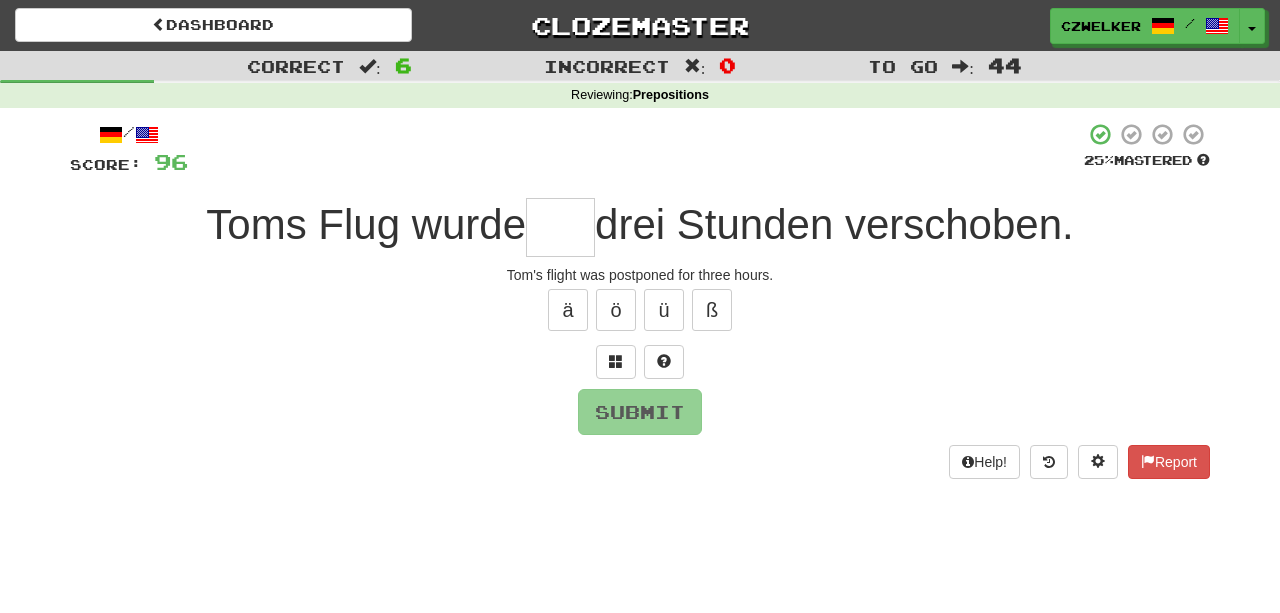 type on "*" 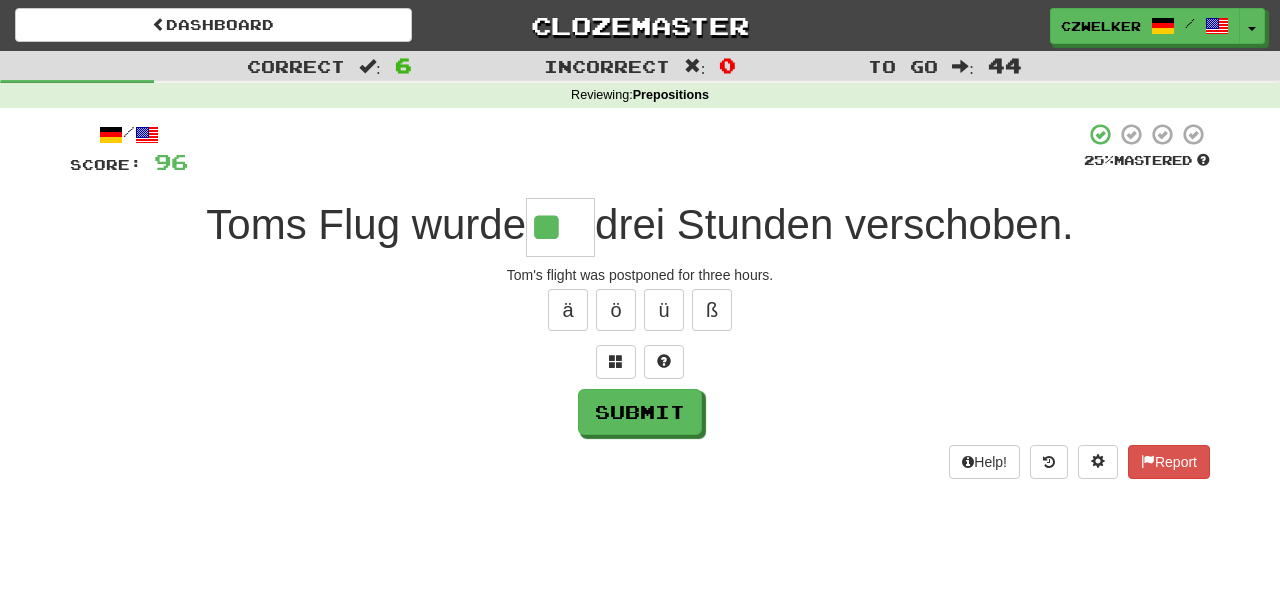 type on "**" 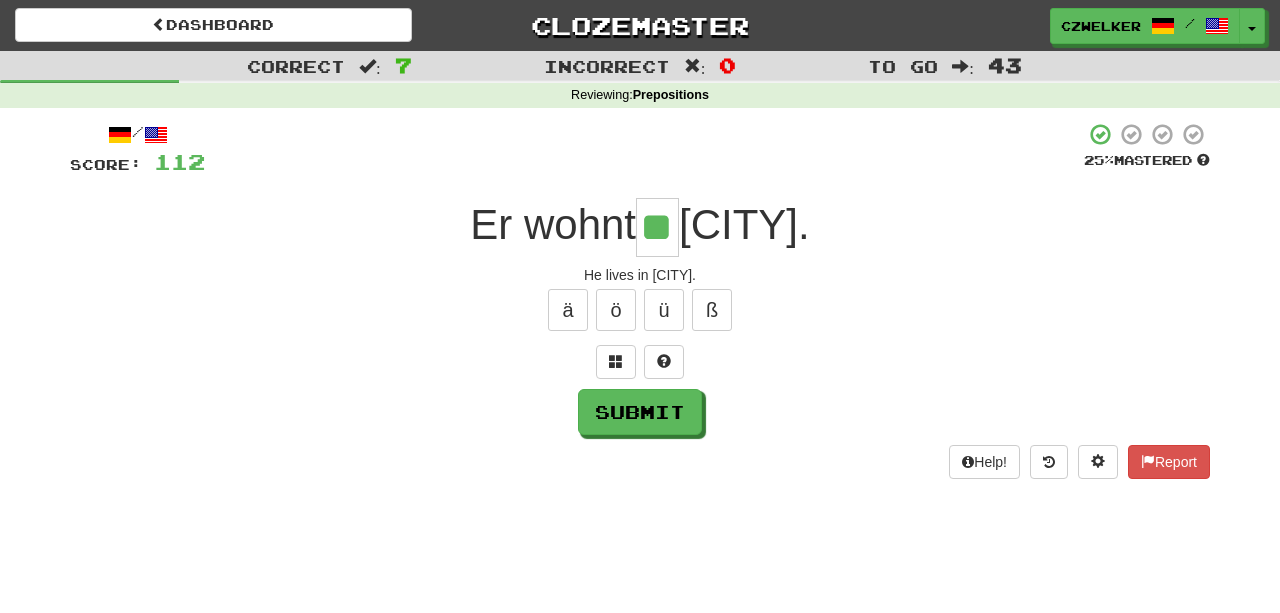 type on "**" 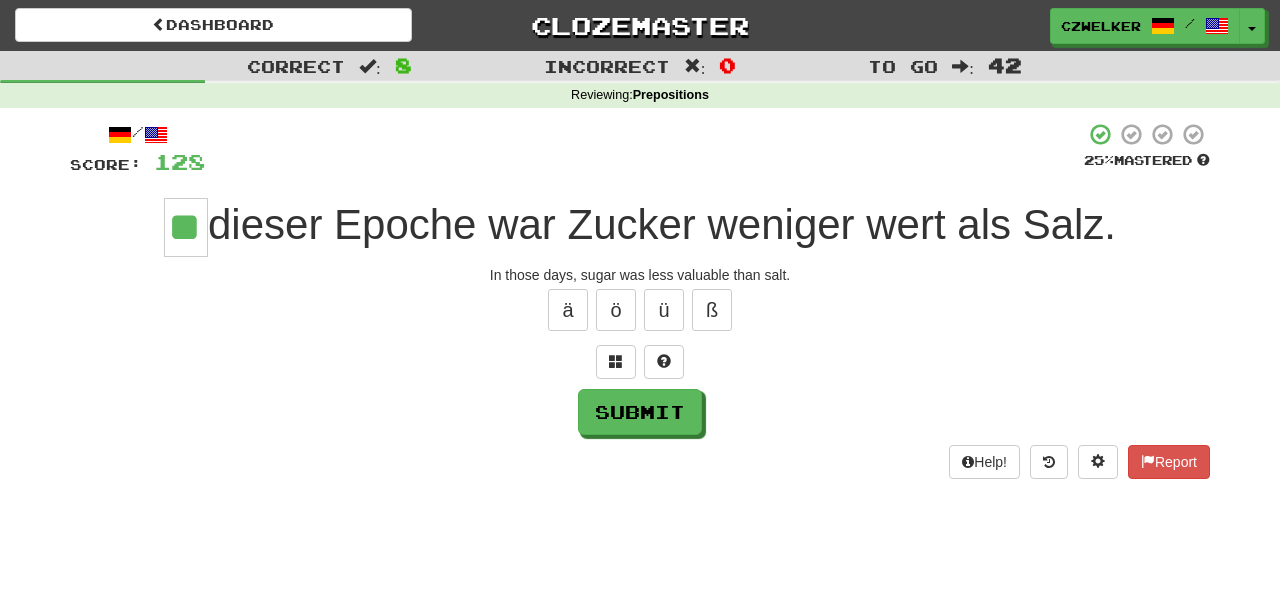 type on "**" 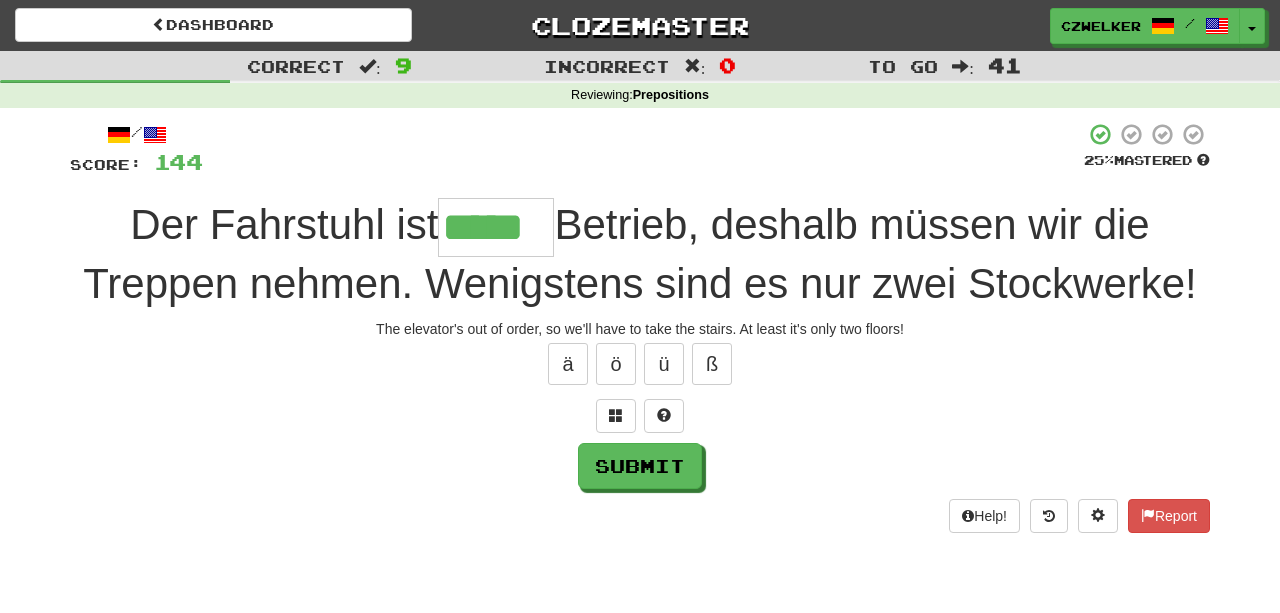 type on "*****" 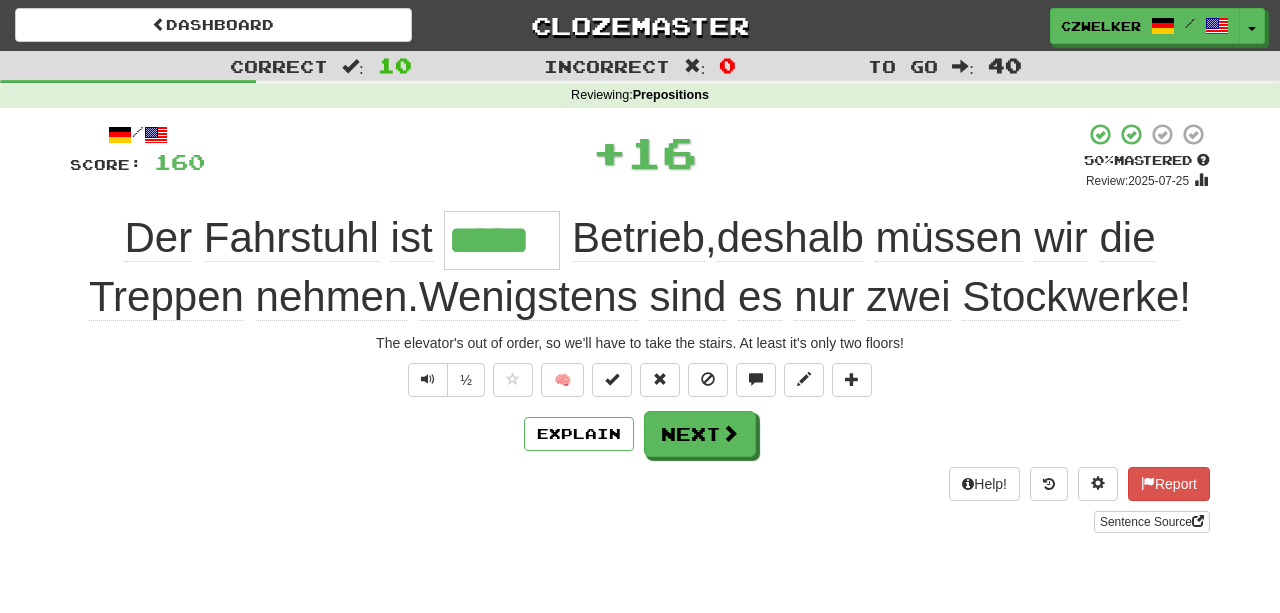 type 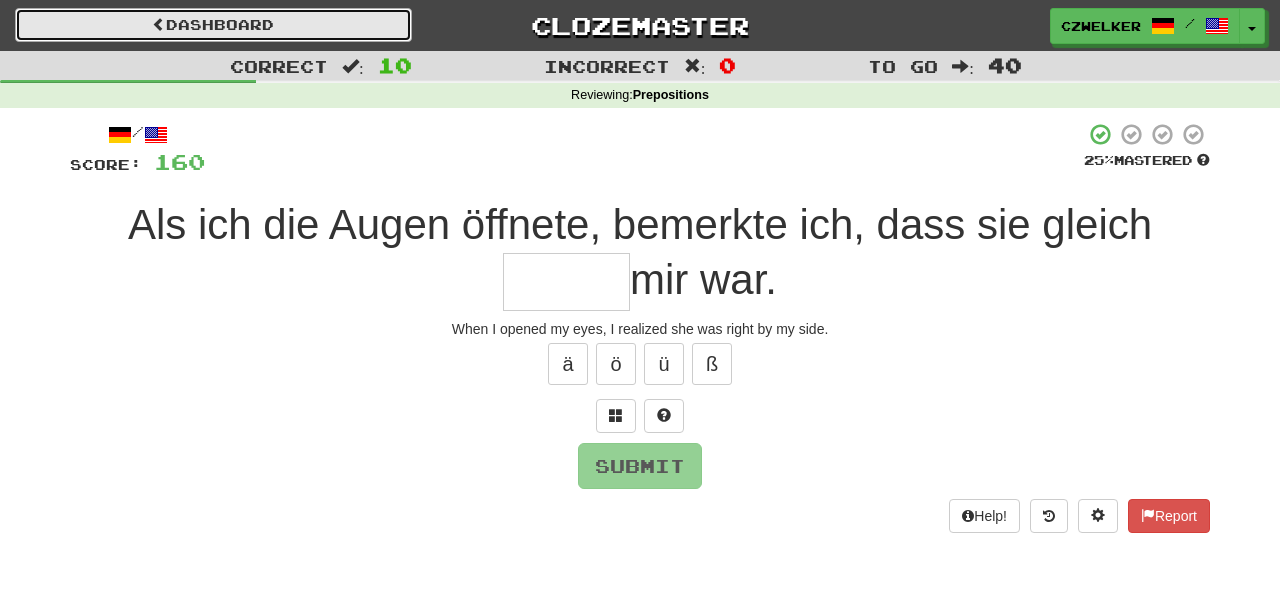 click on "Dashboard" at bounding box center (213, 25) 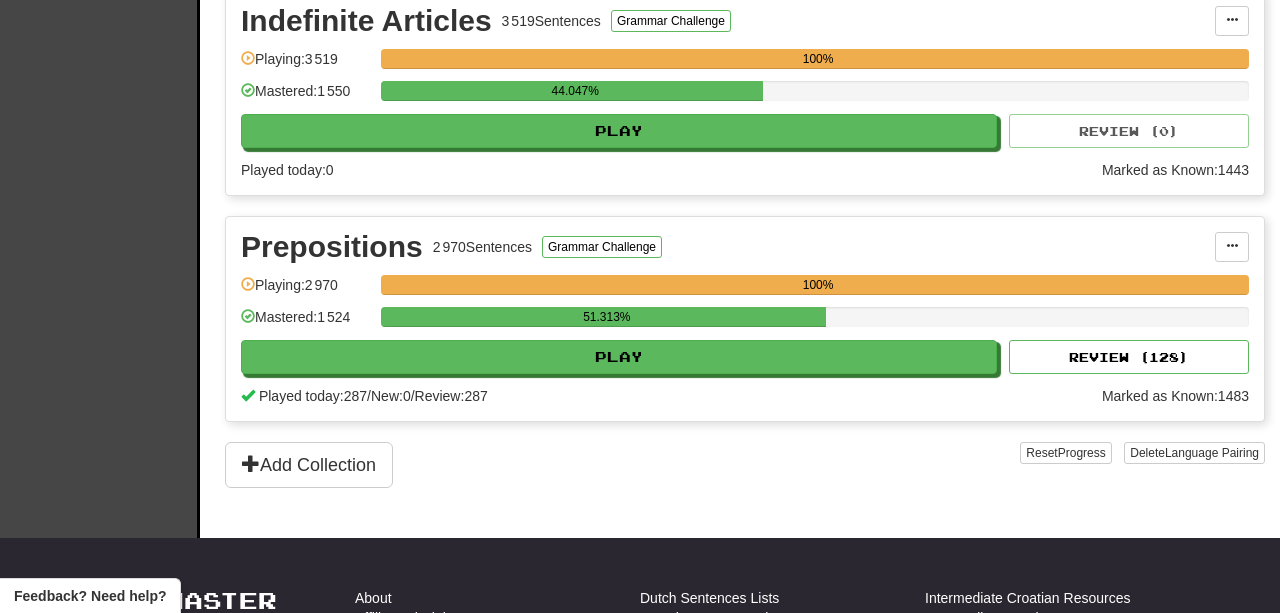 scroll, scrollTop: 936, scrollLeft: 0, axis: vertical 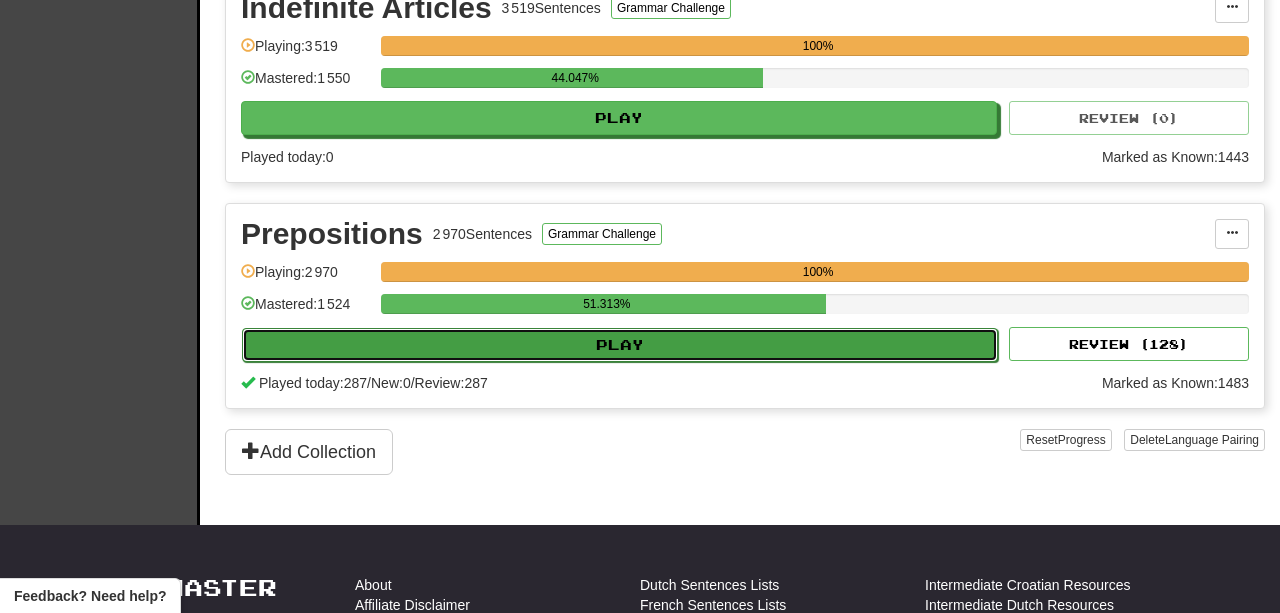 click on "Play" at bounding box center [620, 345] 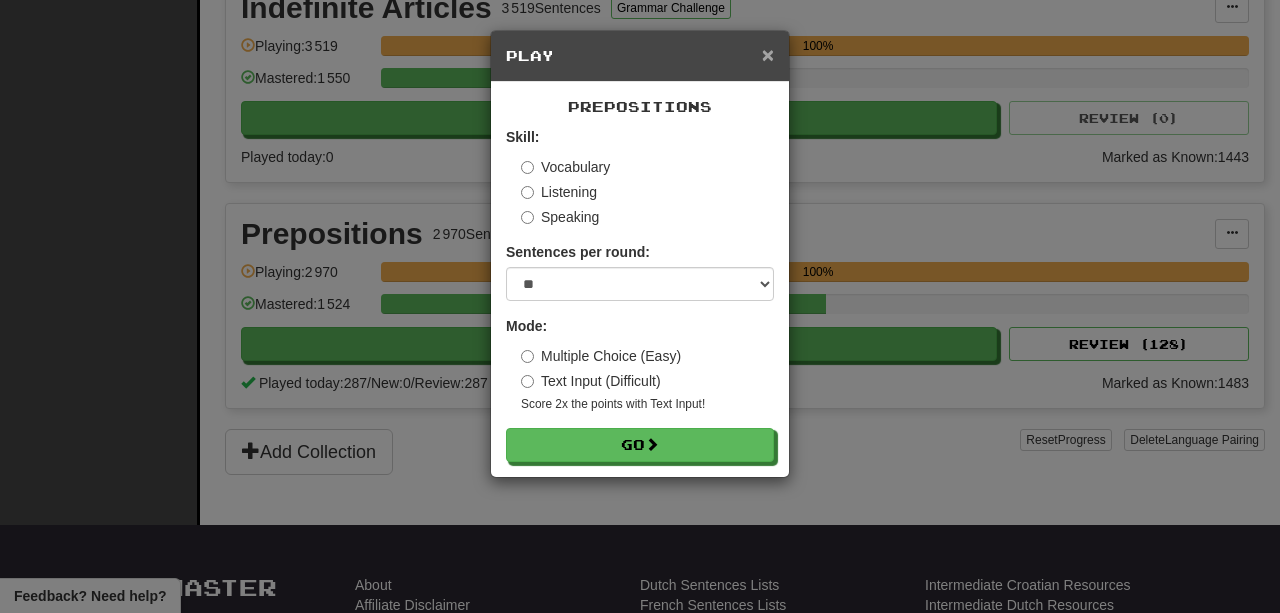 click on "×" at bounding box center [768, 54] 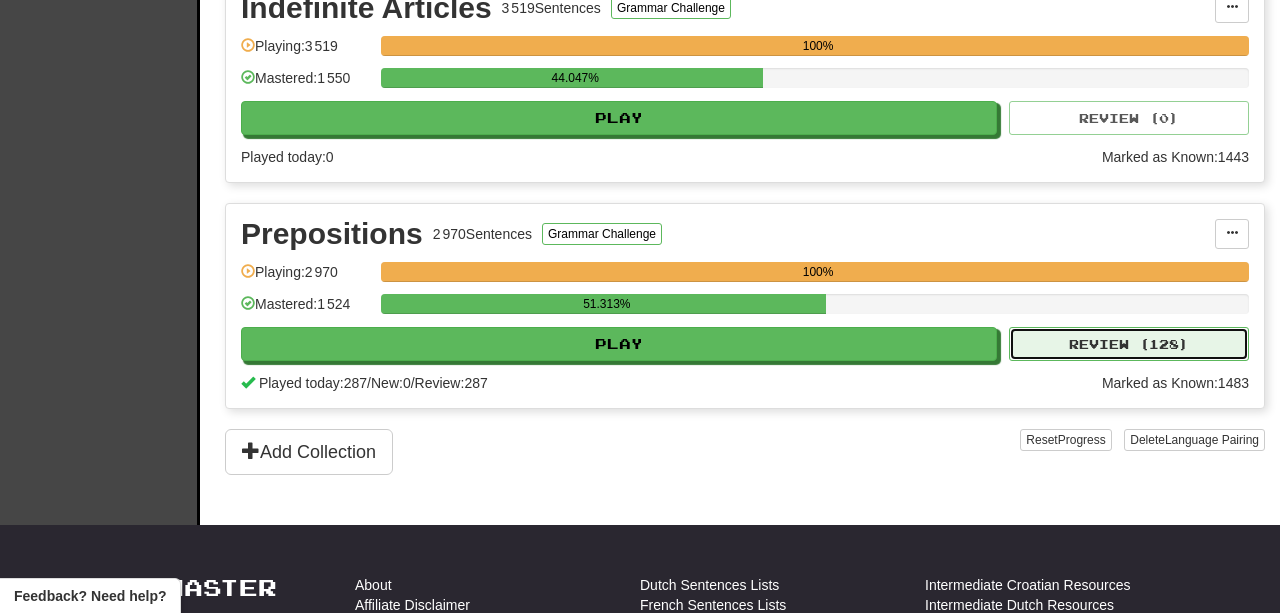 click on "Review ( 128 )" at bounding box center [1129, 344] 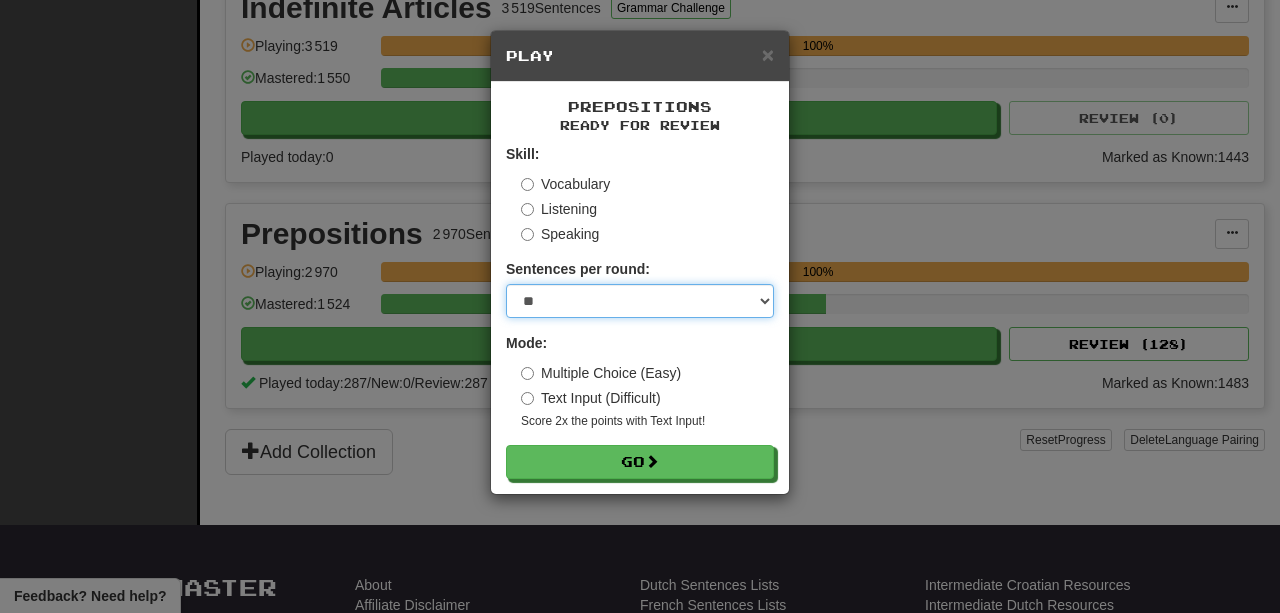 click on "* ** ** ** ** ** *** ********" at bounding box center [640, 301] 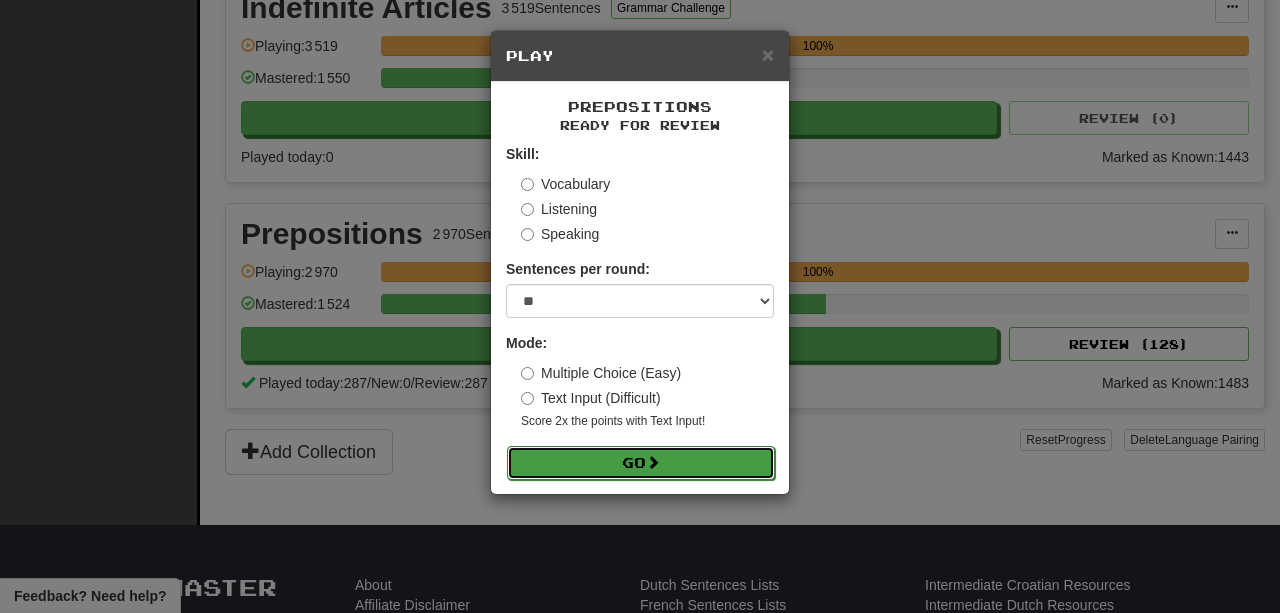 click on "Go" at bounding box center [641, 463] 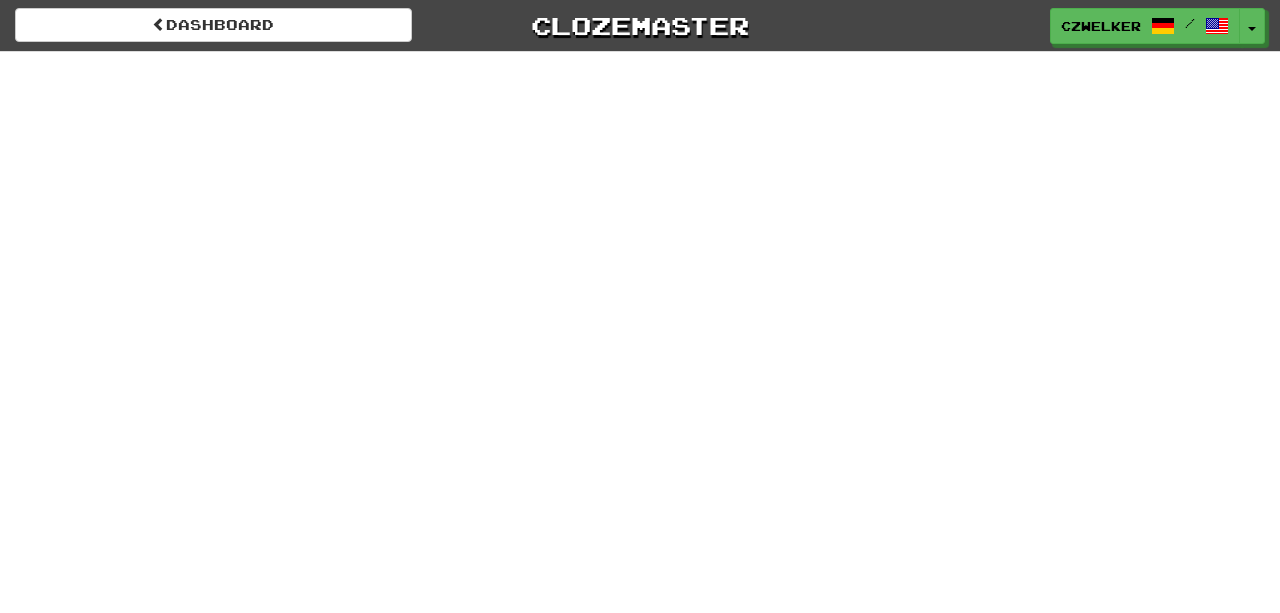 scroll, scrollTop: 0, scrollLeft: 0, axis: both 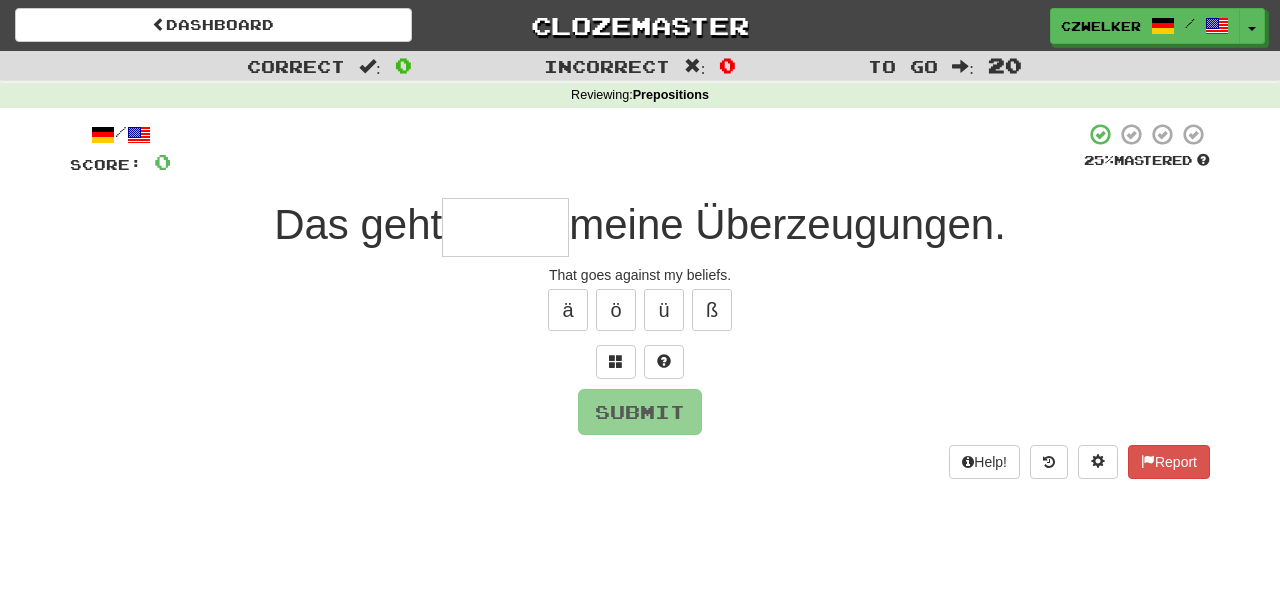 type on "*" 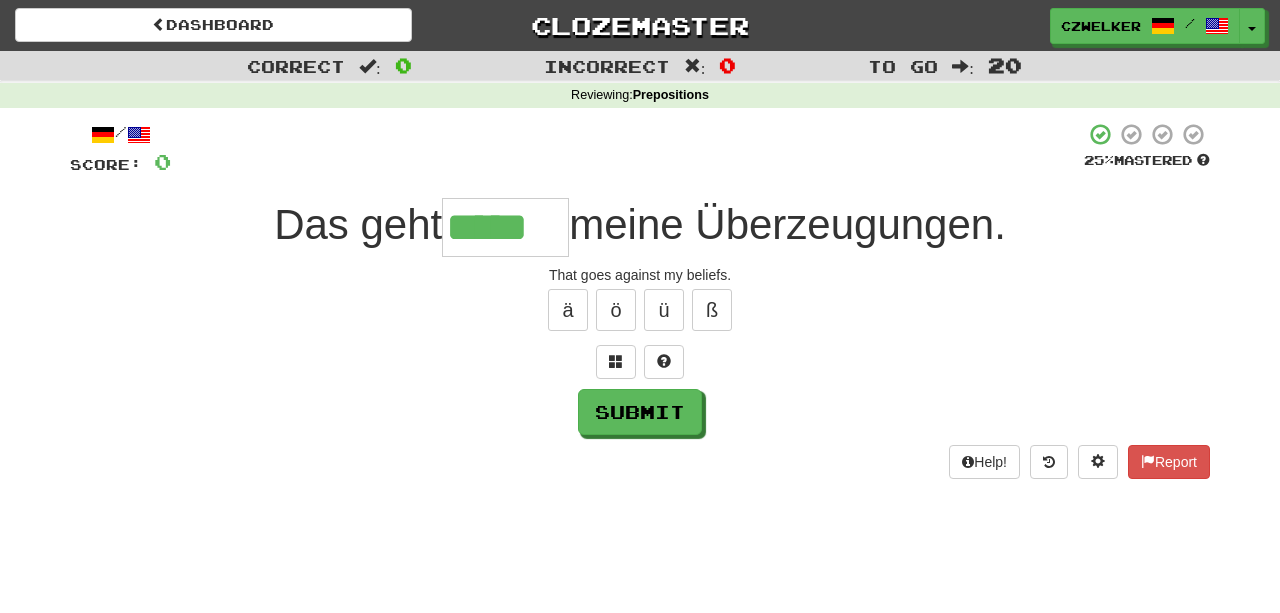 type on "*****" 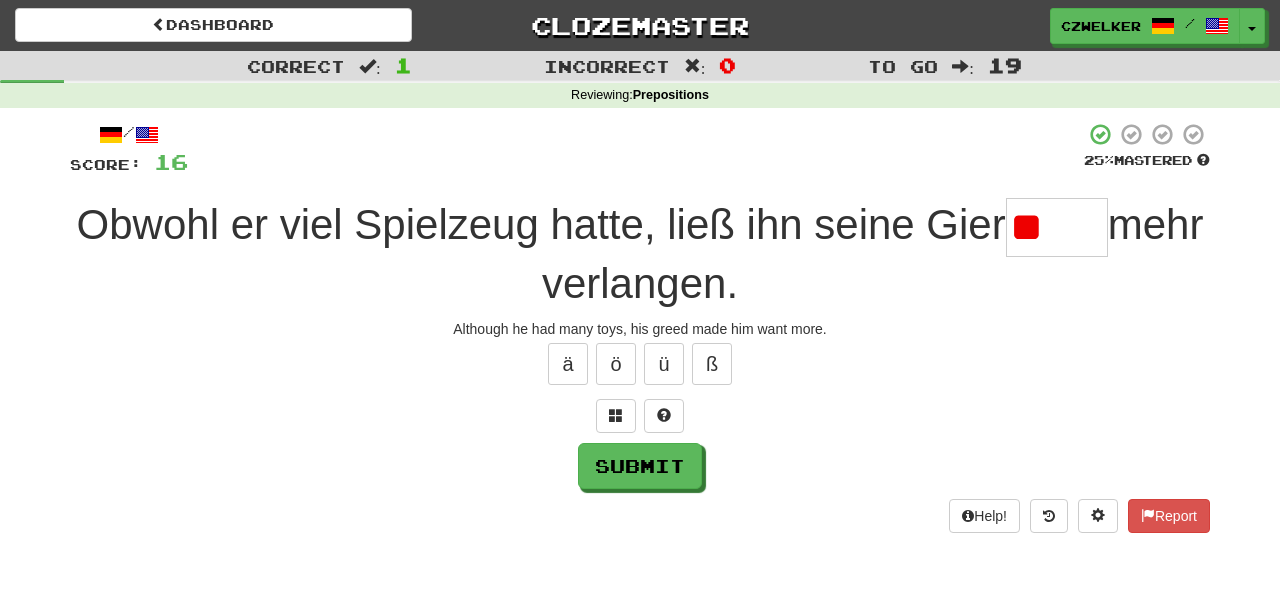 type on "*" 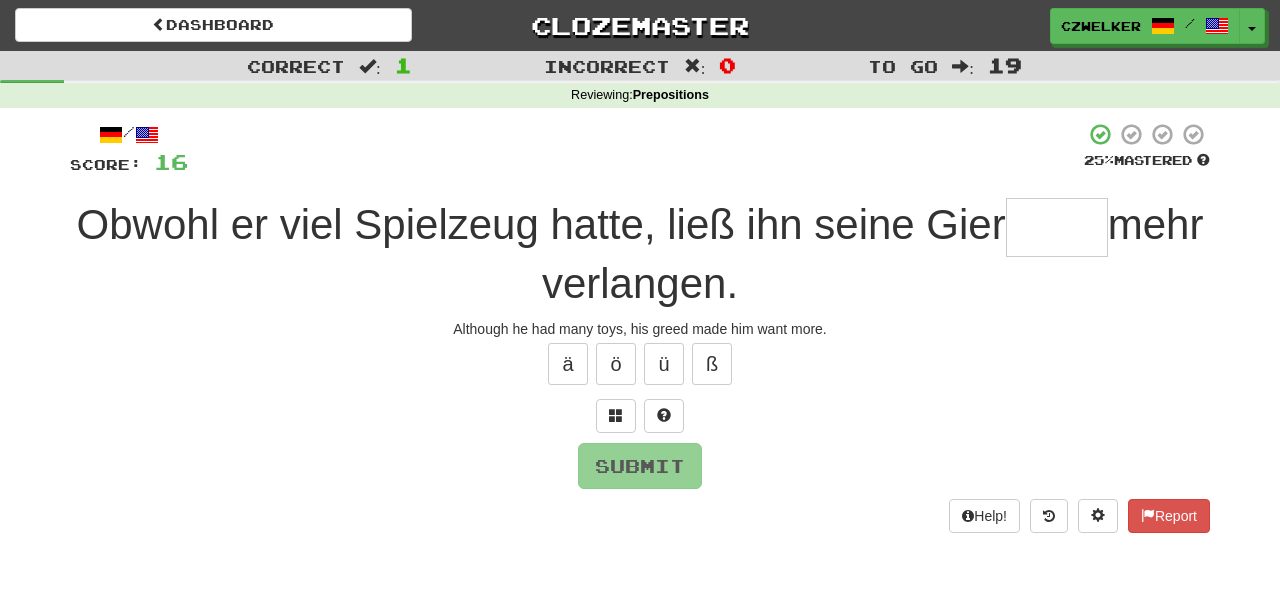 type on "*" 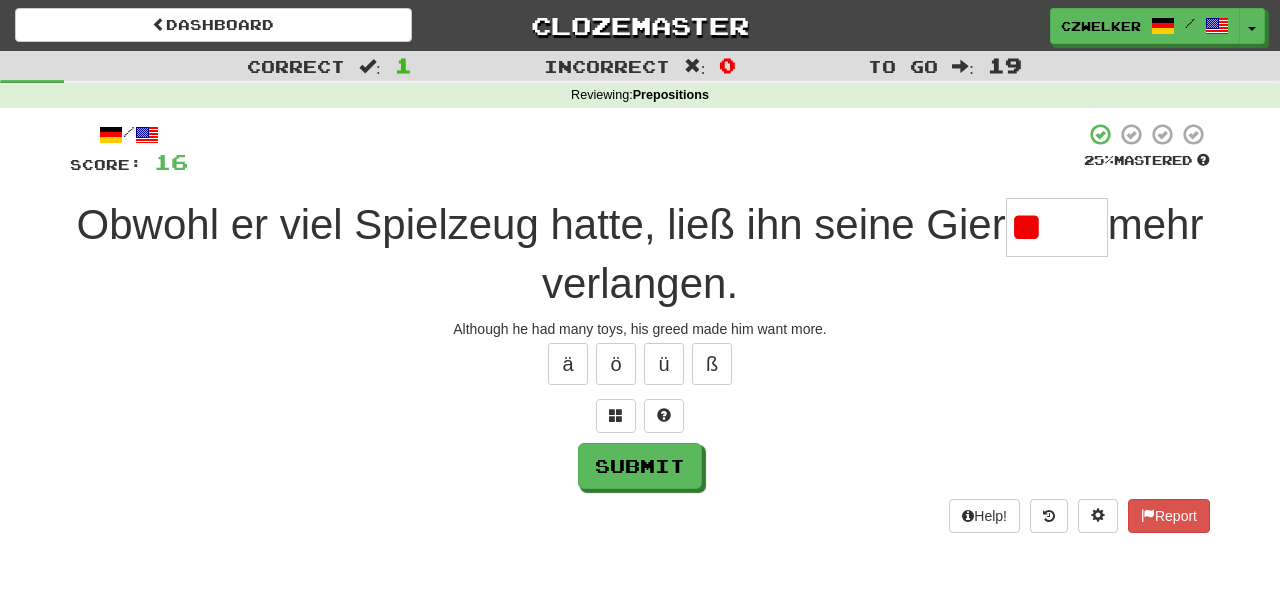 type on "*" 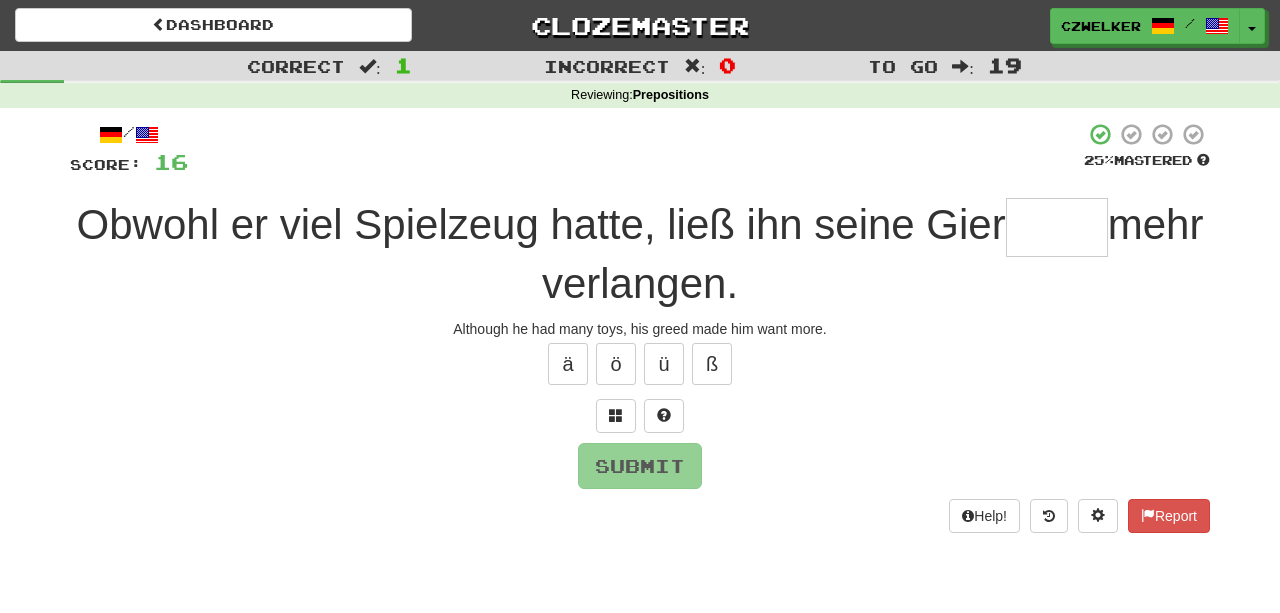 type on "*" 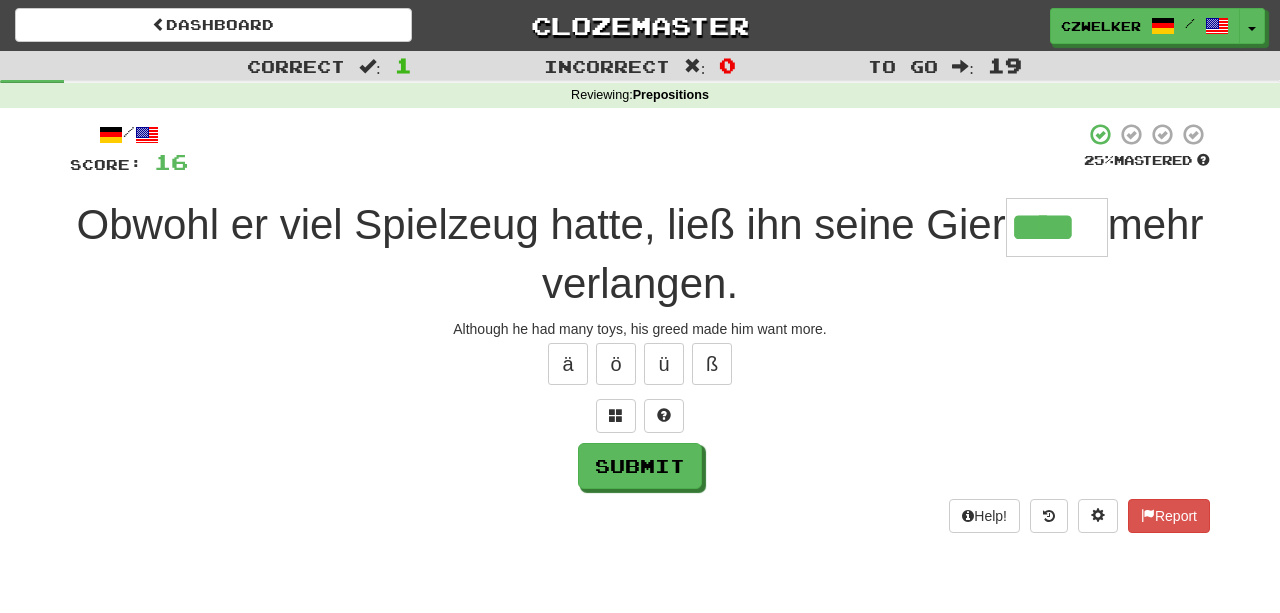 type on "****" 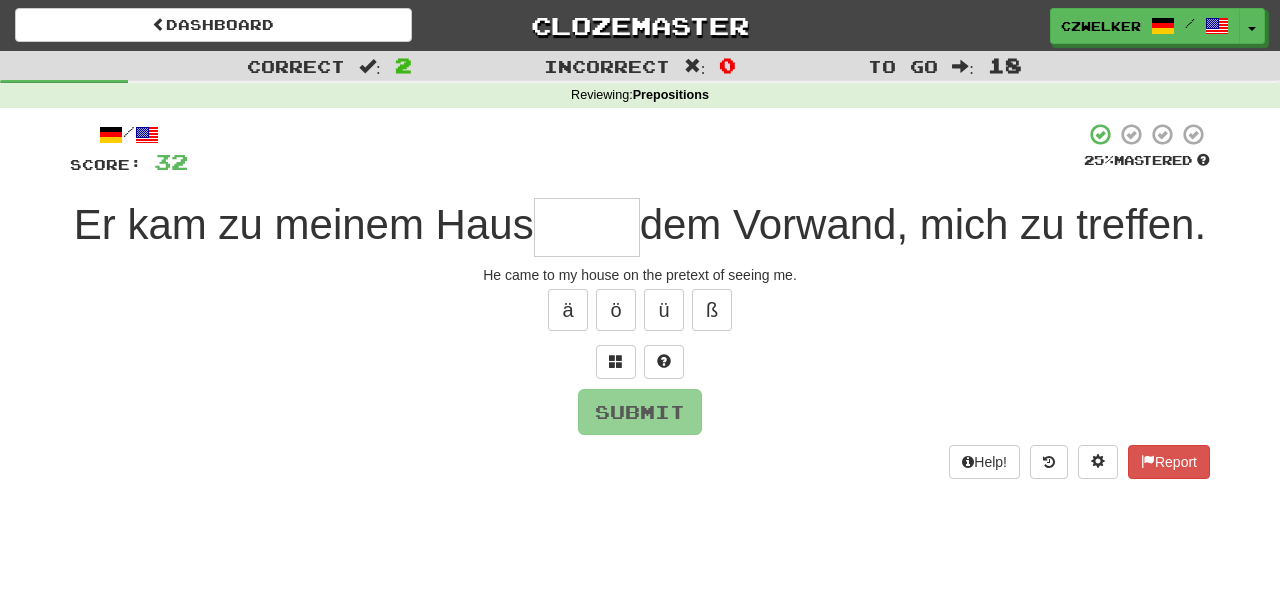 type on "*" 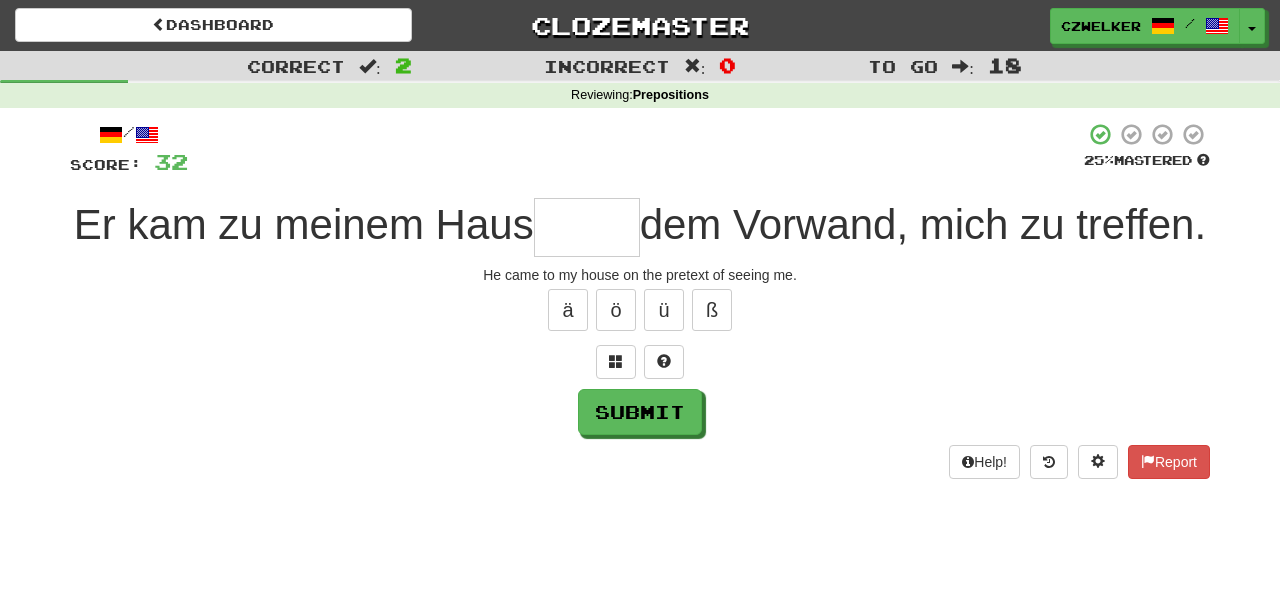 type on "*" 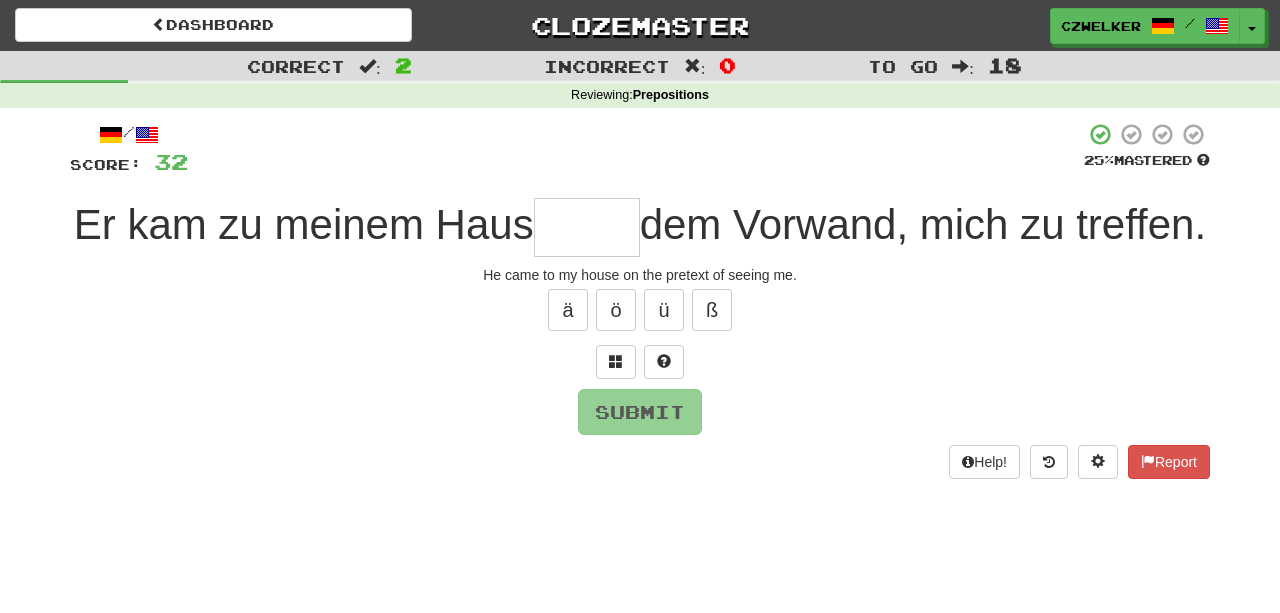 type on "*" 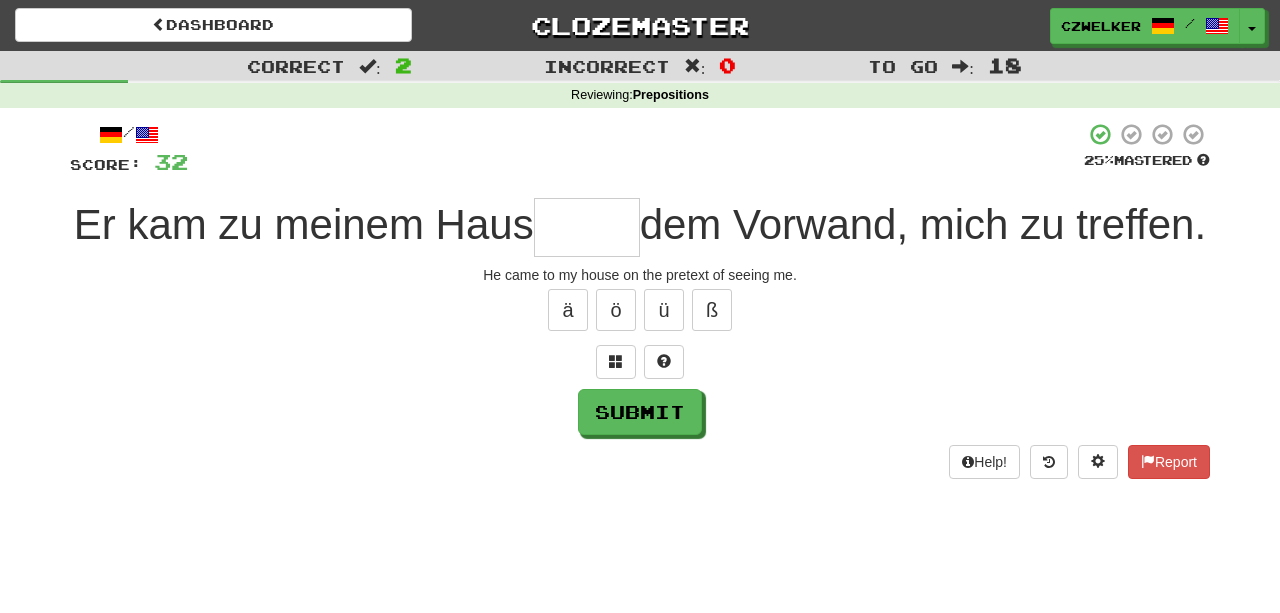 type on "*" 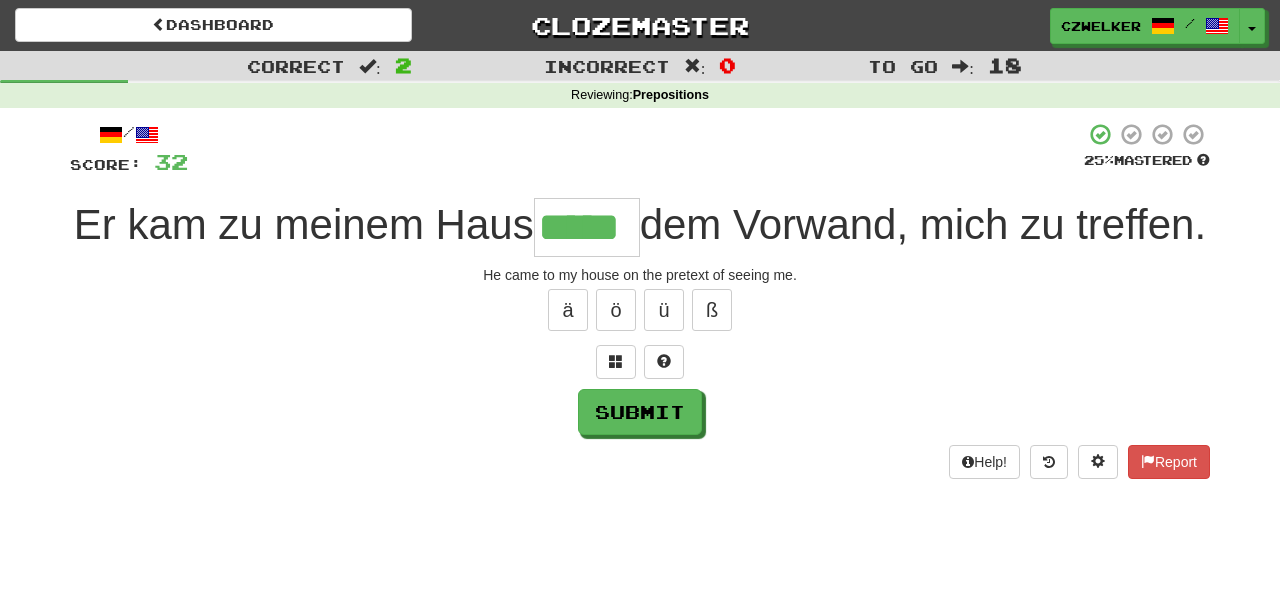 type on "*****" 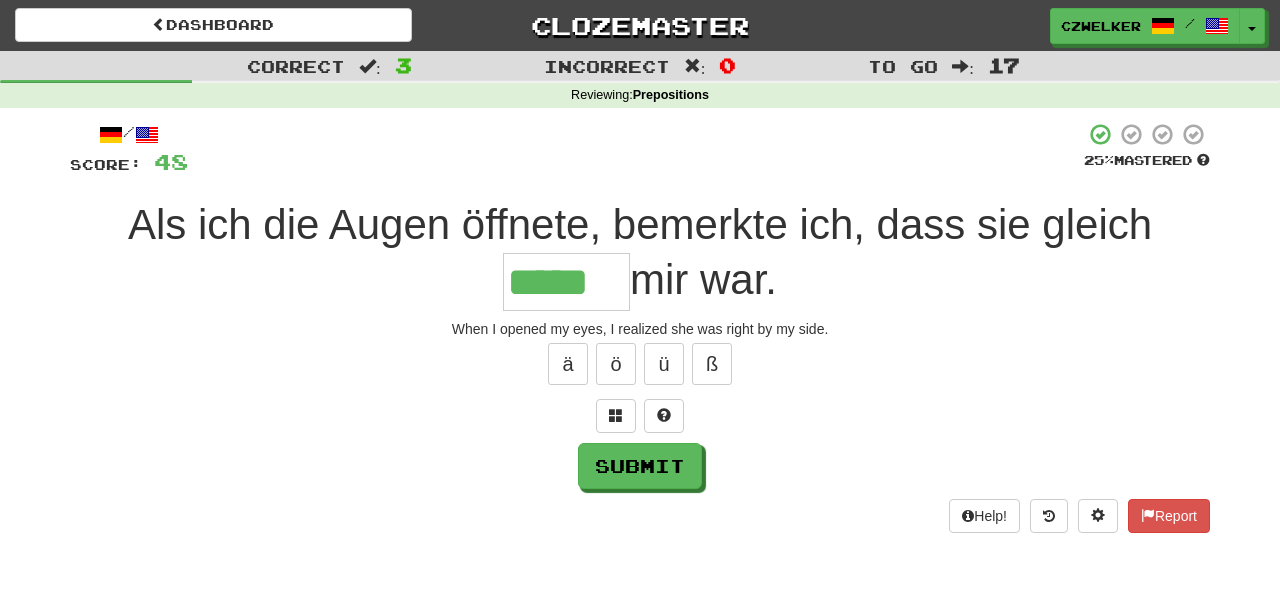 type on "*****" 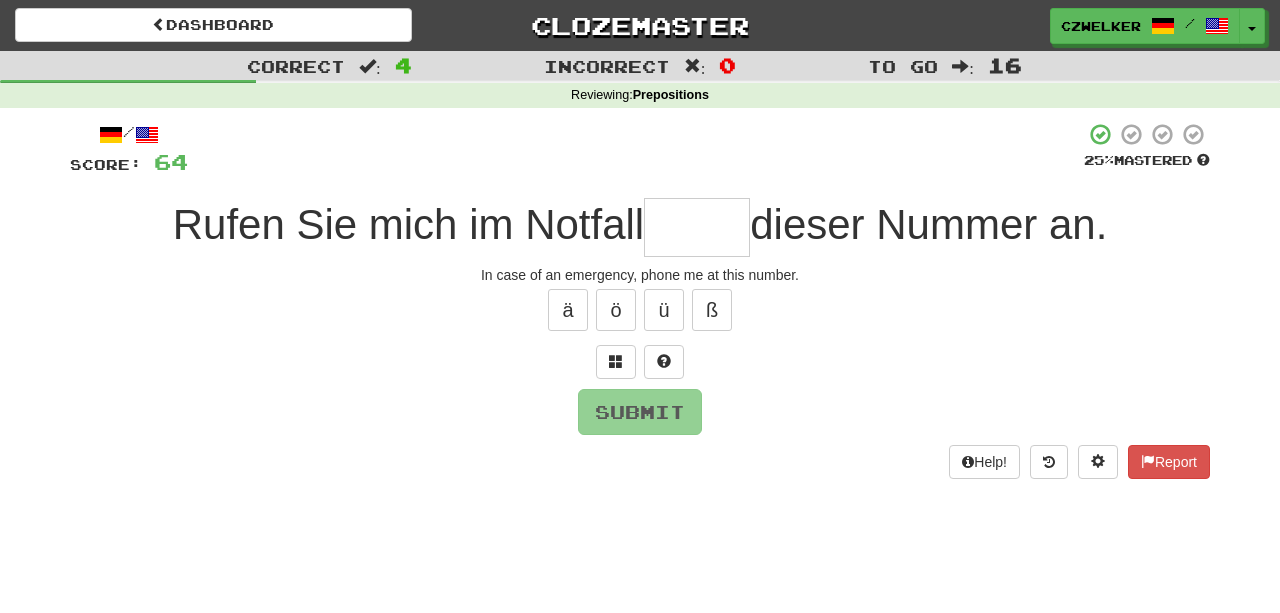 type on "*" 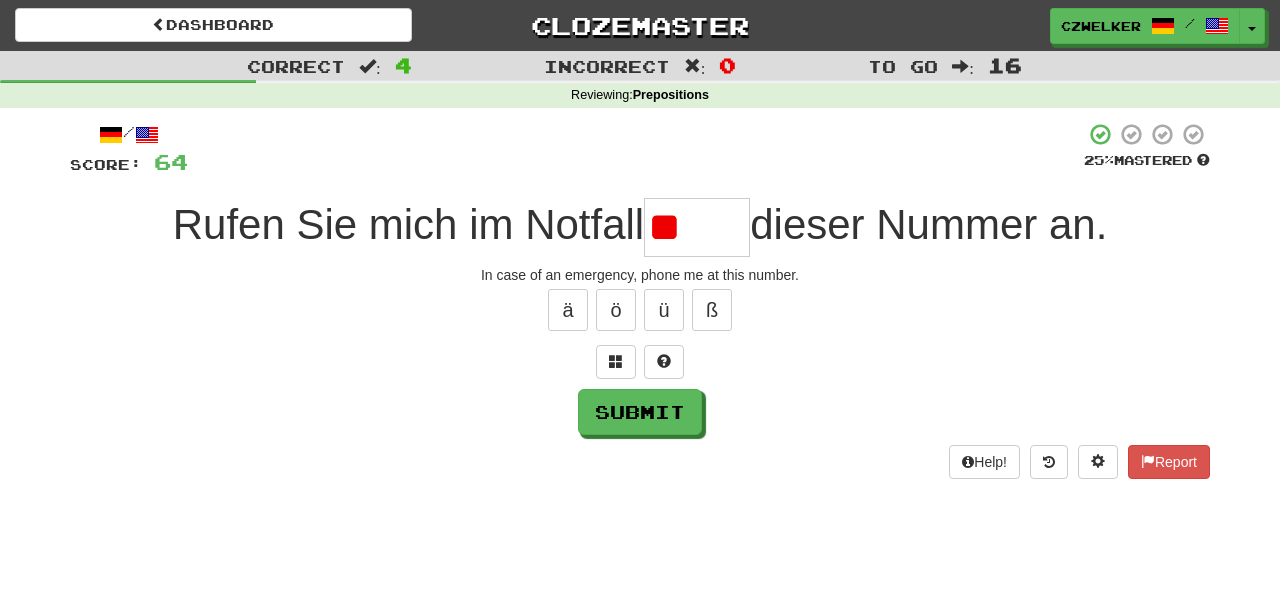 type on "*" 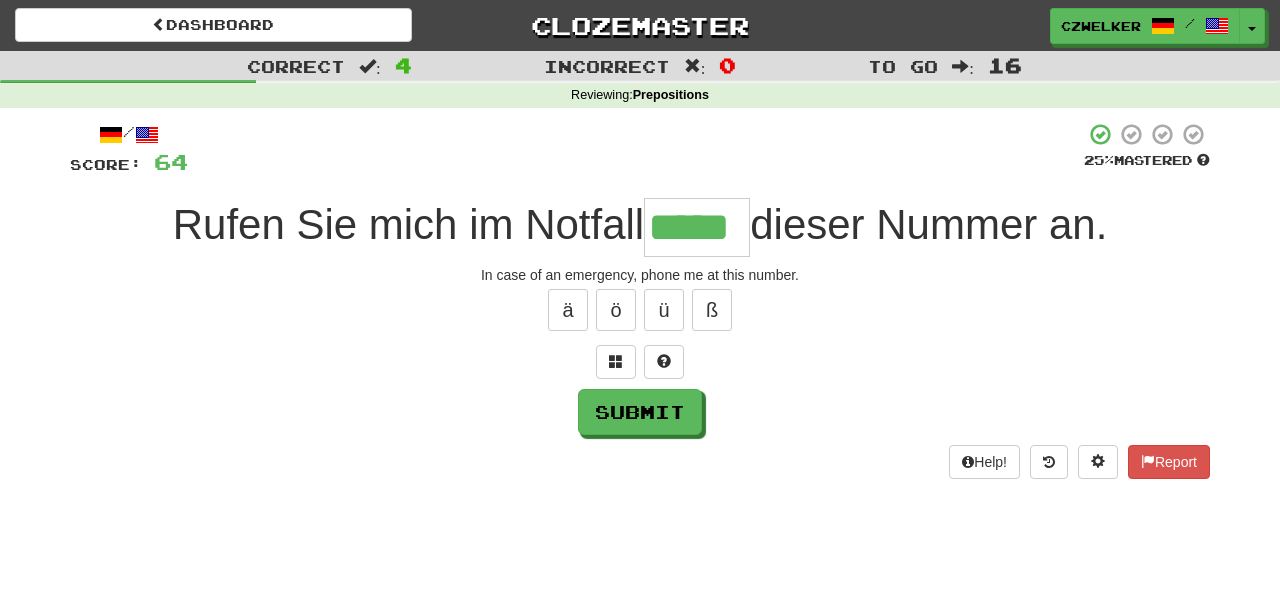type on "*****" 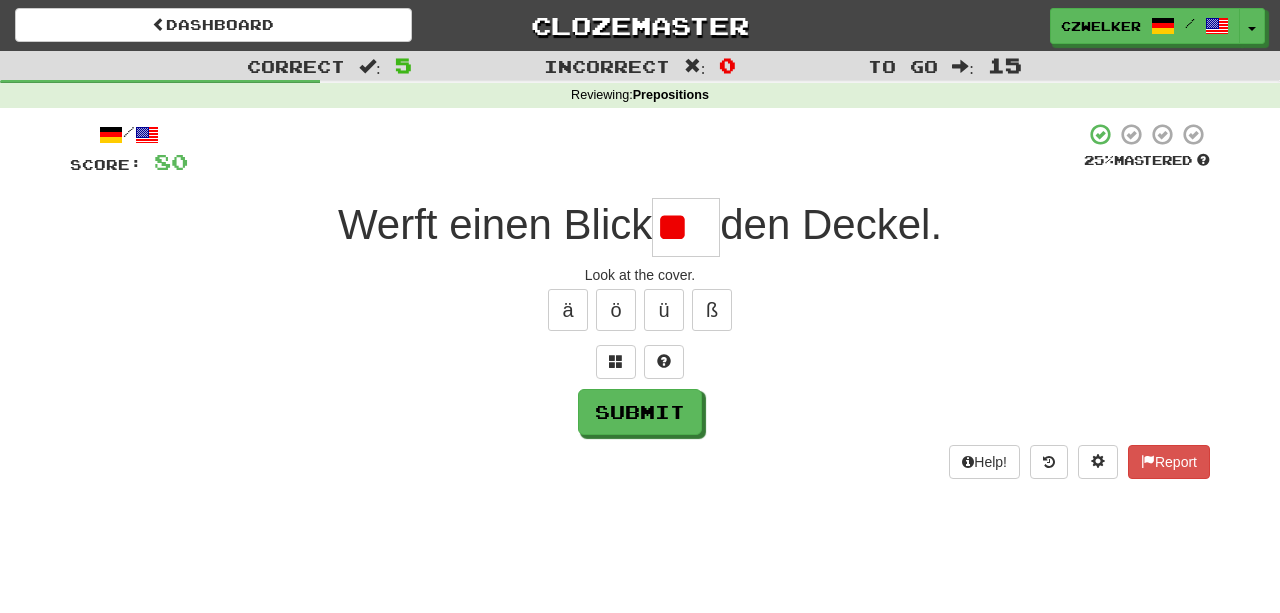 type on "*" 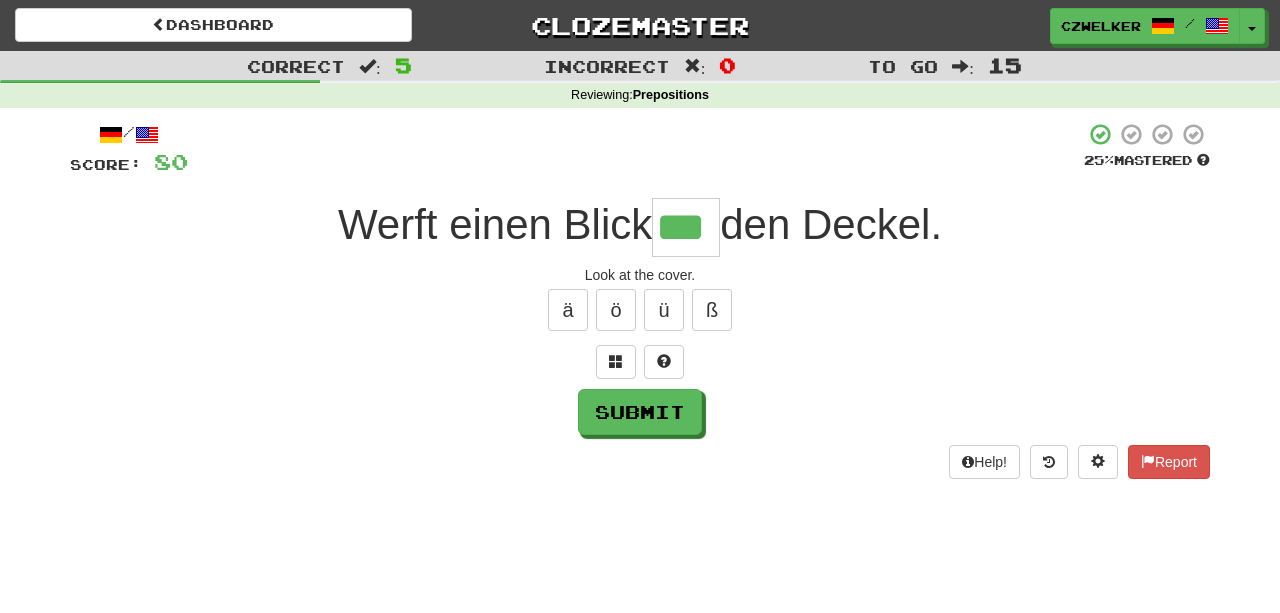 type on "***" 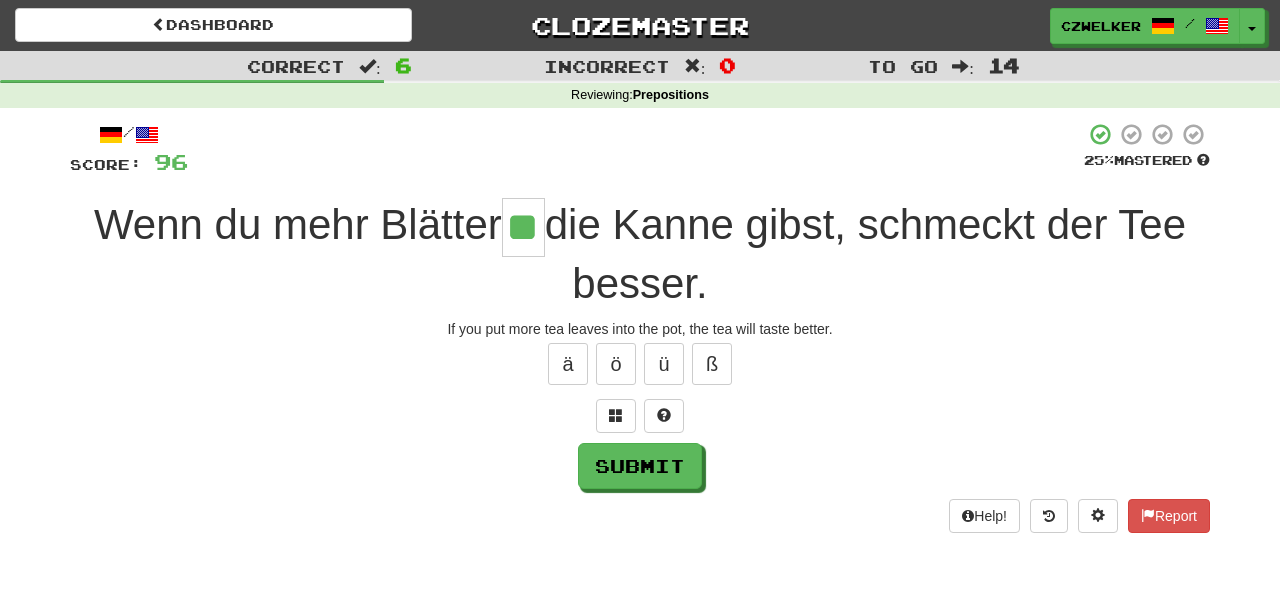 type on "**" 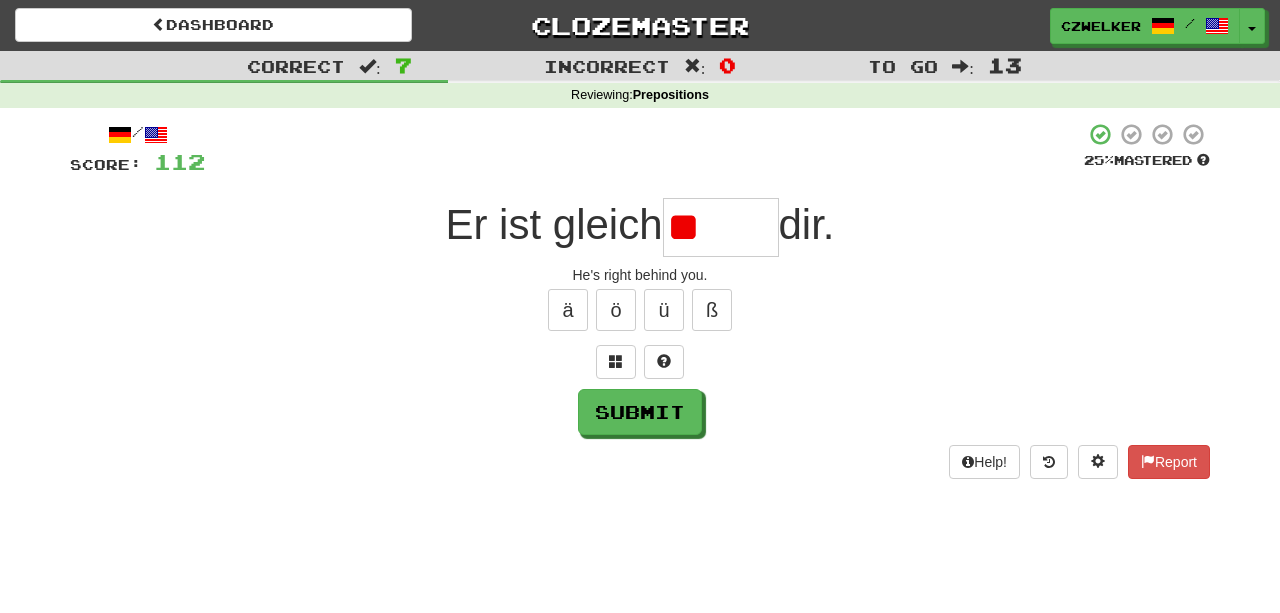 type on "*" 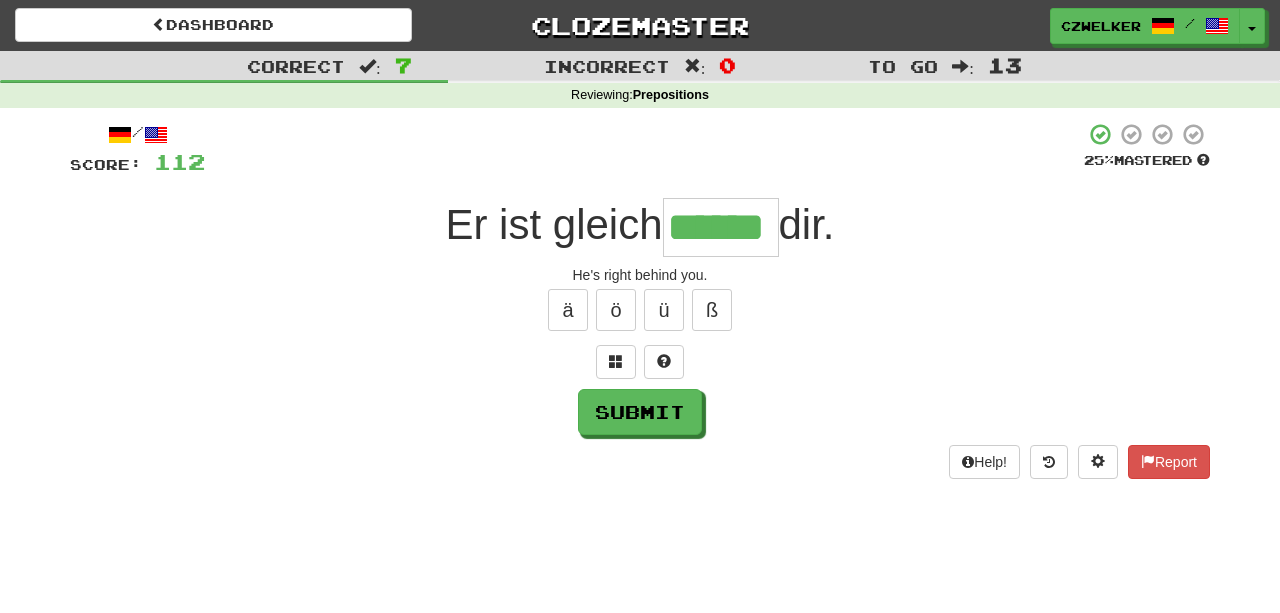 type on "******" 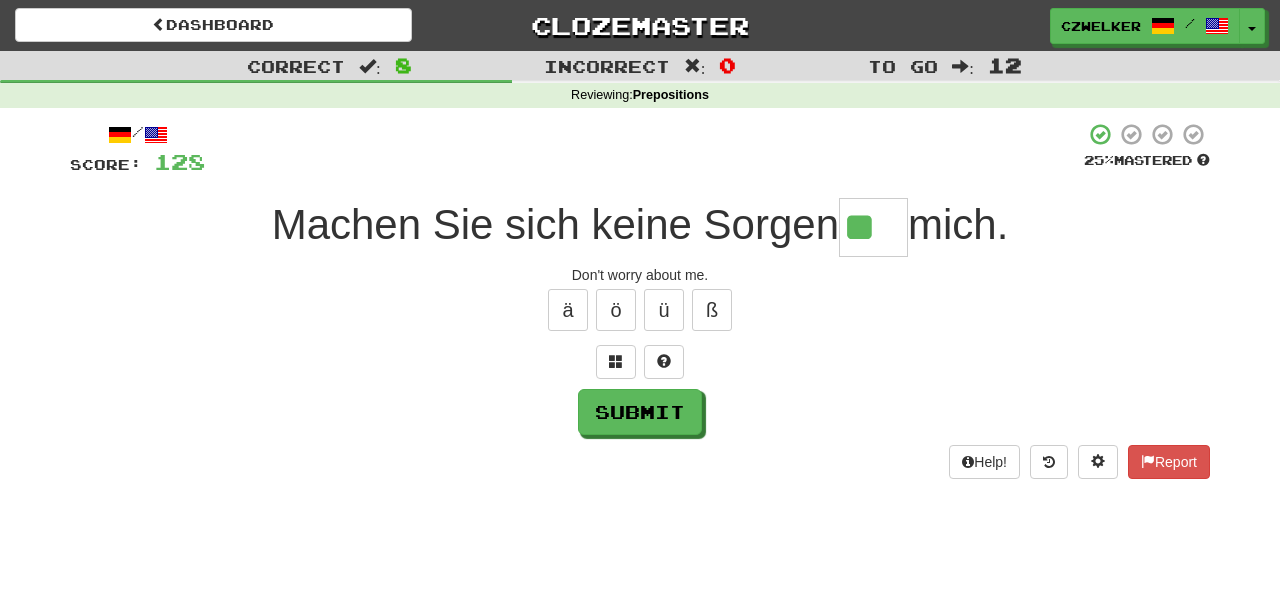 type on "**" 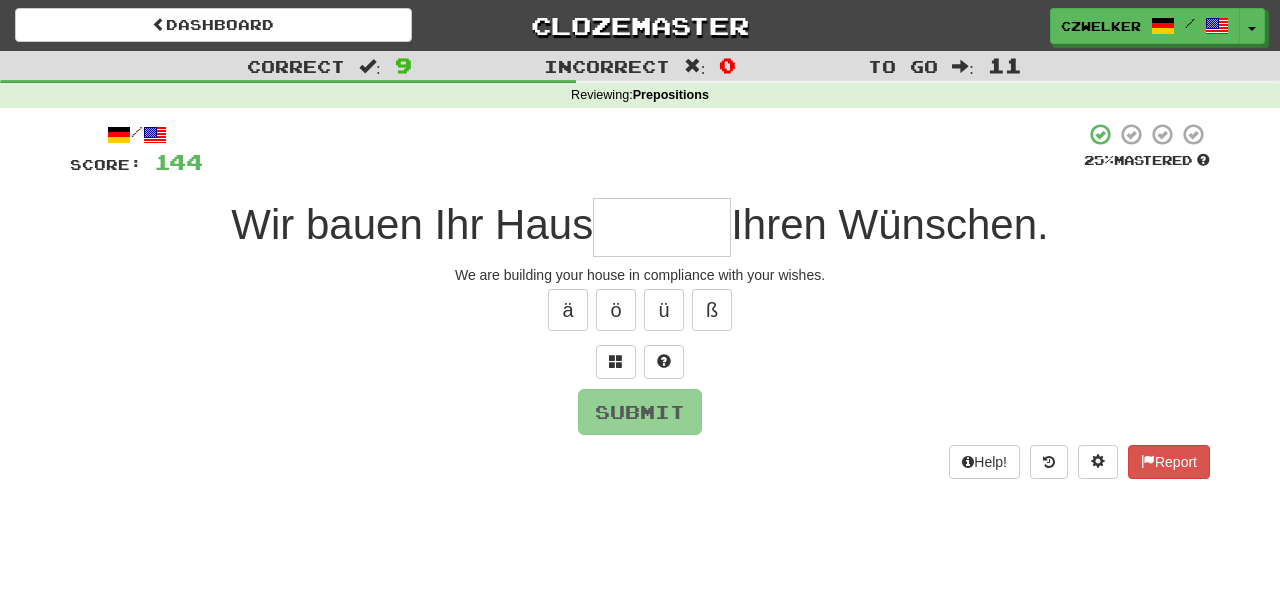type on "*" 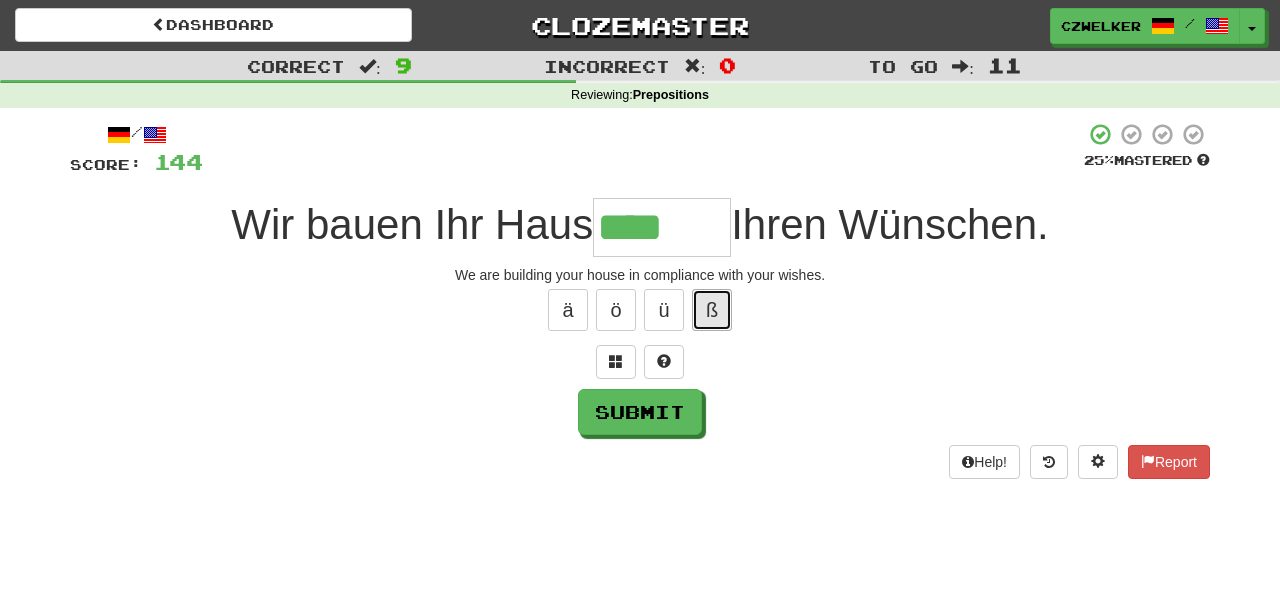 click on "ß" at bounding box center (712, 310) 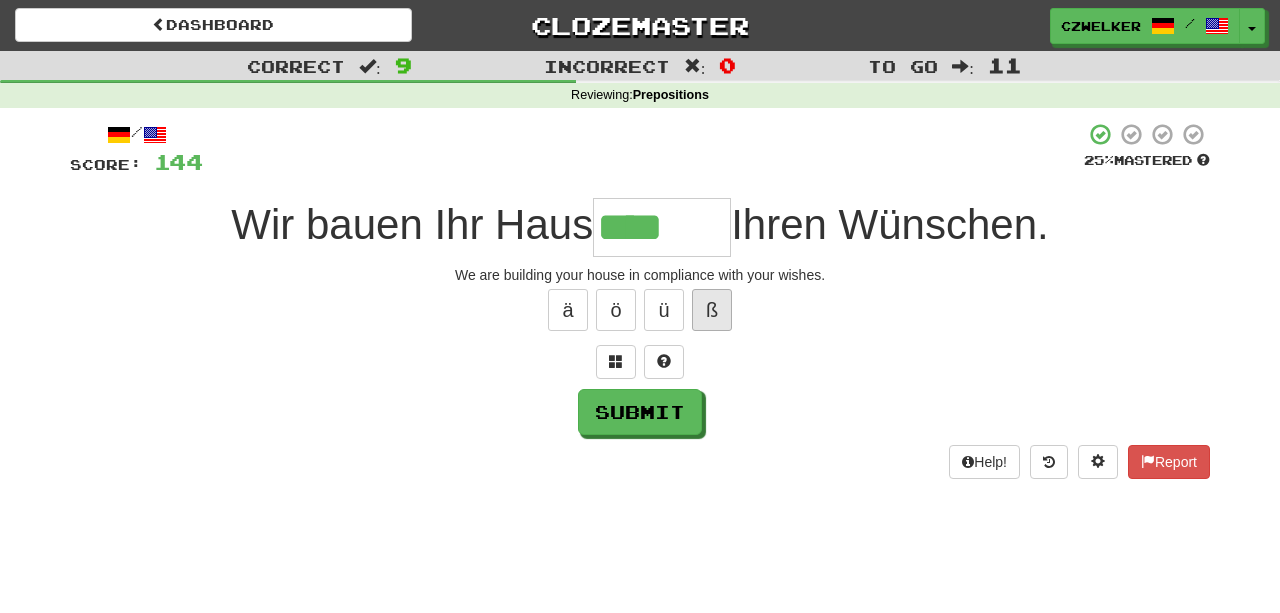 type on "*****" 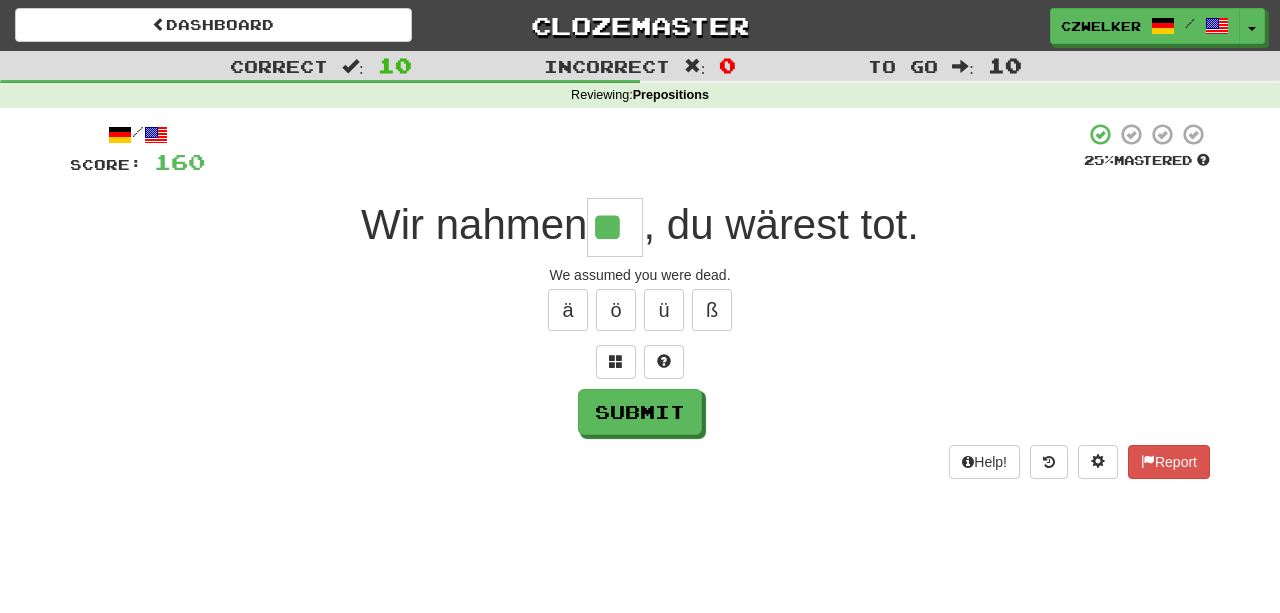 type on "**" 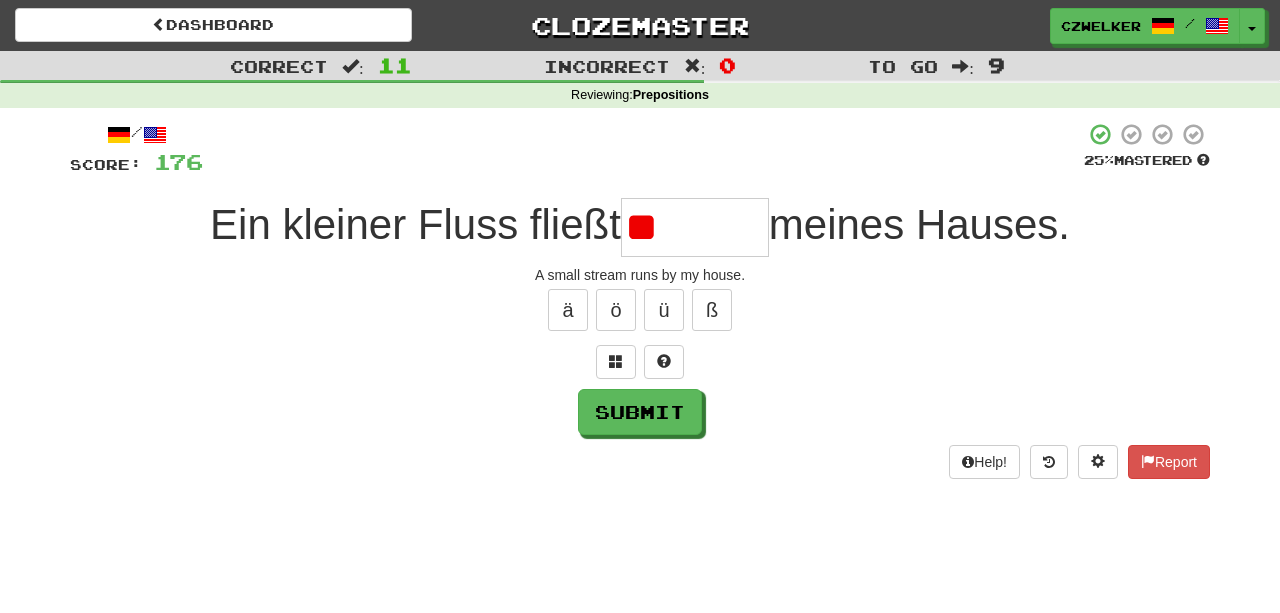 type on "*" 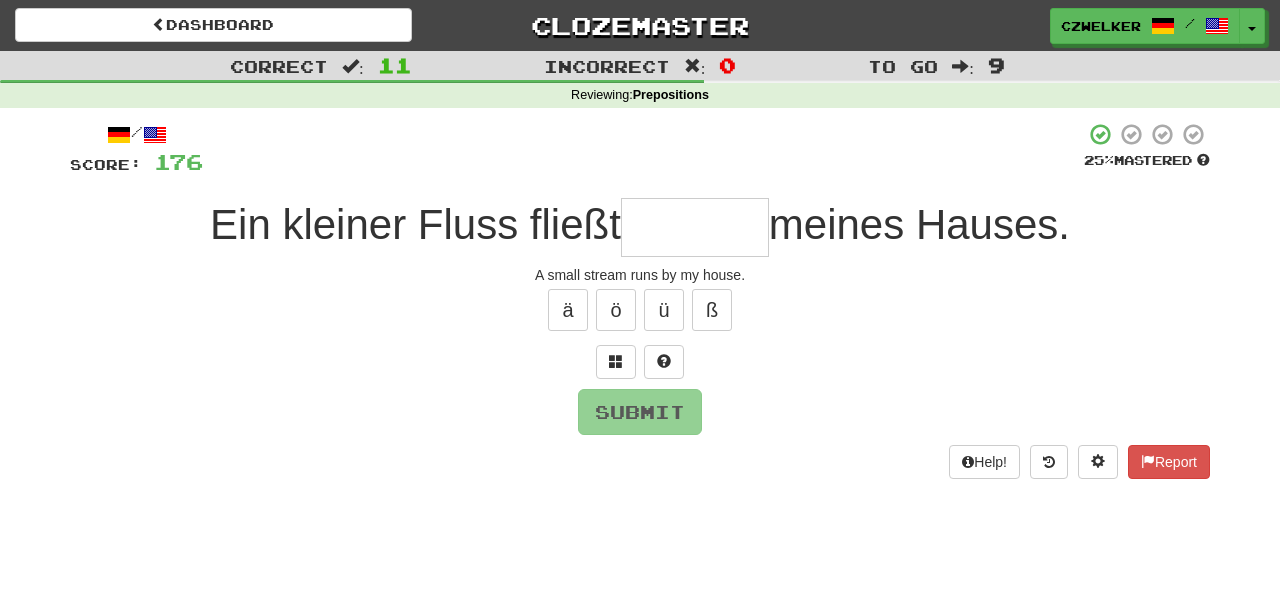 type on "*" 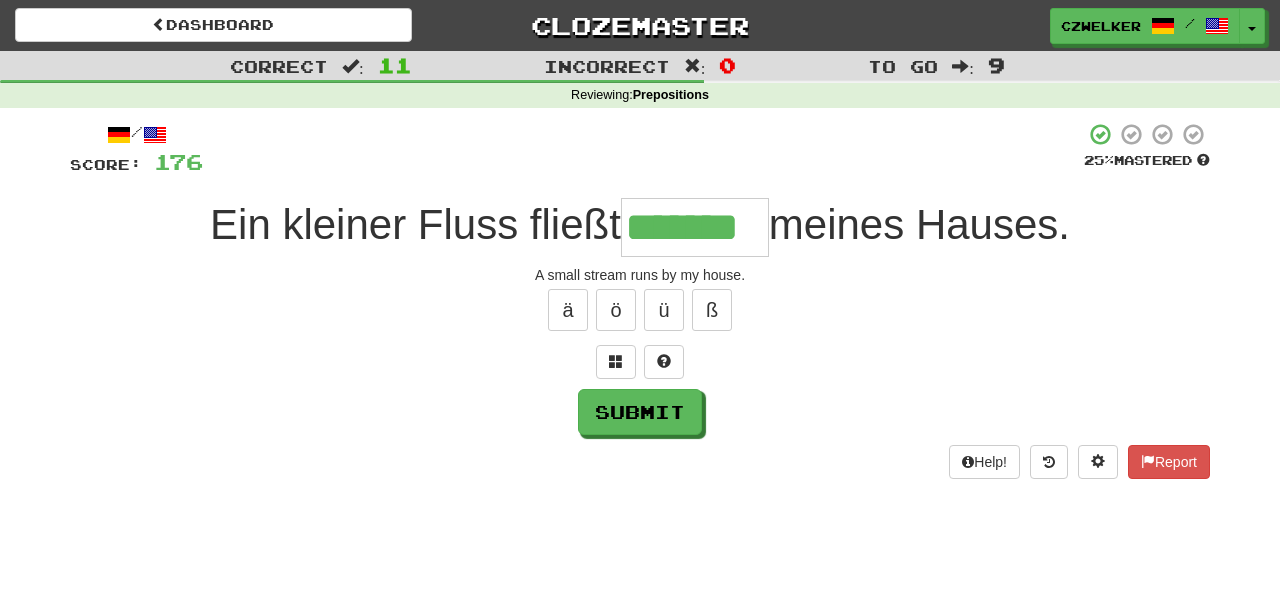 type on "*******" 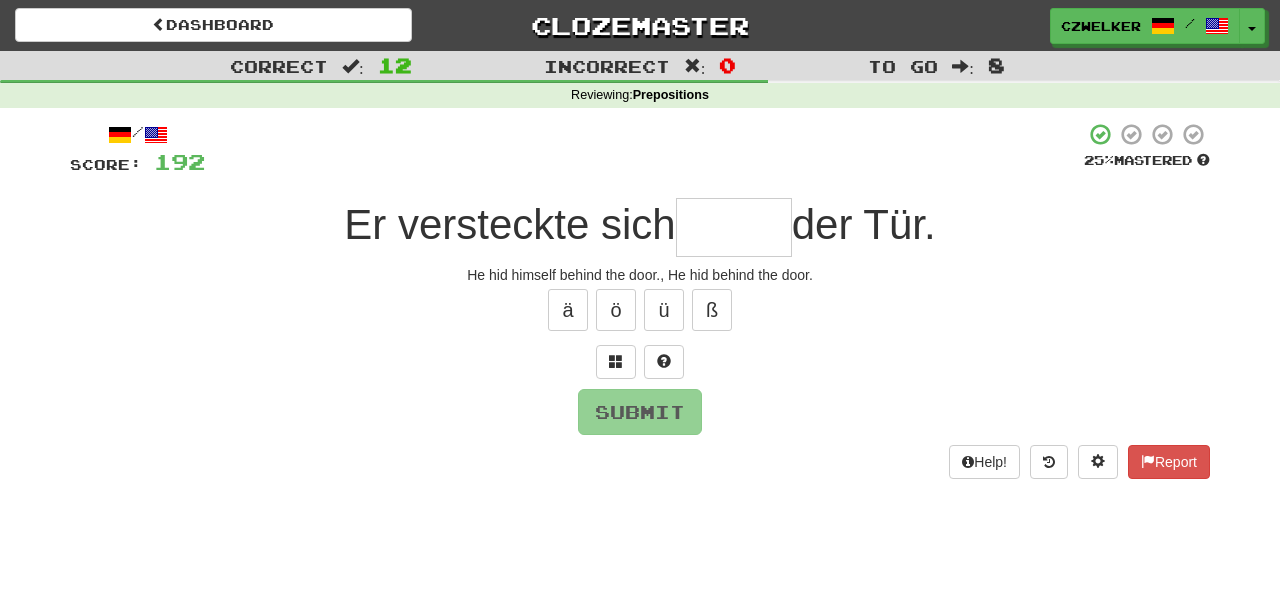 type on "*" 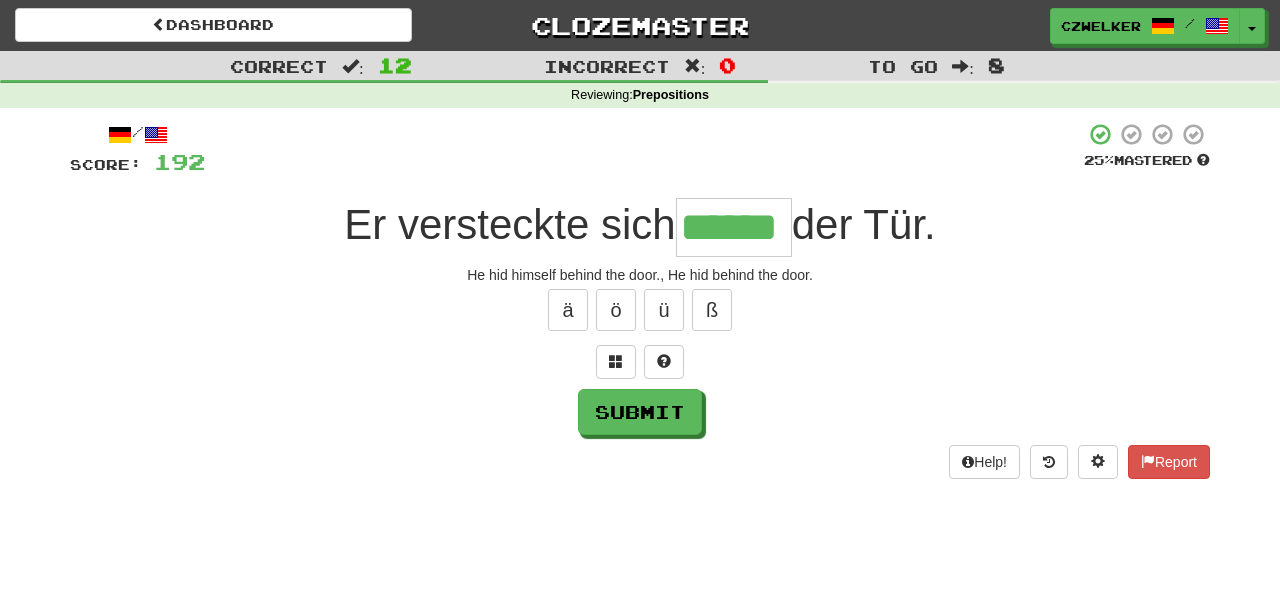 type on "******" 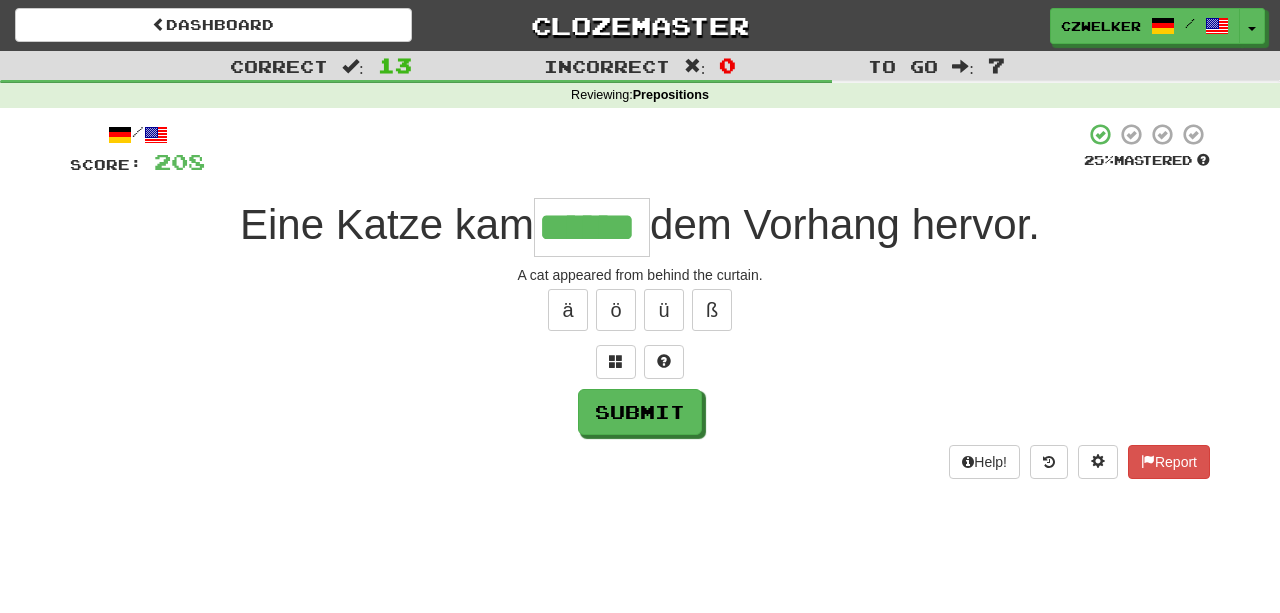 type on "******" 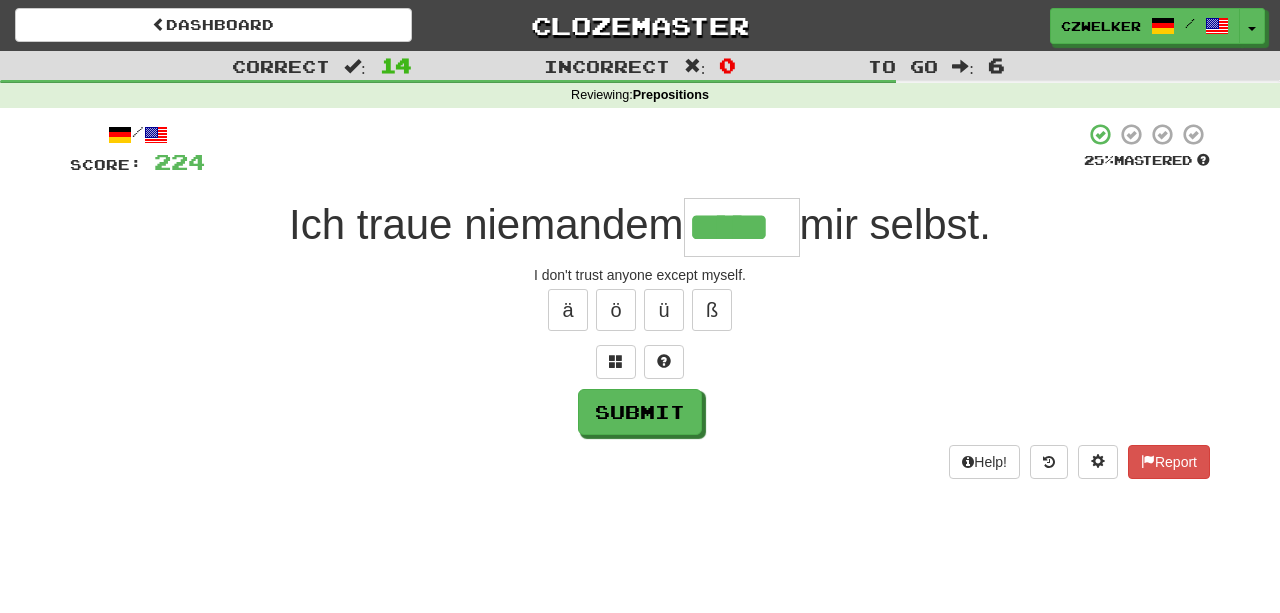 type on "*****" 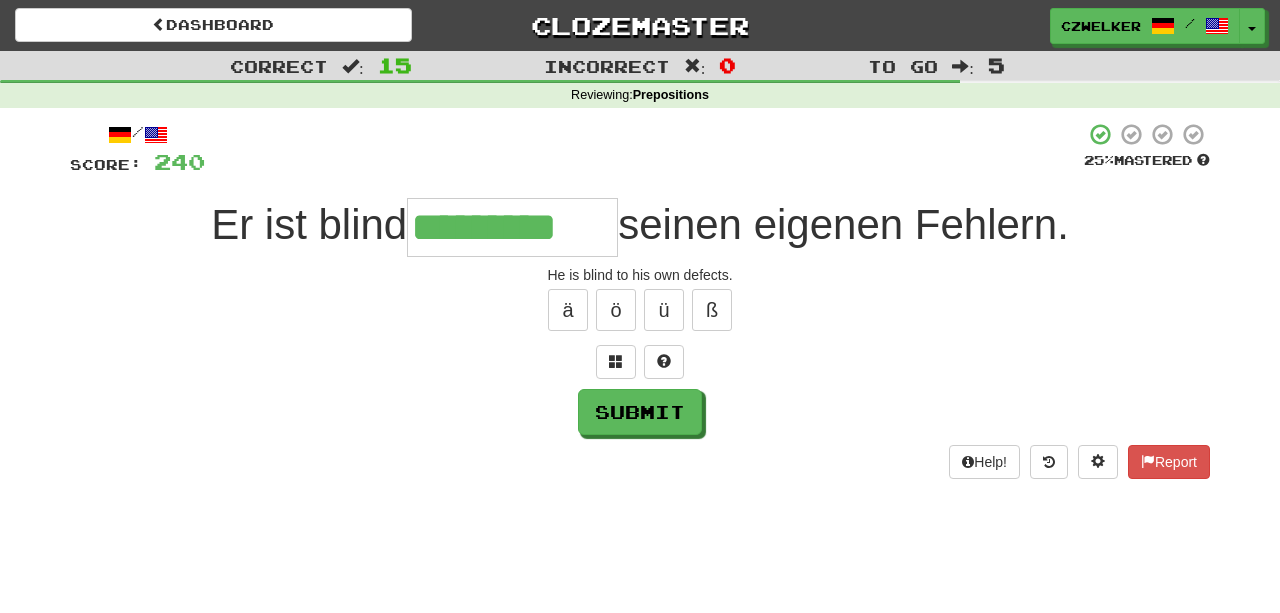 type on "*********" 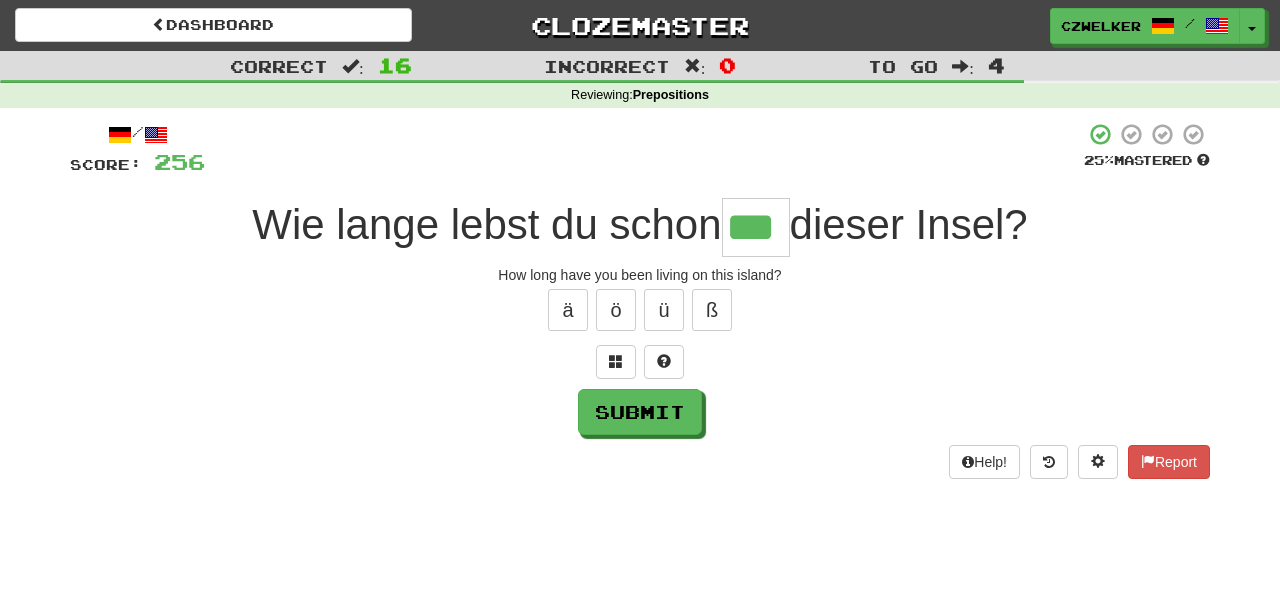 type on "***" 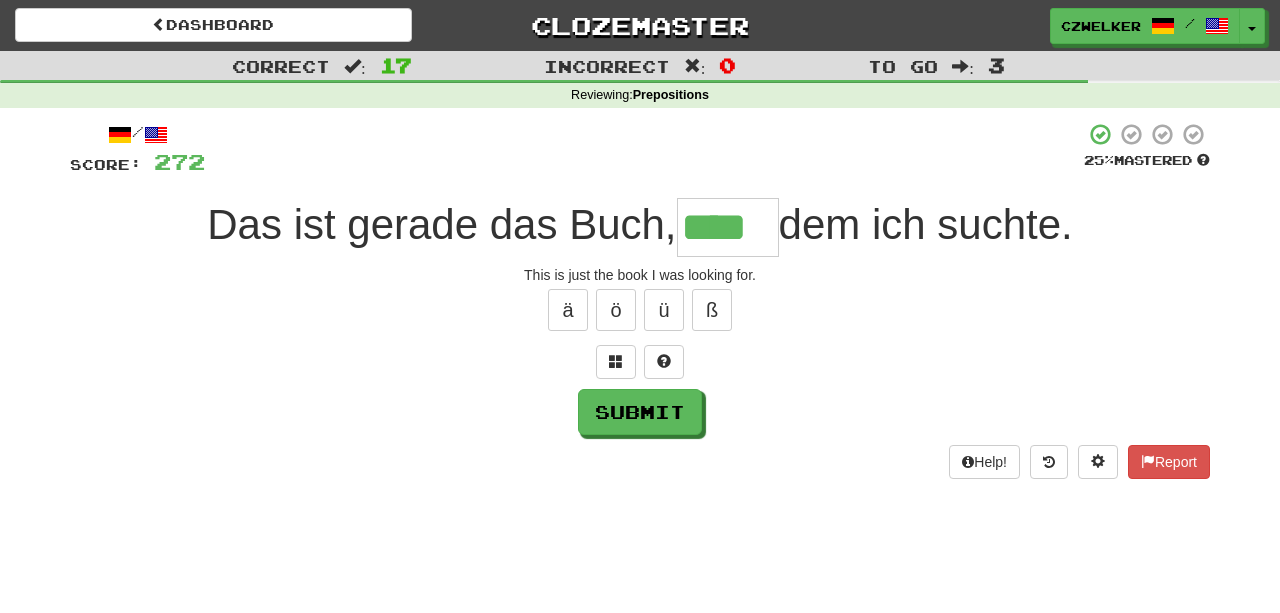 type on "****" 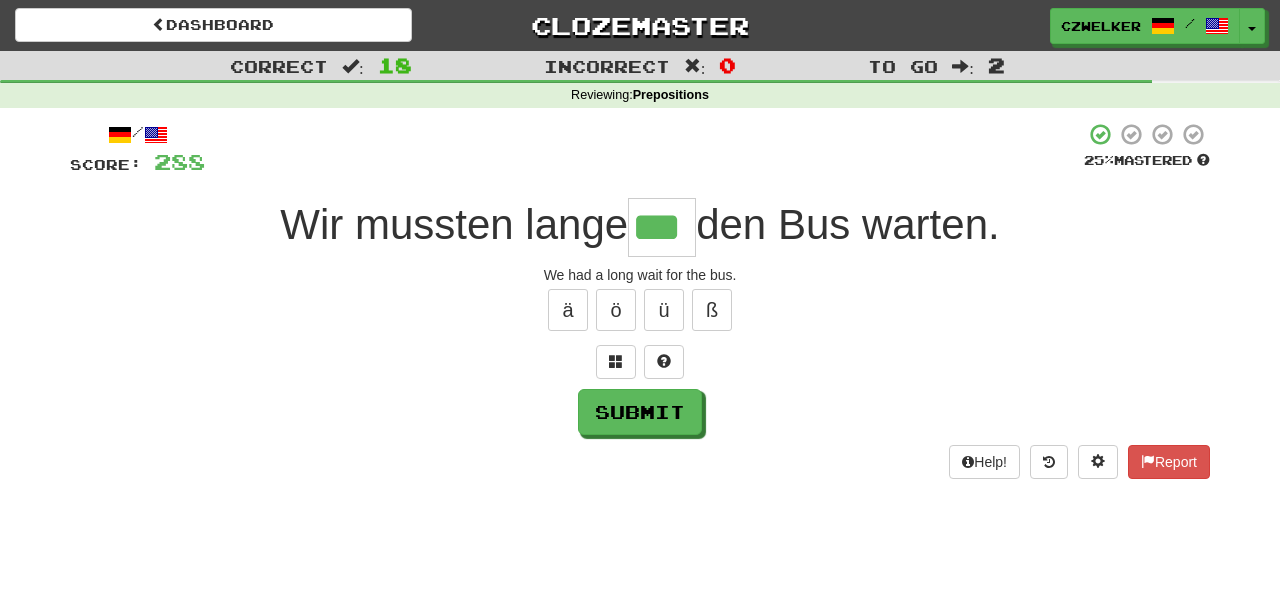 type on "***" 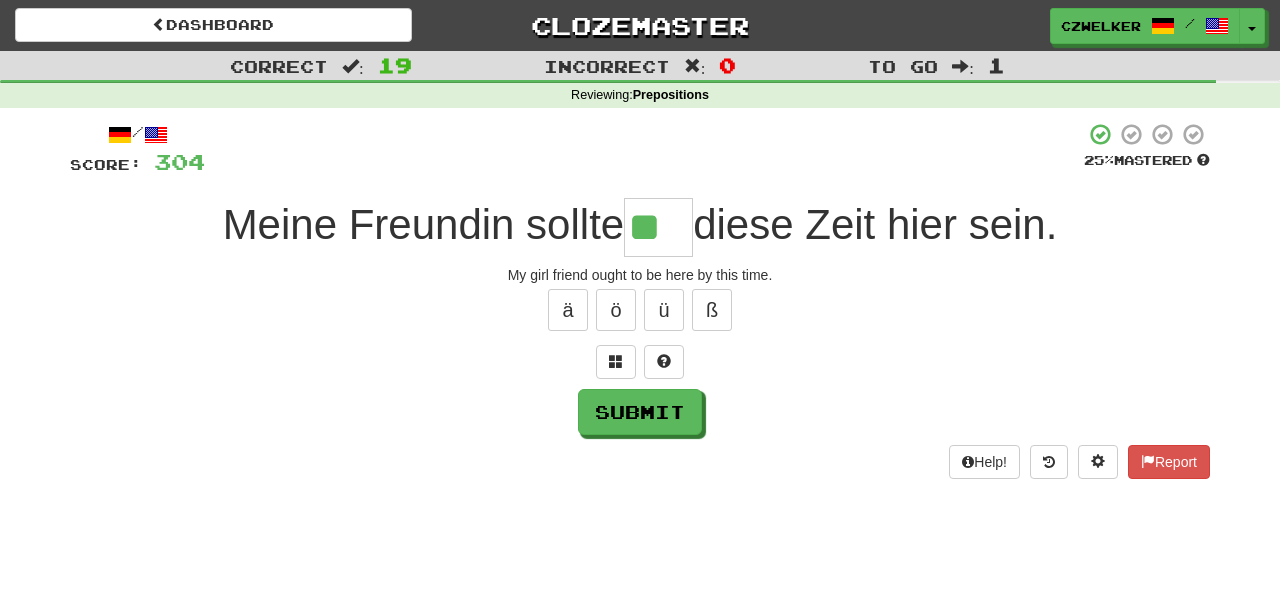 type on "**" 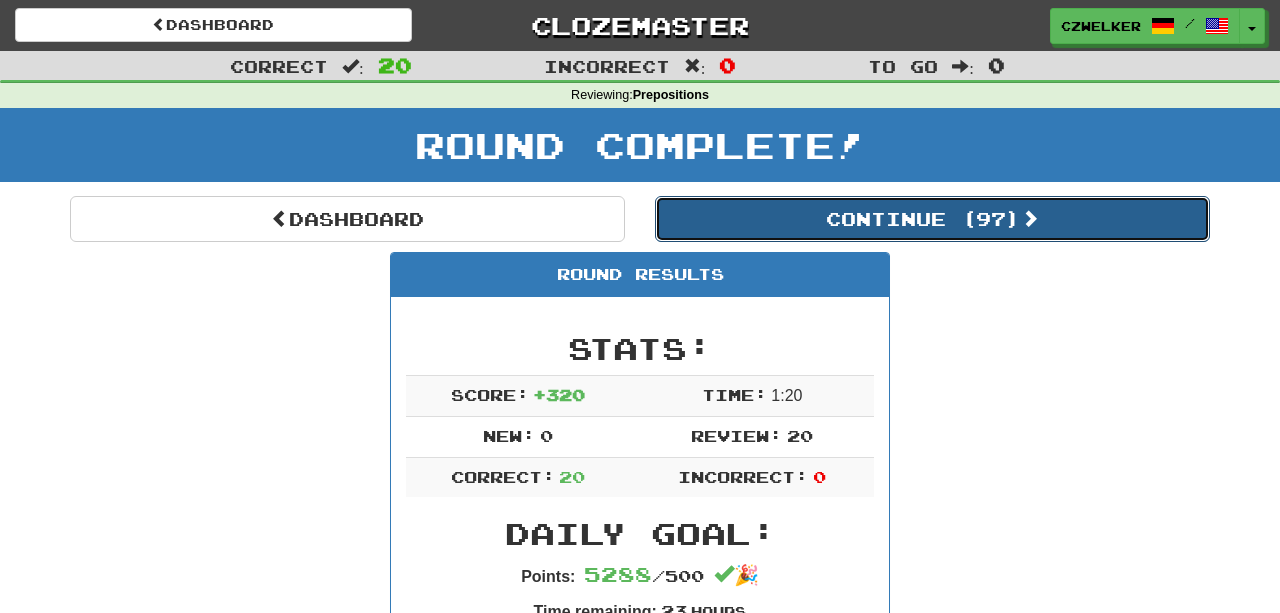 click on "Continue ( 97 )" at bounding box center [932, 219] 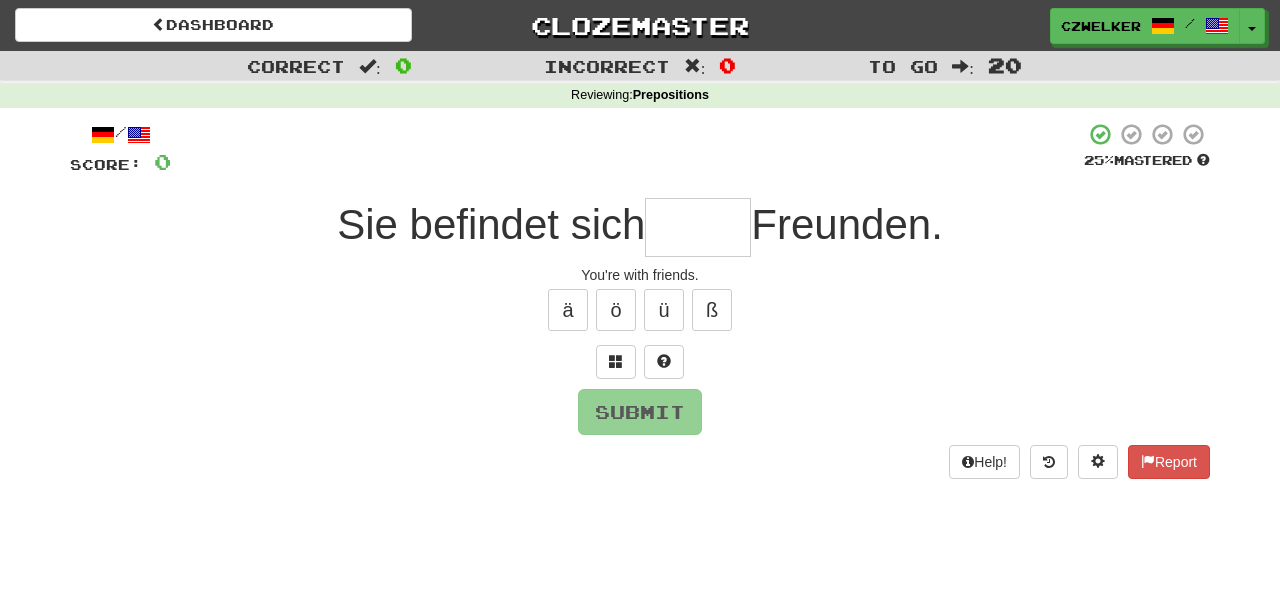click at bounding box center (698, 227) 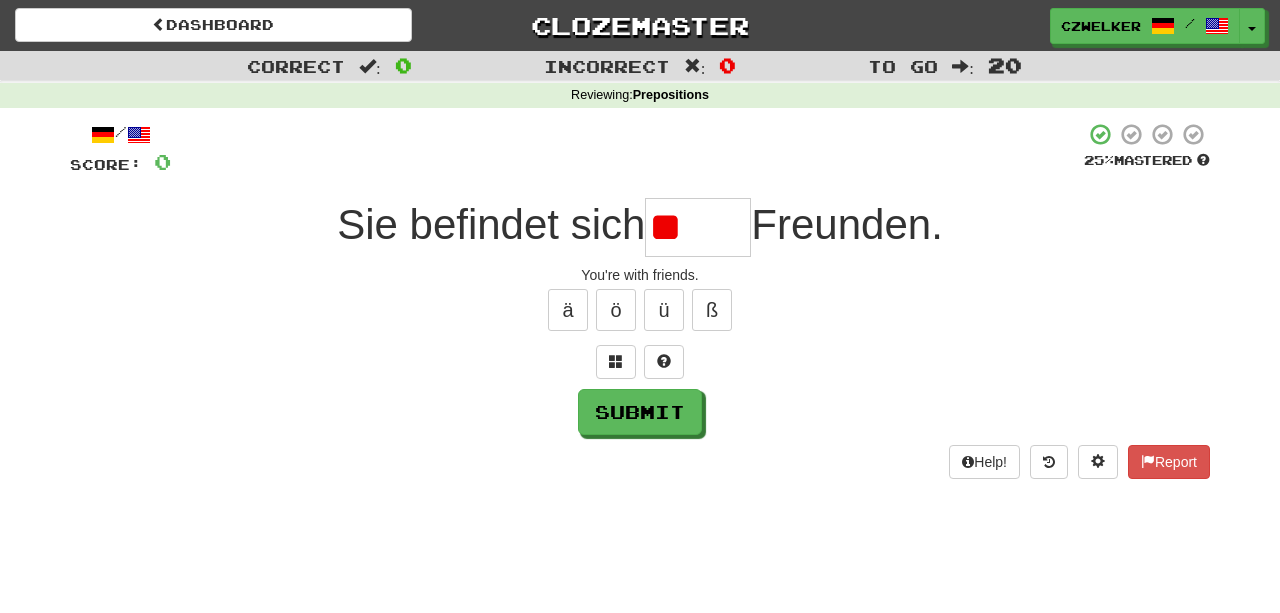 type on "*" 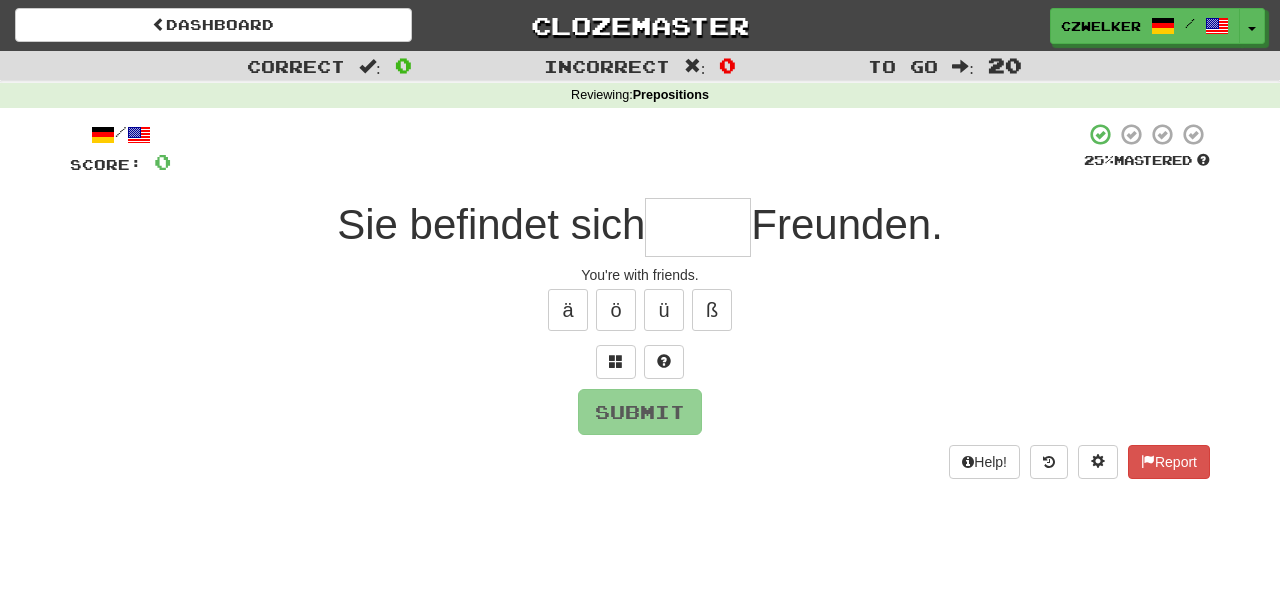 type on "*" 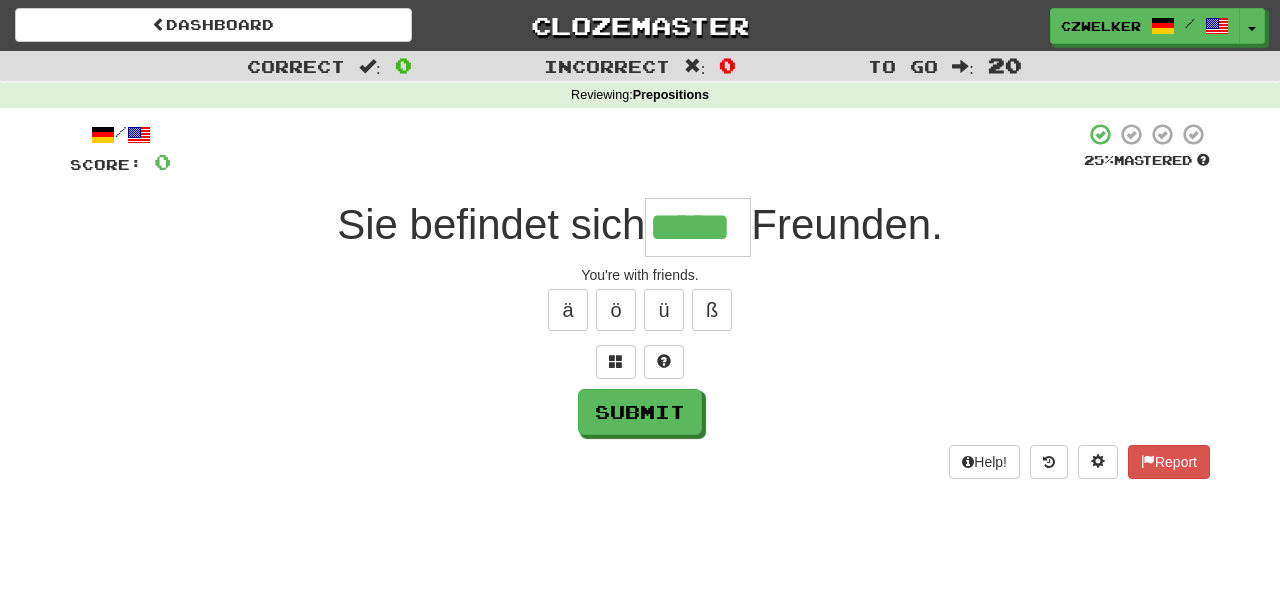 type on "*****" 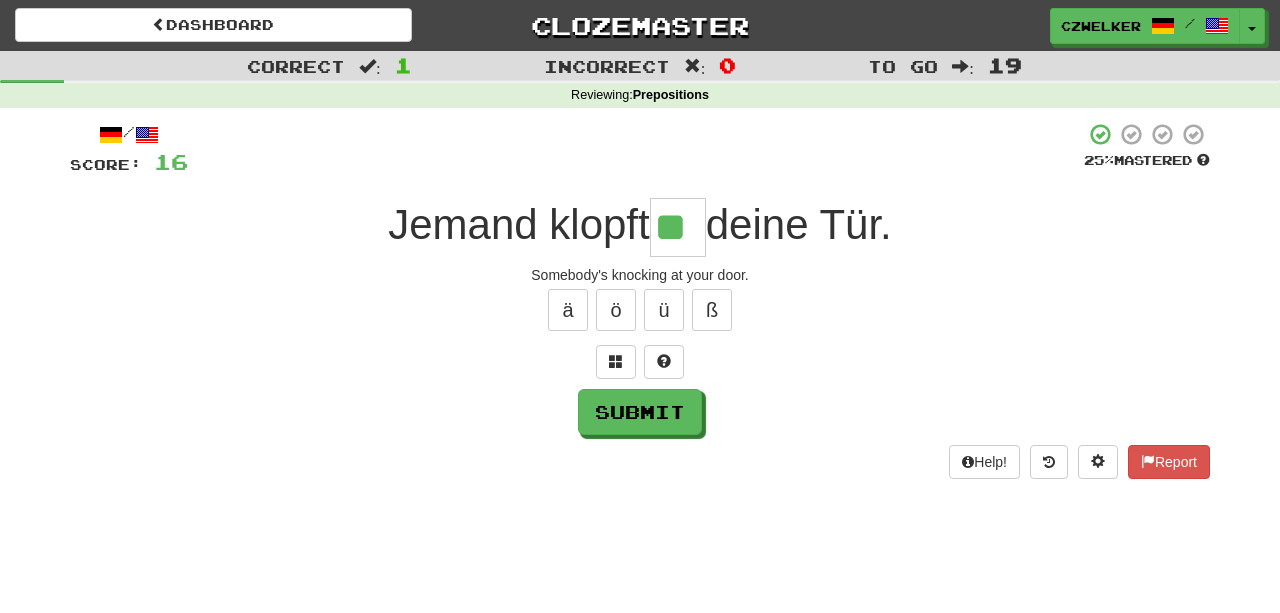 type on "**" 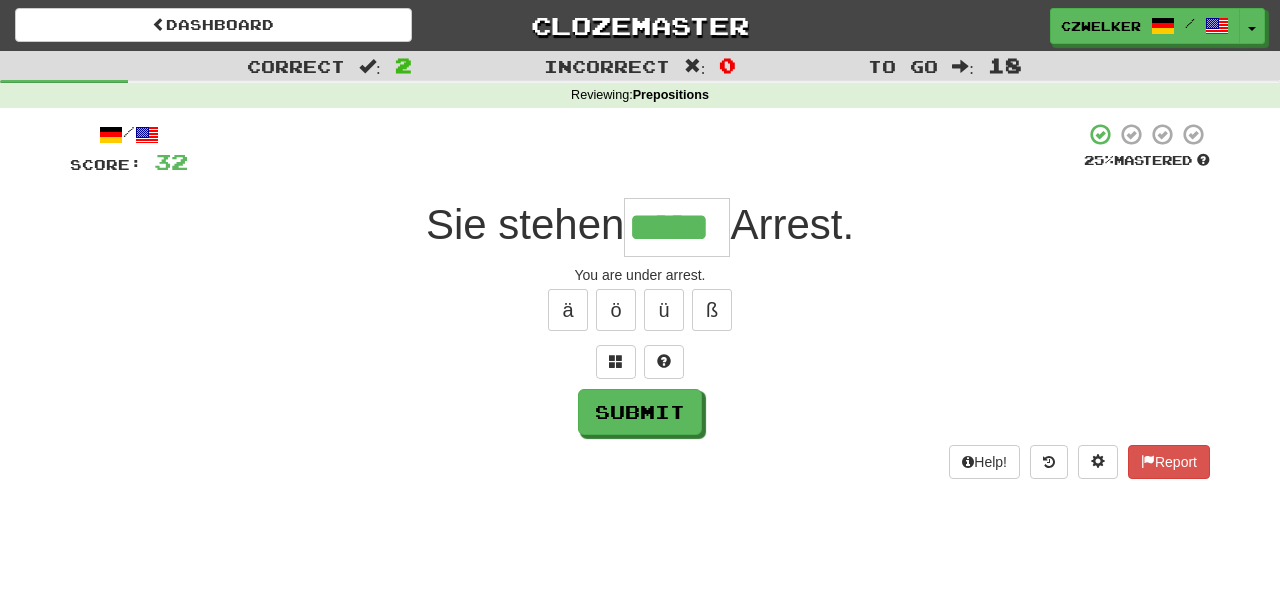 type on "*****" 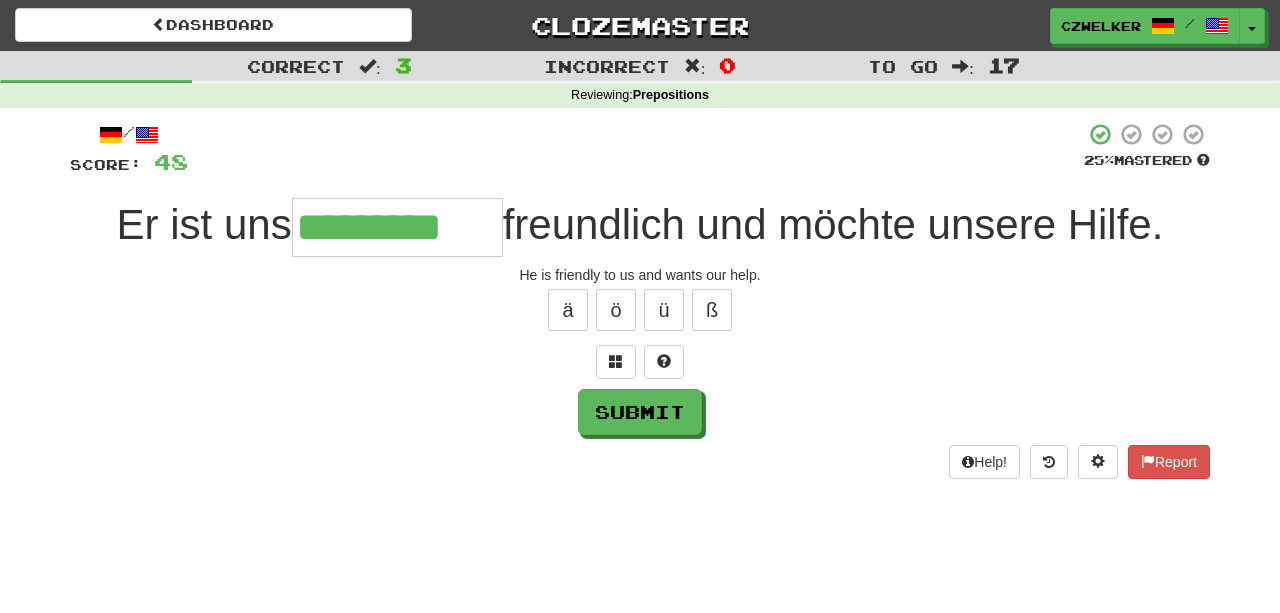 type on "*********" 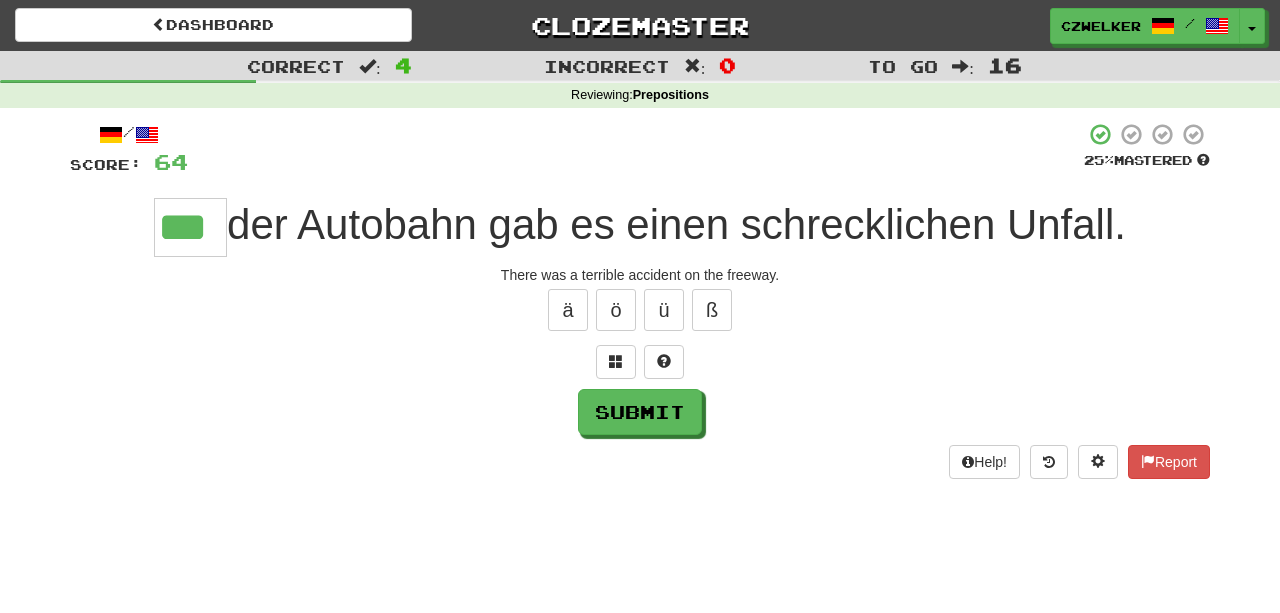 type on "***" 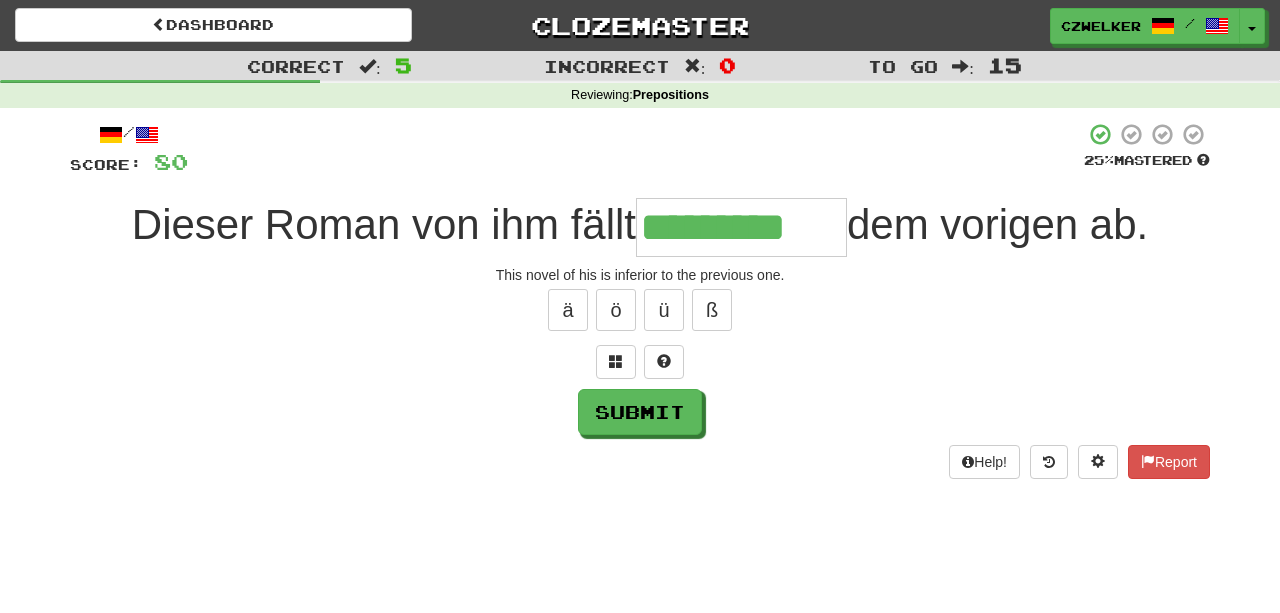 type on "*********" 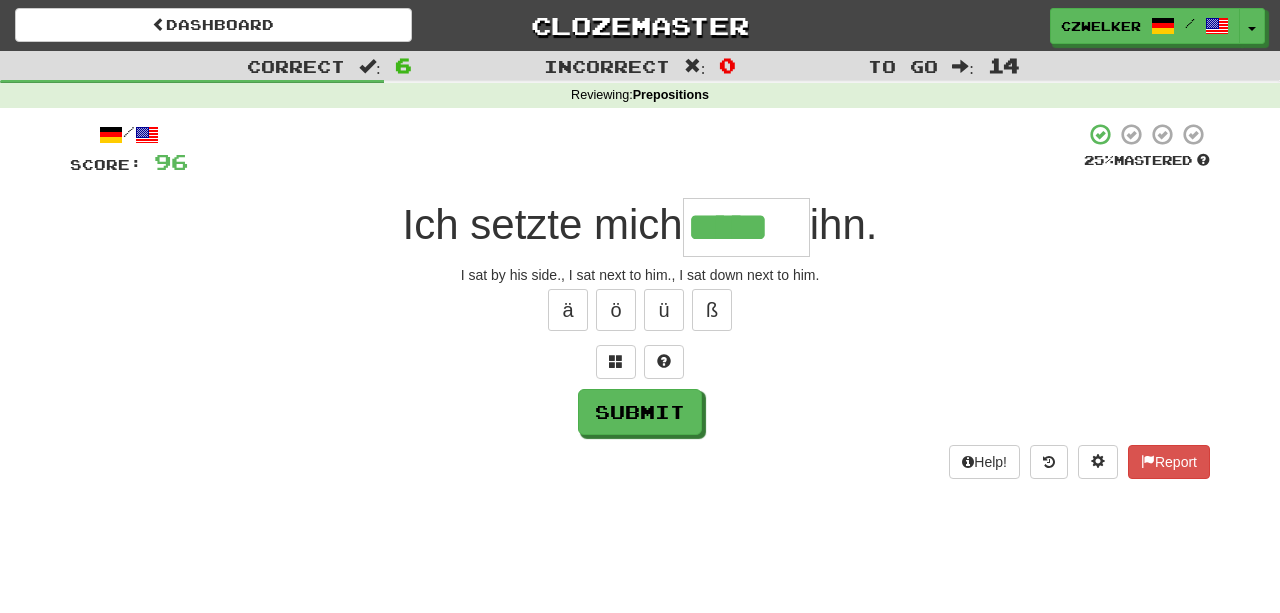 type on "*****" 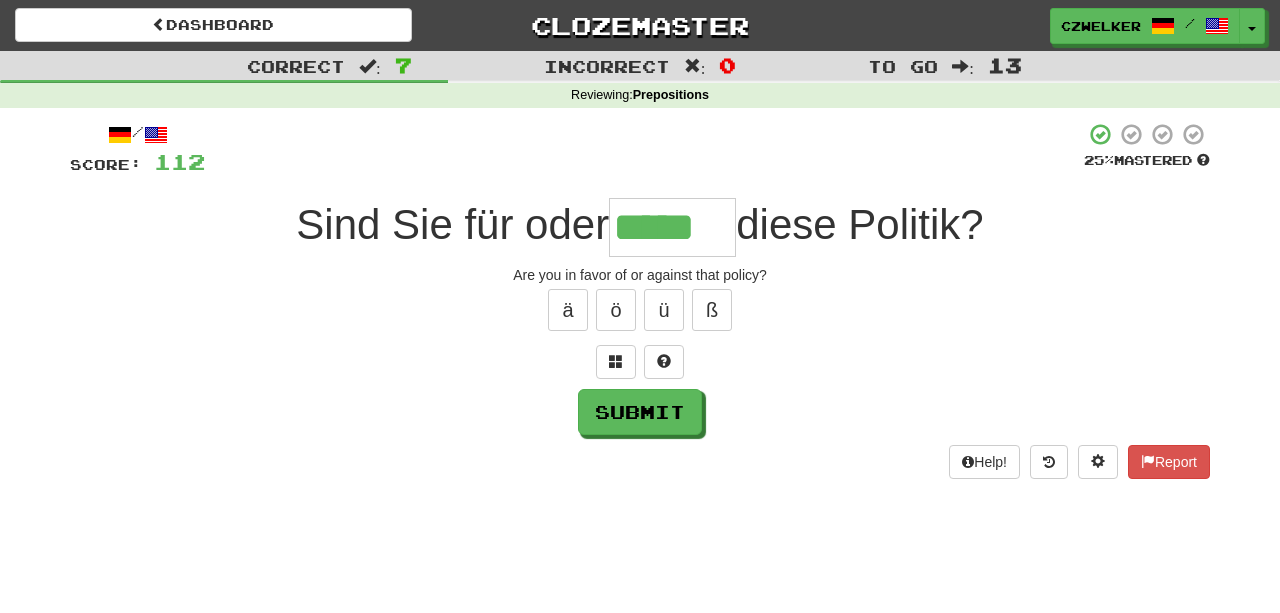 type on "*****" 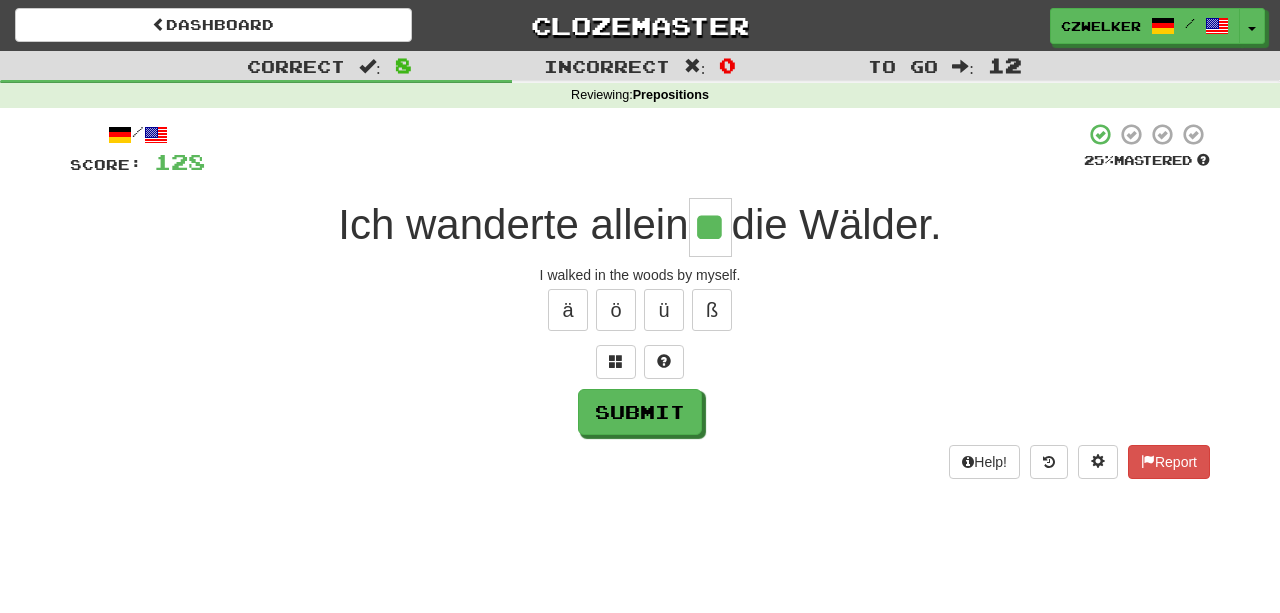 type on "**" 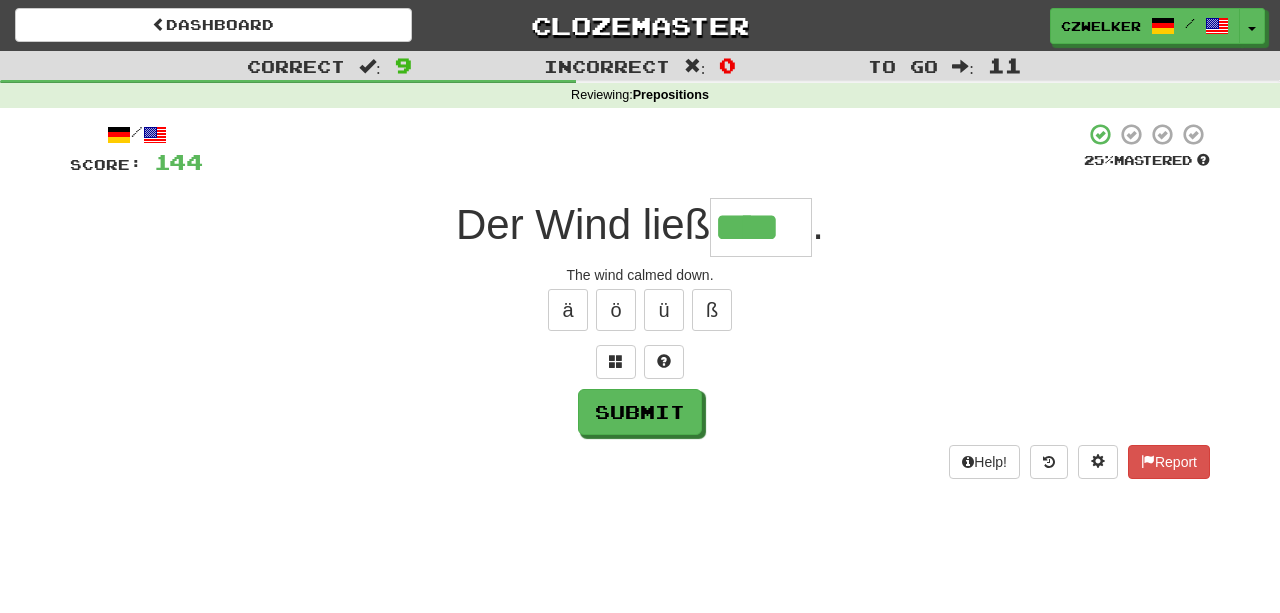 type on "****" 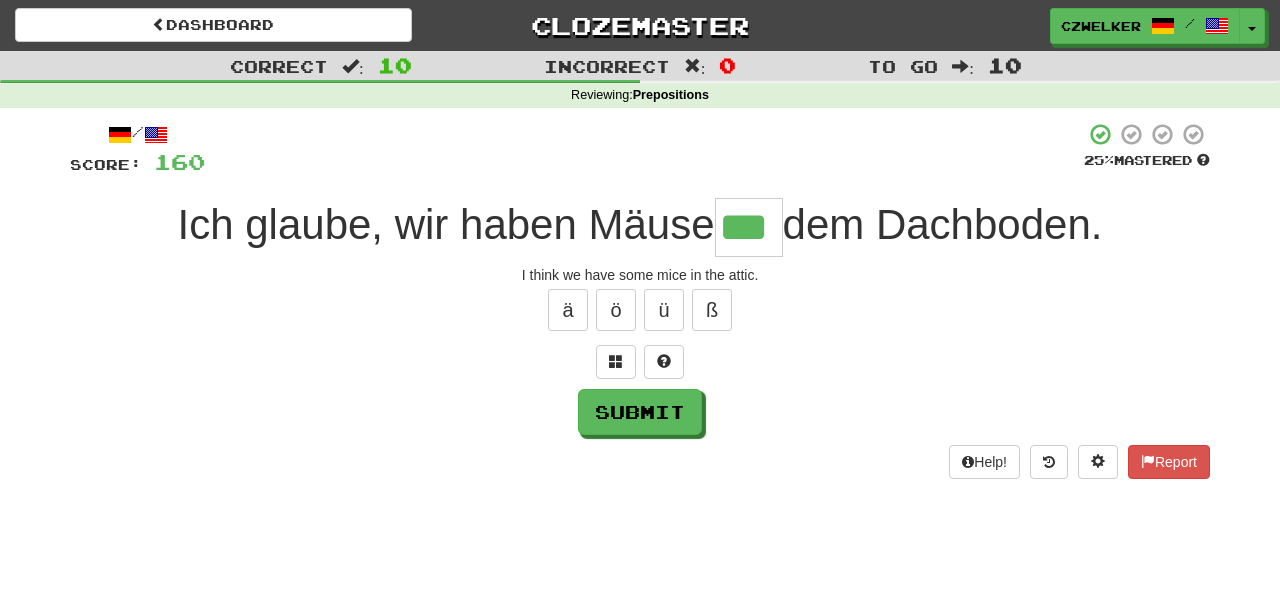 type on "***" 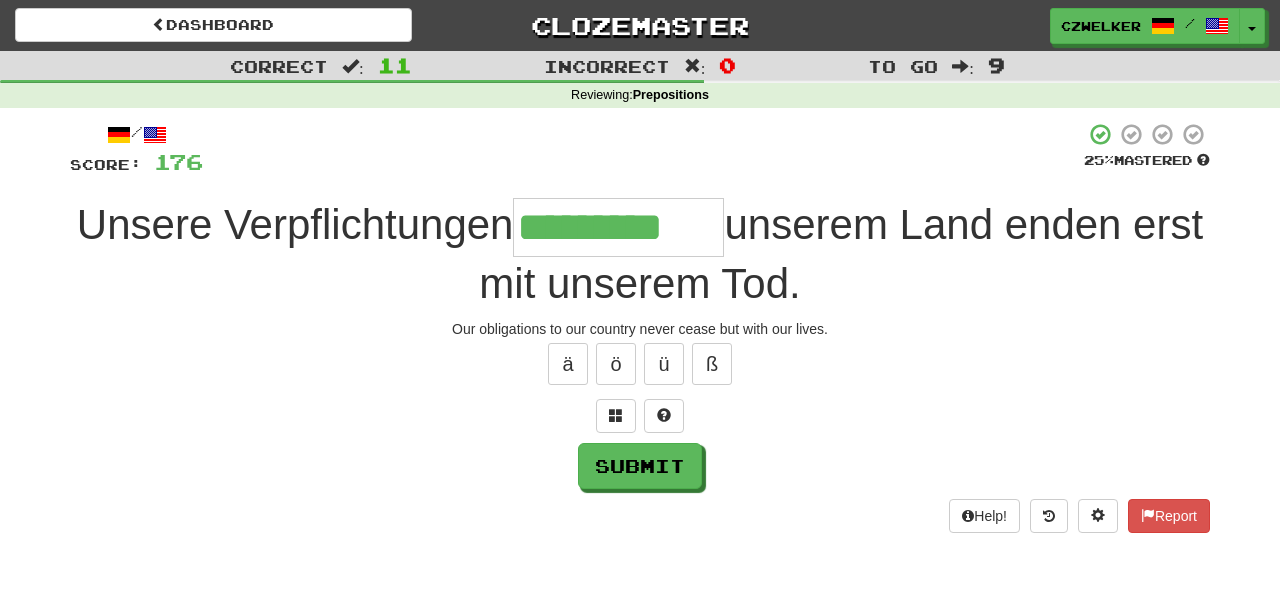 type on "*********" 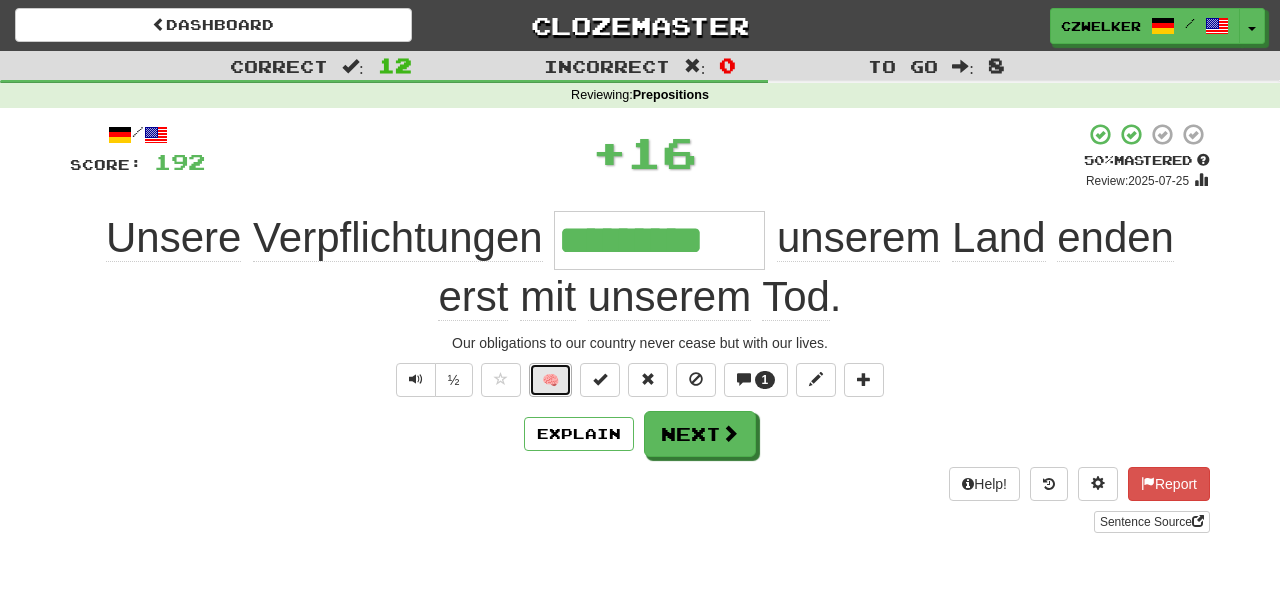 click on "🧠" at bounding box center (550, 380) 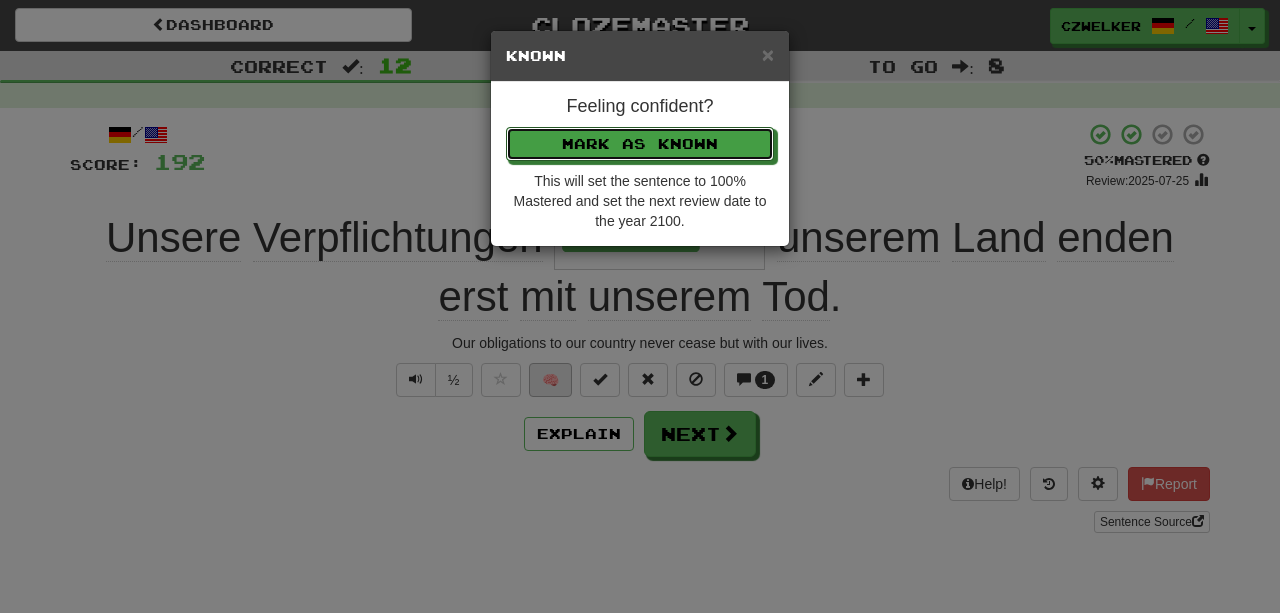 type 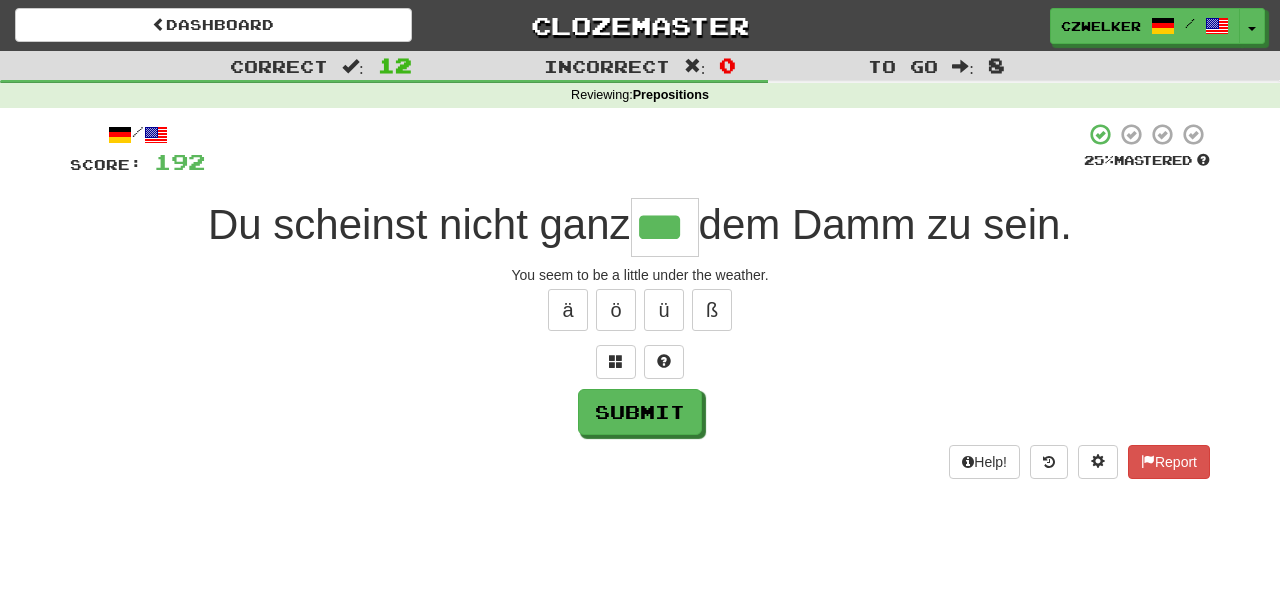 type on "***" 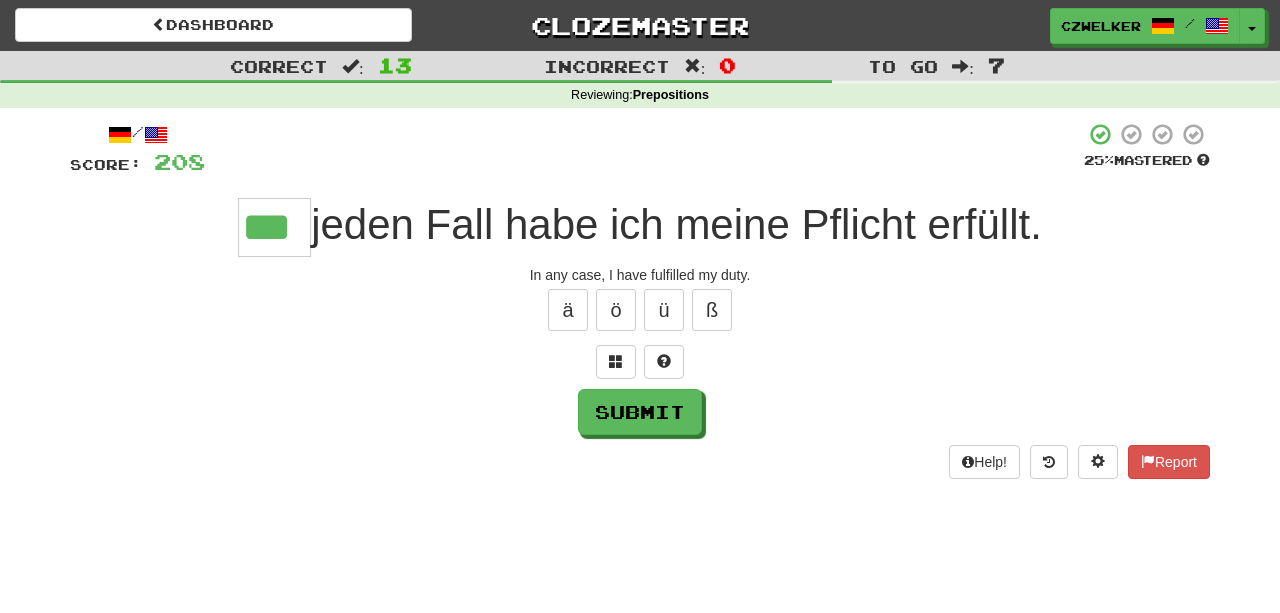 type on "***" 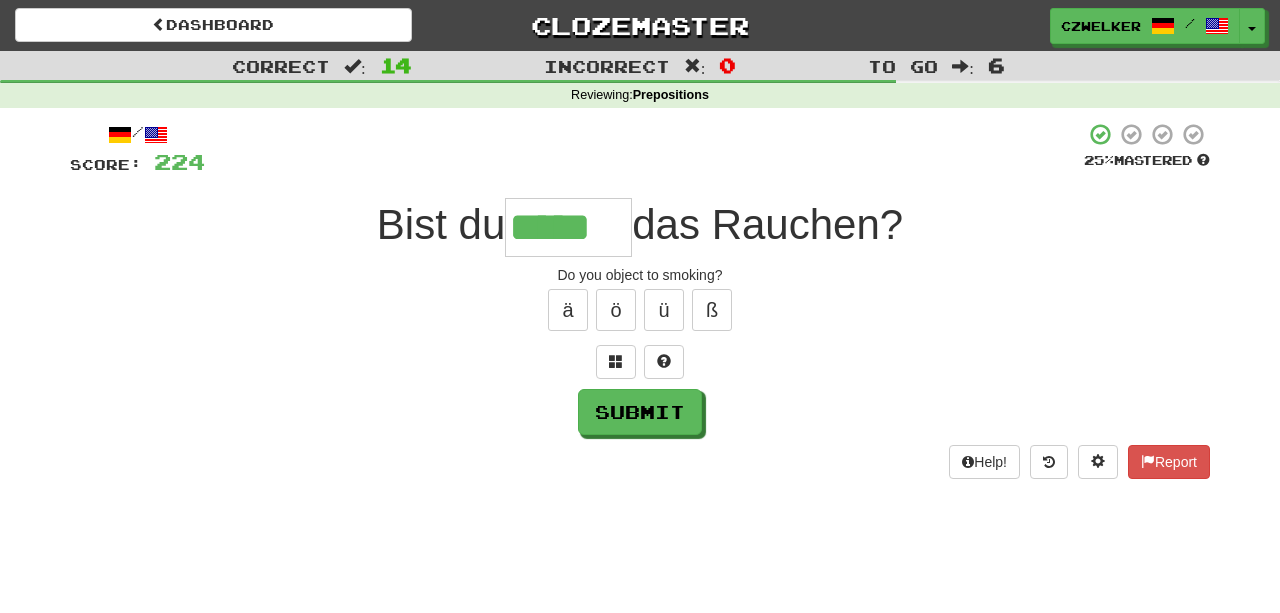 type on "*****" 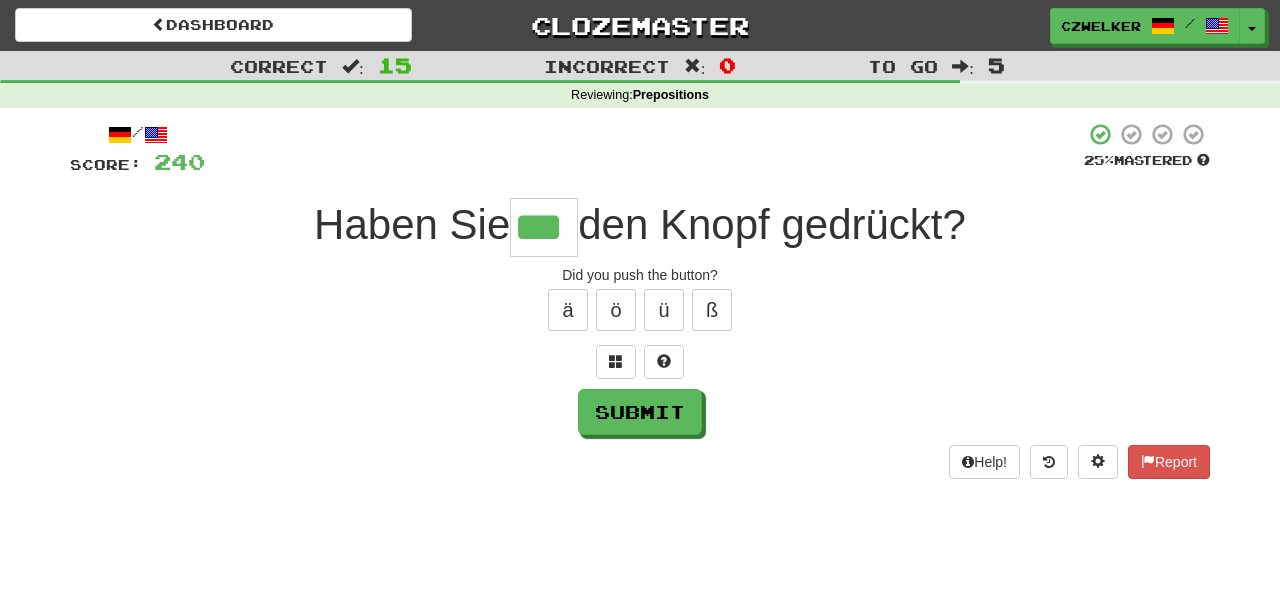 type on "***" 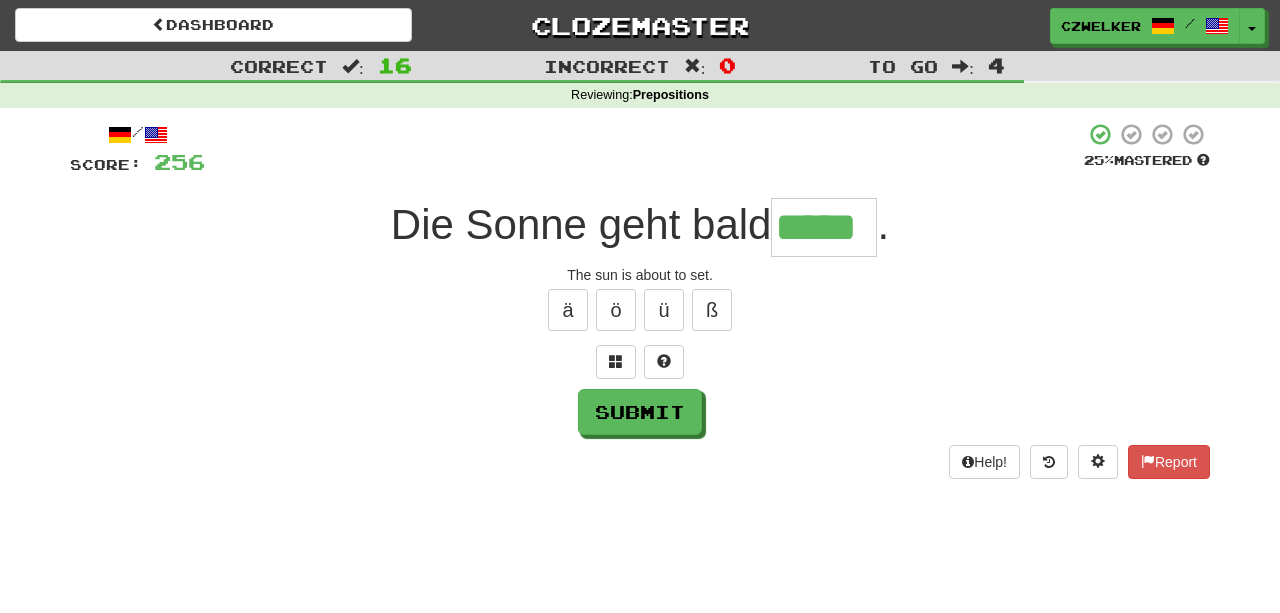 type on "*****" 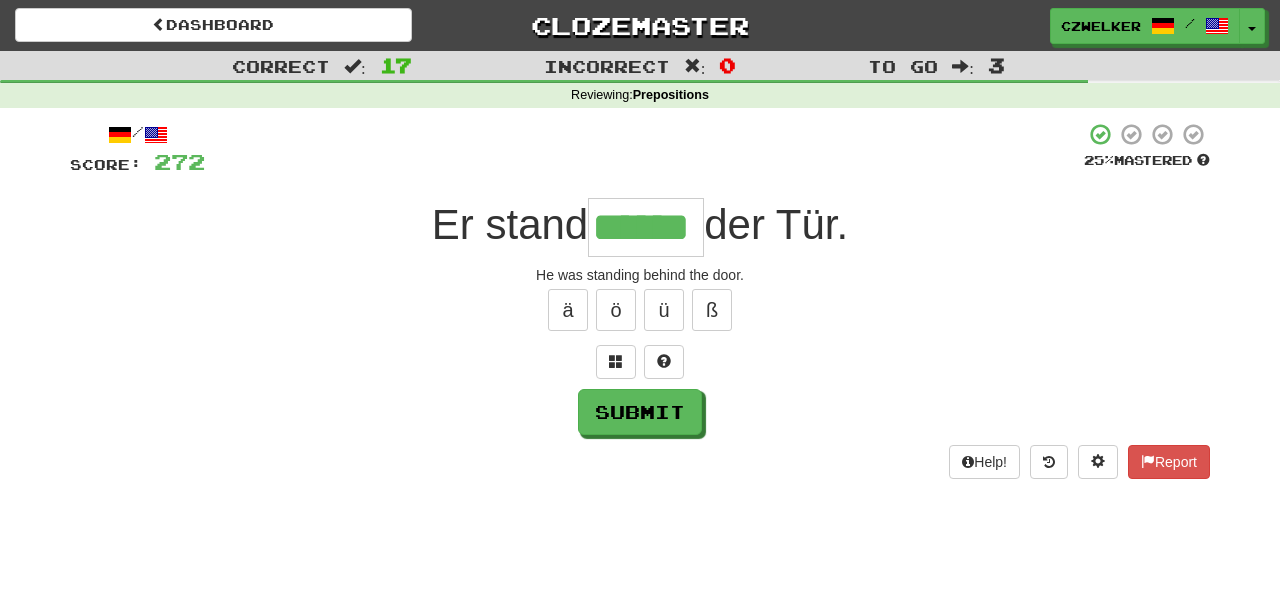 type on "******" 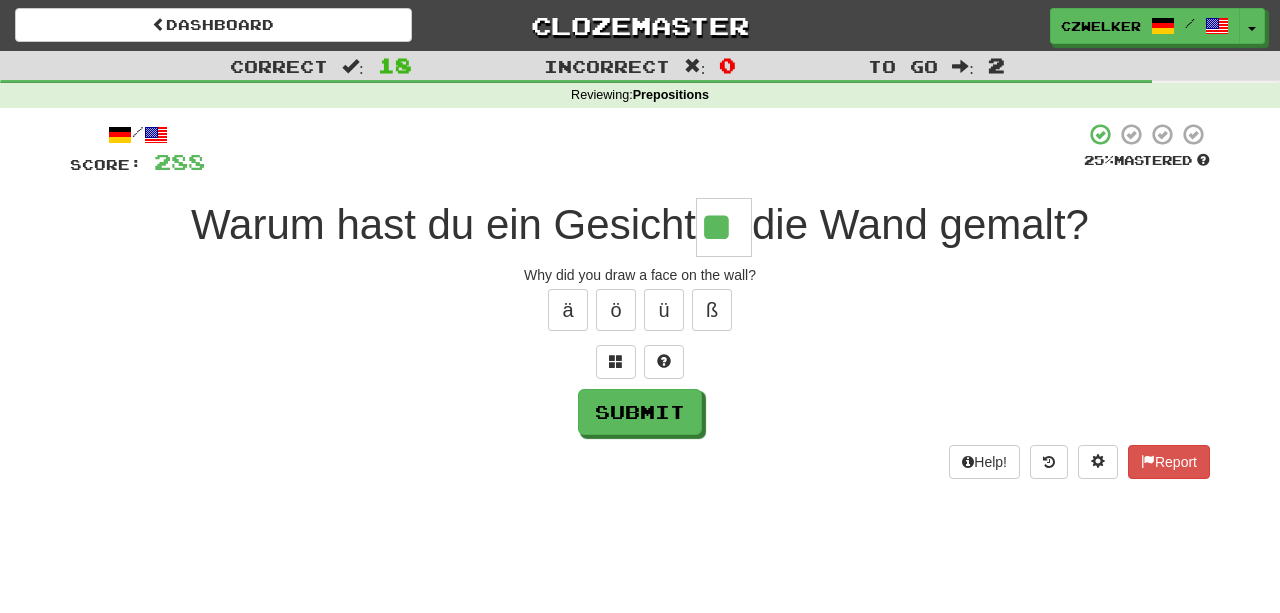 type on "**" 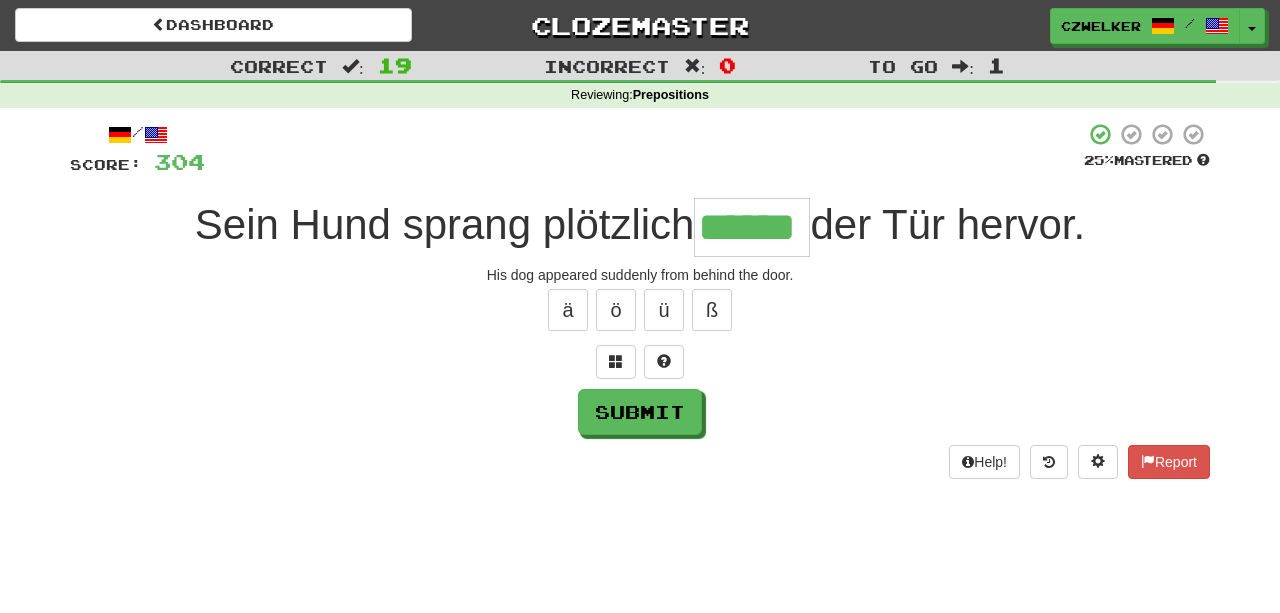 type on "******" 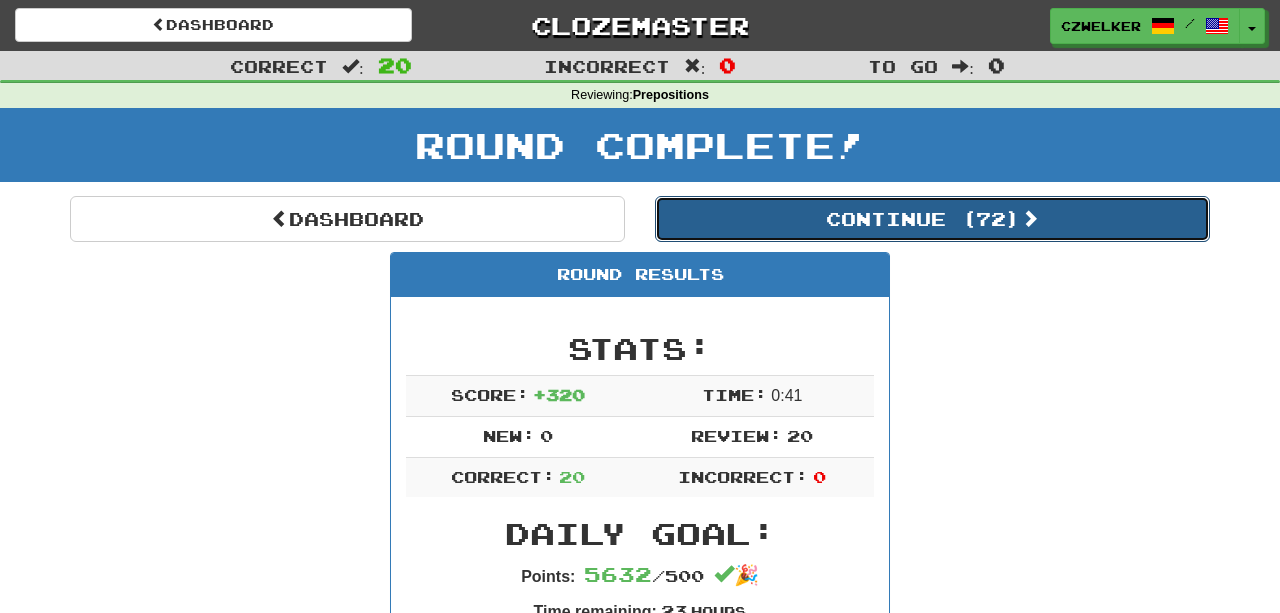 click on "Continue ( 72 )" at bounding box center [932, 219] 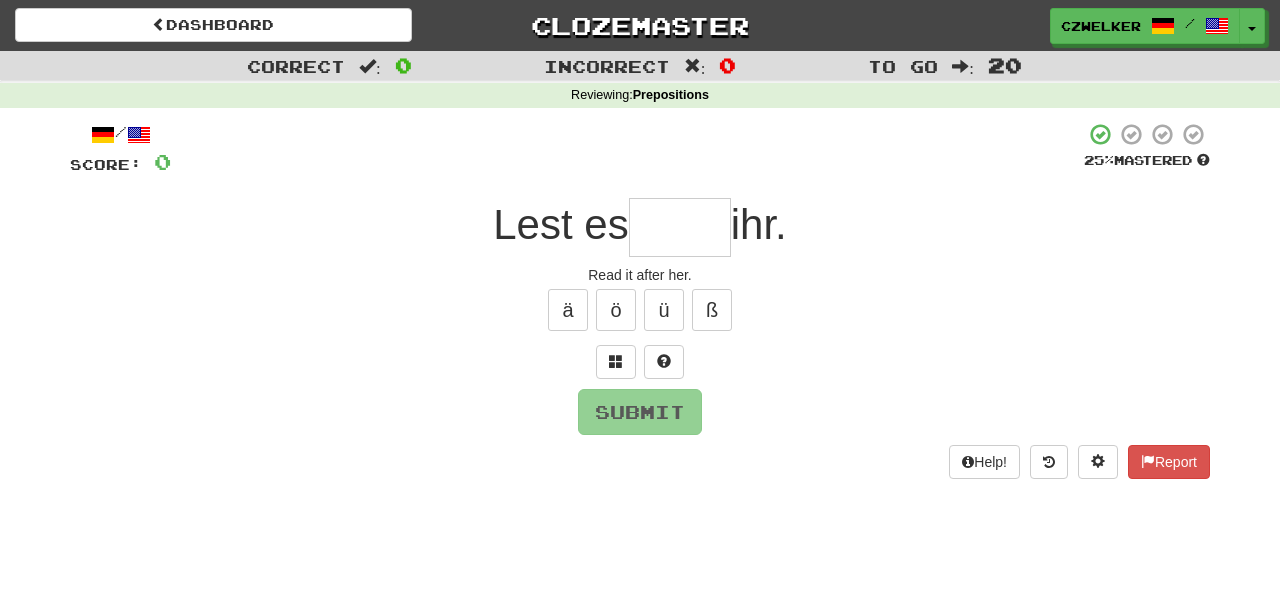 click at bounding box center [680, 227] 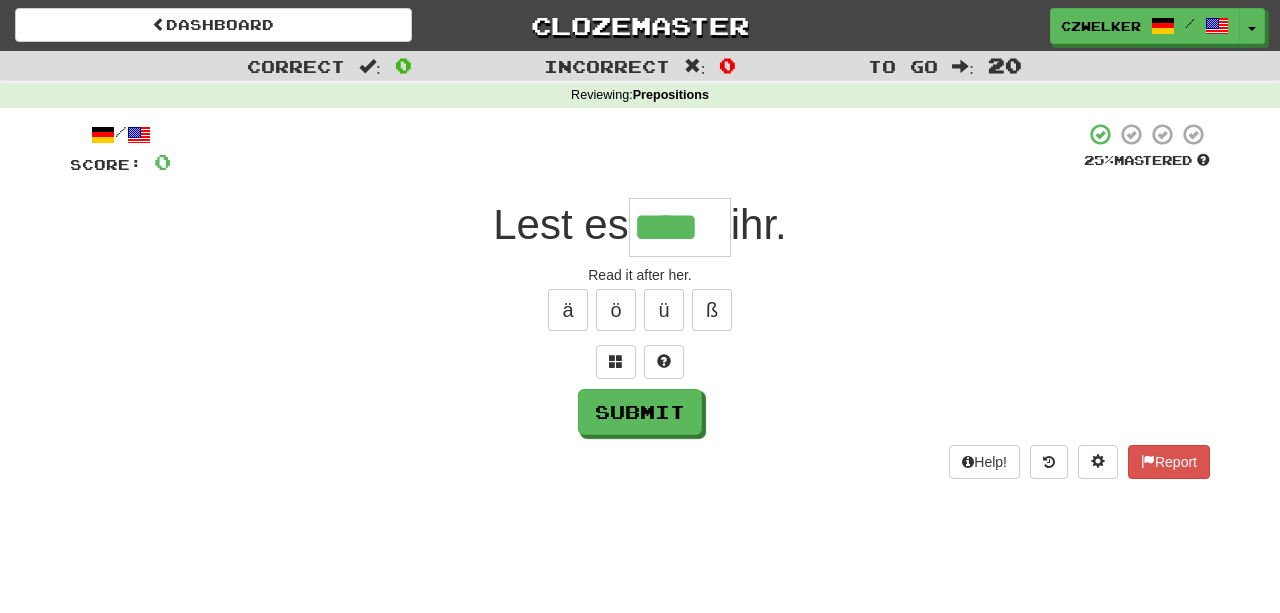 type on "****" 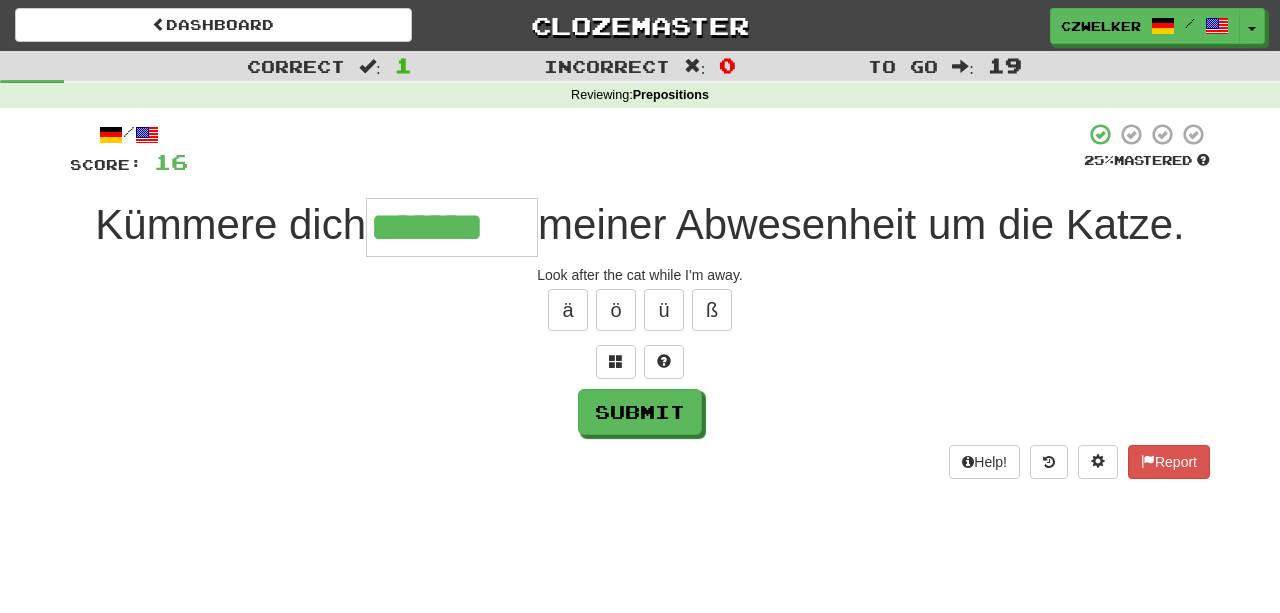 type on "*******" 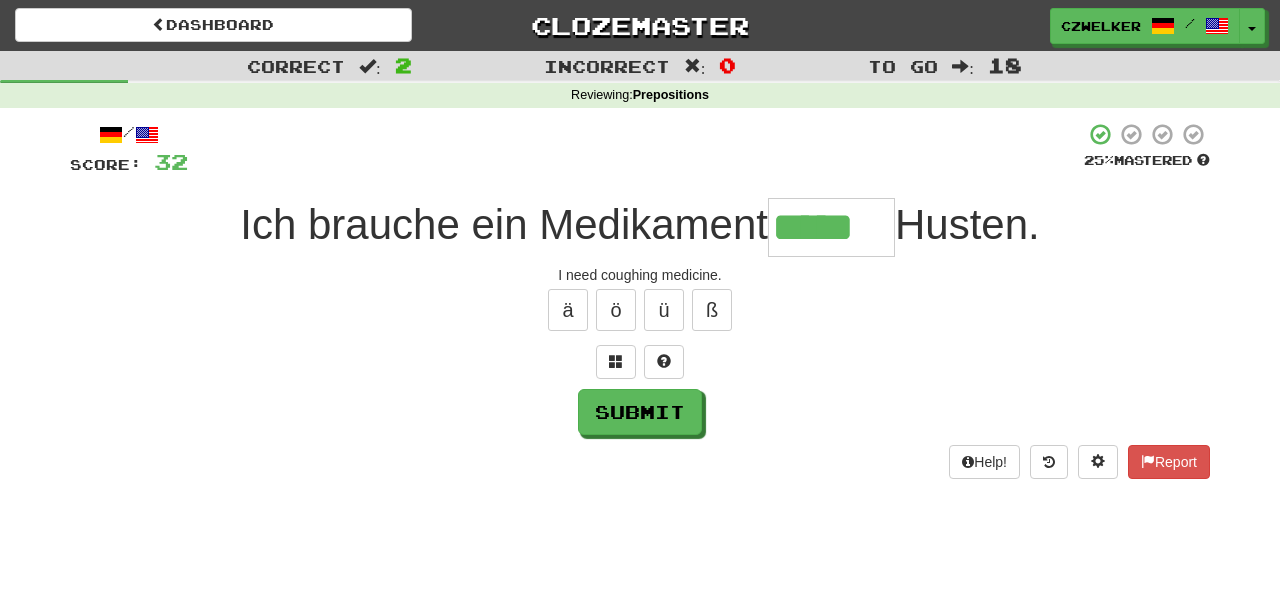 type on "*****" 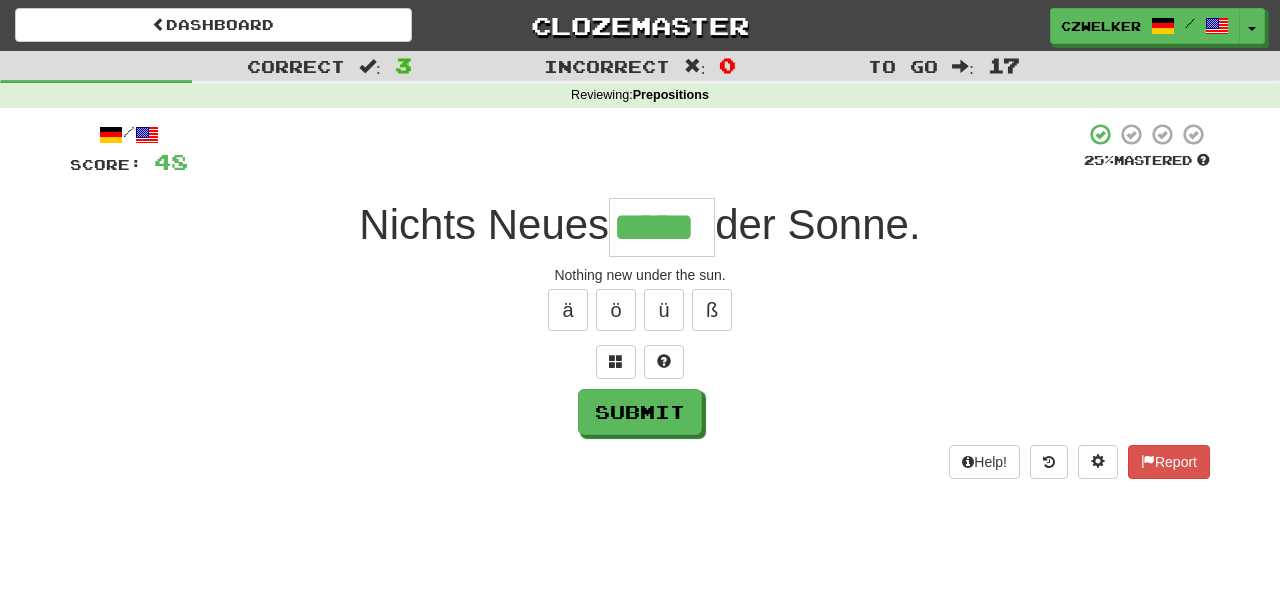 type on "*****" 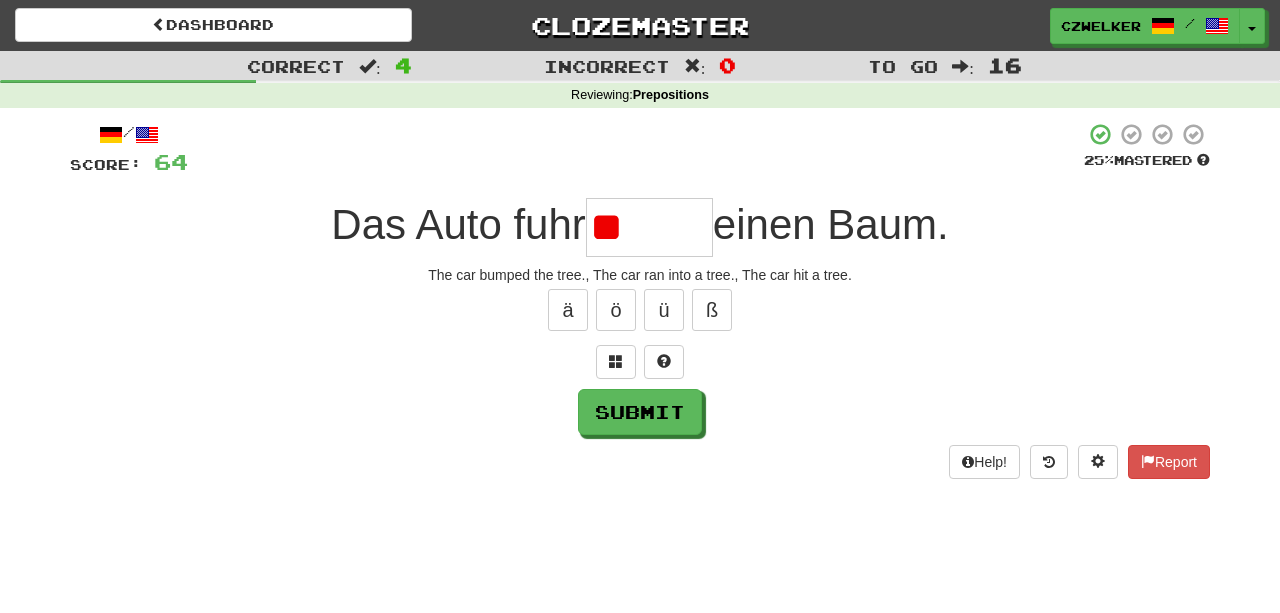 type on "*" 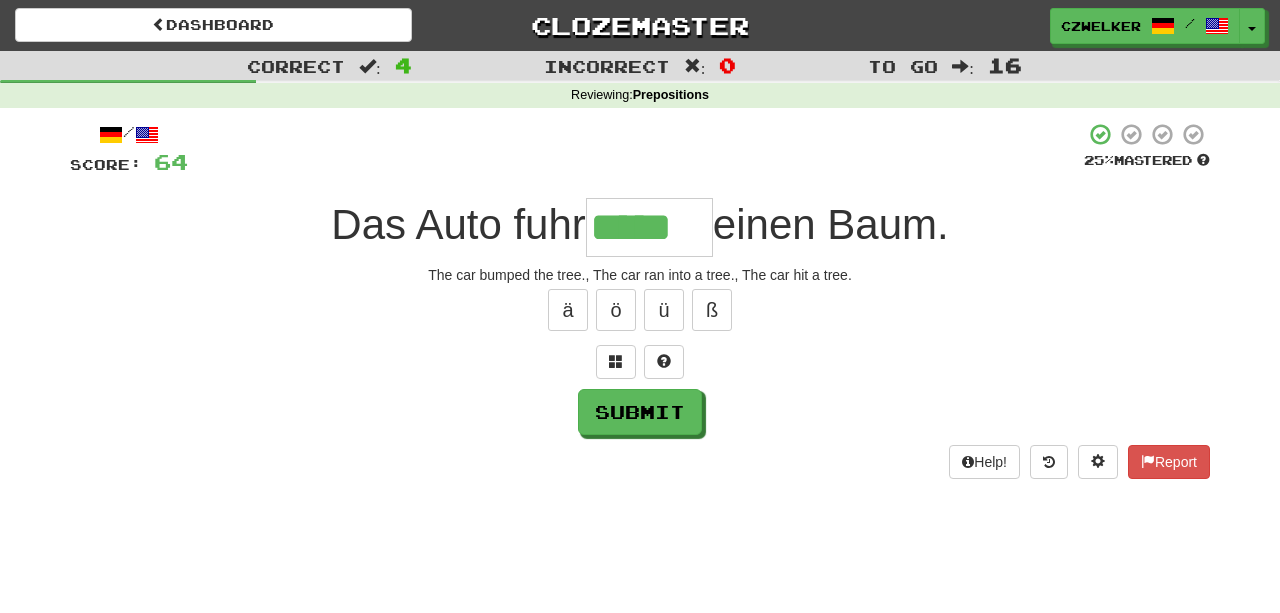 type on "*****" 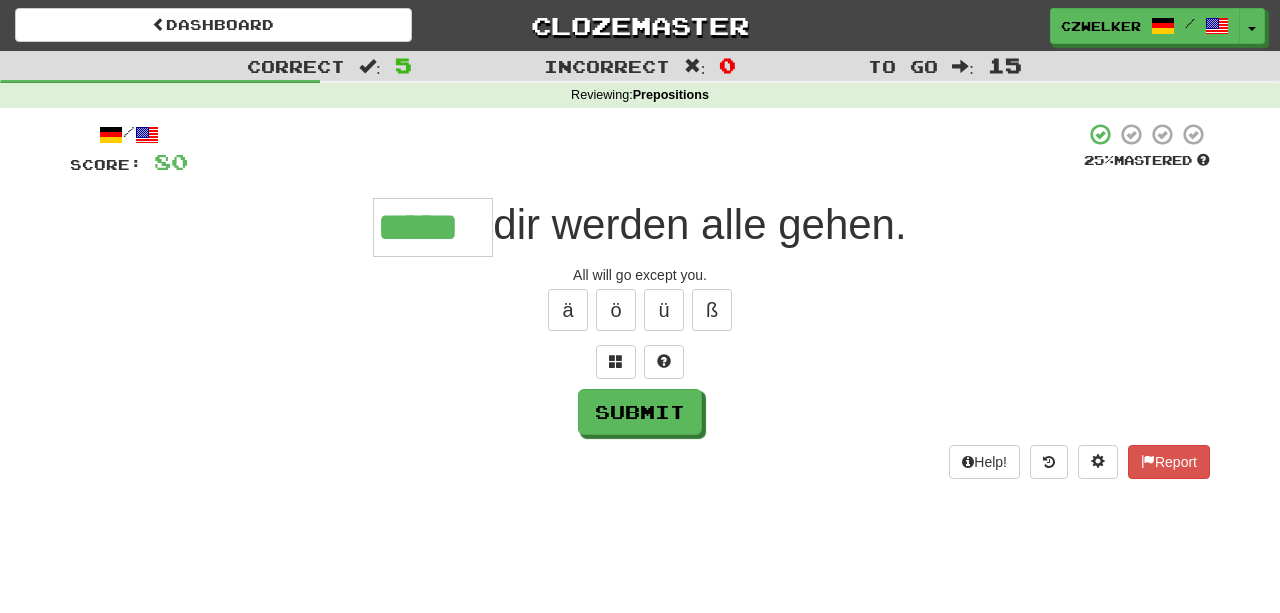 type on "*****" 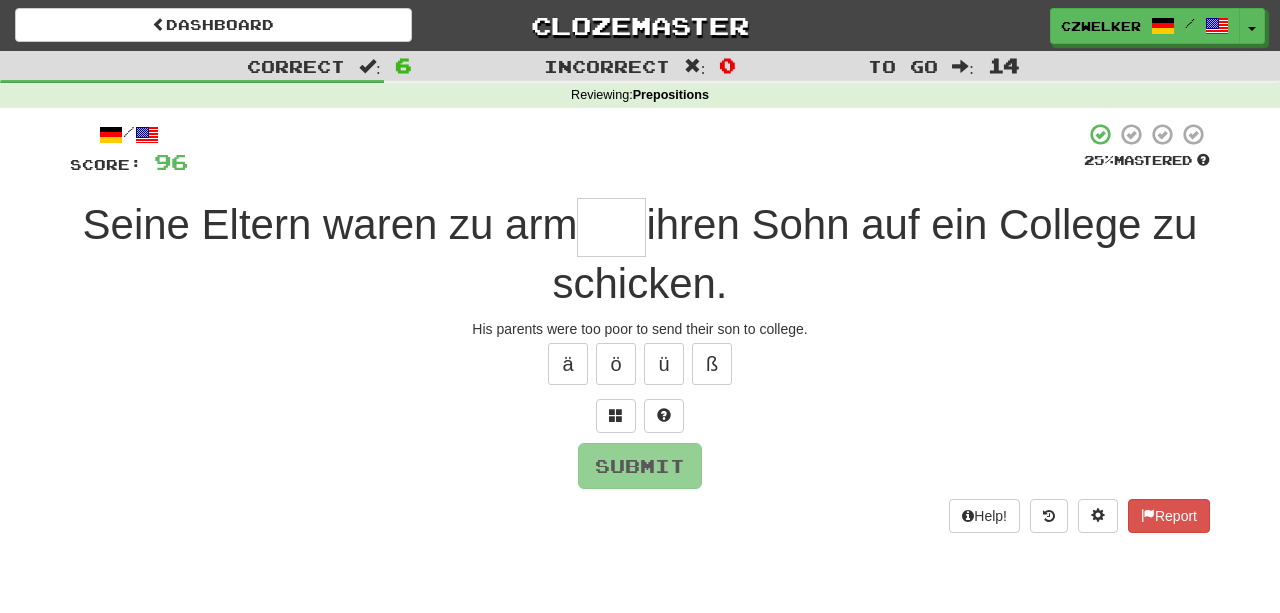 type on "*" 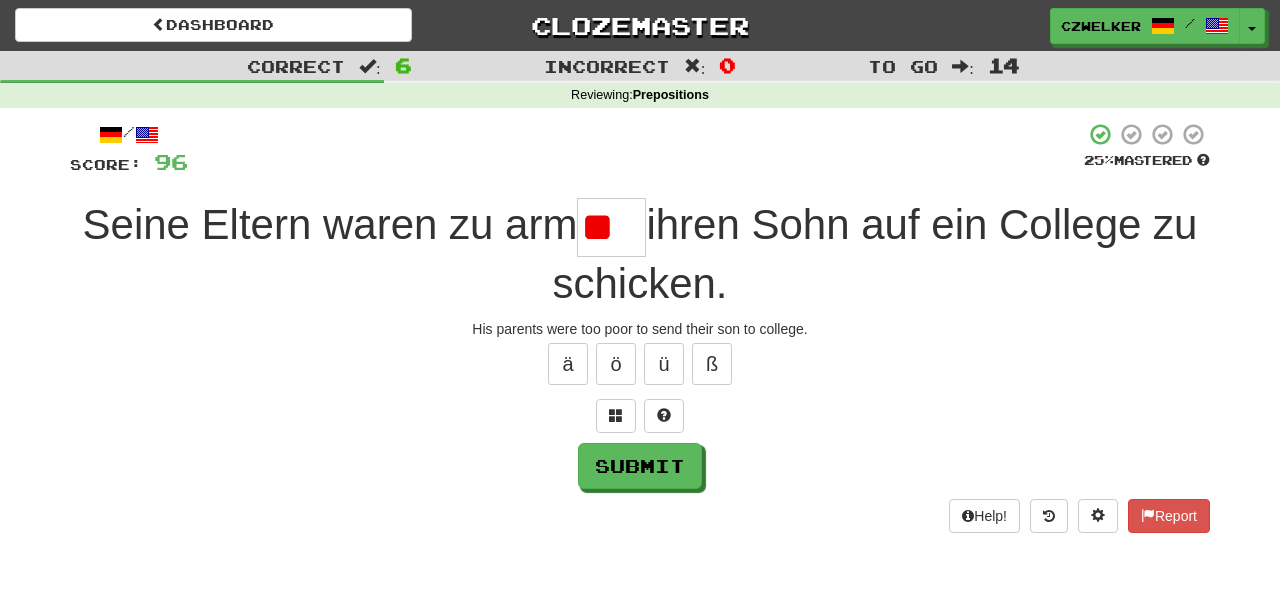 type on "*" 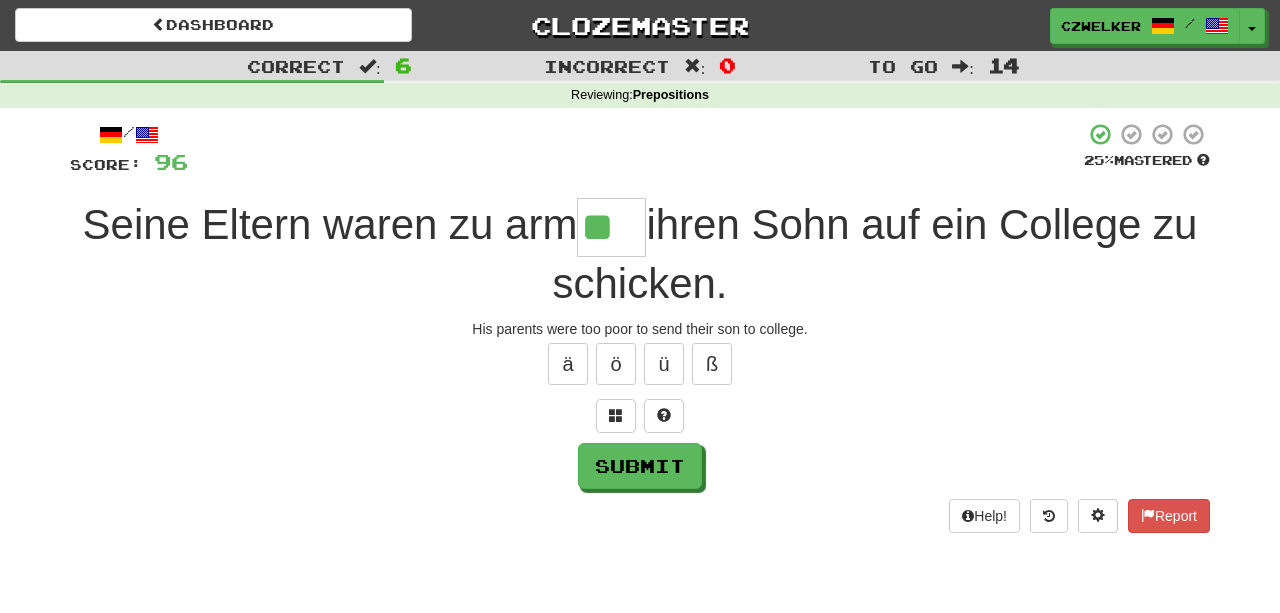 type on "**" 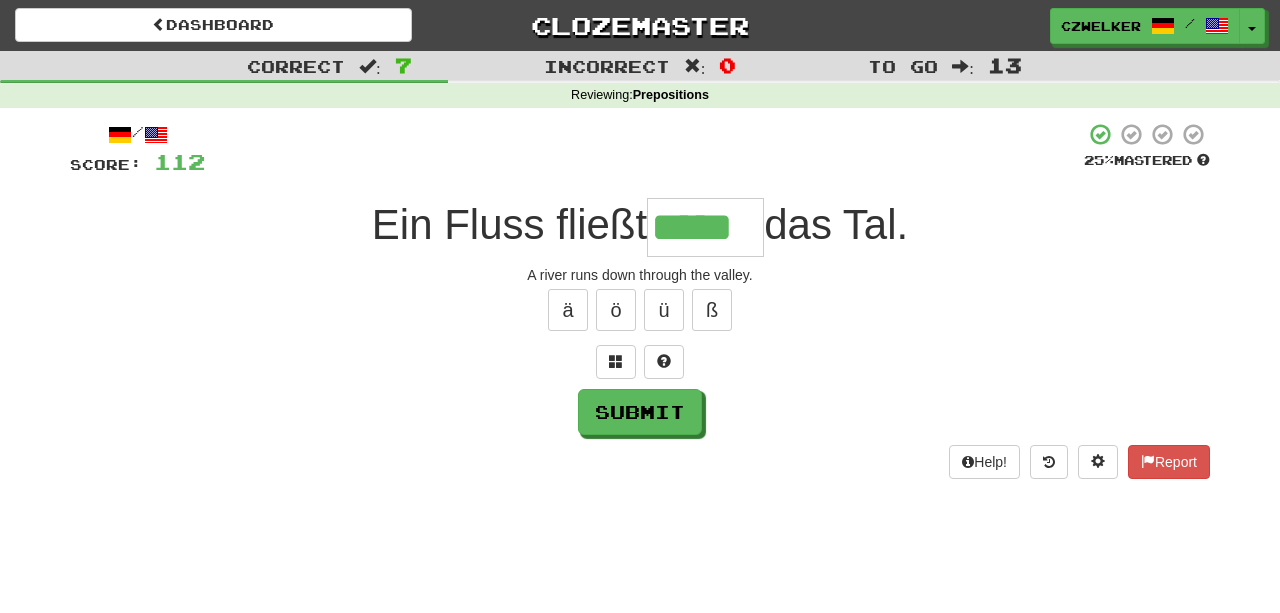 type on "*****" 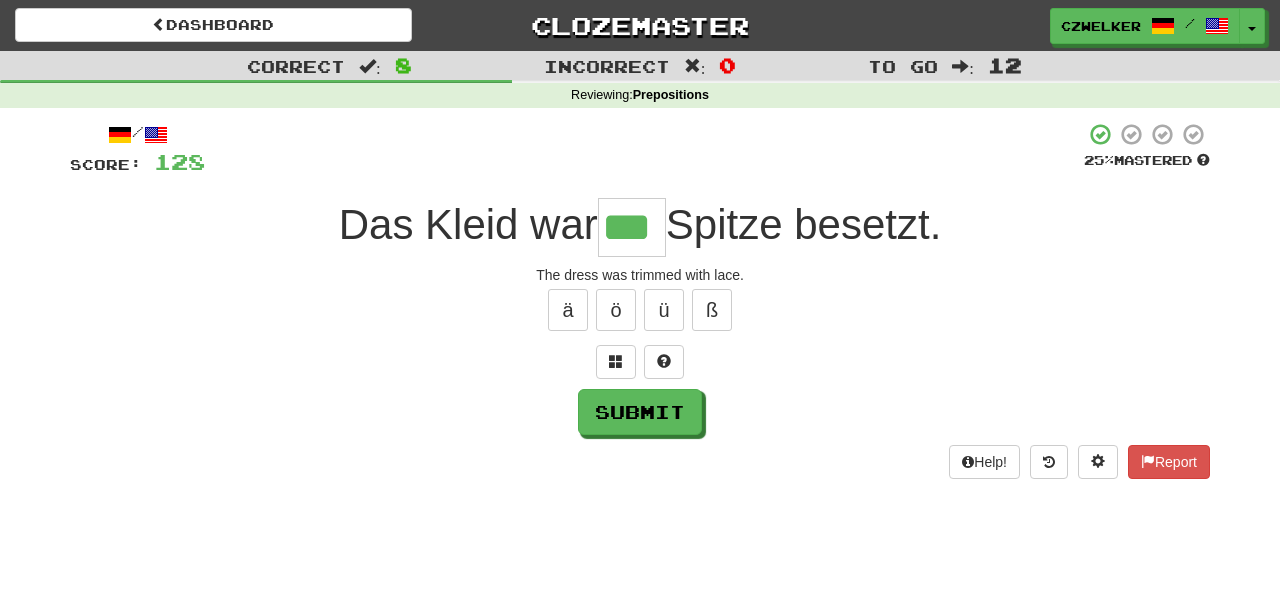 type on "***" 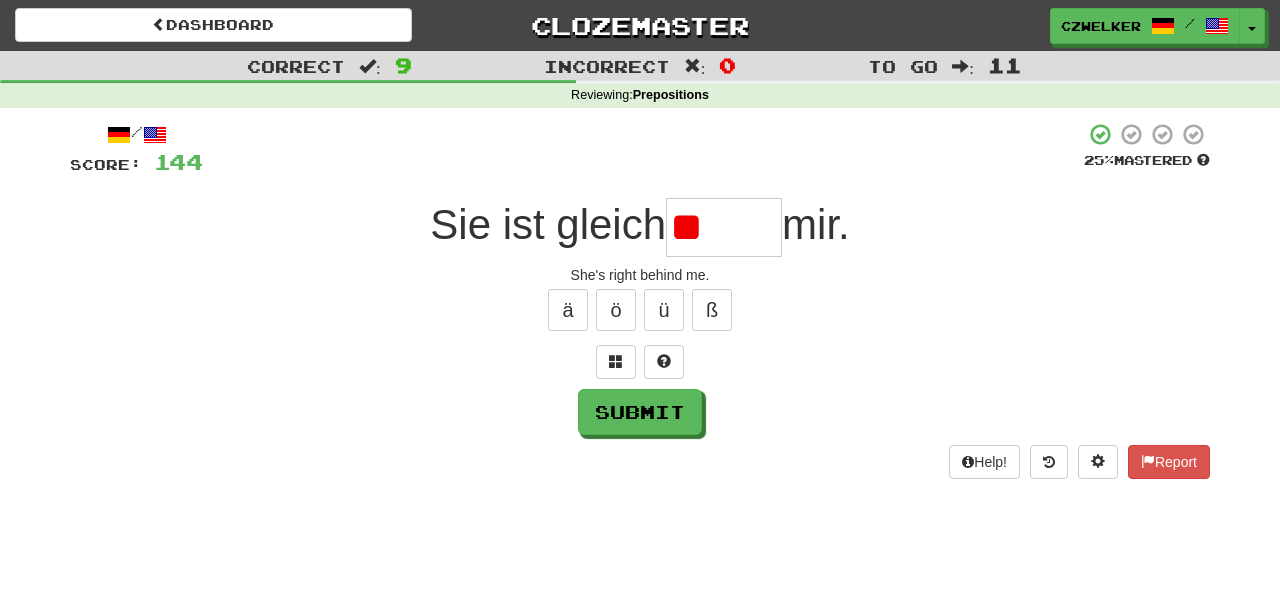 type on "*" 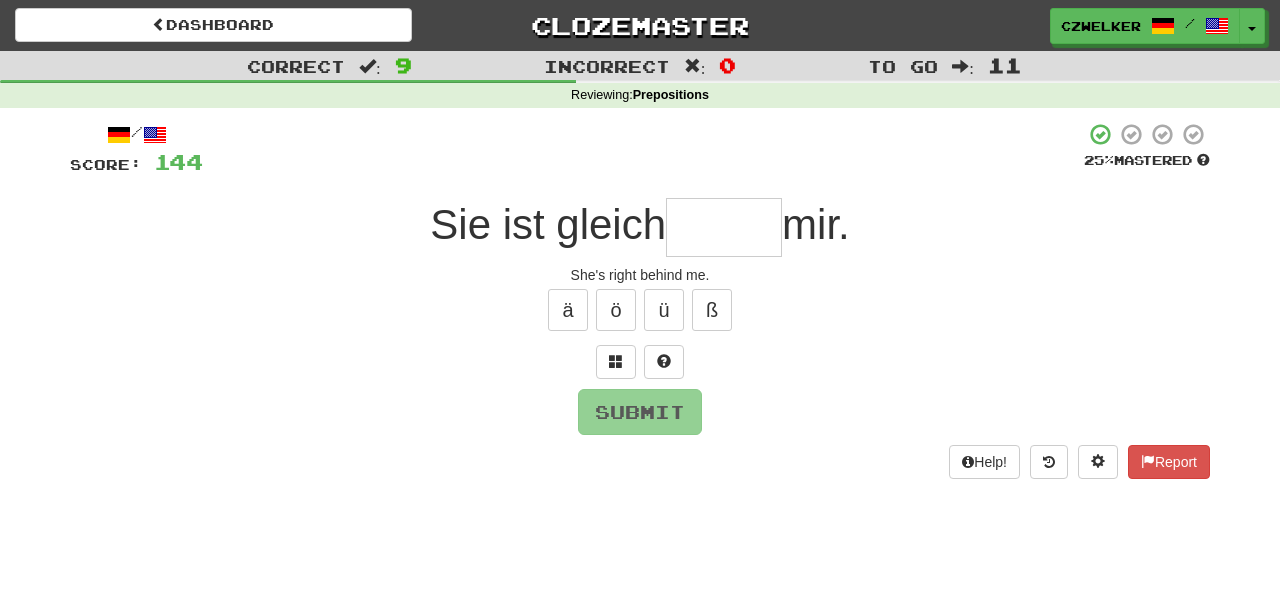 type on "*" 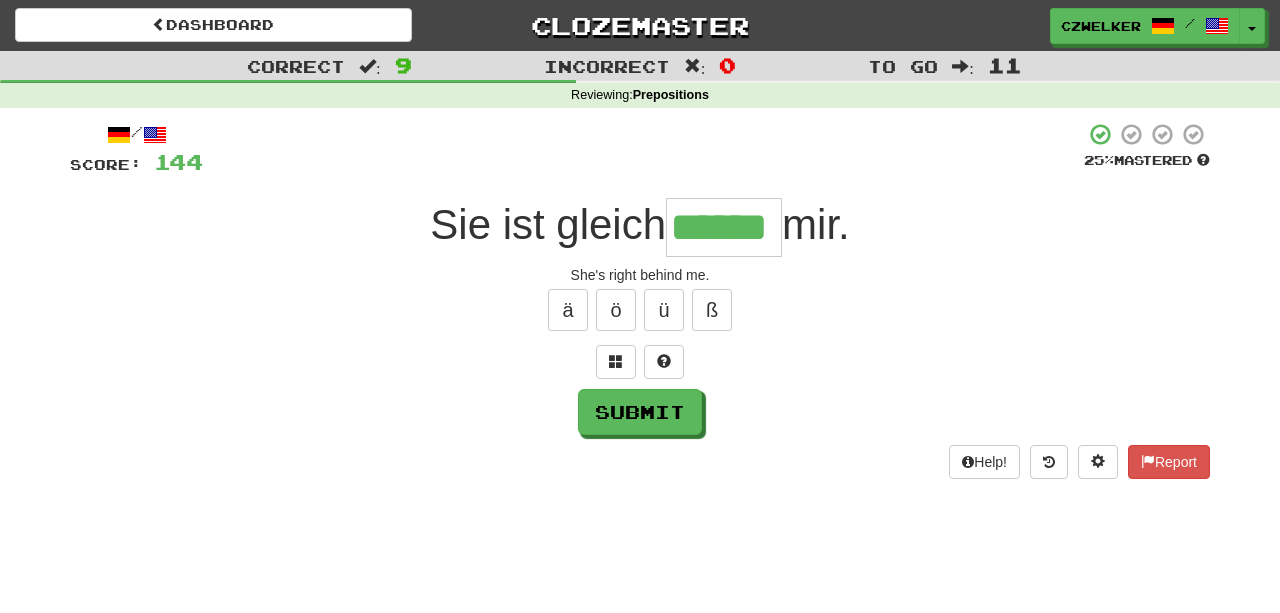 type on "******" 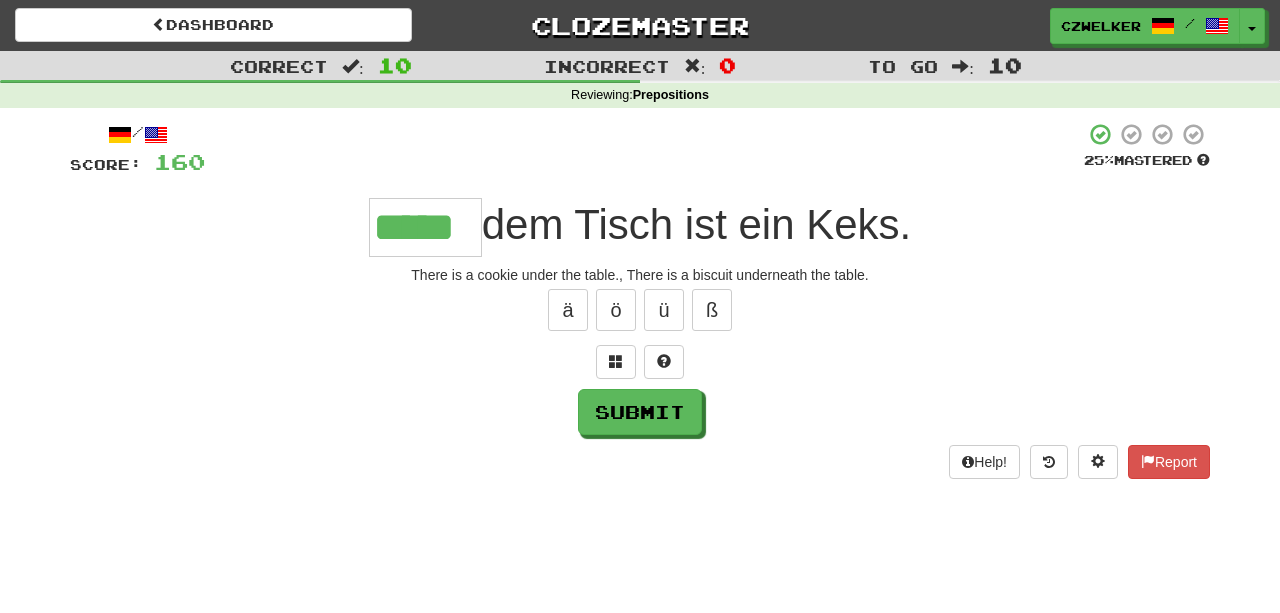 type on "*****" 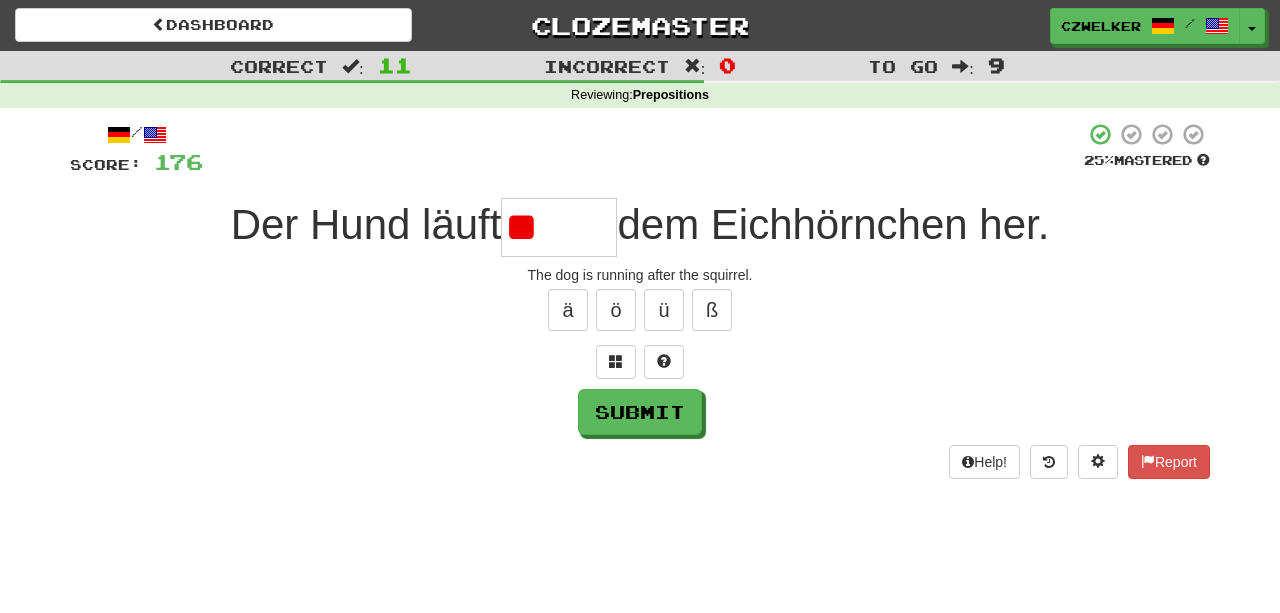 type on "*" 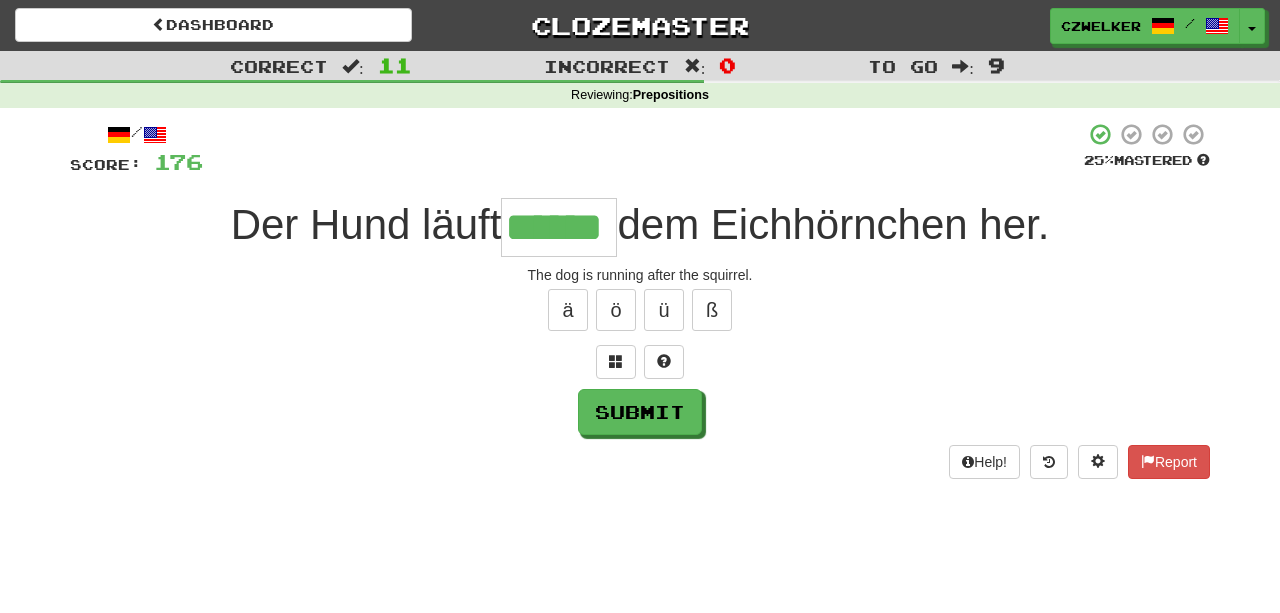 type on "******" 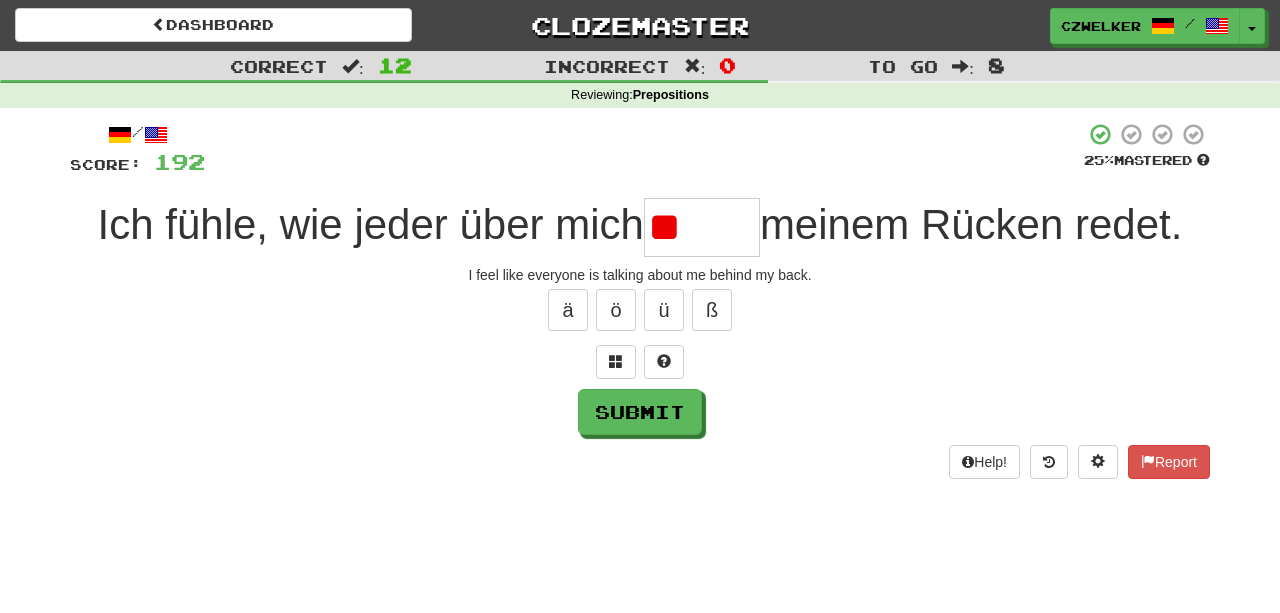 type on "*" 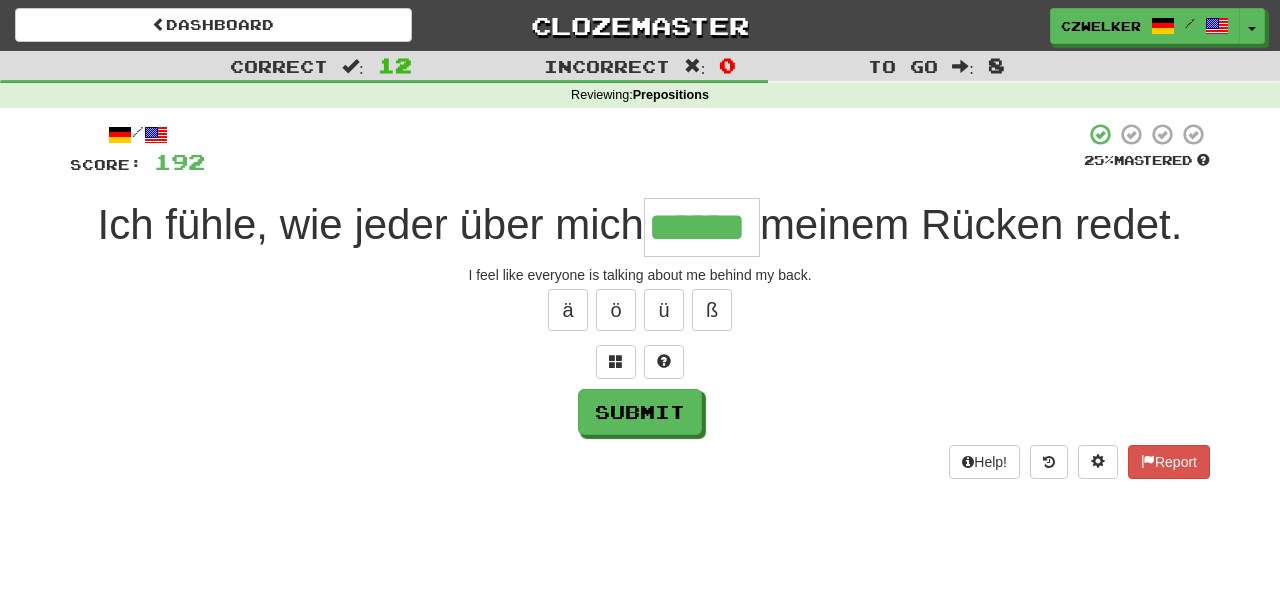 type on "******" 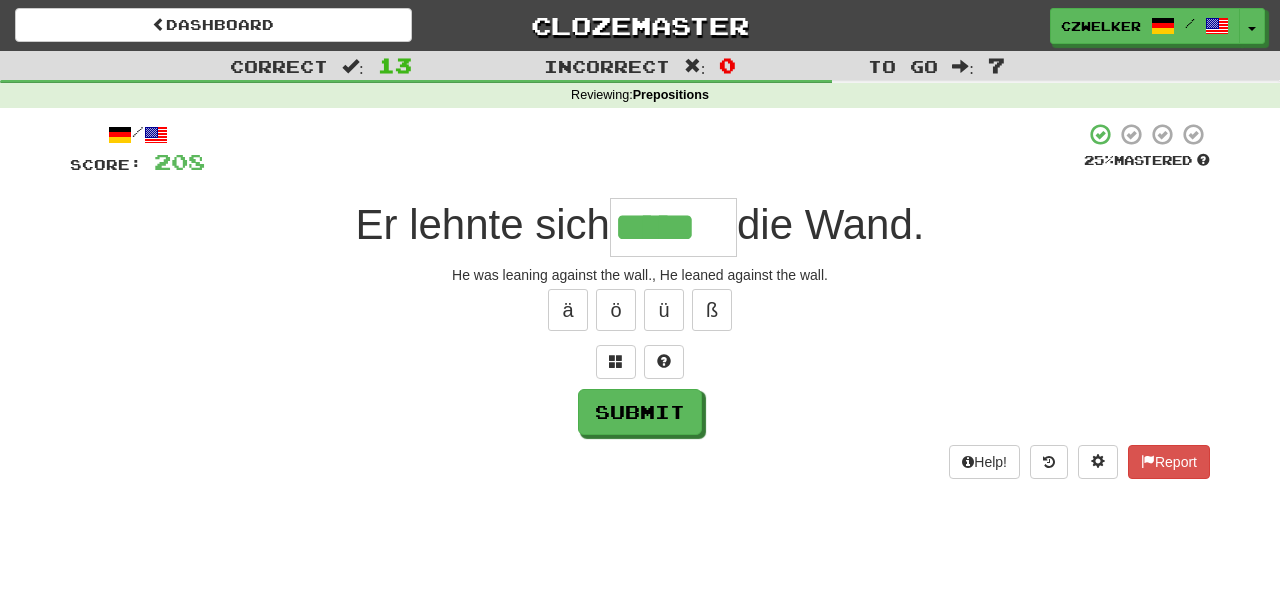 type on "*****" 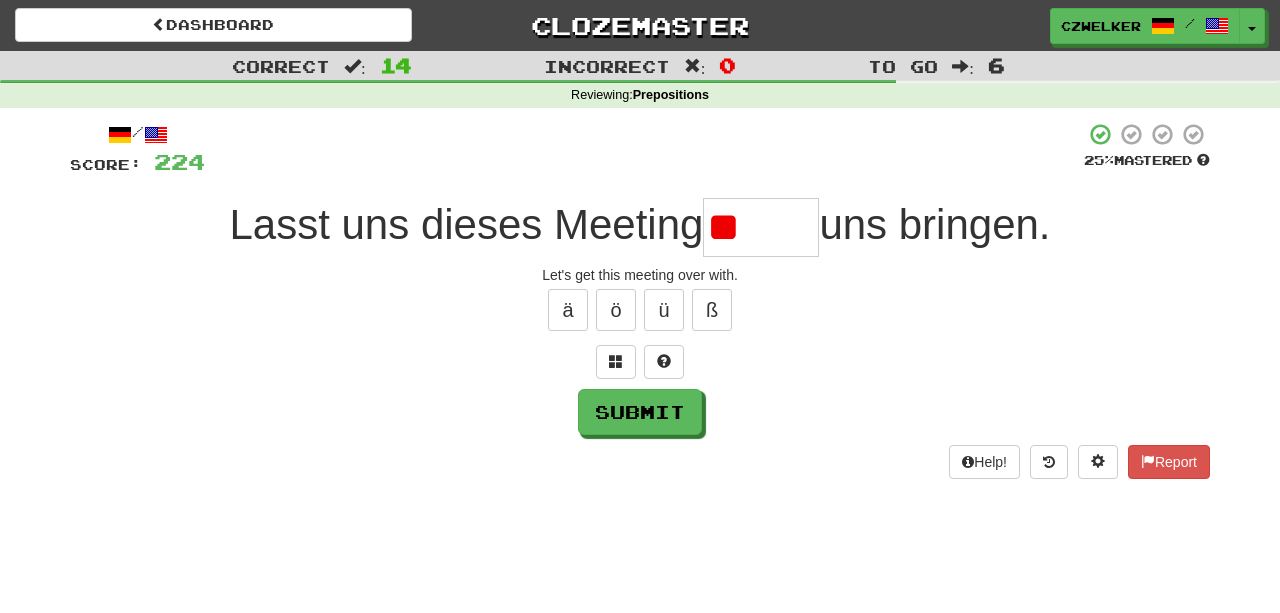 type on "*" 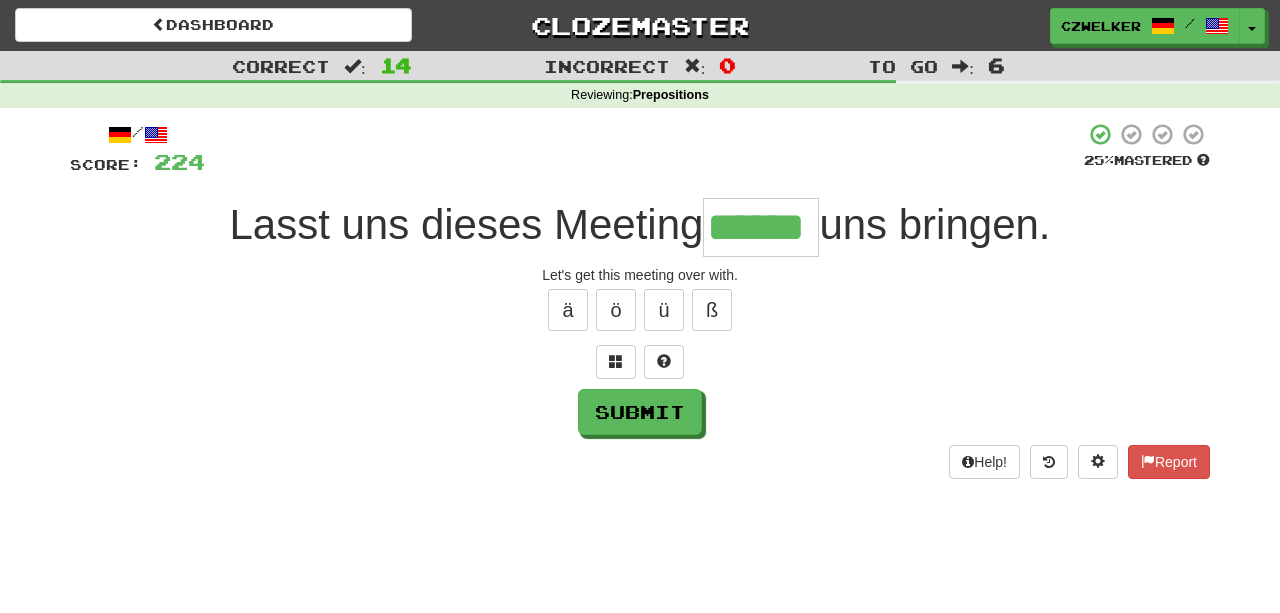 type on "******" 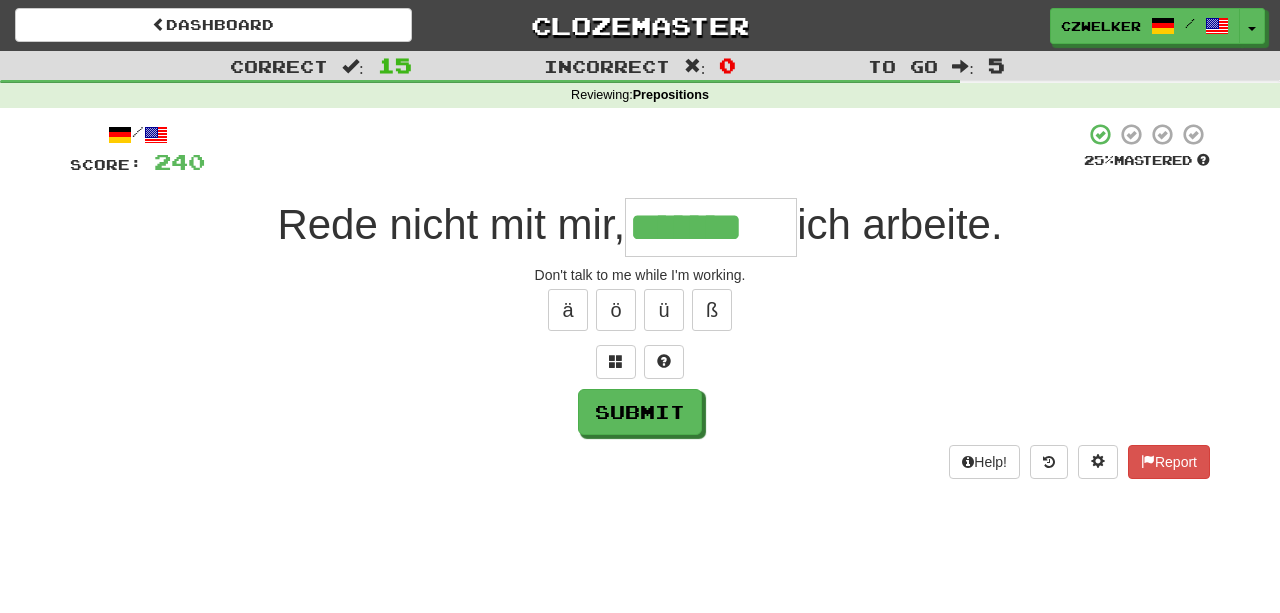 type on "*******" 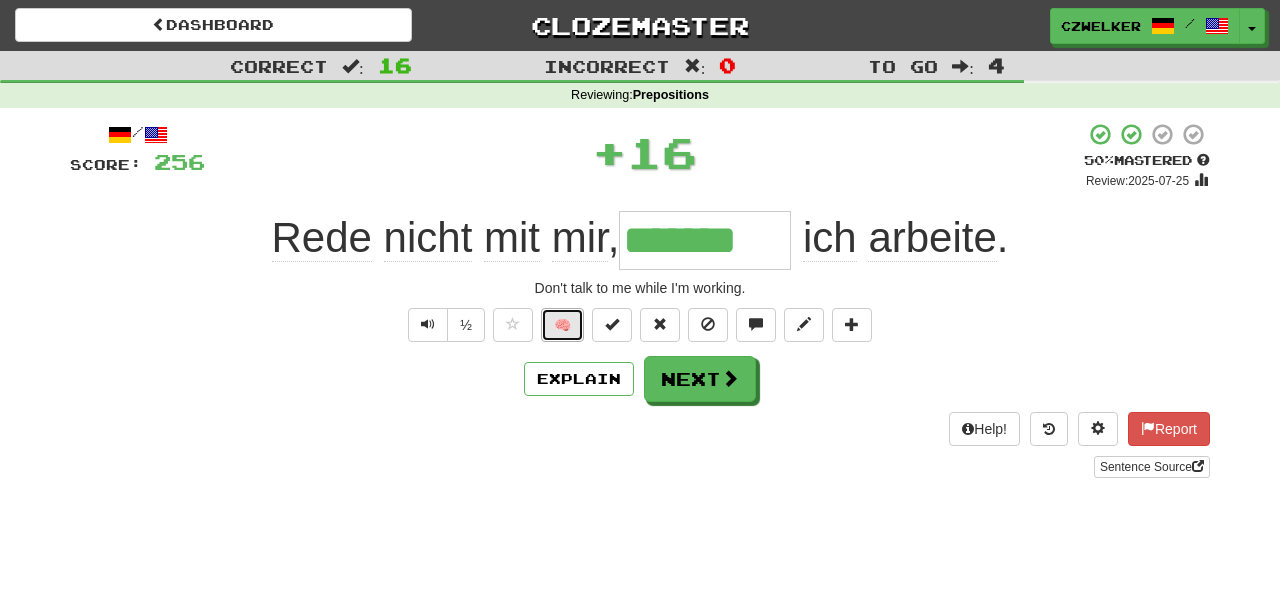 click on "🧠" at bounding box center [562, 325] 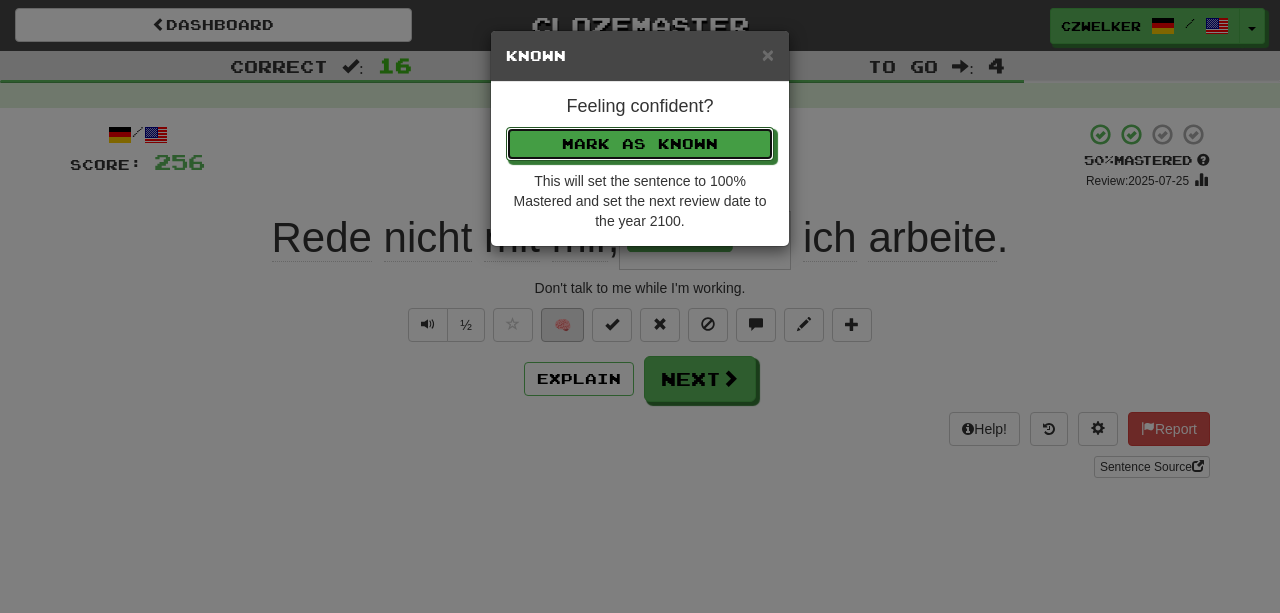 type 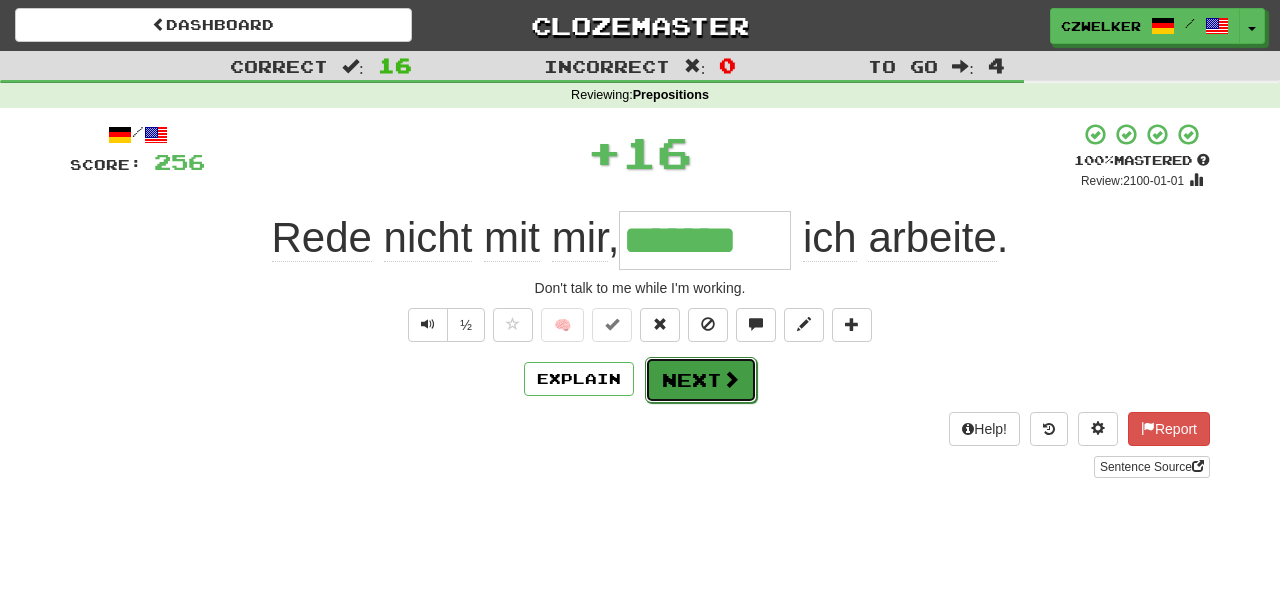 click on "Next" at bounding box center [701, 380] 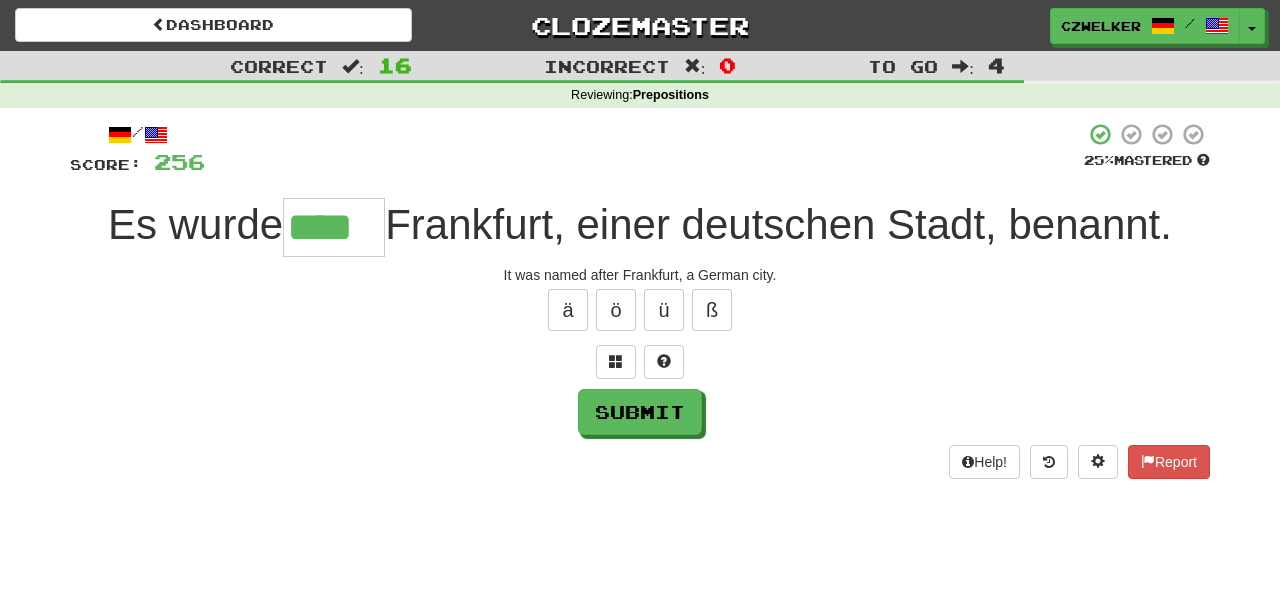type on "****" 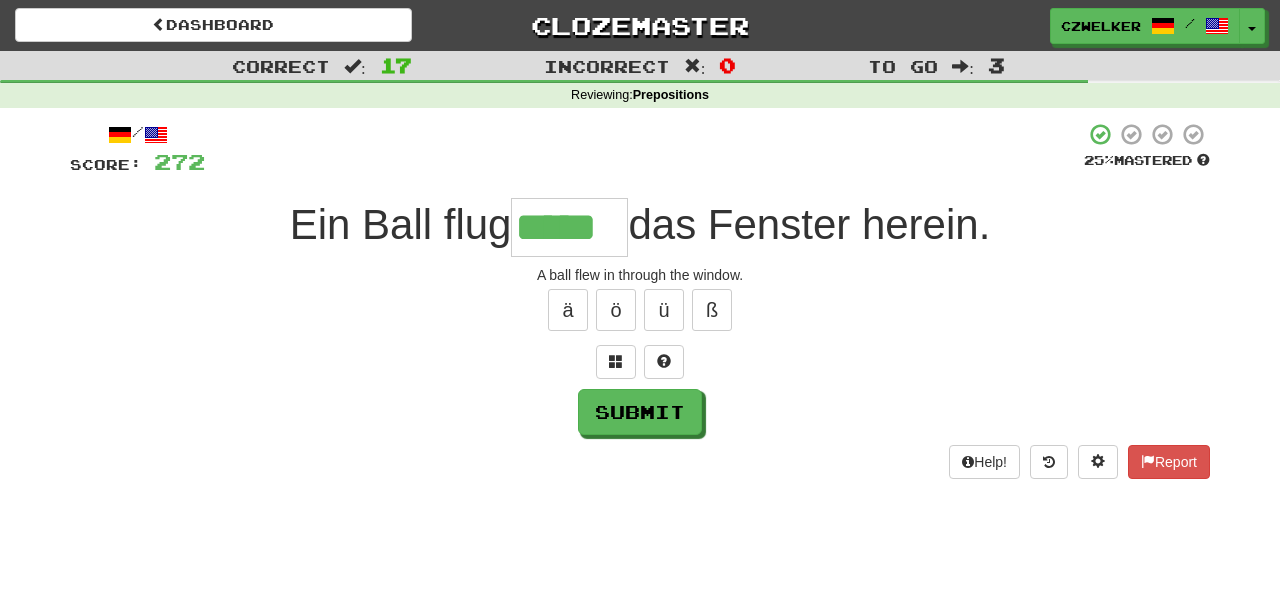 type on "*****" 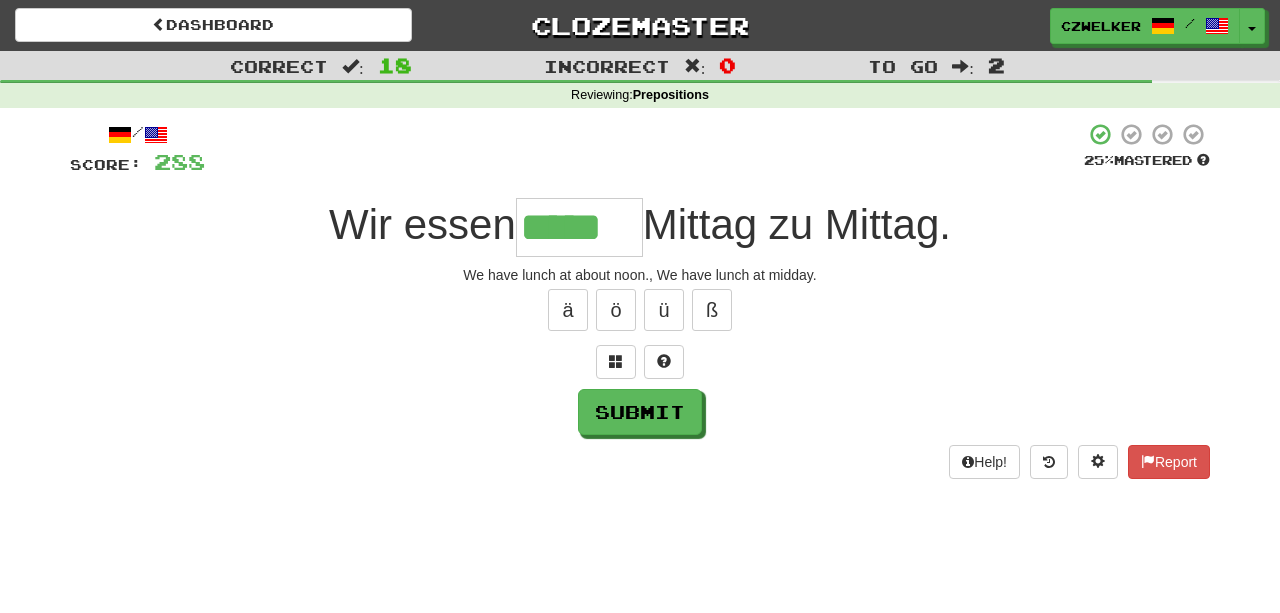type on "*****" 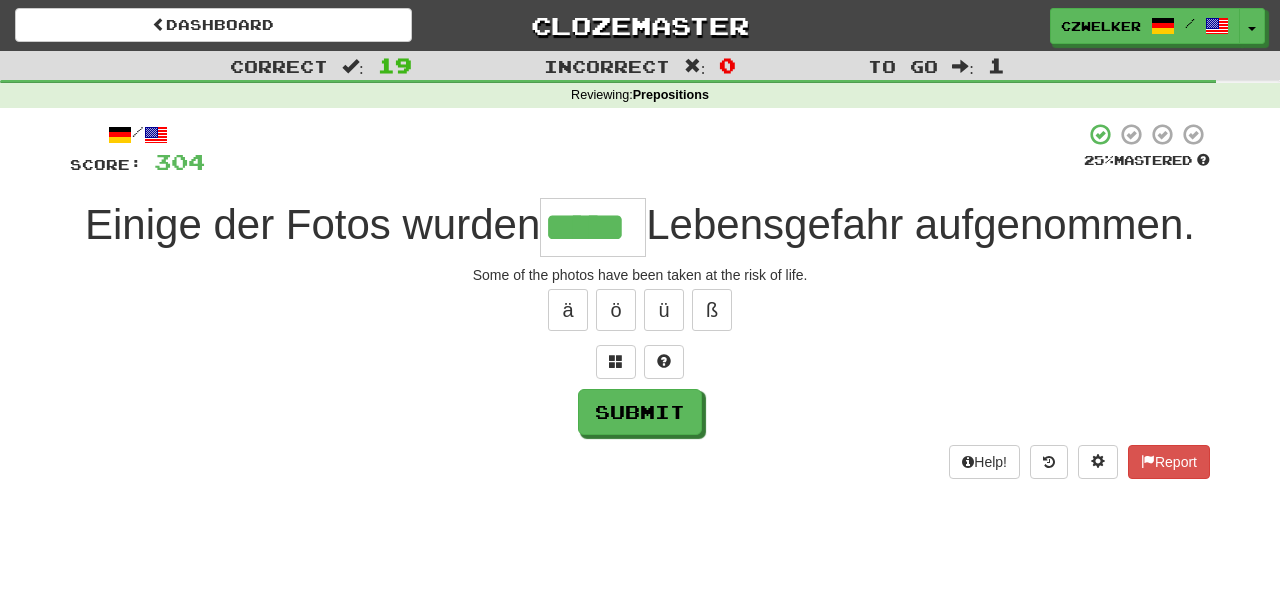 type on "*****" 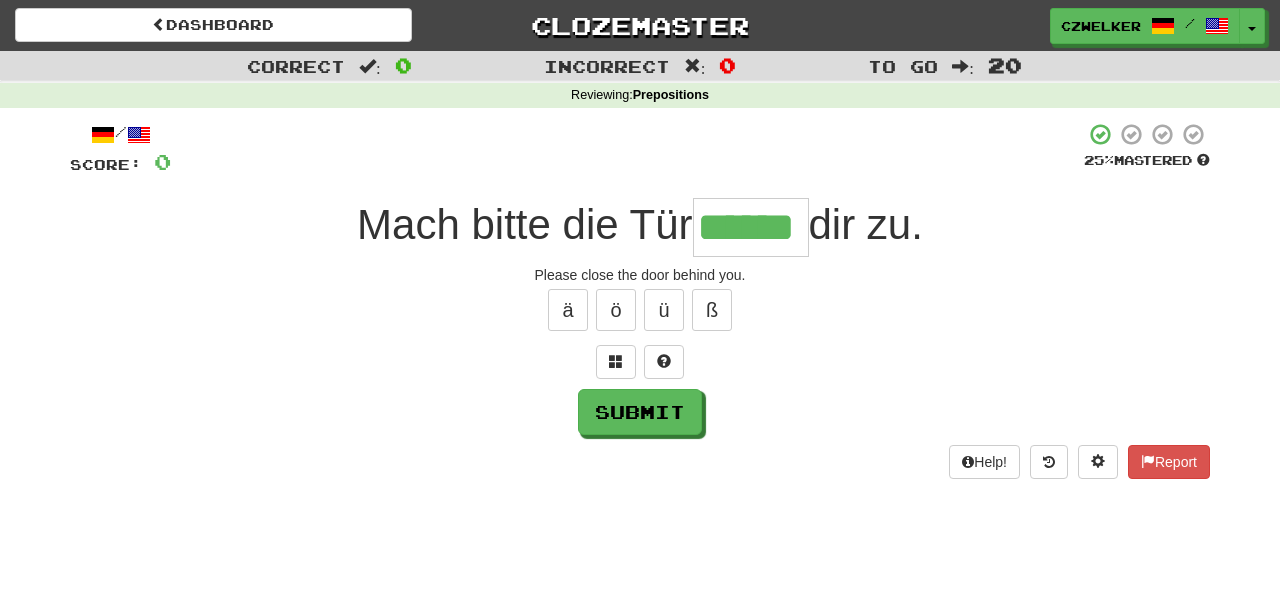 type on "******" 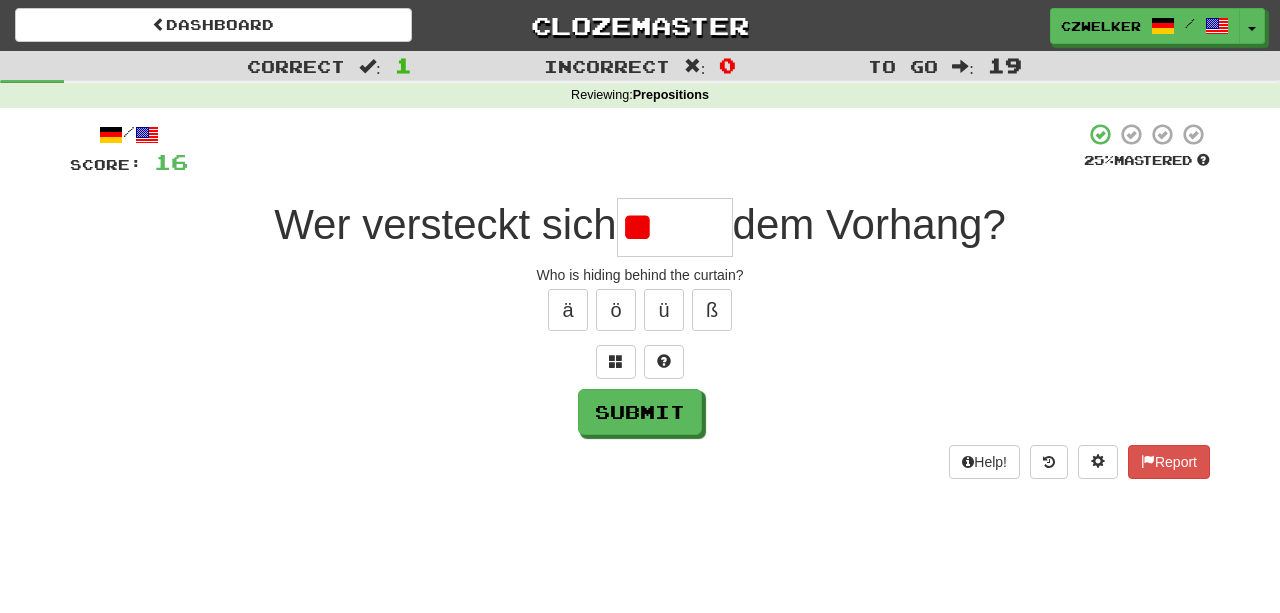 type on "*" 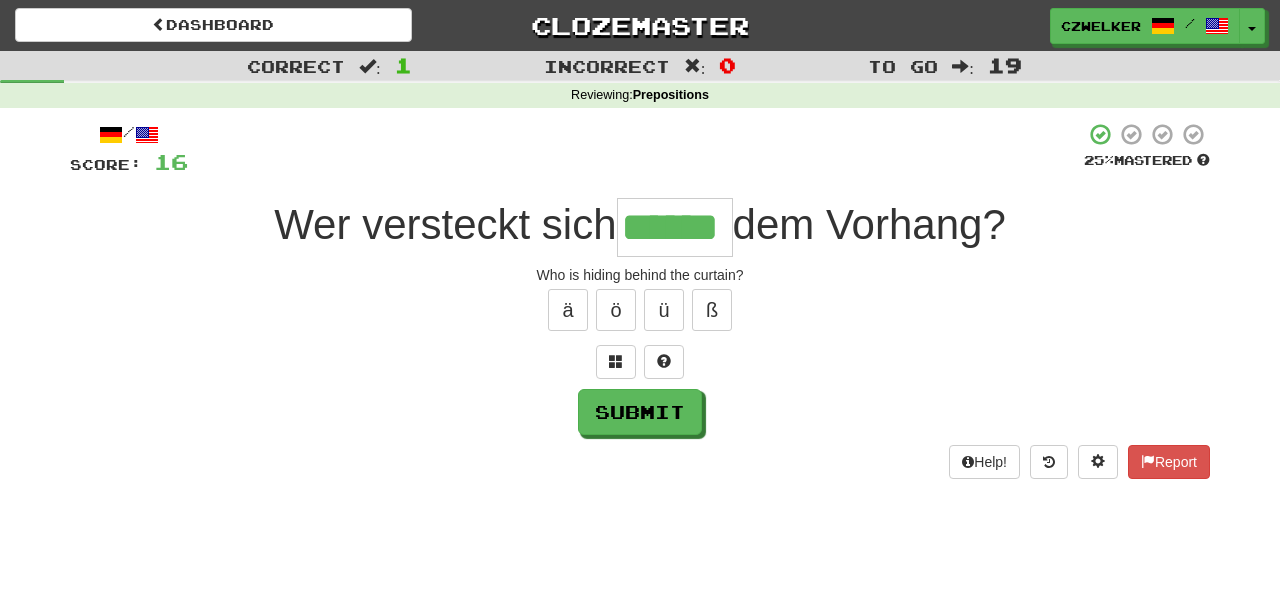 type on "******" 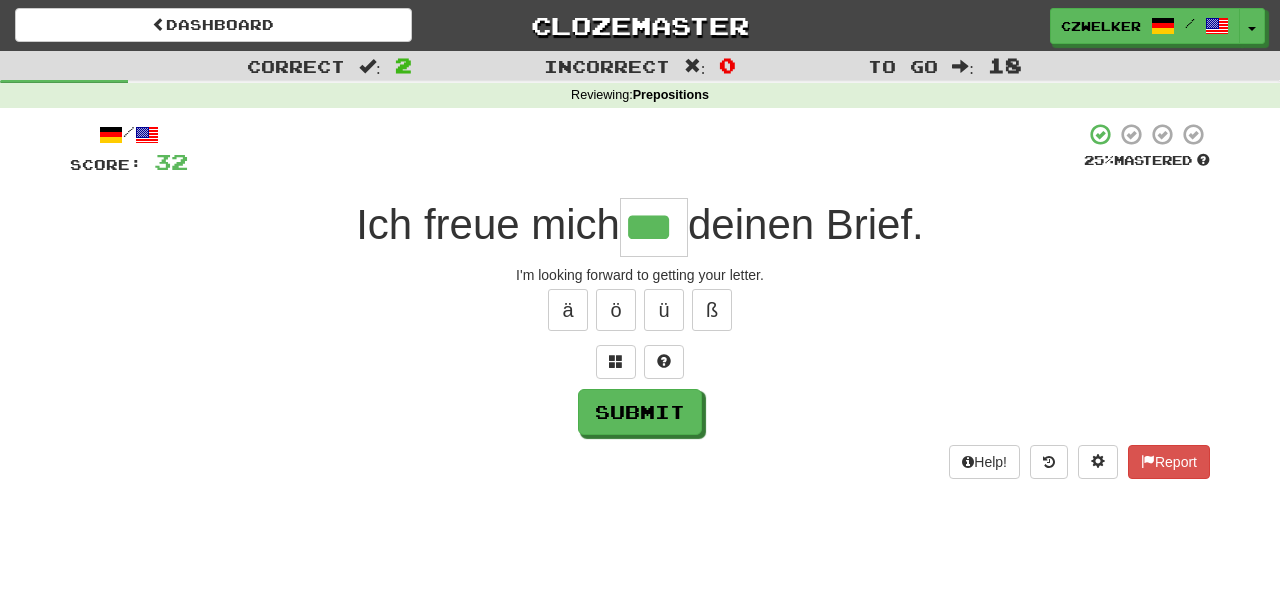 type on "***" 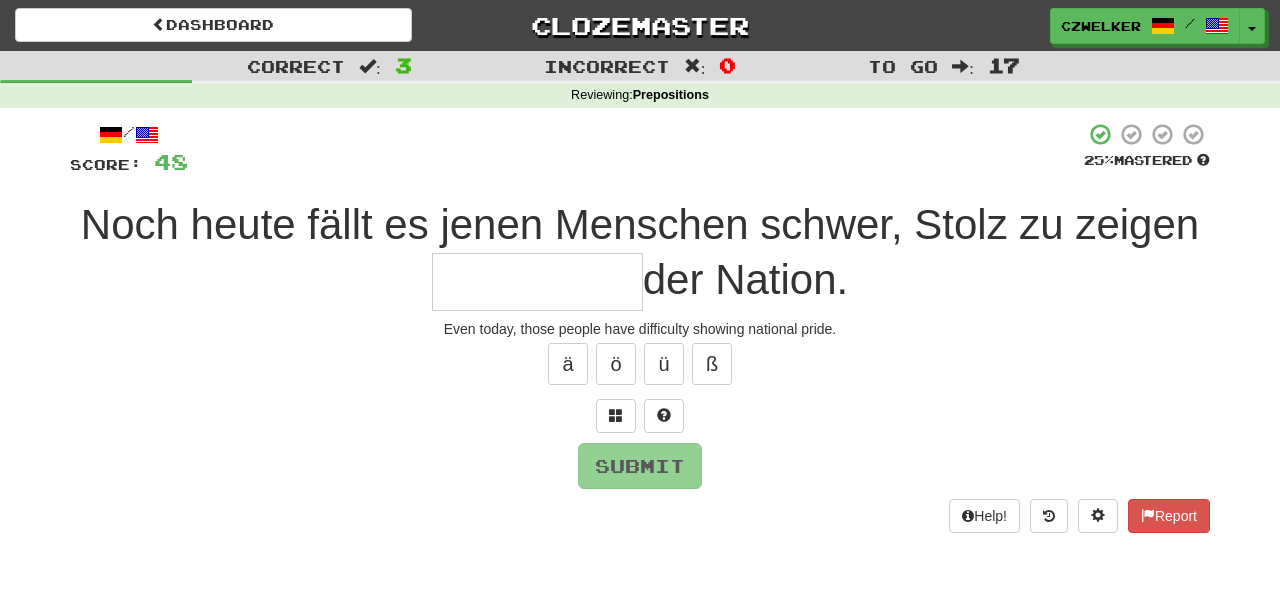 type on "*" 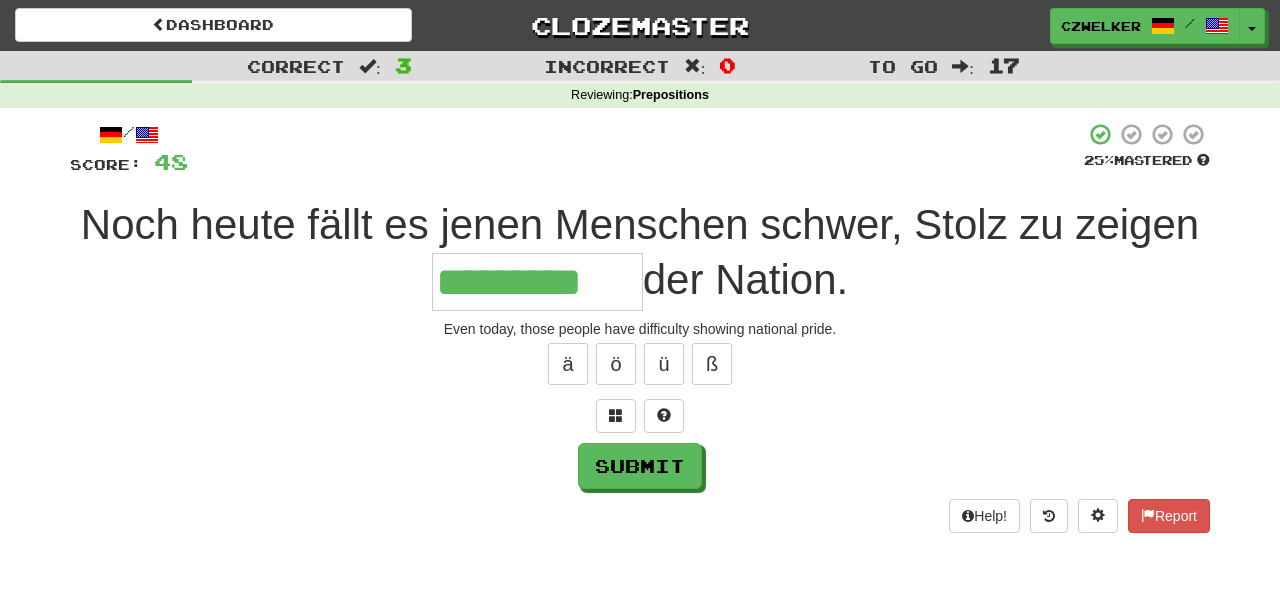 type on "*********" 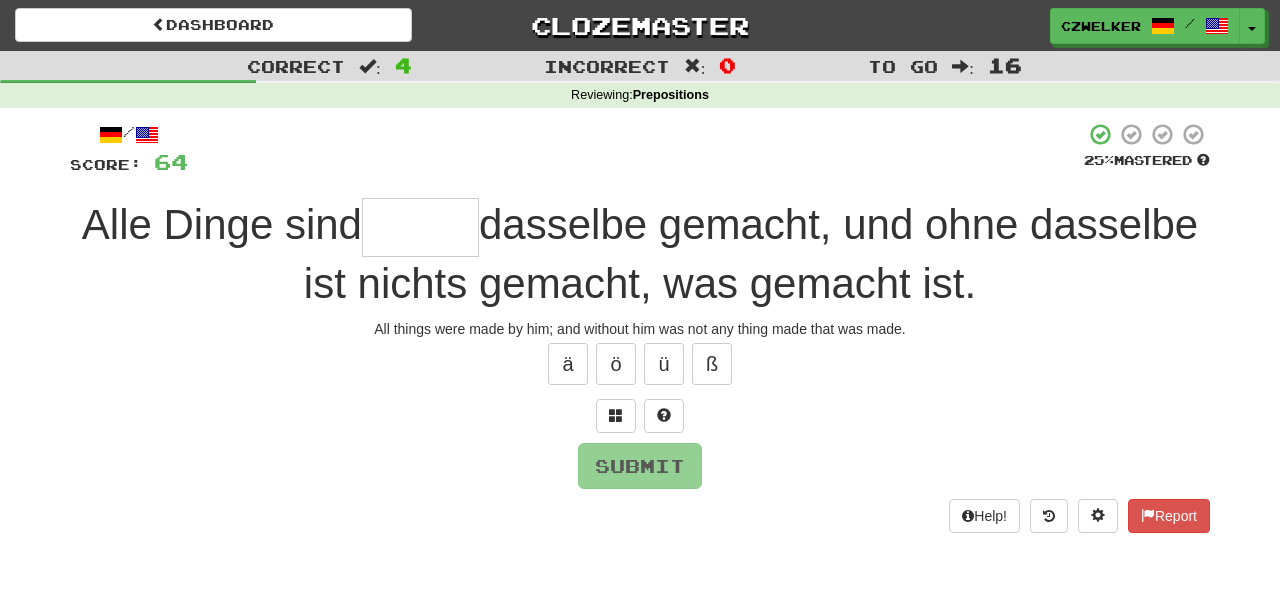 type on "*" 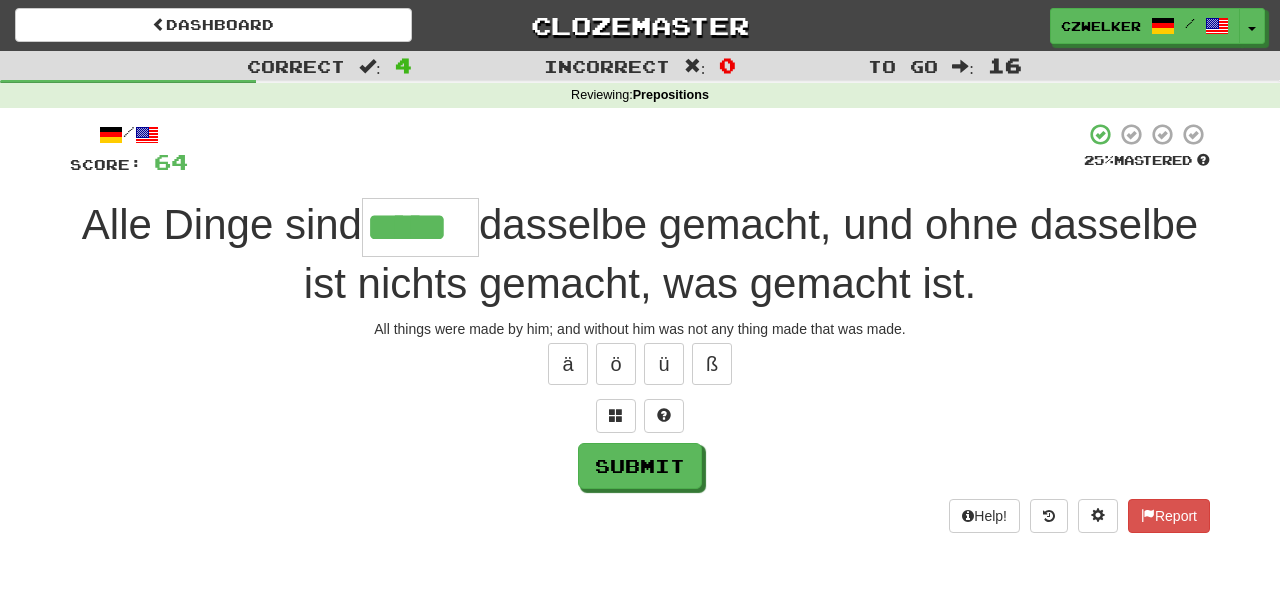 type on "*****" 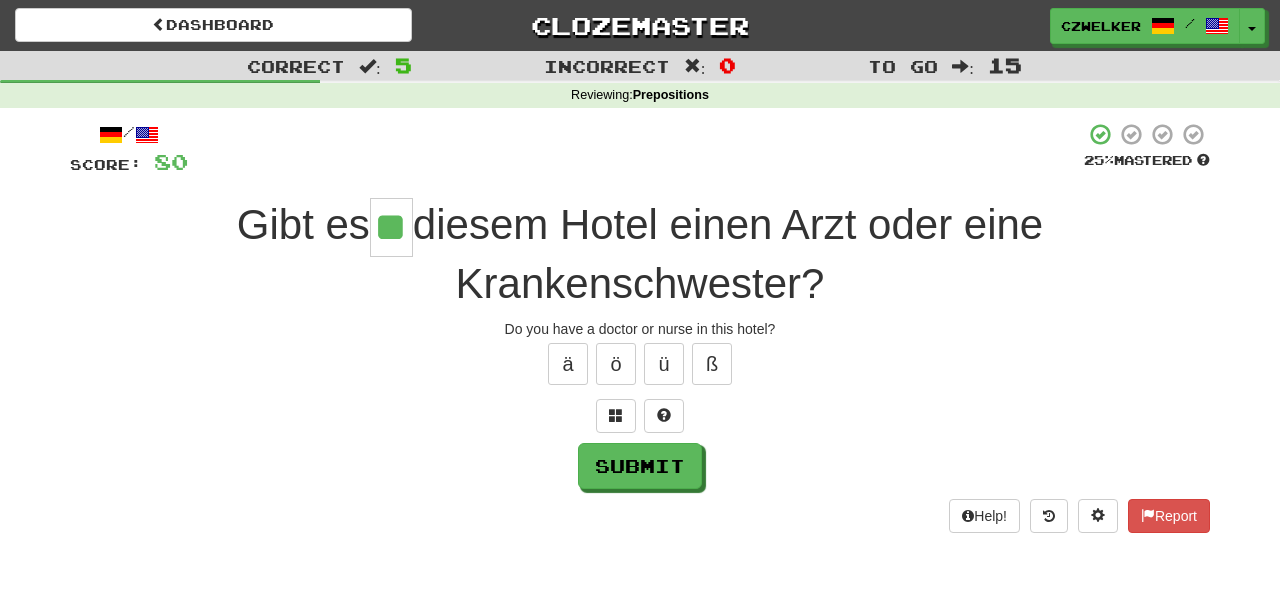 type on "**" 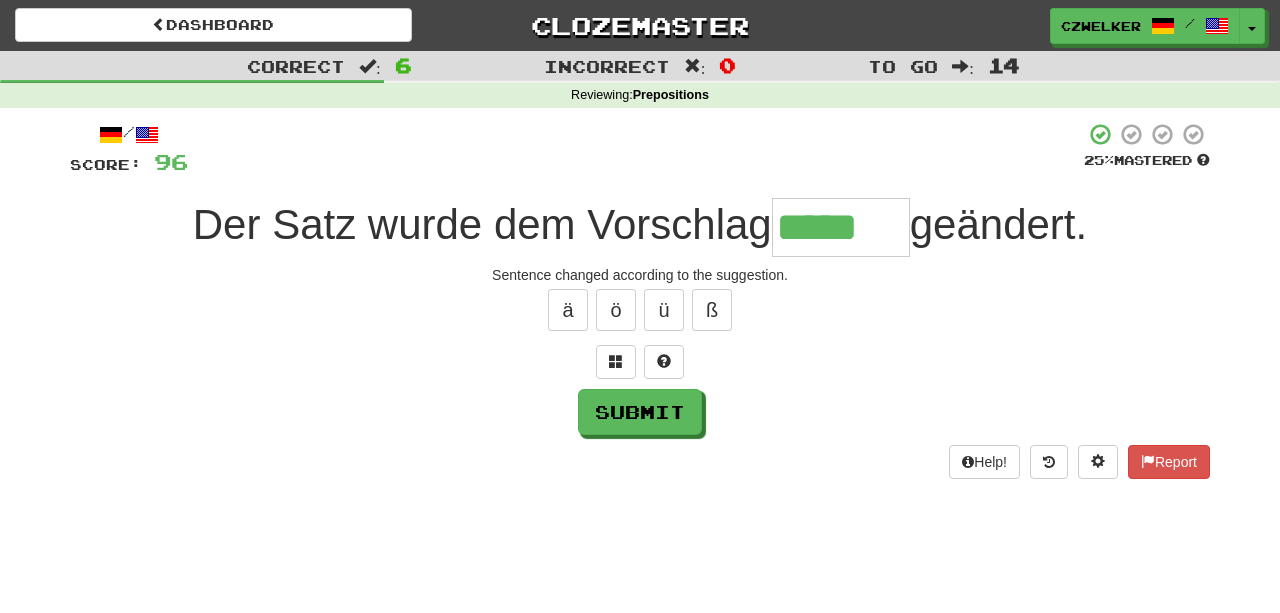 type on "*****" 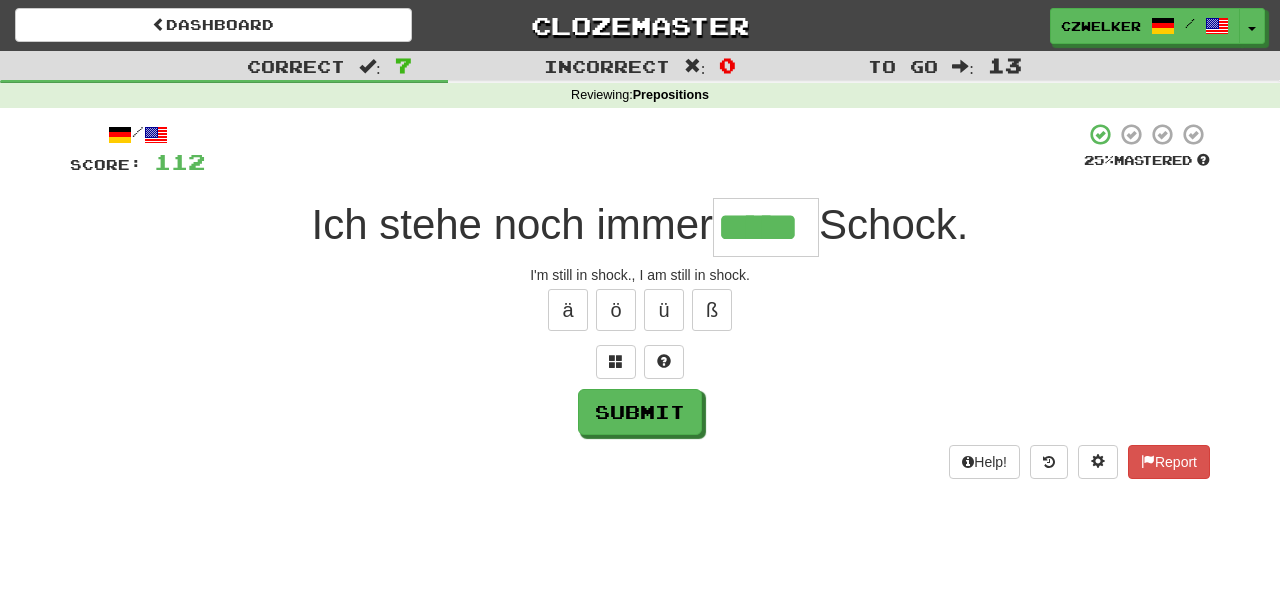 type on "*****" 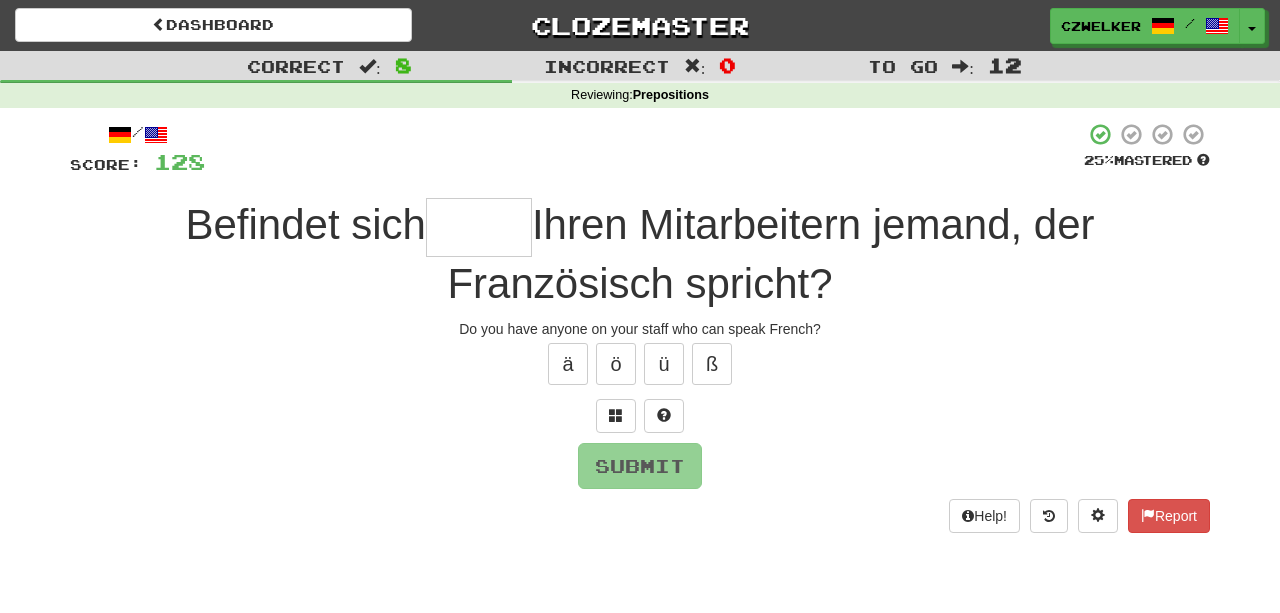 type on "*" 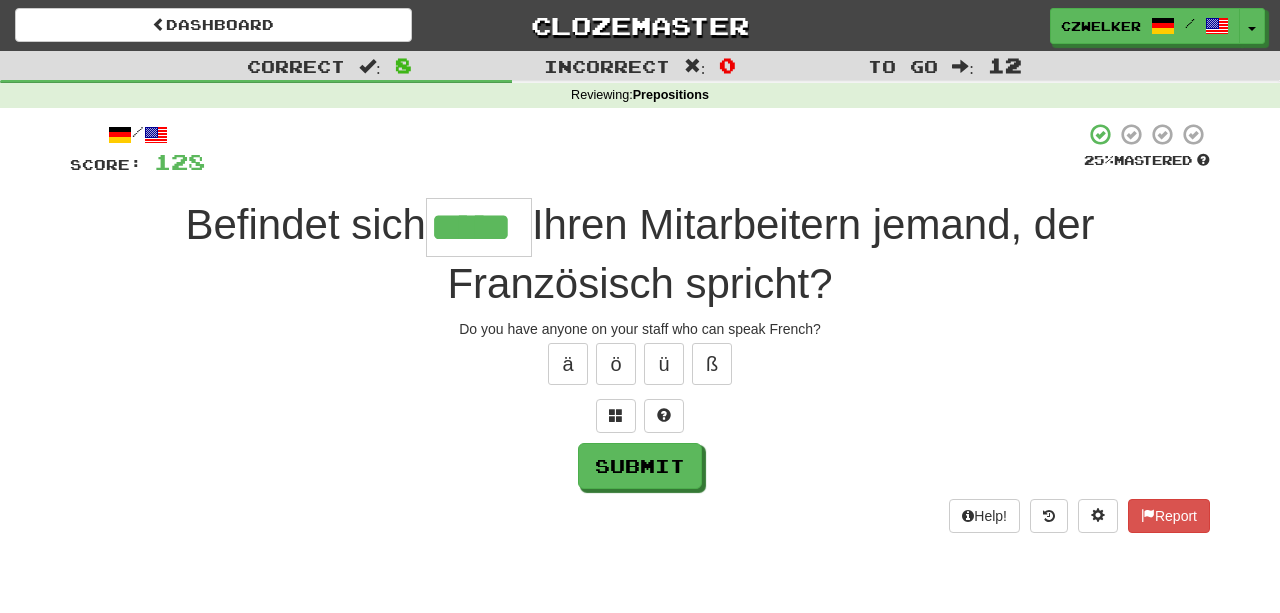 type on "*****" 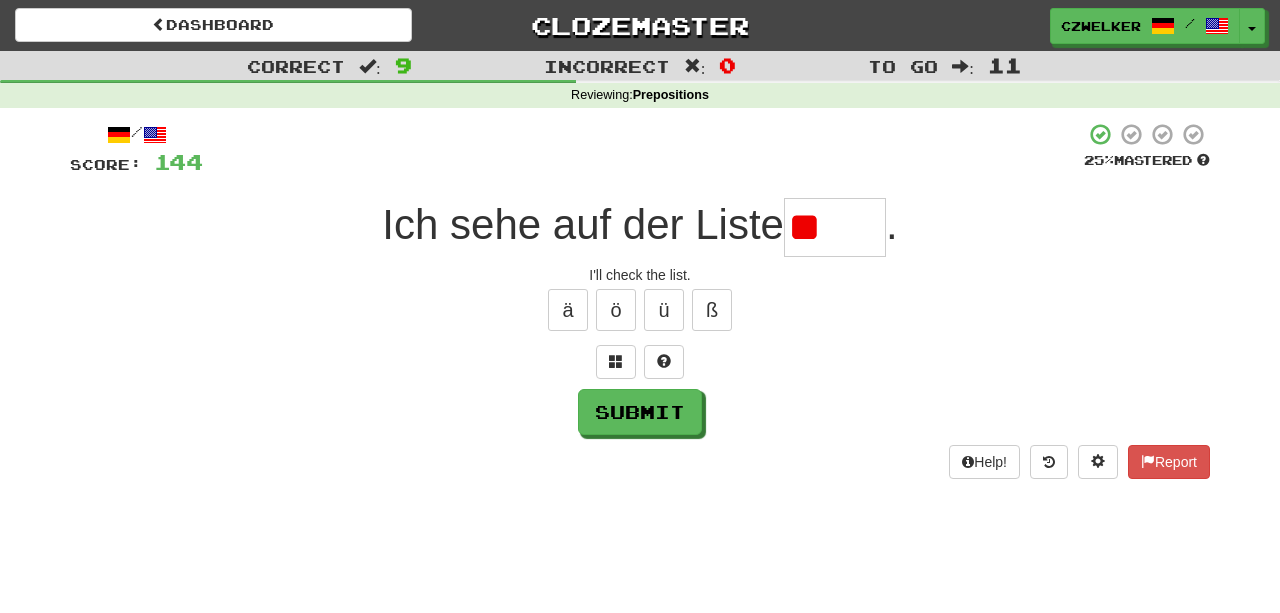 type on "*" 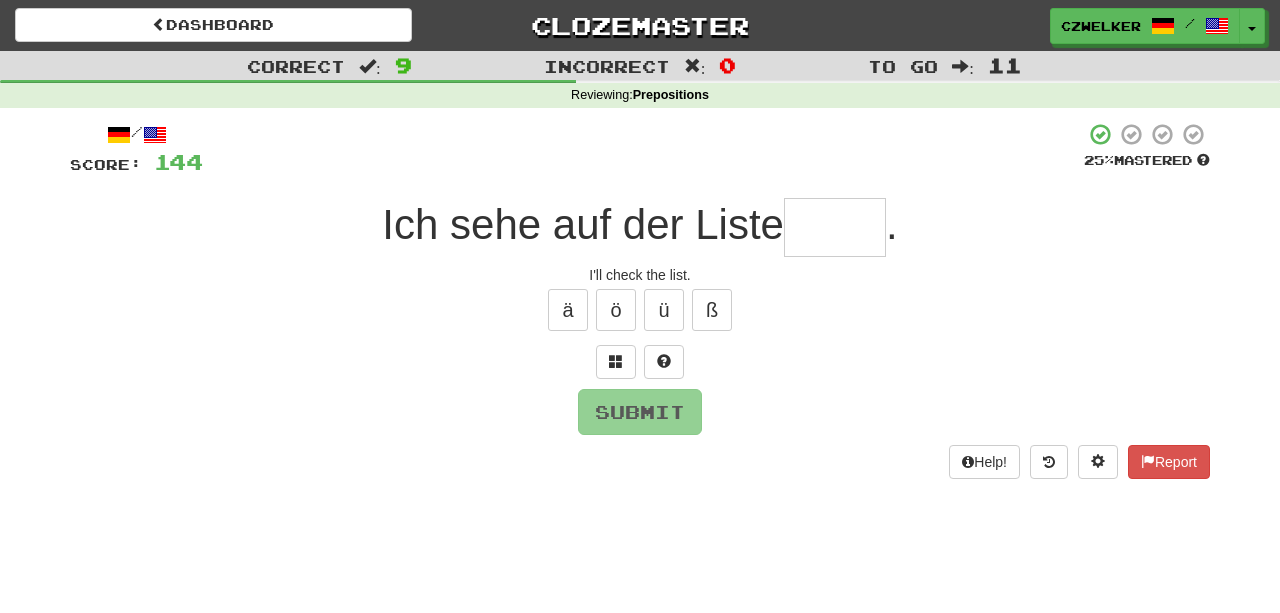 type on "*" 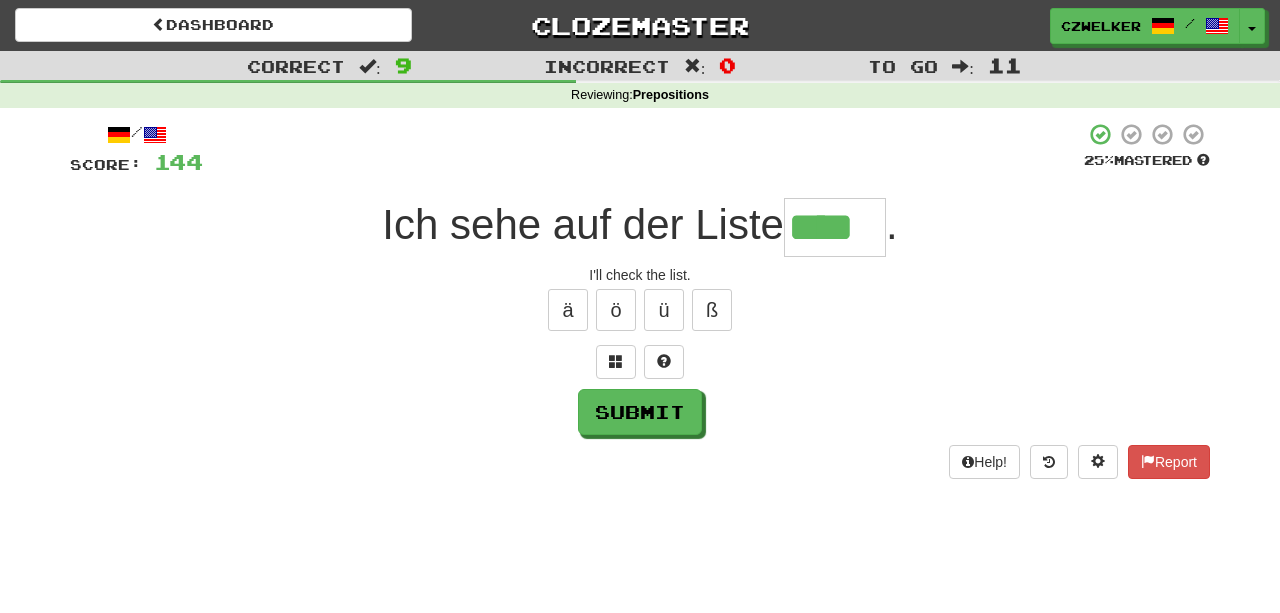 type on "****" 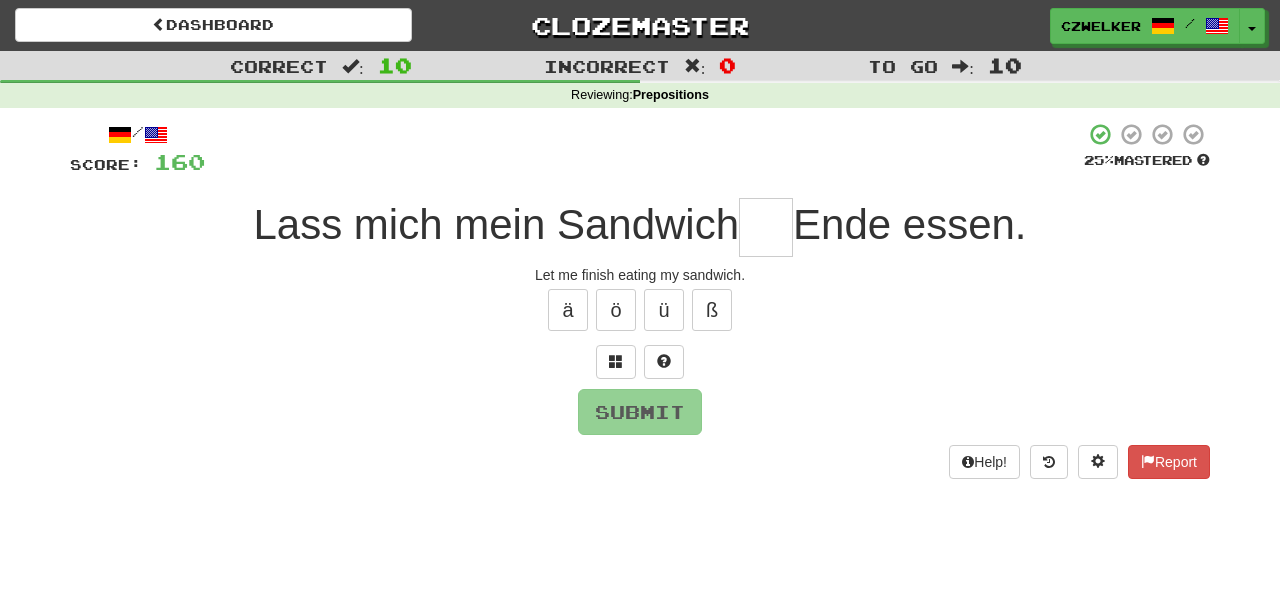 type on "*" 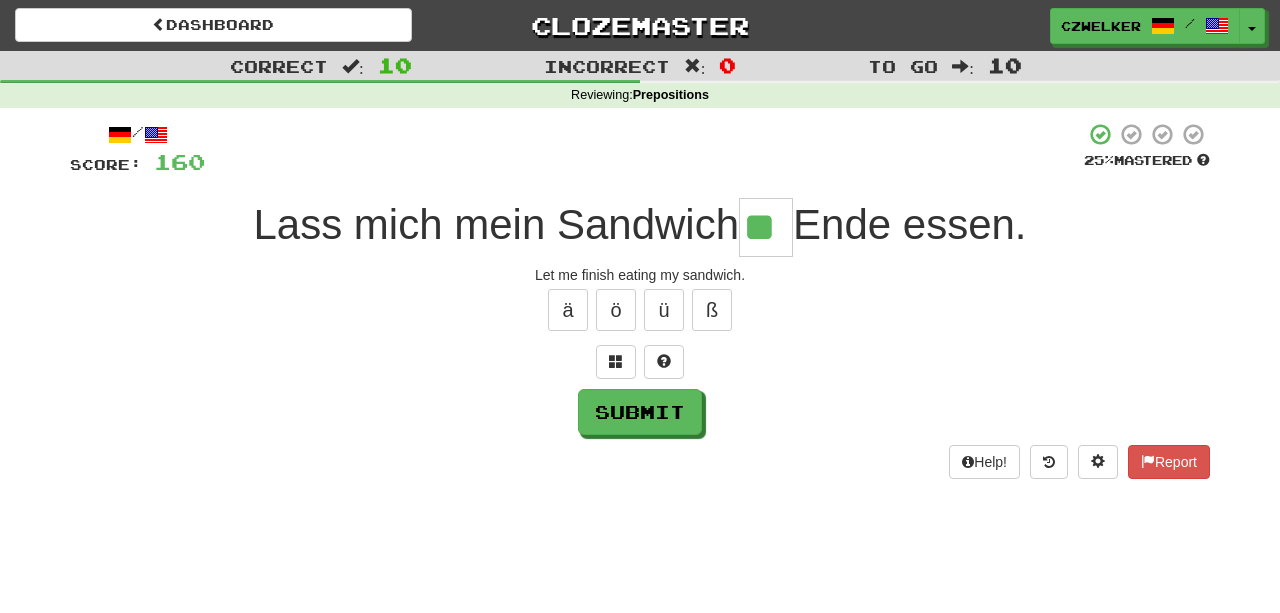 type on "**" 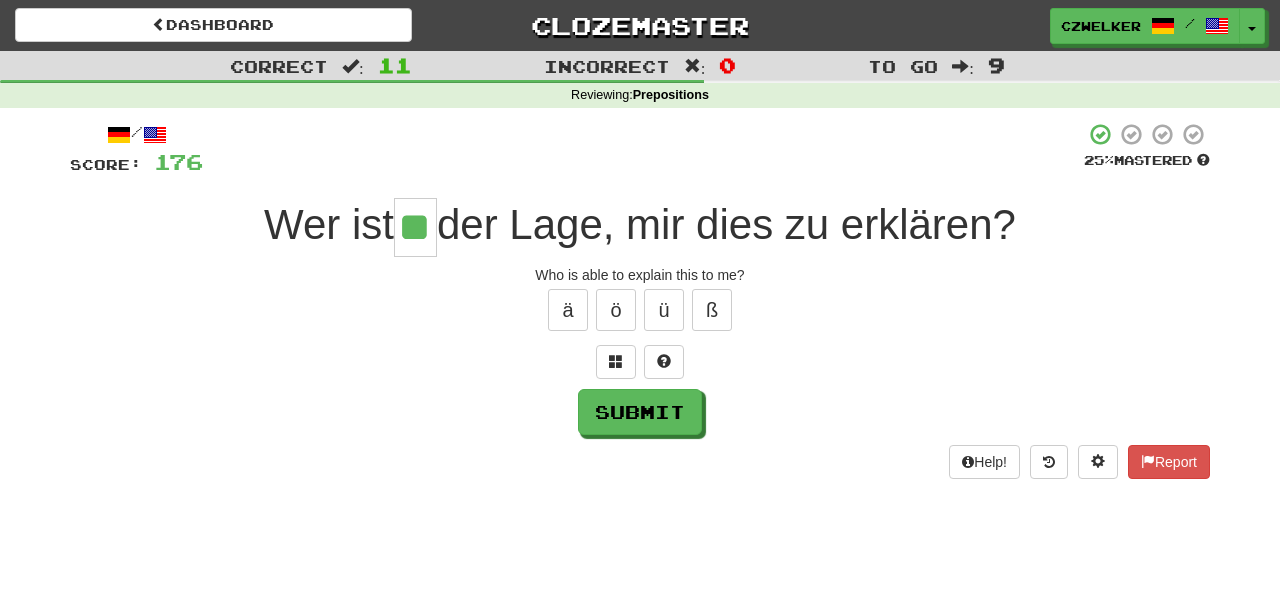 type on "**" 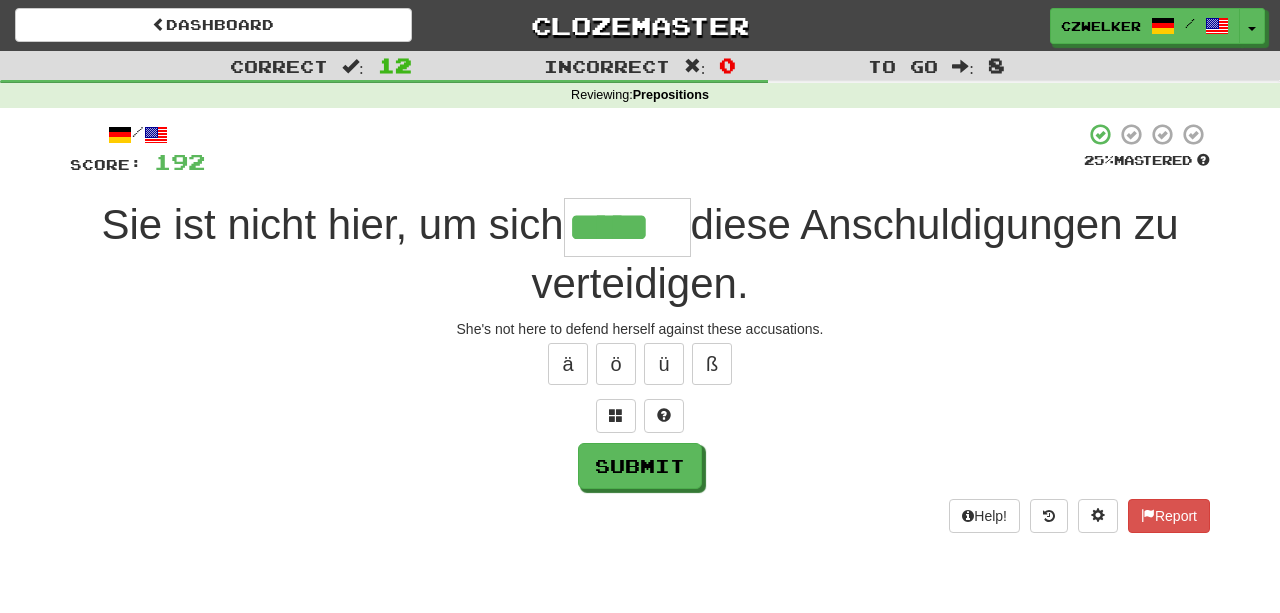 type on "*****" 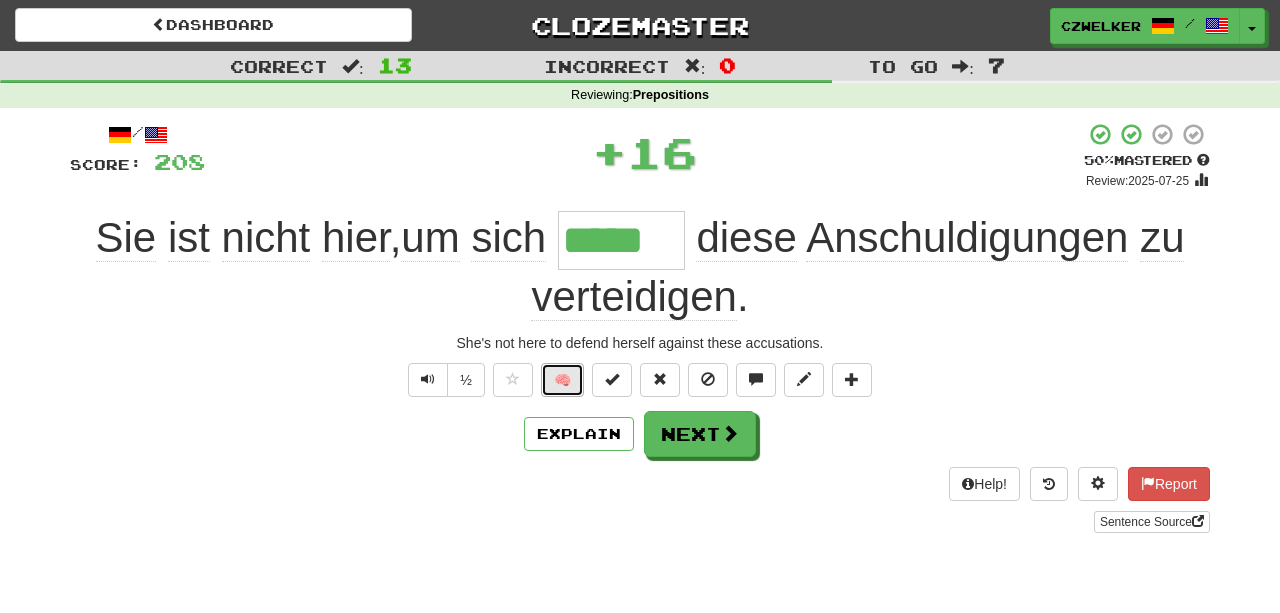 click on "🧠" at bounding box center [562, 380] 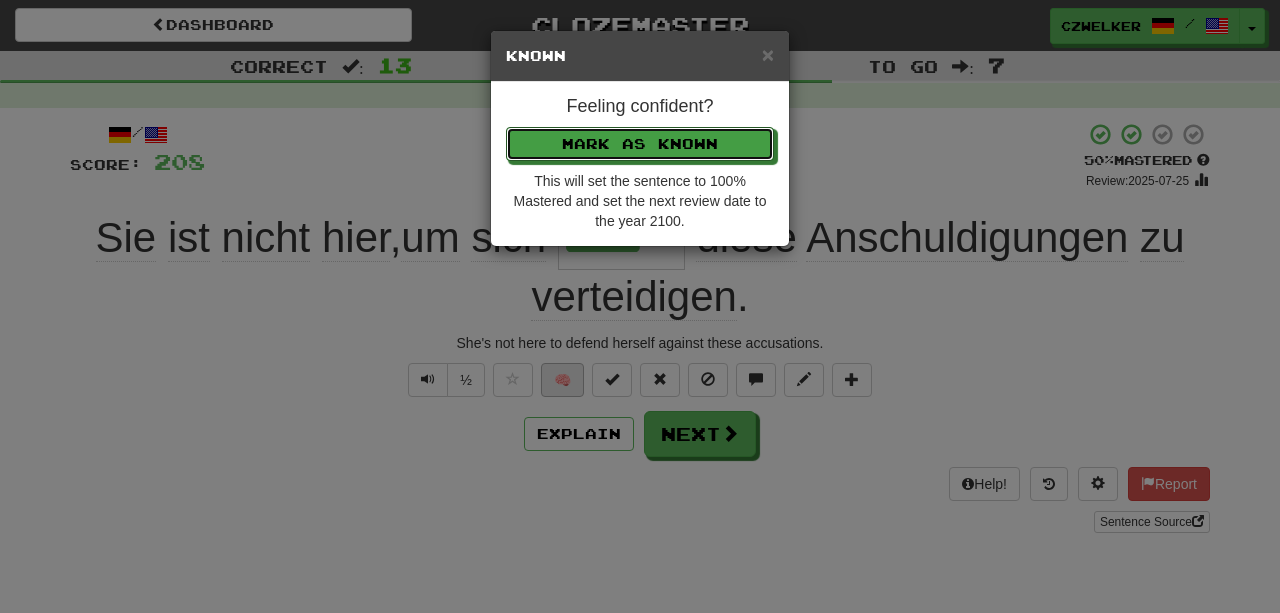 type 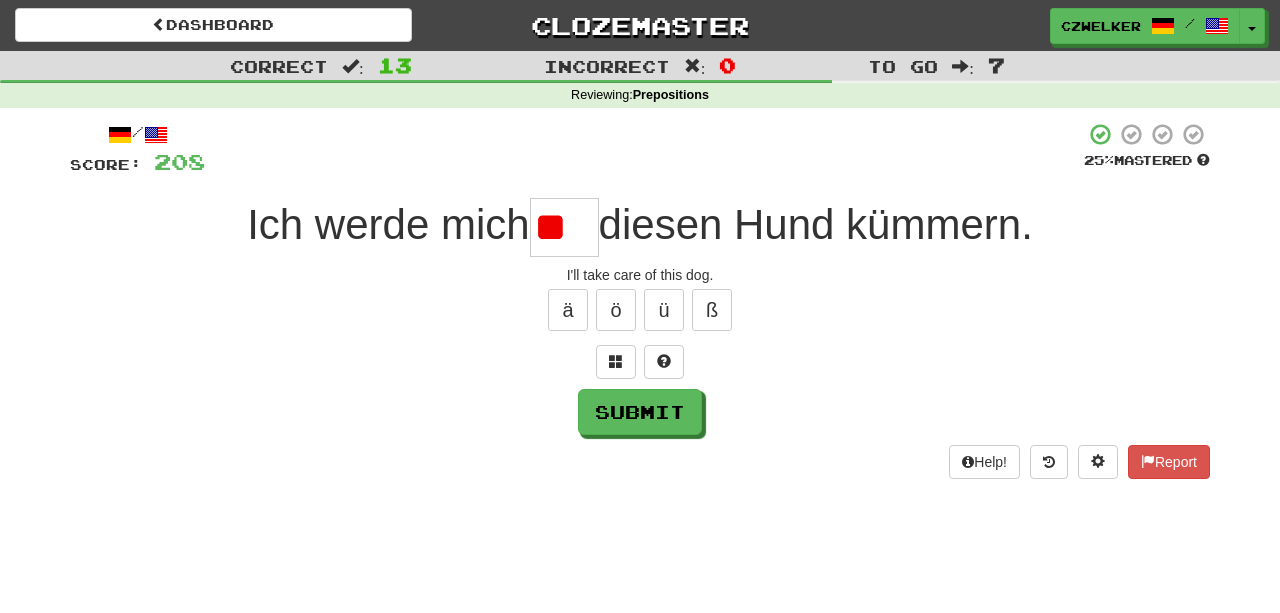 type on "*" 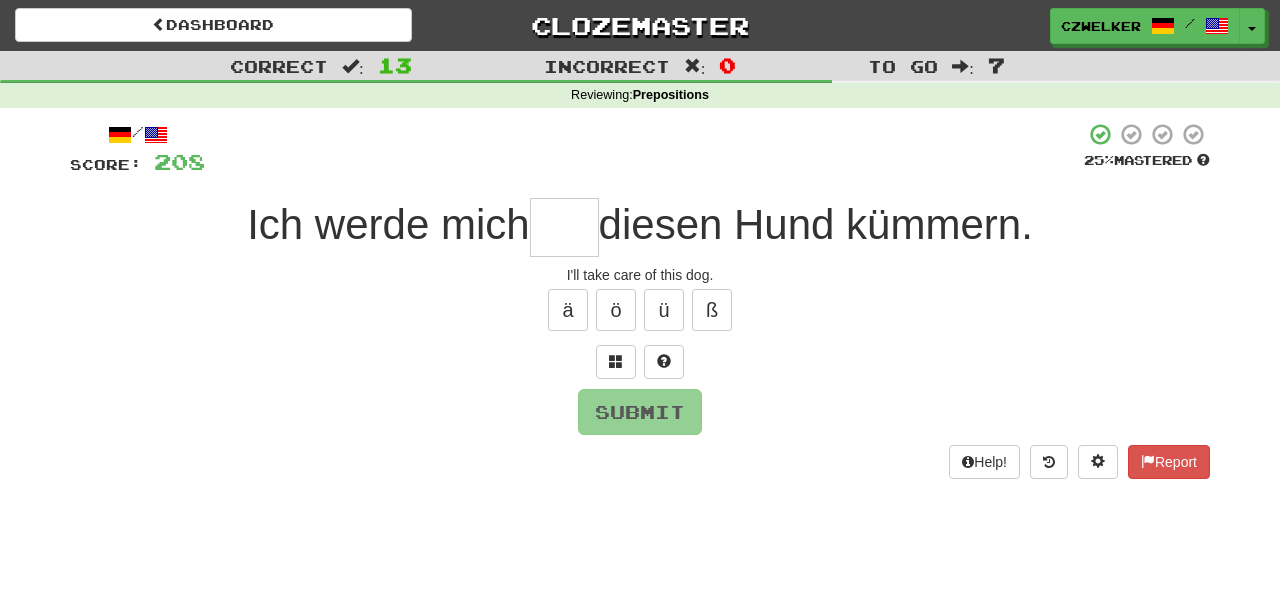 type on "*" 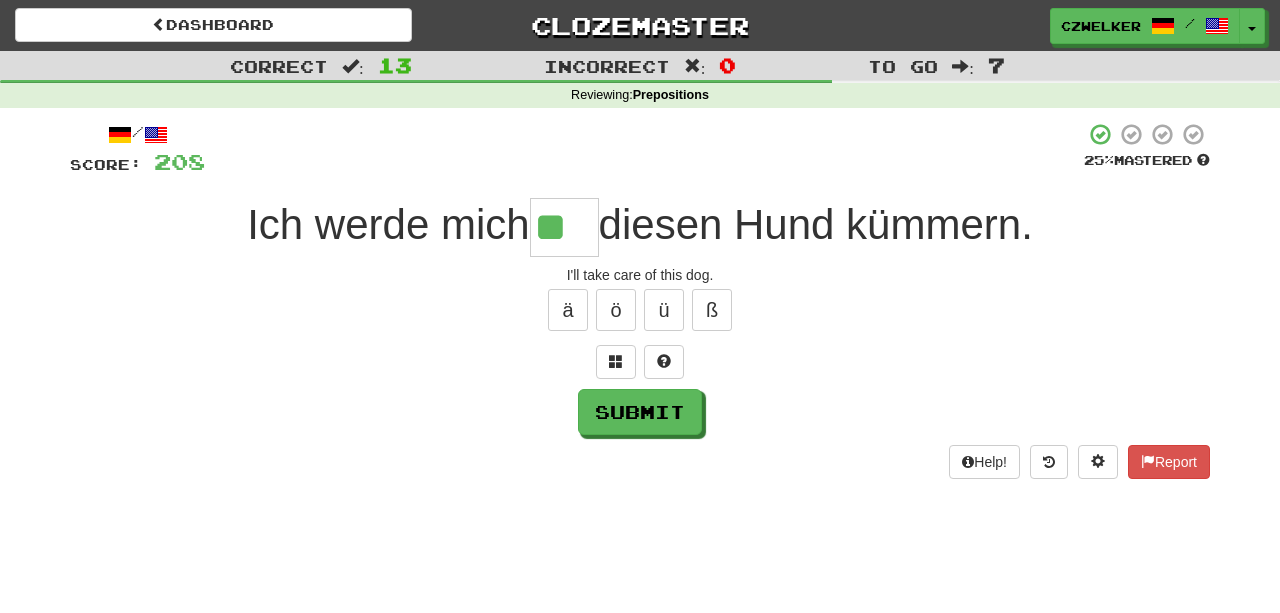 type on "**" 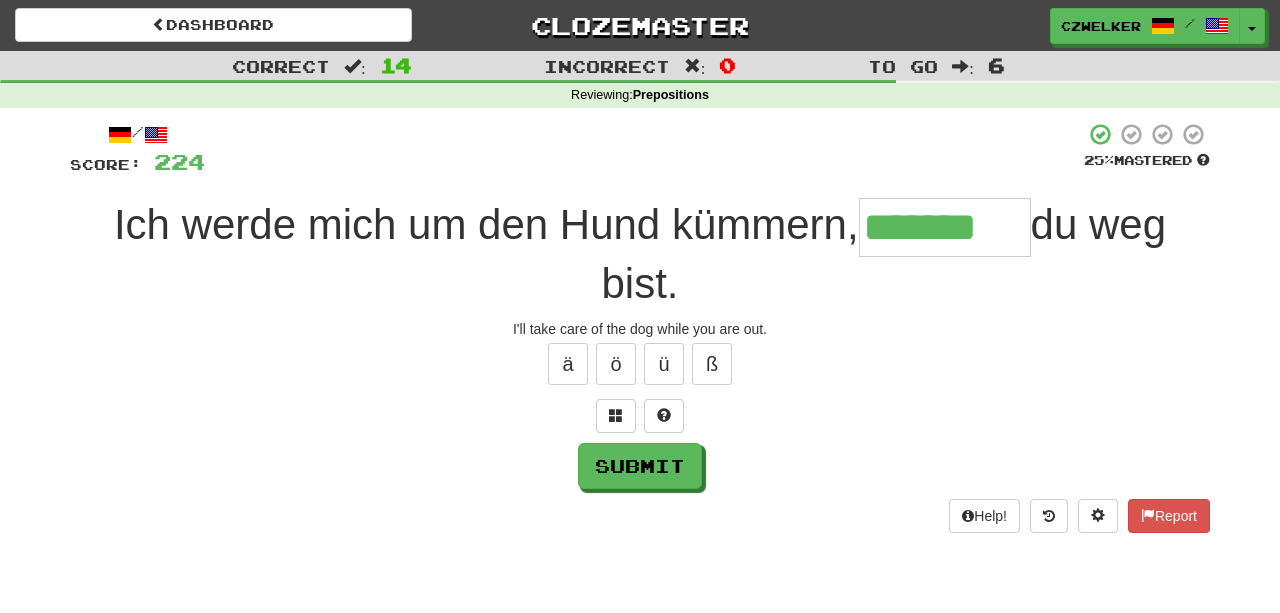 type on "*******" 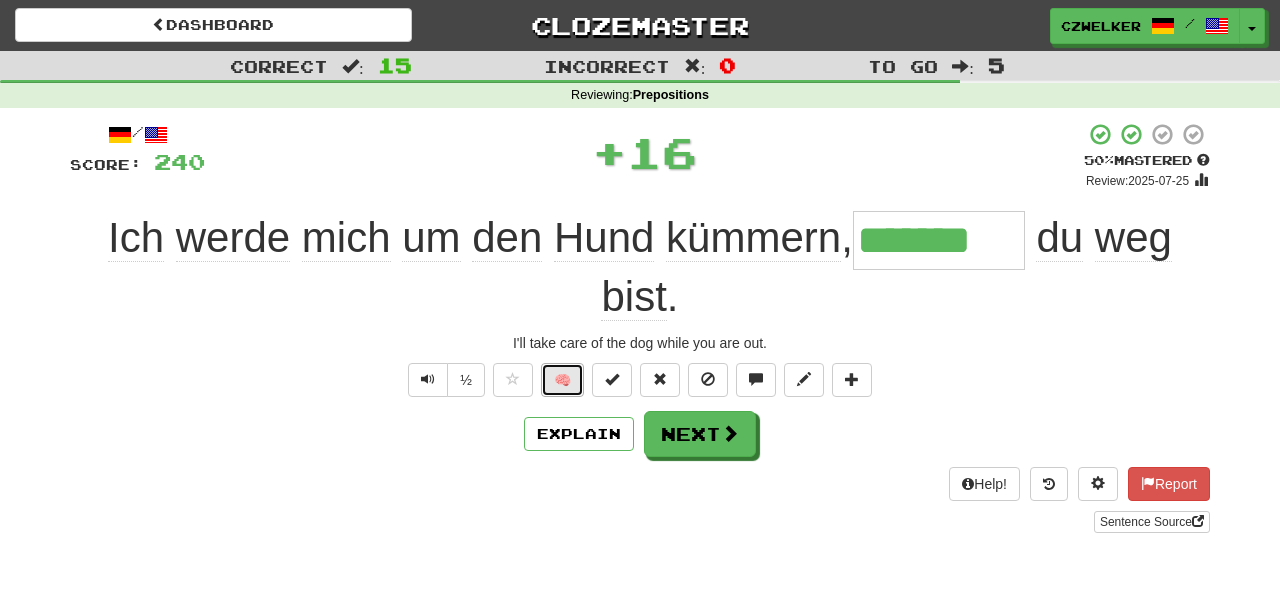 click on "🧠" at bounding box center [562, 380] 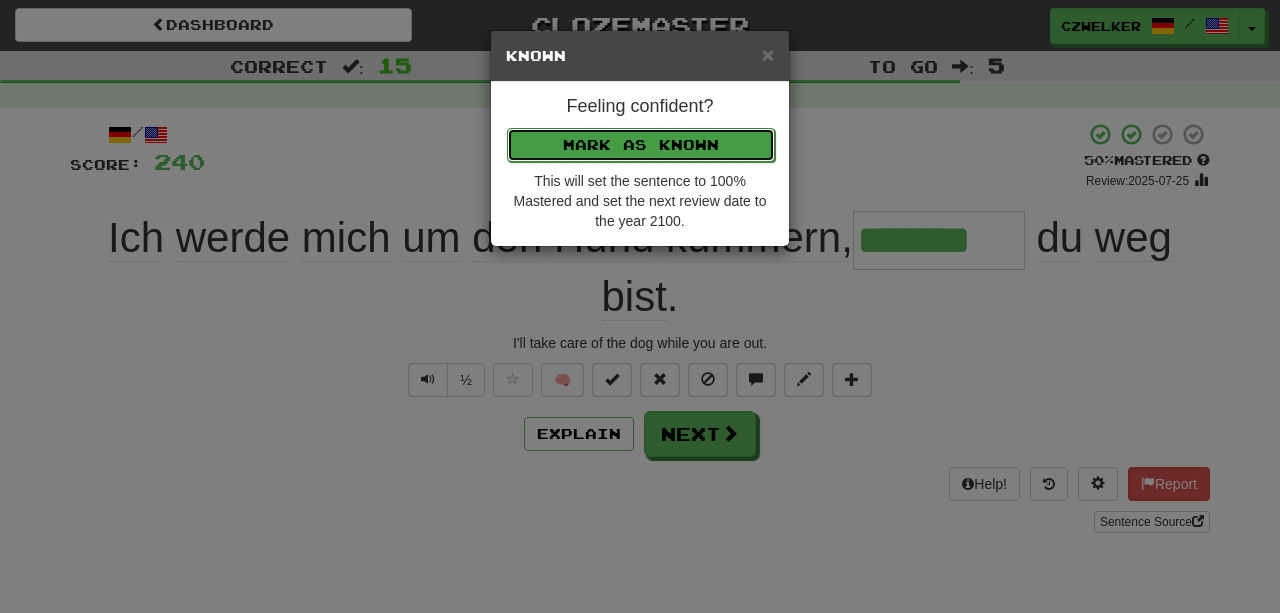 click on "Mark as Known" at bounding box center (641, 145) 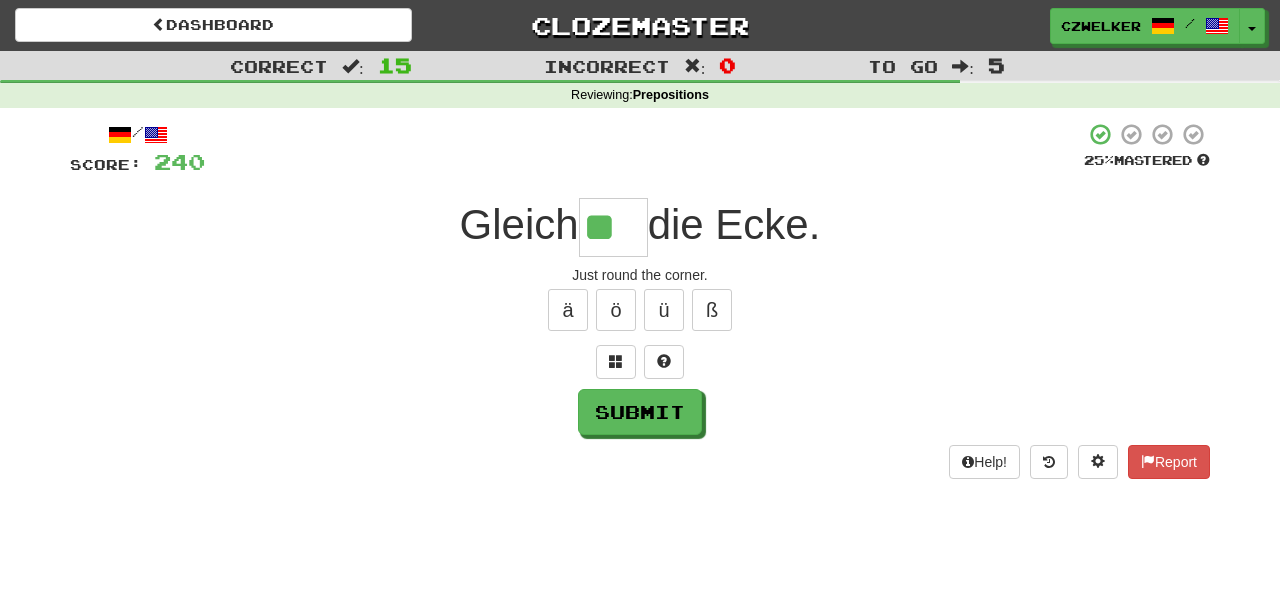 type on "**" 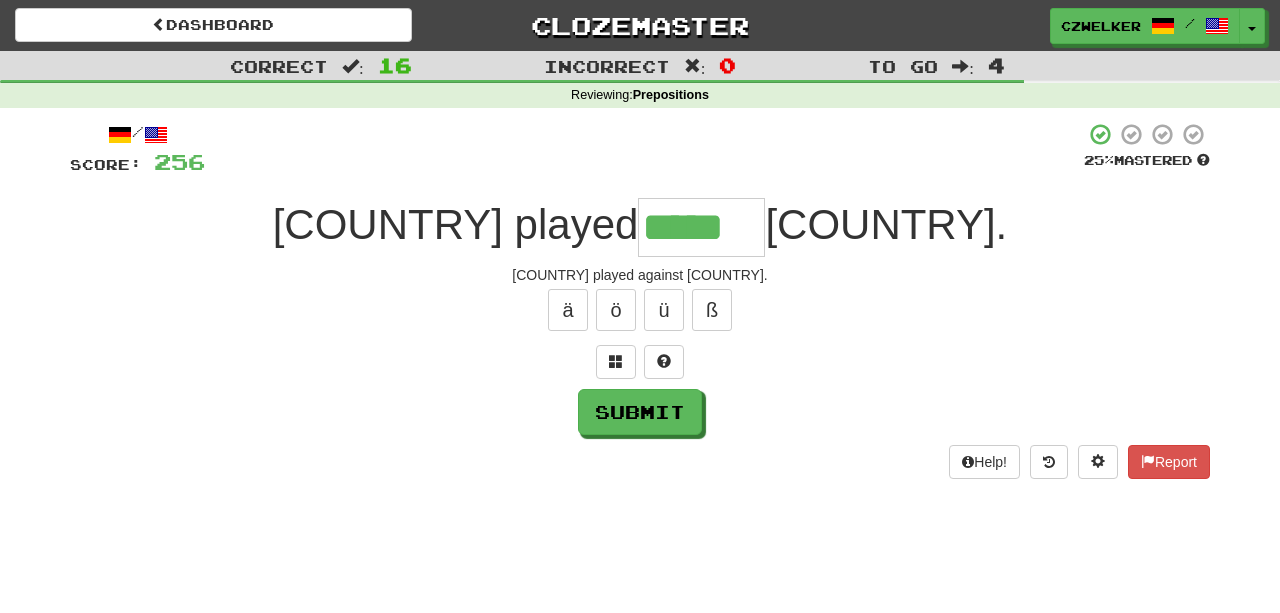 type on "*****" 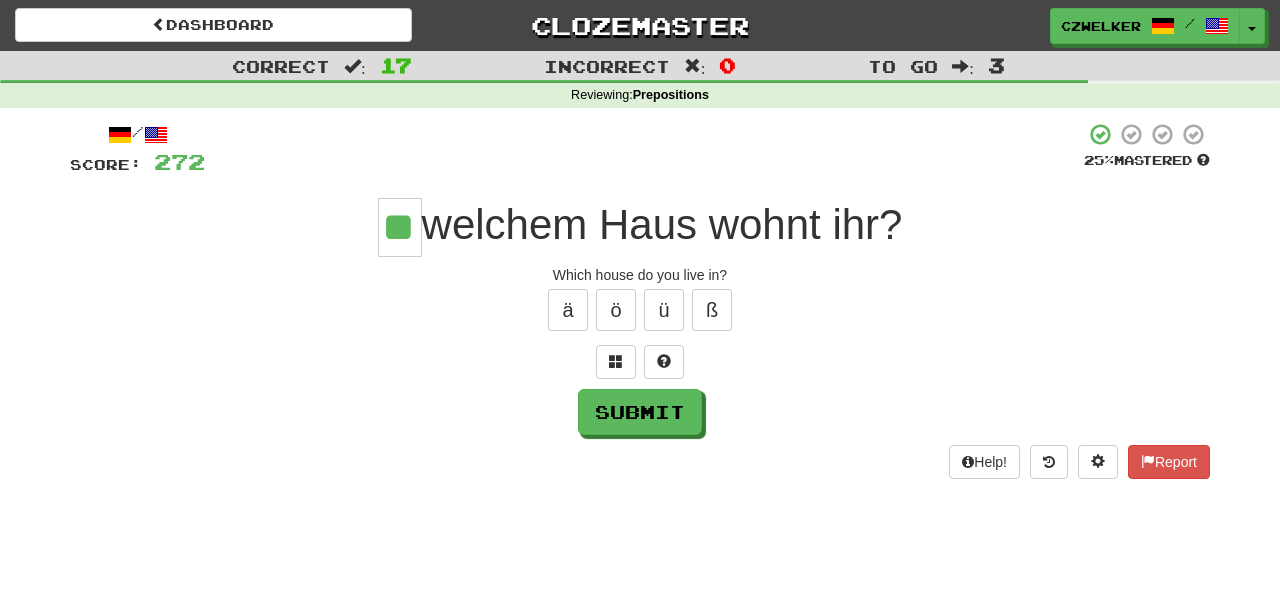 type on "**" 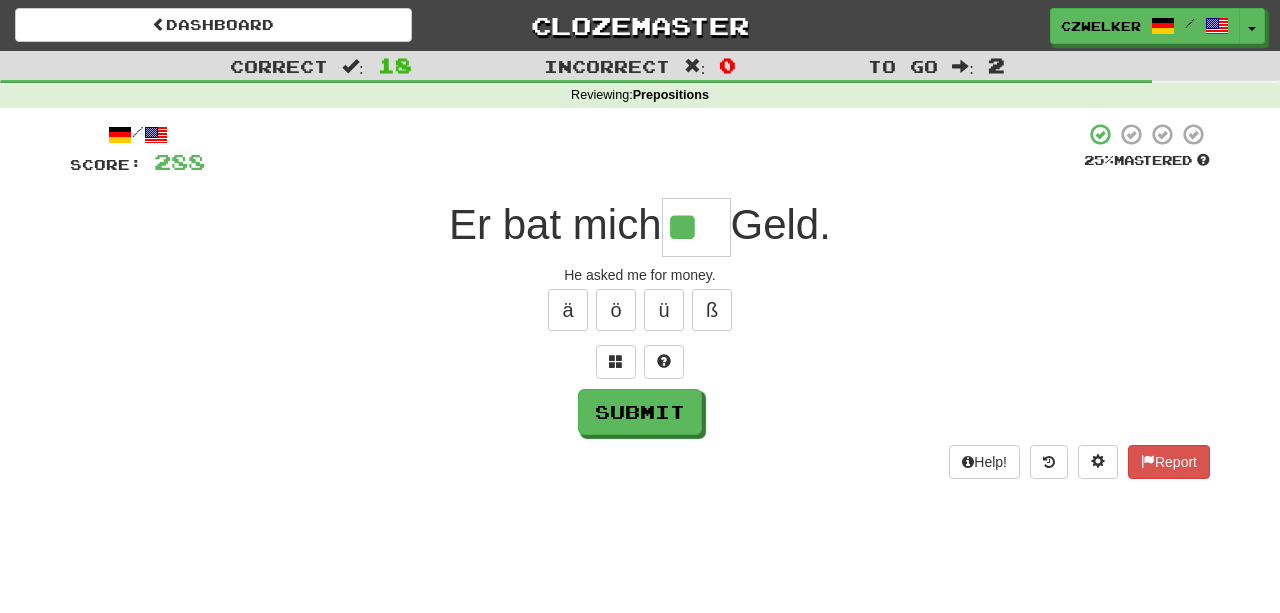 type on "**" 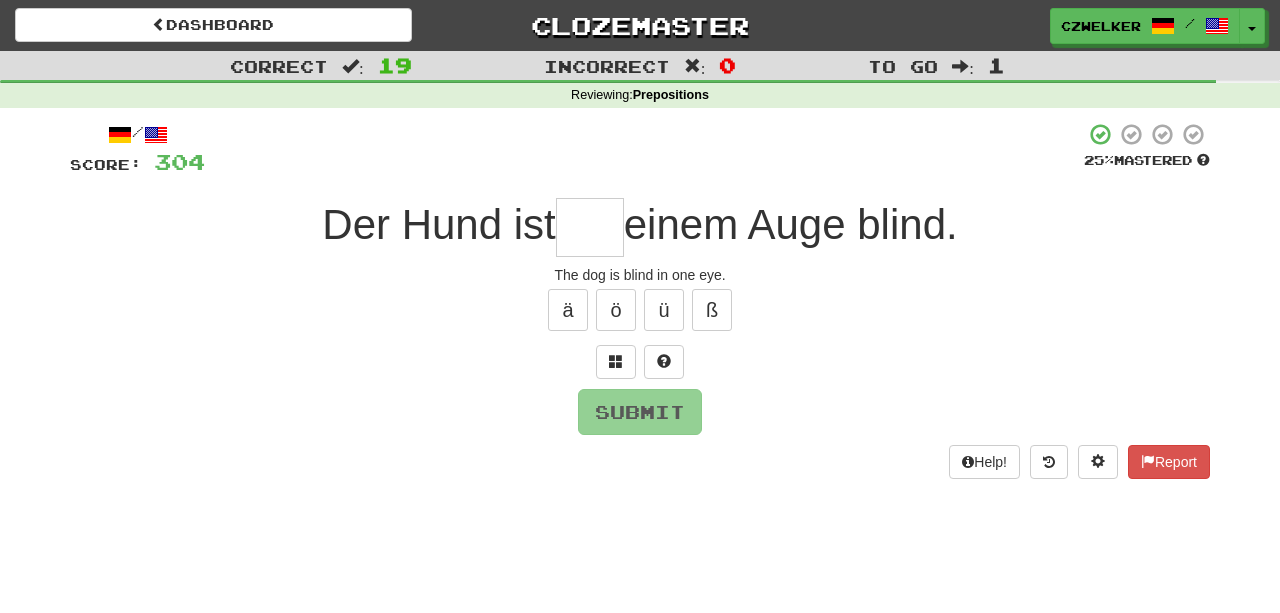 type on "*" 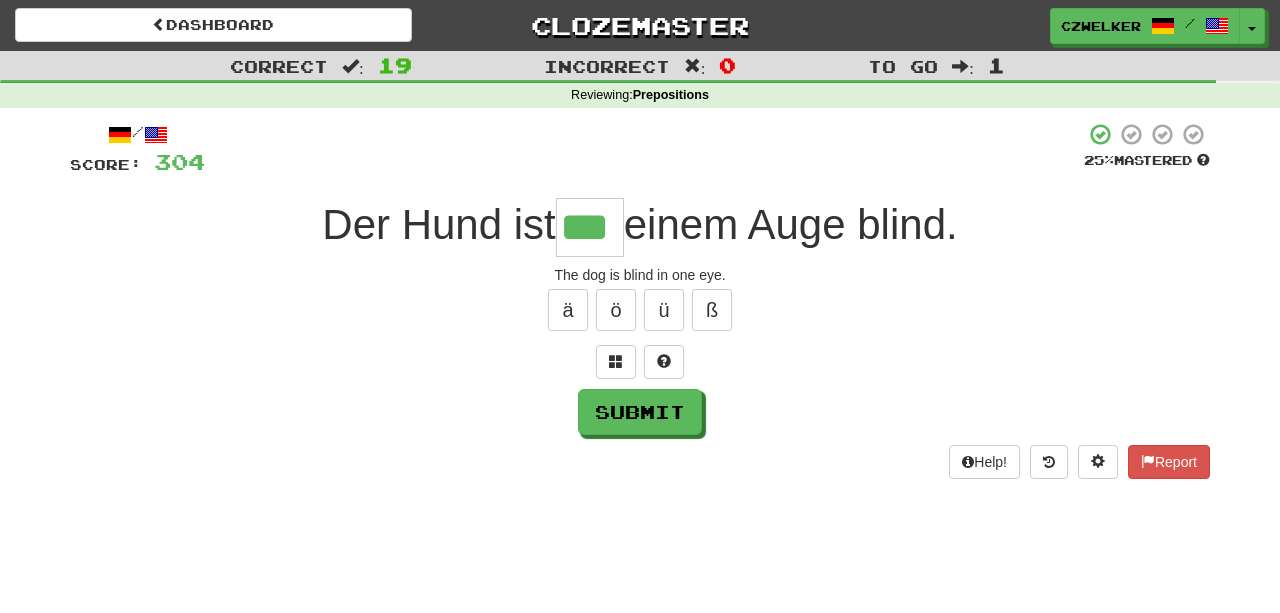type on "***" 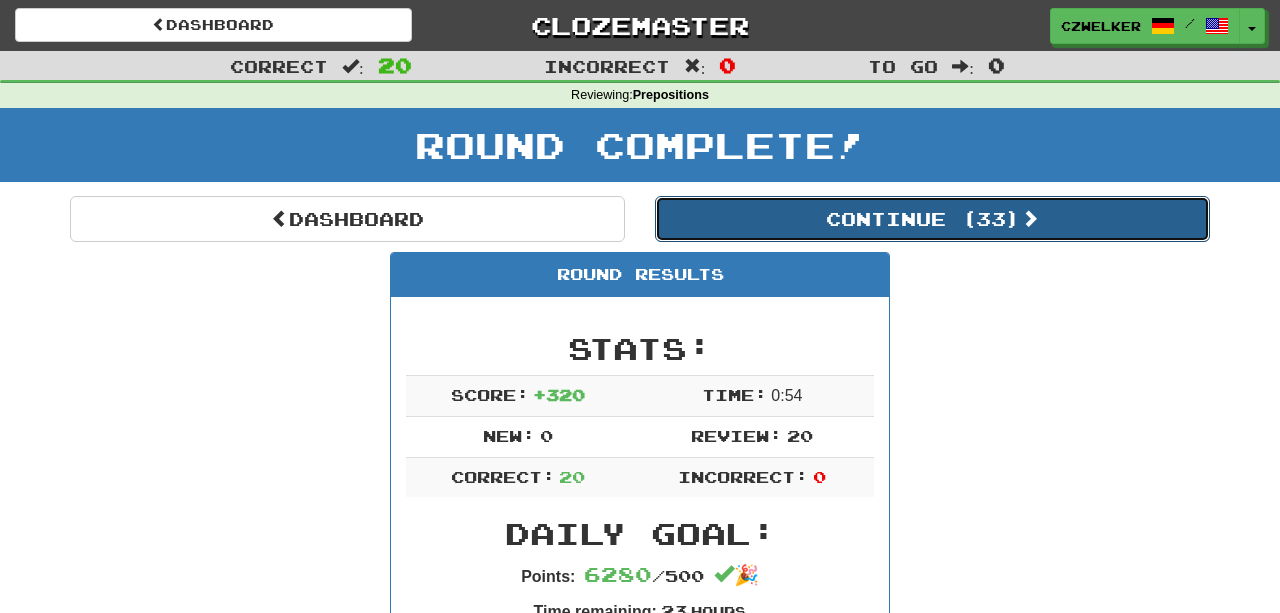 click on "Continue ( 33 )" at bounding box center (932, 219) 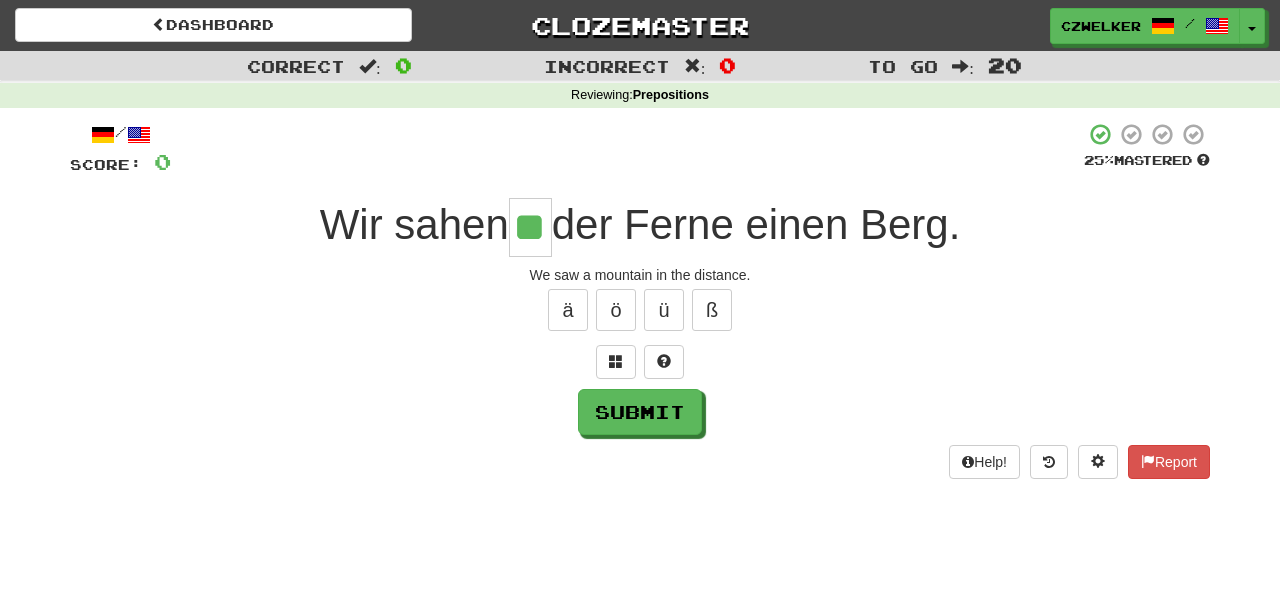 type on "**" 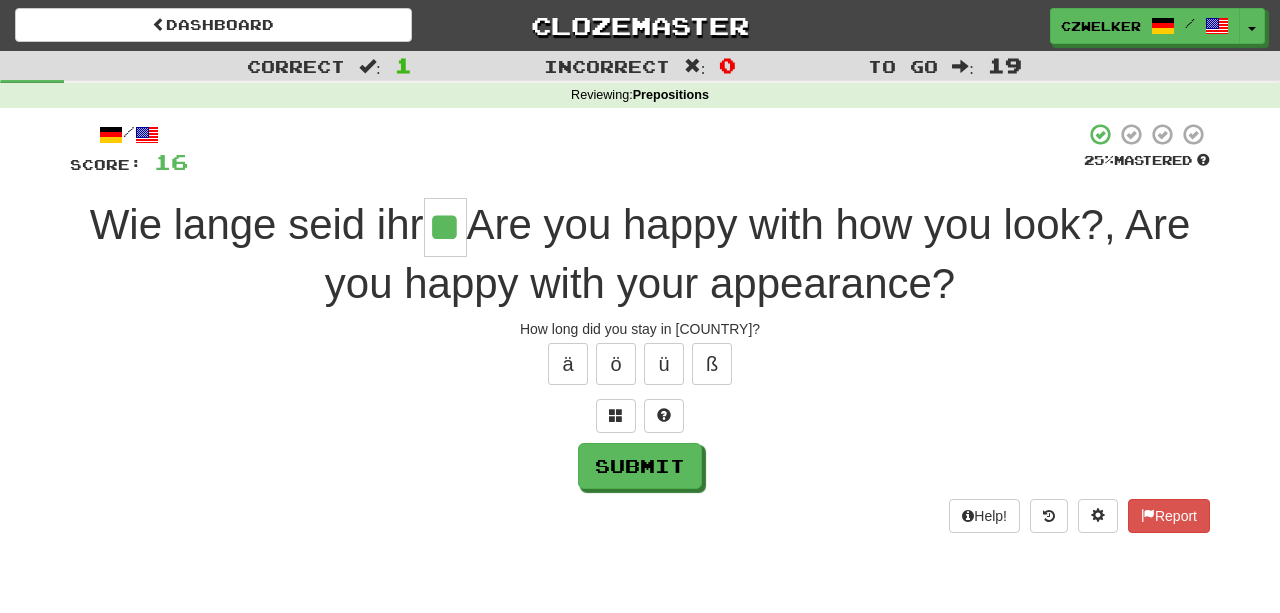 type on "**" 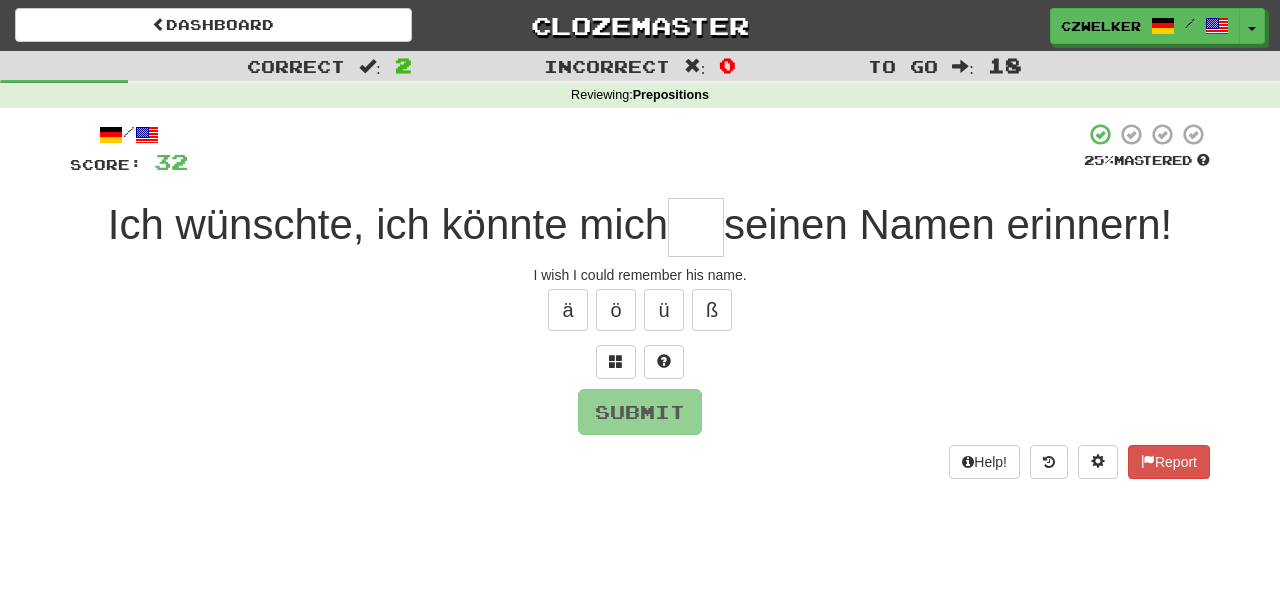 type on "*" 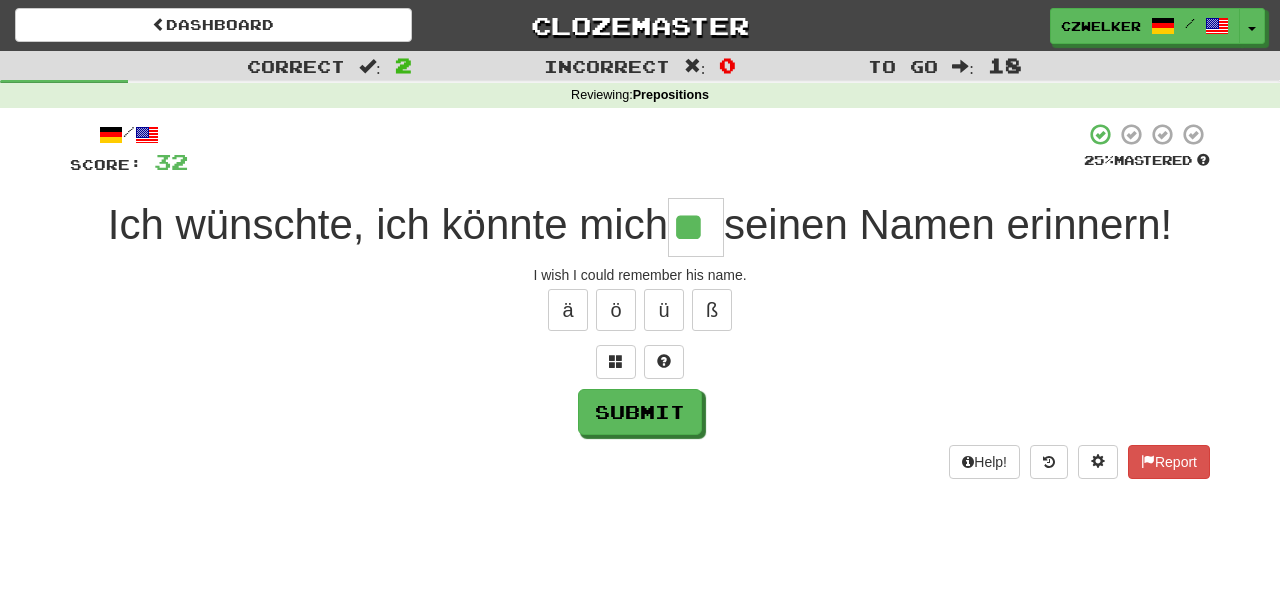 type on "**" 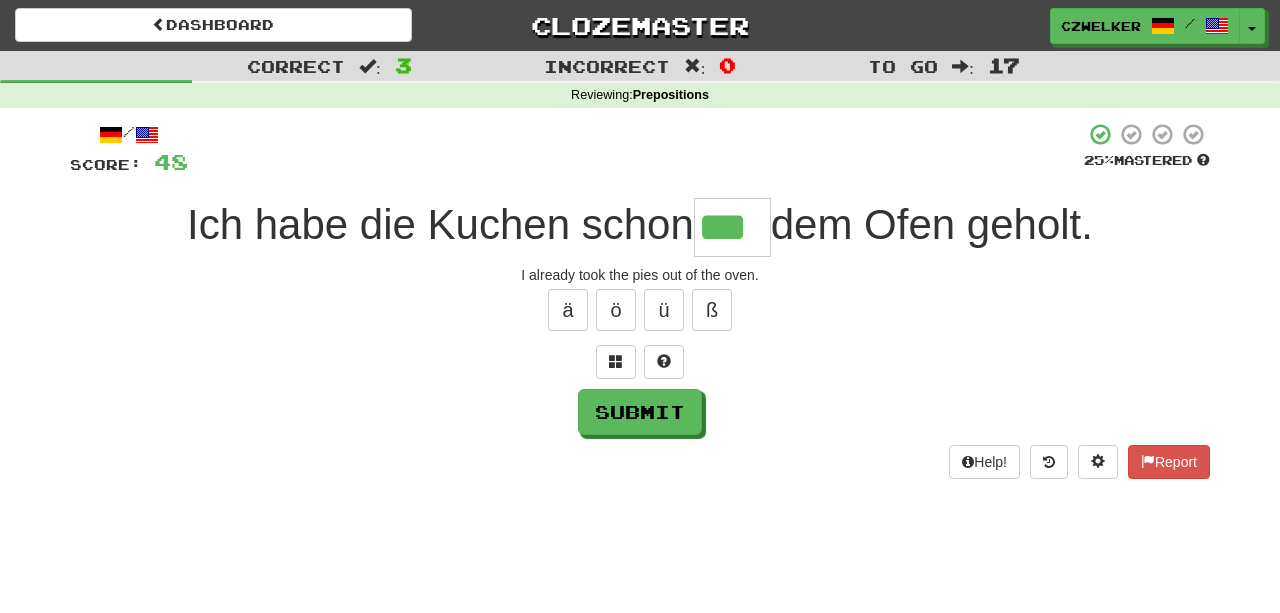 type on "***" 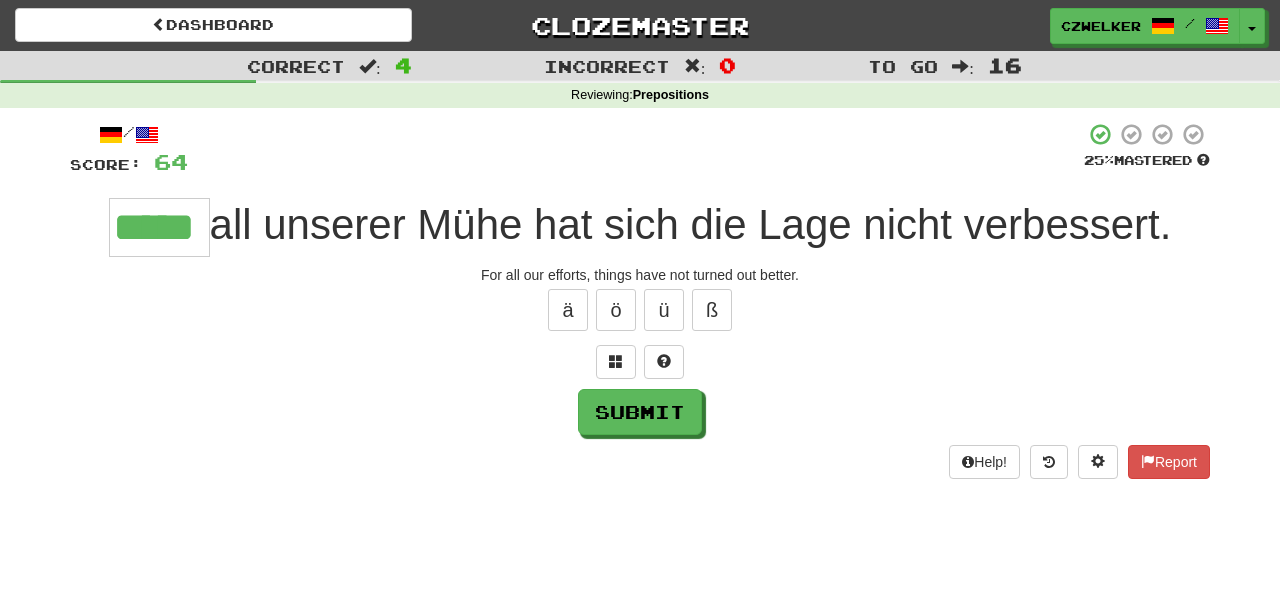 type on "*****" 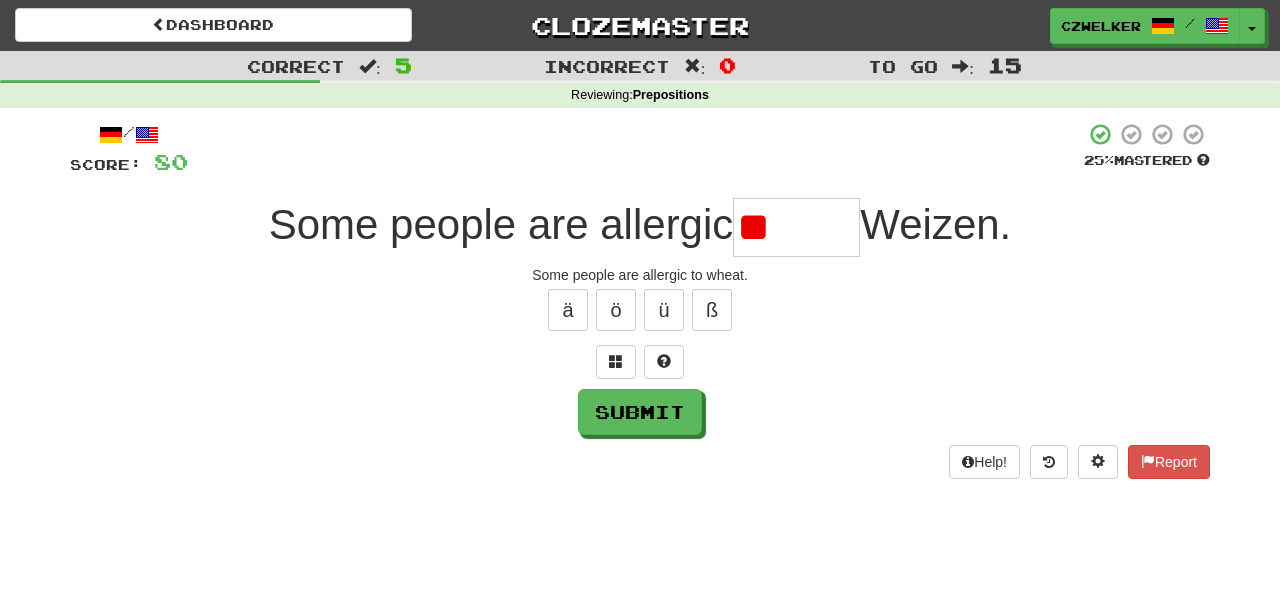 type on "*" 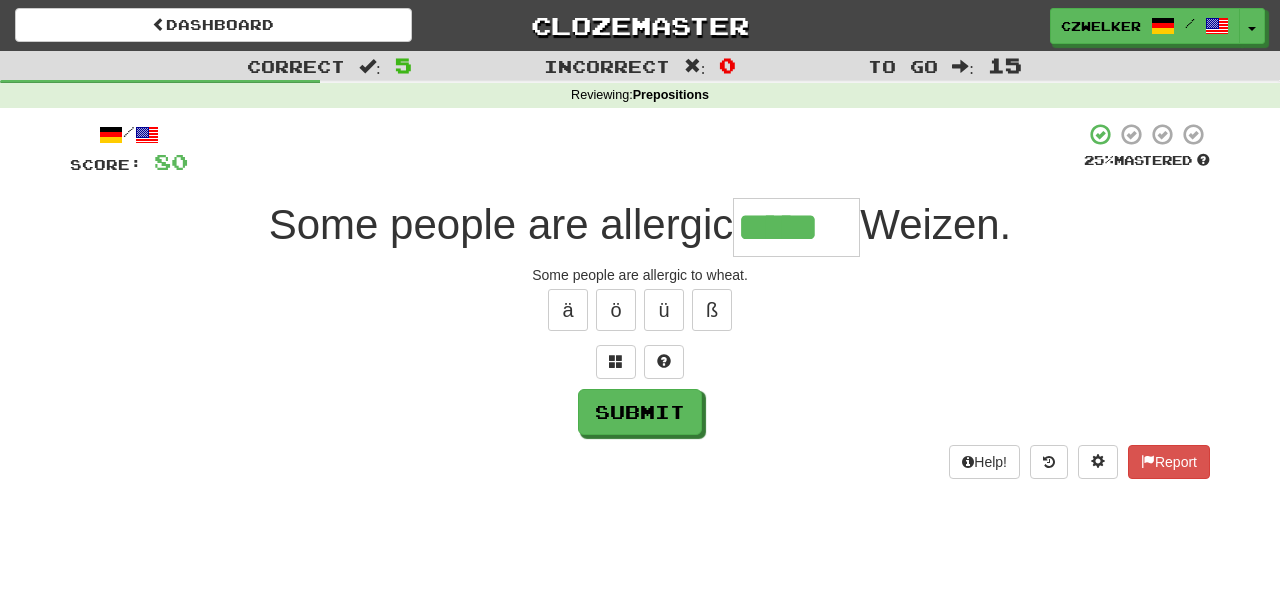 type on "*****" 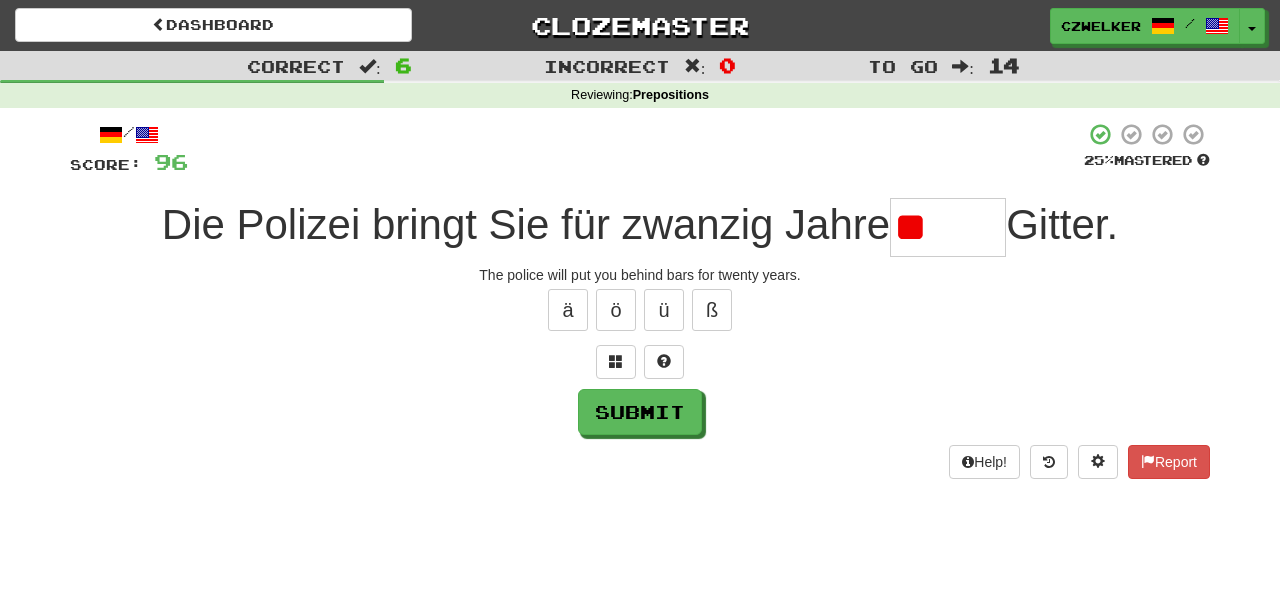 type on "*" 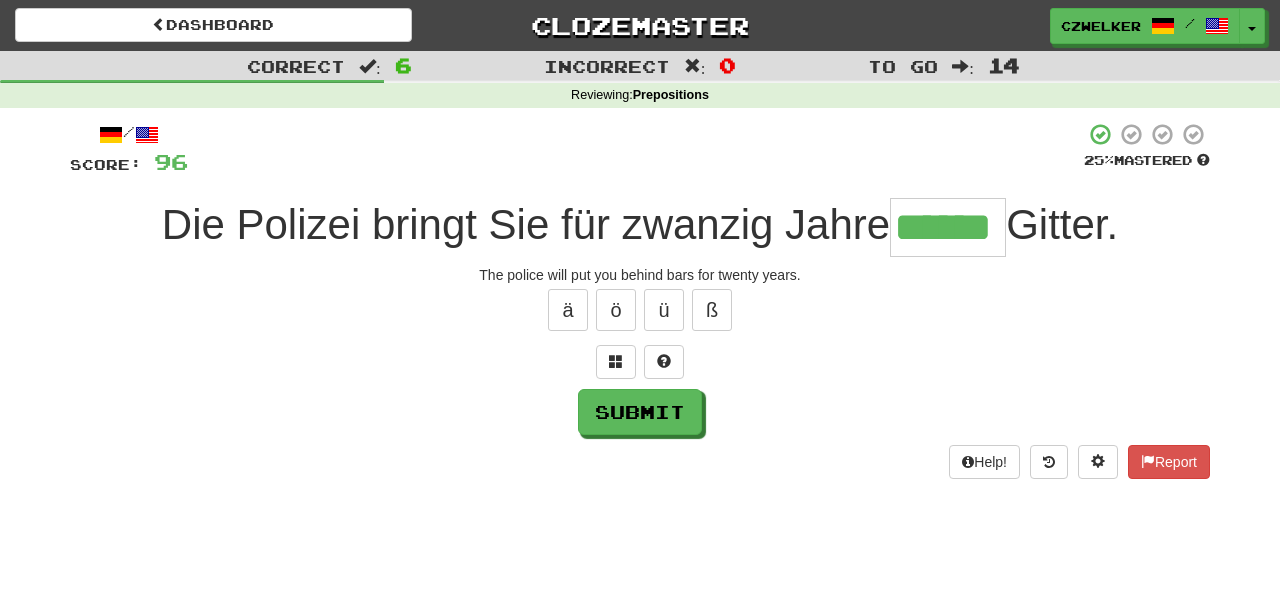 type on "******" 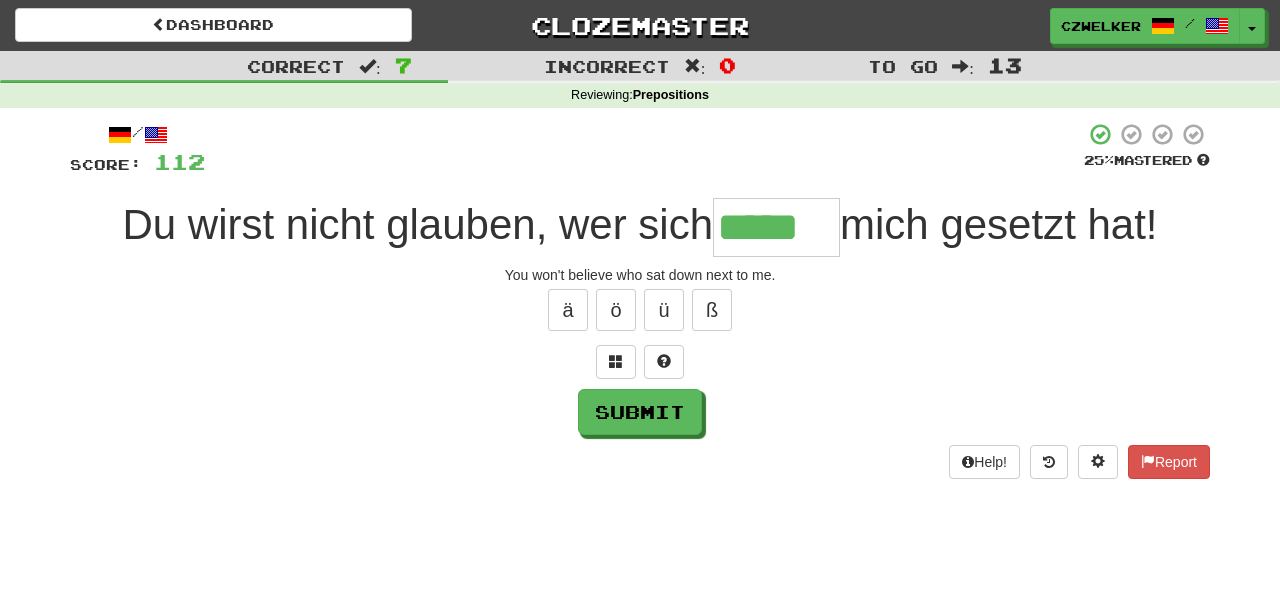 type on "*****" 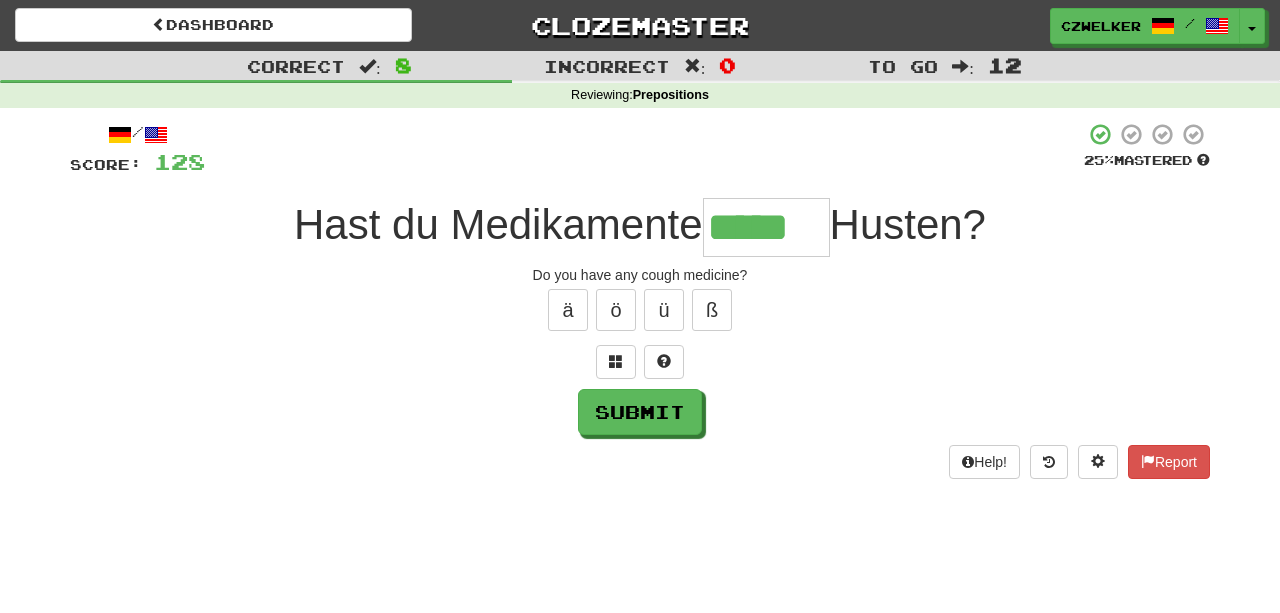 type on "*****" 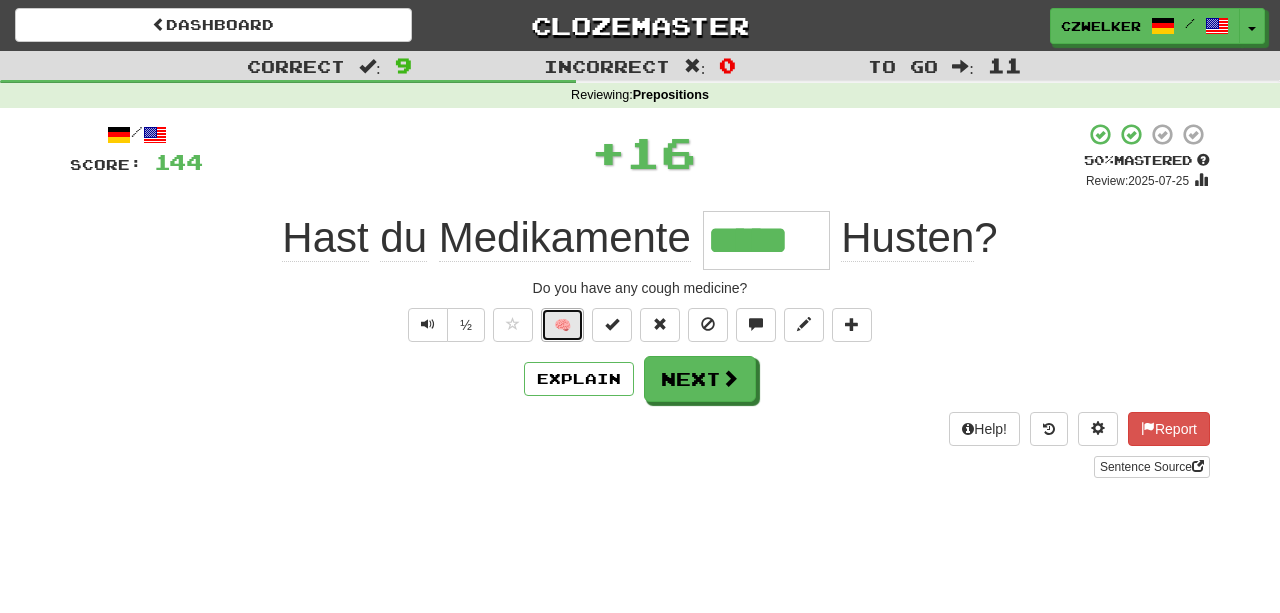 click on "🧠" at bounding box center [562, 325] 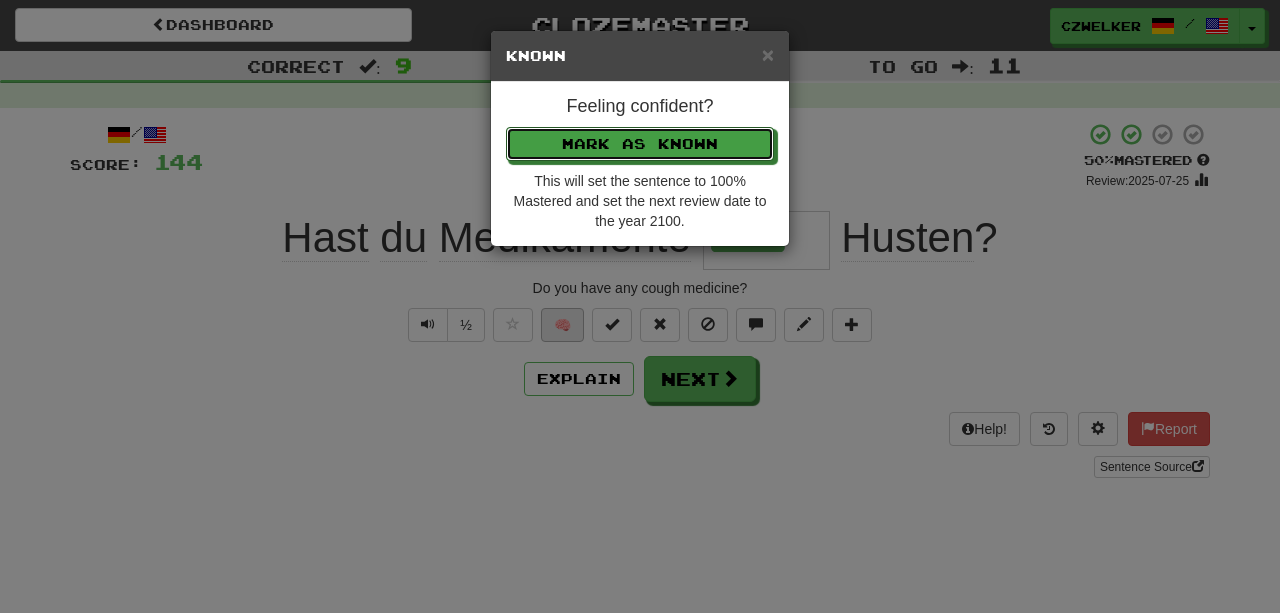 type 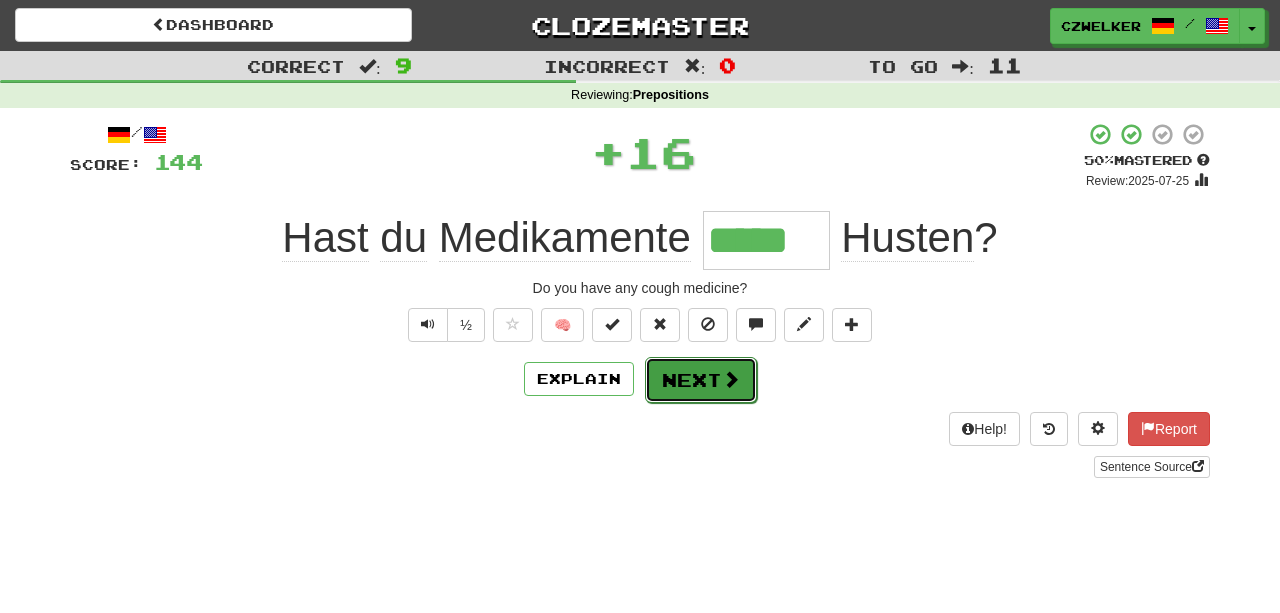 click on "Next" at bounding box center (701, 380) 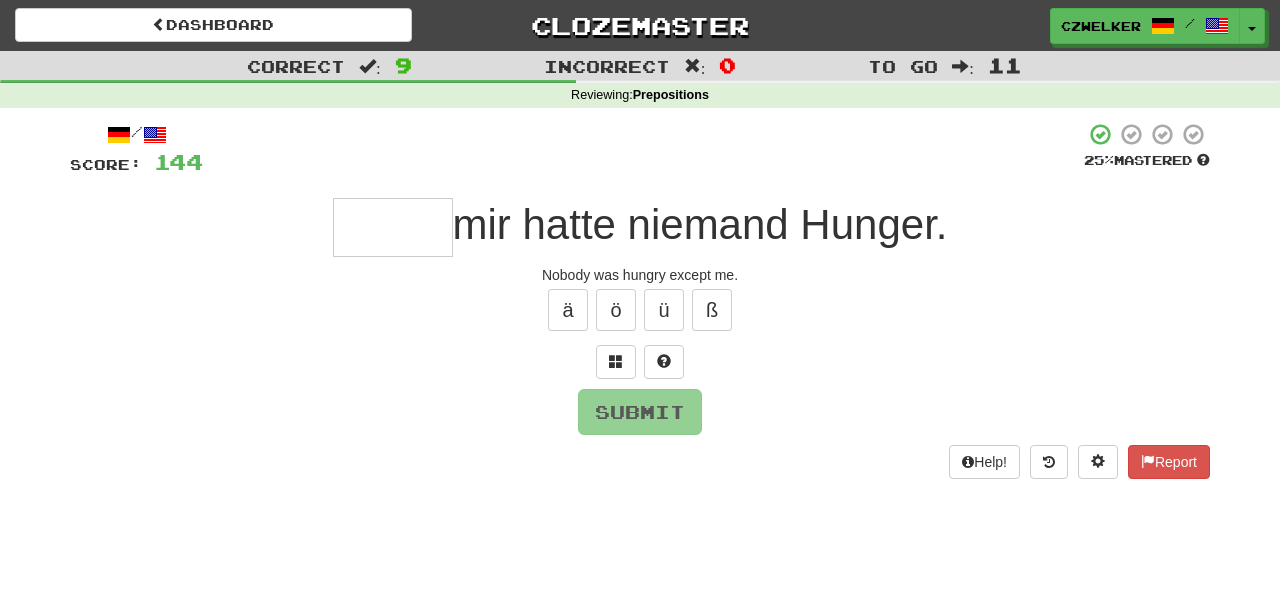 type on "*" 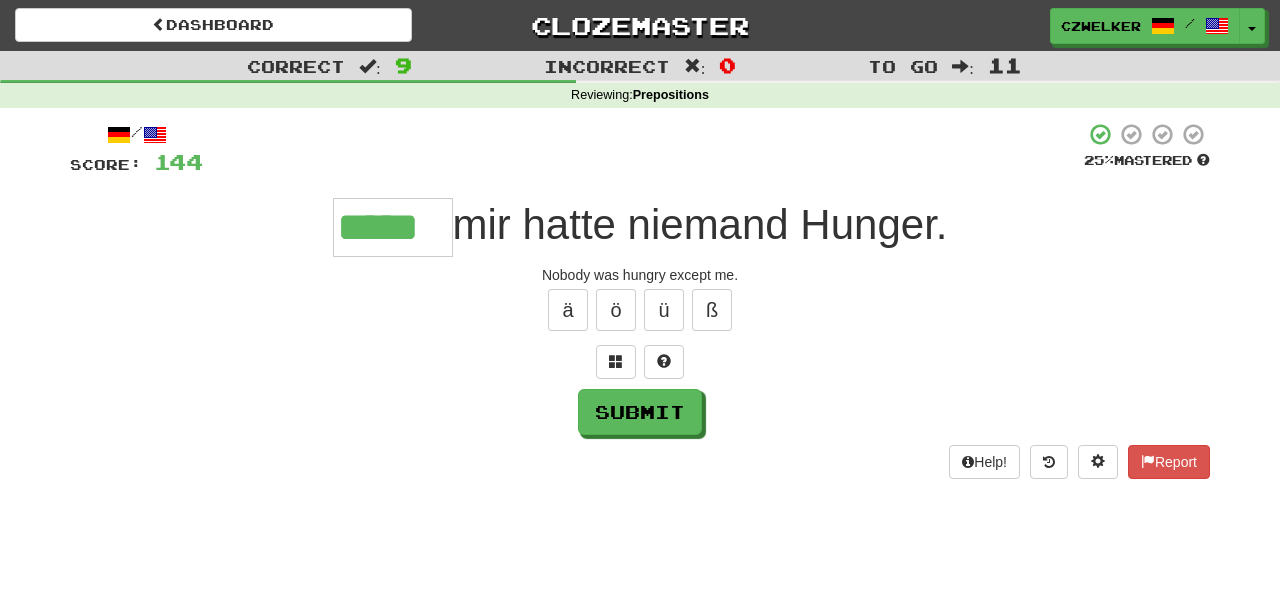 type on "*****" 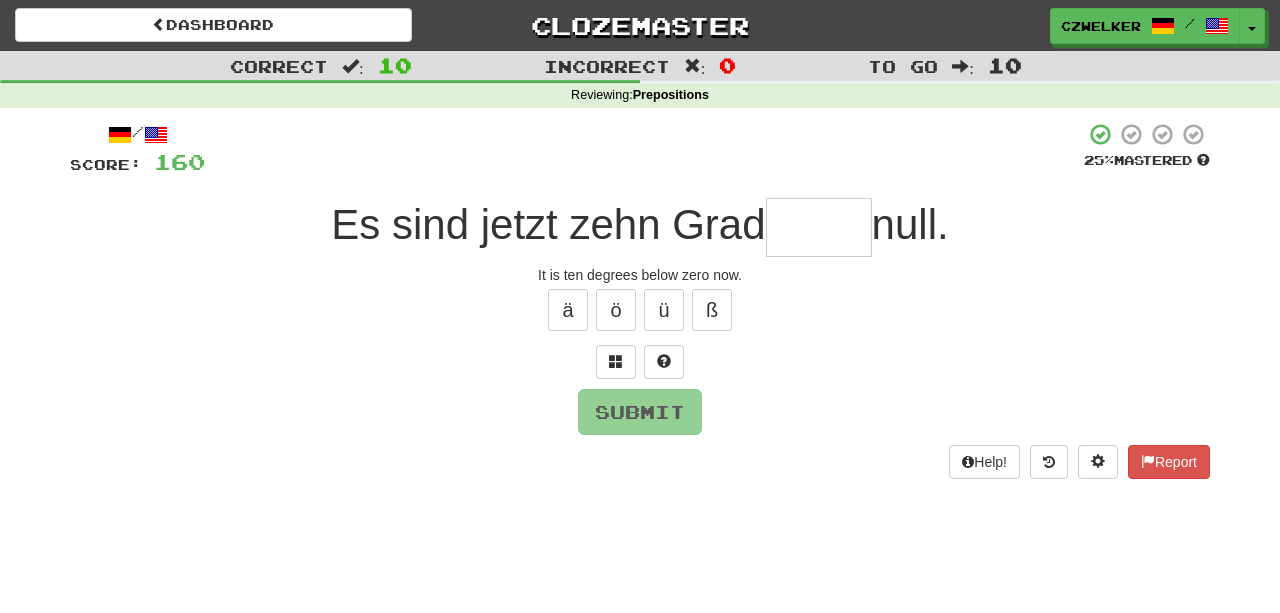 type on "*" 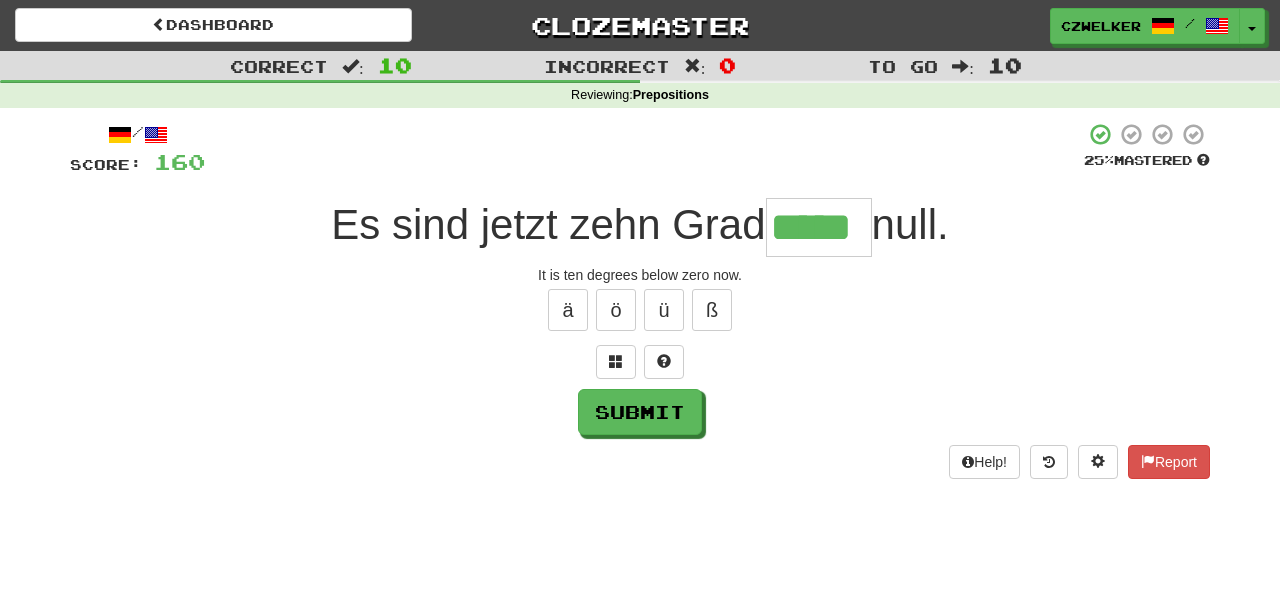 type on "*****" 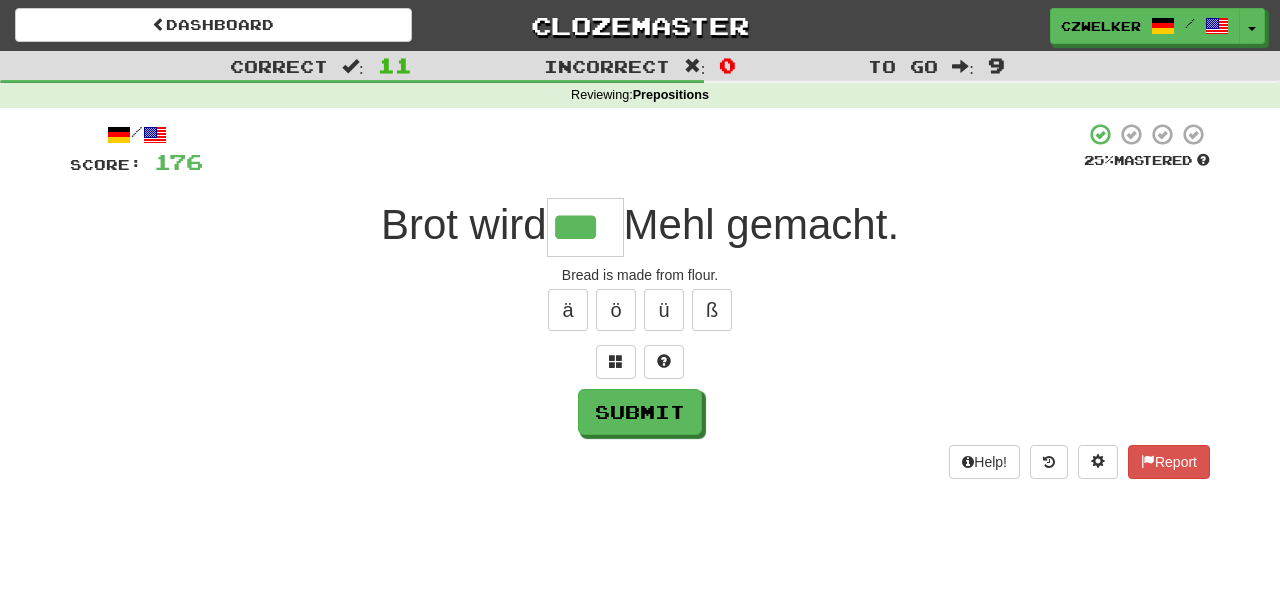 type on "***" 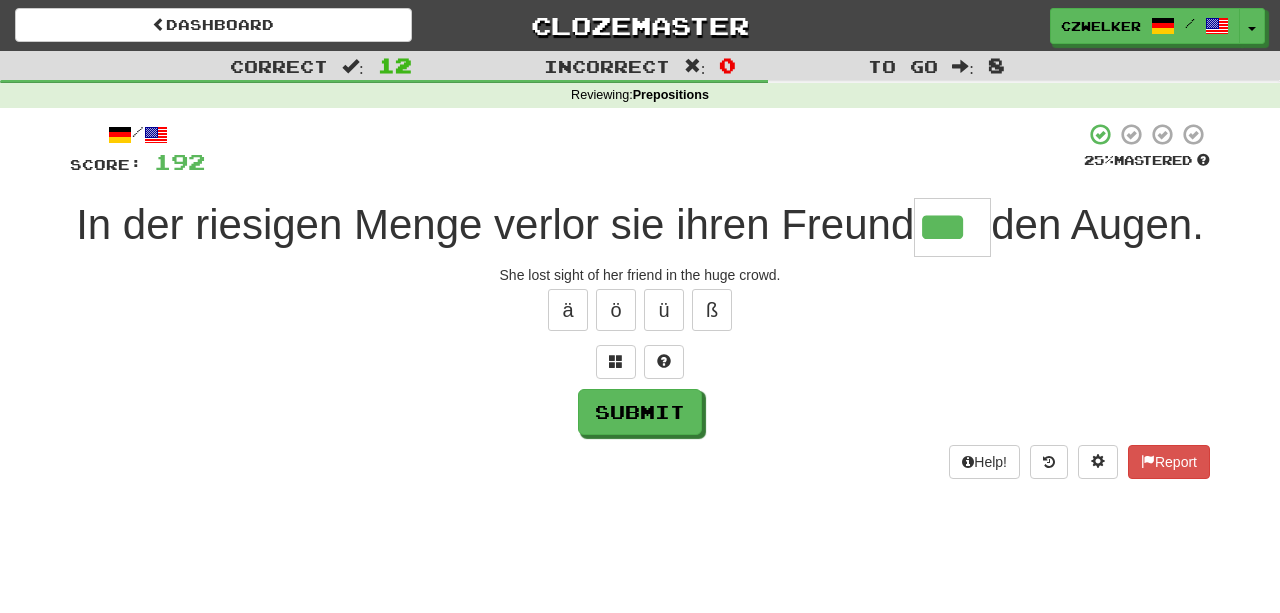 type on "***" 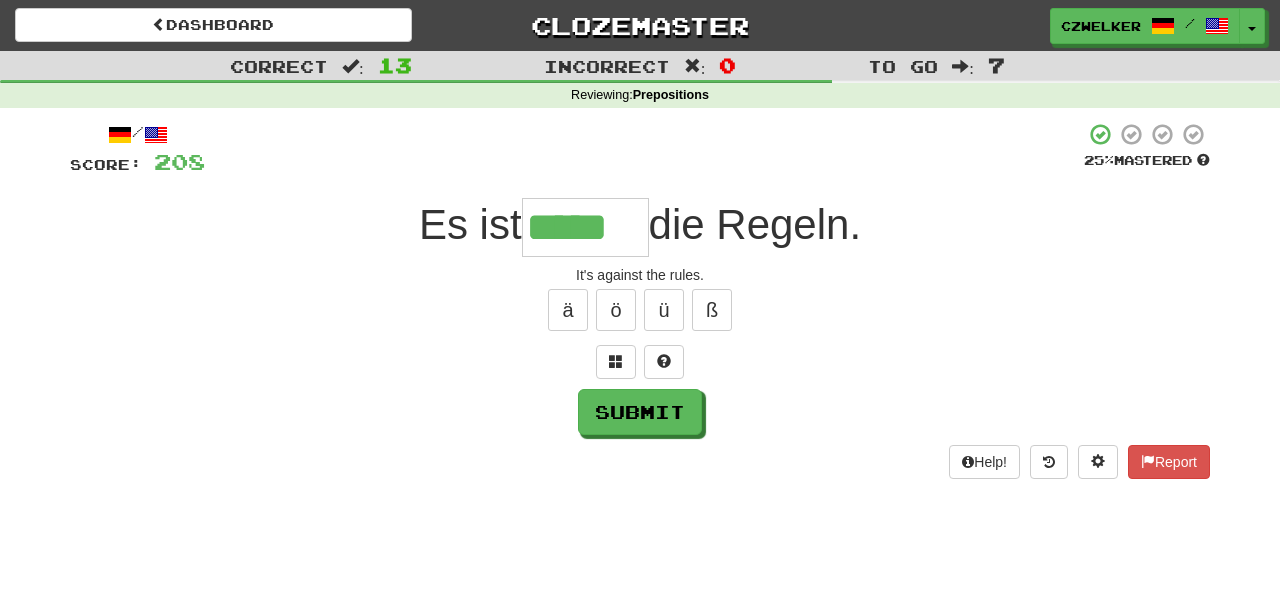 type on "*****" 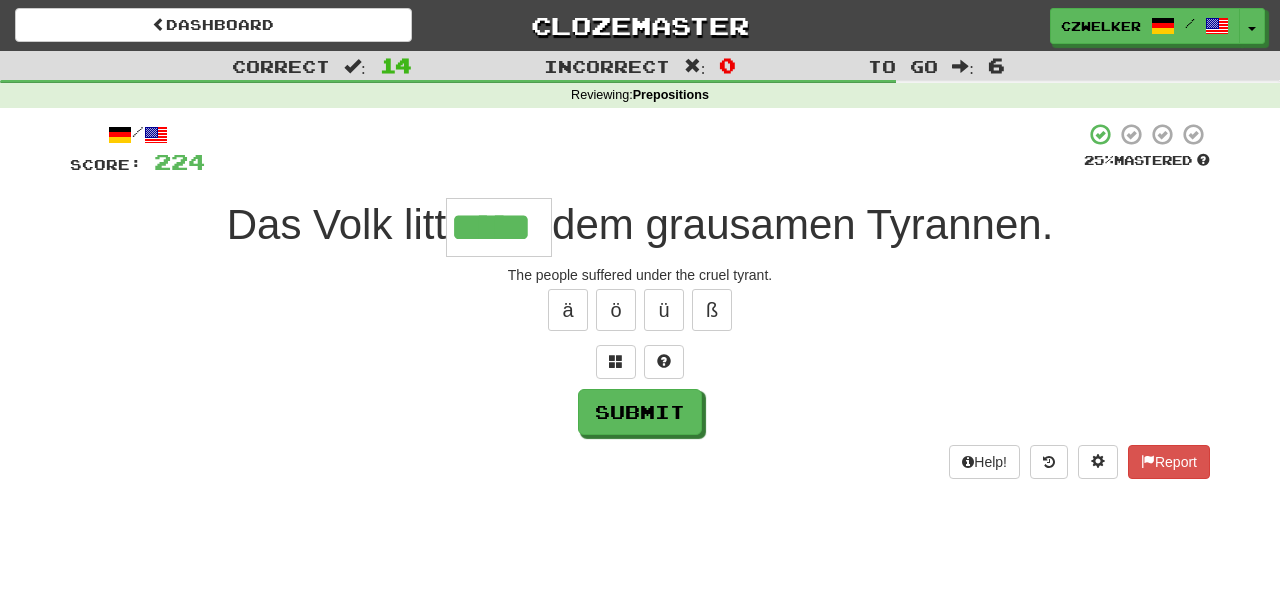 type on "*****" 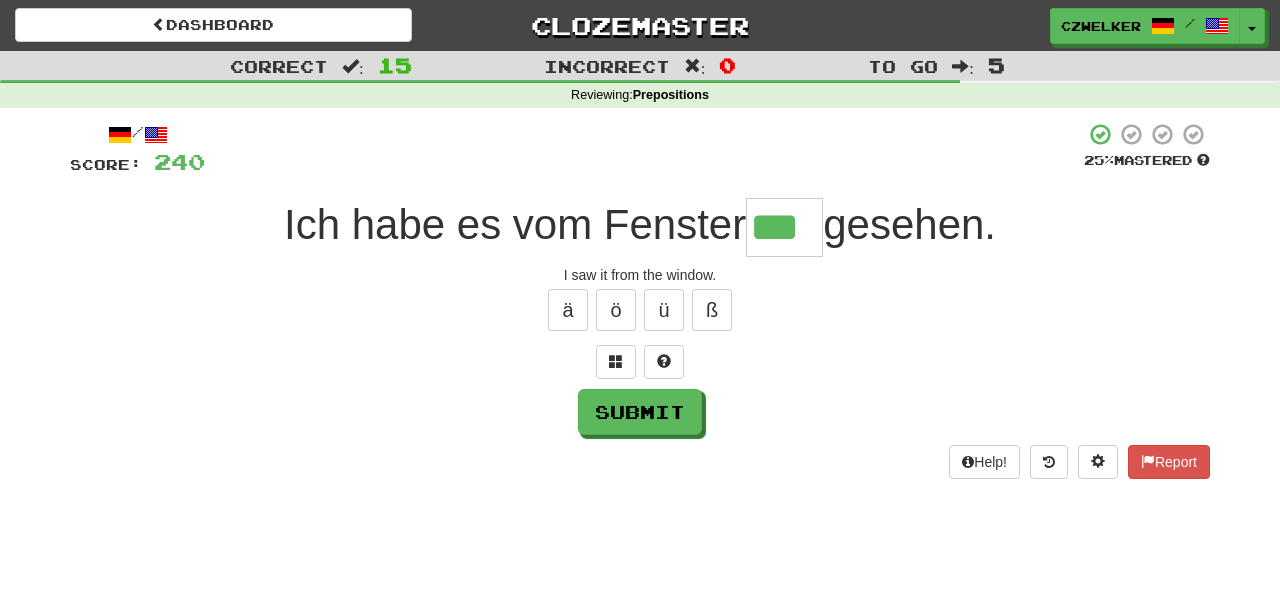 type on "***" 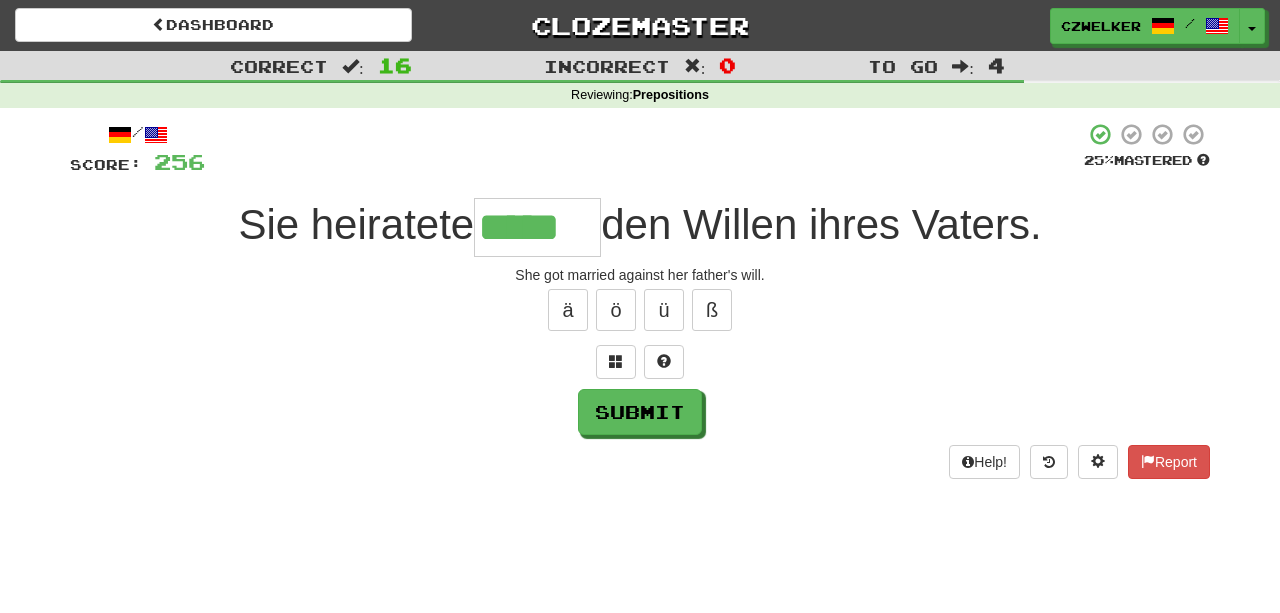 type on "*****" 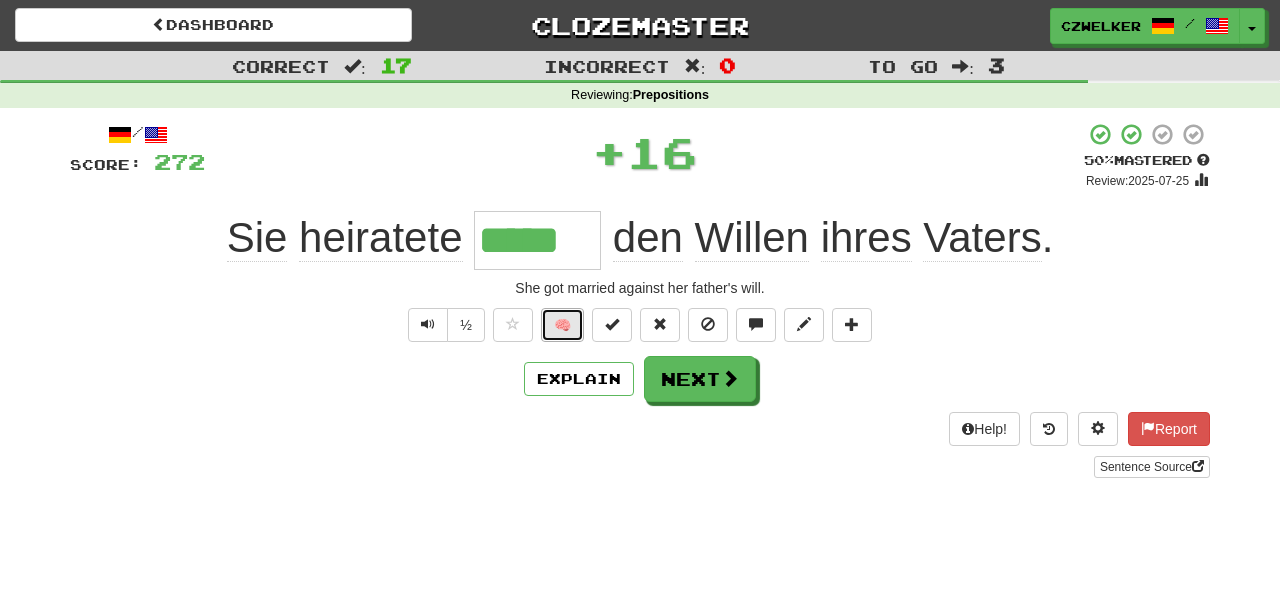 click on "🧠" at bounding box center (562, 325) 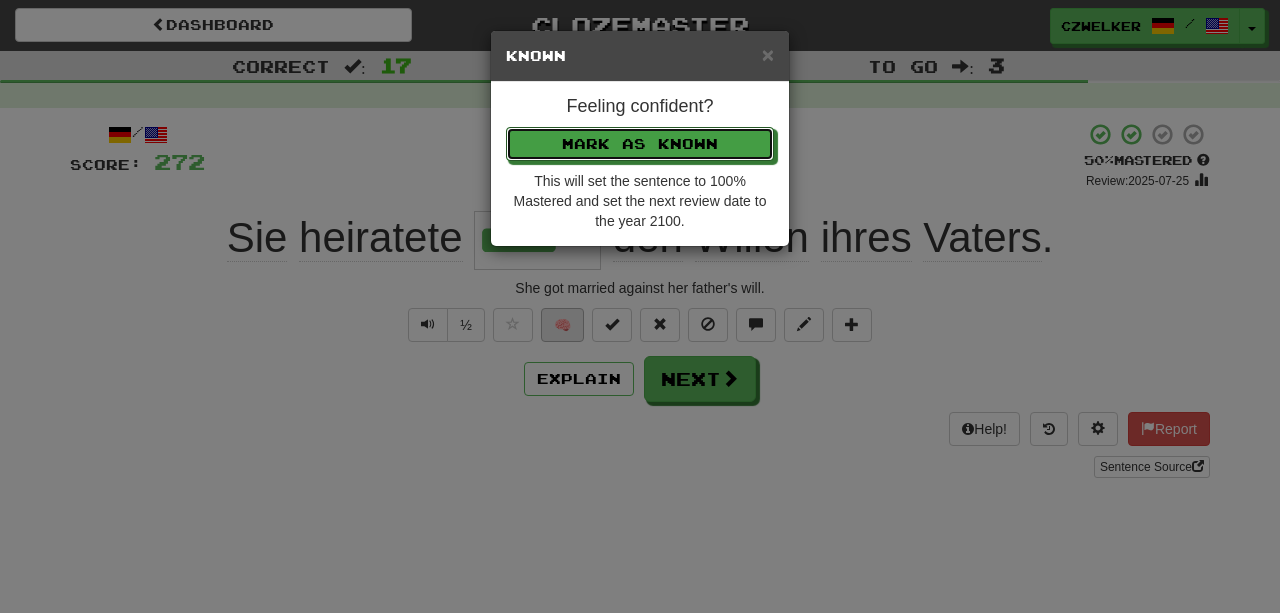click on "Mark as Known" at bounding box center (640, 144) 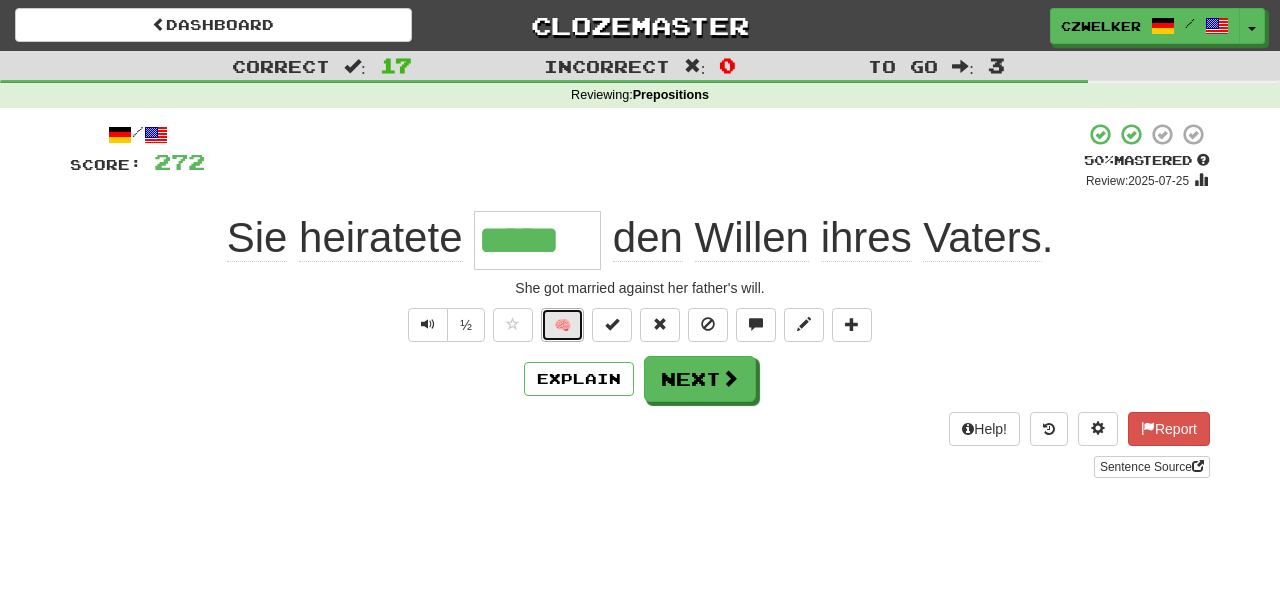 click on "🧠" at bounding box center [562, 325] 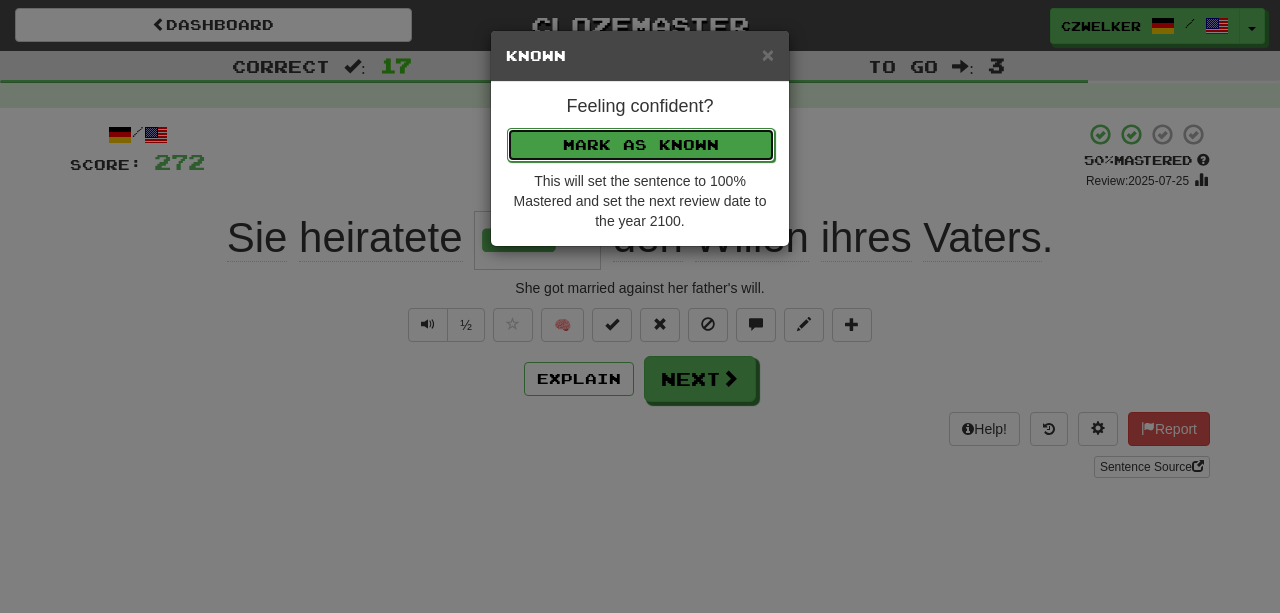 click on "Mark as Known" at bounding box center (641, 145) 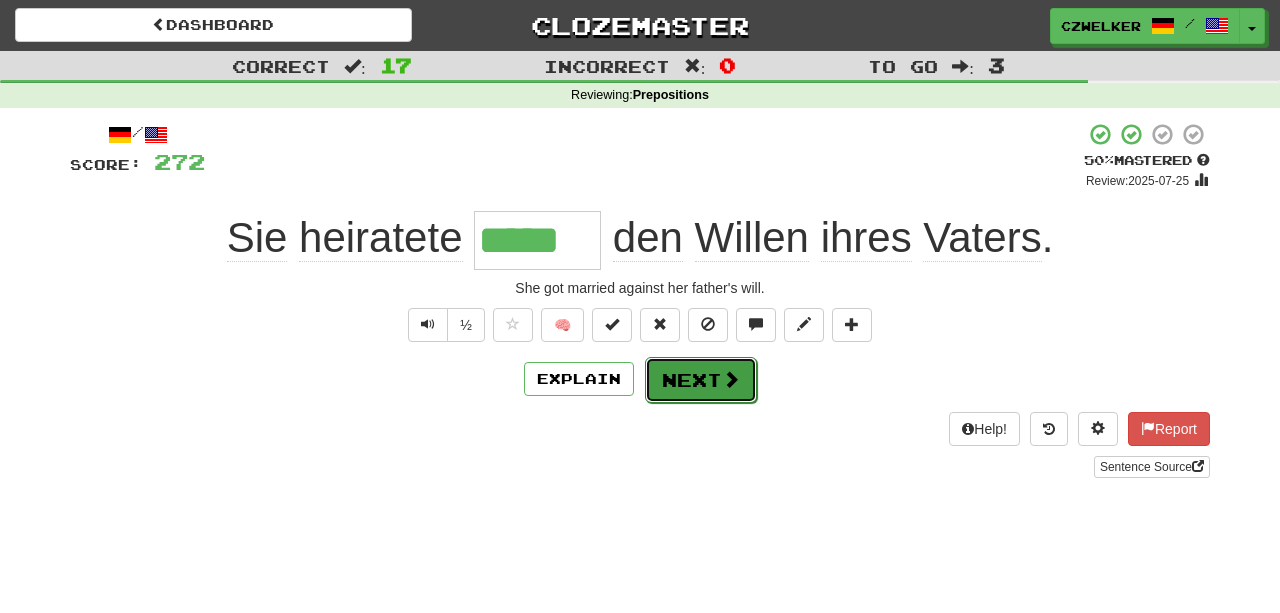 click on "Next" at bounding box center (701, 380) 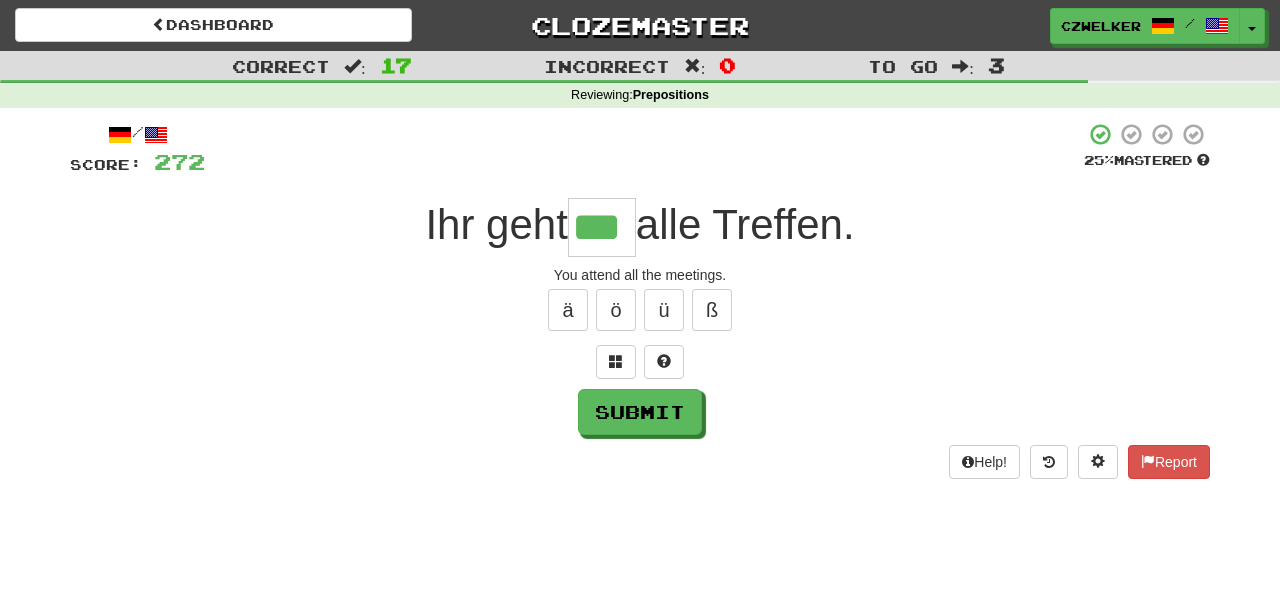 type on "***" 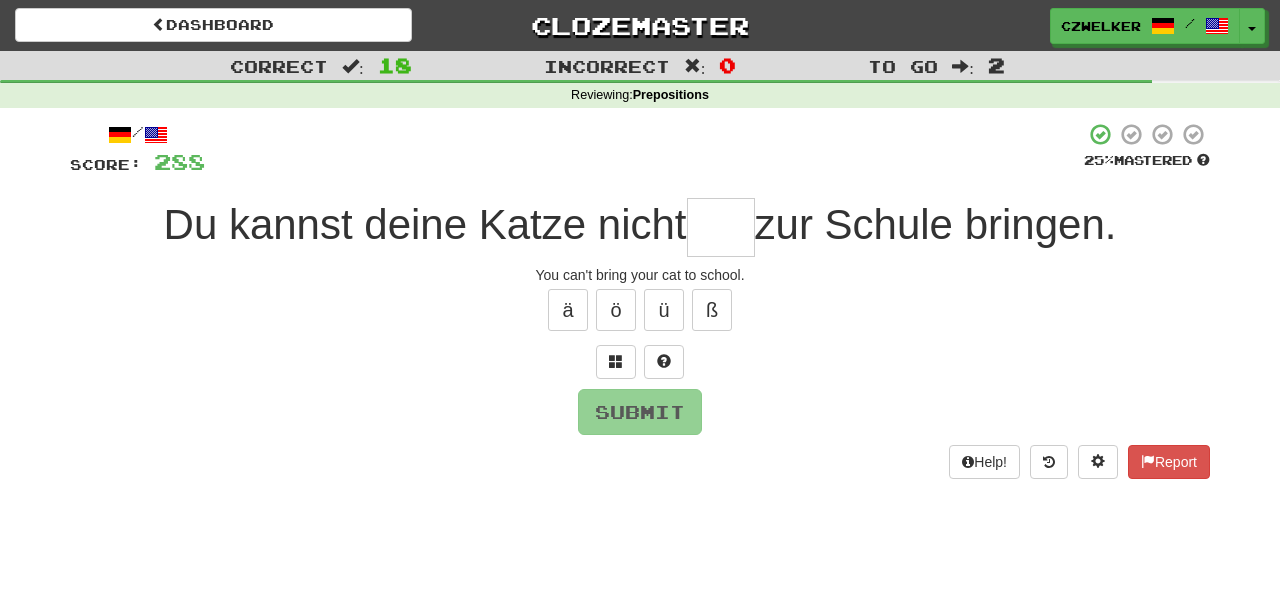 type on "*" 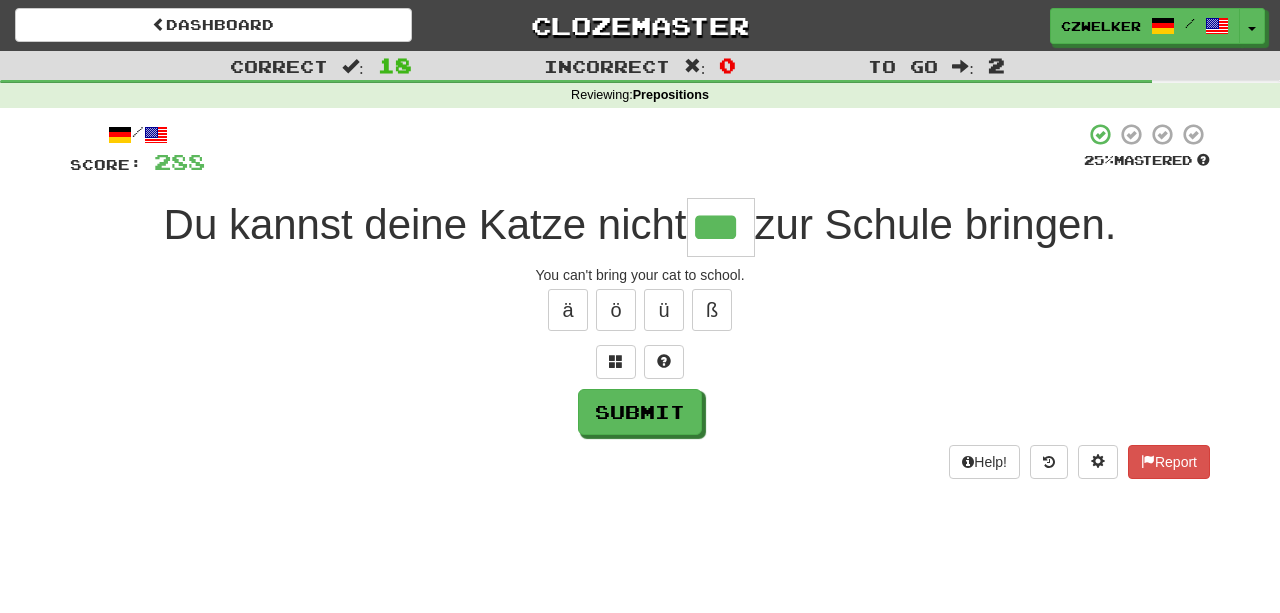 type on "***" 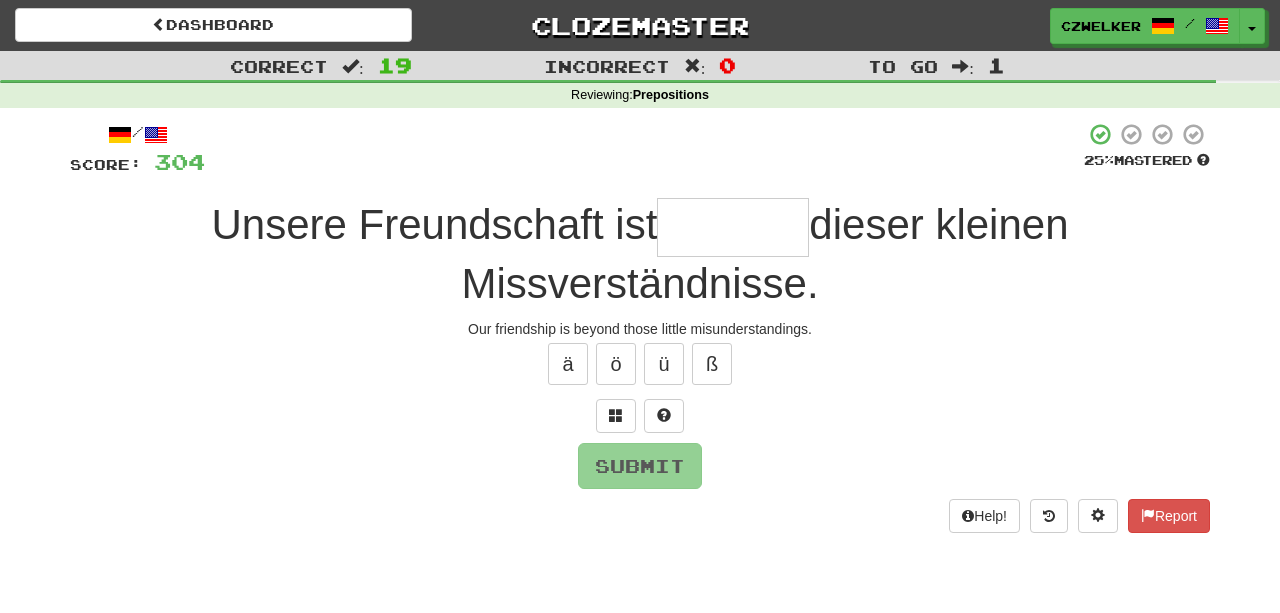 type on "*" 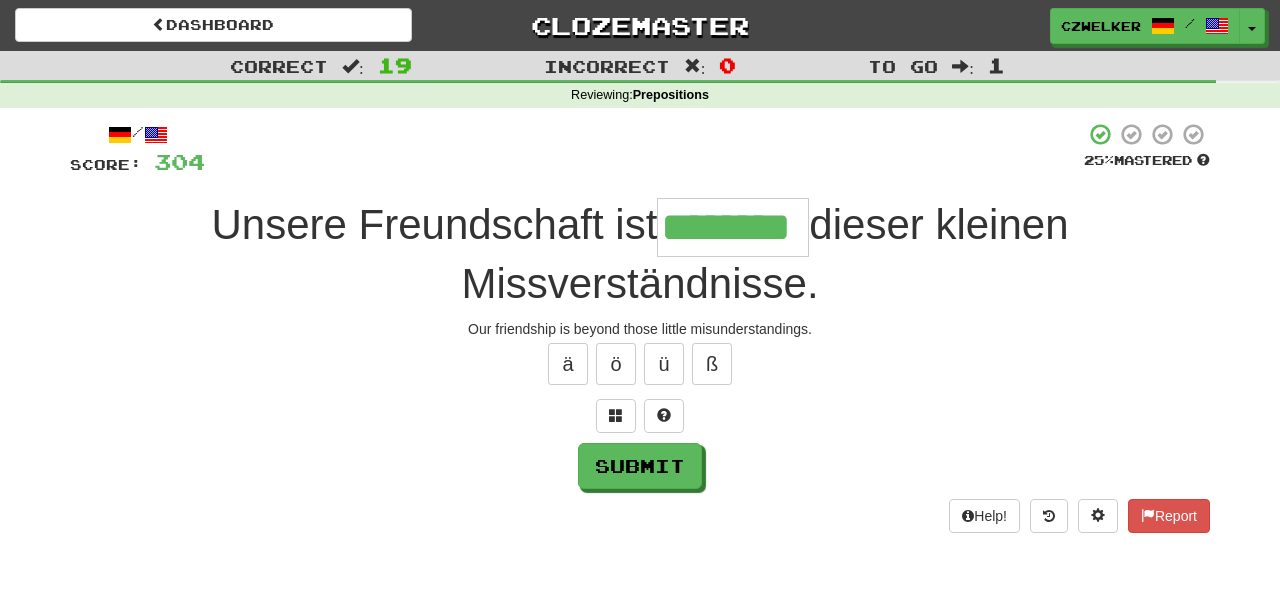 type on "********" 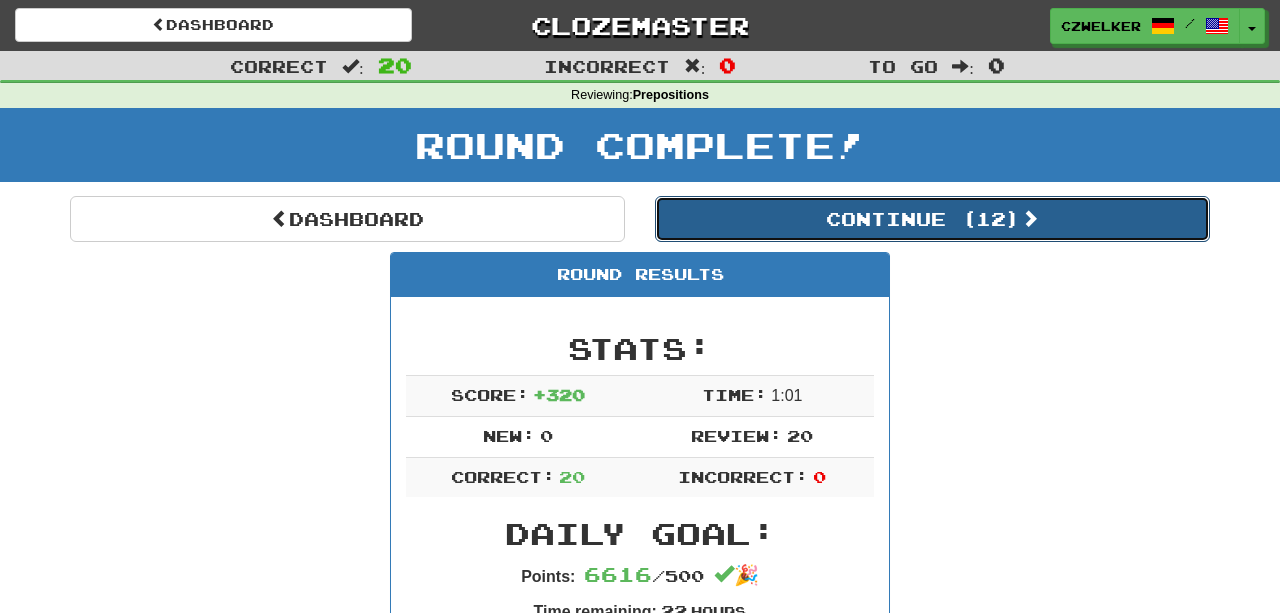click on "Continue ( 12 )" at bounding box center [932, 219] 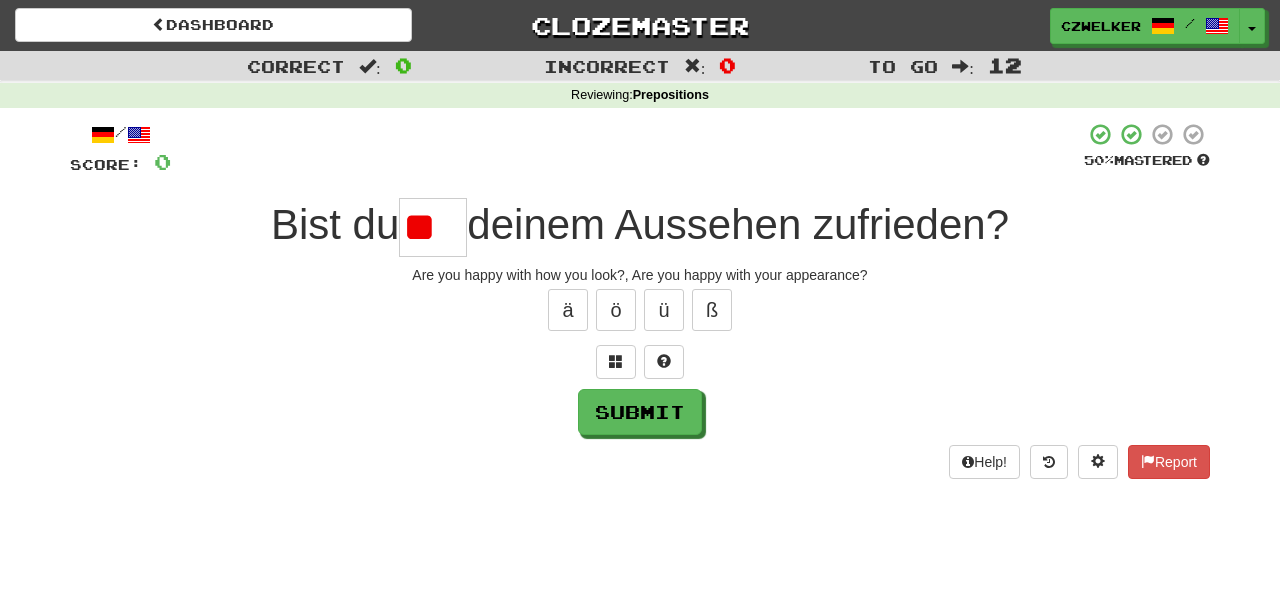 type on "*" 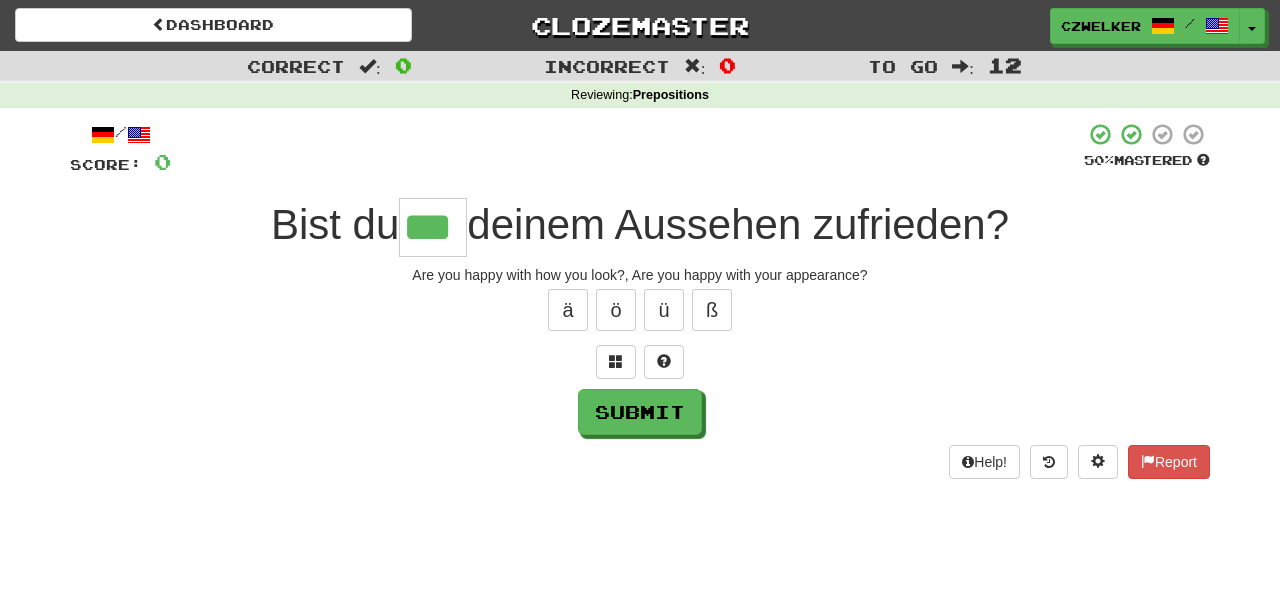 type on "***" 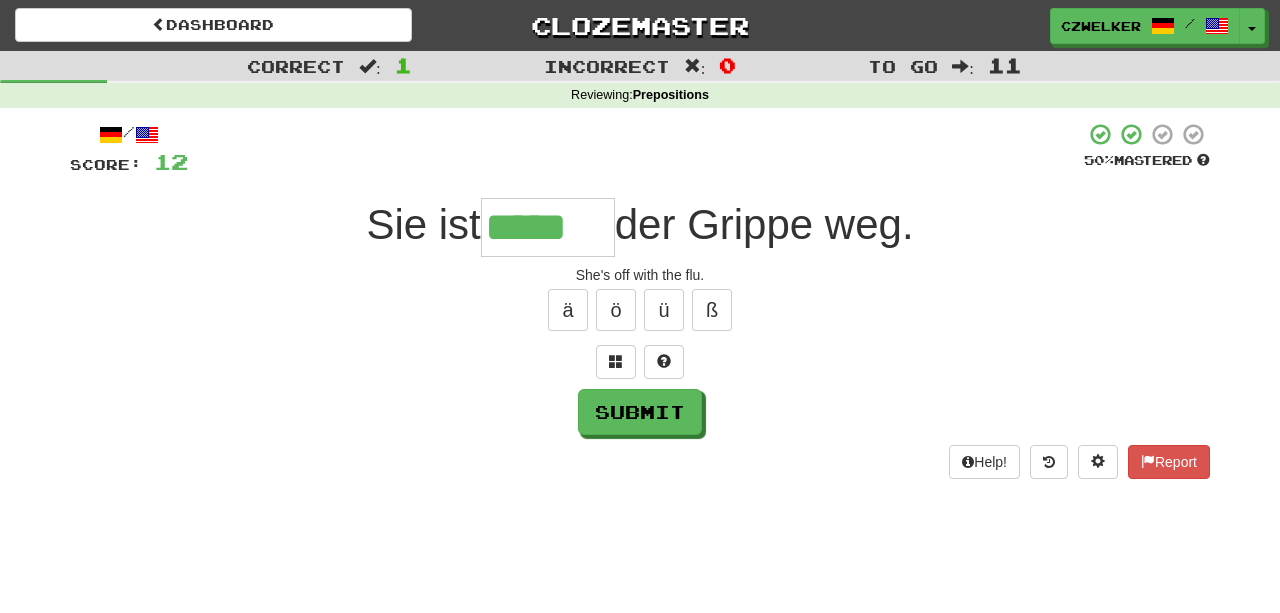 type on "*****" 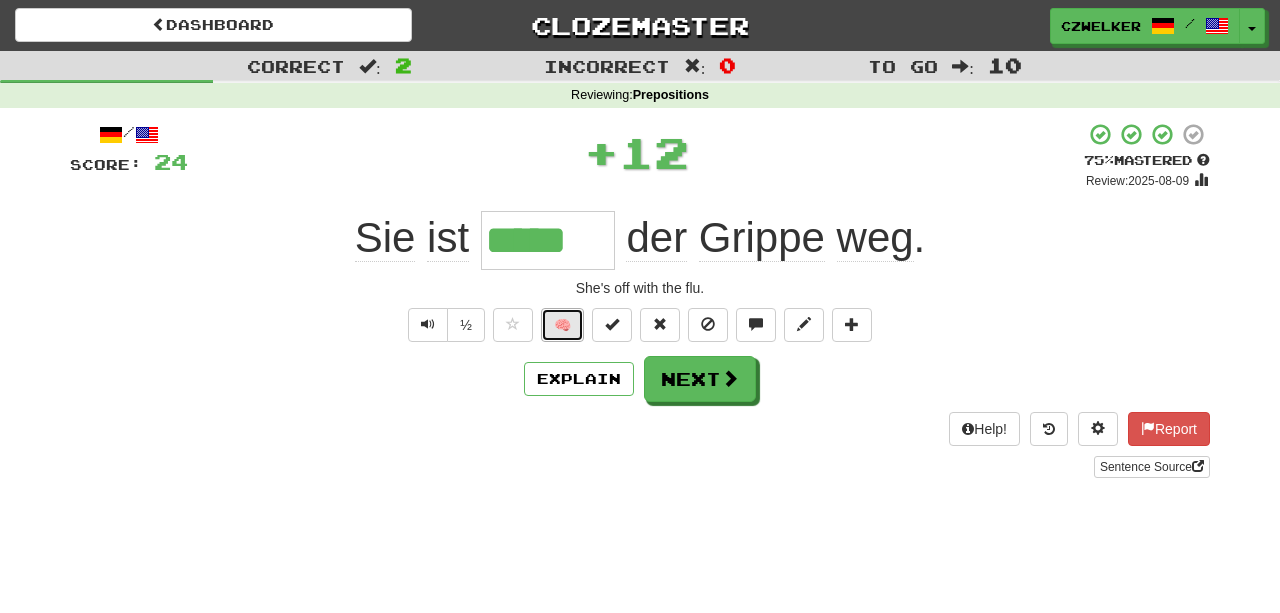 click on "🧠" at bounding box center [562, 325] 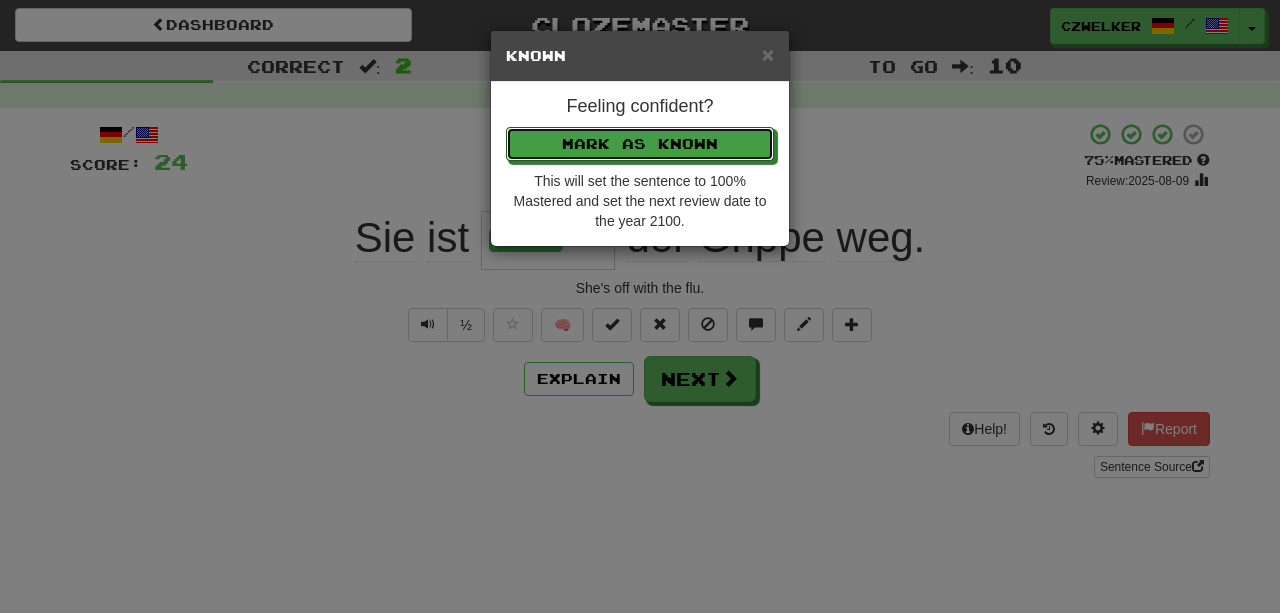 type 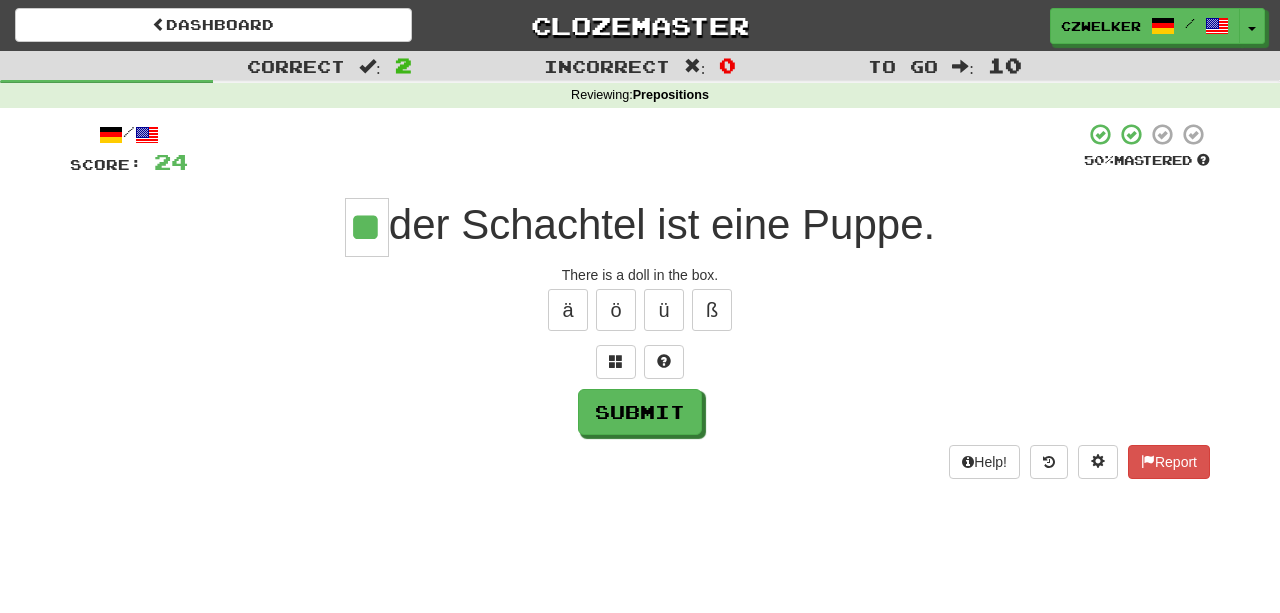 type on "**" 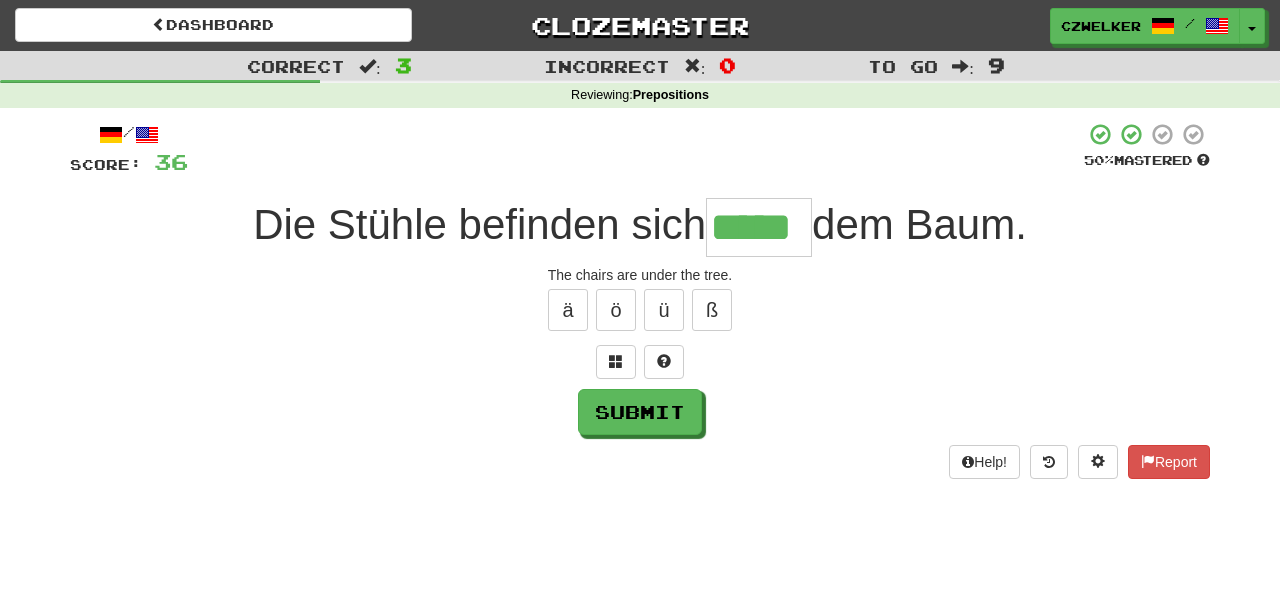 type on "*****" 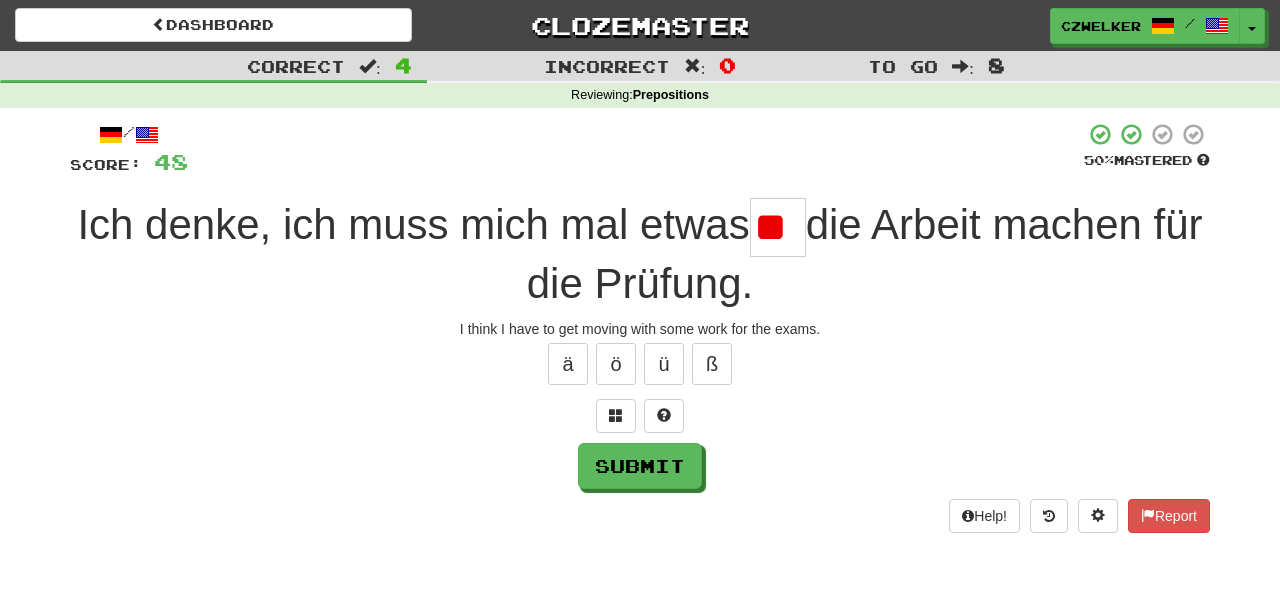 type on "*" 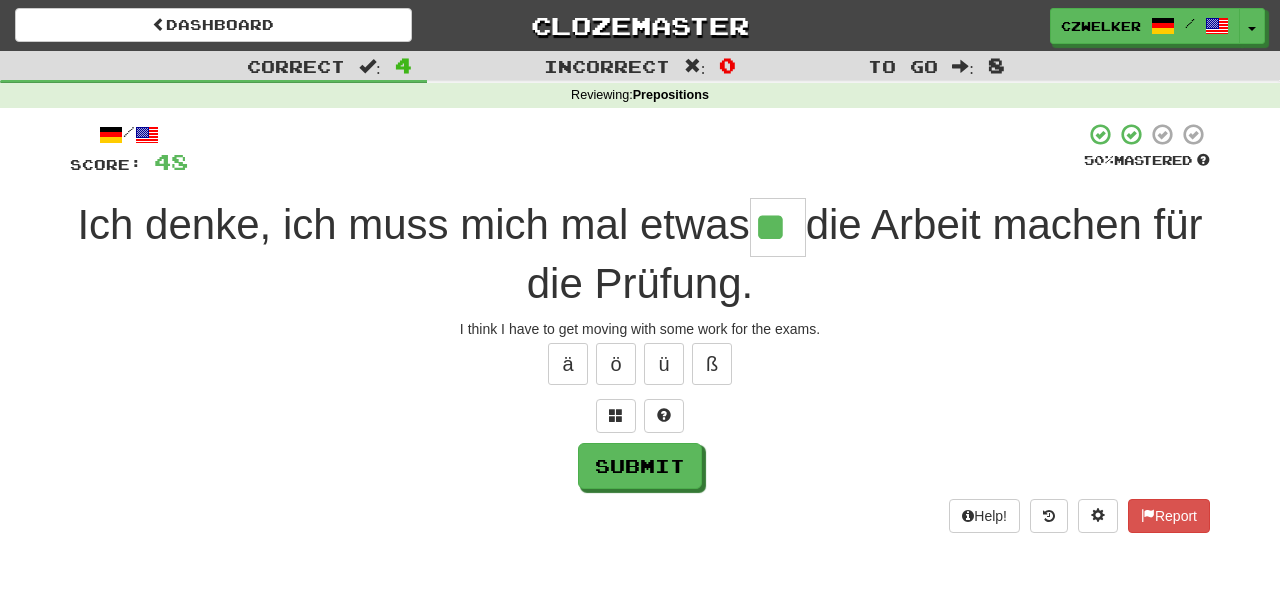 type on "**" 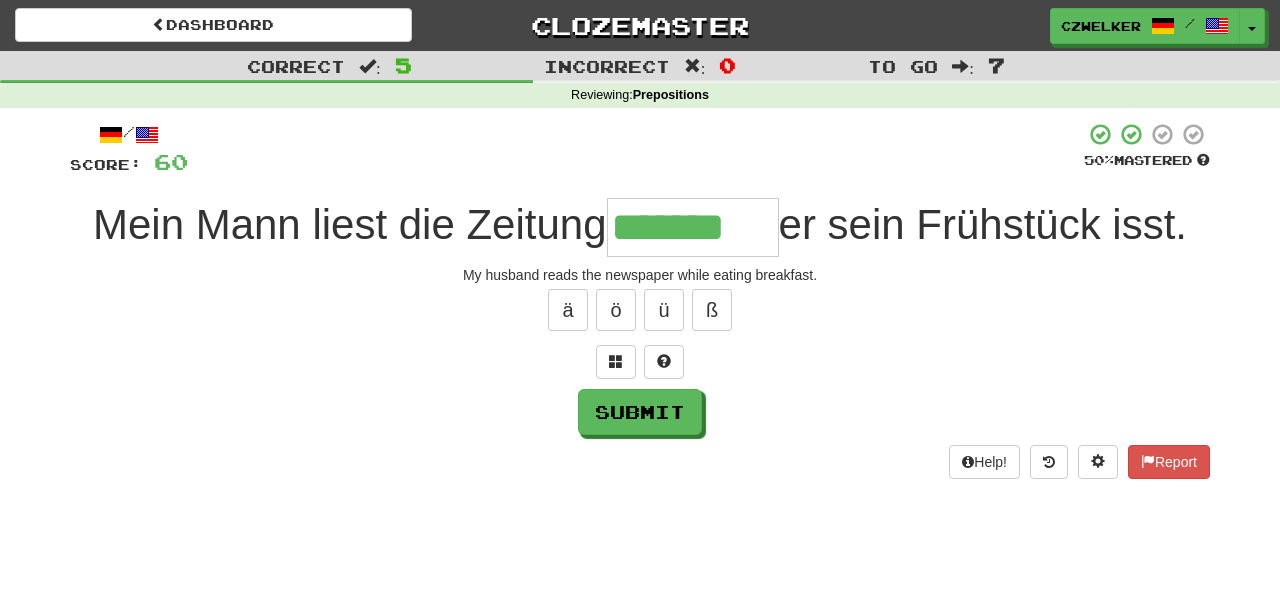 type on "*******" 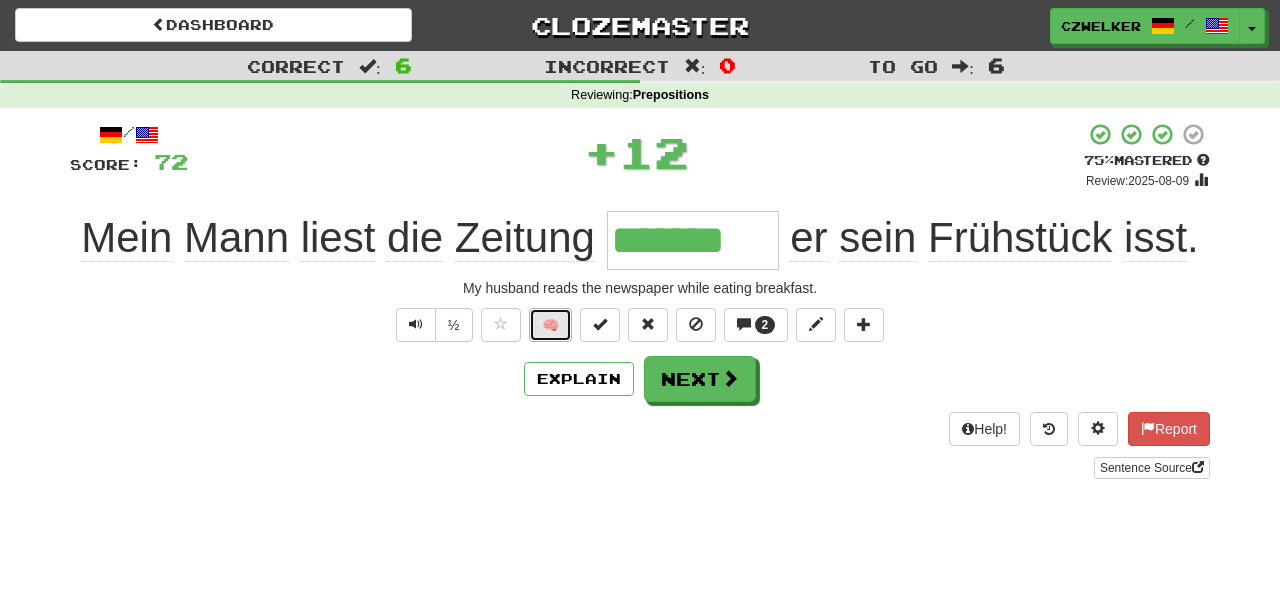 click on "🧠" at bounding box center (550, 325) 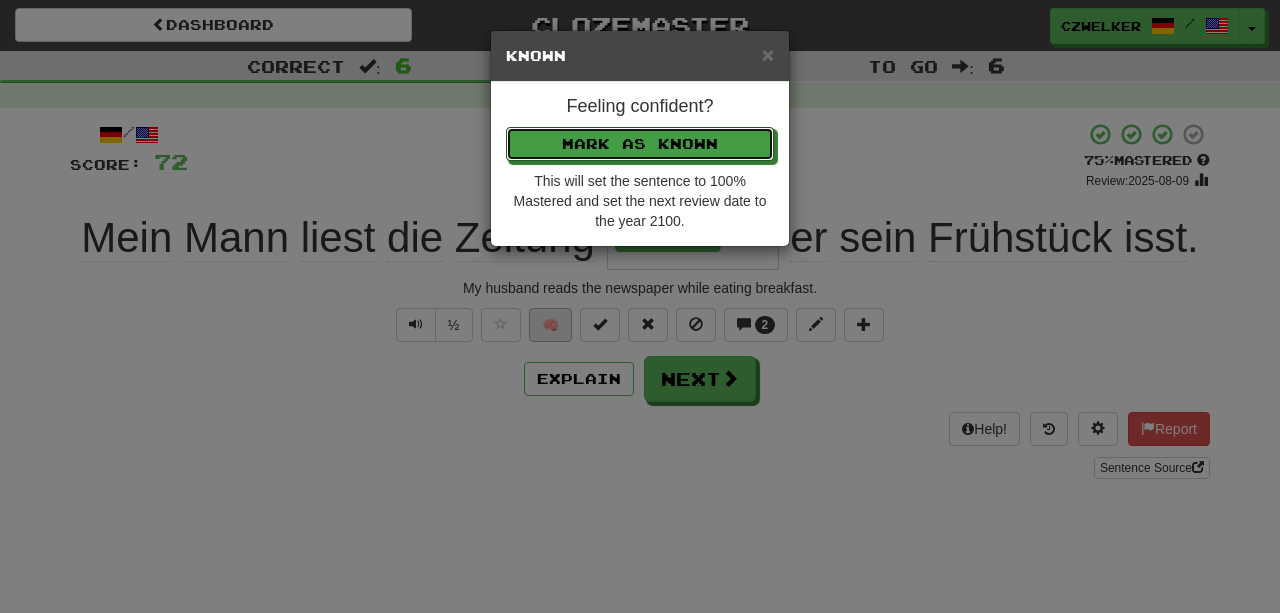 click on "Mark as Known" at bounding box center (640, 144) 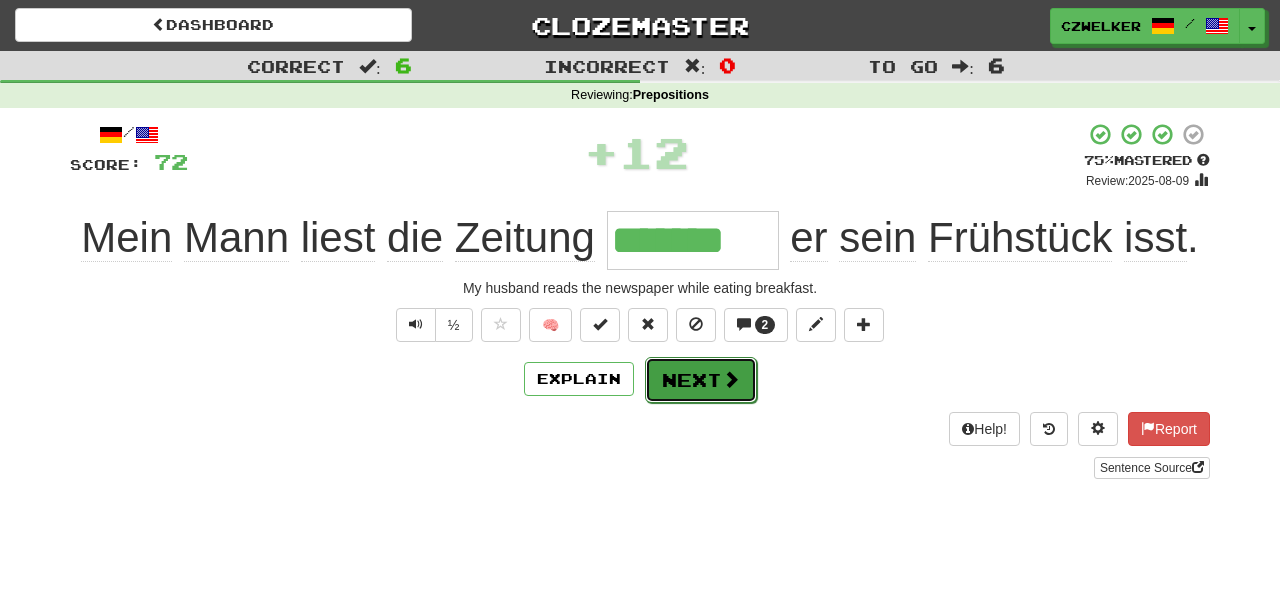 click on "Next" at bounding box center (701, 380) 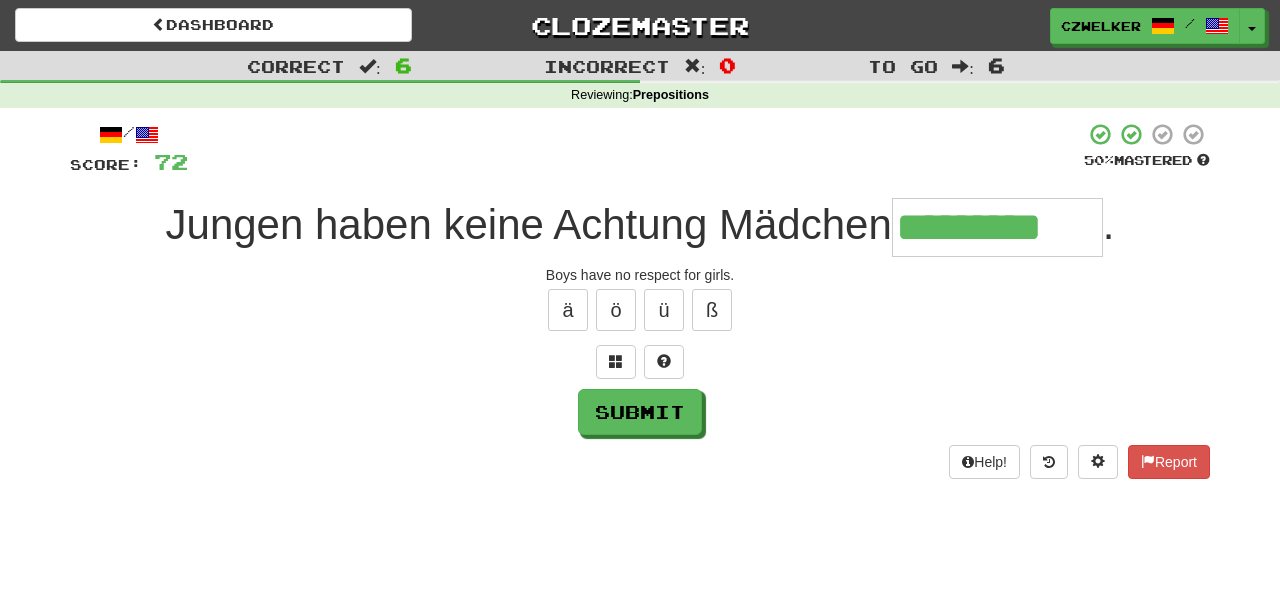 type on "*********" 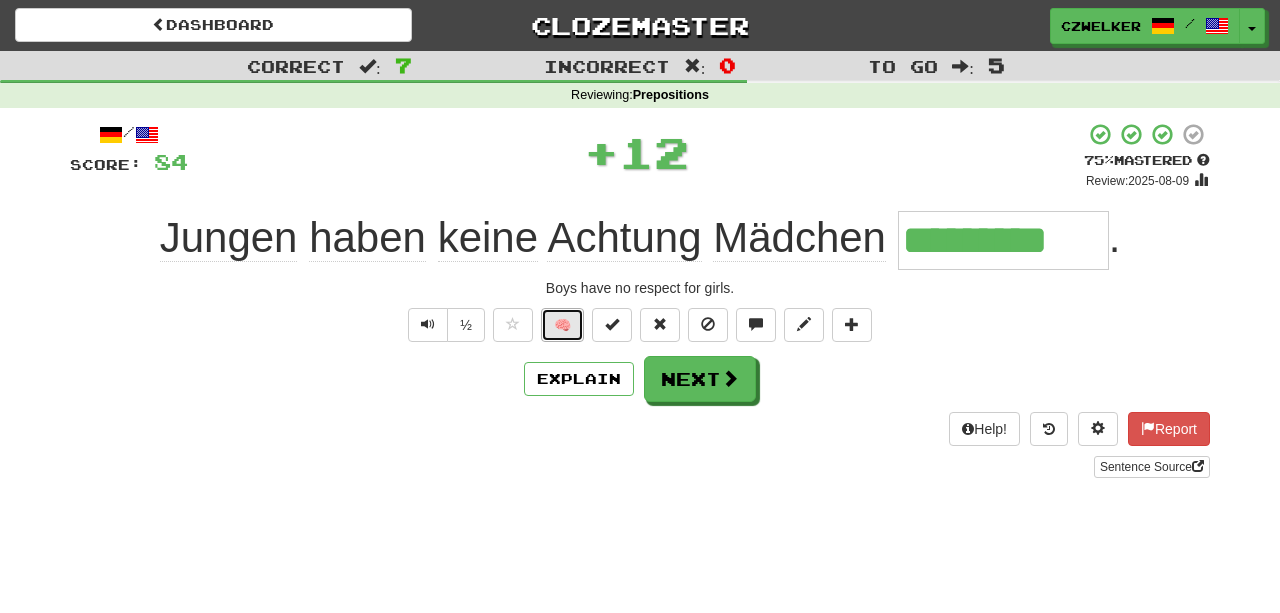 click on "🧠" at bounding box center [562, 325] 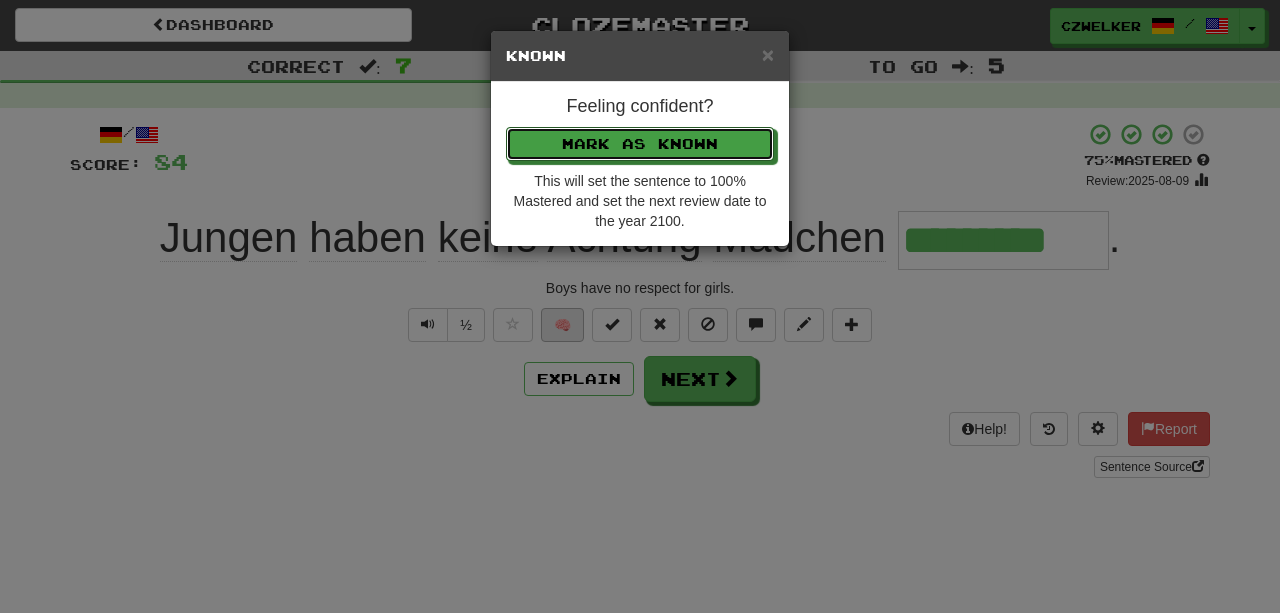 click on "Mark as Known" at bounding box center (640, 144) 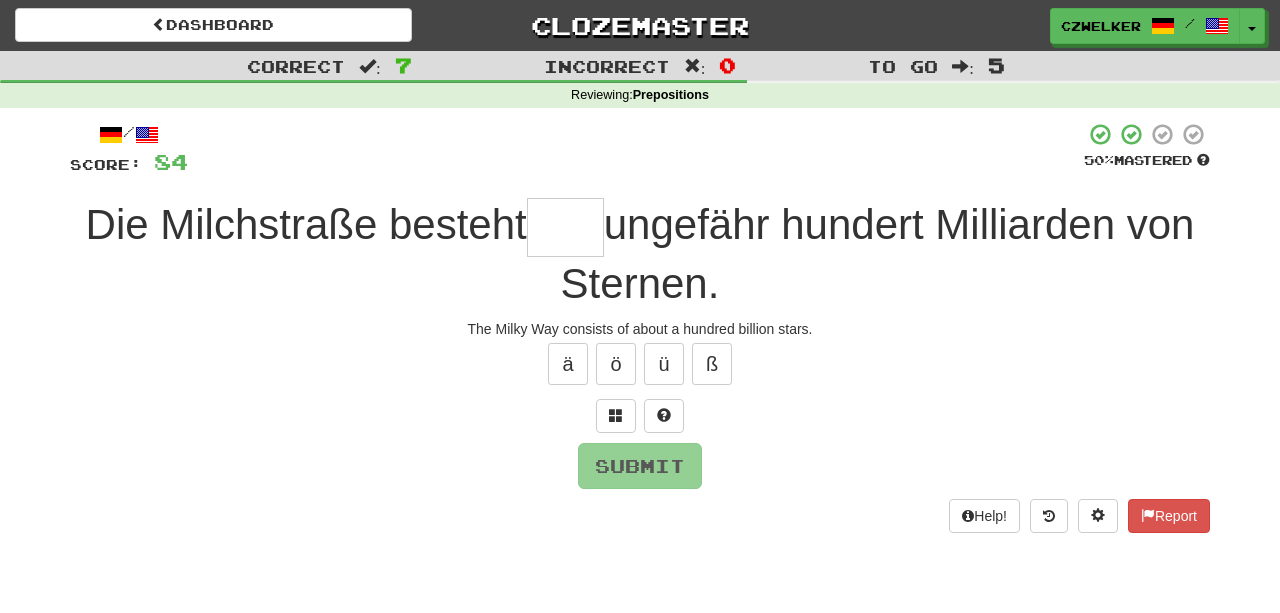 type on "*" 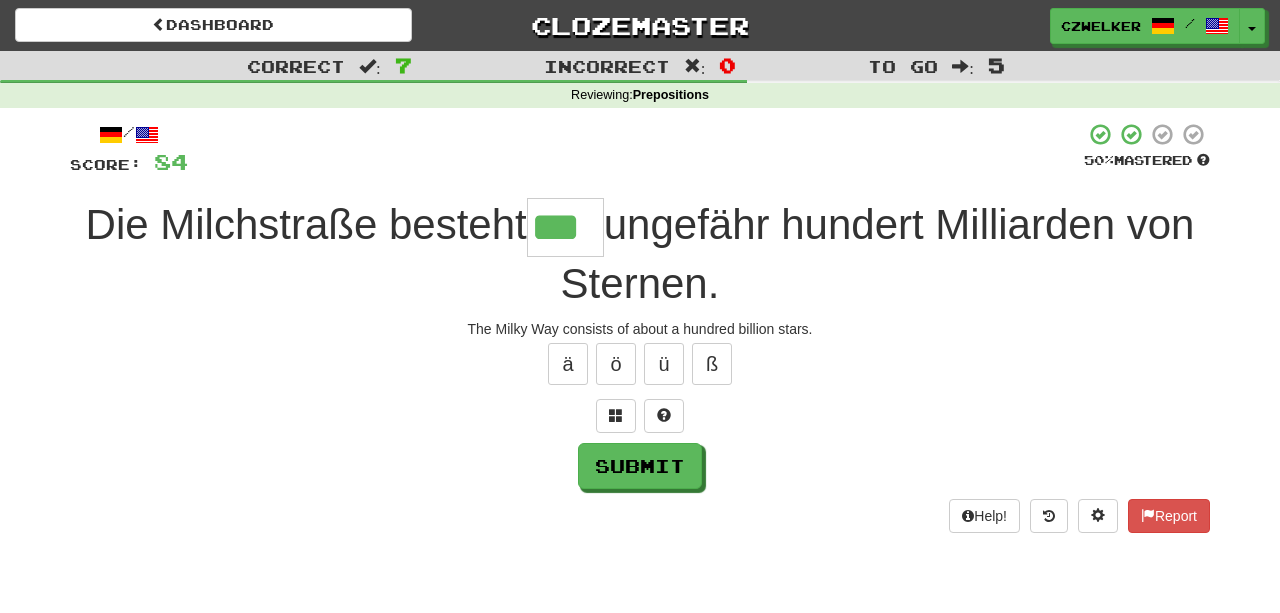 type on "***" 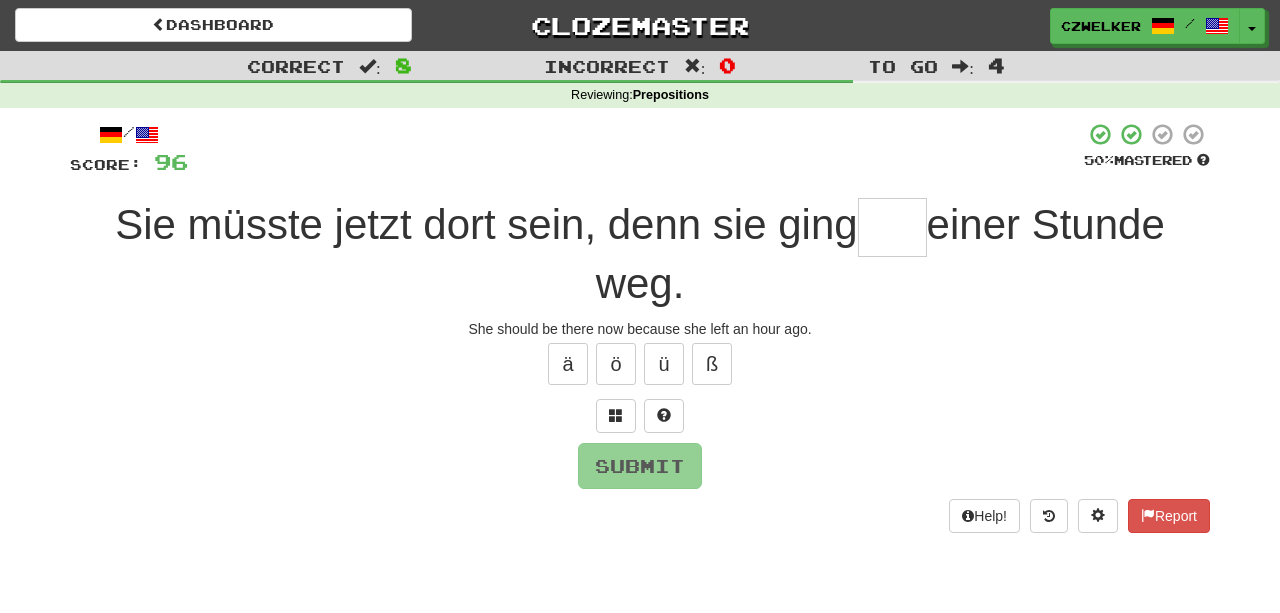 type on "*" 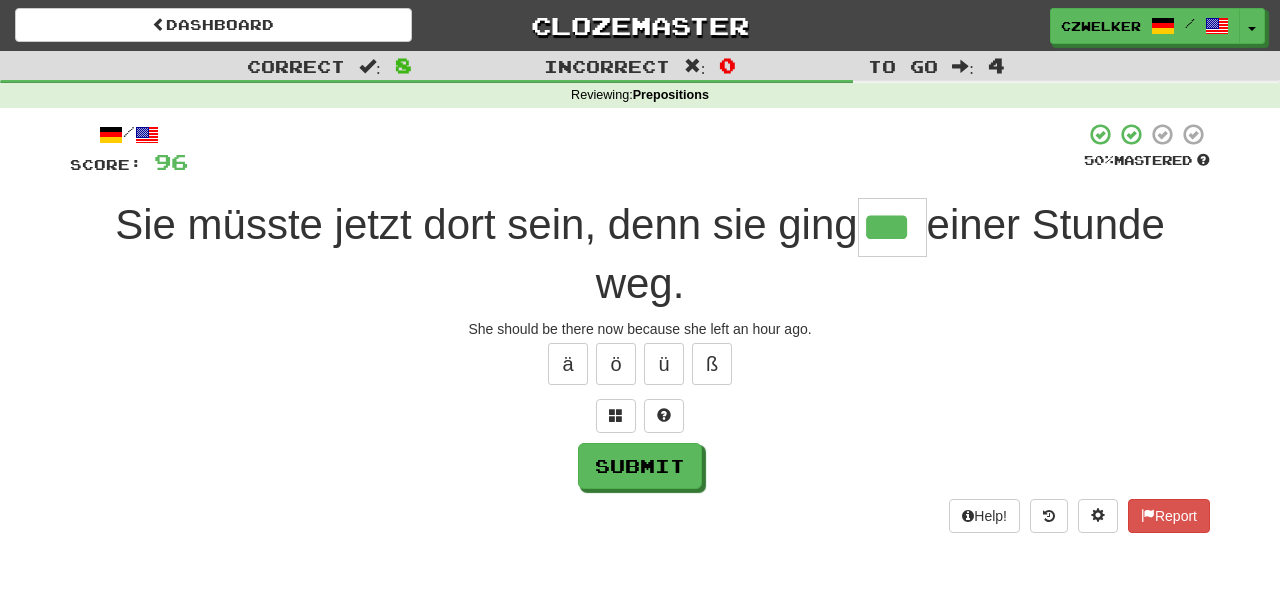 type on "***" 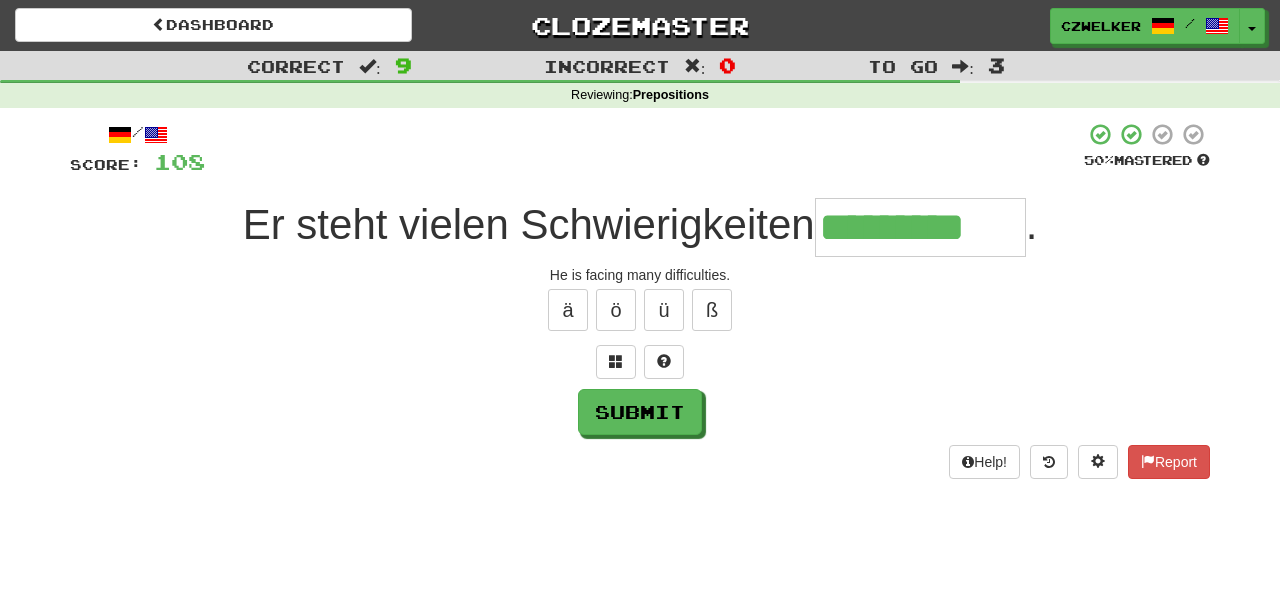 type on "*********" 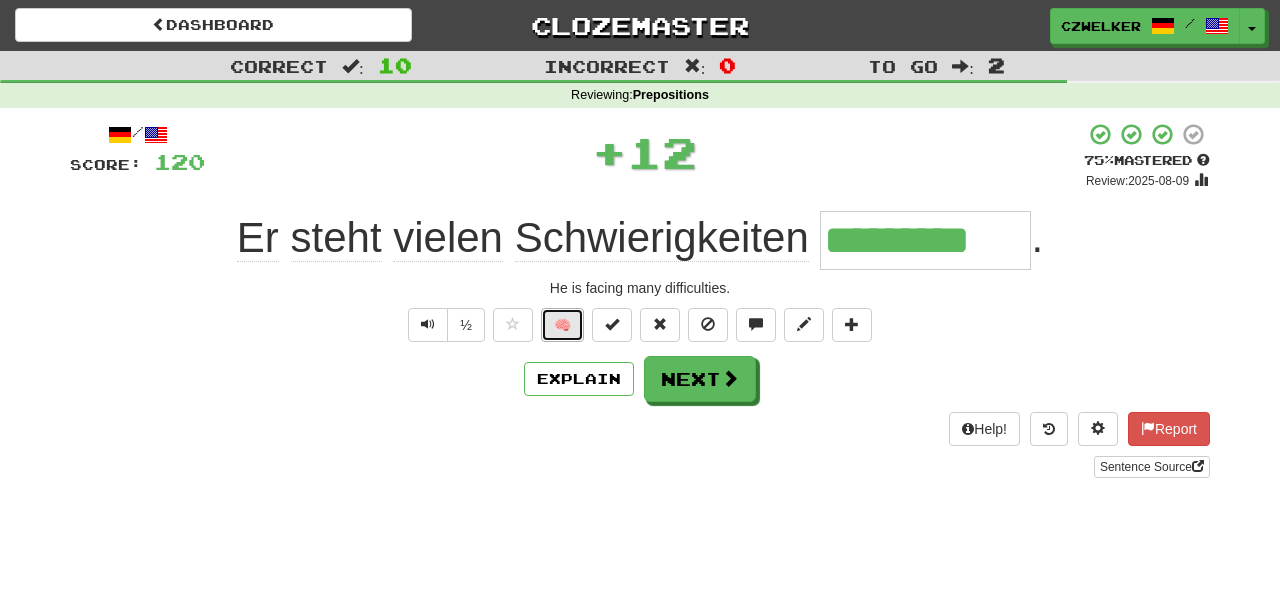 click on "🧠" at bounding box center (562, 325) 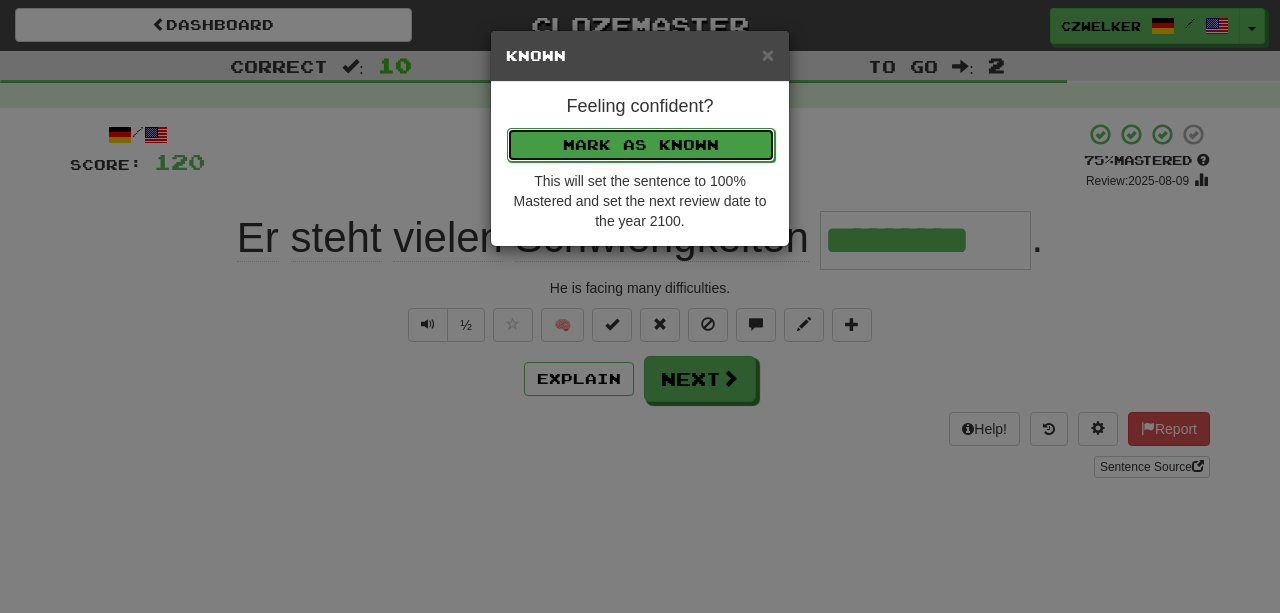 click on "Mark as Known" at bounding box center [641, 145] 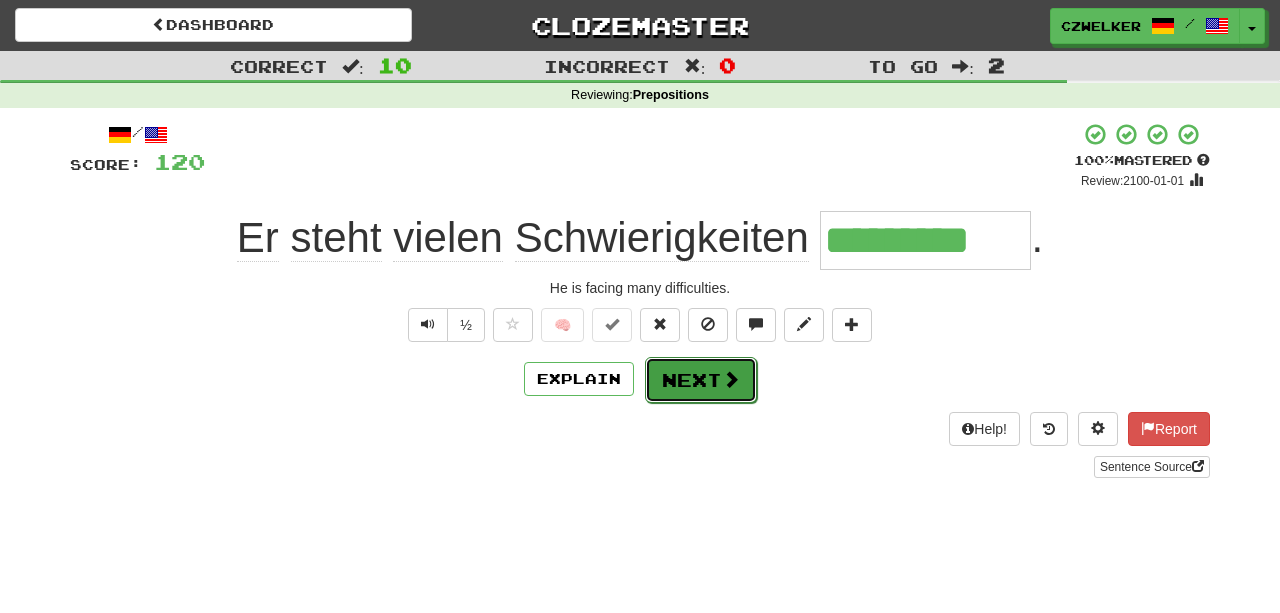 click on "Next" at bounding box center [701, 380] 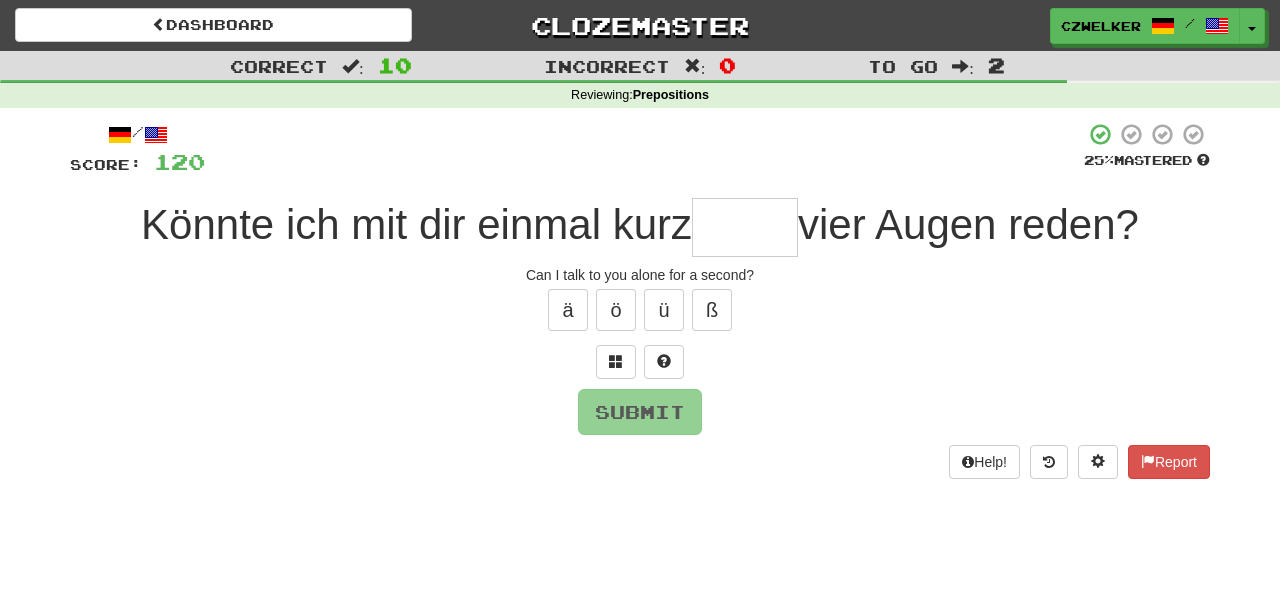 click at bounding box center (745, 227) 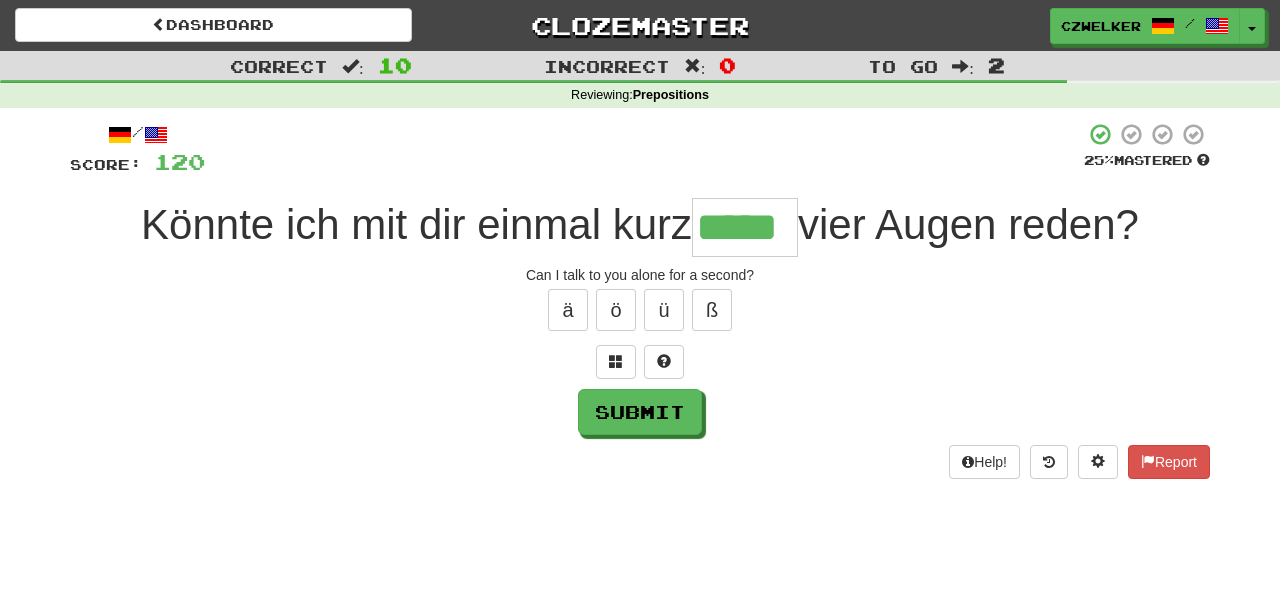 type on "*****" 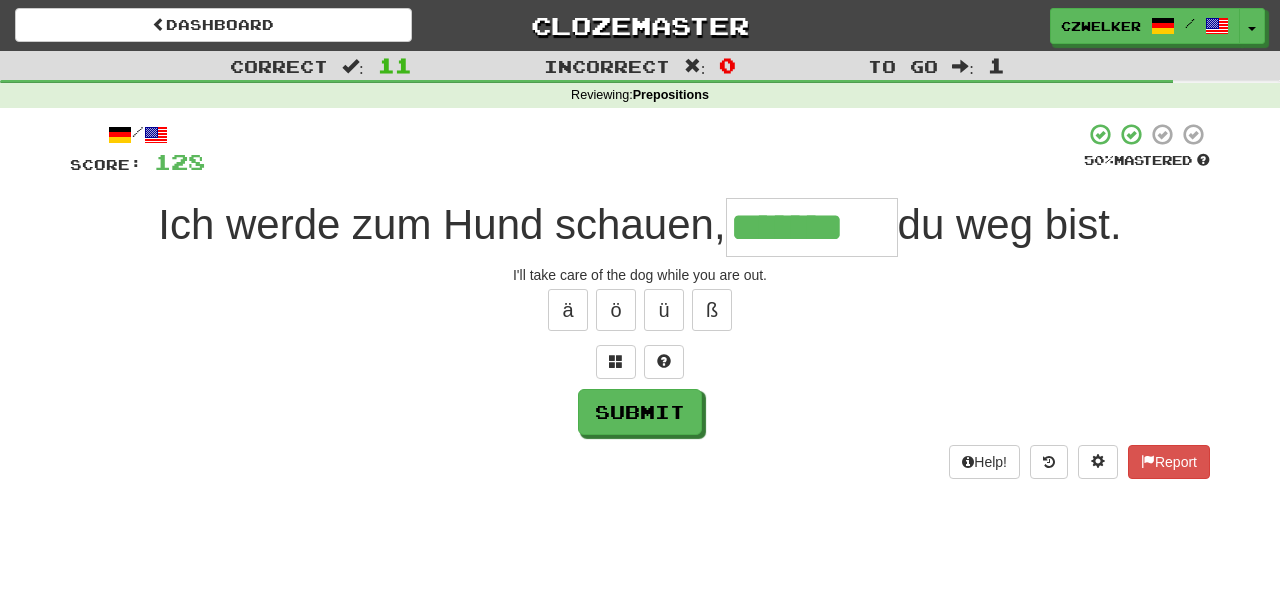 type on "*******" 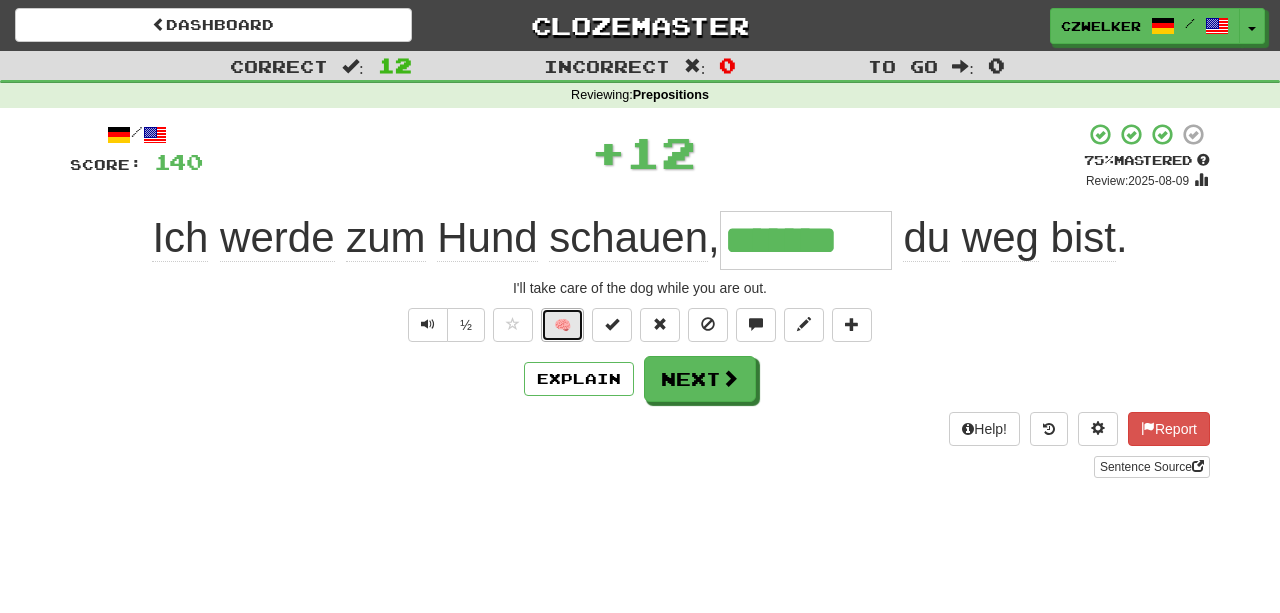 click on "🧠" at bounding box center (562, 325) 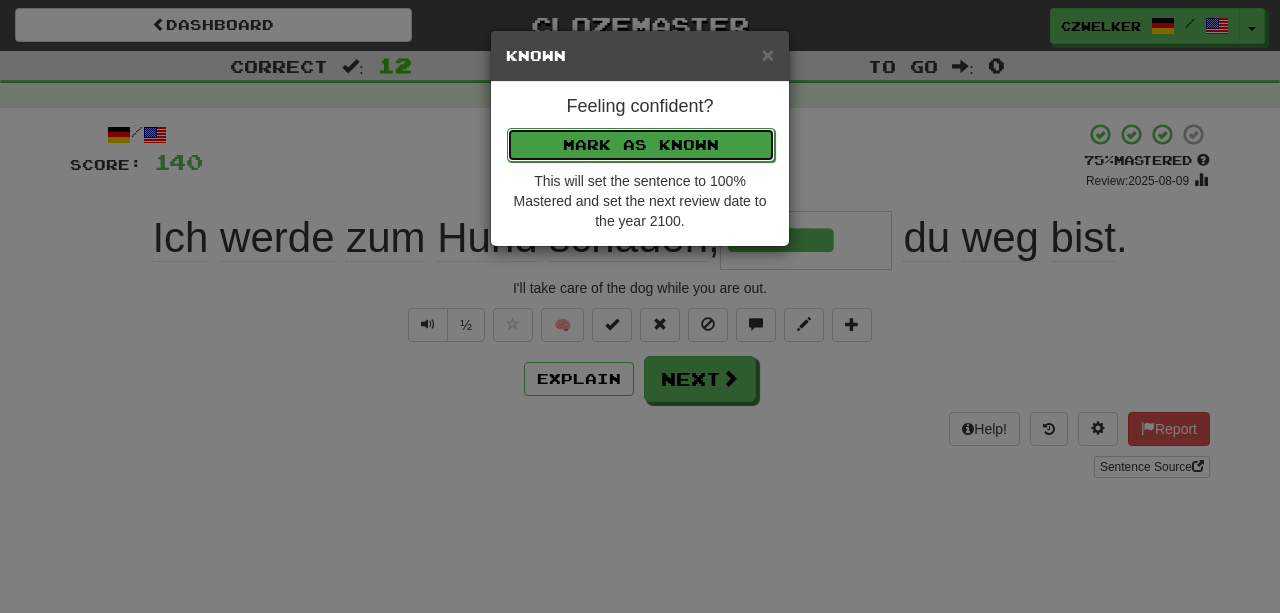 click on "Mark as Known" at bounding box center (641, 145) 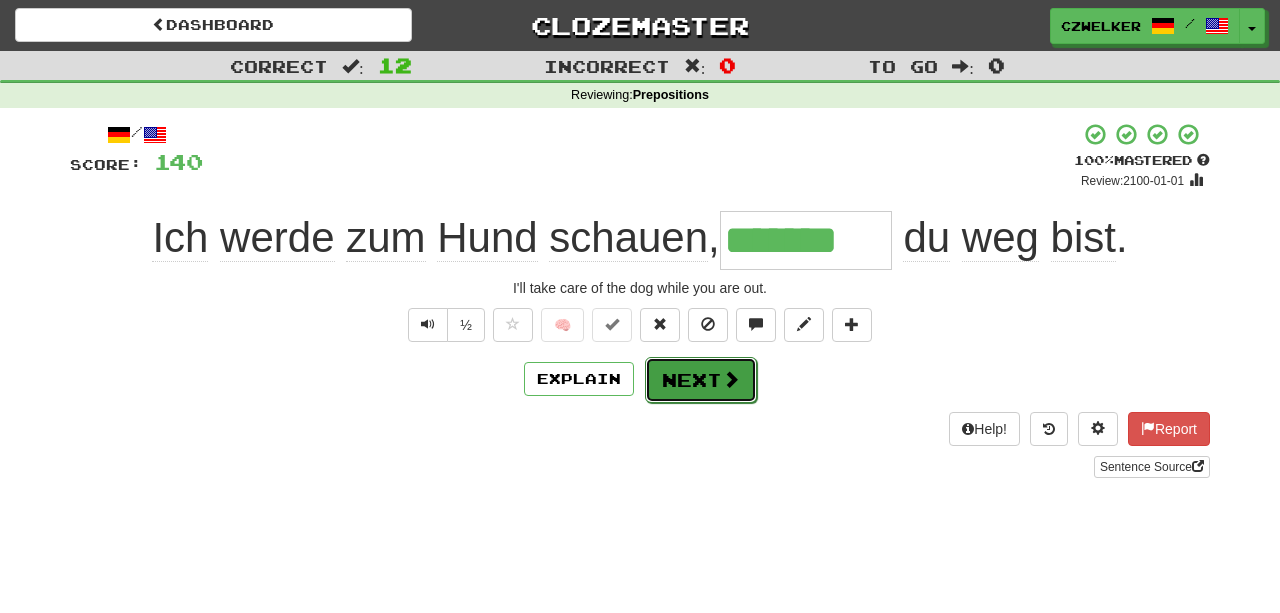 click on "Next" at bounding box center (701, 380) 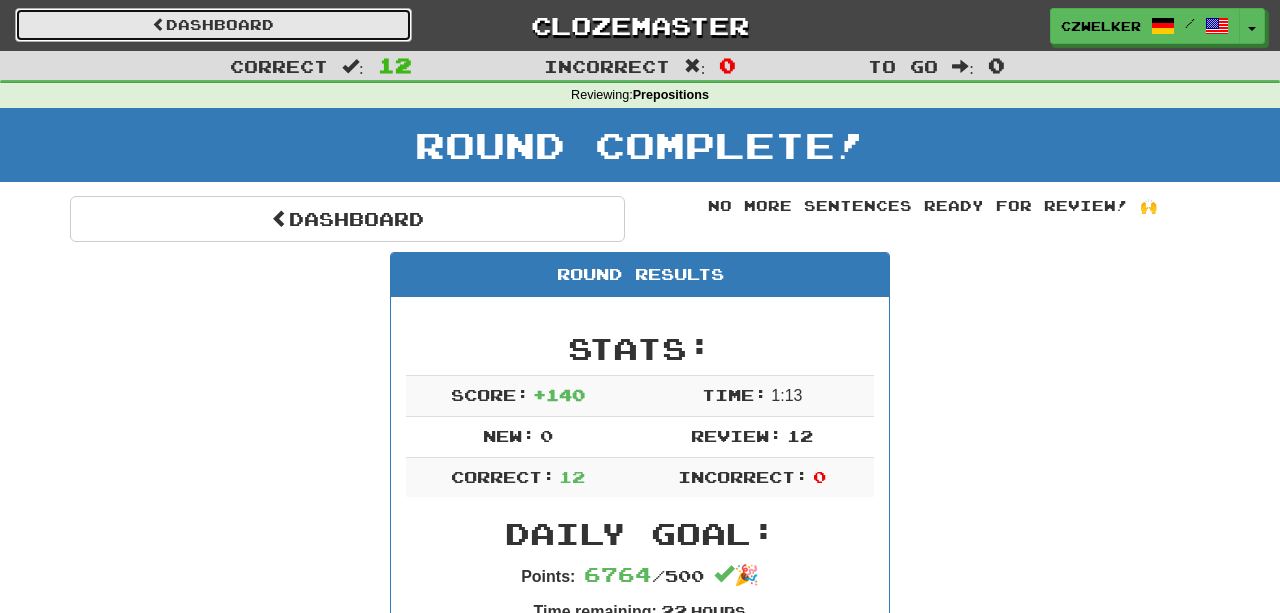 click on "Dashboard" at bounding box center [213, 25] 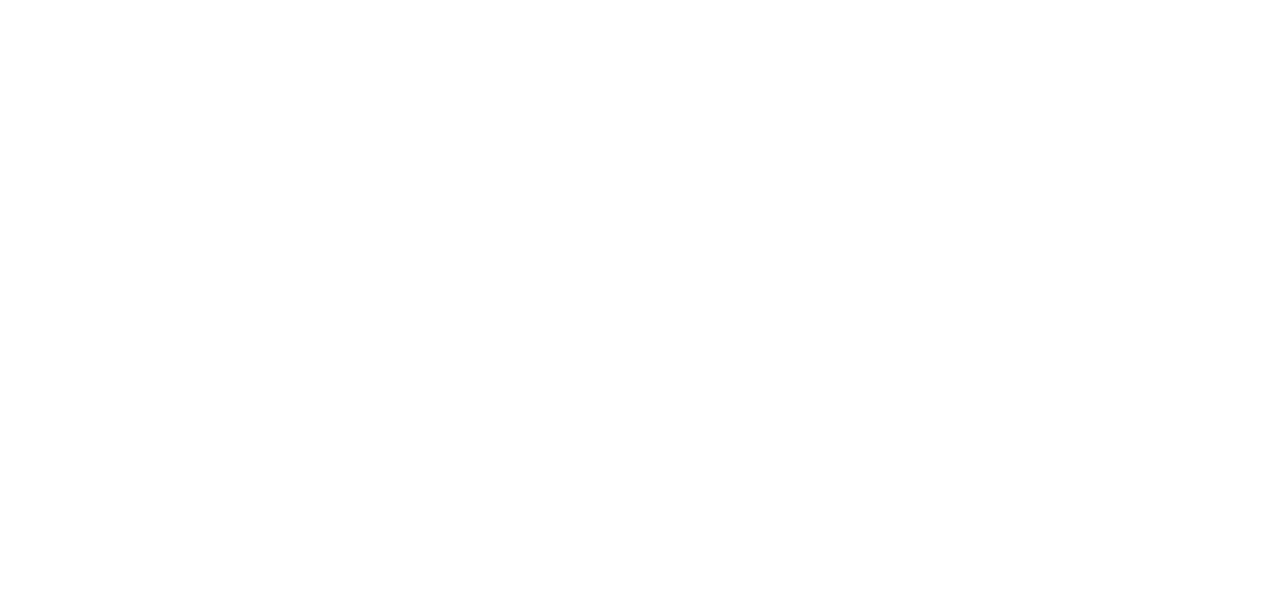 scroll, scrollTop: 0, scrollLeft: 0, axis: both 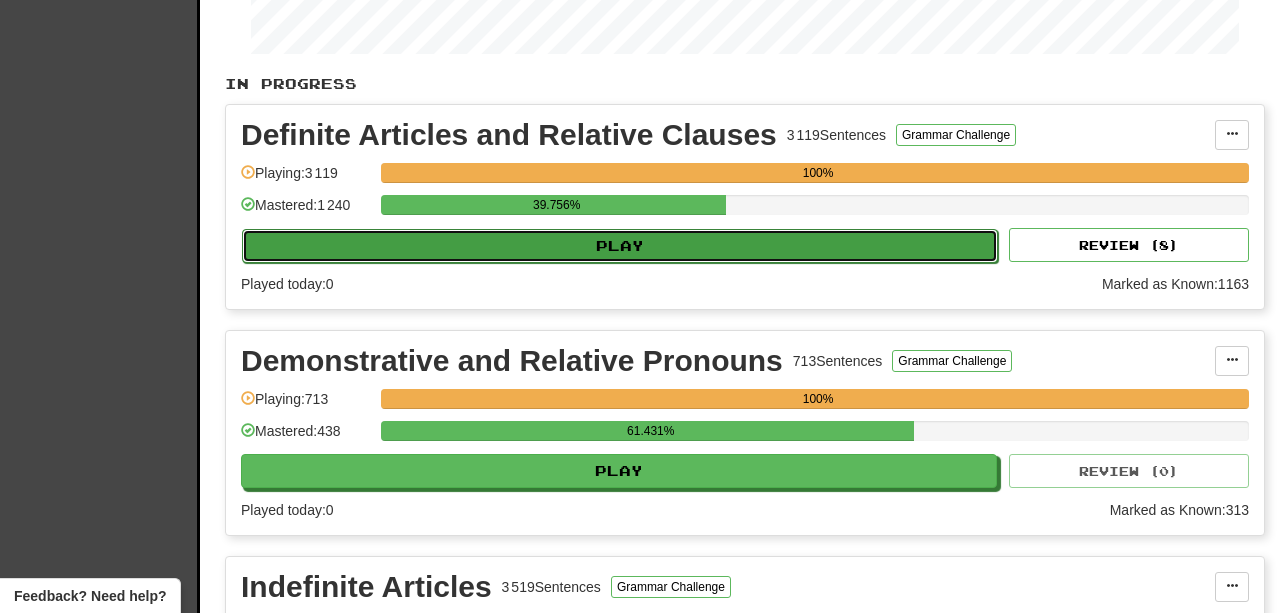 click on "Play" at bounding box center [620, 246] 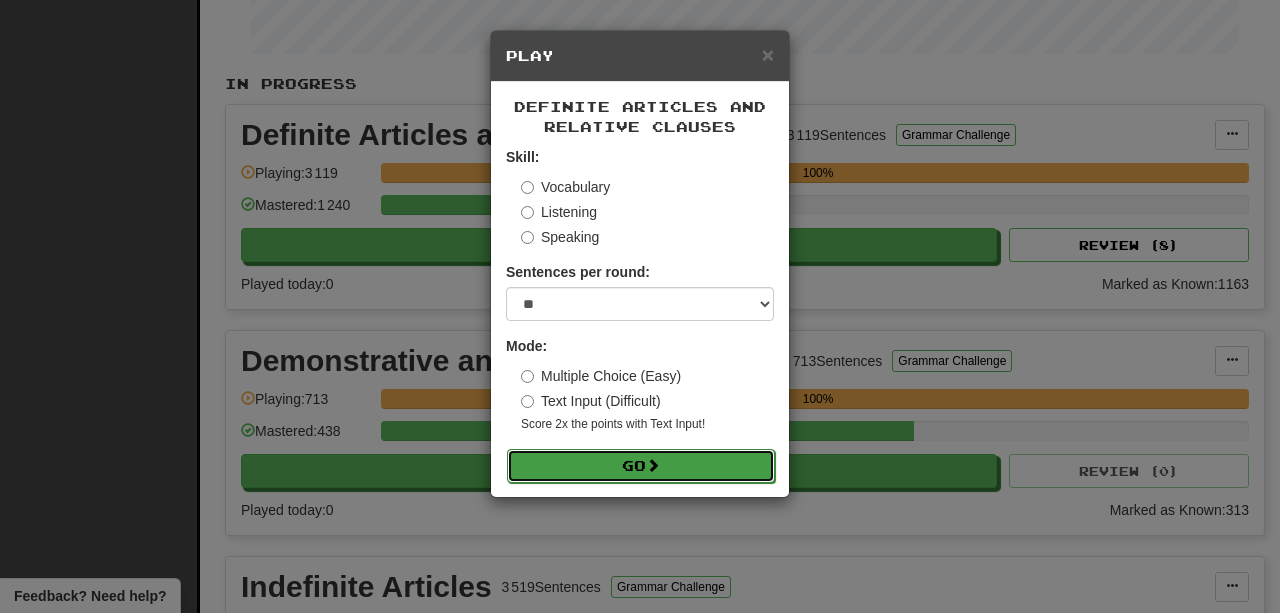 click on "Go" at bounding box center [641, 466] 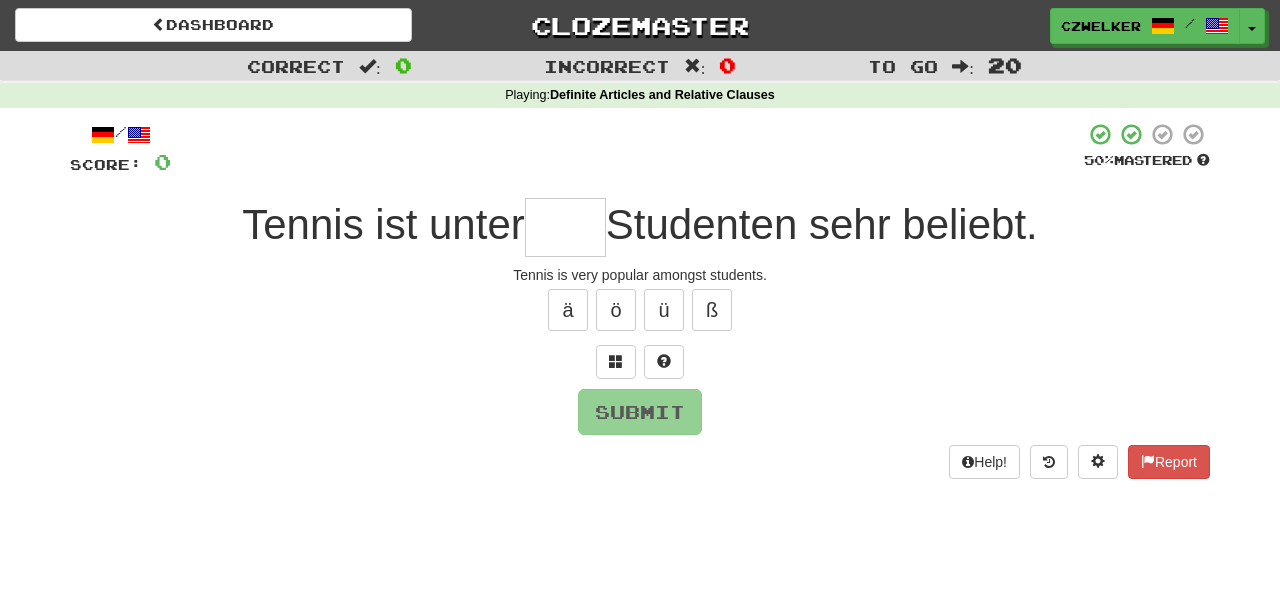 scroll, scrollTop: 0, scrollLeft: 0, axis: both 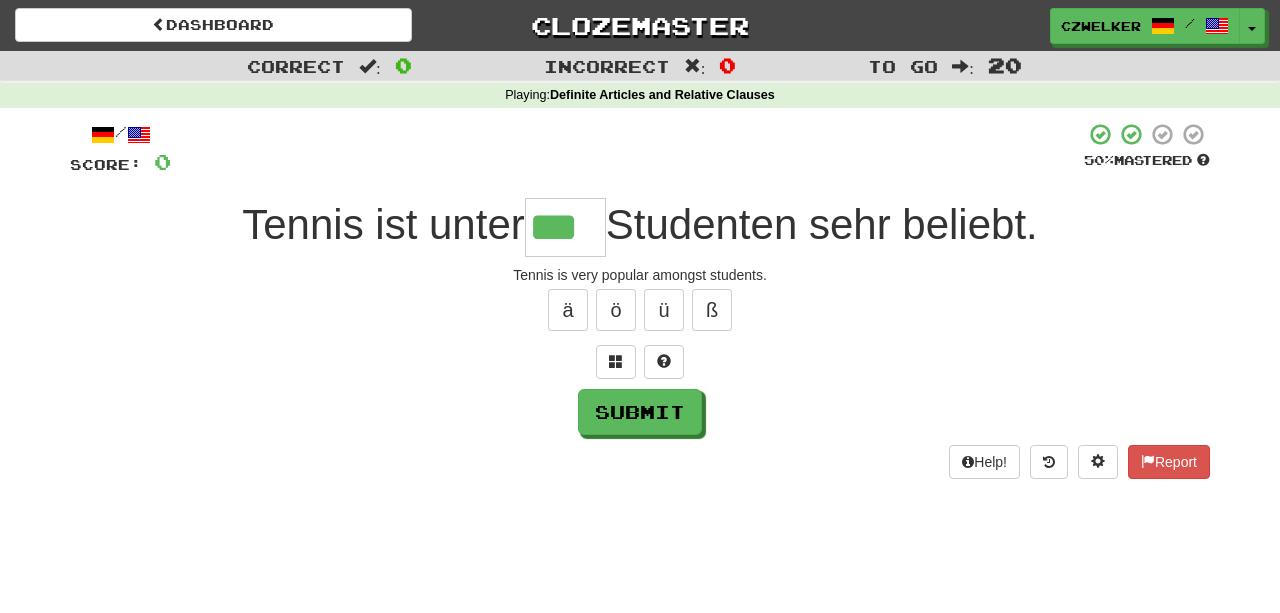 type on "***" 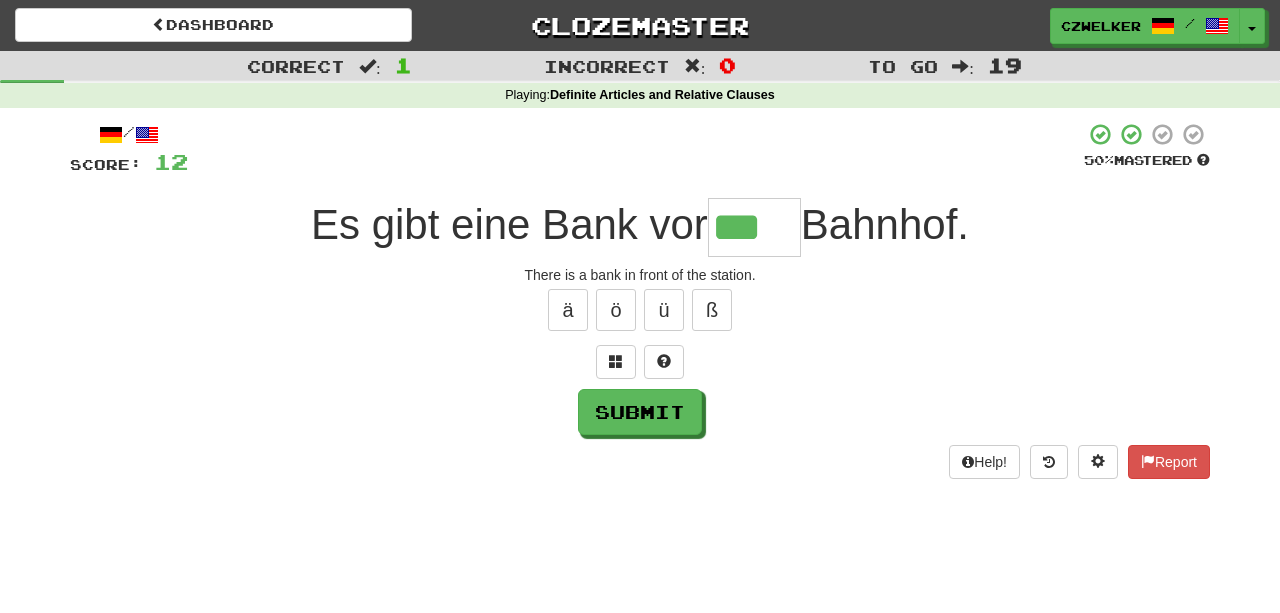 type on "***" 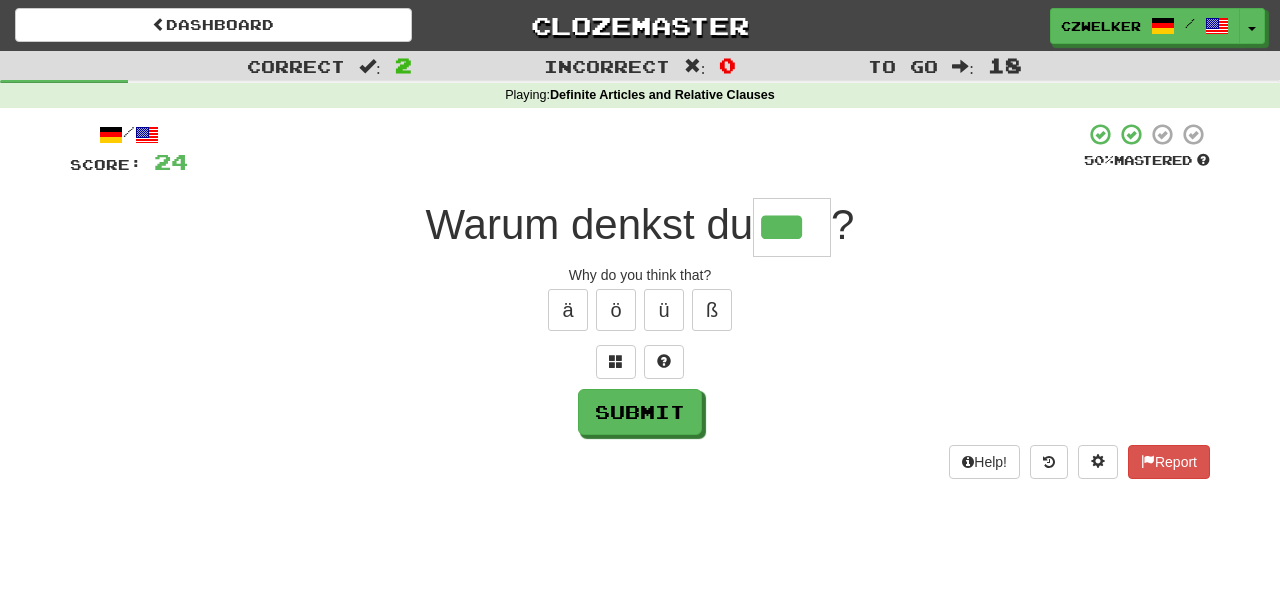 type on "***" 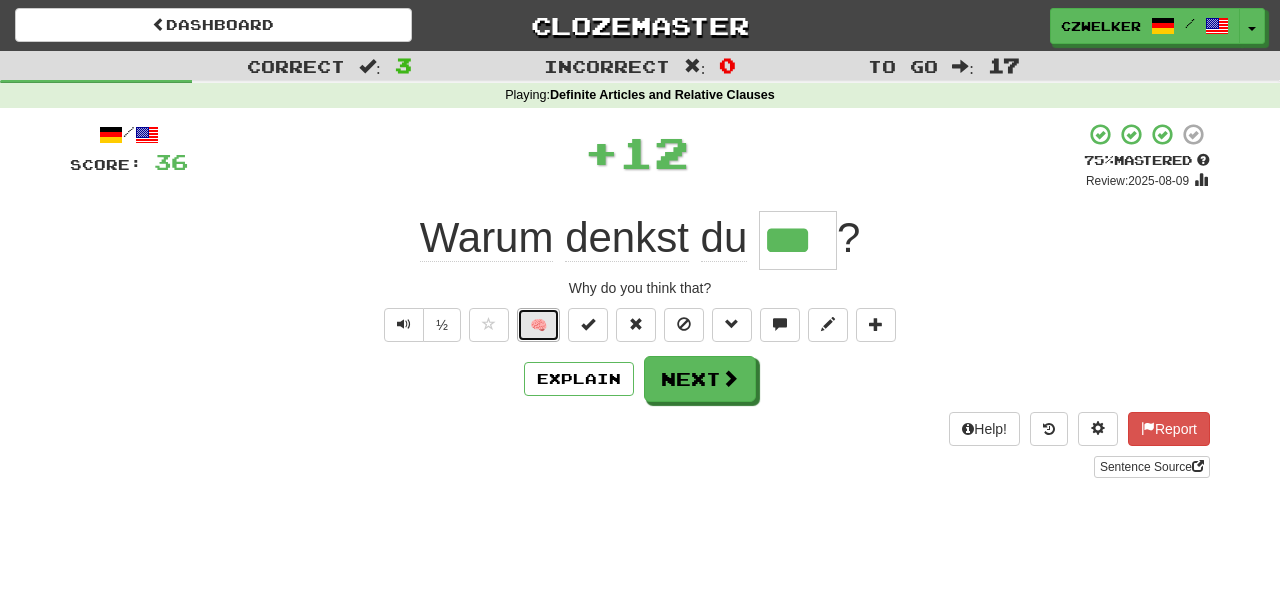 click on "🧠" at bounding box center [538, 325] 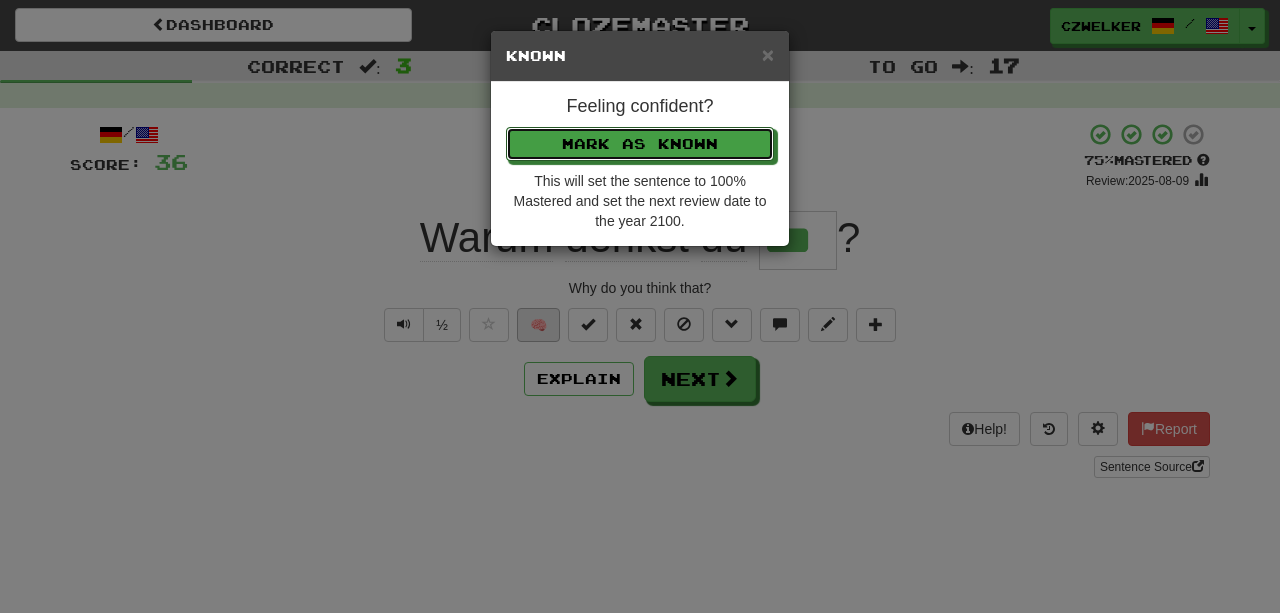 type 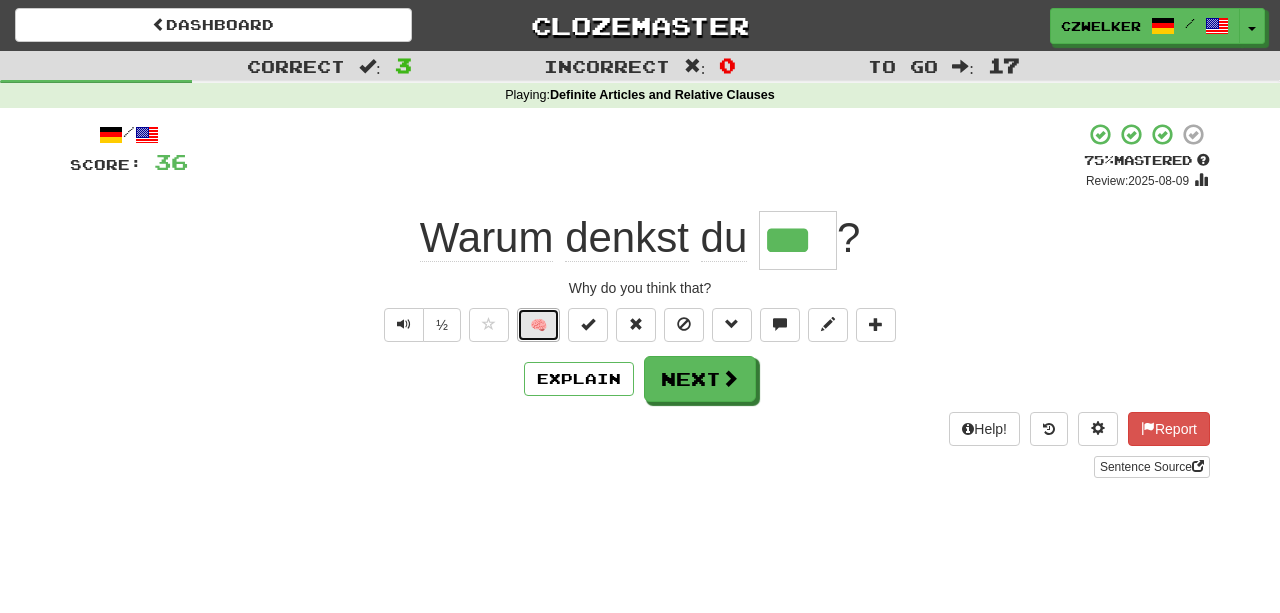 click on "🧠" at bounding box center [538, 325] 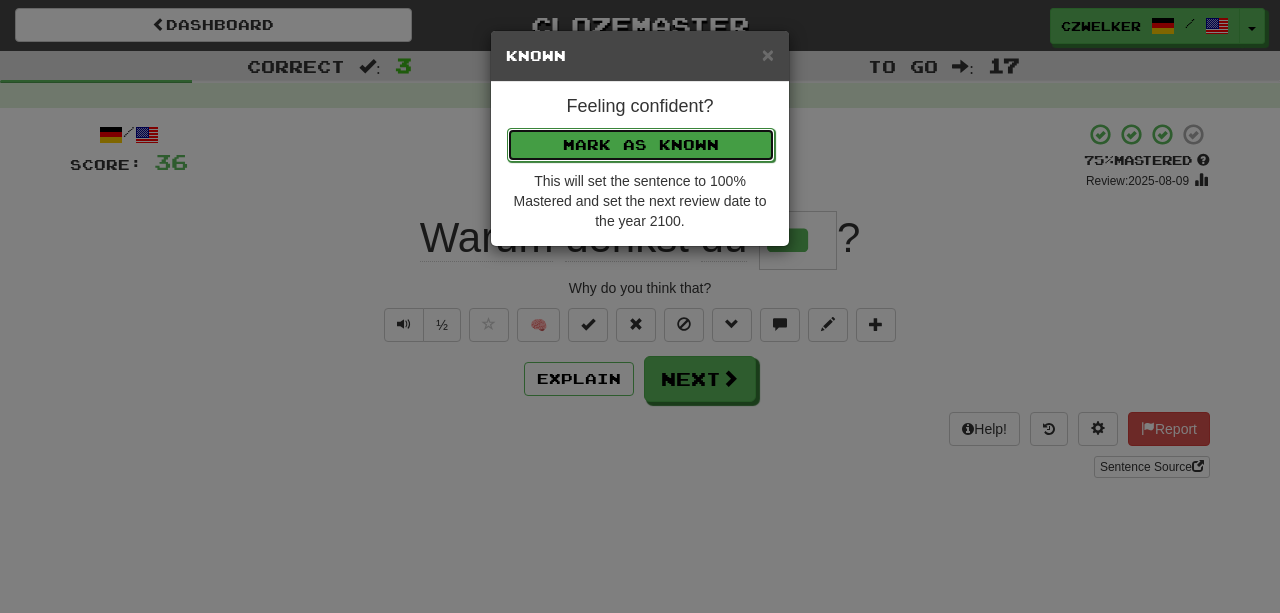 click on "Mark as Known" at bounding box center [641, 145] 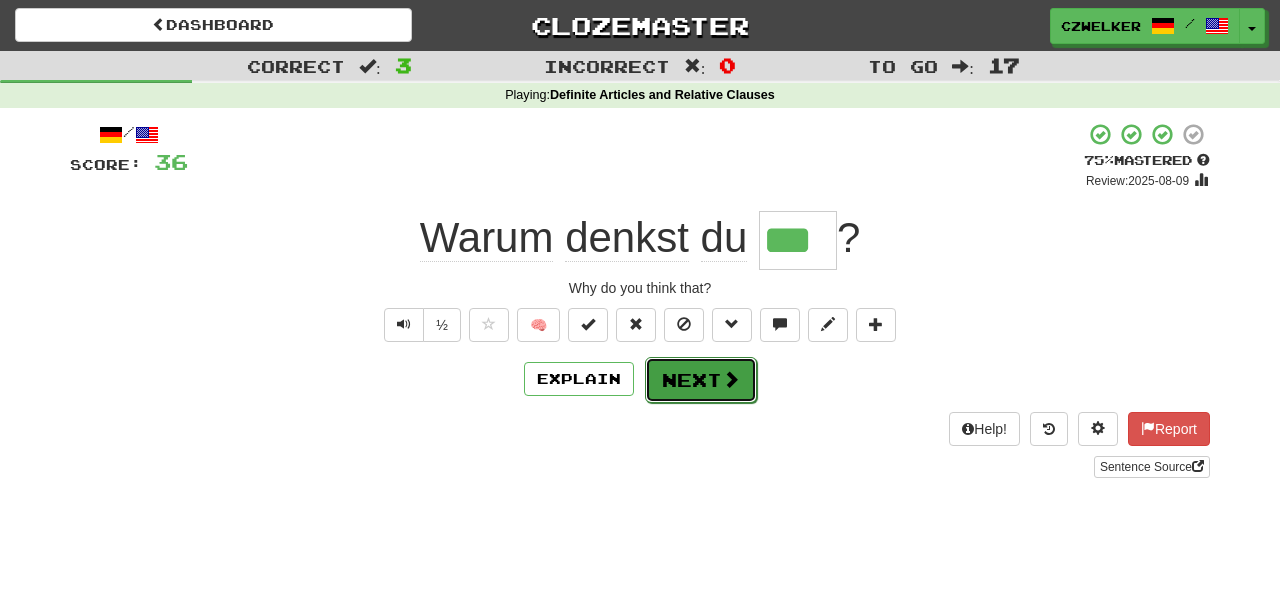 click on "Next" at bounding box center (701, 380) 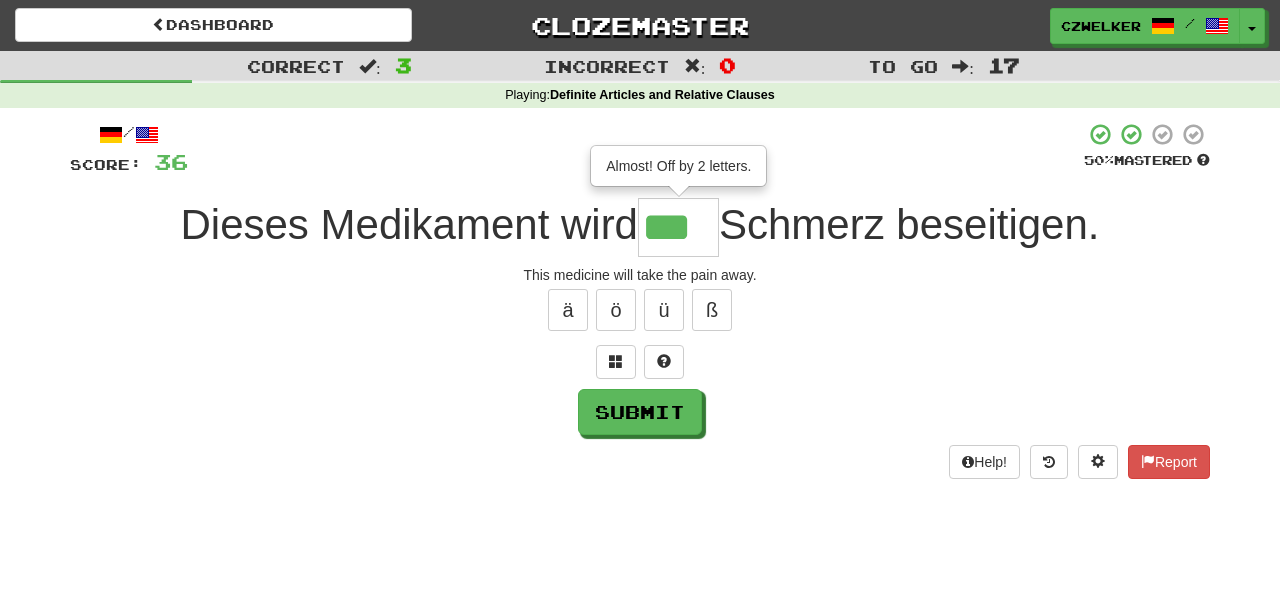type on "***" 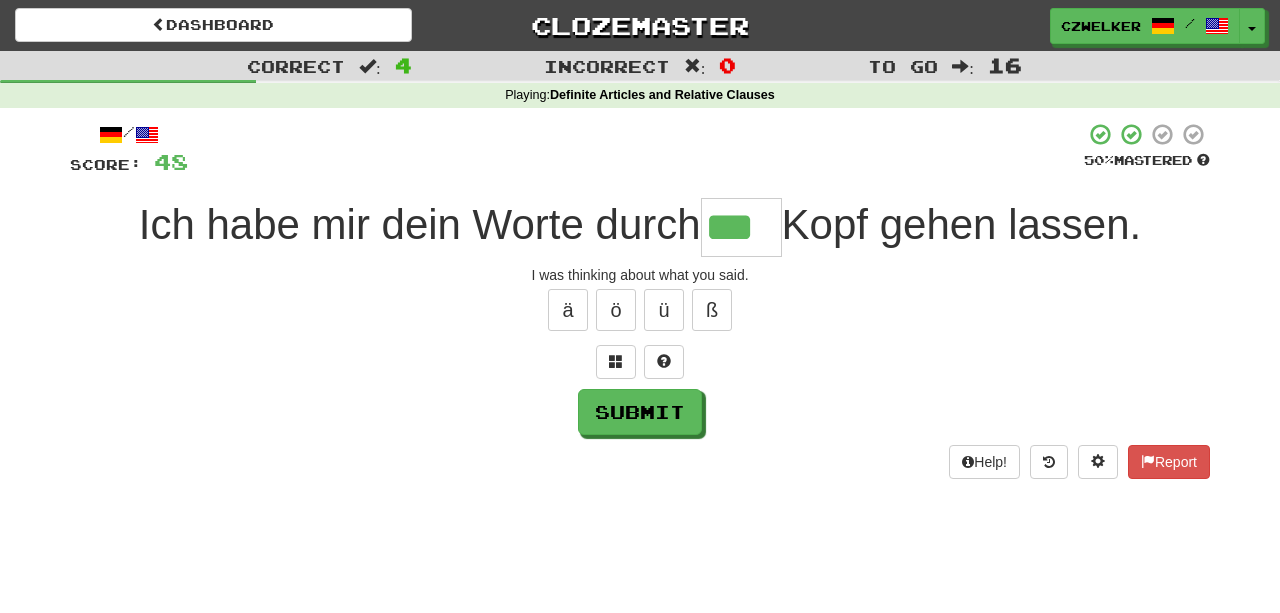 type on "***" 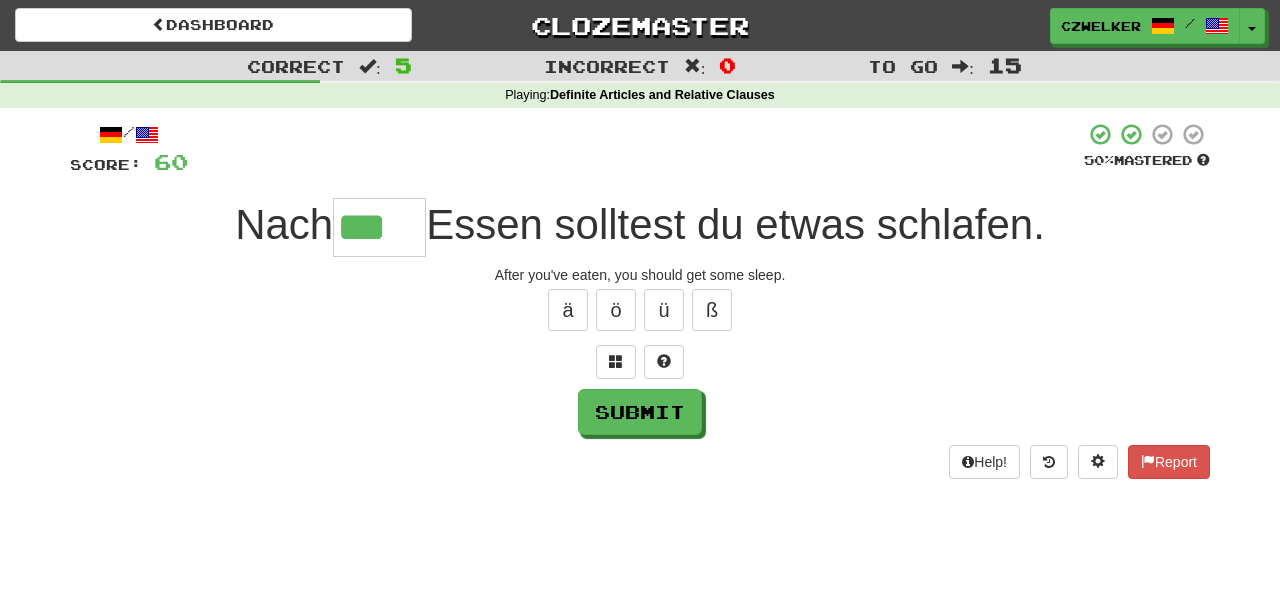 type on "***" 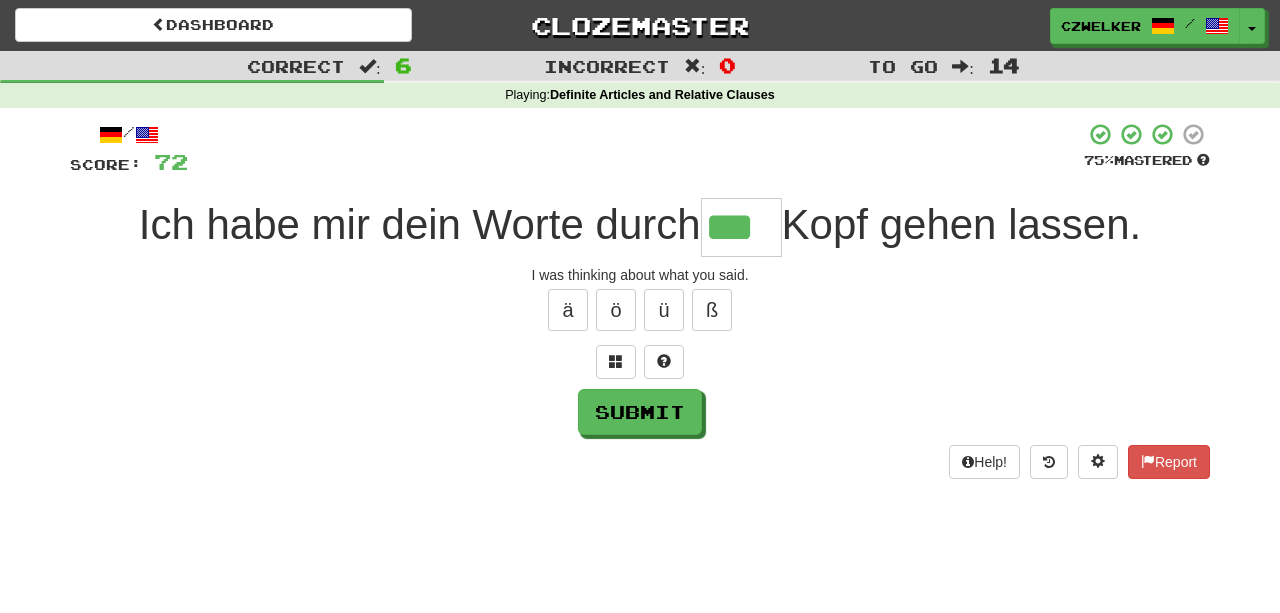 type on "***" 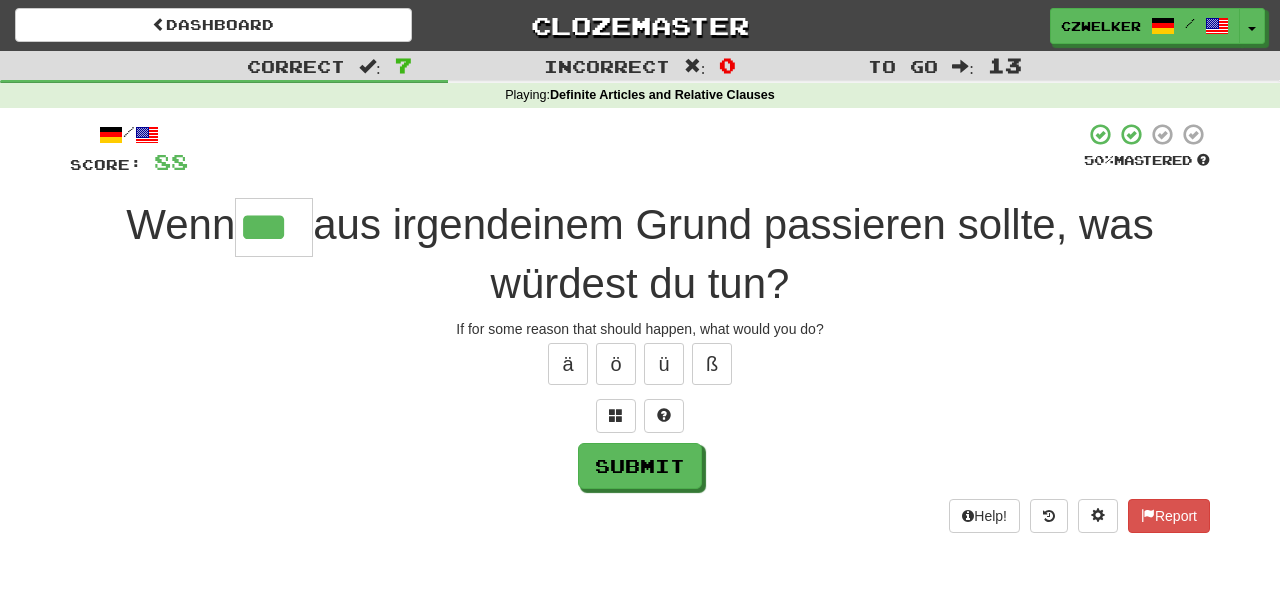 type on "***" 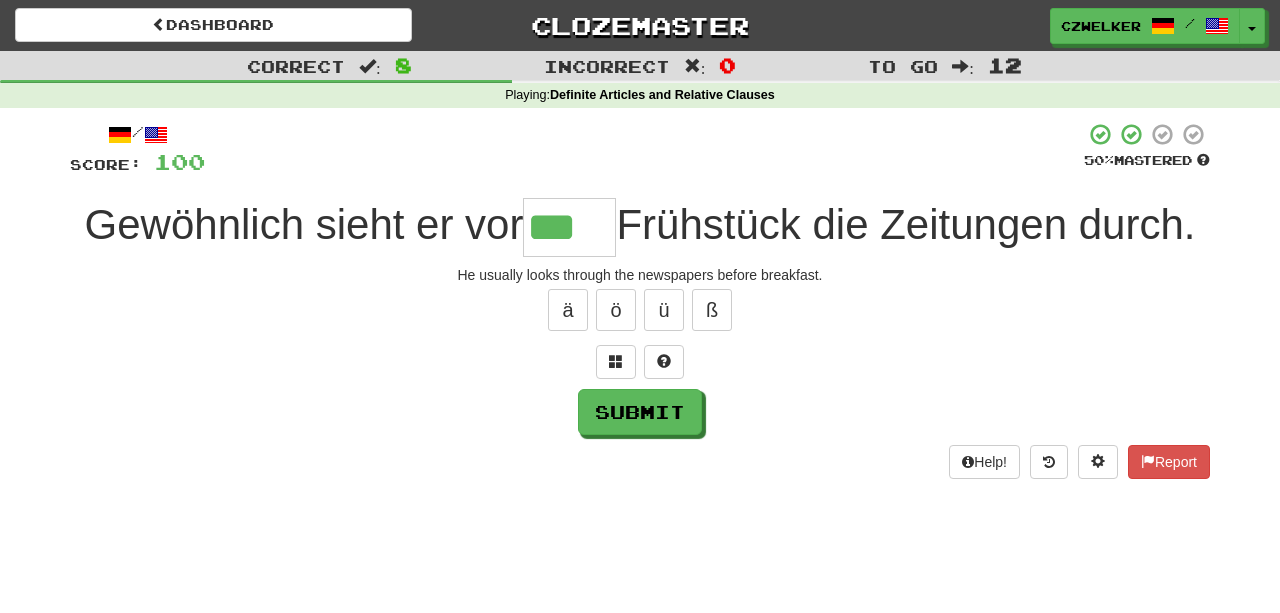 type on "***" 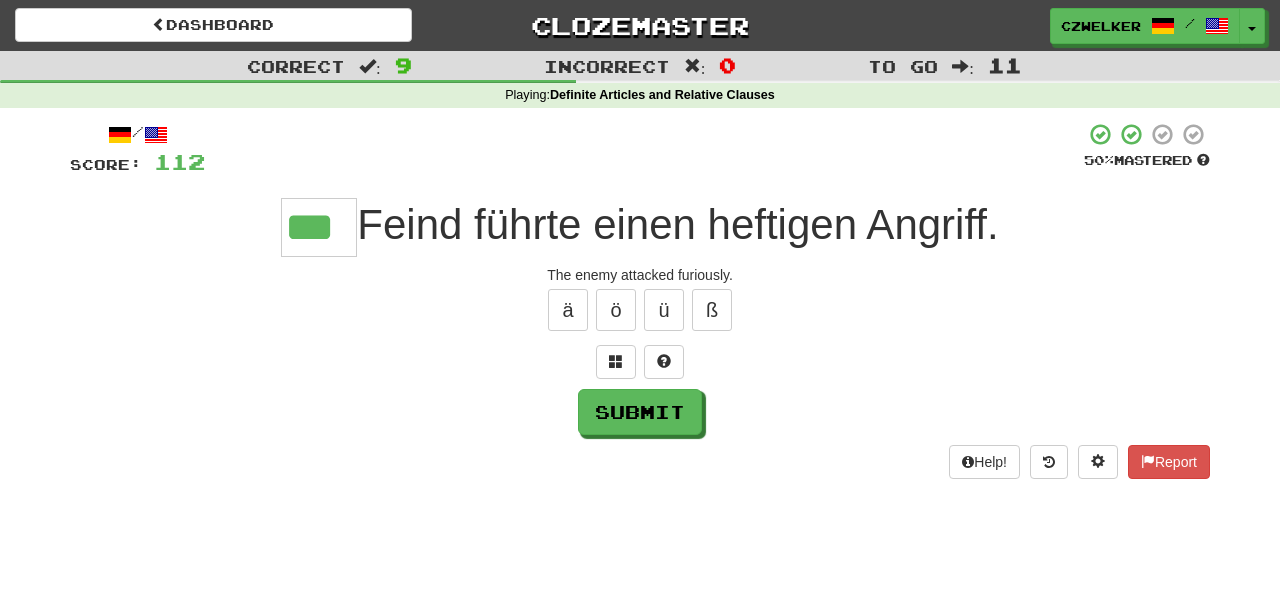 type on "***" 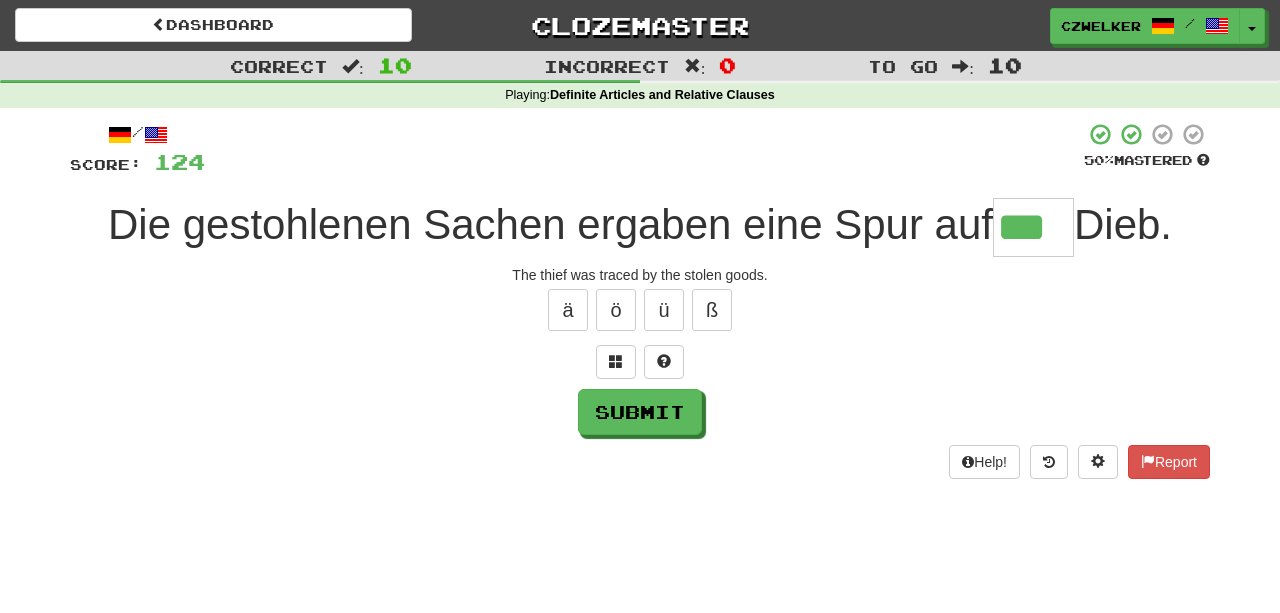 type on "***" 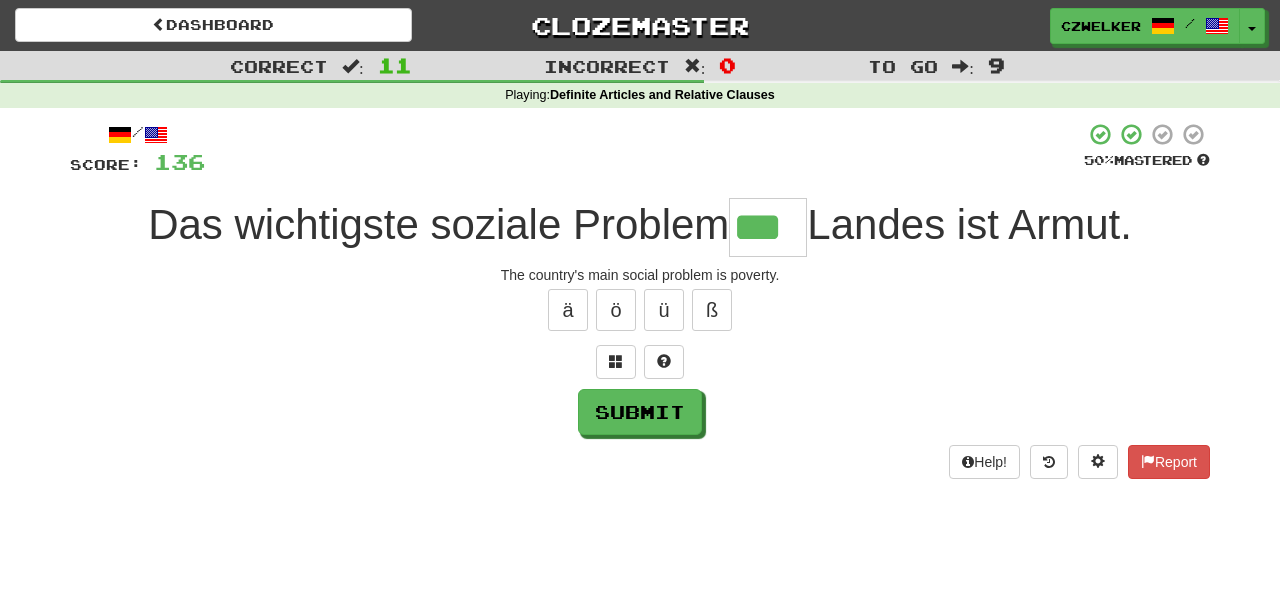 type on "***" 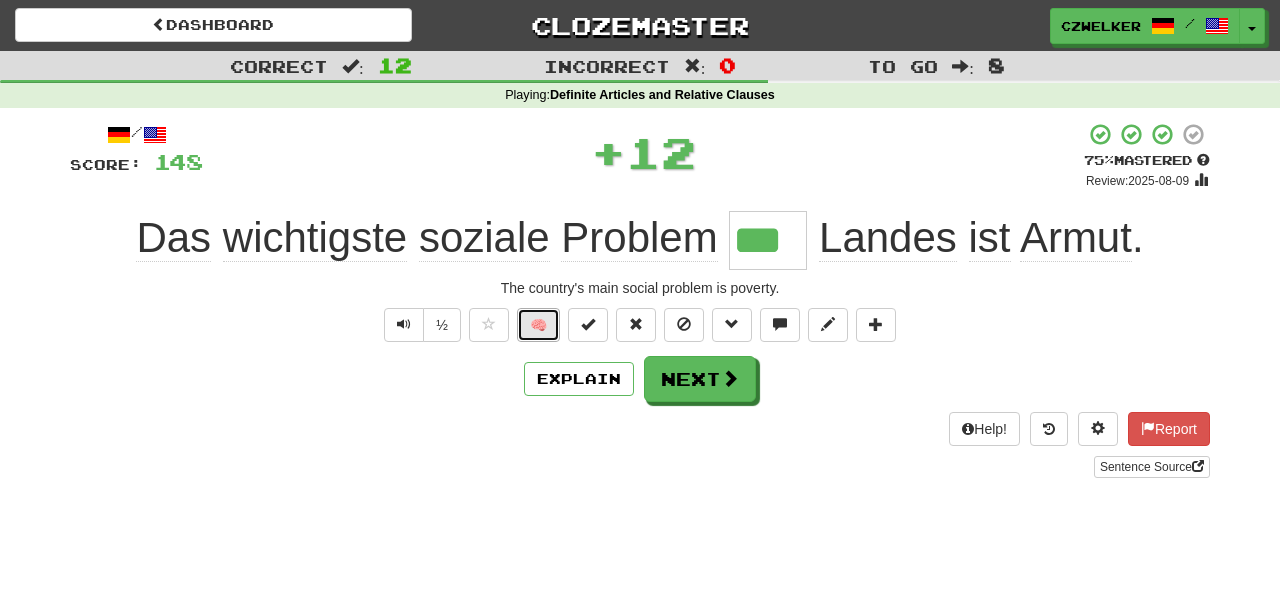 click on "🧠" at bounding box center (538, 325) 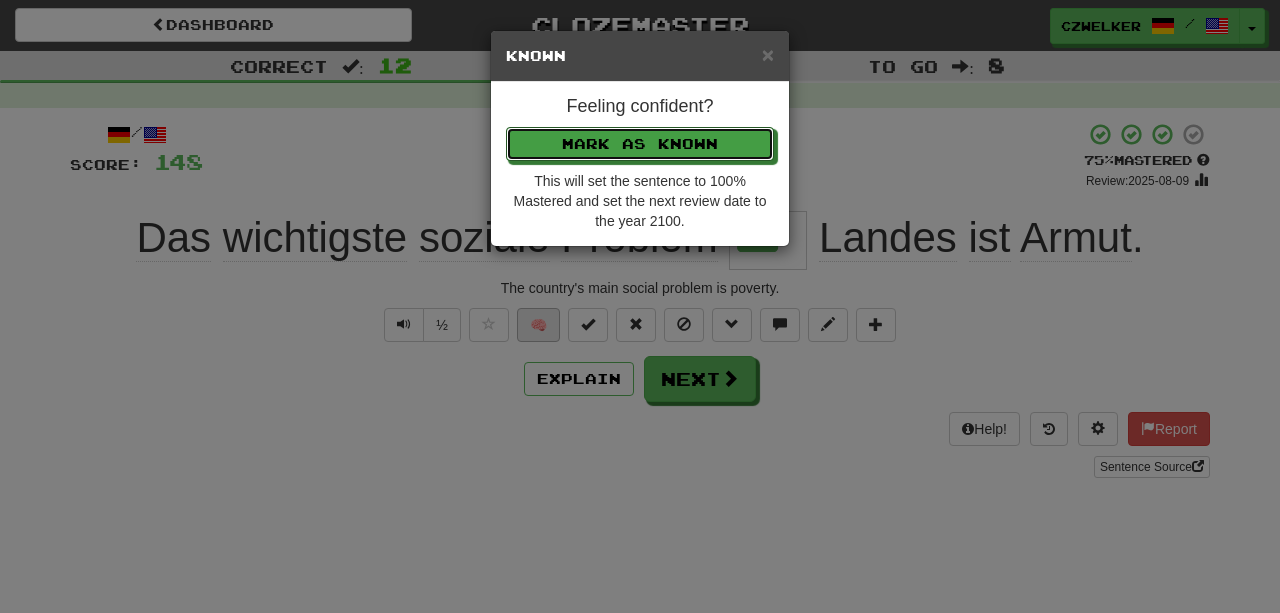 click on "Mark as Known" at bounding box center (640, 144) 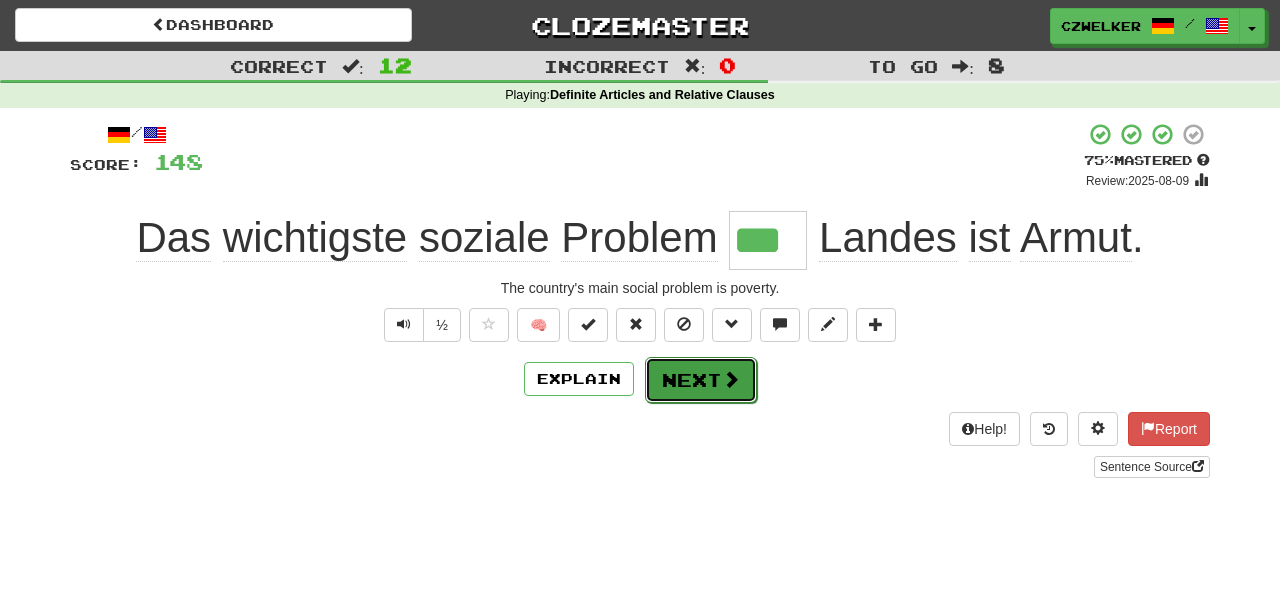 click on "Next" at bounding box center (701, 380) 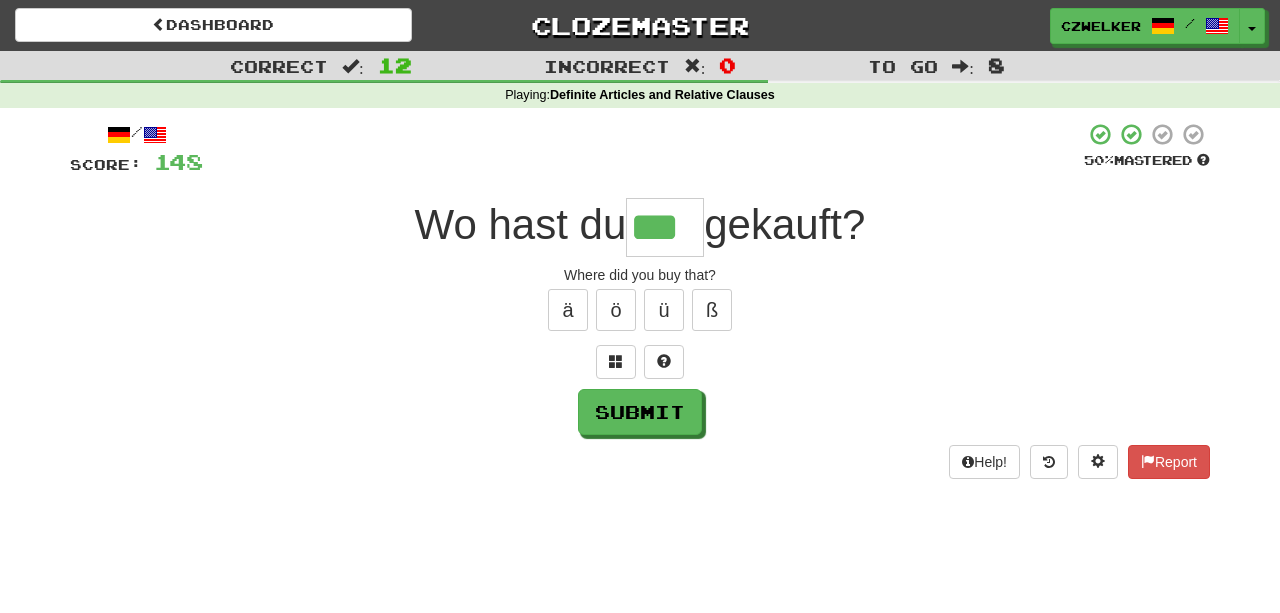 type on "***" 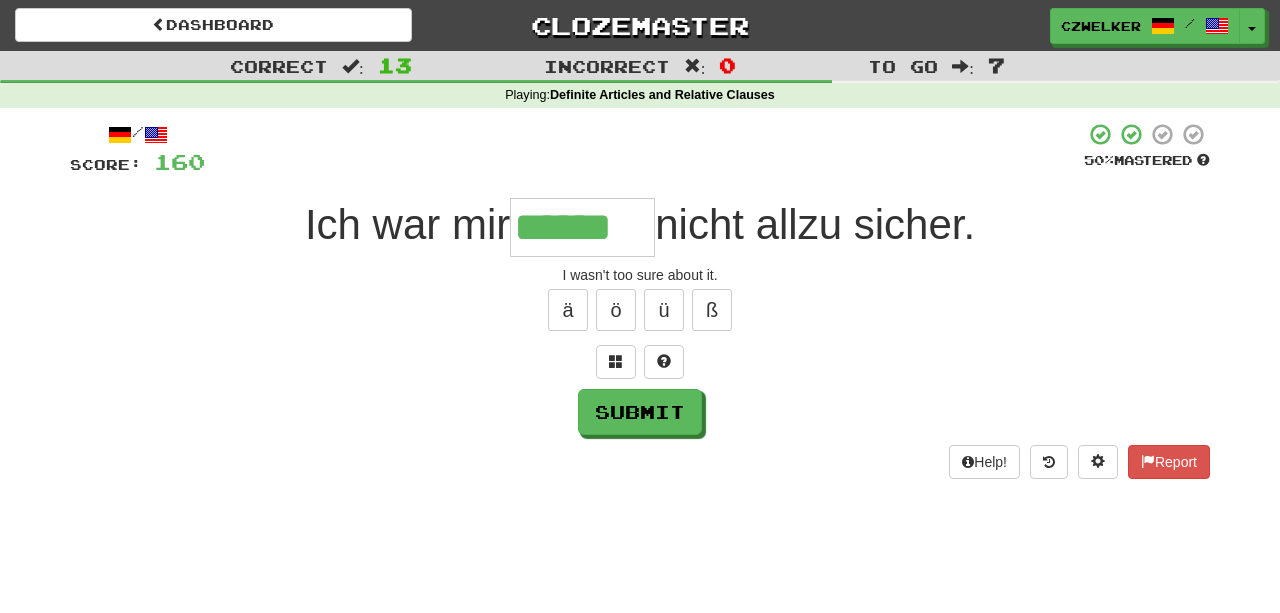 type on "******" 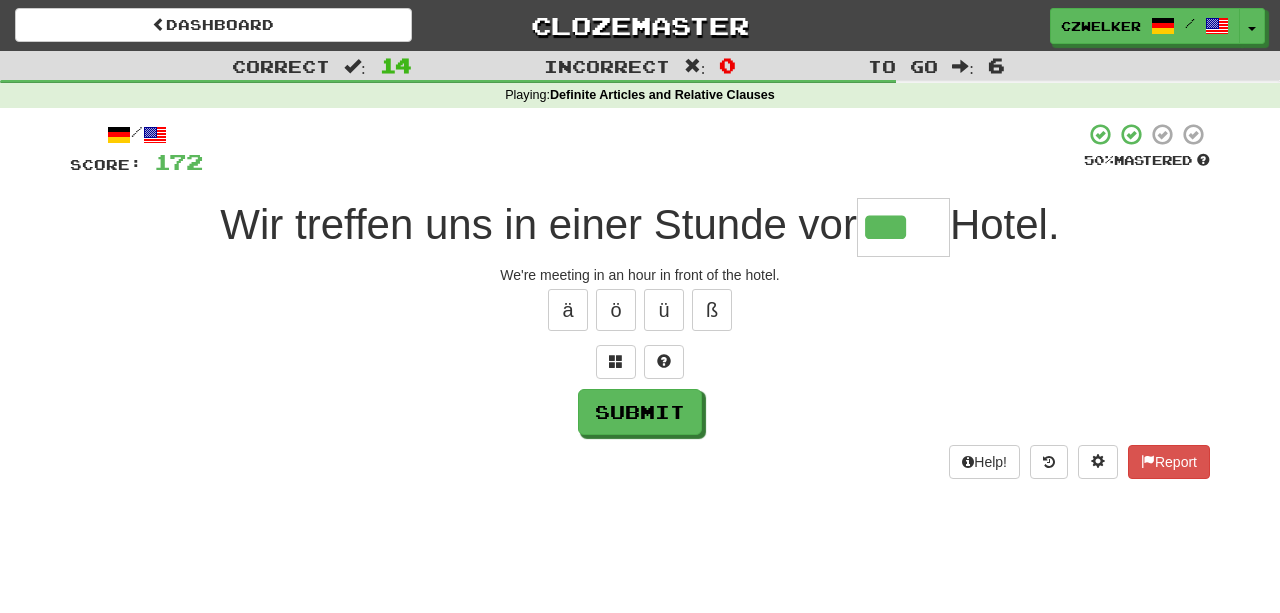 type on "***" 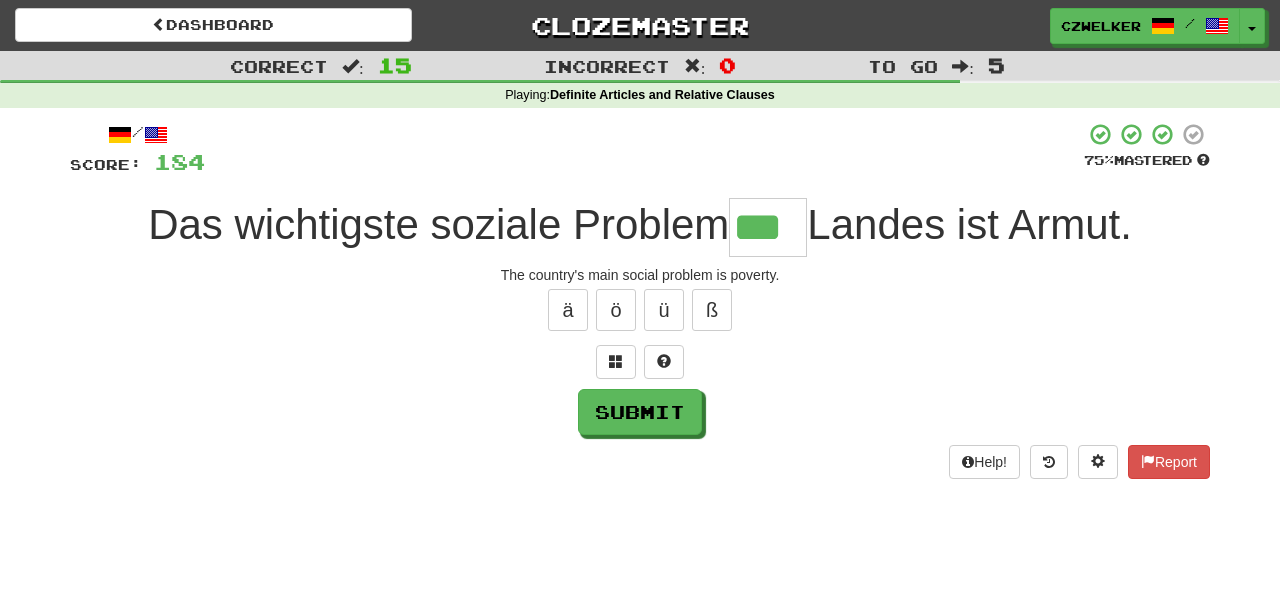 type on "***" 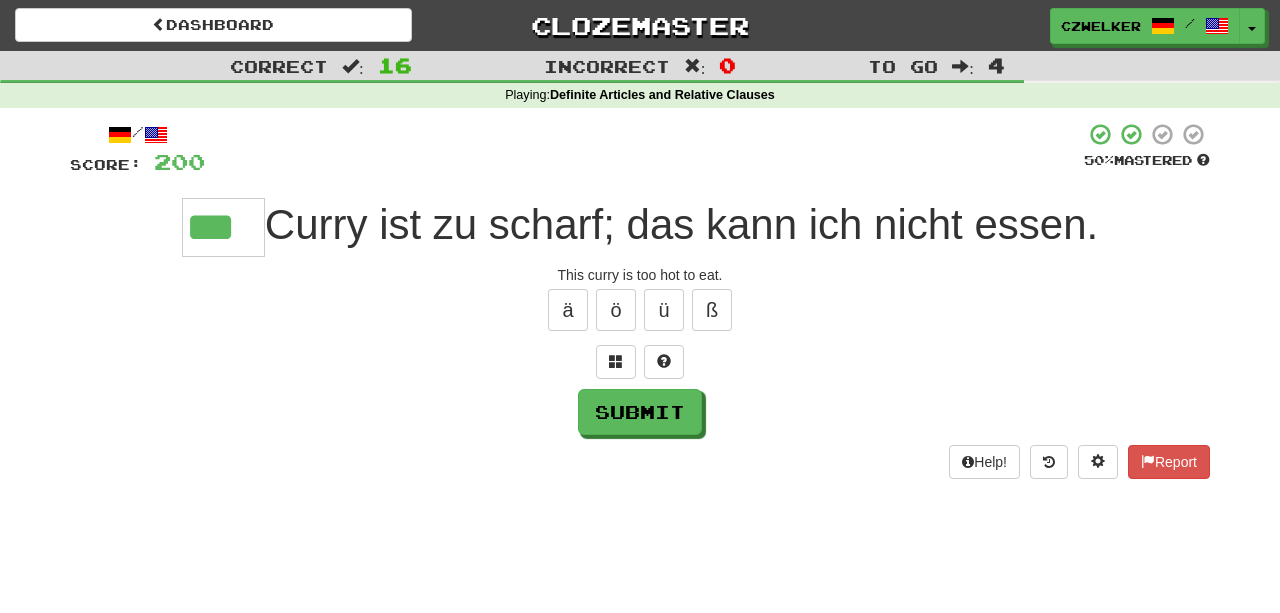 type on "***" 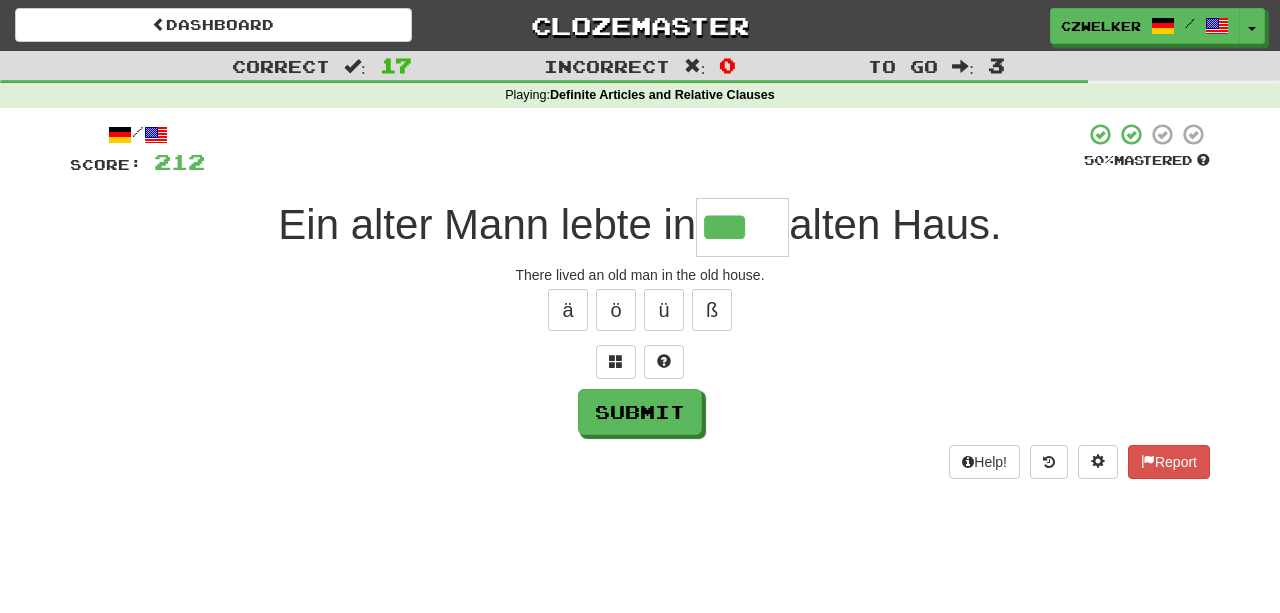 type on "***" 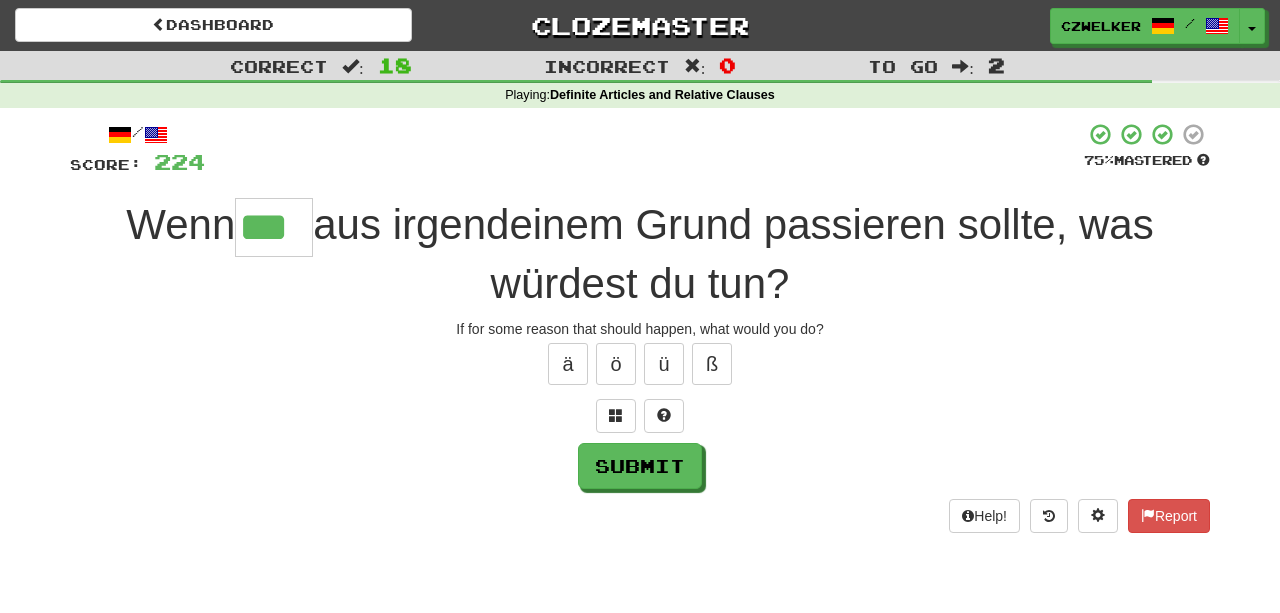 type on "***" 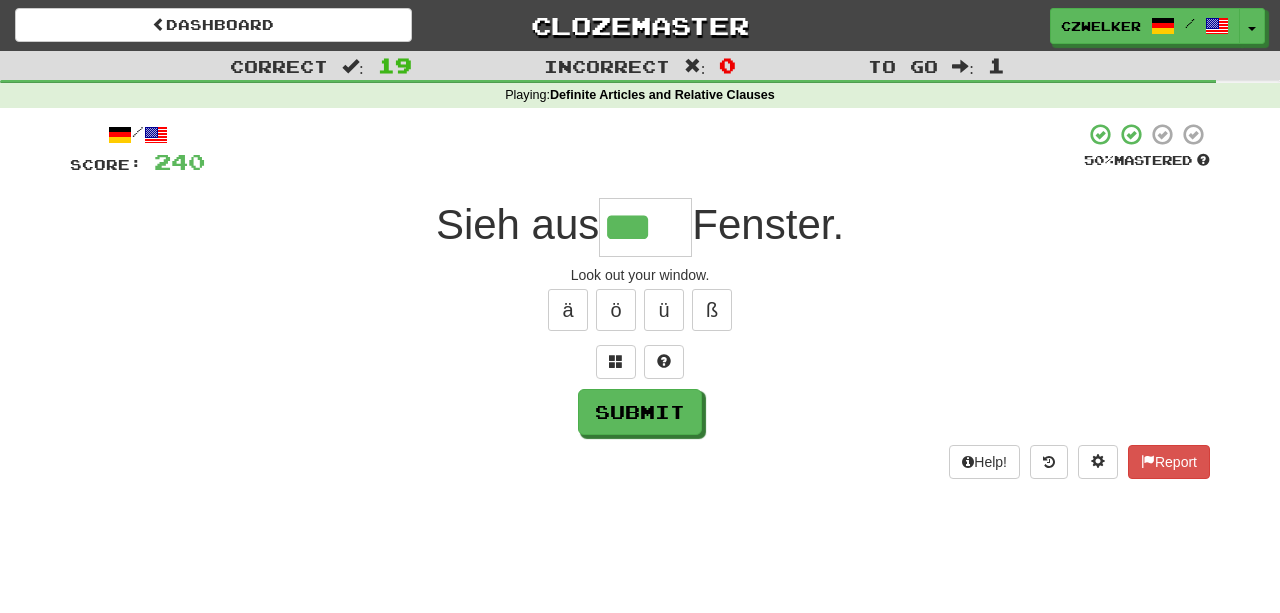 type on "***" 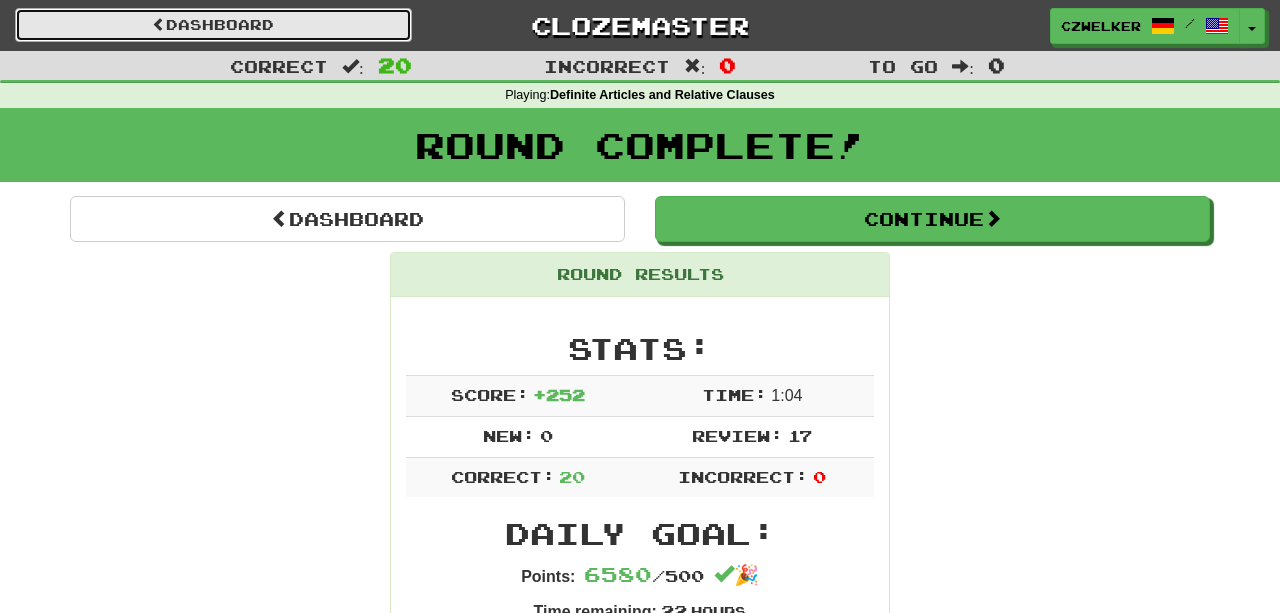 click on "Dashboard" at bounding box center (213, 25) 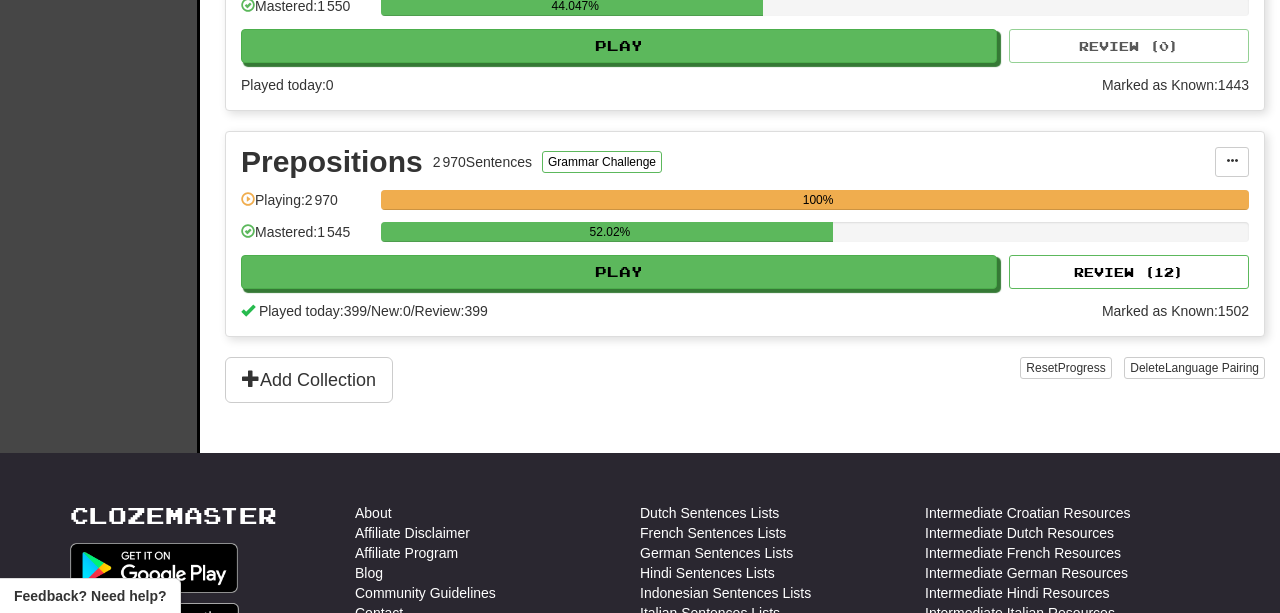 scroll, scrollTop: 0, scrollLeft: 0, axis: both 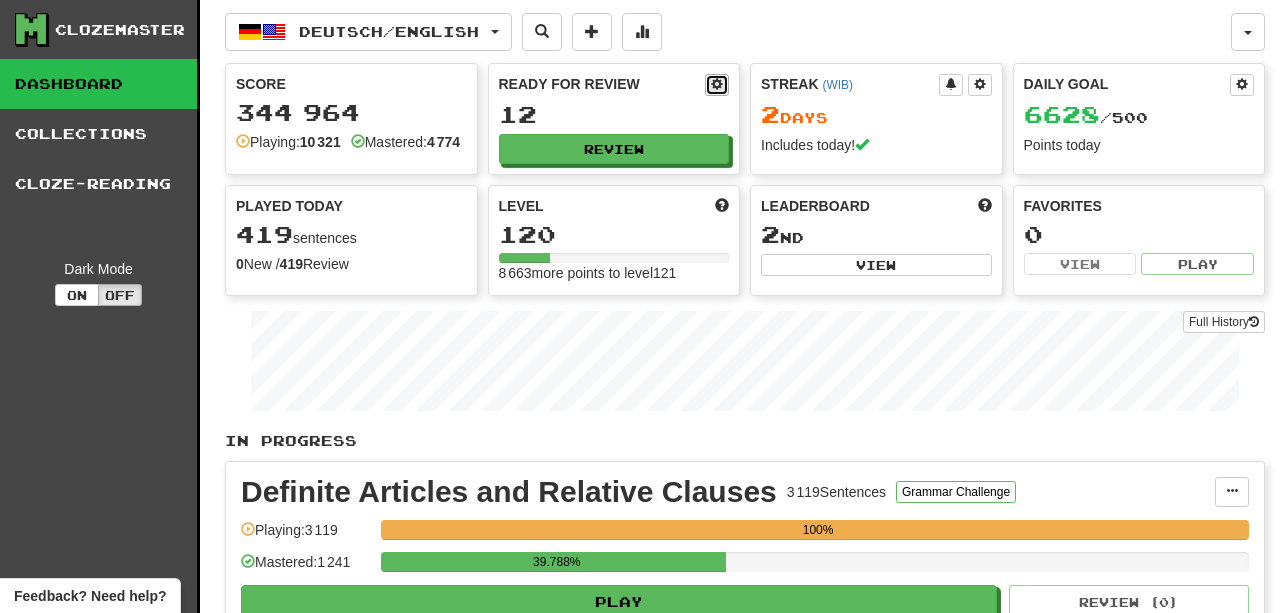 click at bounding box center [717, 84] 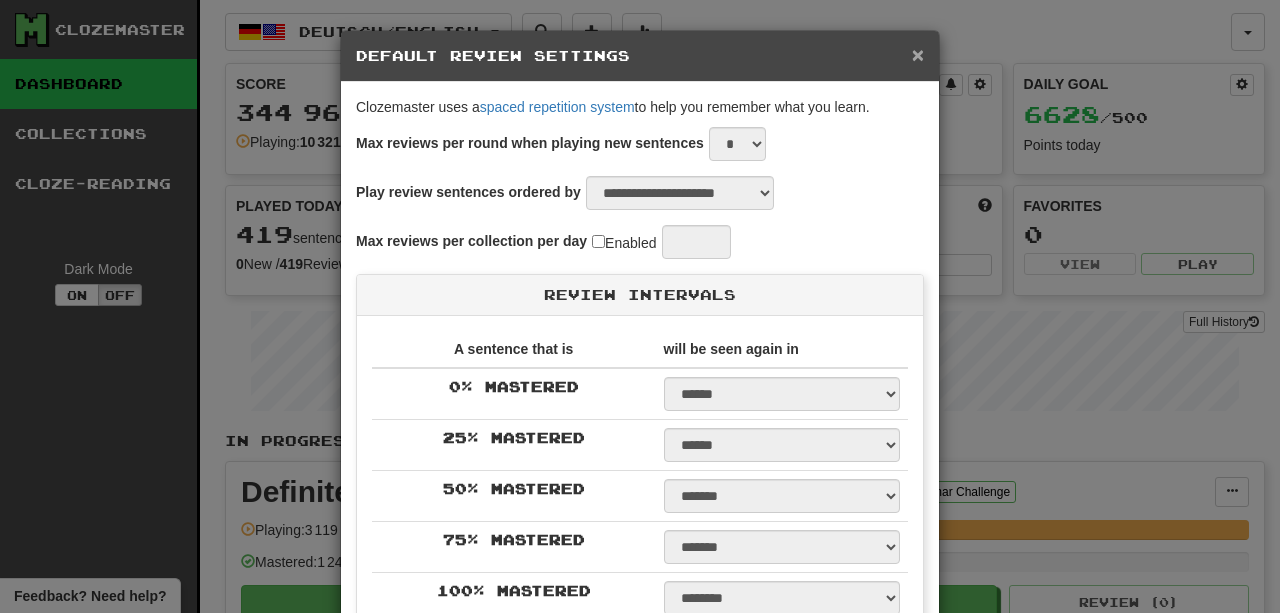 click on "×" at bounding box center (918, 54) 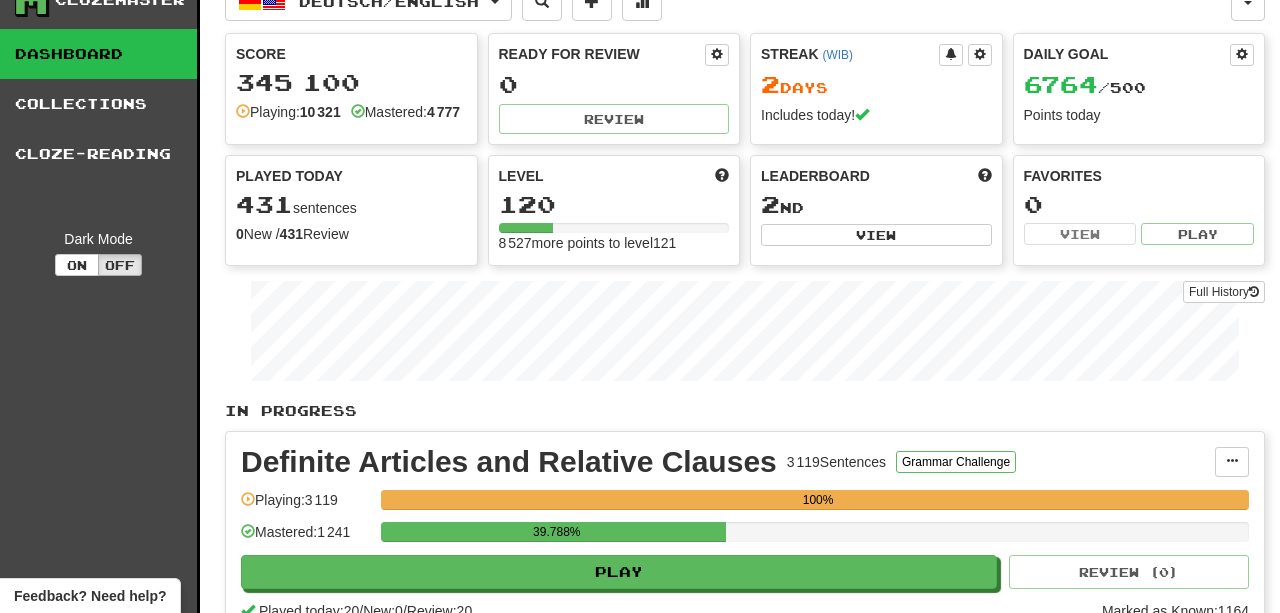 click at bounding box center [640, 2091] 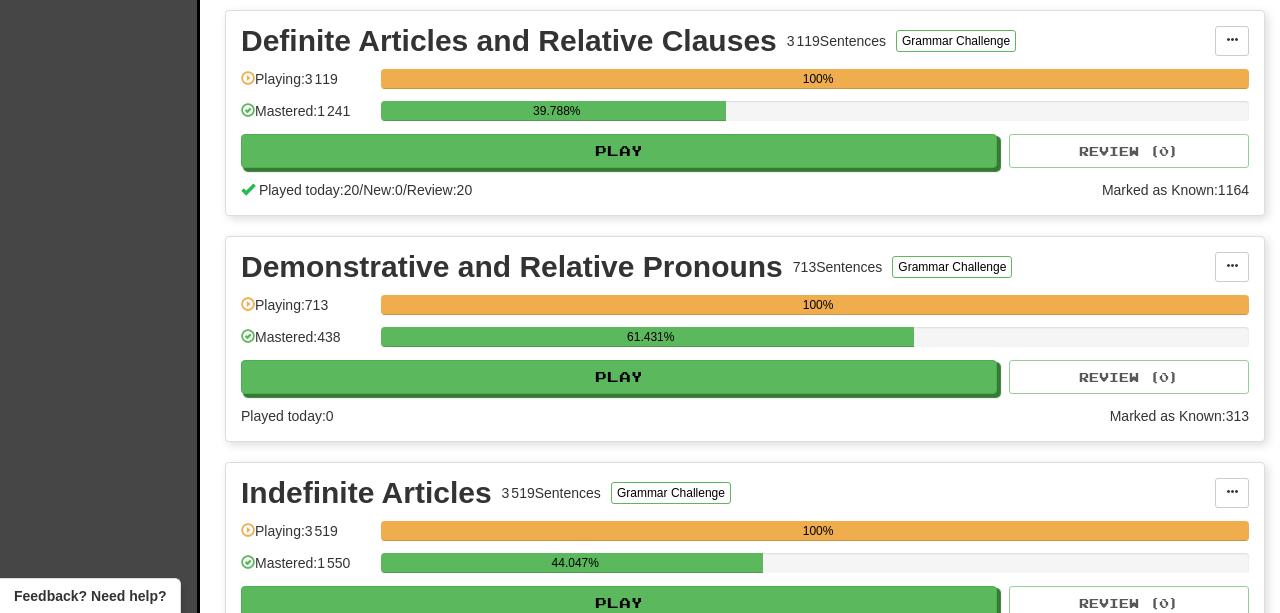 scroll, scrollTop: 440, scrollLeft: 0, axis: vertical 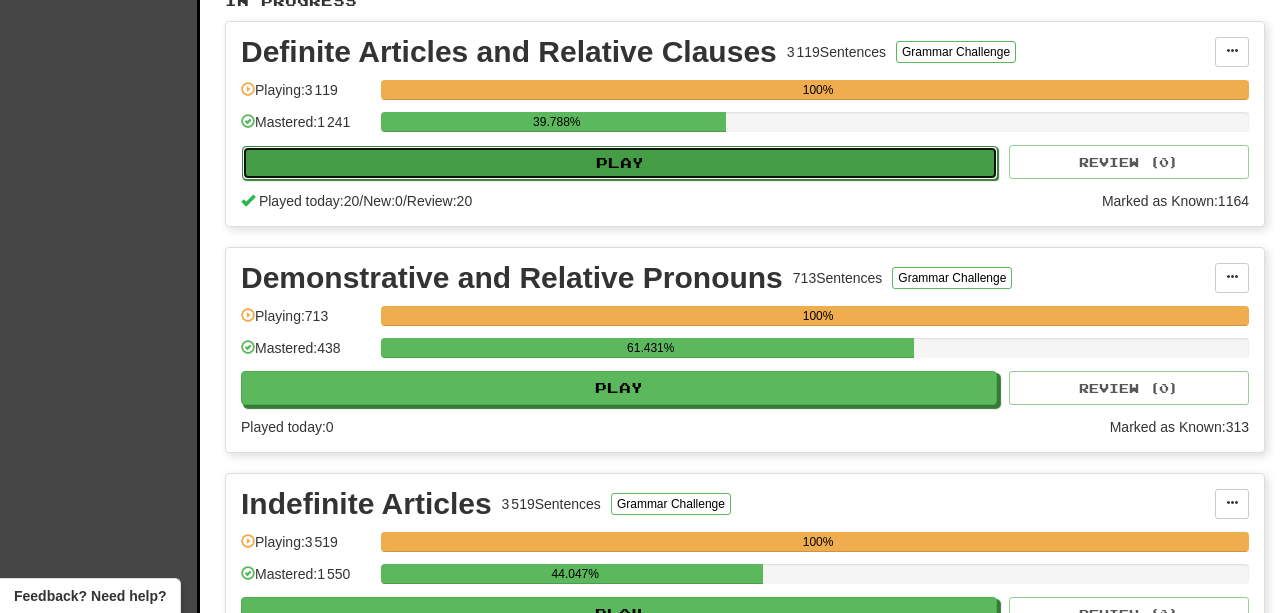 click on "Play" at bounding box center [620, 163] 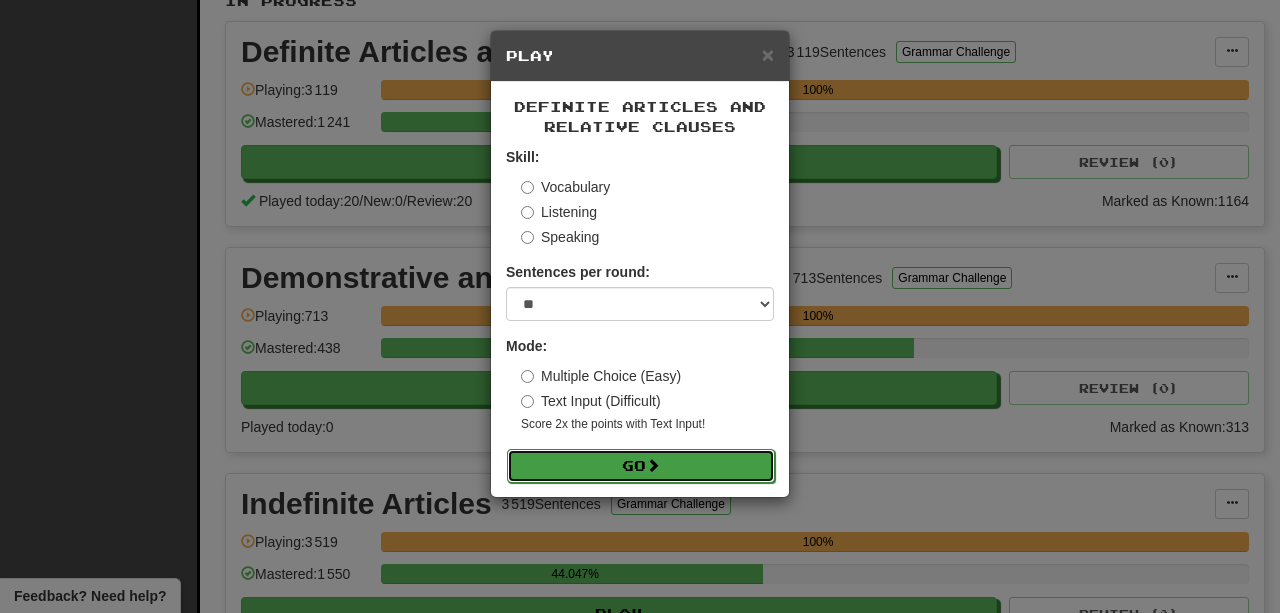 click on "Go" at bounding box center [641, 466] 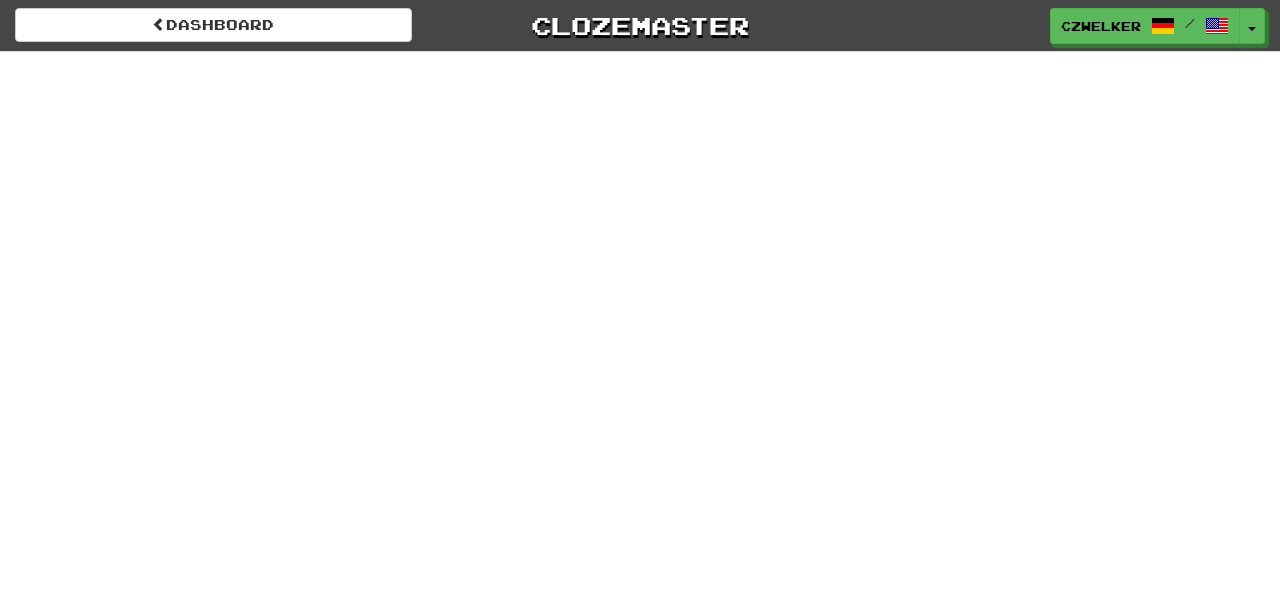 scroll, scrollTop: 0, scrollLeft: 0, axis: both 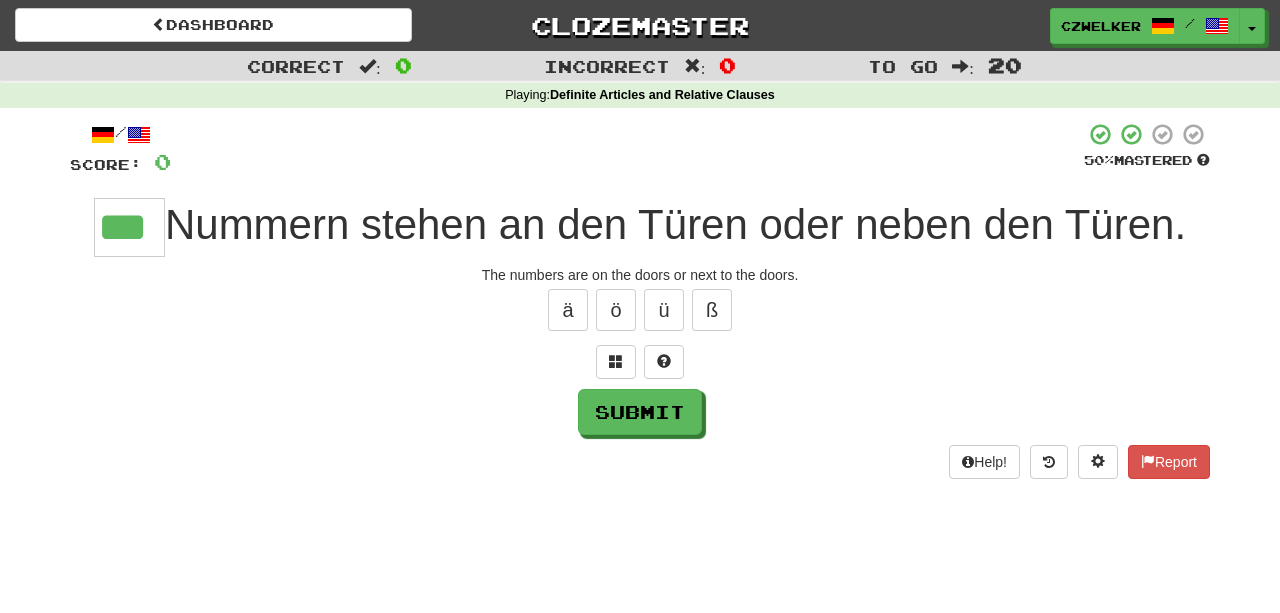 type on "***" 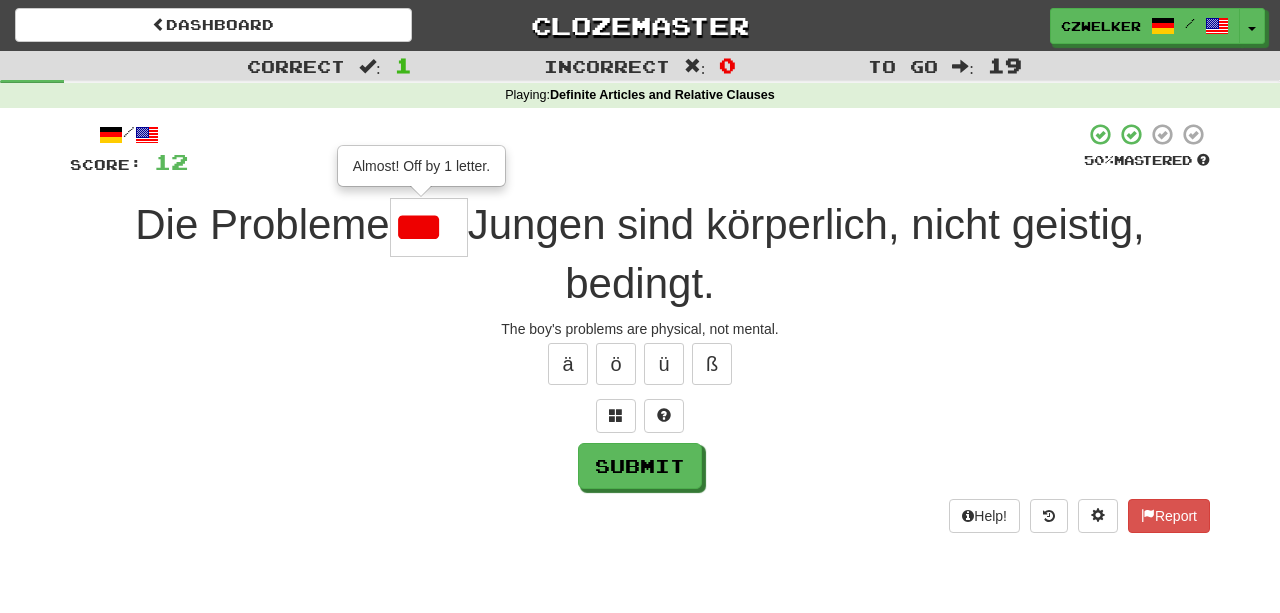 scroll, scrollTop: 0, scrollLeft: 0, axis: both 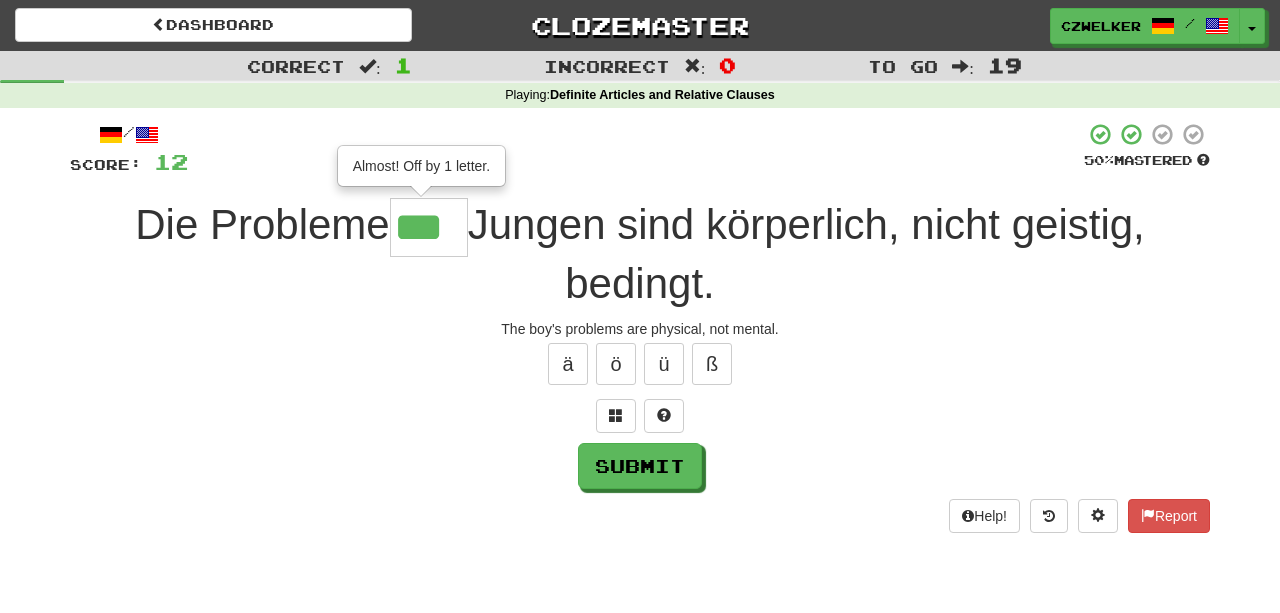 type on "***" 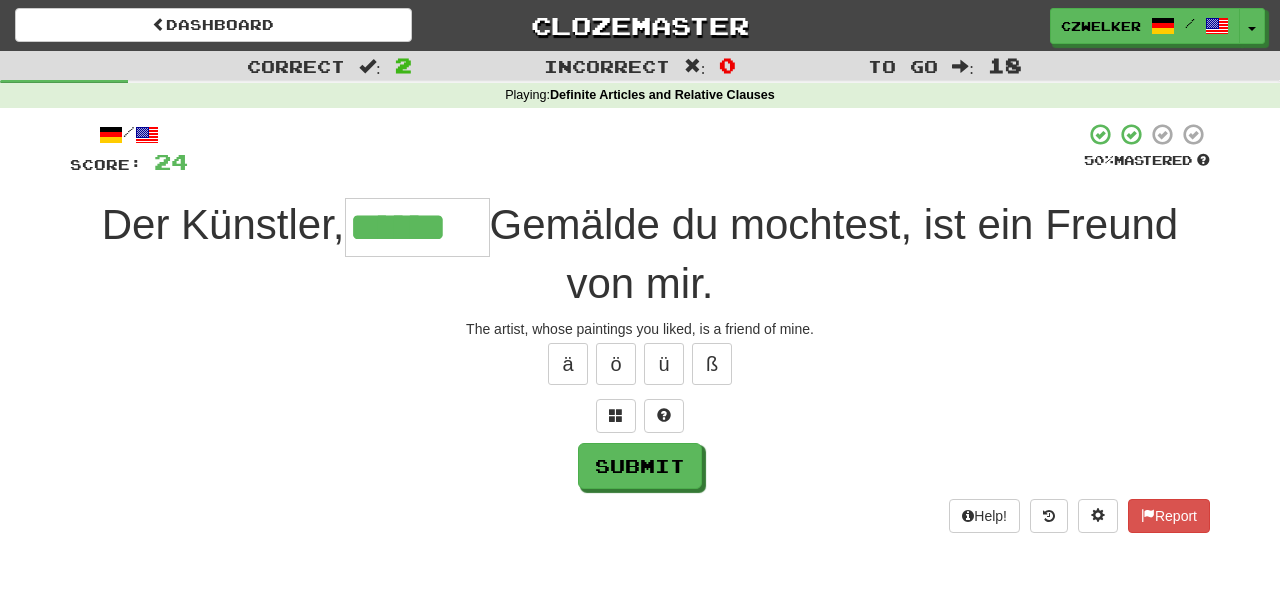 type on "******" 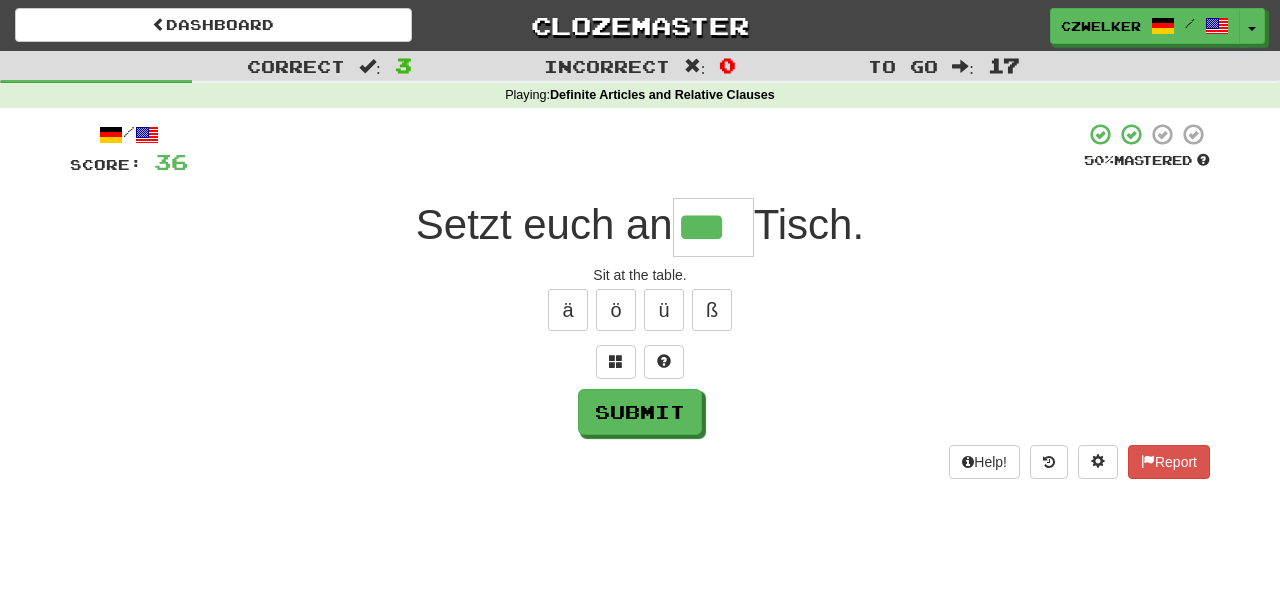 type on "***" 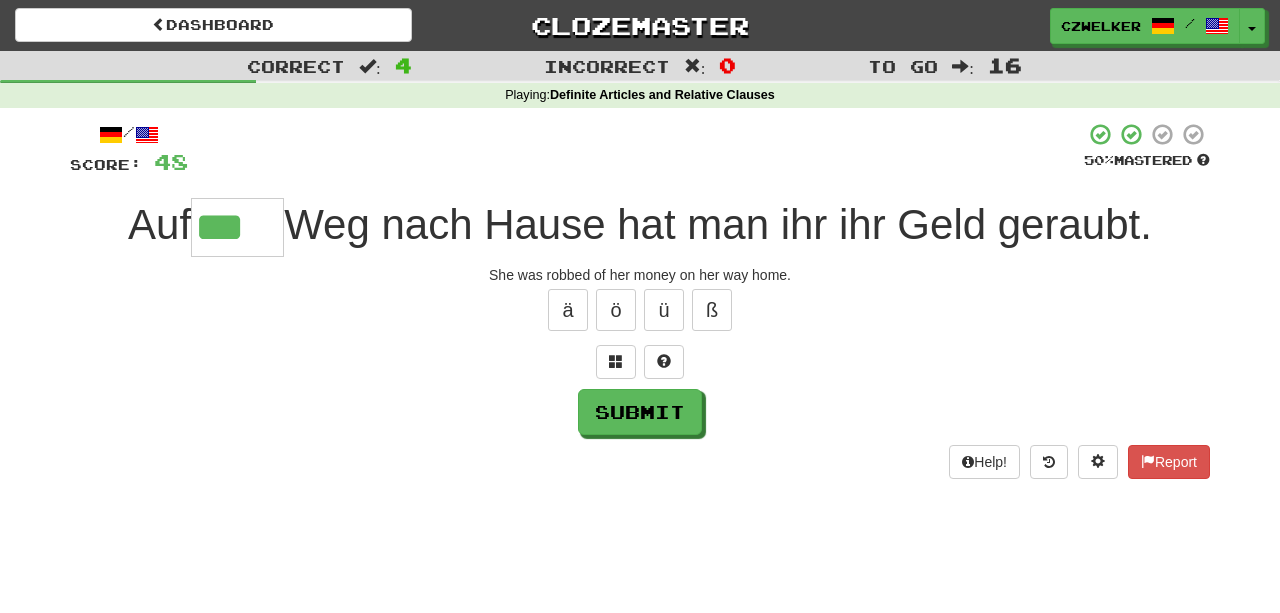 type on "***" 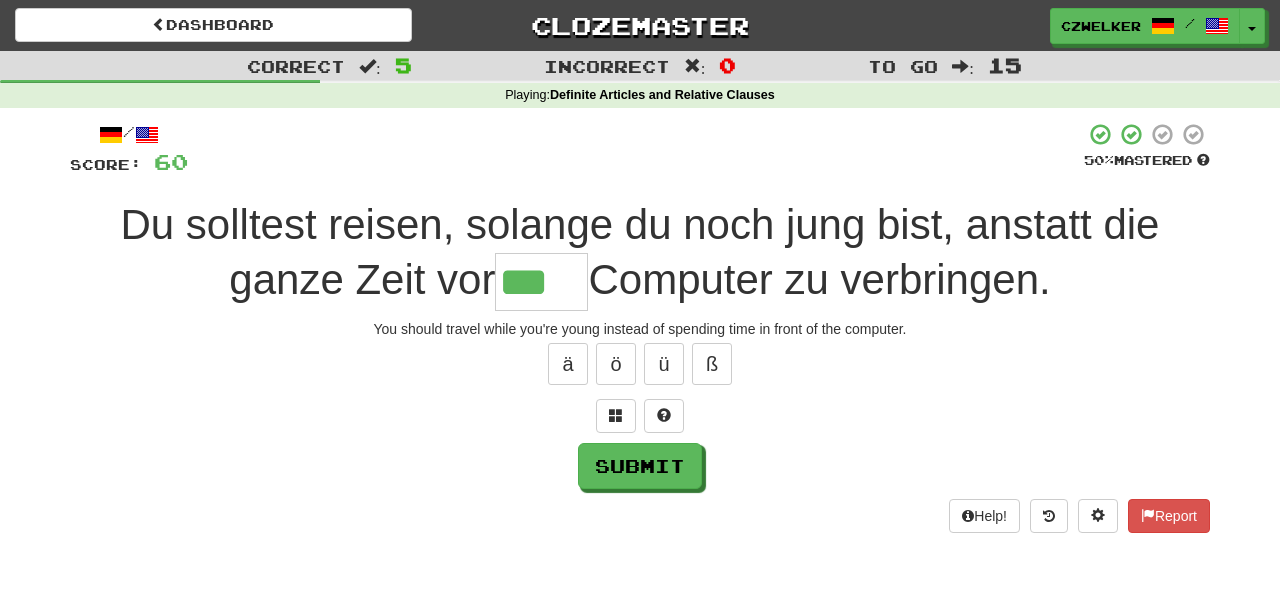 type on "***" 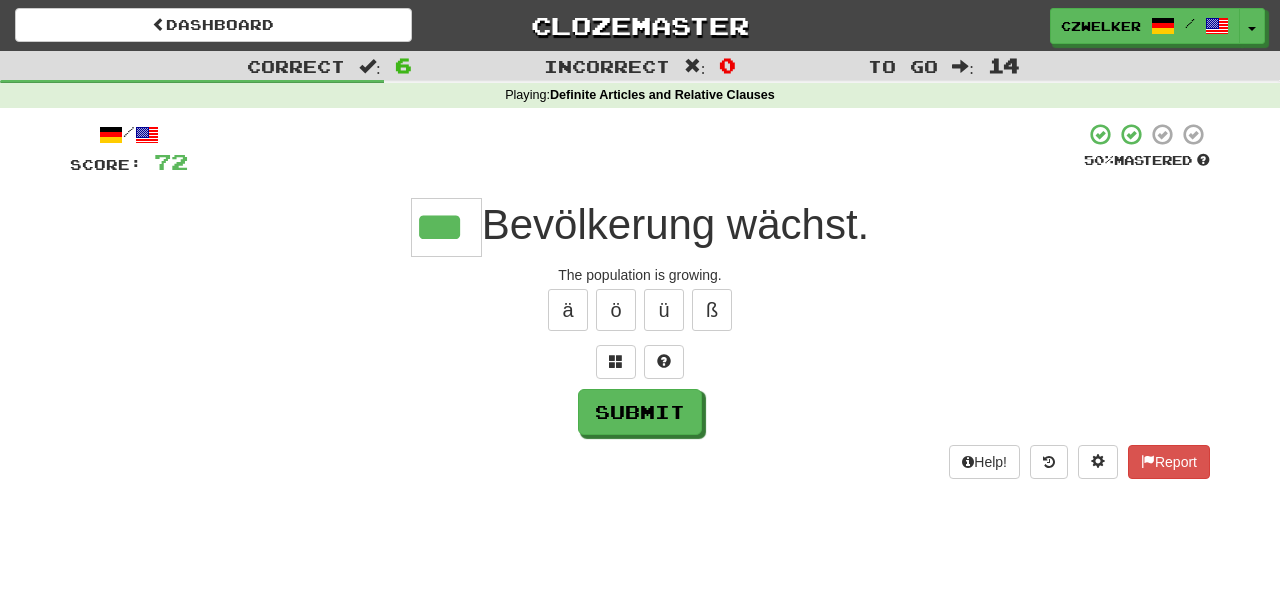 type on "***" 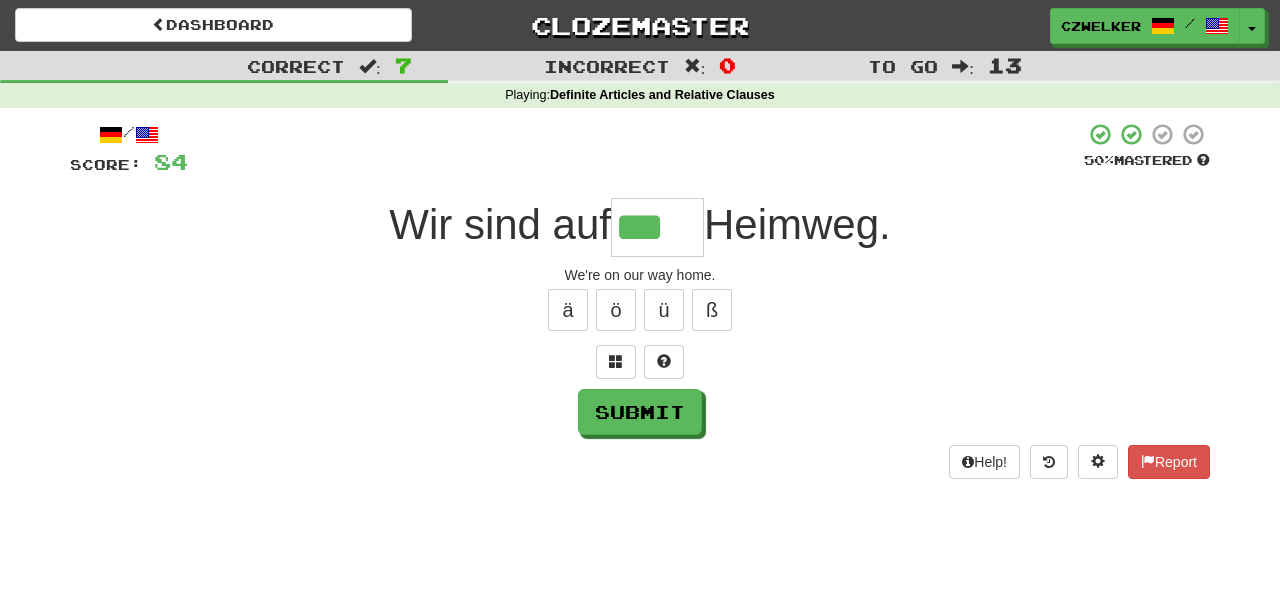 type on "***" 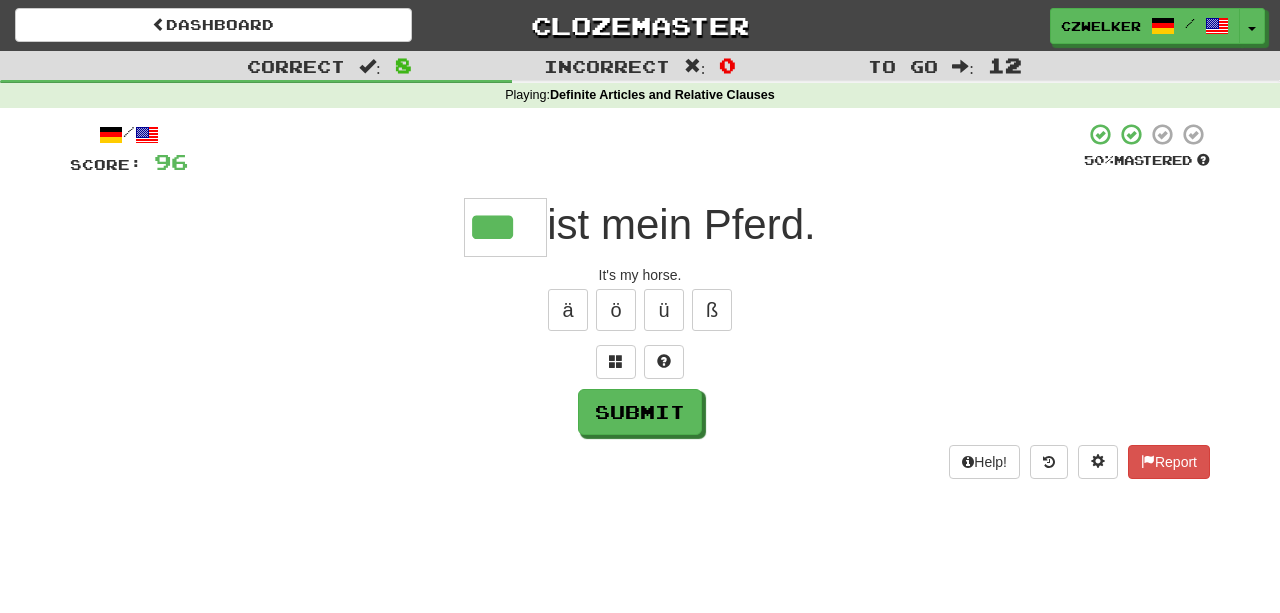 type on "***" 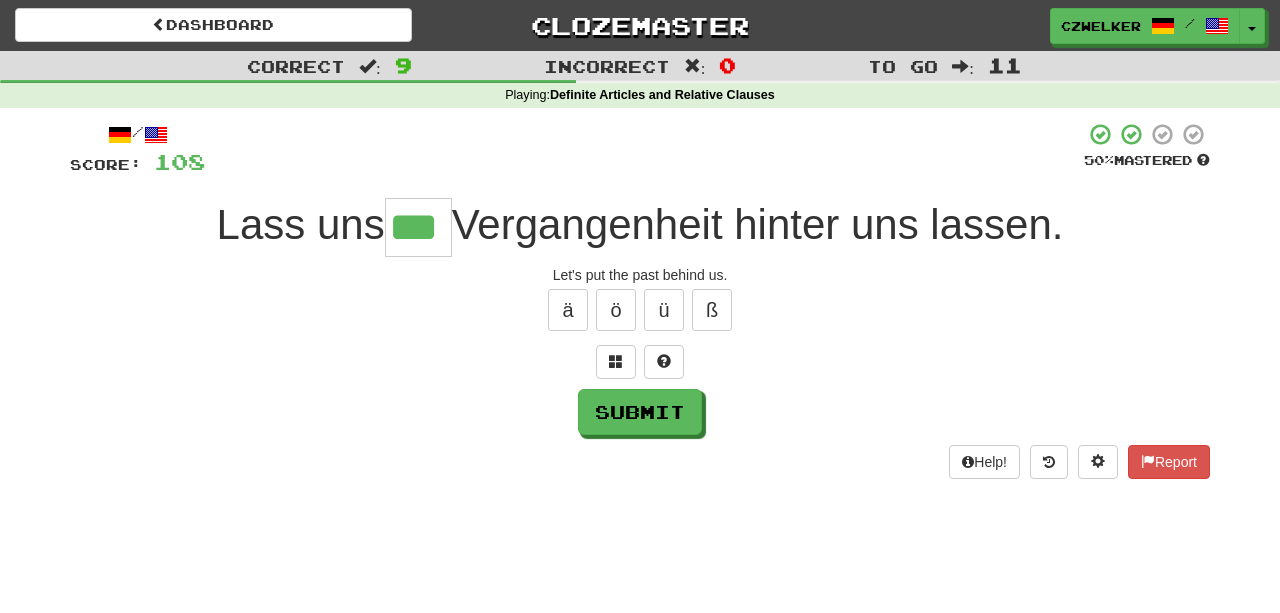 type on "***" 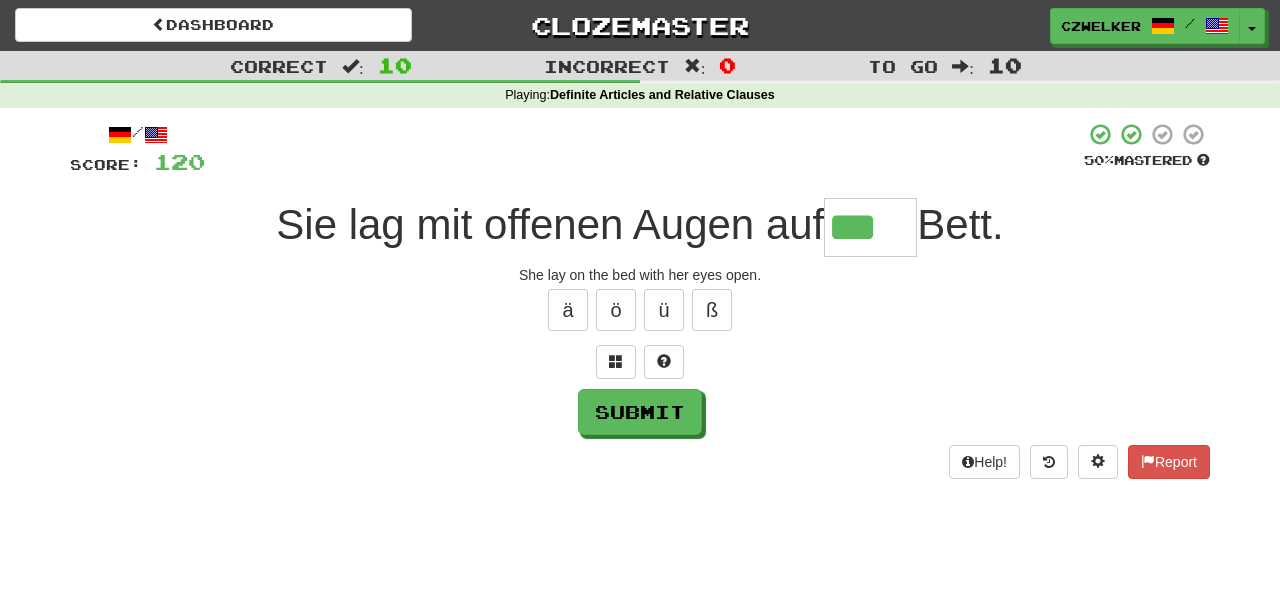type on "***" 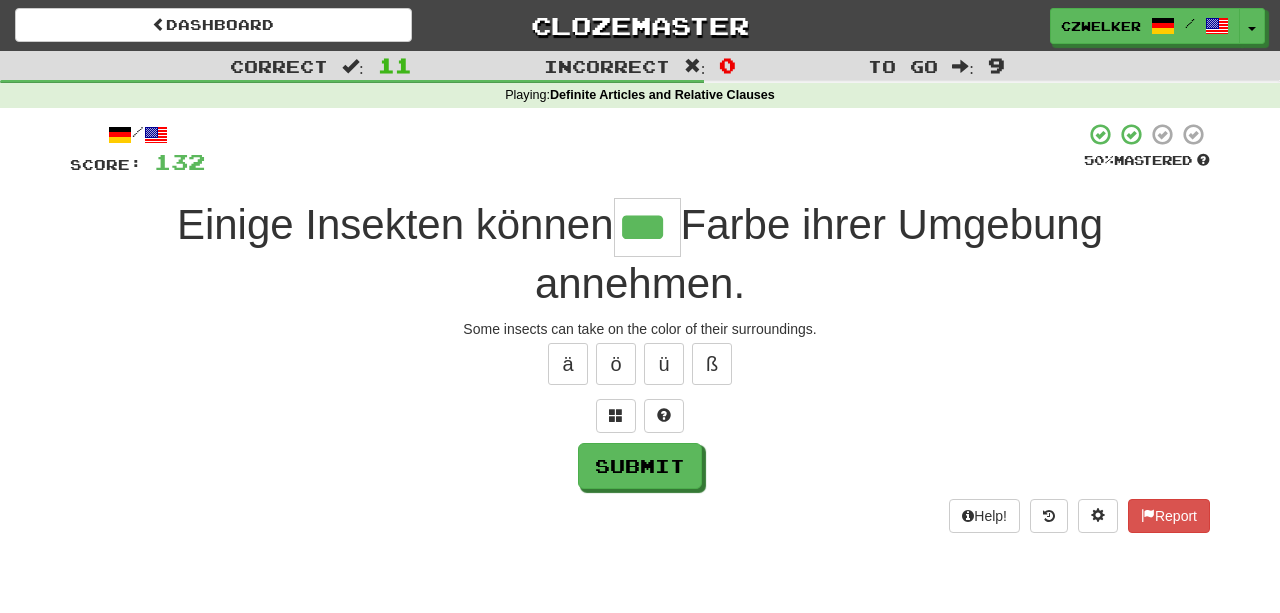 type on "***" 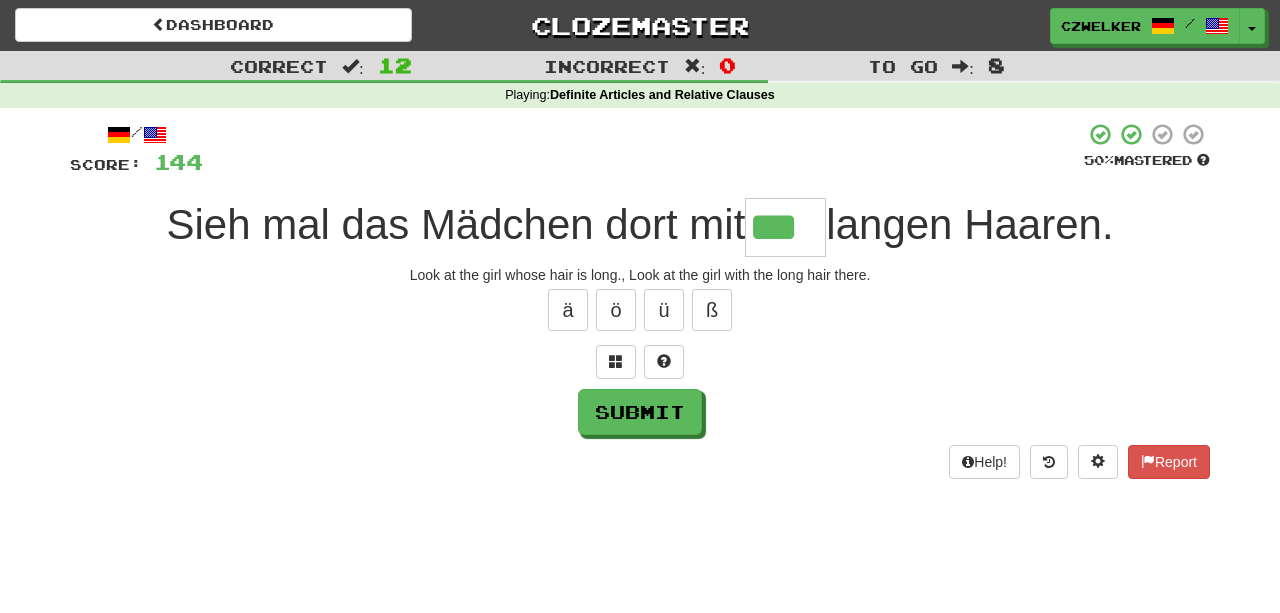 type on "***" 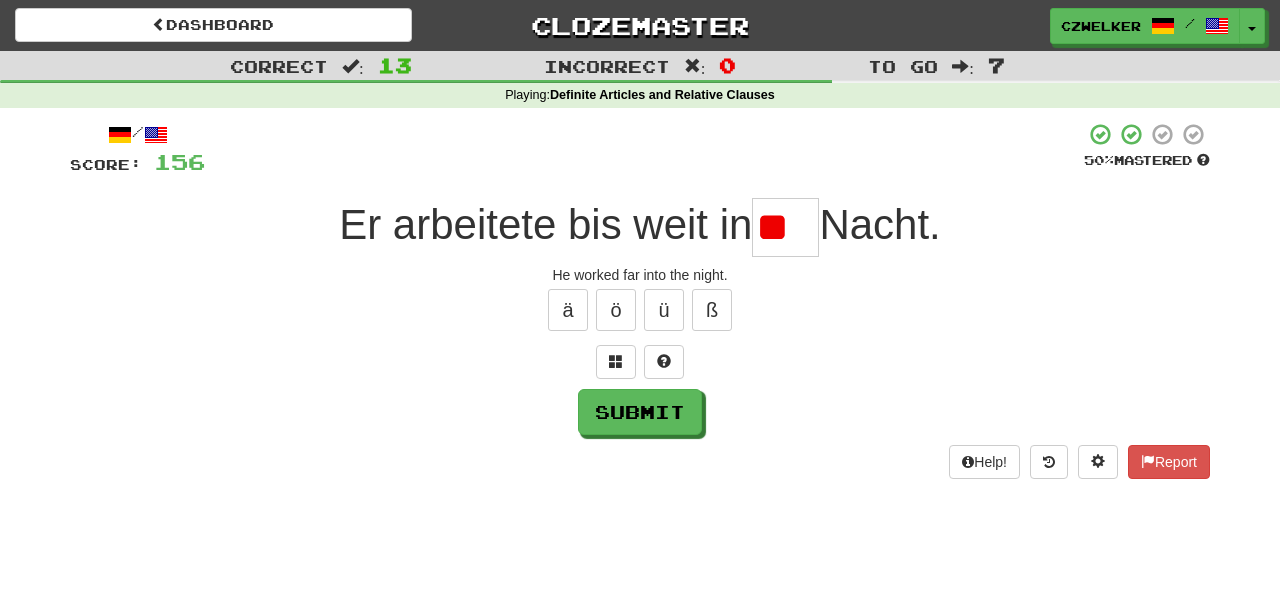 scroll, scrollTop: 0, scrollLeft: 0, axis: both 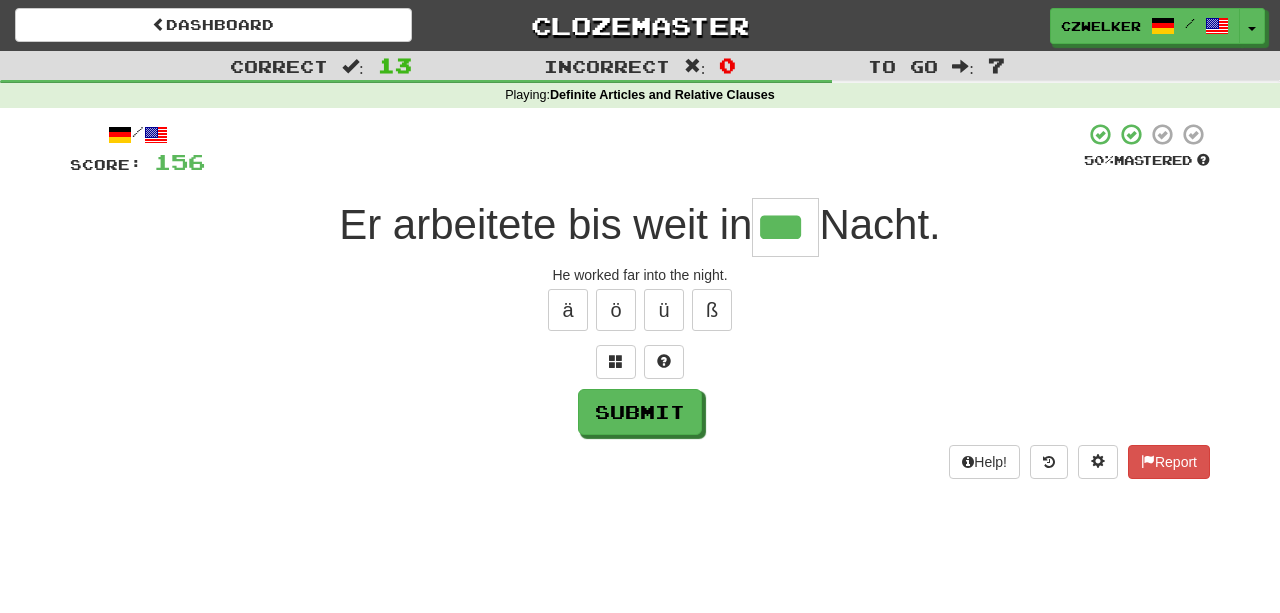 type on "***" 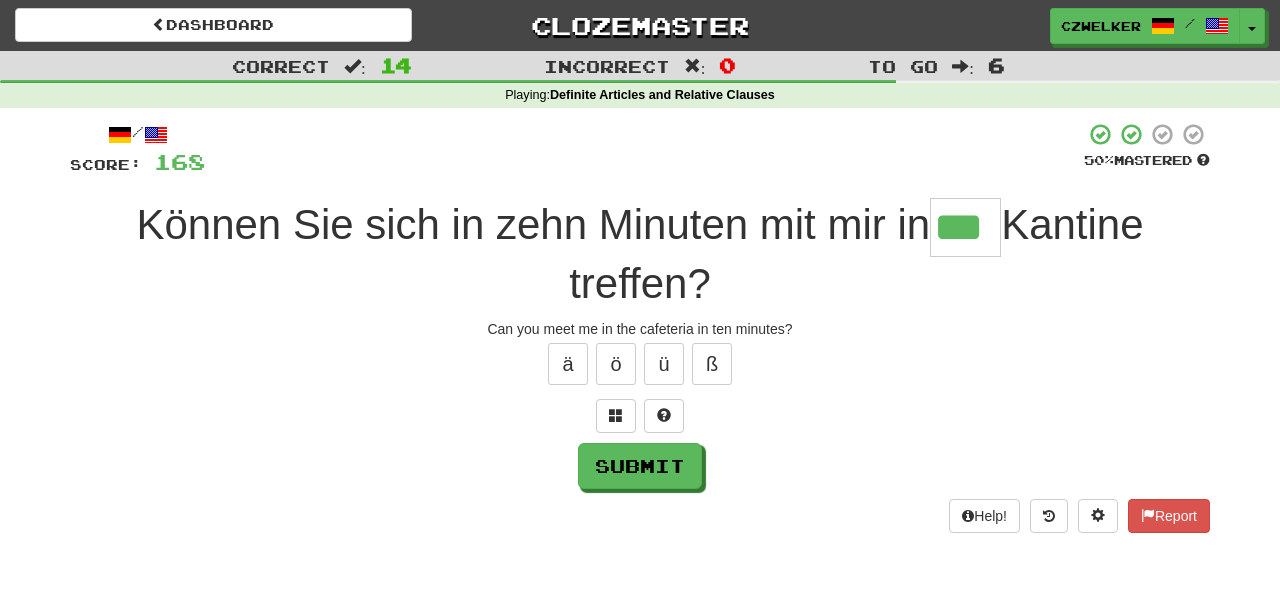 type on "***" 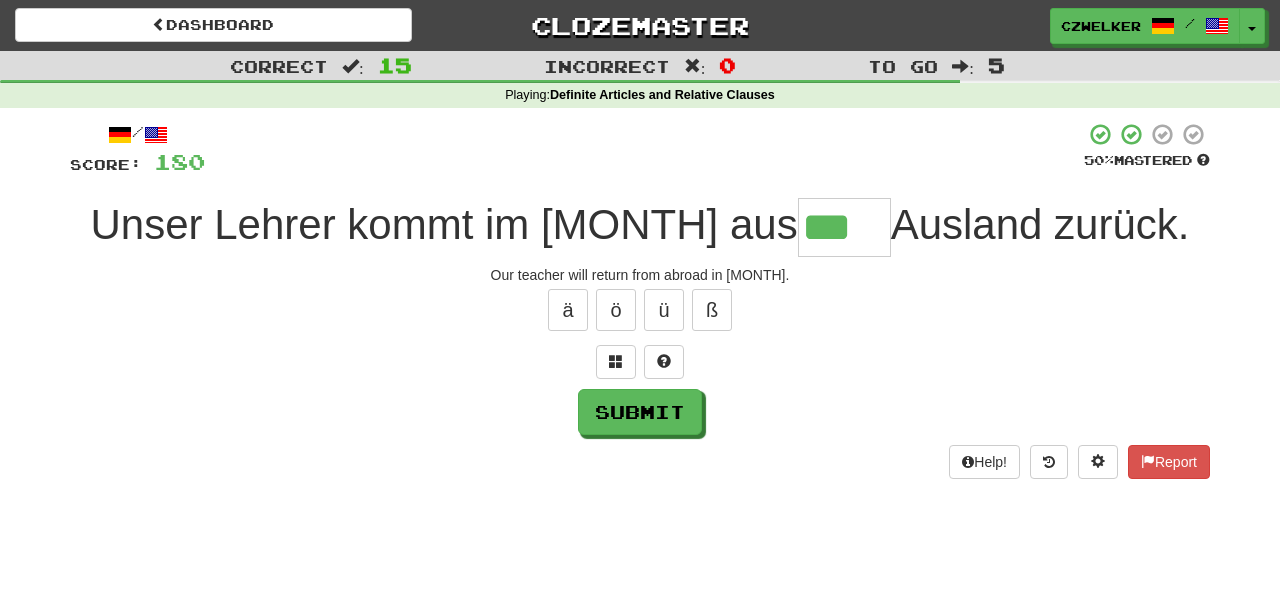 type on "***" 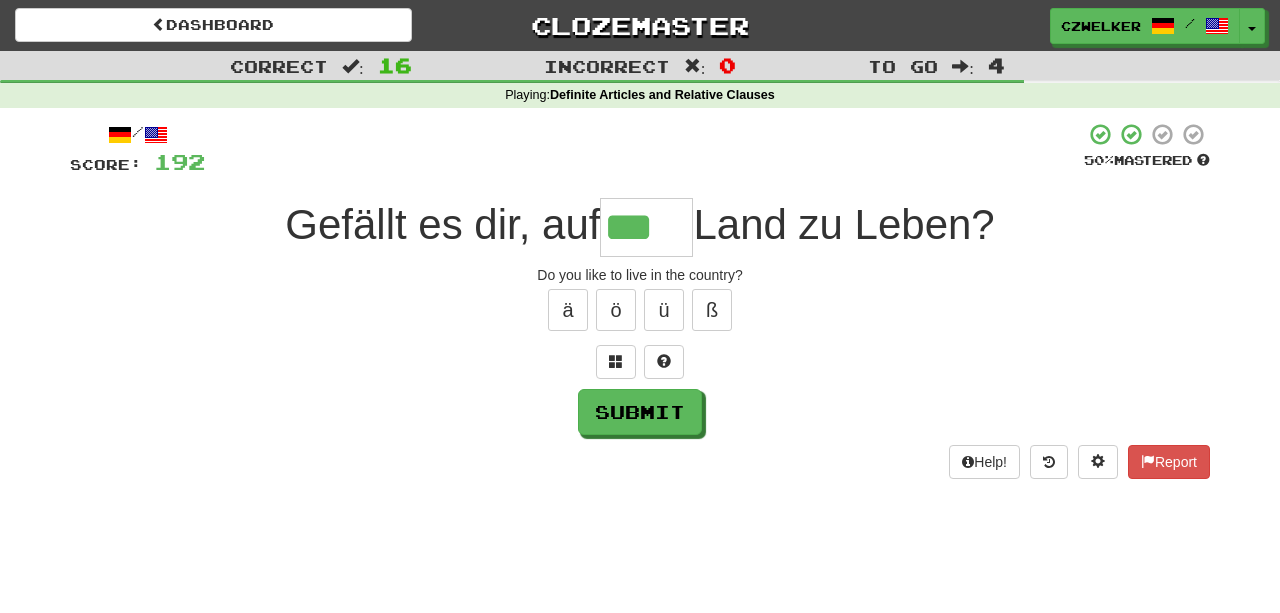 type on "***" 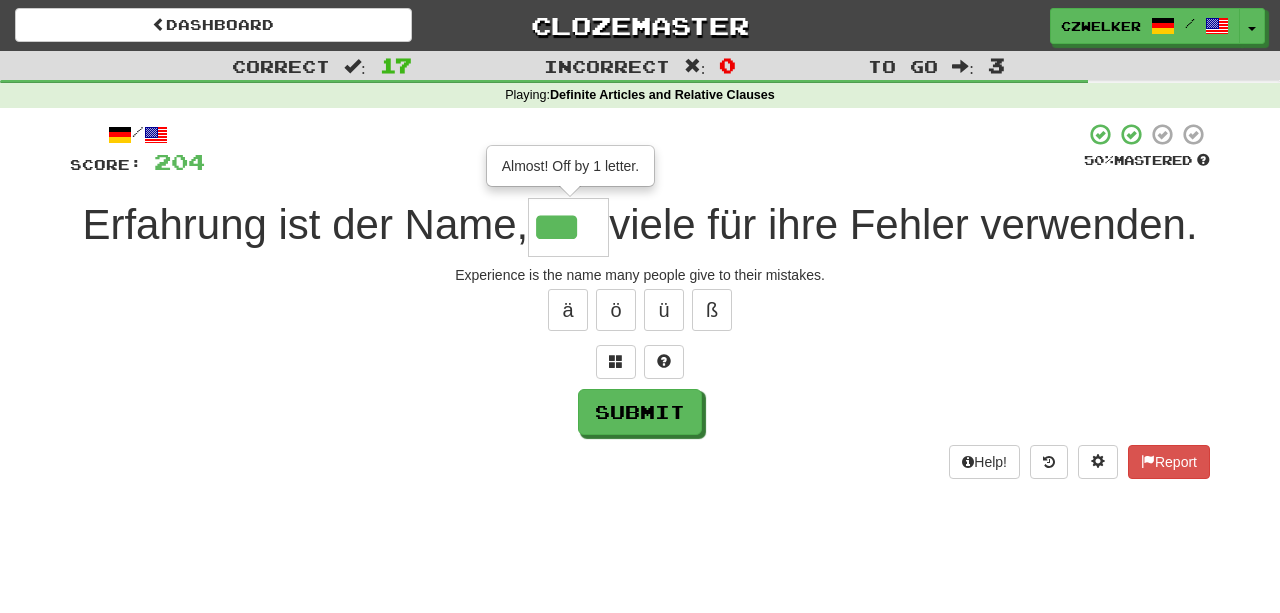 type on "***" 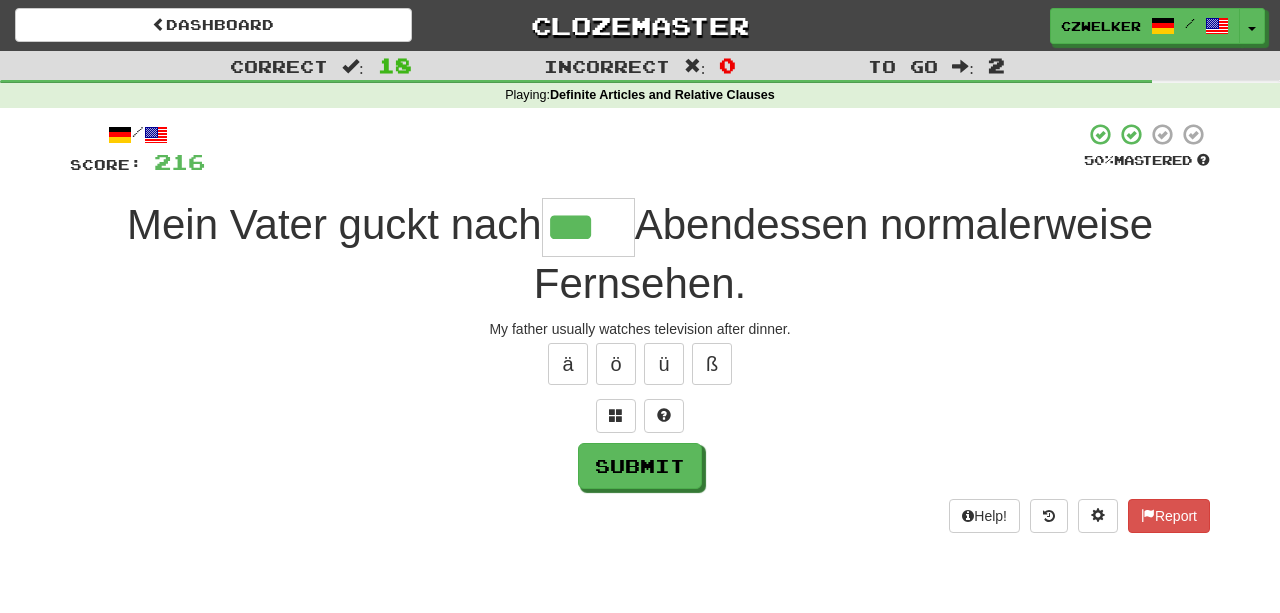 type on "***" 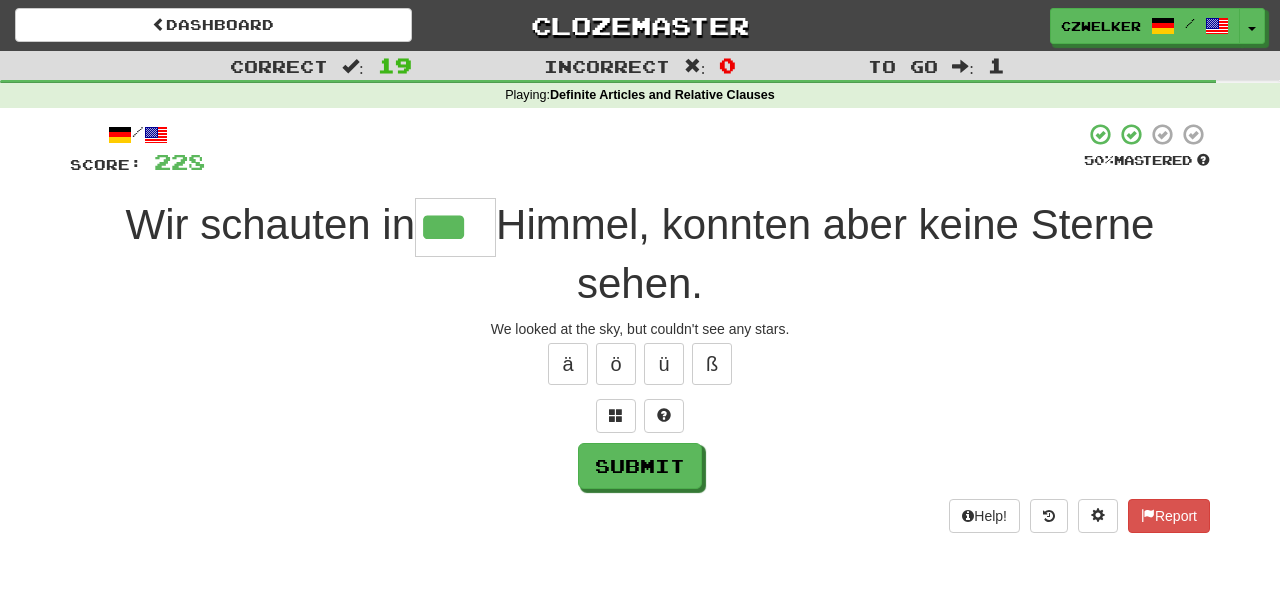 type on "***" 